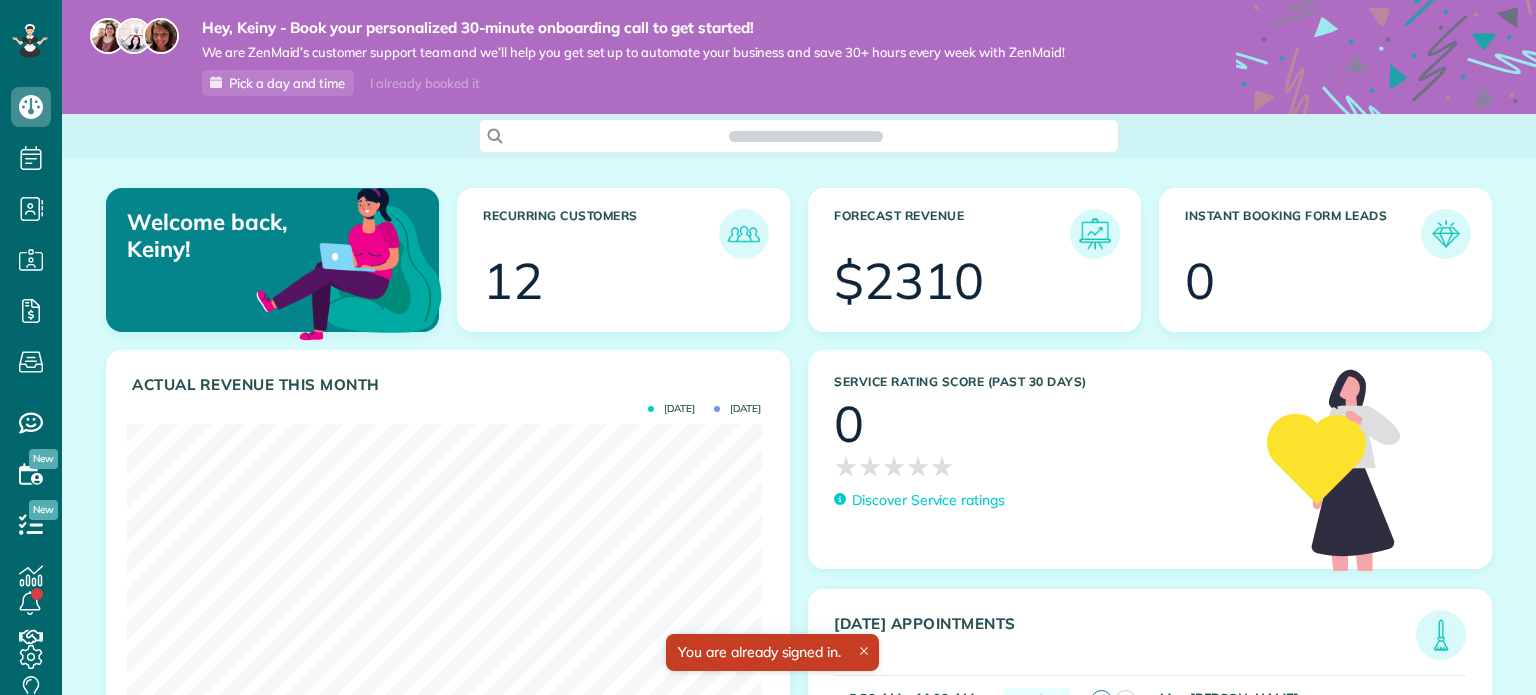 scroll, scrollTop: 0, scrollLeft: 0, axis: both 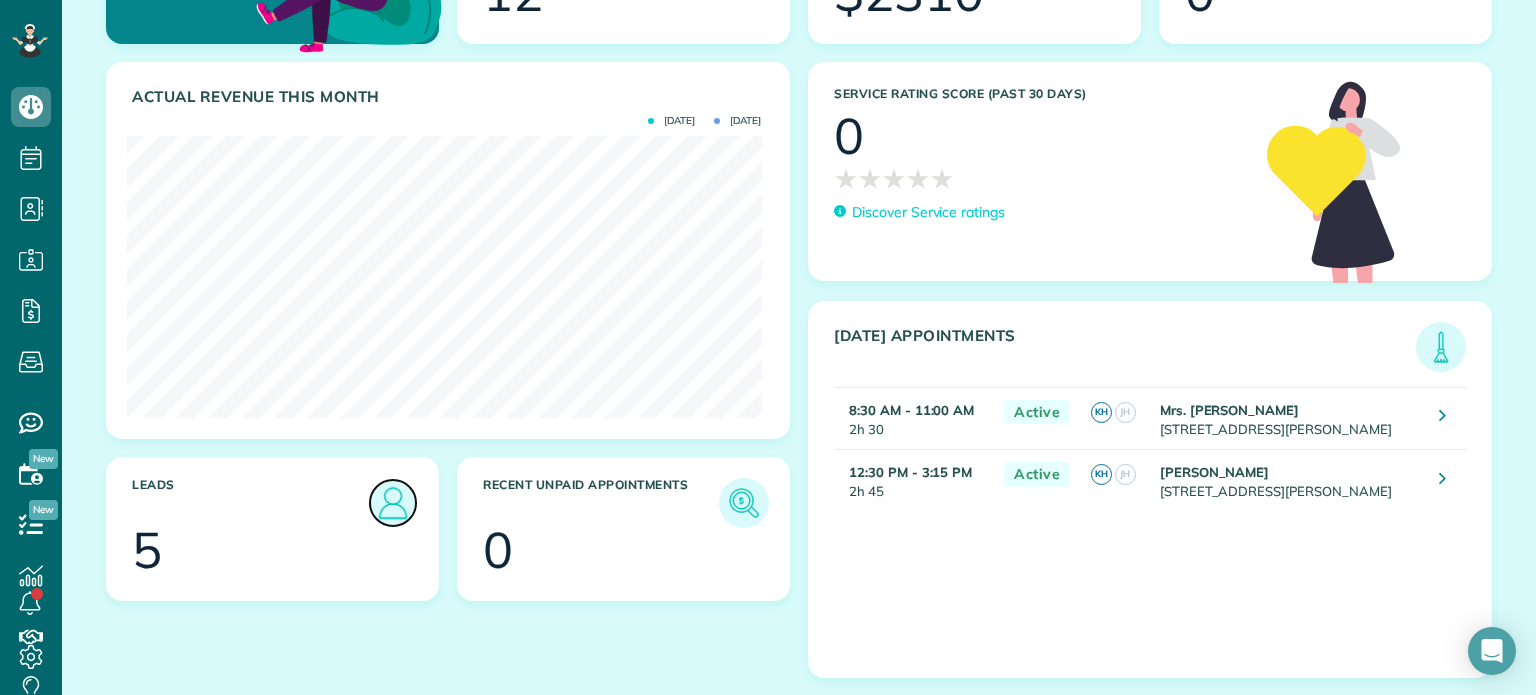 click at bounding box center (393, 503) 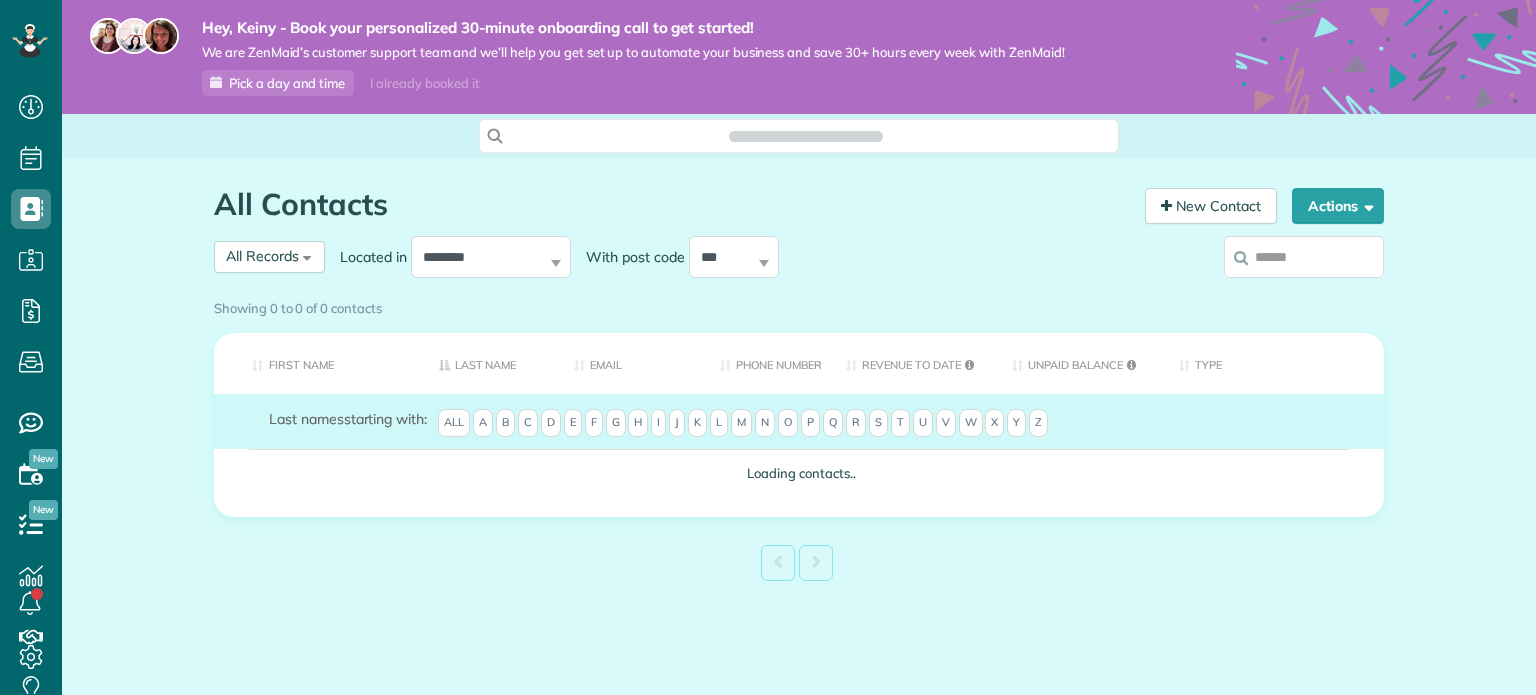 scroll, scrollTop: 0, scrollLeft: 0, axis: both 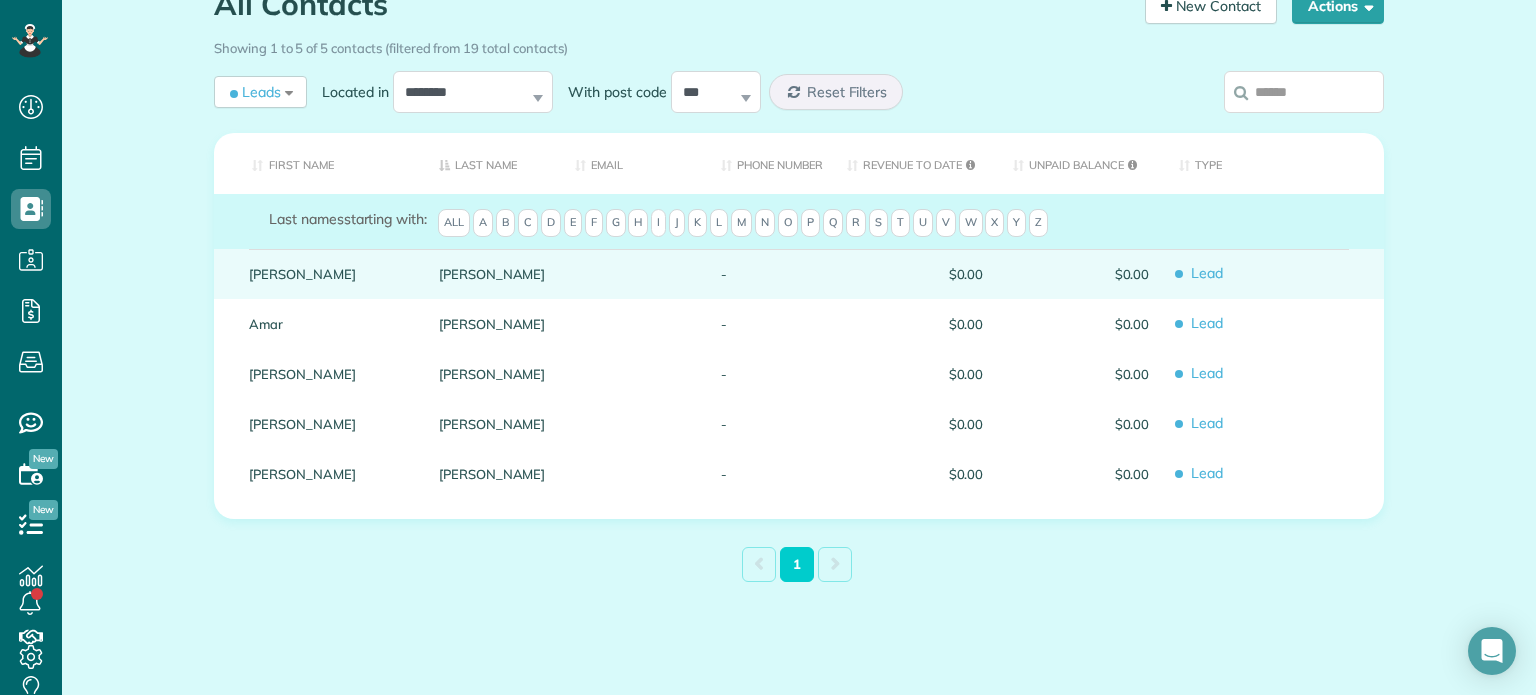 click on "Lead" at bounding box center [1274, 273] 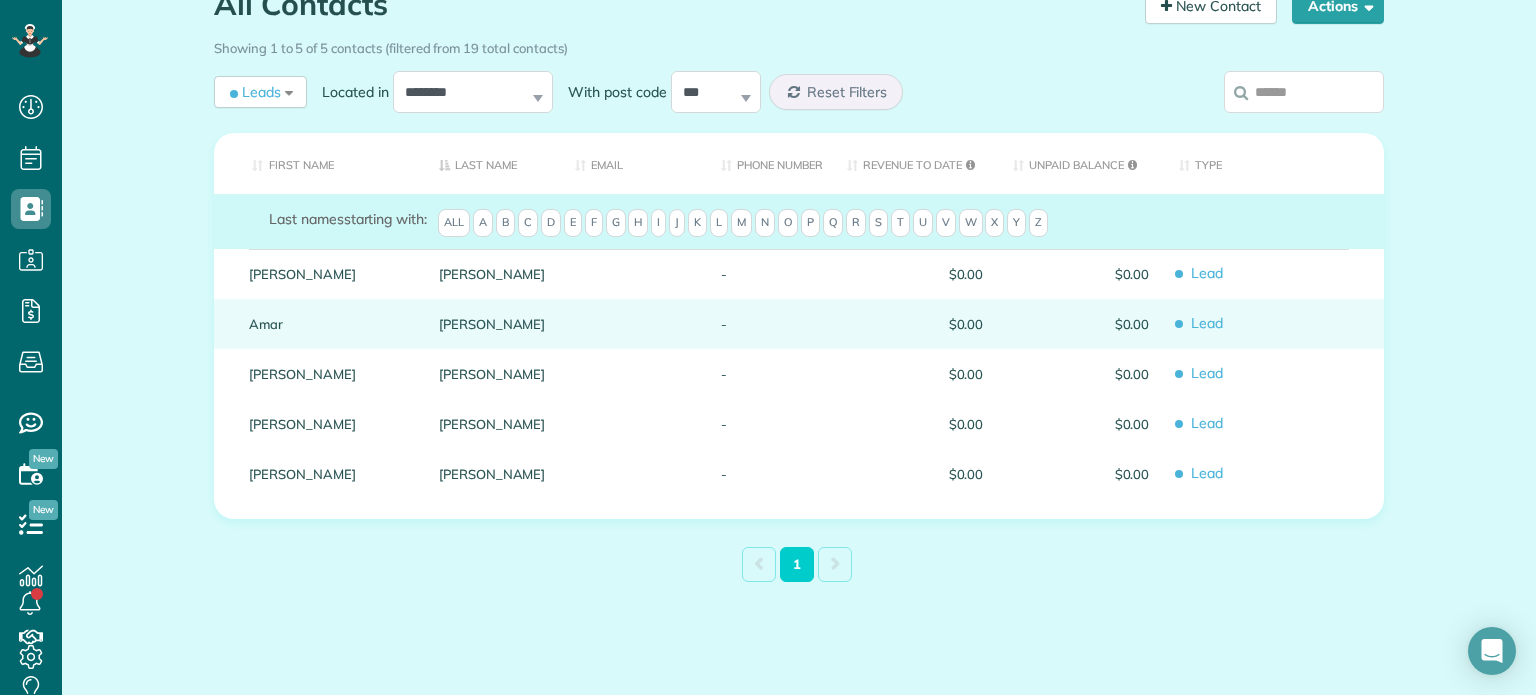 click on "Amar" at bounding box center (329, 324) 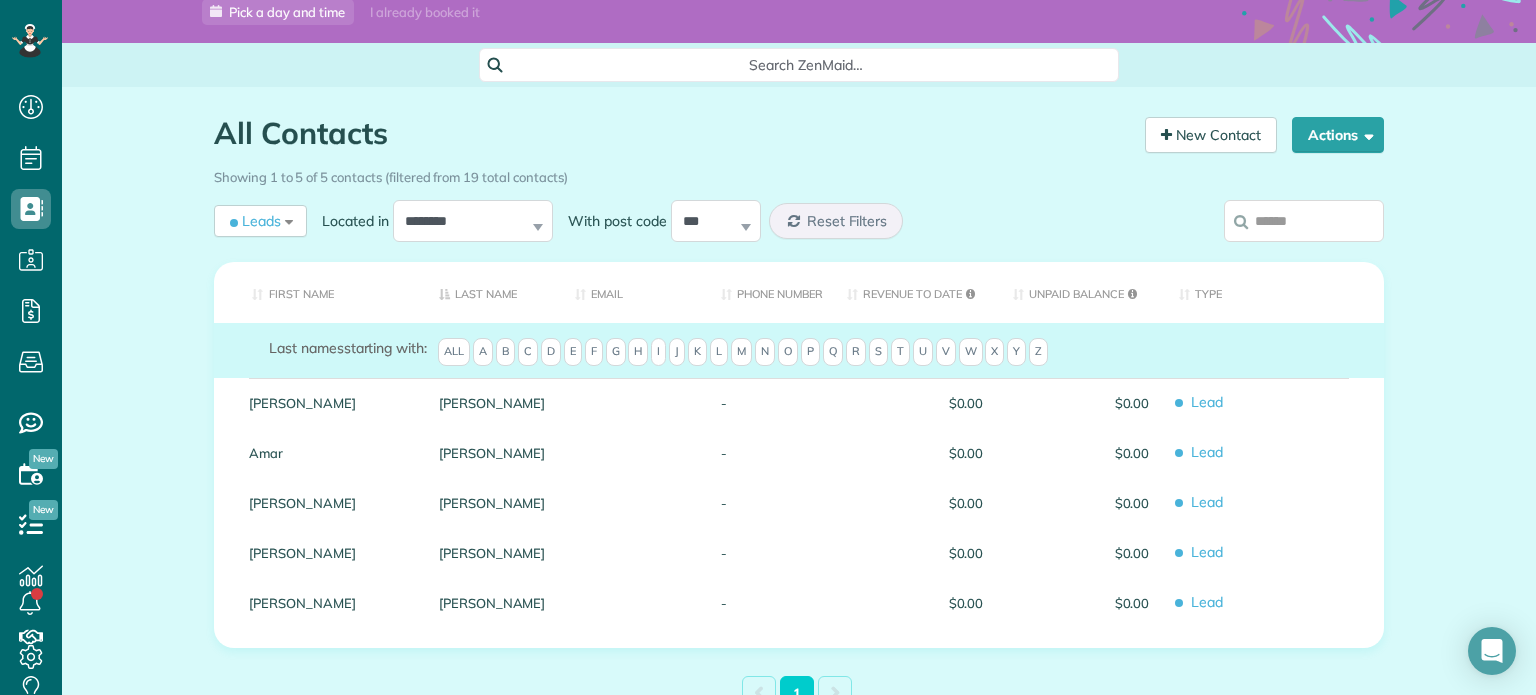 scroll, scrollTop: 100, scrollLeft: 0, axis: vertical 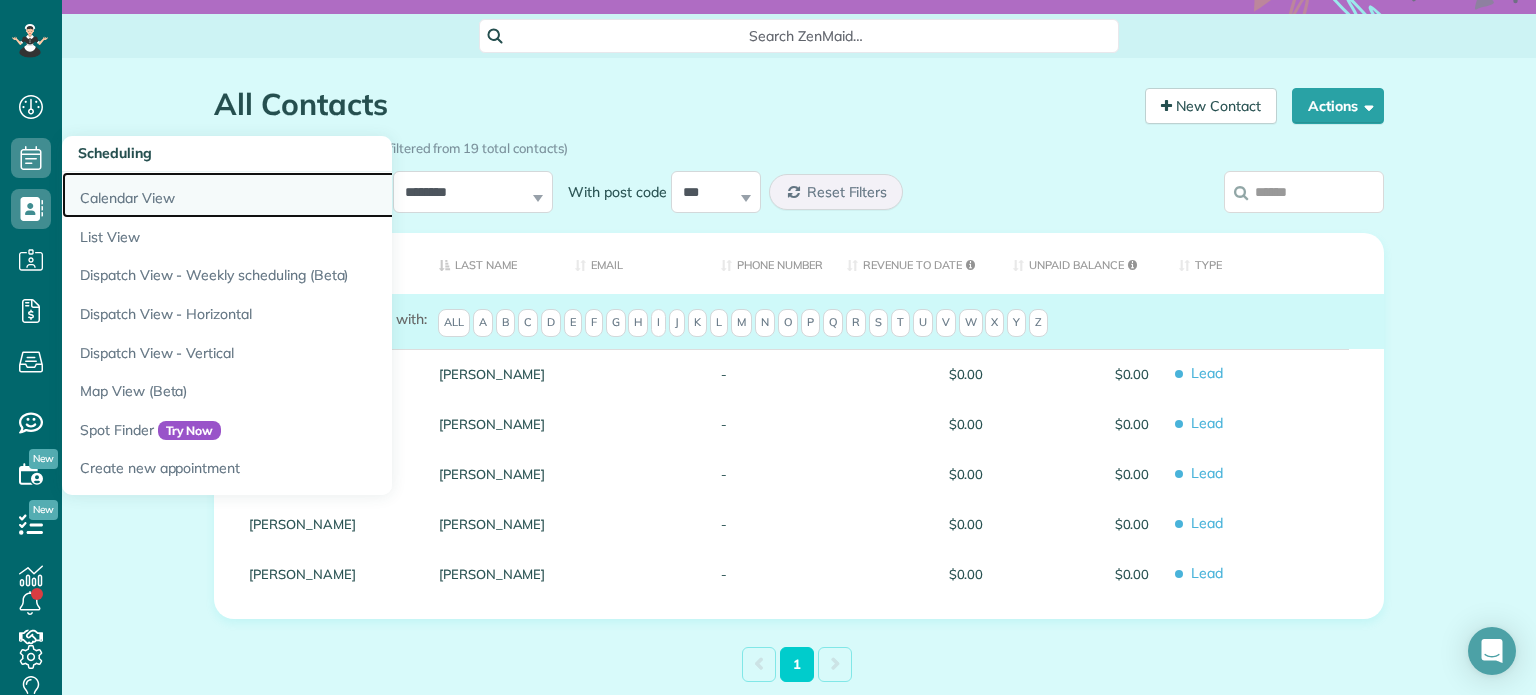 click on "Calendar View" at bounding box center (312, 195) 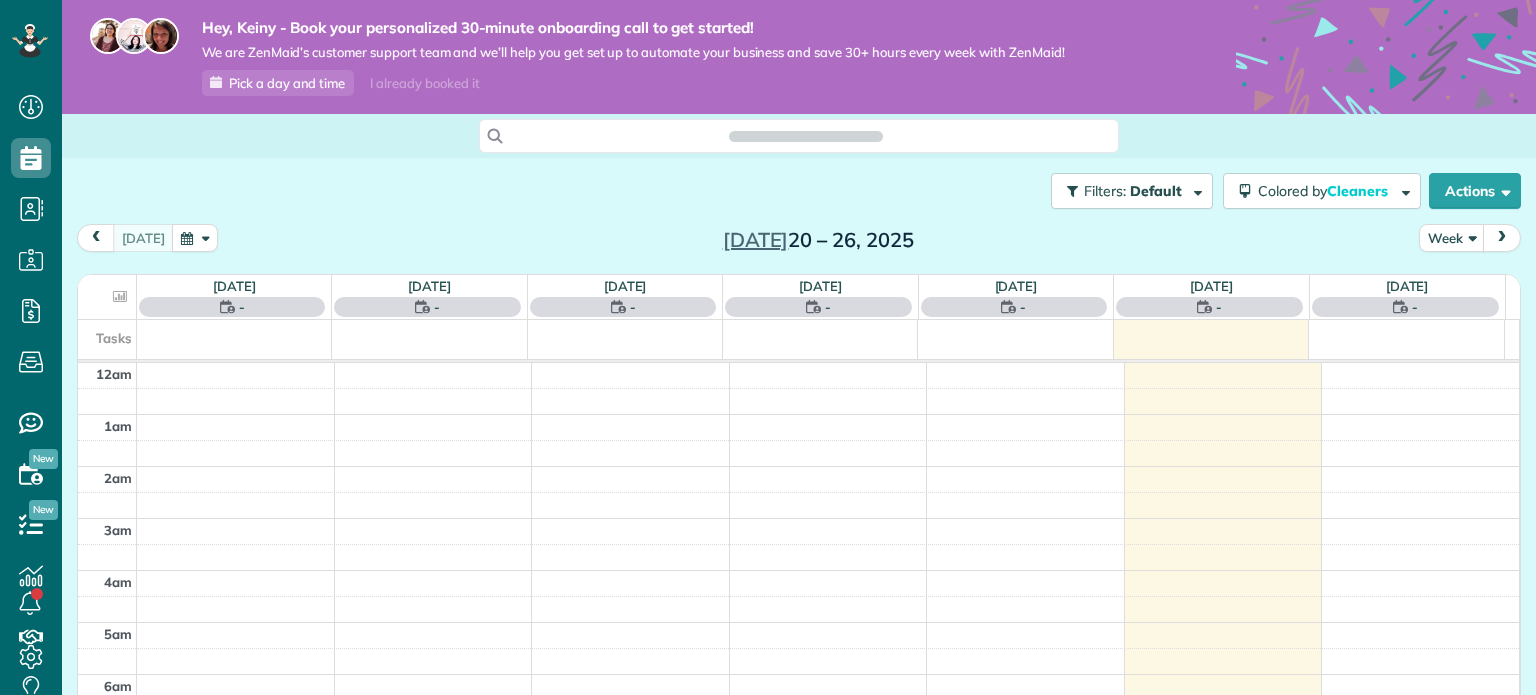 scroll, scrollTop: 0, scrollLeft: 0, axis: both 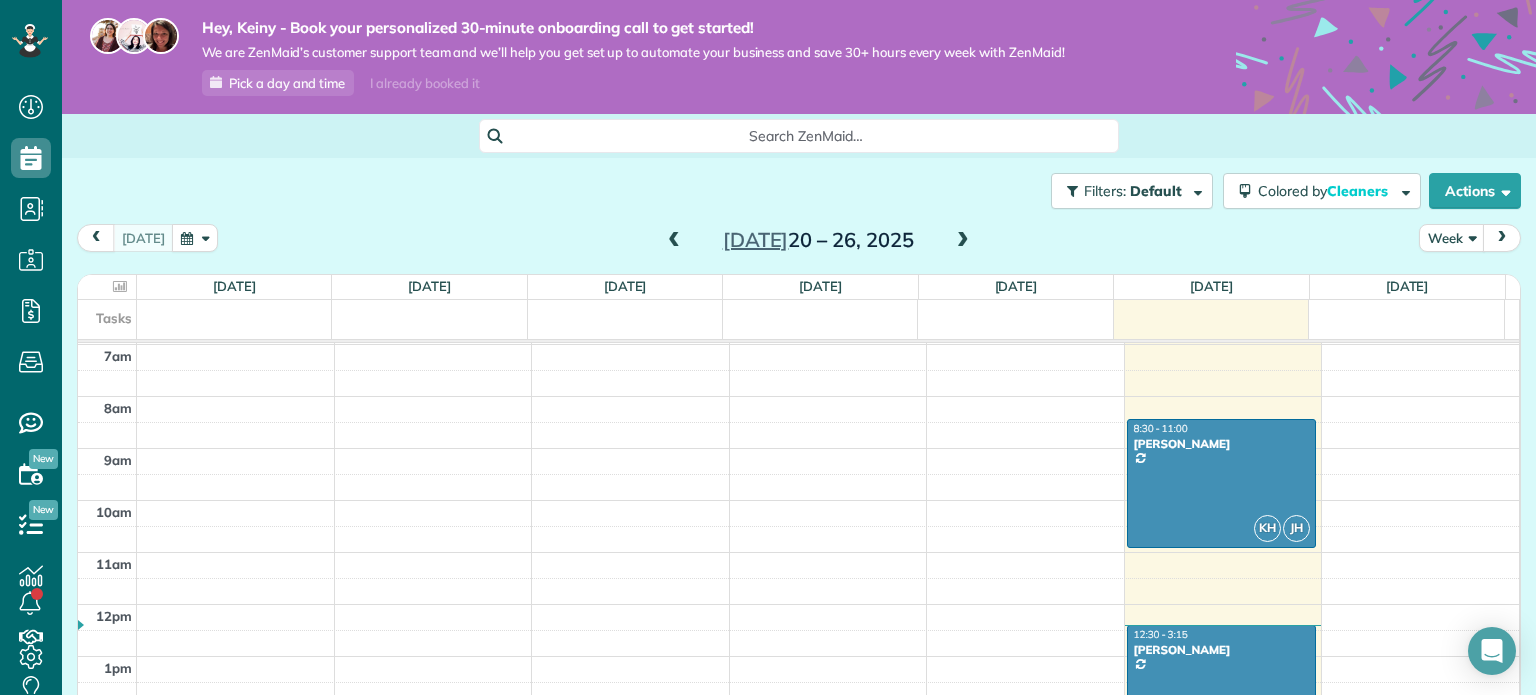 click at bounding box center (963, 241) 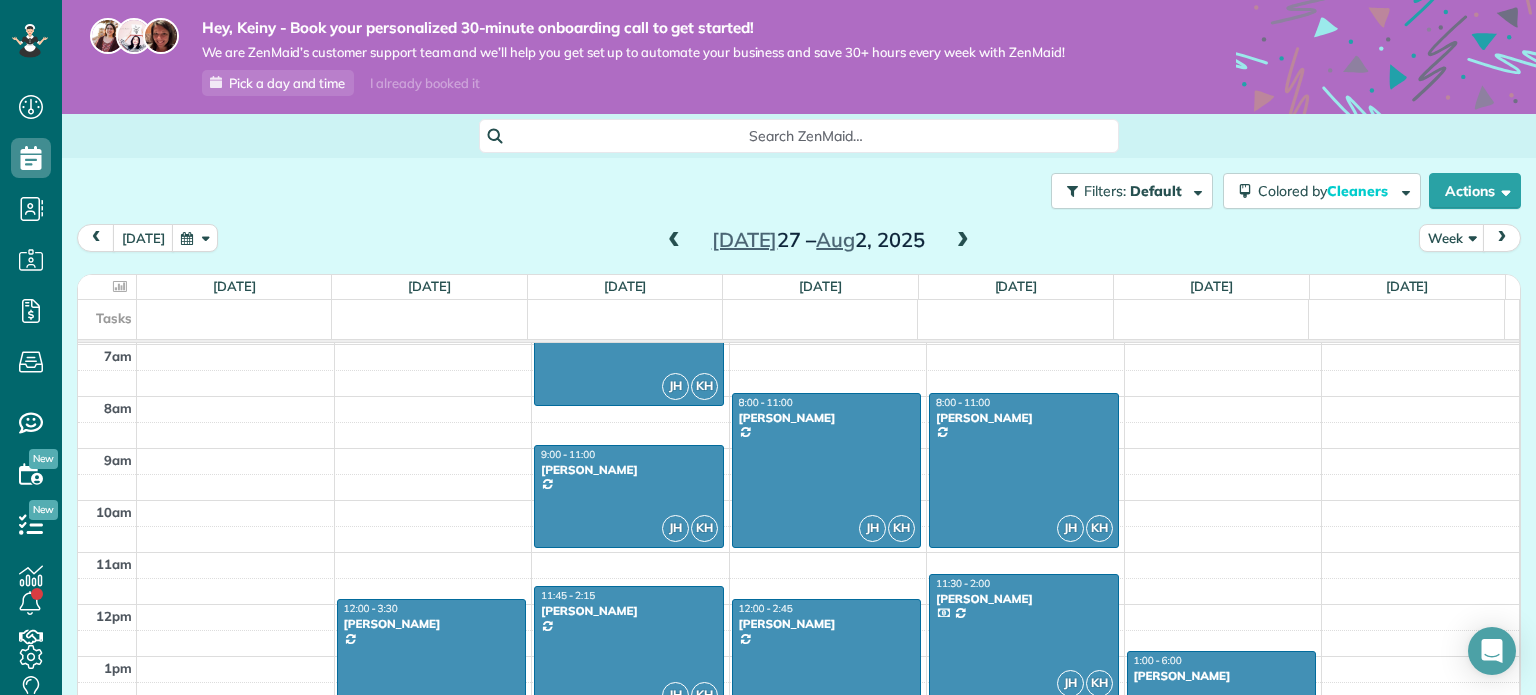 drag, startPoint x: 968, startPoint y: 230, endPoint x: 956, endPoint y: 244, distance: 18.439089 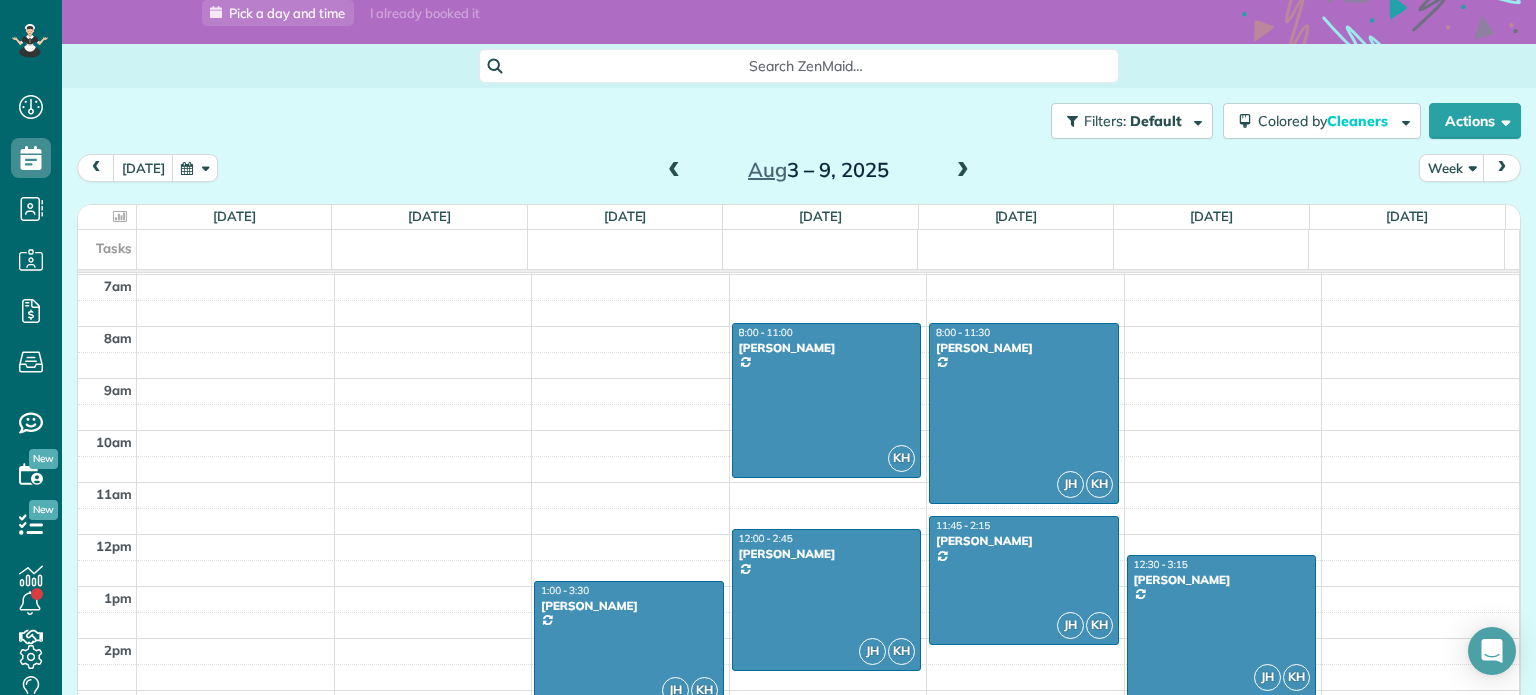 scroll, scrollTop: 100, scrollLeft: 0, axis: vertical 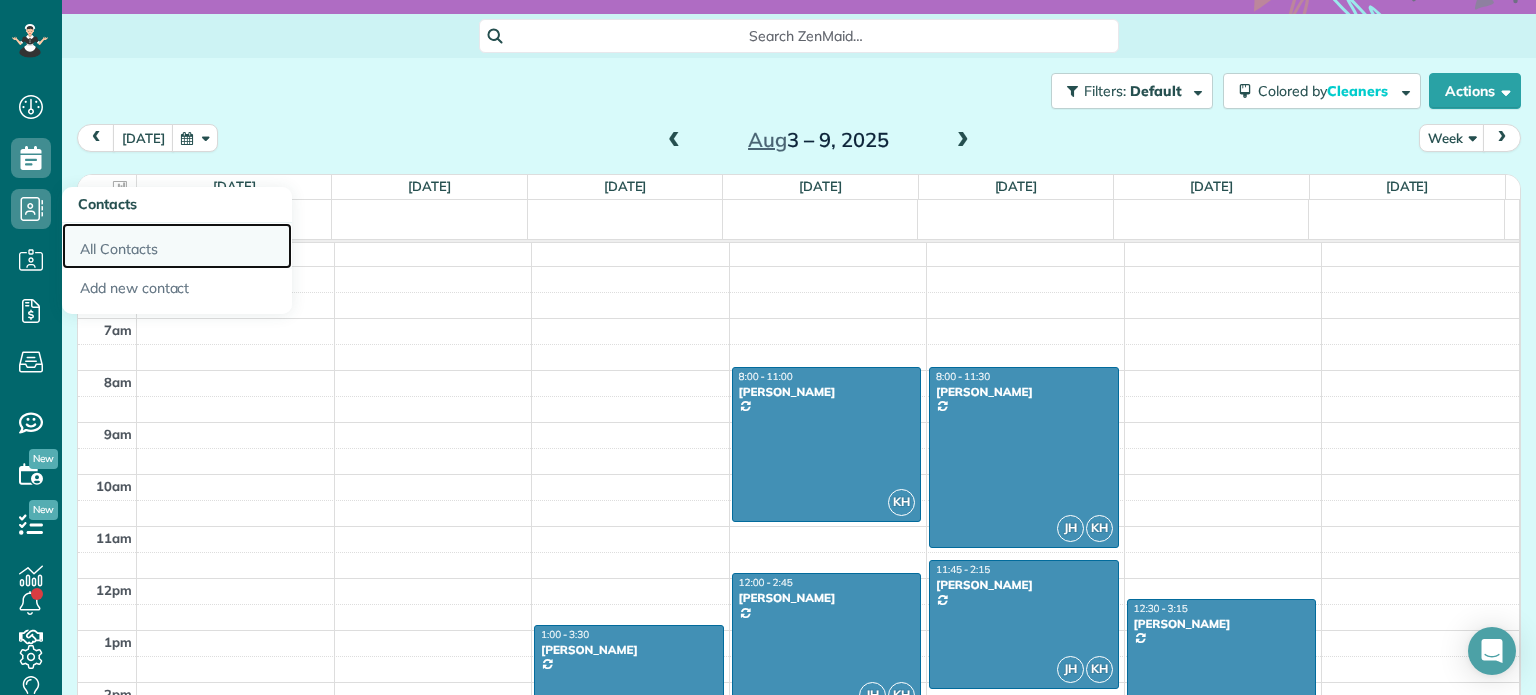 click on "All Contacts" at bounding box center (177, 246) 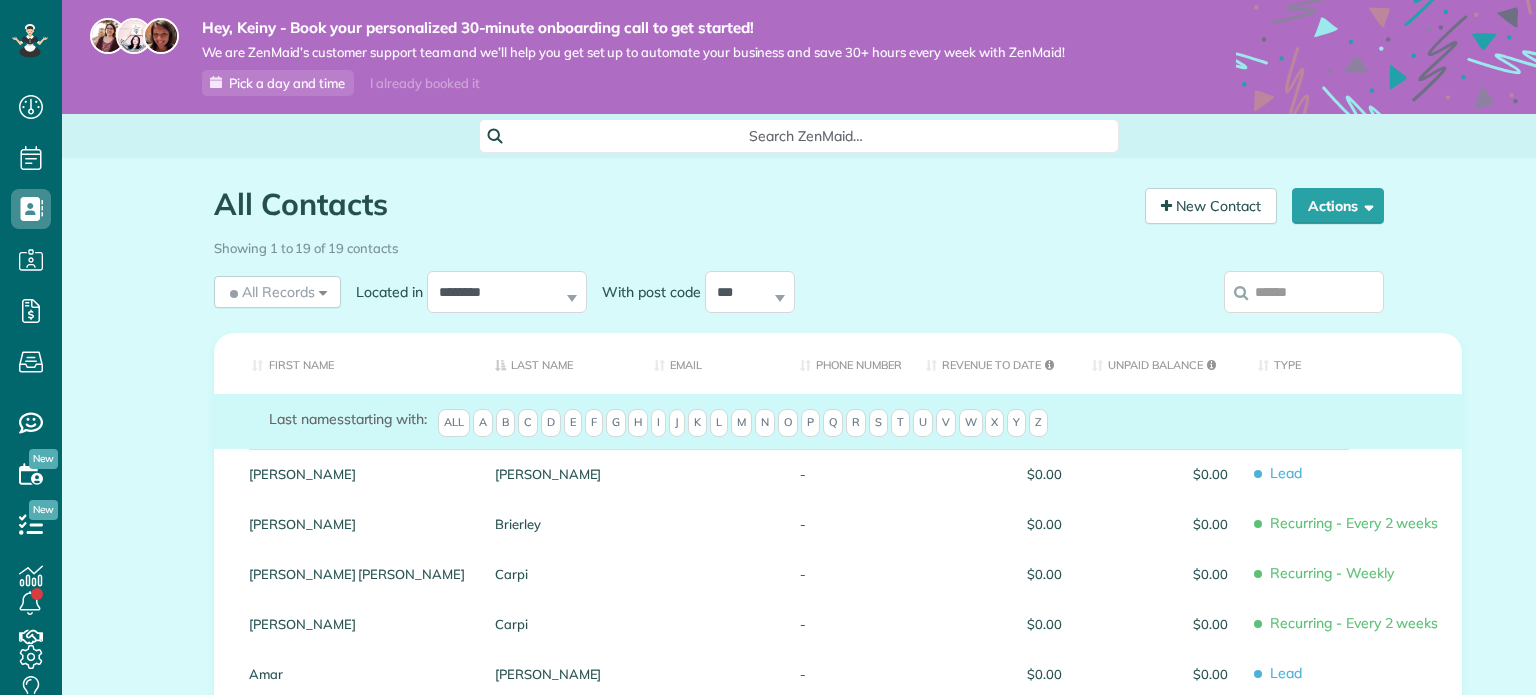 scroll, scrollTop: 0, scrollLeft: 0, axis: both 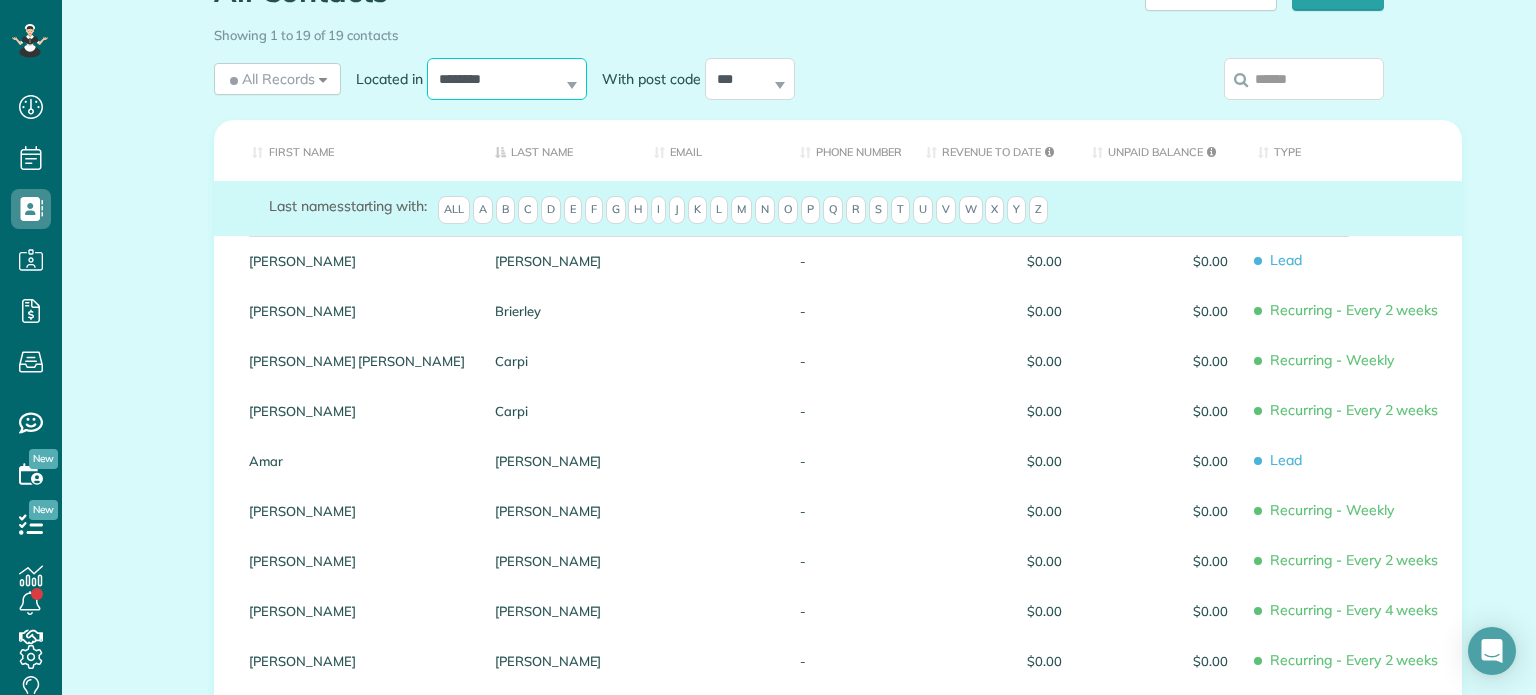 click on "**********" at bounding box center [507, 79] 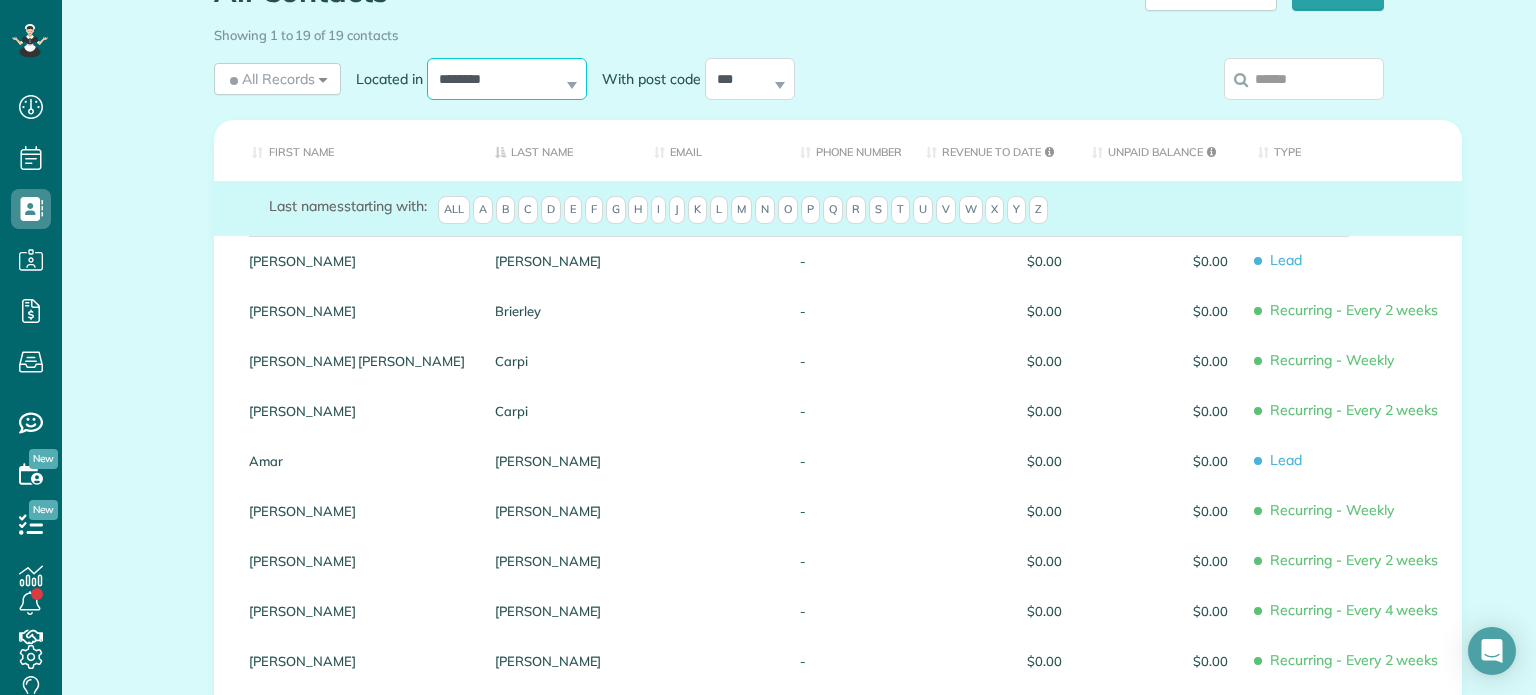 select on "**********" 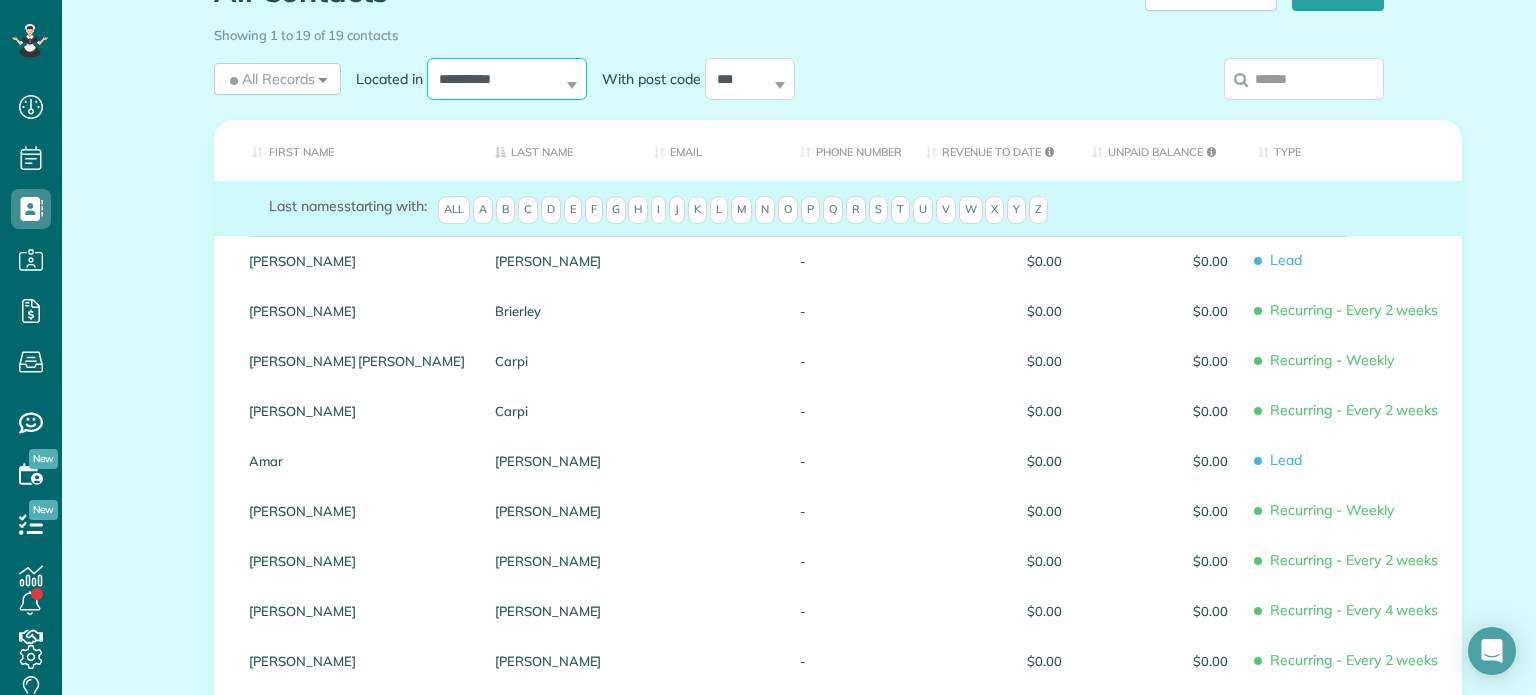 click on "**********" at bounding box center [507, 79] 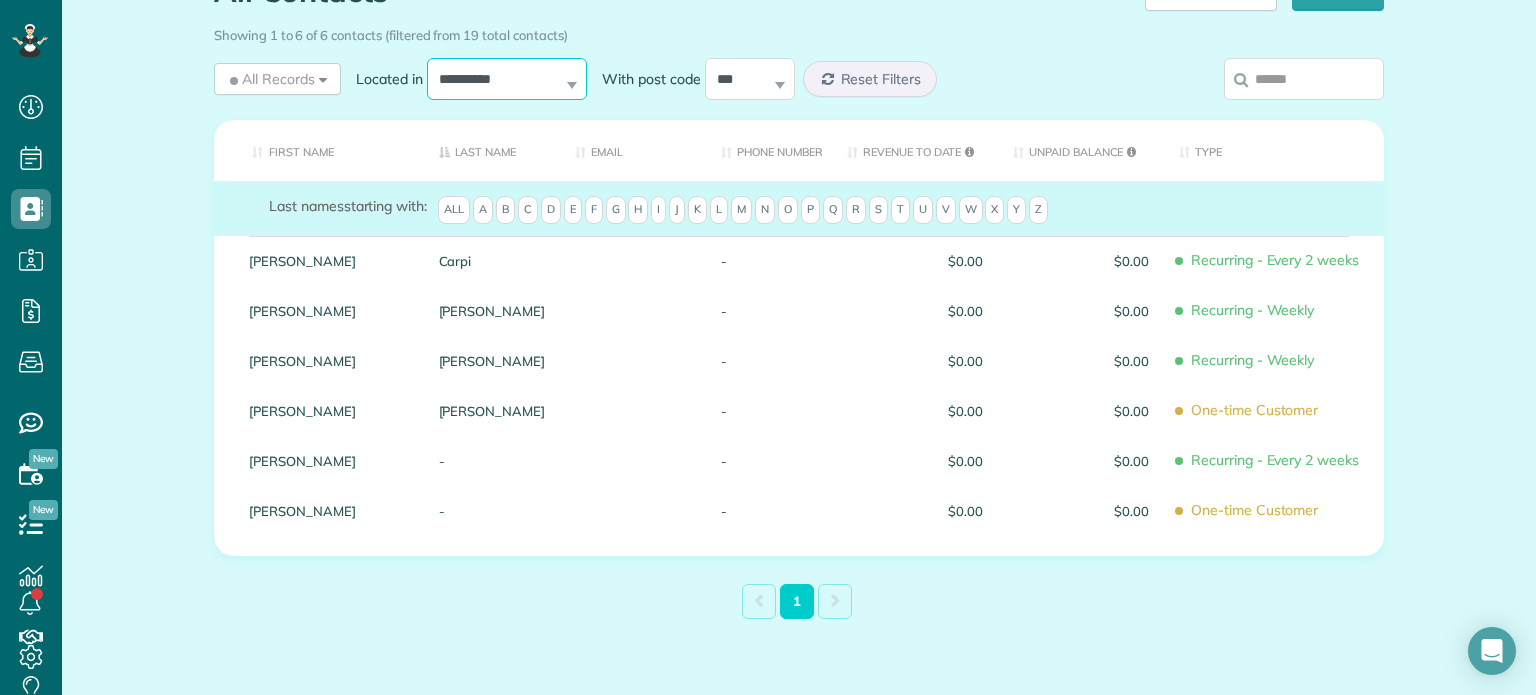 click on "**********" at bounding box center (507, 79) 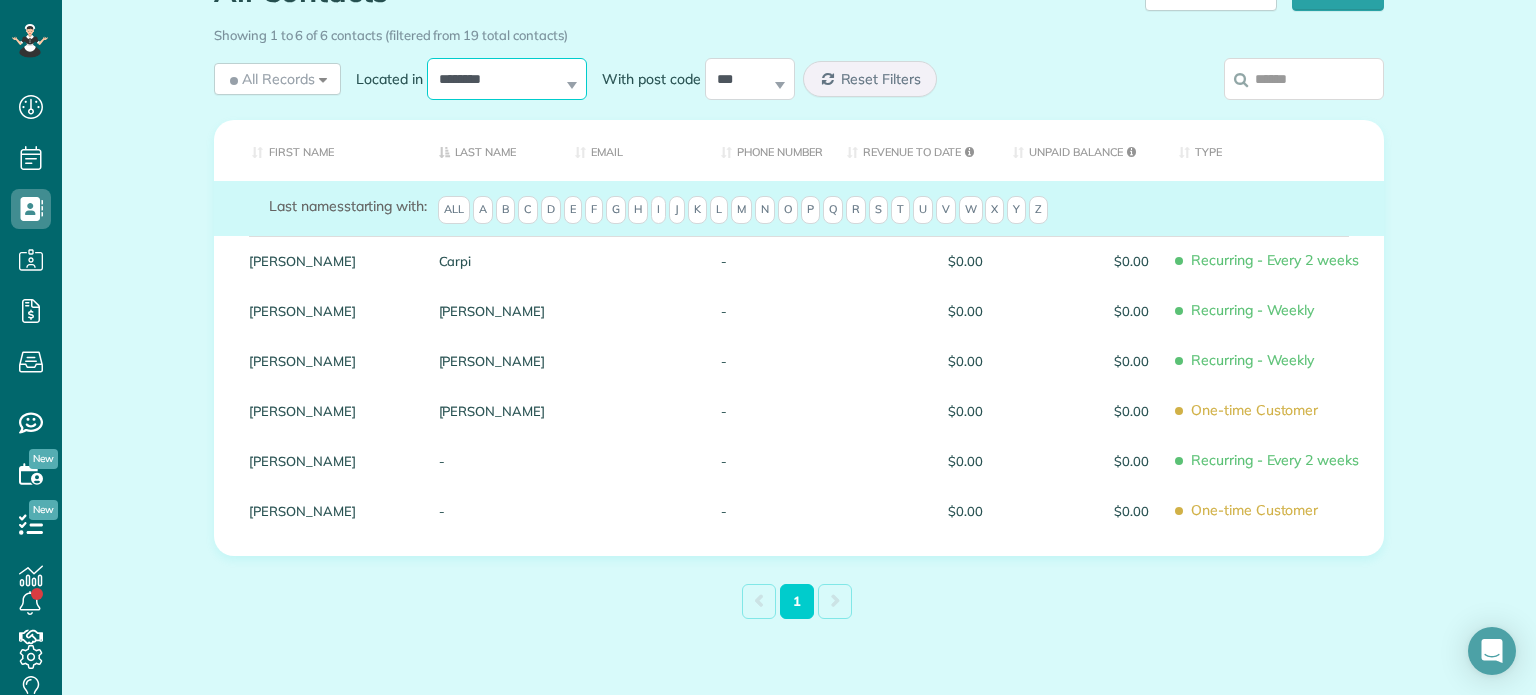 click on "**********" at bounding box center (507, 79) 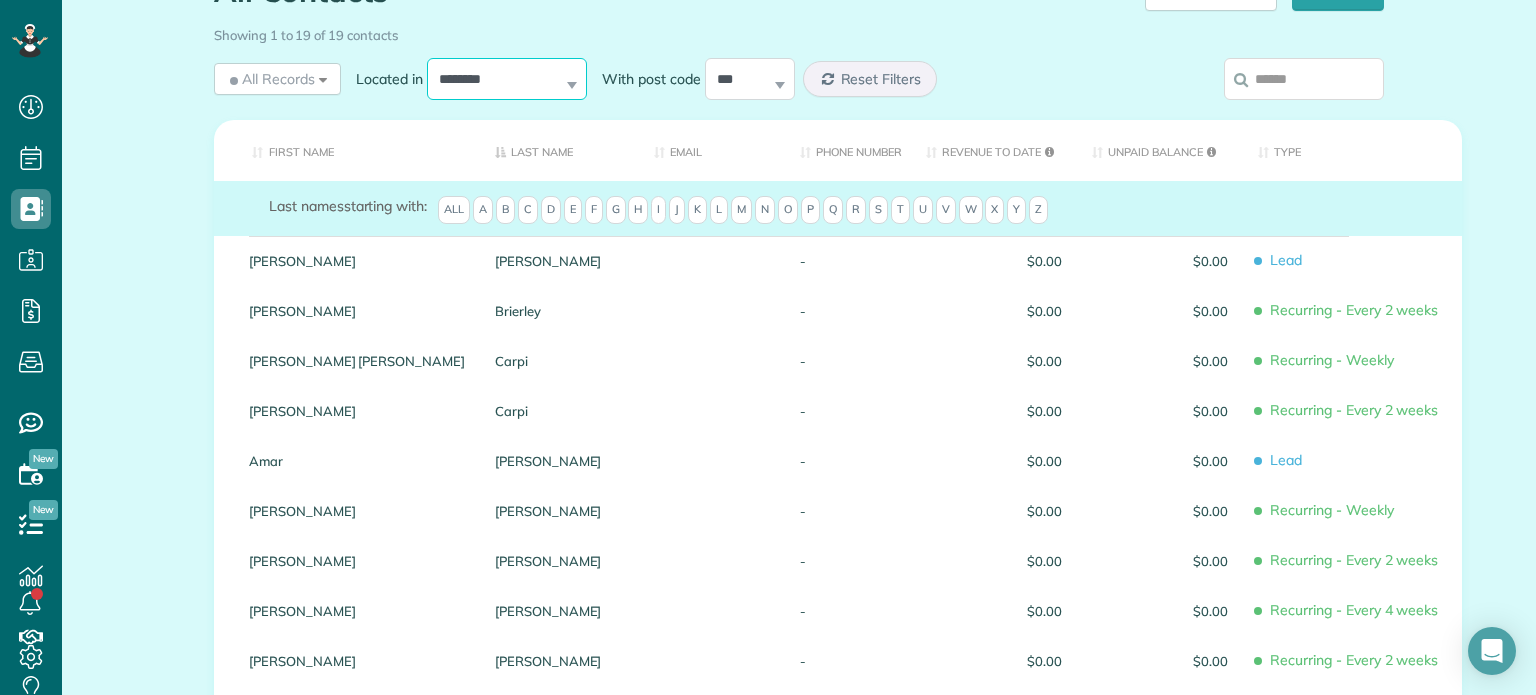 click on "**********" at bounding box center [507, 79] 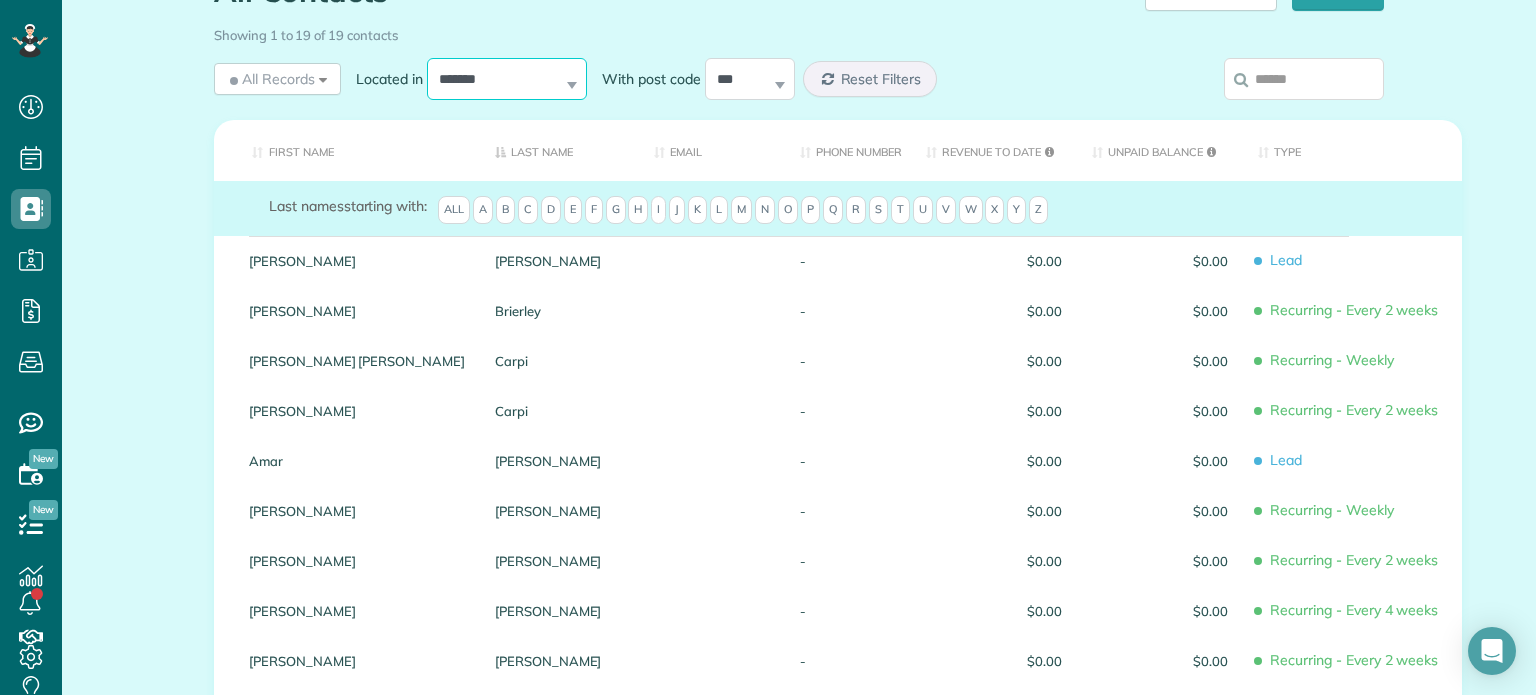 click on "**********" at bounding box center (507, 79) 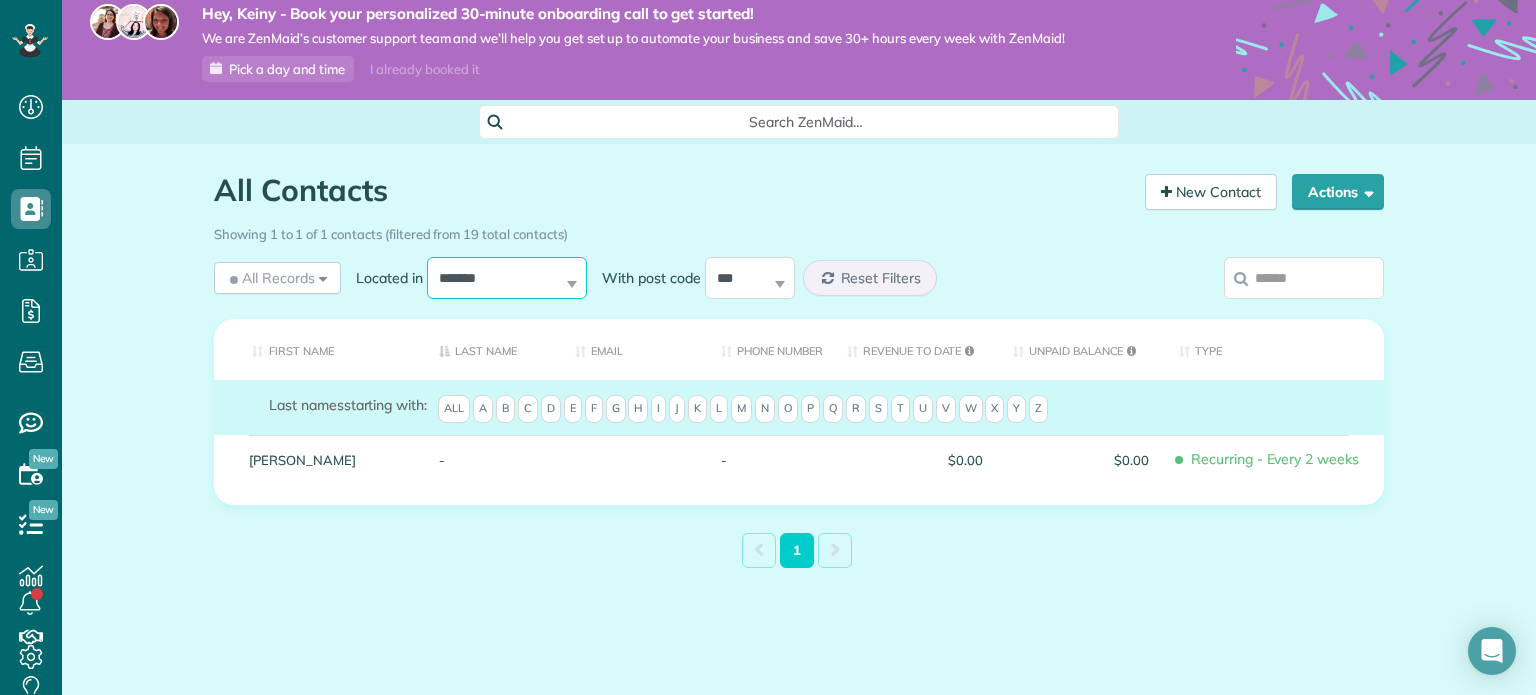 scroll, scrollTop: 13, scrollLeft: 0, axis: vertical 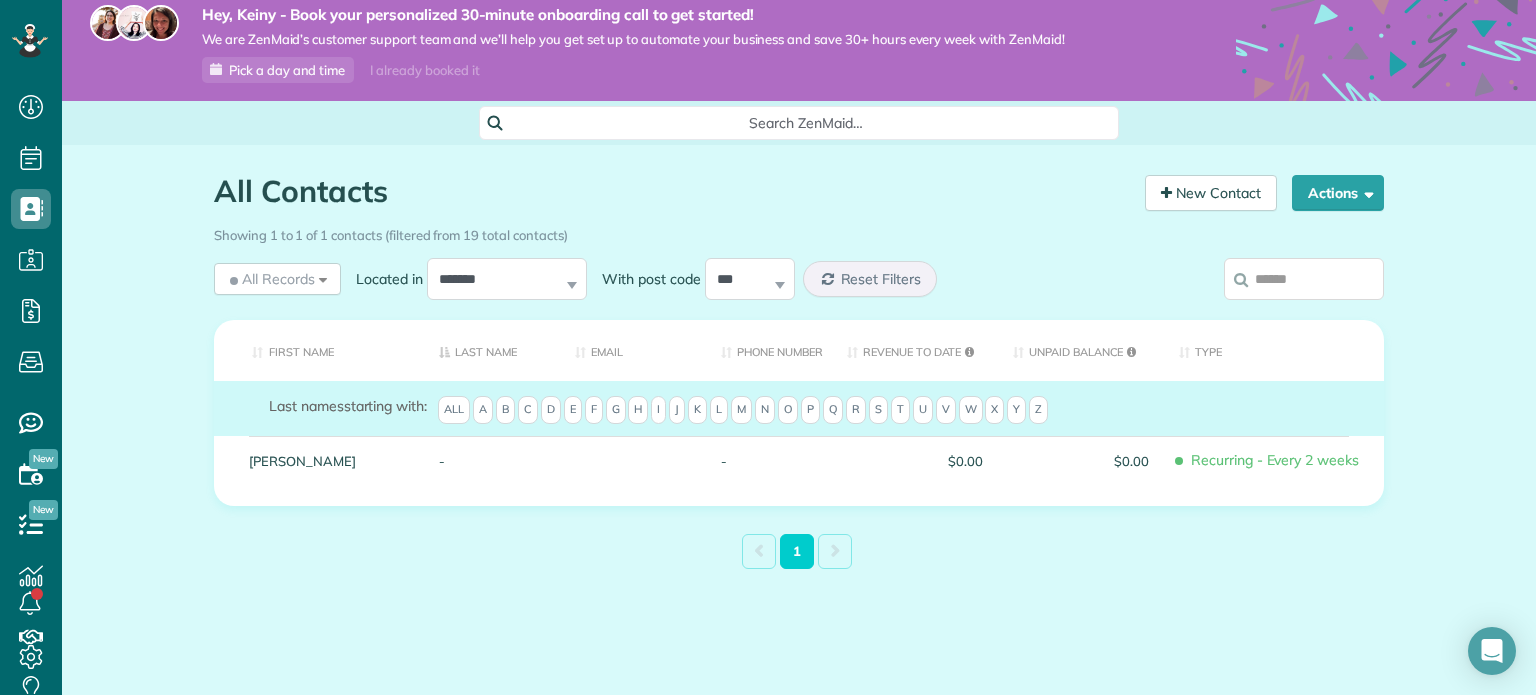 click on "Last Name" at bounding box center (492, 350) 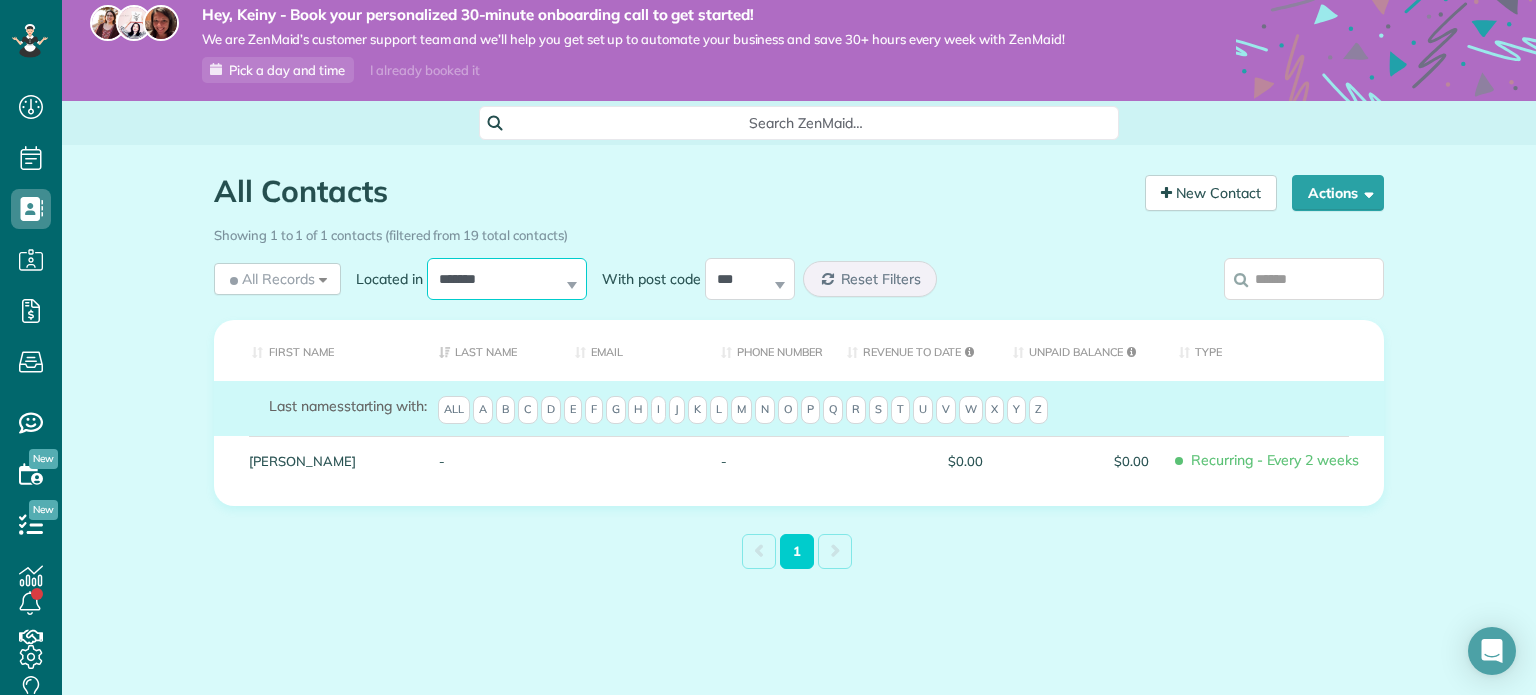 click on "**********" at bounding box center (507, 279) 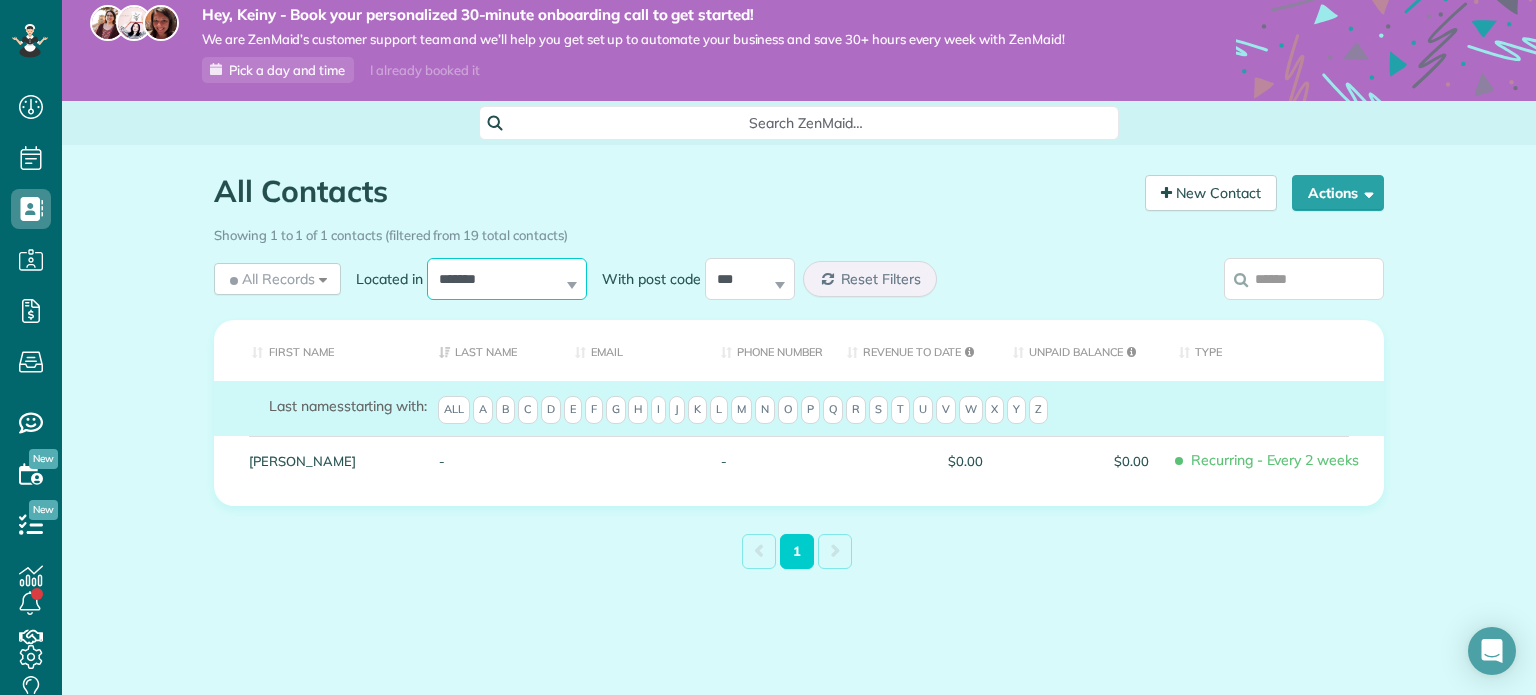 select on "**********" 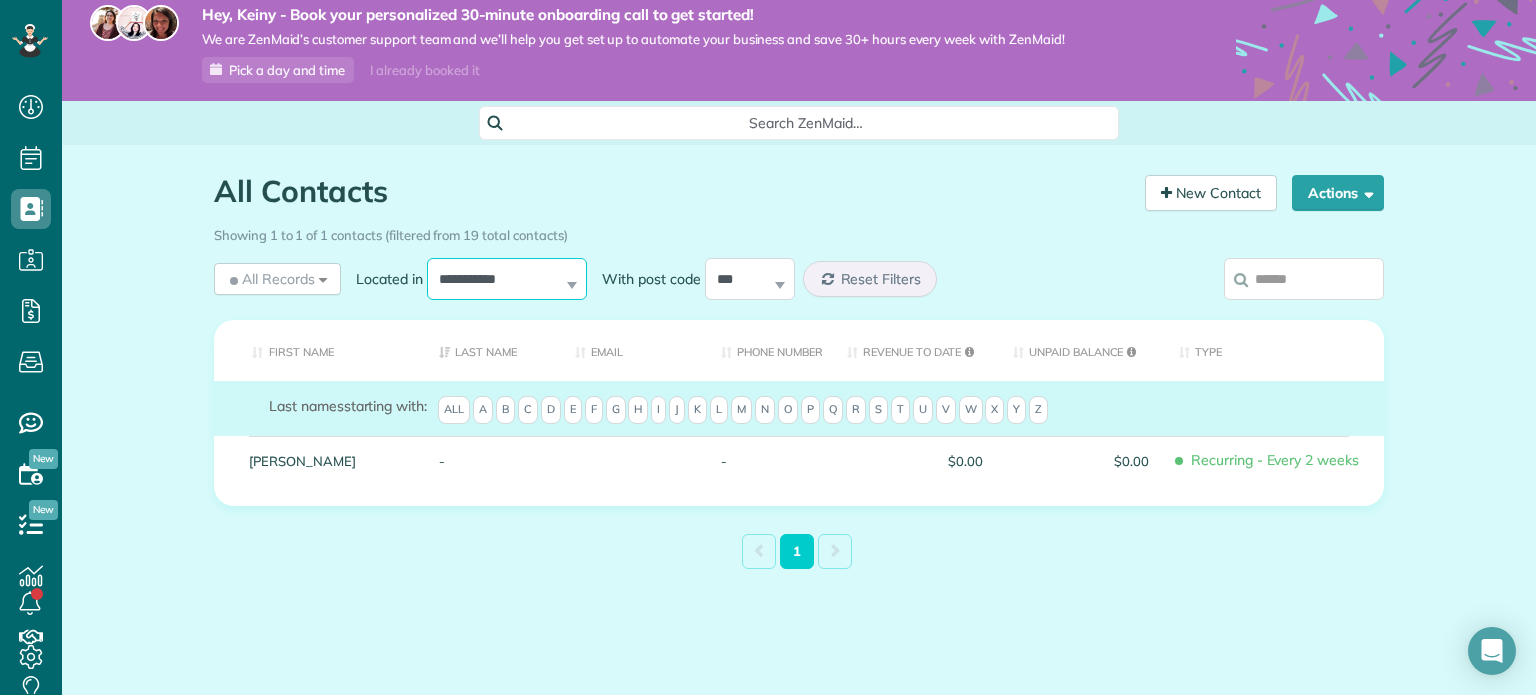 click on "**********" at bounding box center (507, 279) 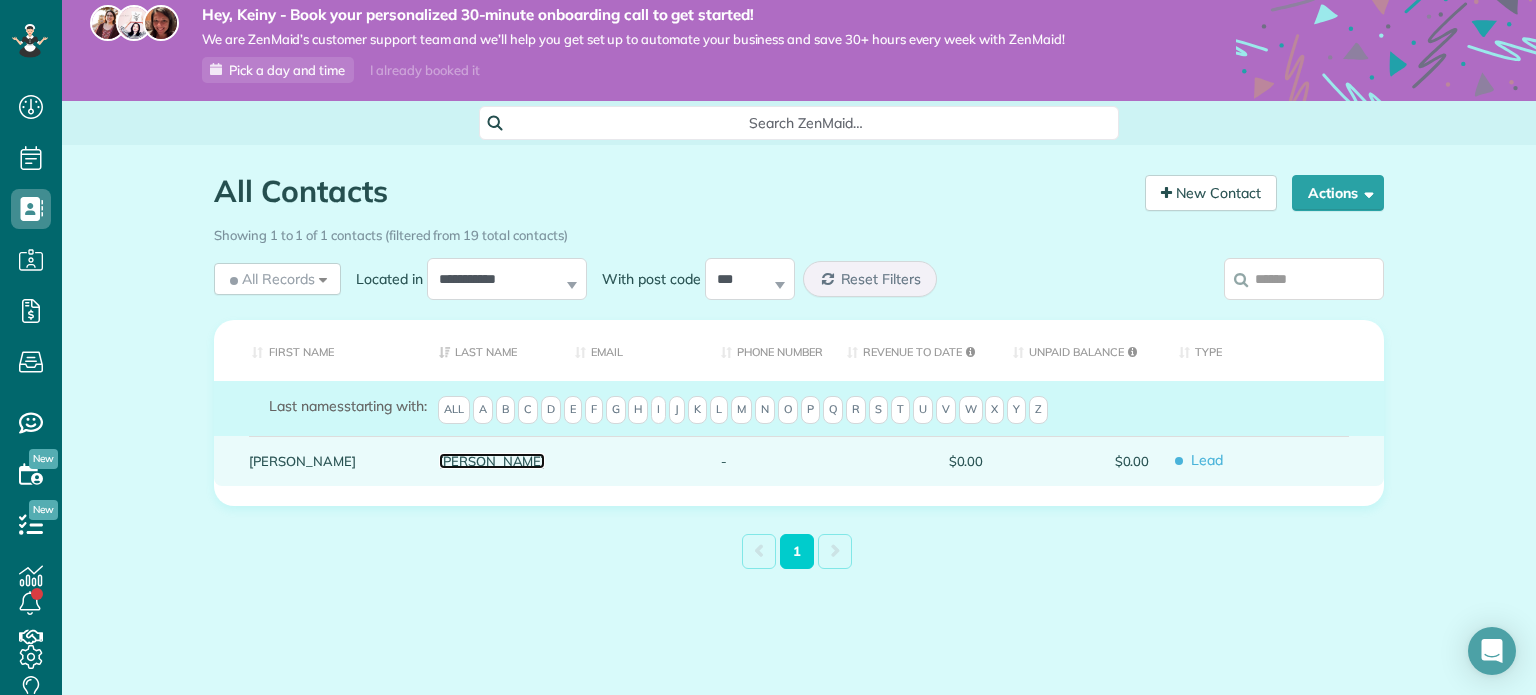 click on "Arellano" at bounding box center [492, 461] 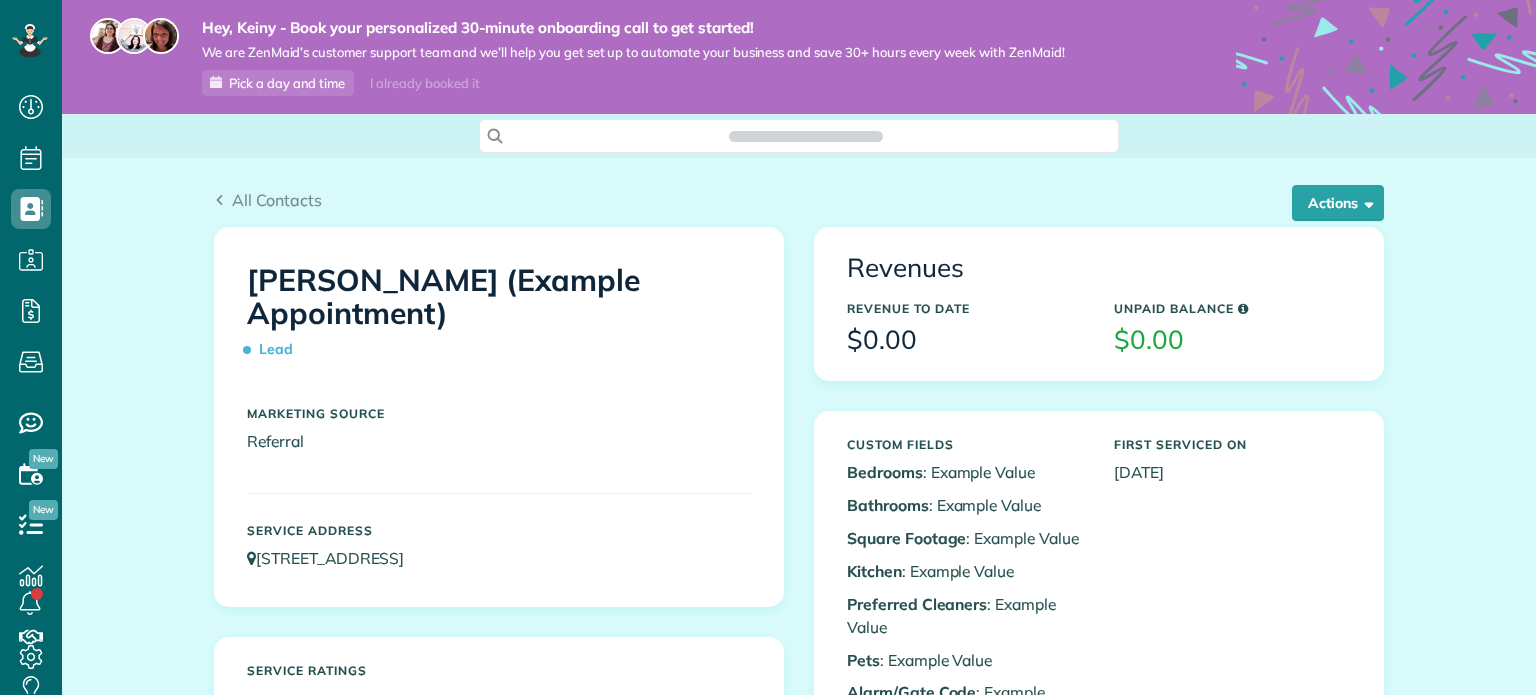 scroll, scrollTop: 0, scrollLeft: 0, axis: both 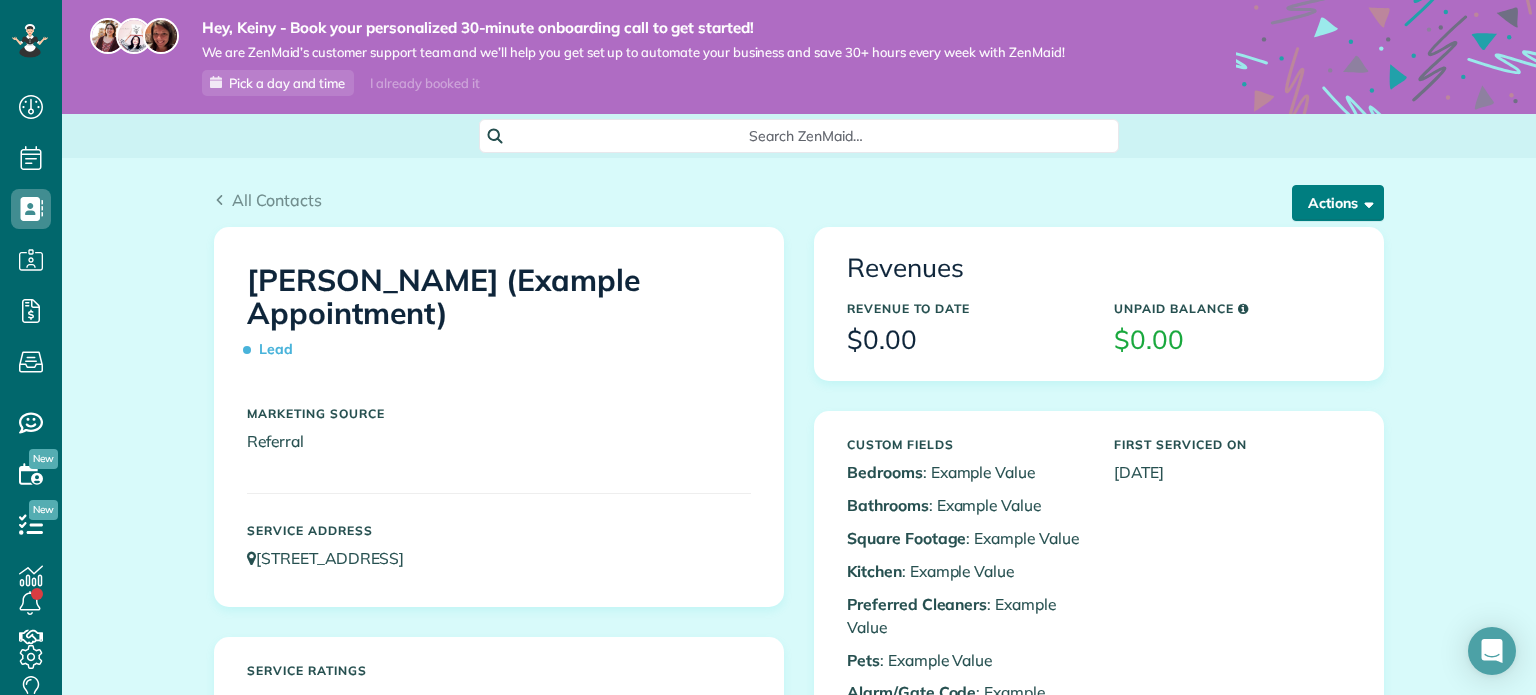 click at bounding box center (1365, 202) 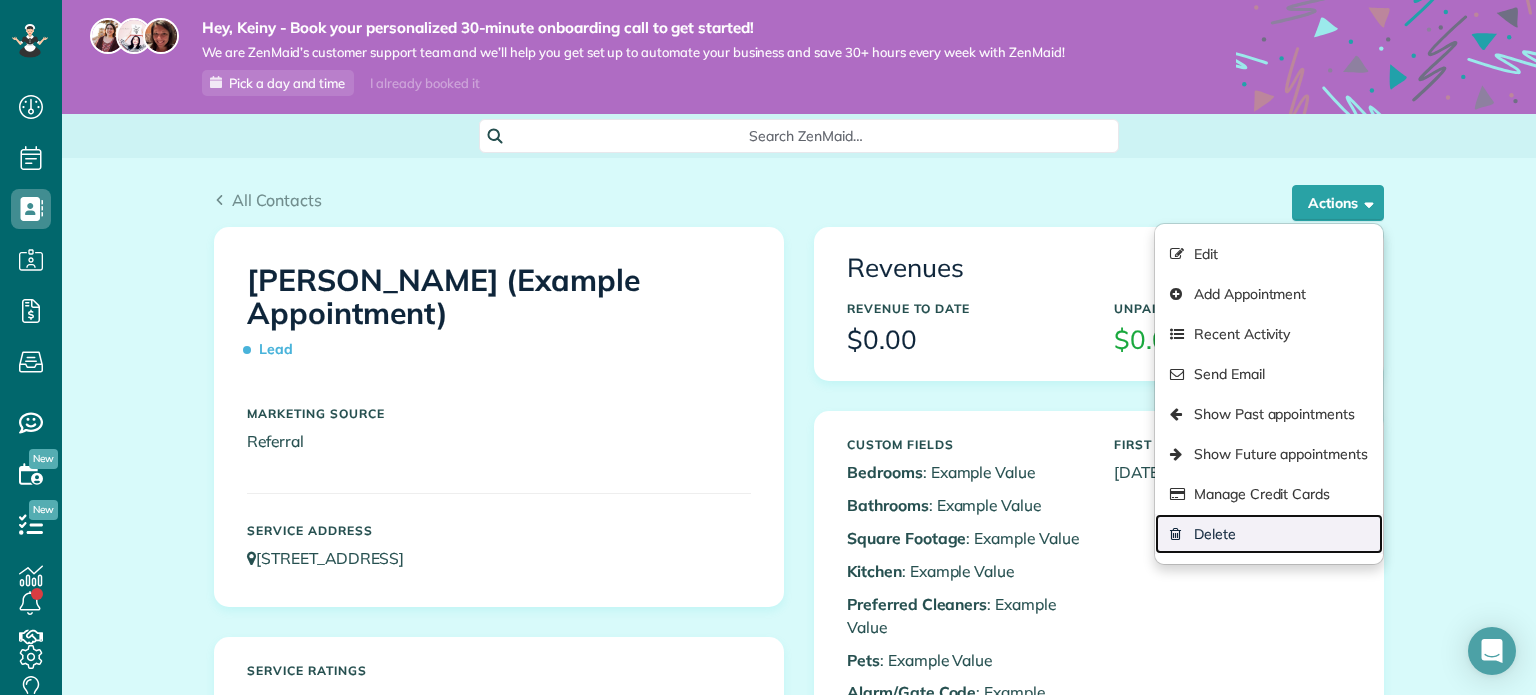 click on "Delete" at bounding box center [1269, 534] 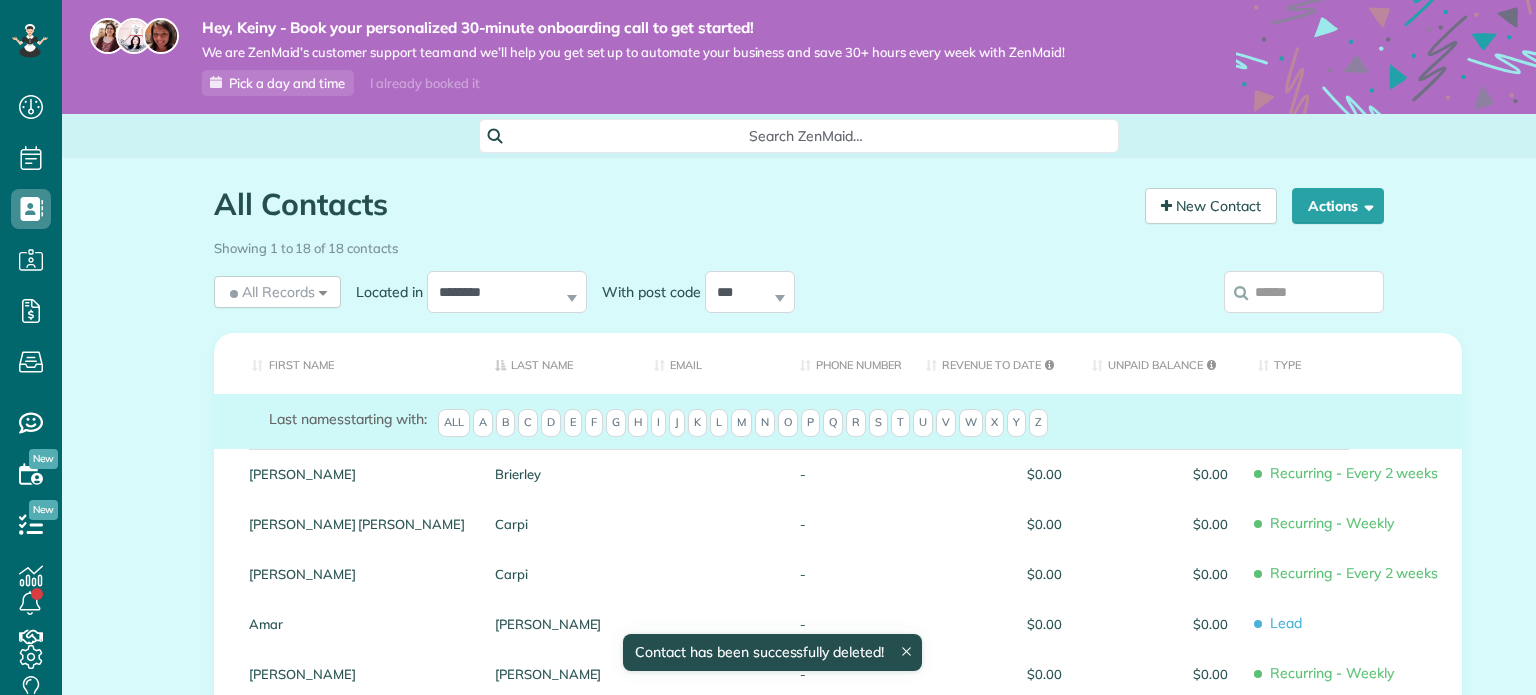 scroll, scrollTop: 0, scrollLeft: 0, axis: both 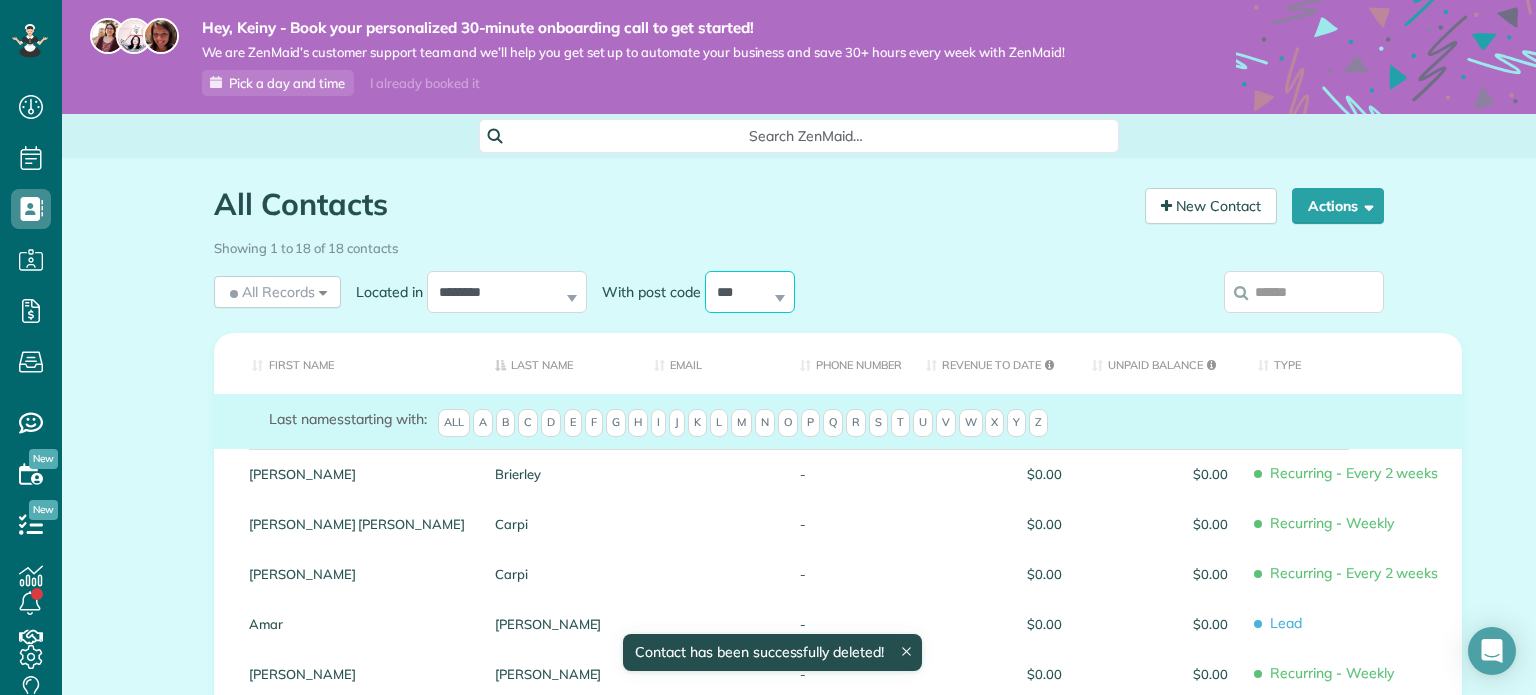 click on "***
*****
*****
*****
*****
****
****
****
****
*****
*****
*****
*****" at bounding box center (750, 292) 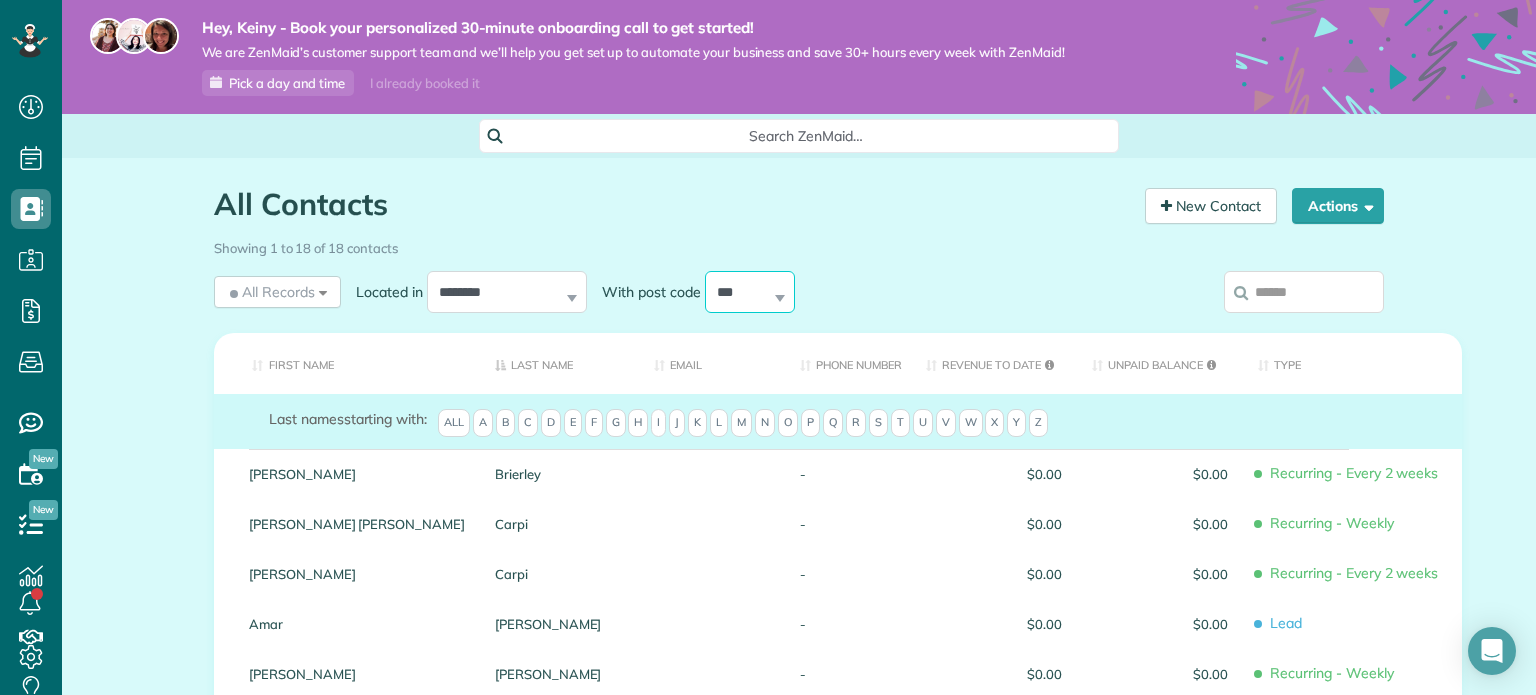 click on "***
*****
*****
*****
*****
****
****
****
****
*****
*****
*****
*****" at bounding box center [750, 292] 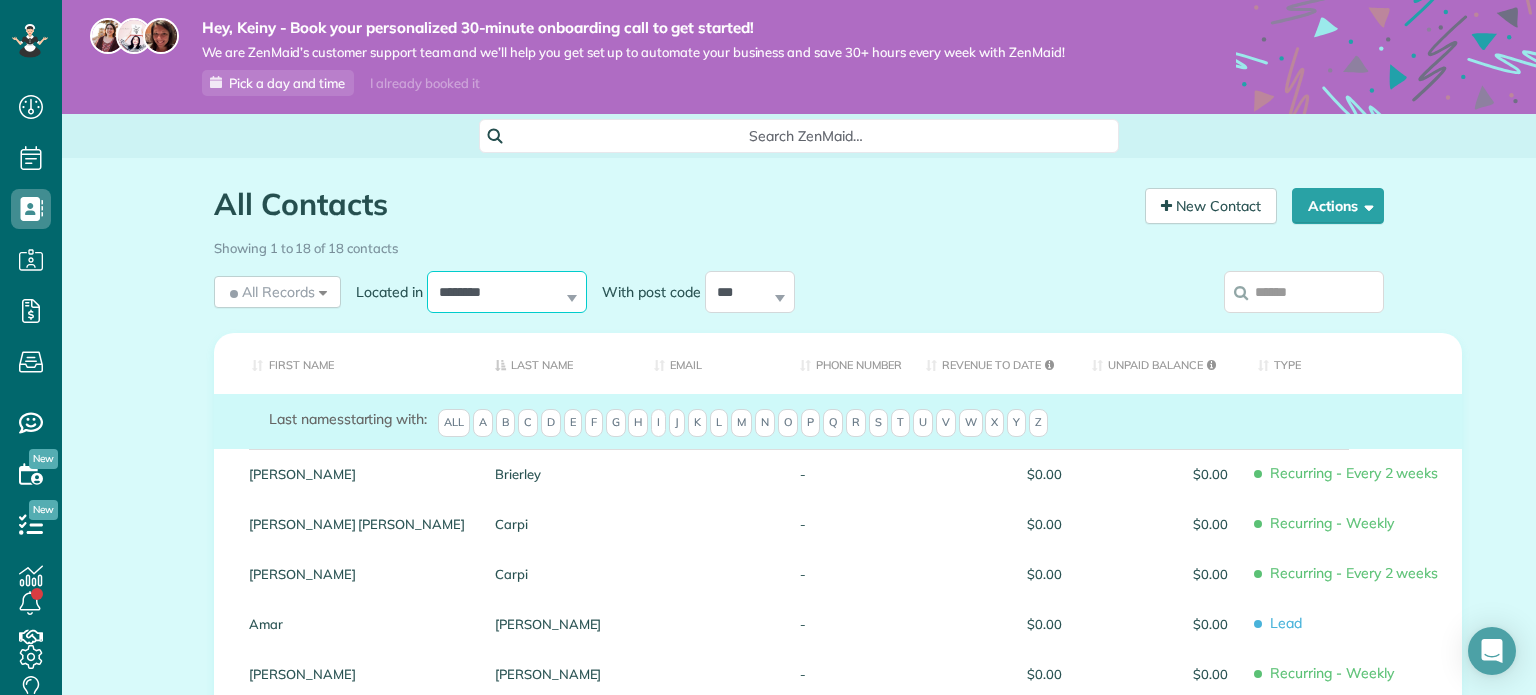 drag, startPoint x: 498, startPoint y: 281, endPoint x: 615, endPoint y: 277, distance: 117.06836 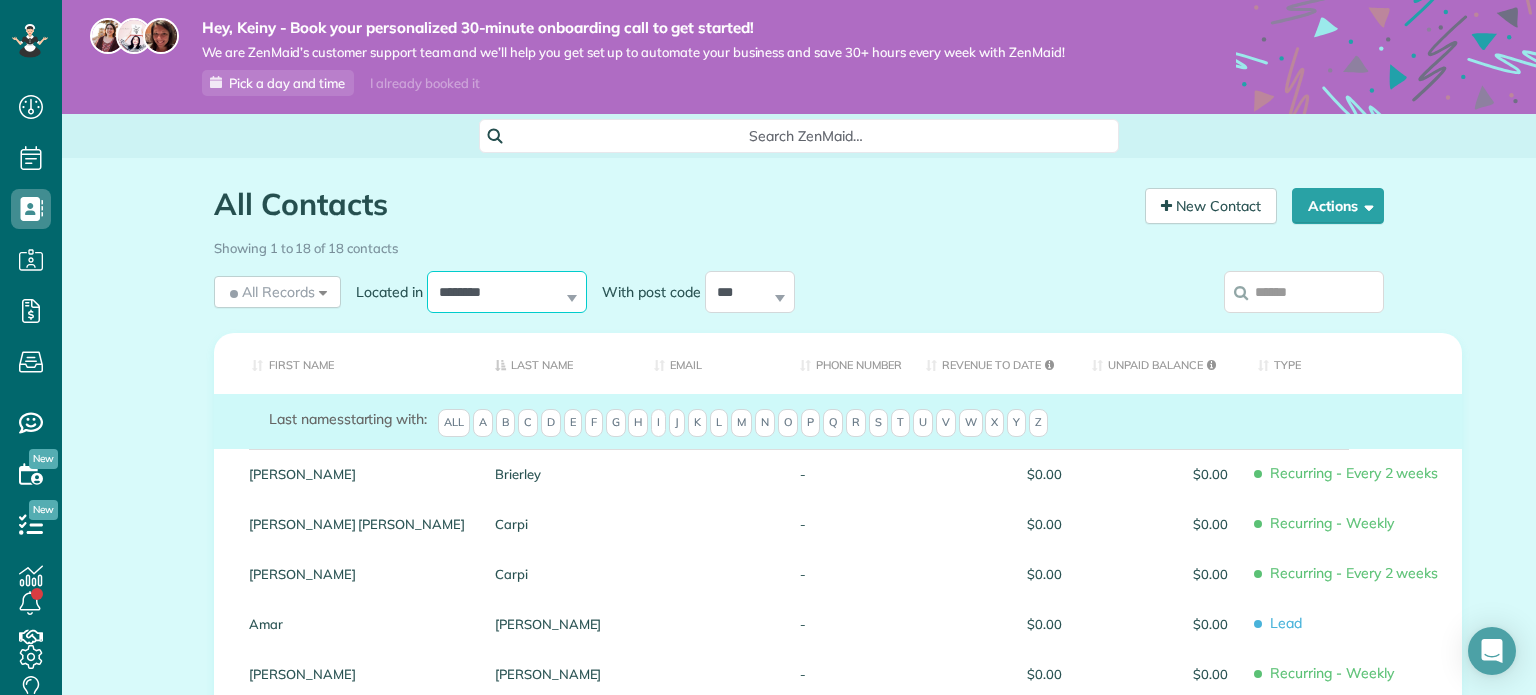 click on "**********" at bounding box center [507, 292] 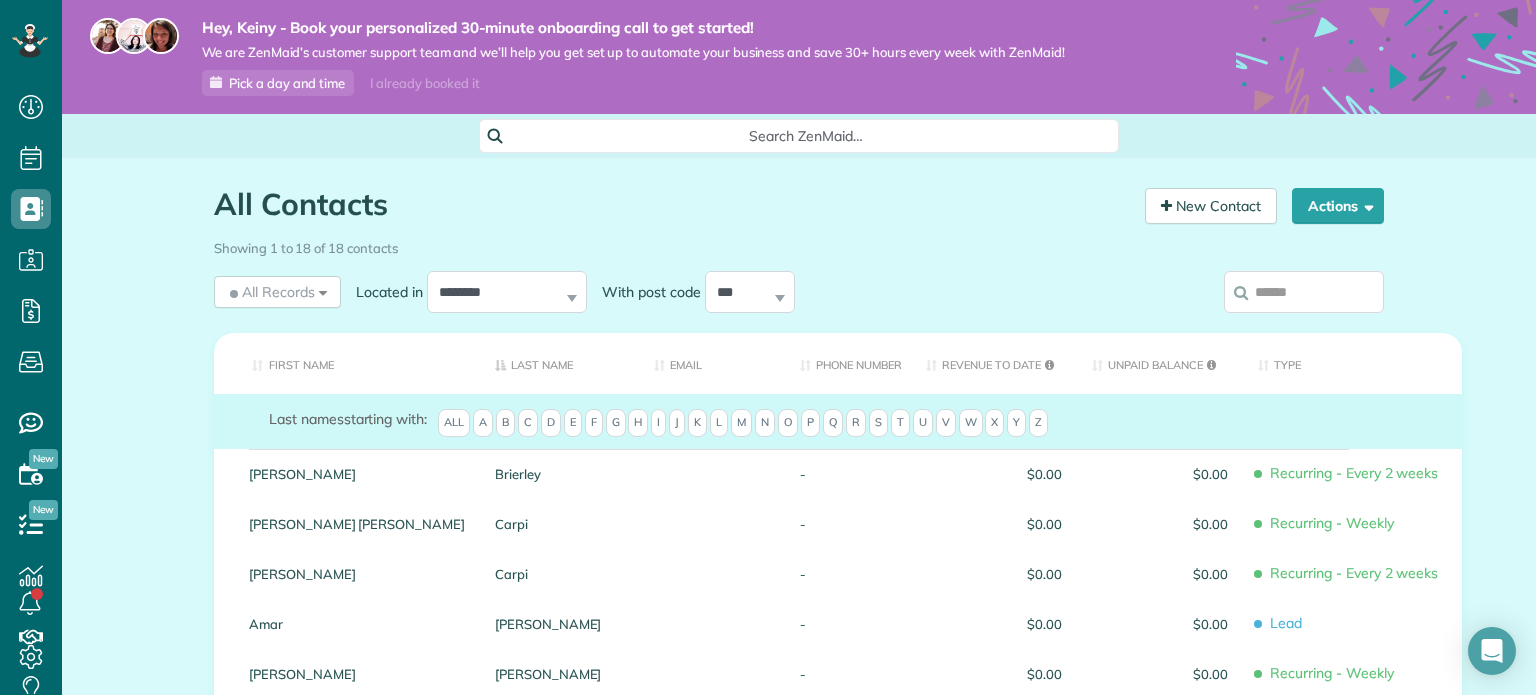 click on "Showing 1 to 18 of 18 contacts" at bounding box center [799, 248] 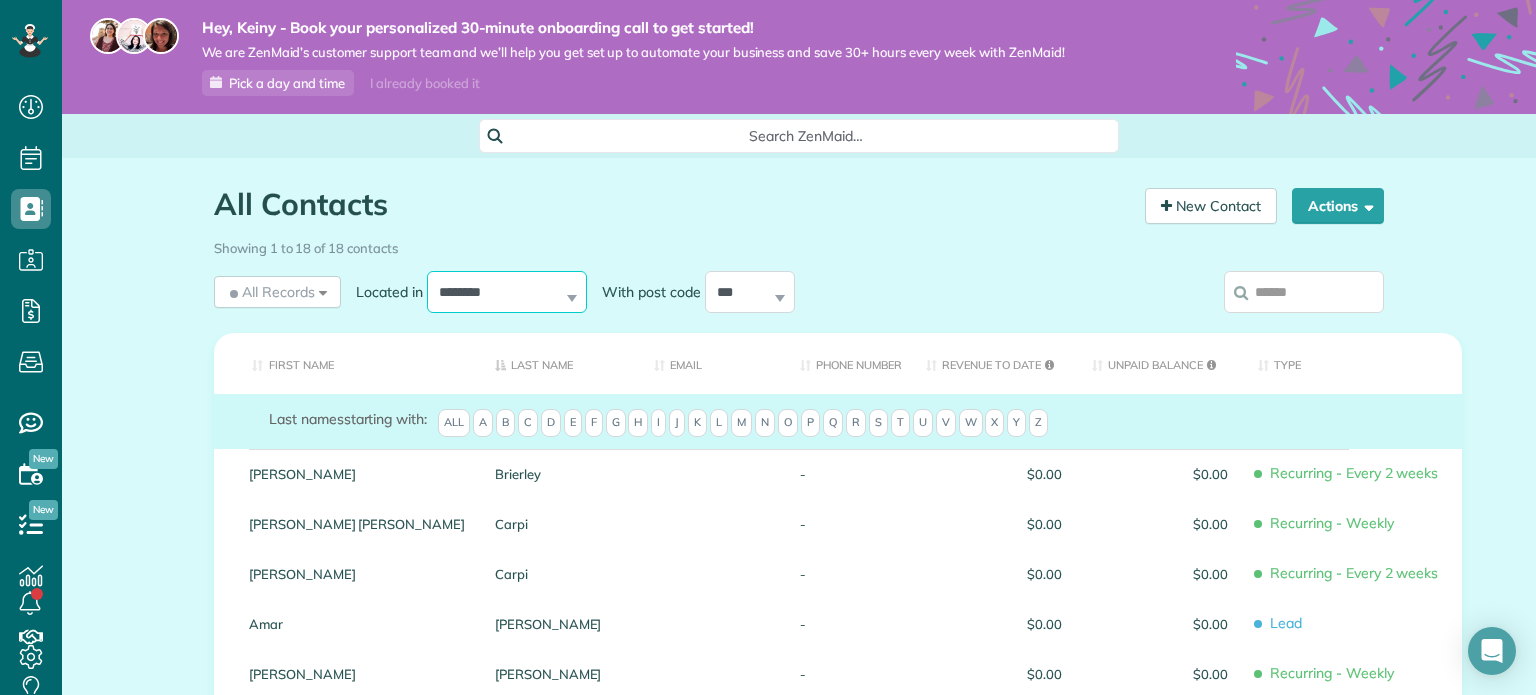 click on "**********" at bounding box center [507, 292] 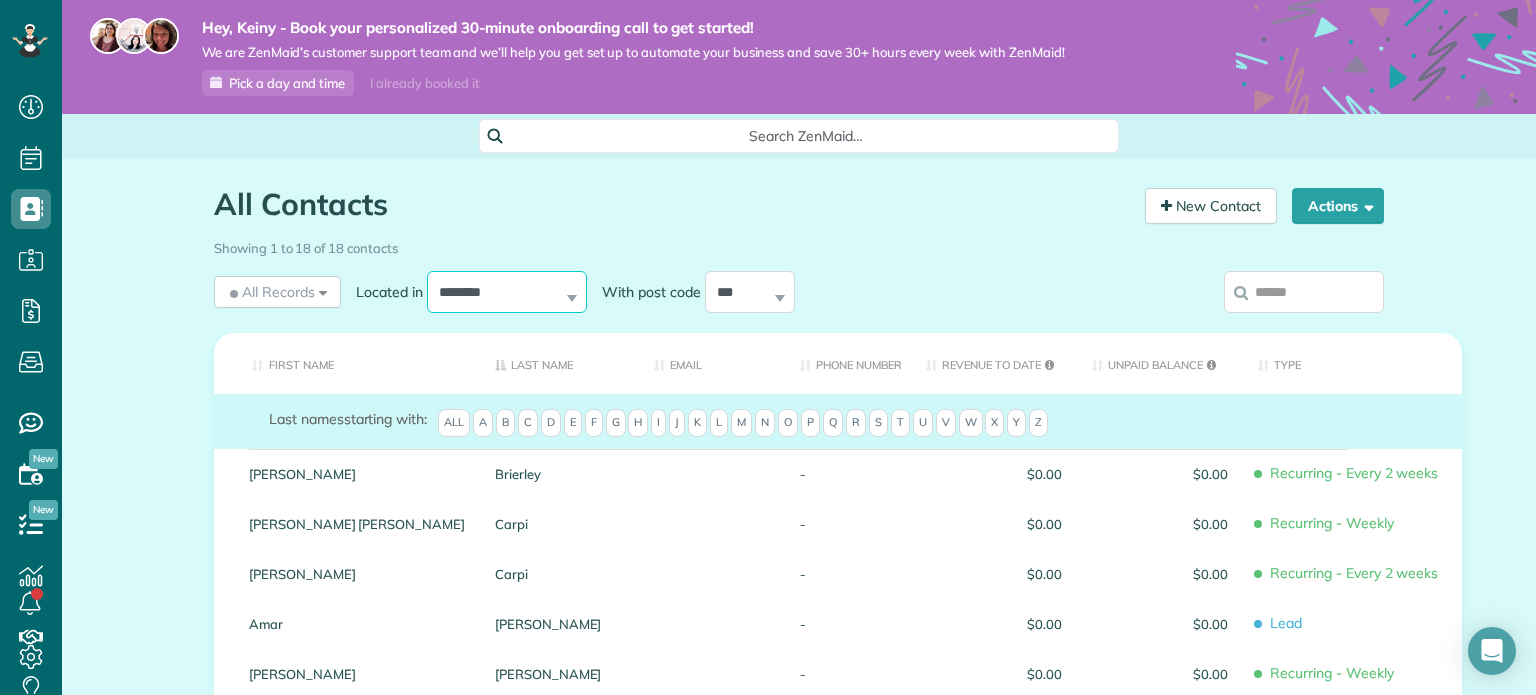 select on "*********" 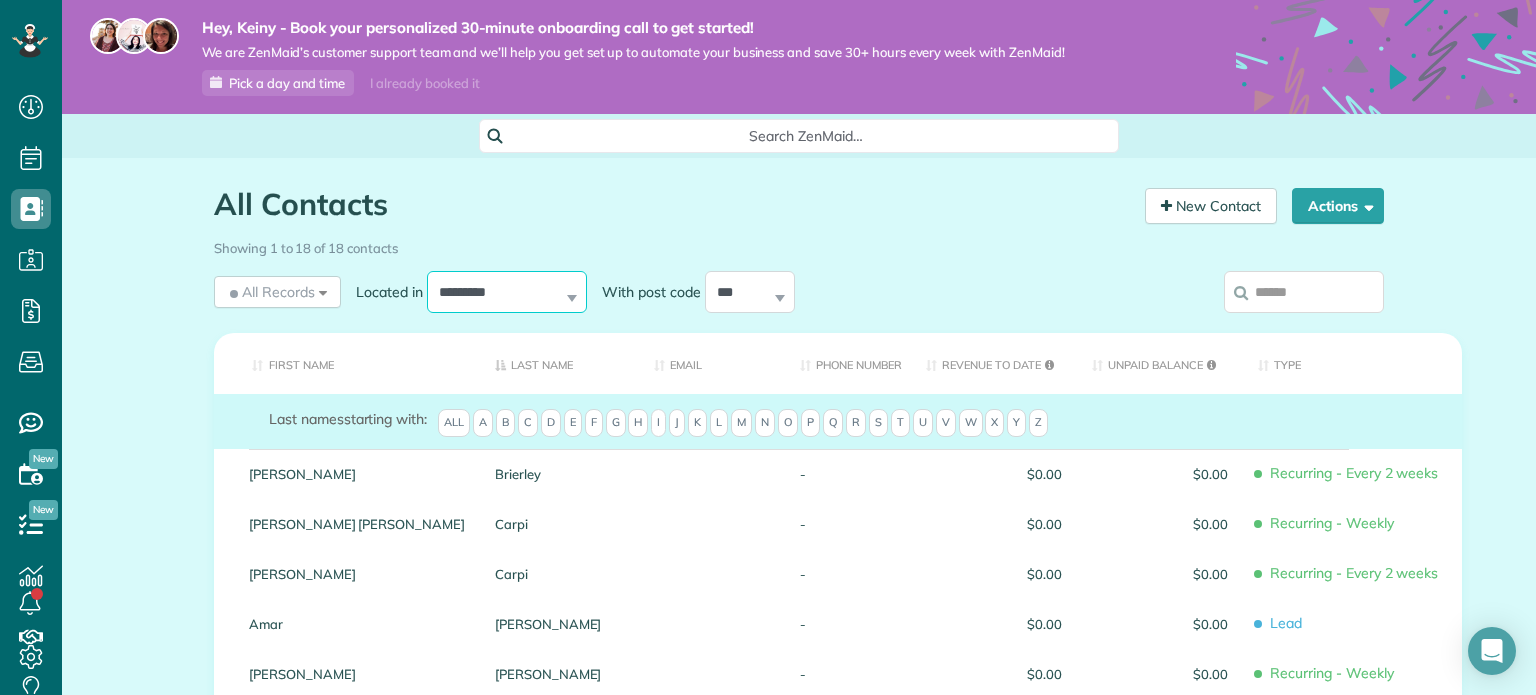 click on "**********" at bounding box center (507, 292) 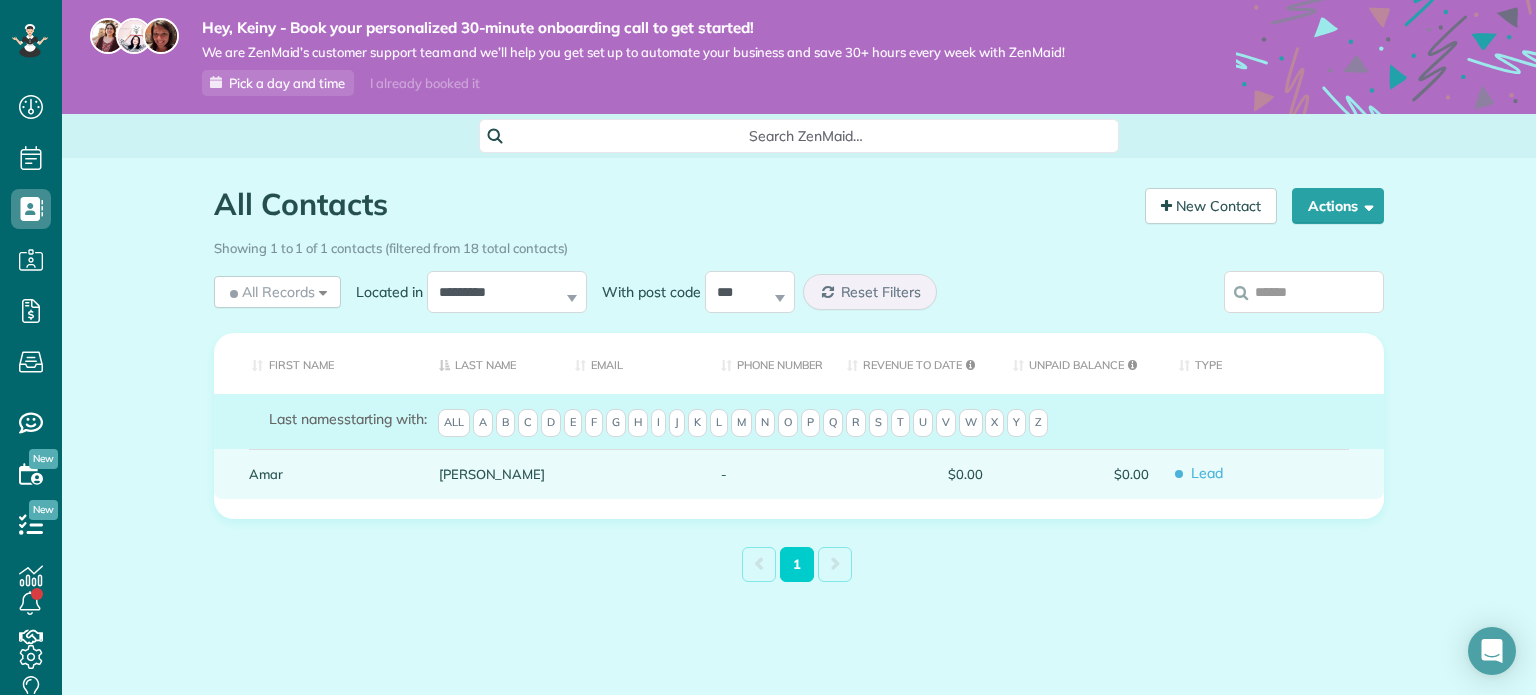 click on "$0.00" at bounding box center (1081, 474) 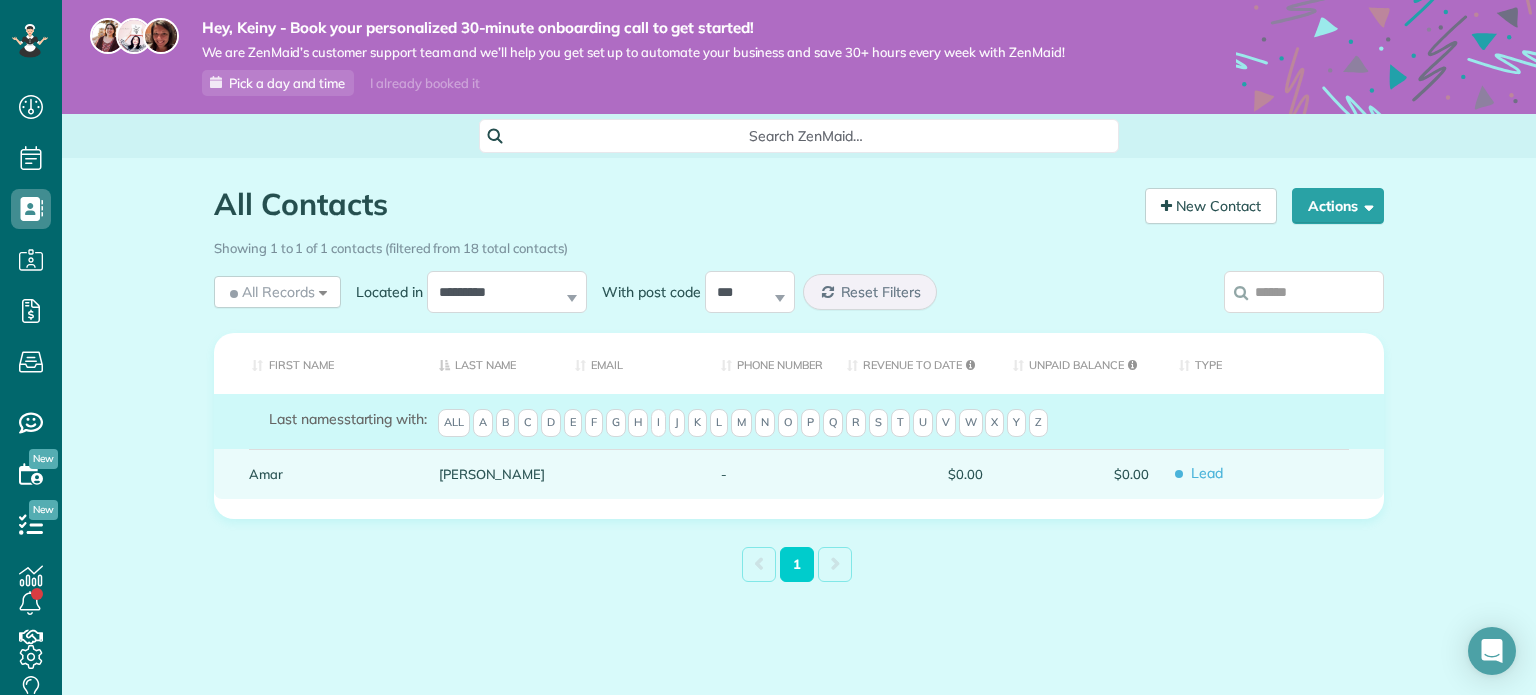 click on "Lead" at bounding box center (1274, 473) 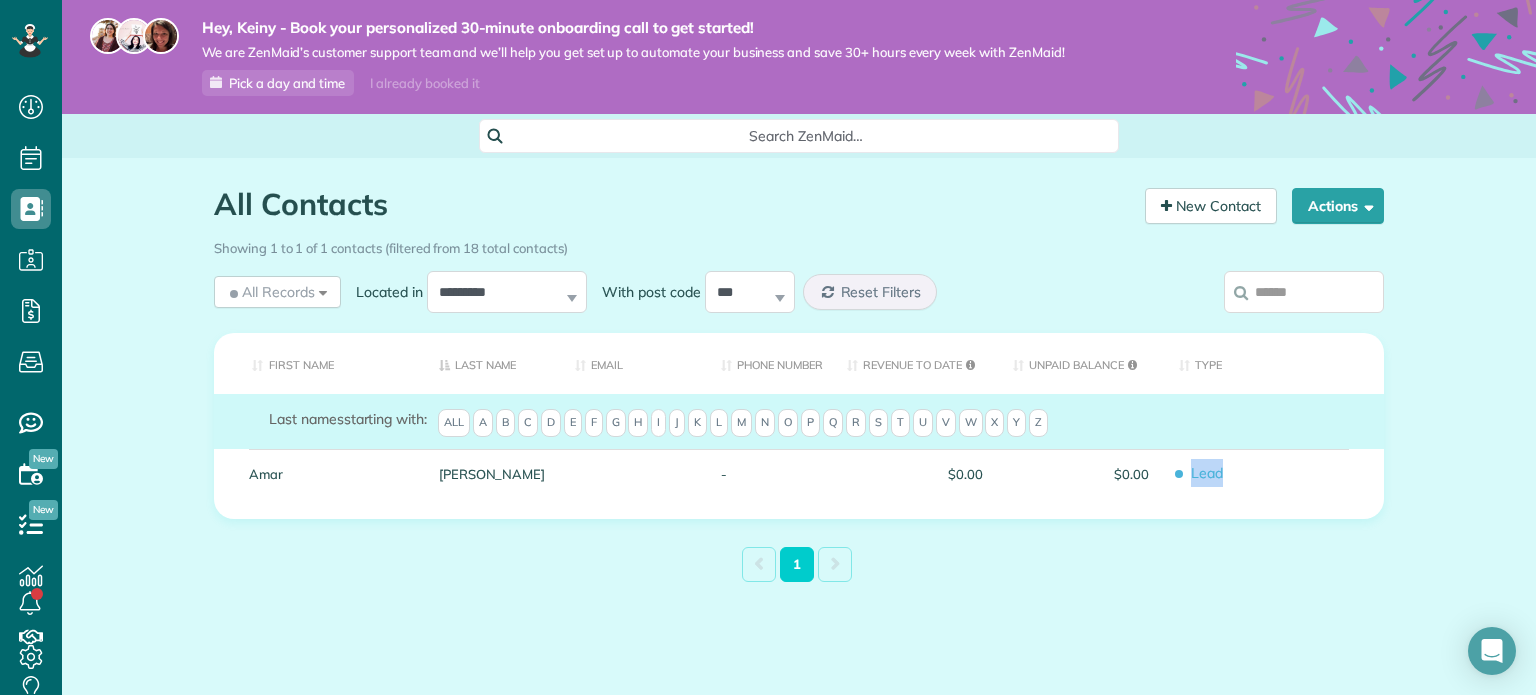 click on "Lead" at bounding box center (1274, 473) 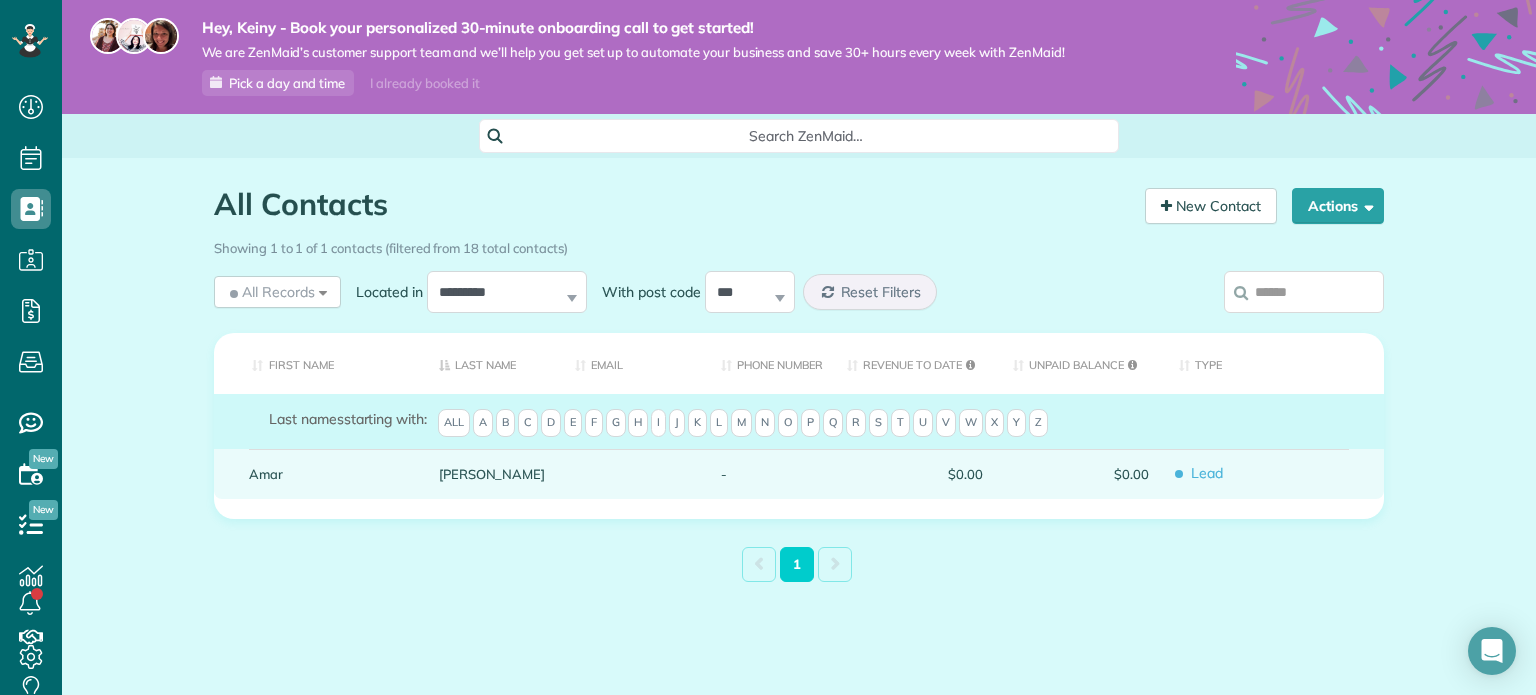 click at bounding box center (633, 474) 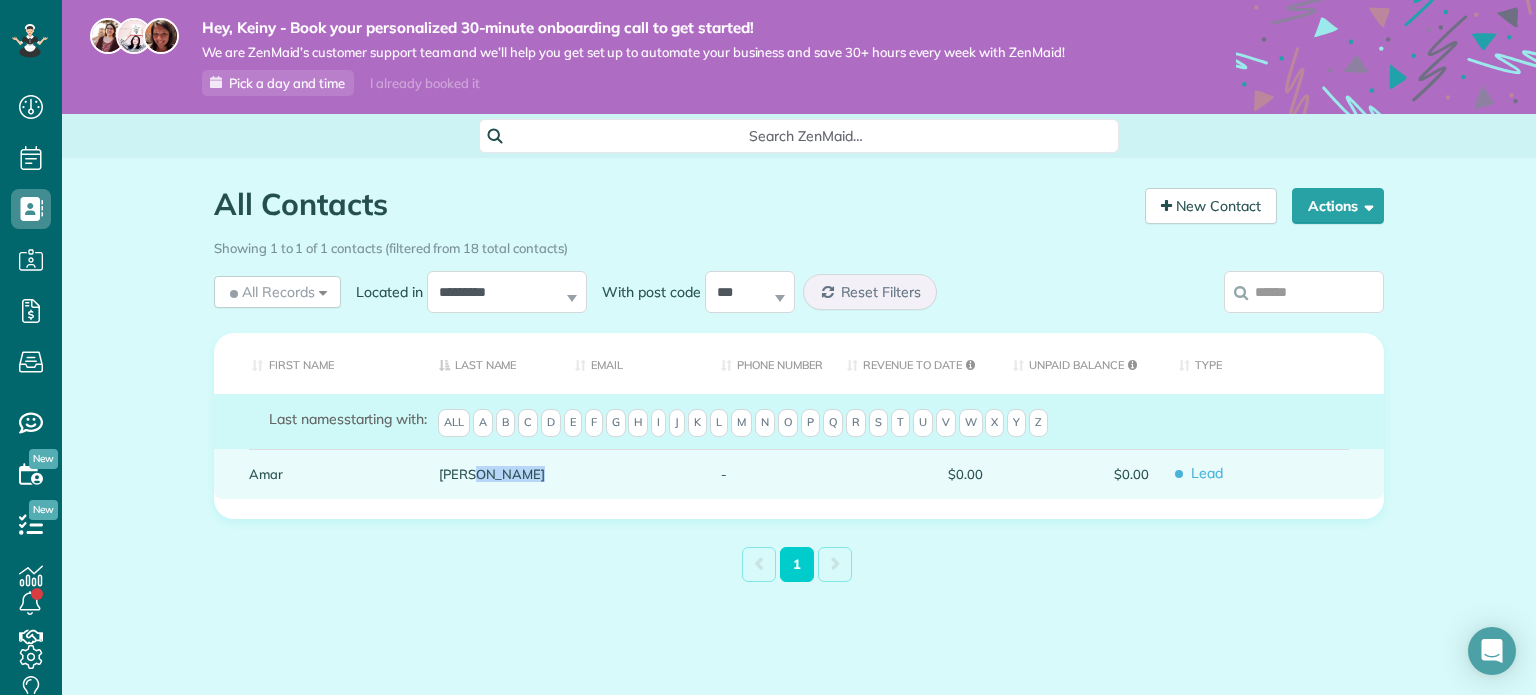 click at bounding box center (633, 474) 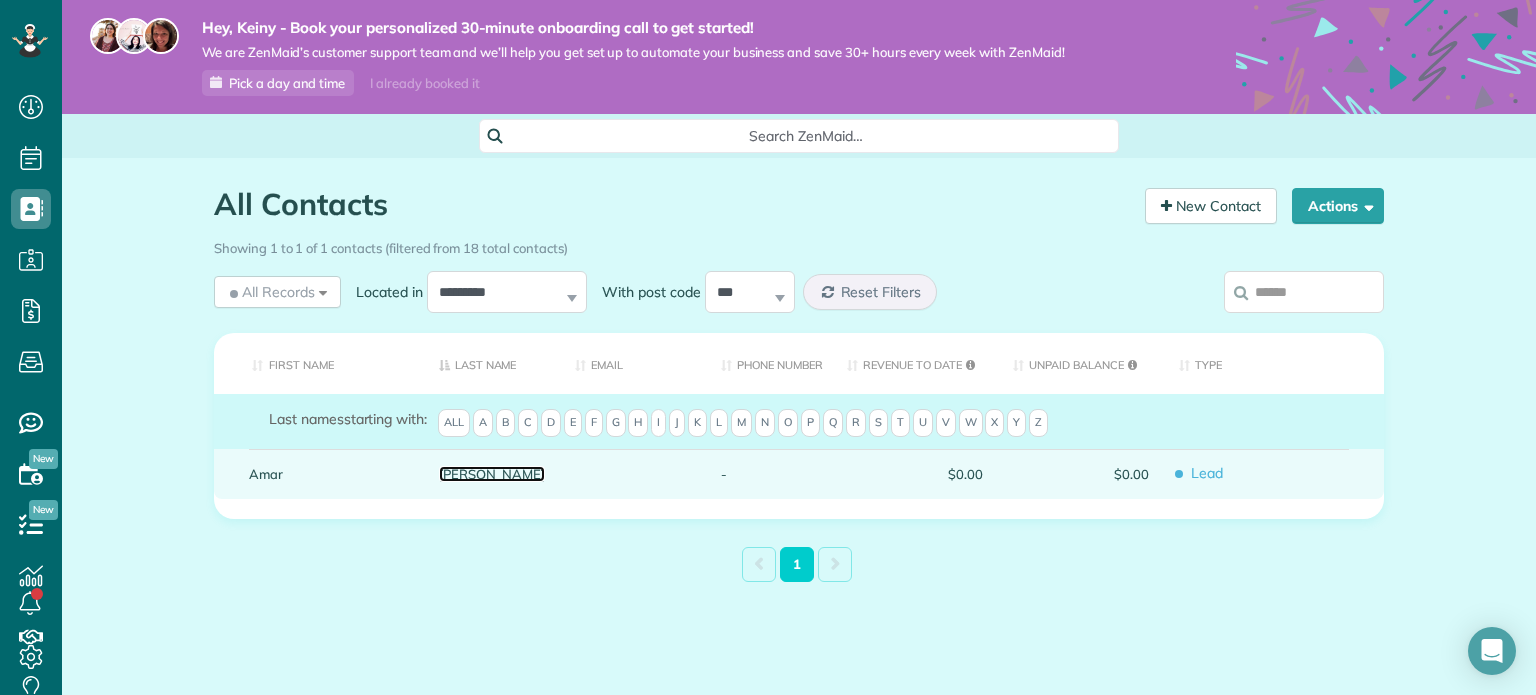 click on "Ghose" at bounding box center (492, 474) 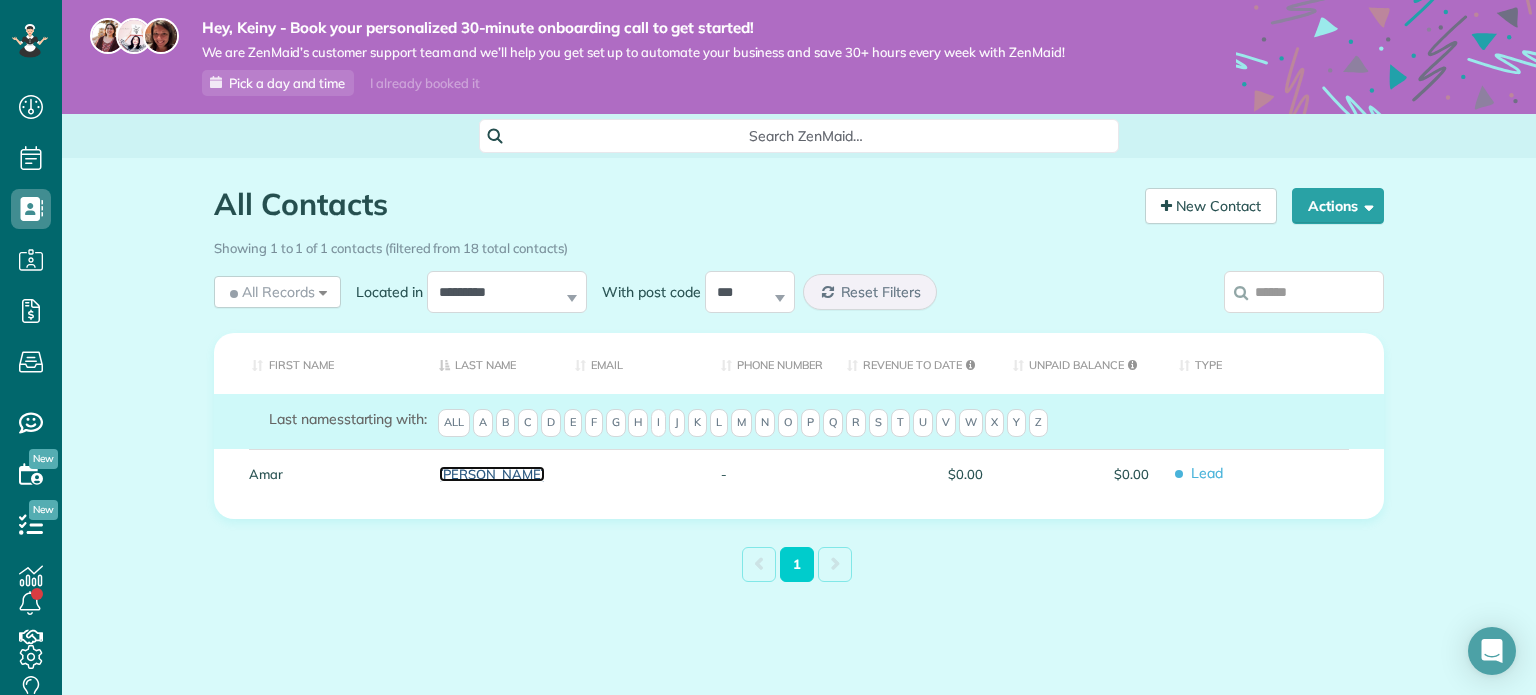 click on "Ghose" at bounding box center [492, 474] 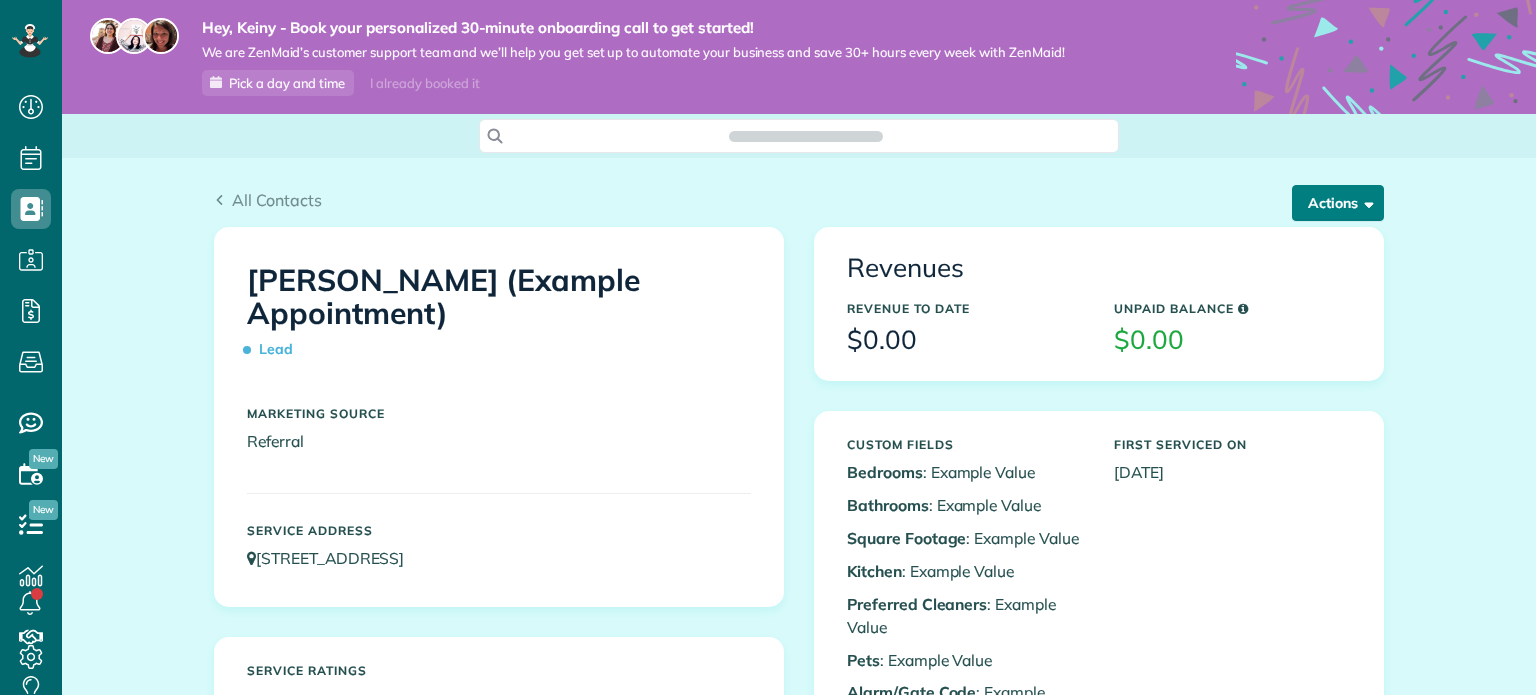 scroll, scrollTop: 0, scrollLeft: 0, axis: both 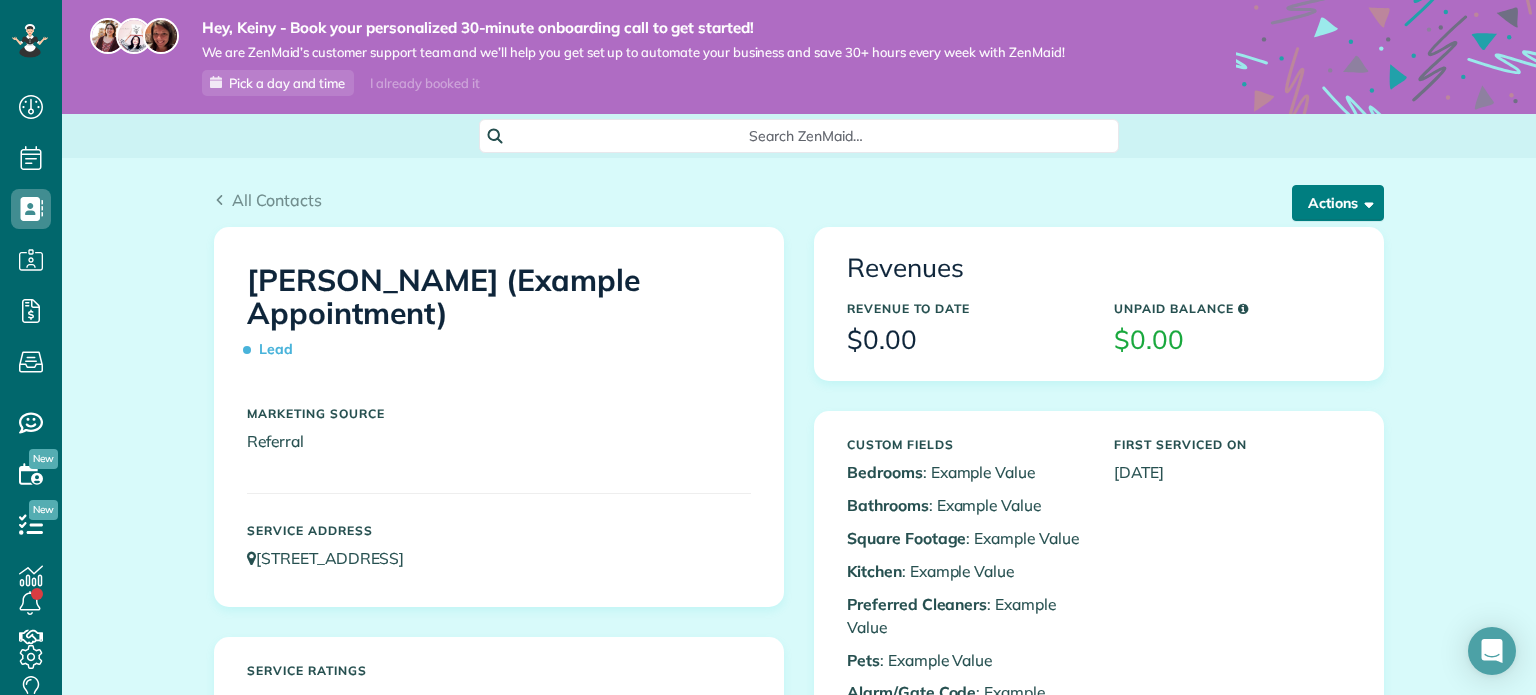 drag, startPoint x: 1363, startPoint y: 210, endPoint x: 1278, endPoint y: 395, distance: 203.59273 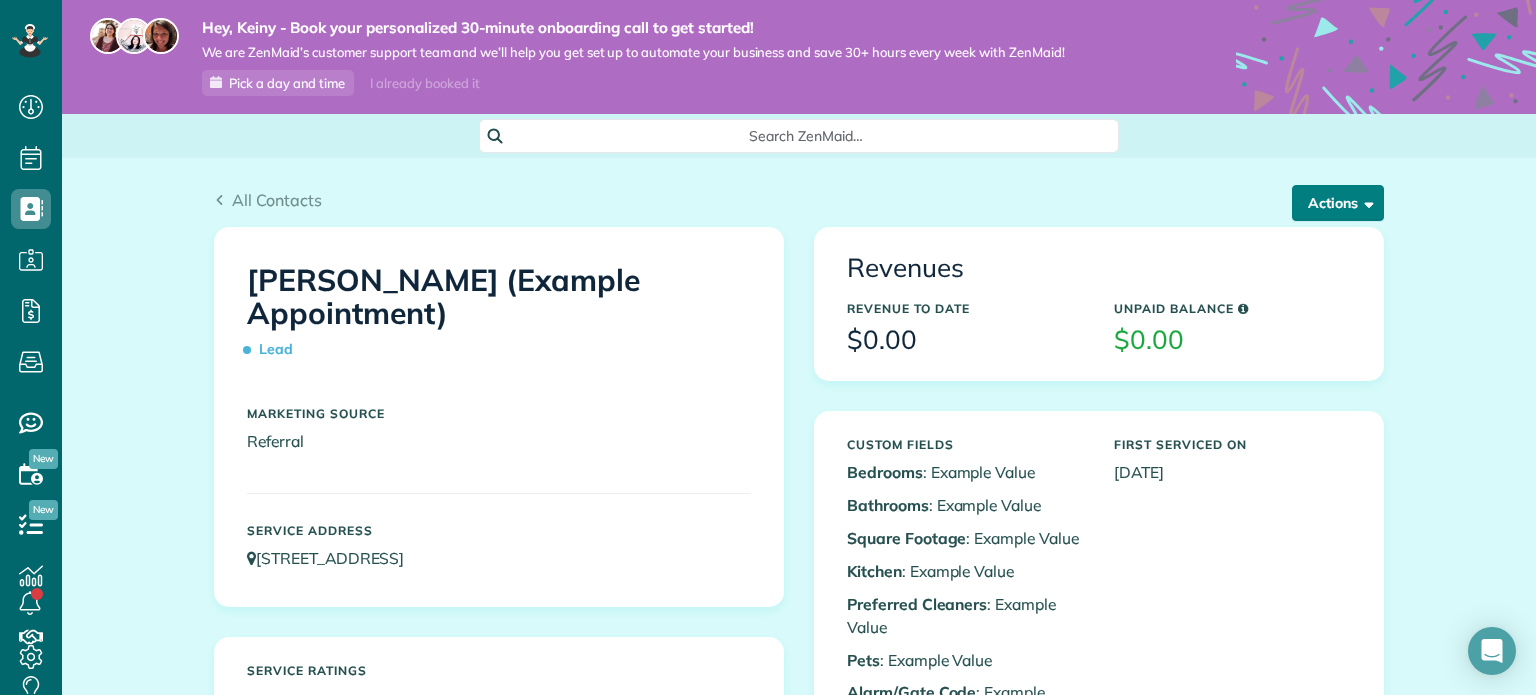 click at bounding box center [1365, 202] 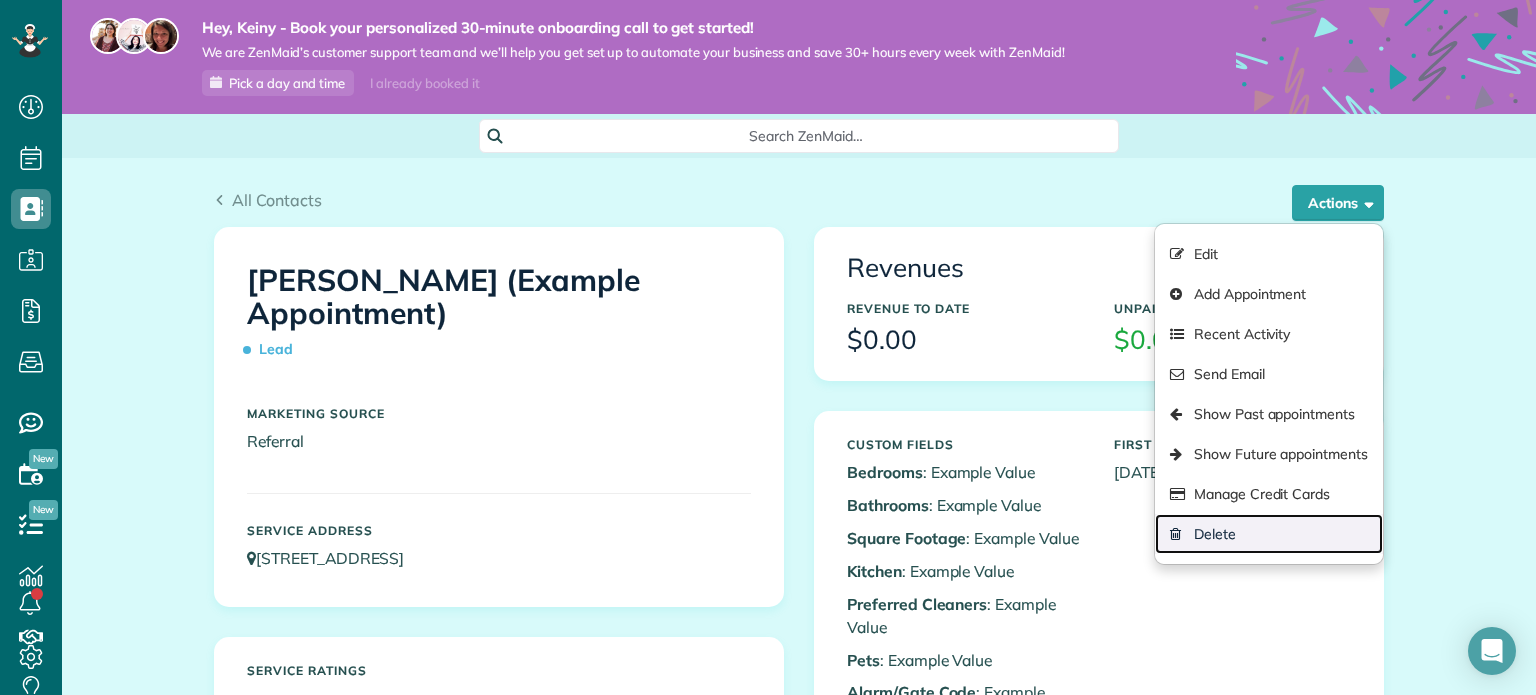 click on "Delete" at bounding box center (1269, 534) 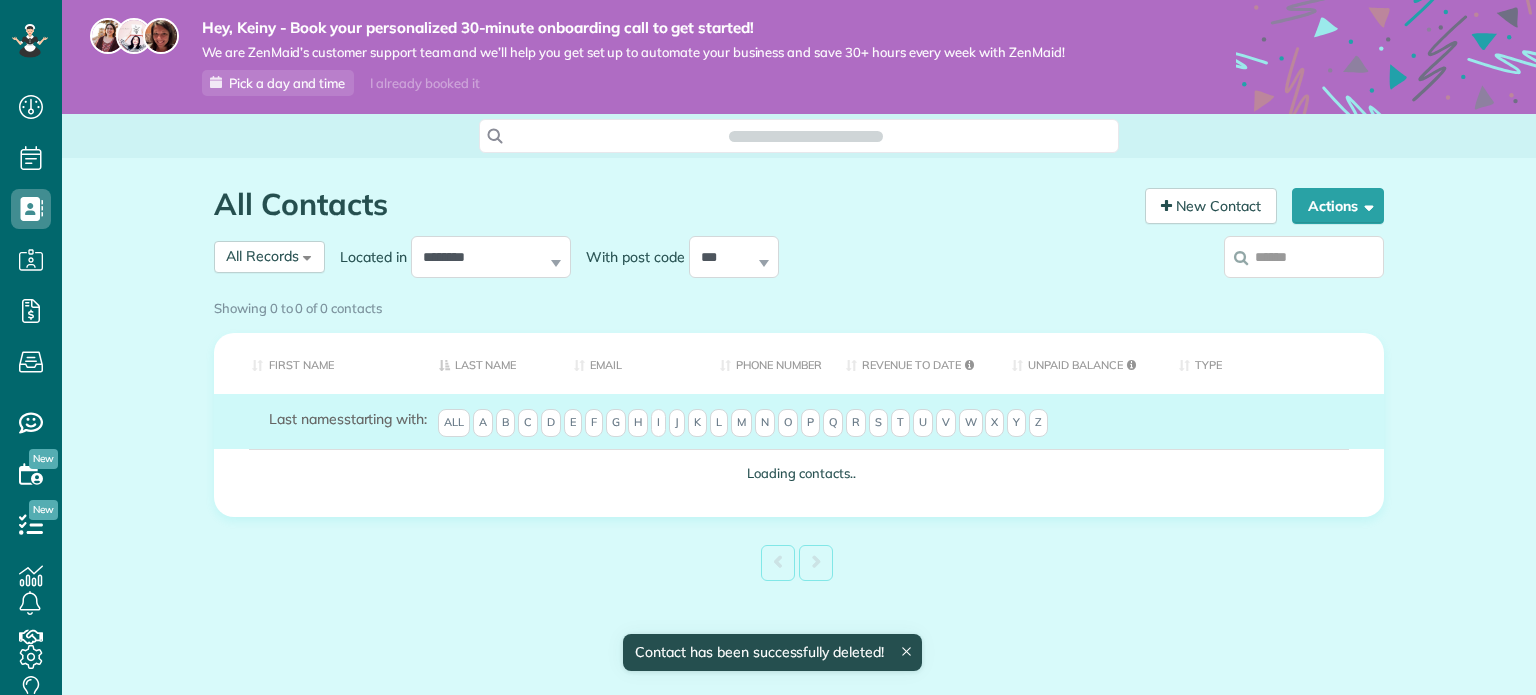 scroll, scrollTop: 0, scrollLeft: 0, axis: both 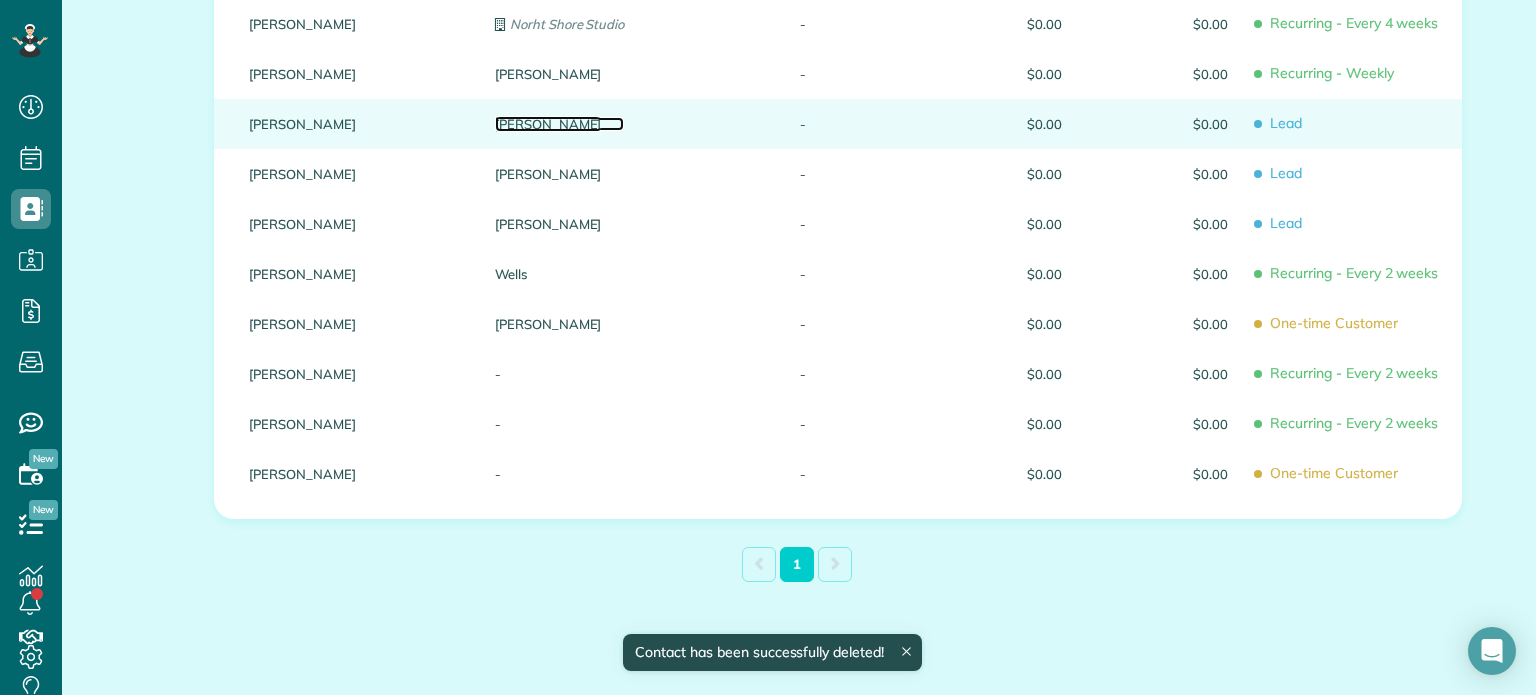 click on "[PERSON_NAME]" at bounding box center [559, 124] 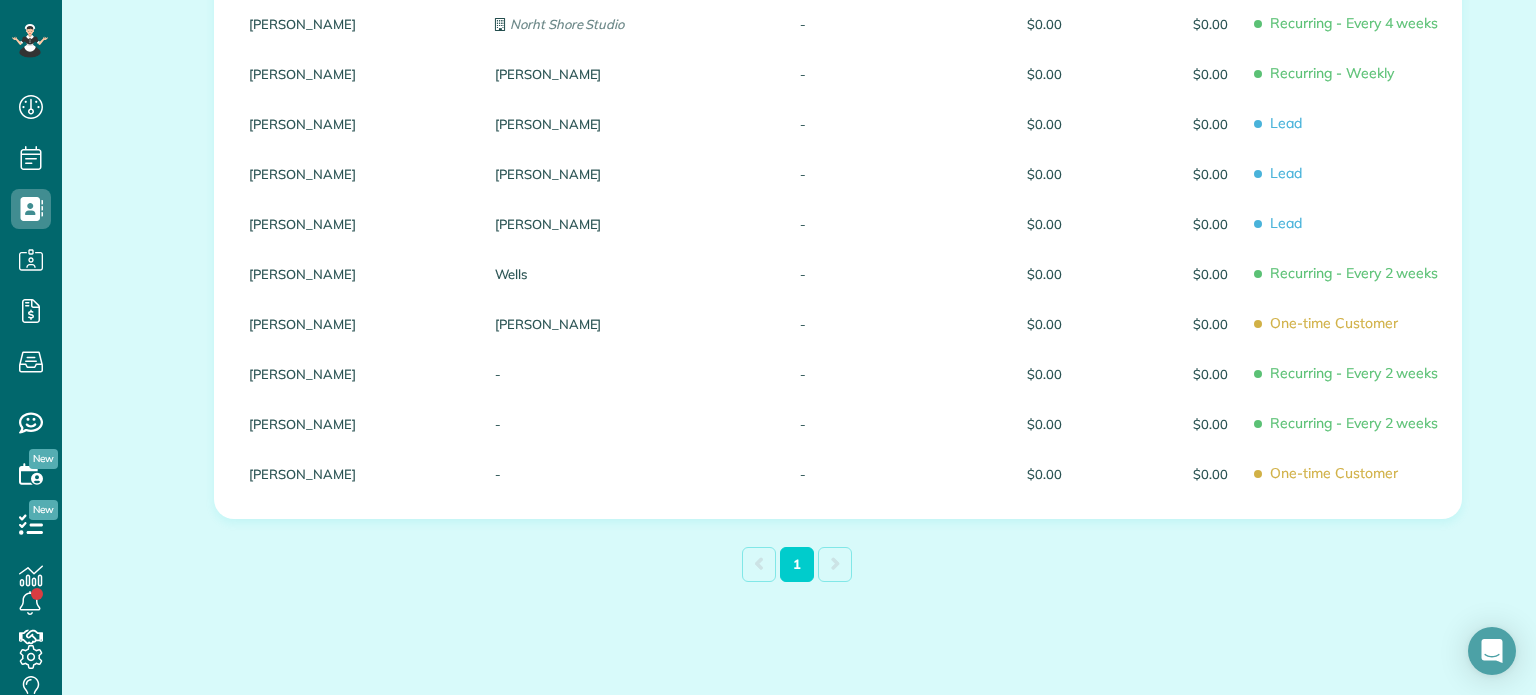 scroll, scrollTop: 349, scrollLeft: 0, axis: vertical 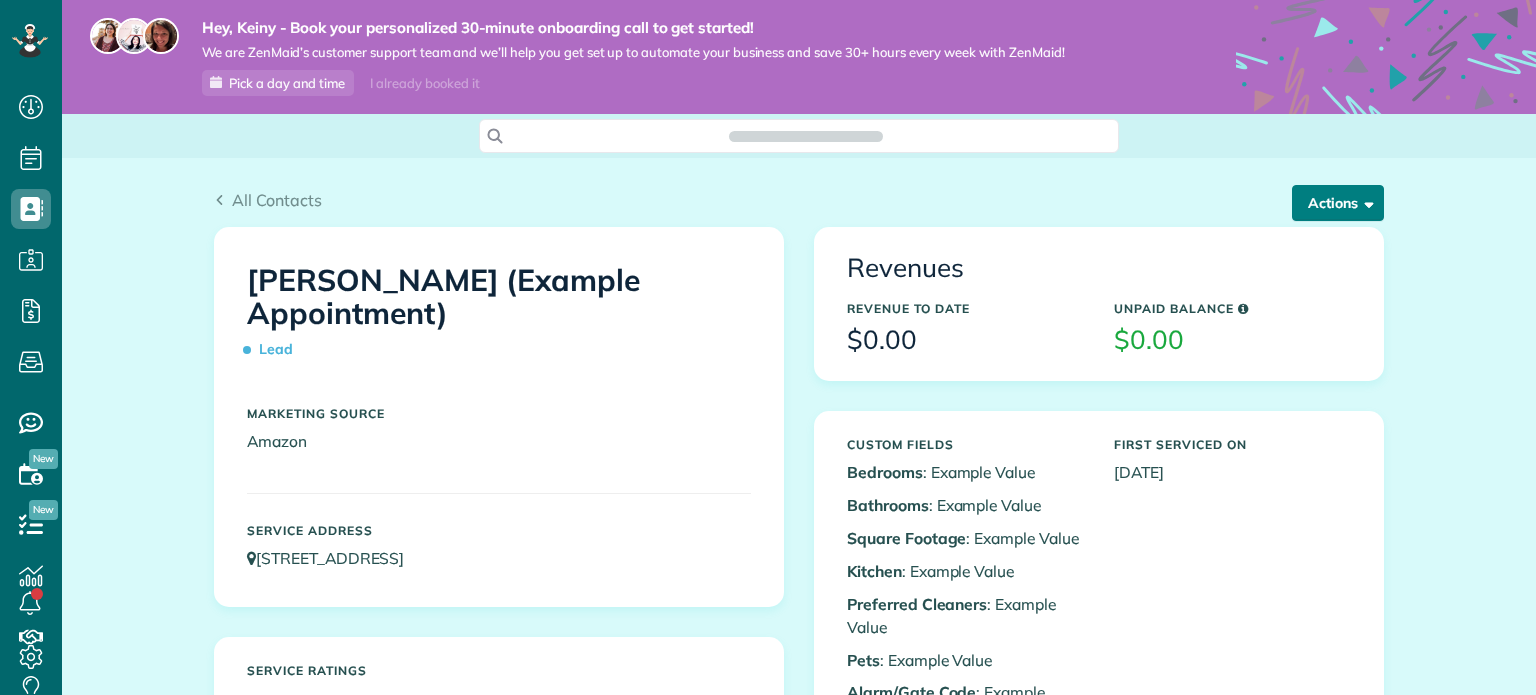 click on "Actions" at bounding box center (1338, 203) 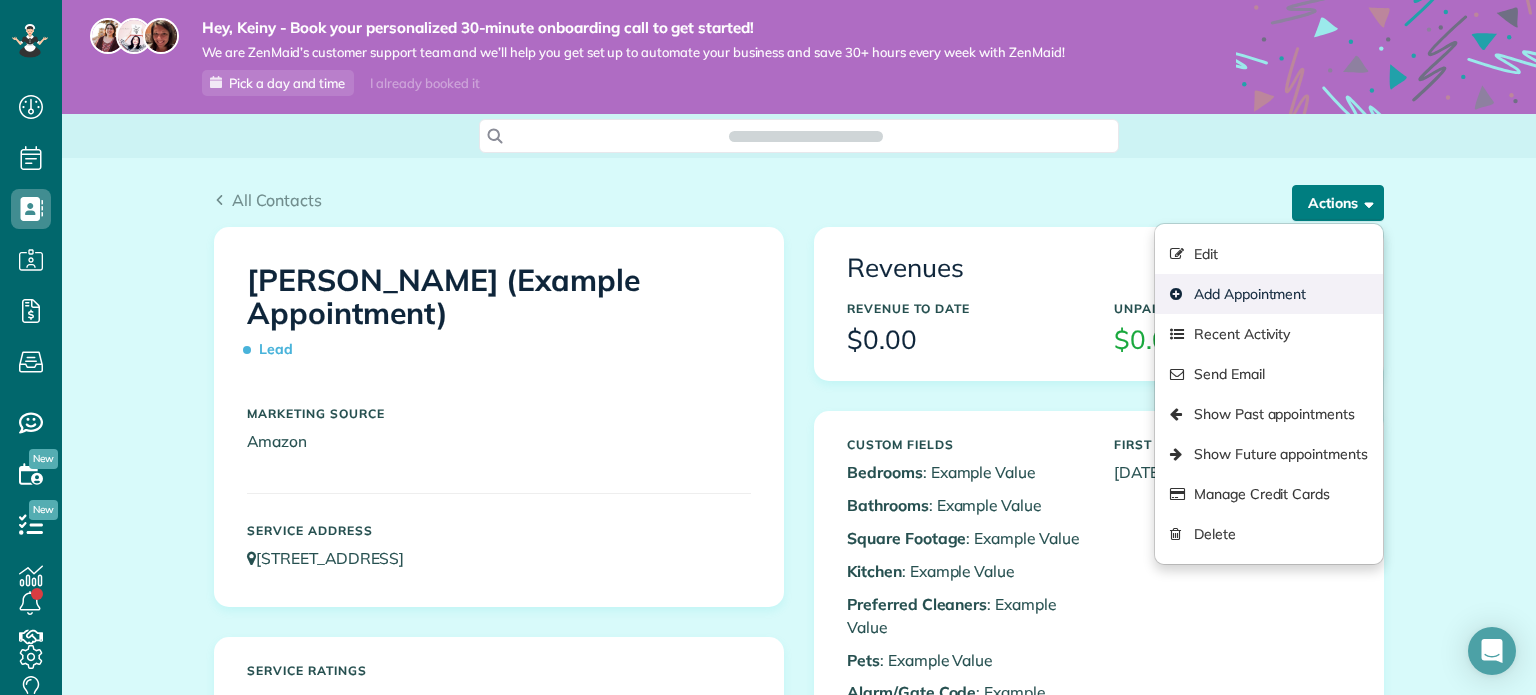 scroll, scrollTop: 695, scrollLeft: 61, axis: both 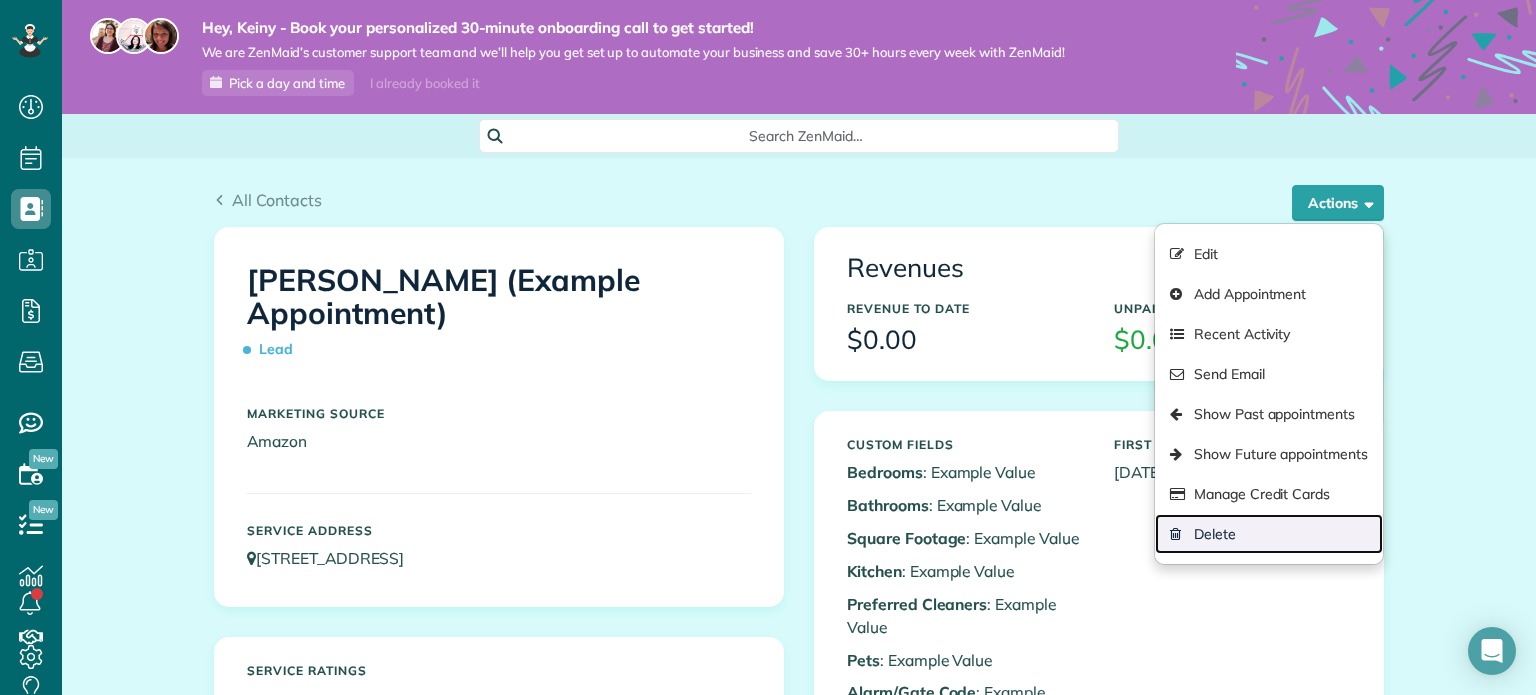 click on "Delete" at bounding box center [1269, 534] 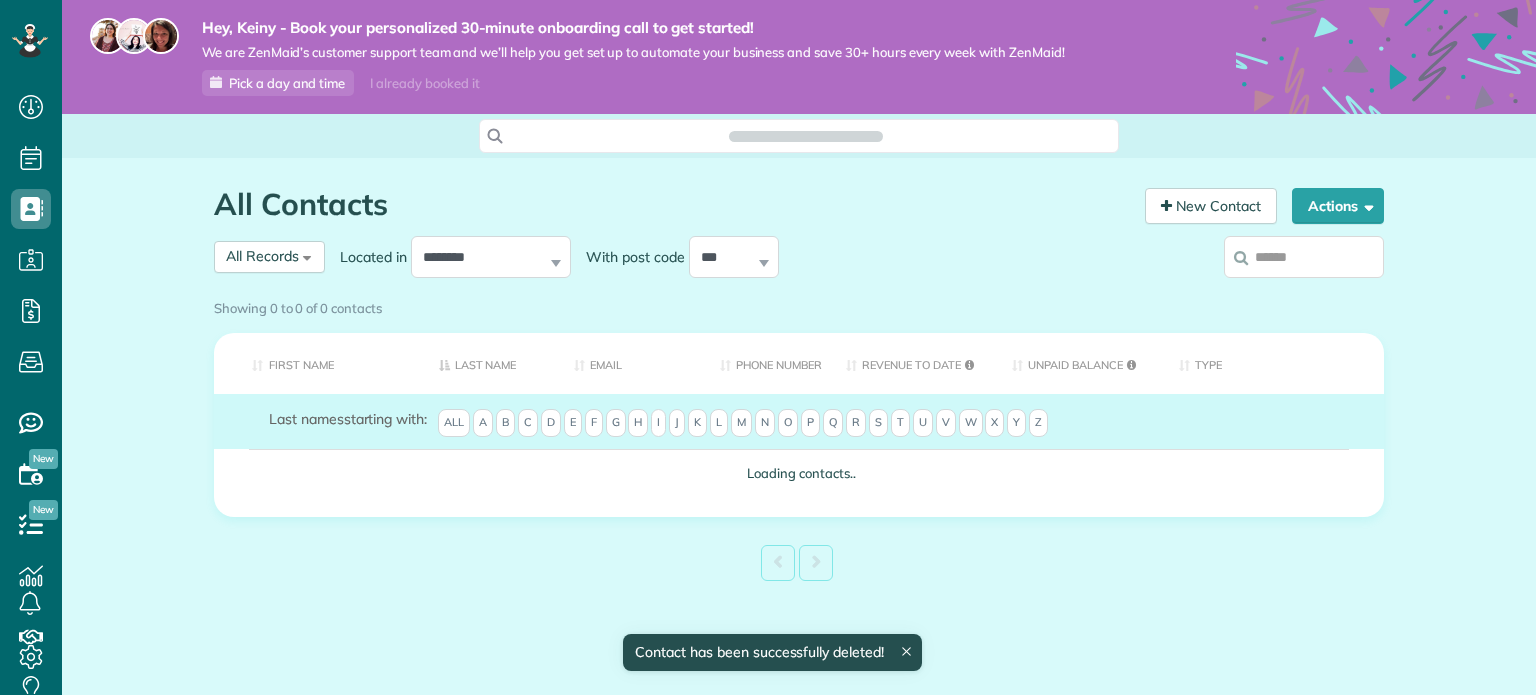 scroll, scrollTop: 0, scrollLeft: 0, axis: both 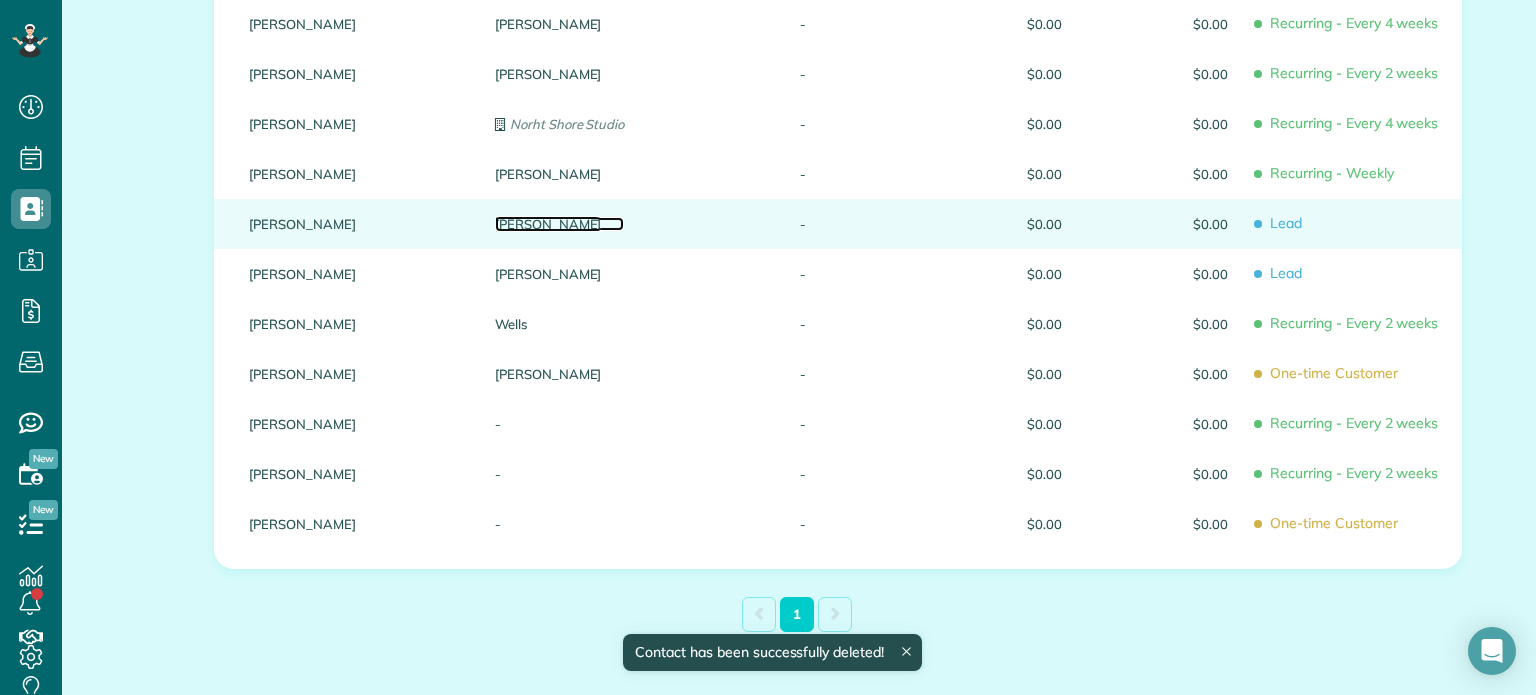 click on "Schwab" at bounding box center [559, 224] 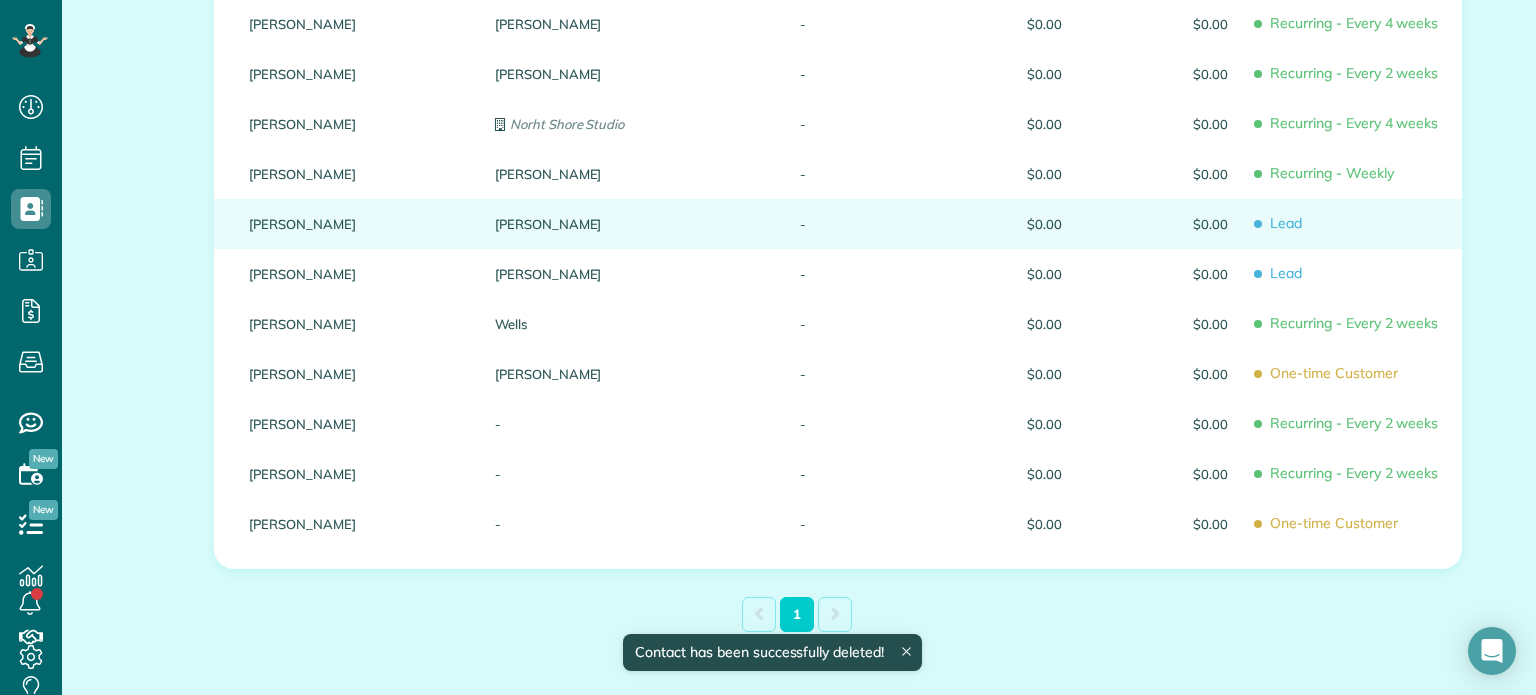 scroll, scrollTop: 249, scrollLeft: 0, axis: vertical 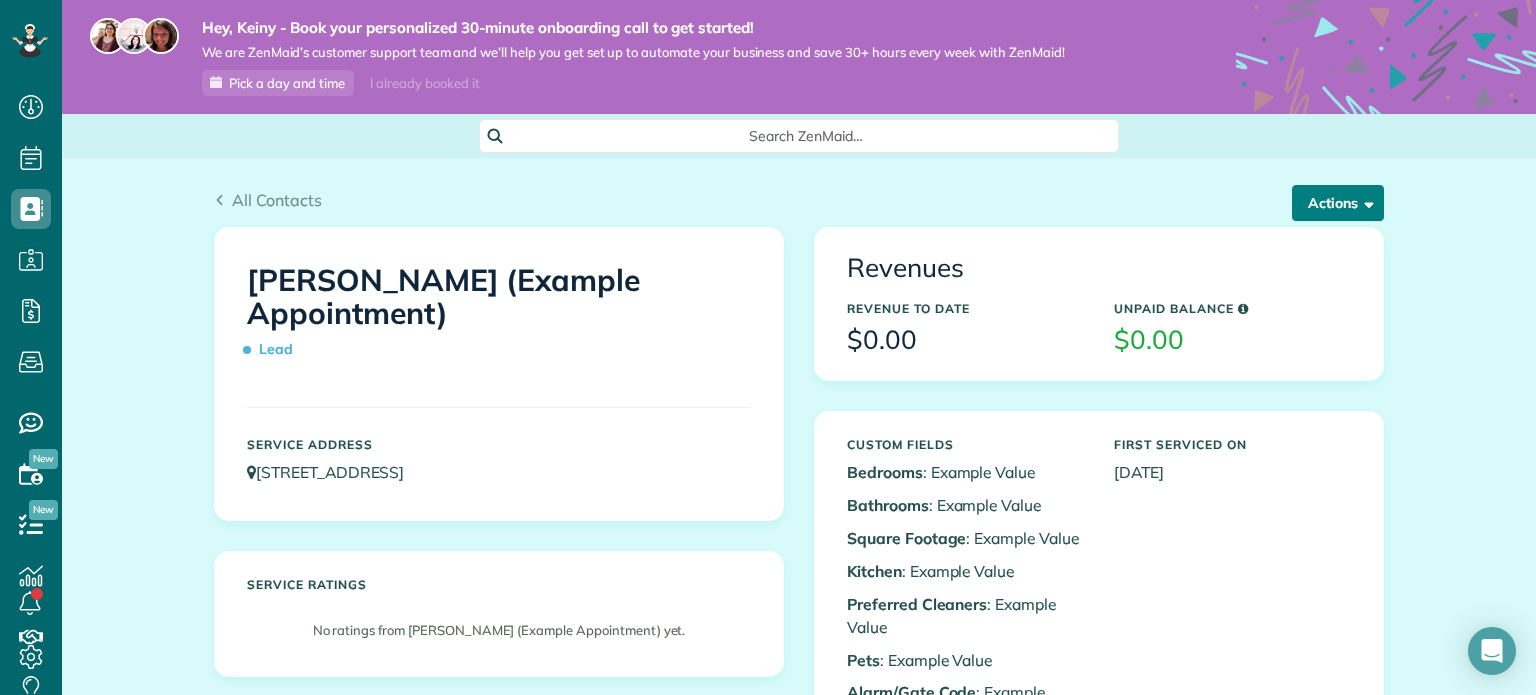 click on "Actions" at bounding box center [1338, 203] 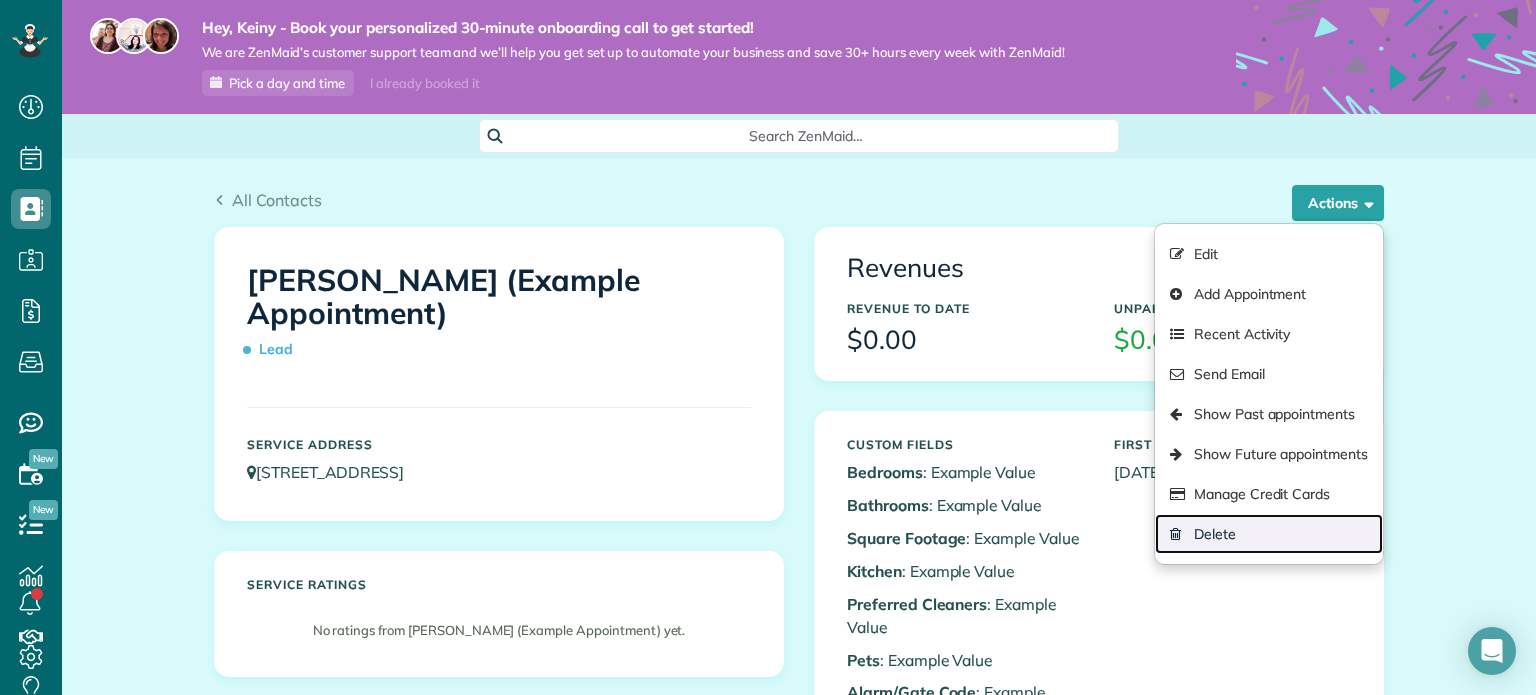 click on "Delete" at bounding box center (1269, 534) 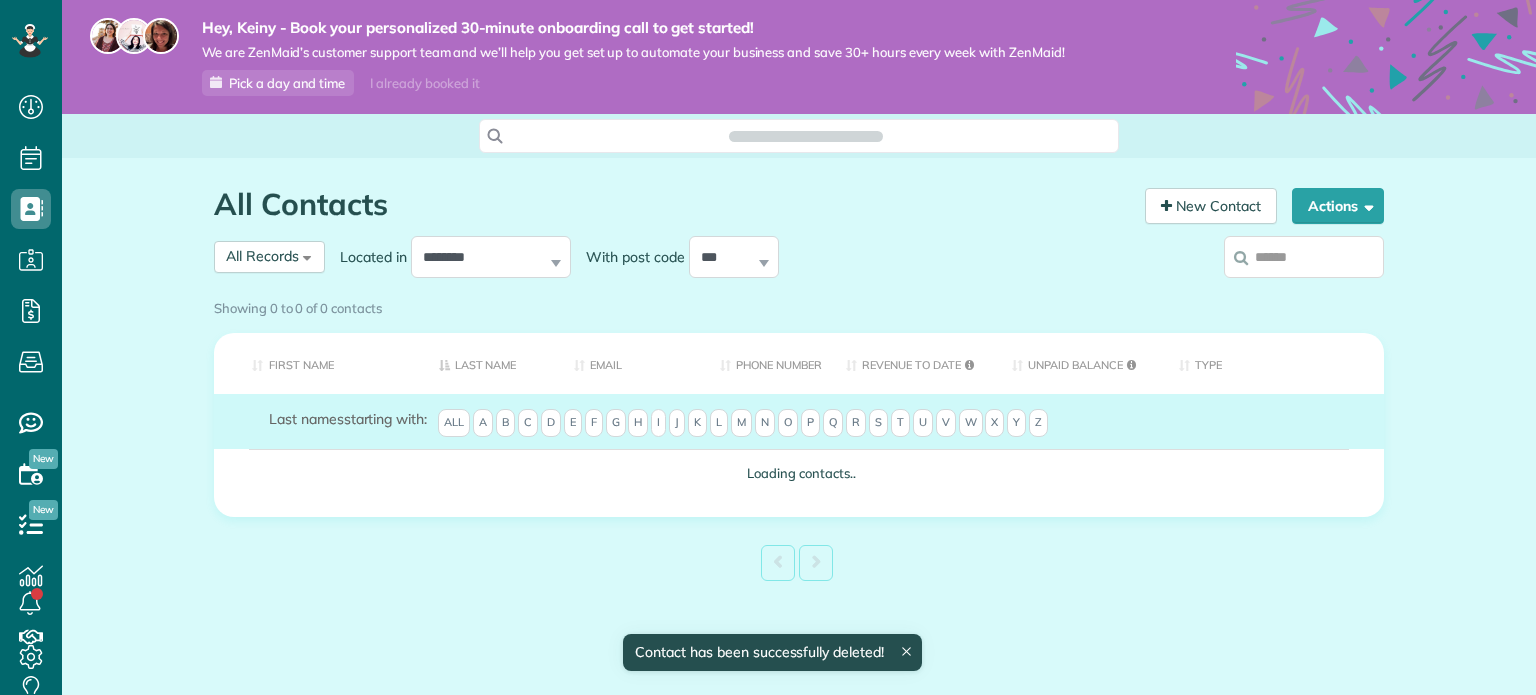 scroll, scrollTop: 0, scrollLeft: 0, axis: both 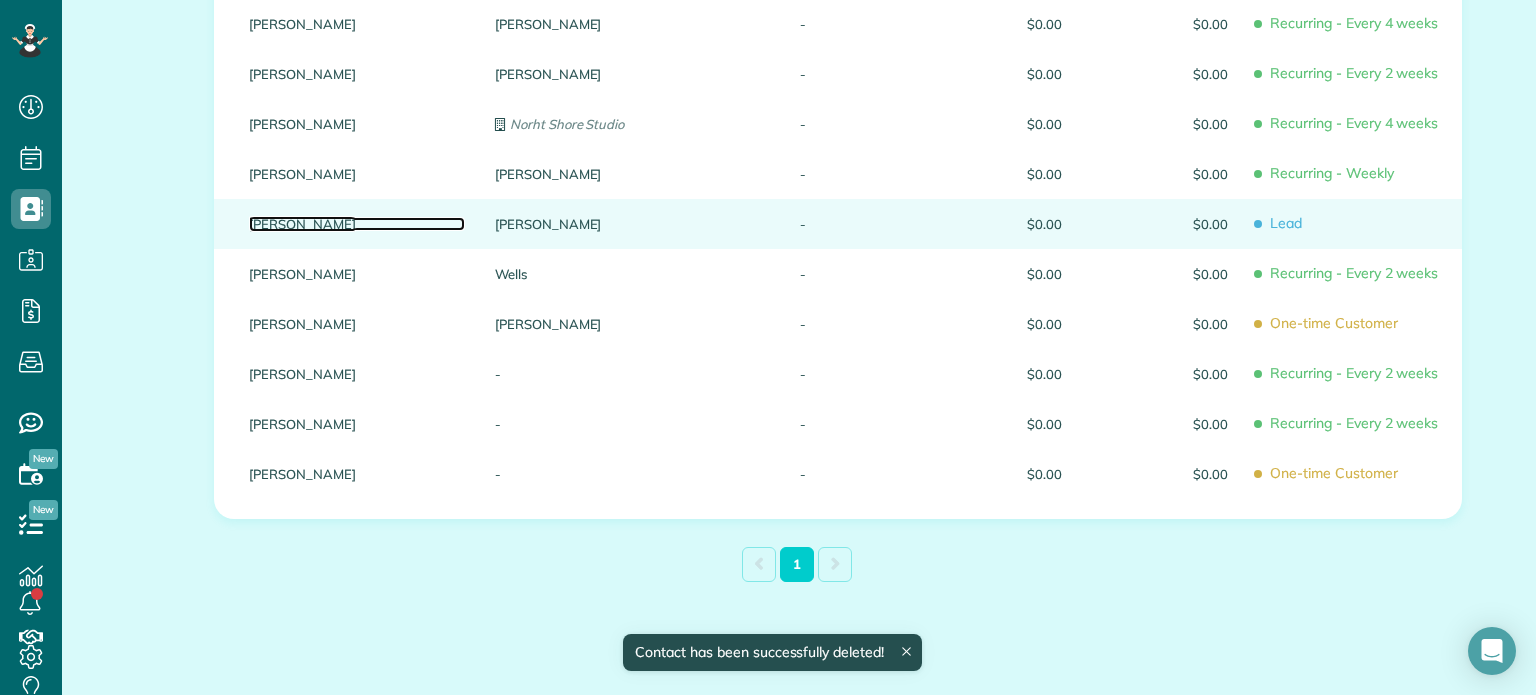 click on "Sharon" at bounding box center (357, 224) 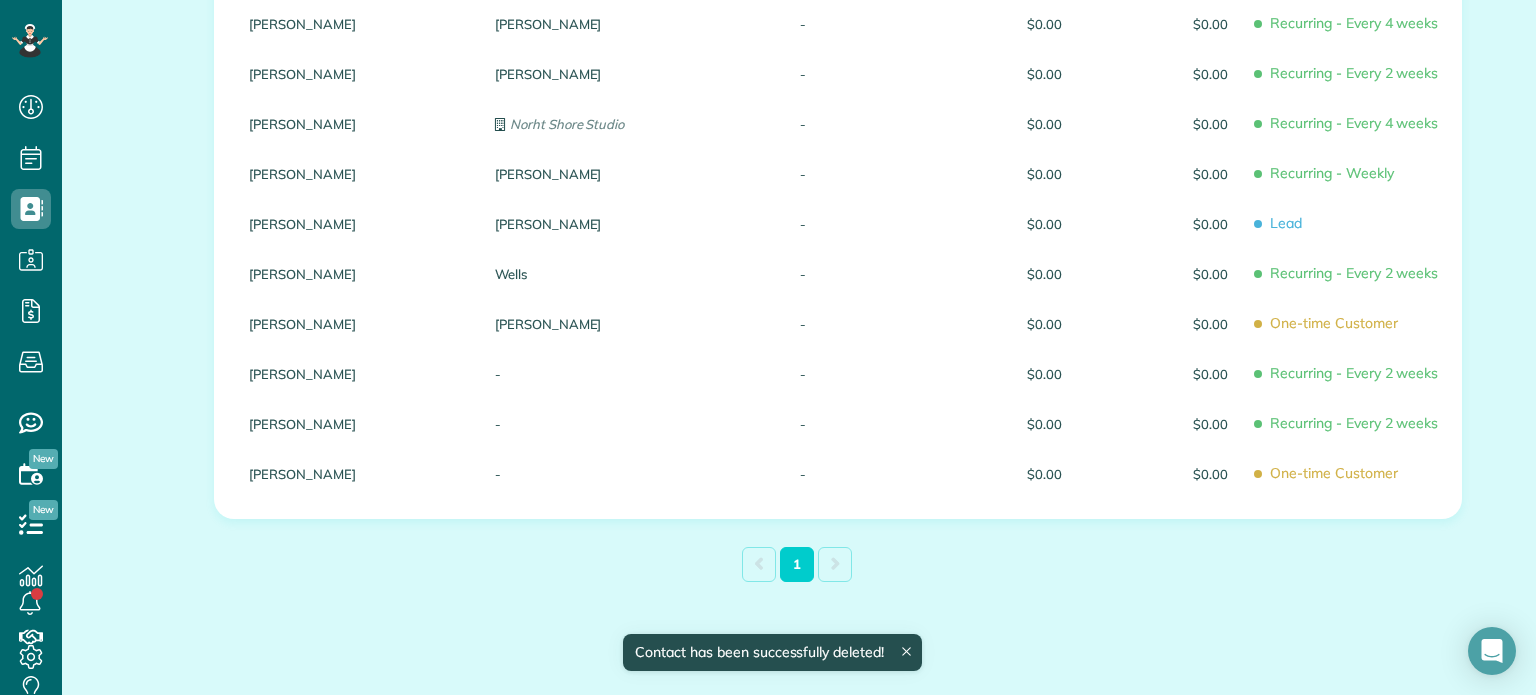 scroll, scrollTop: 249, scrollLeft: 0, axis: vertical 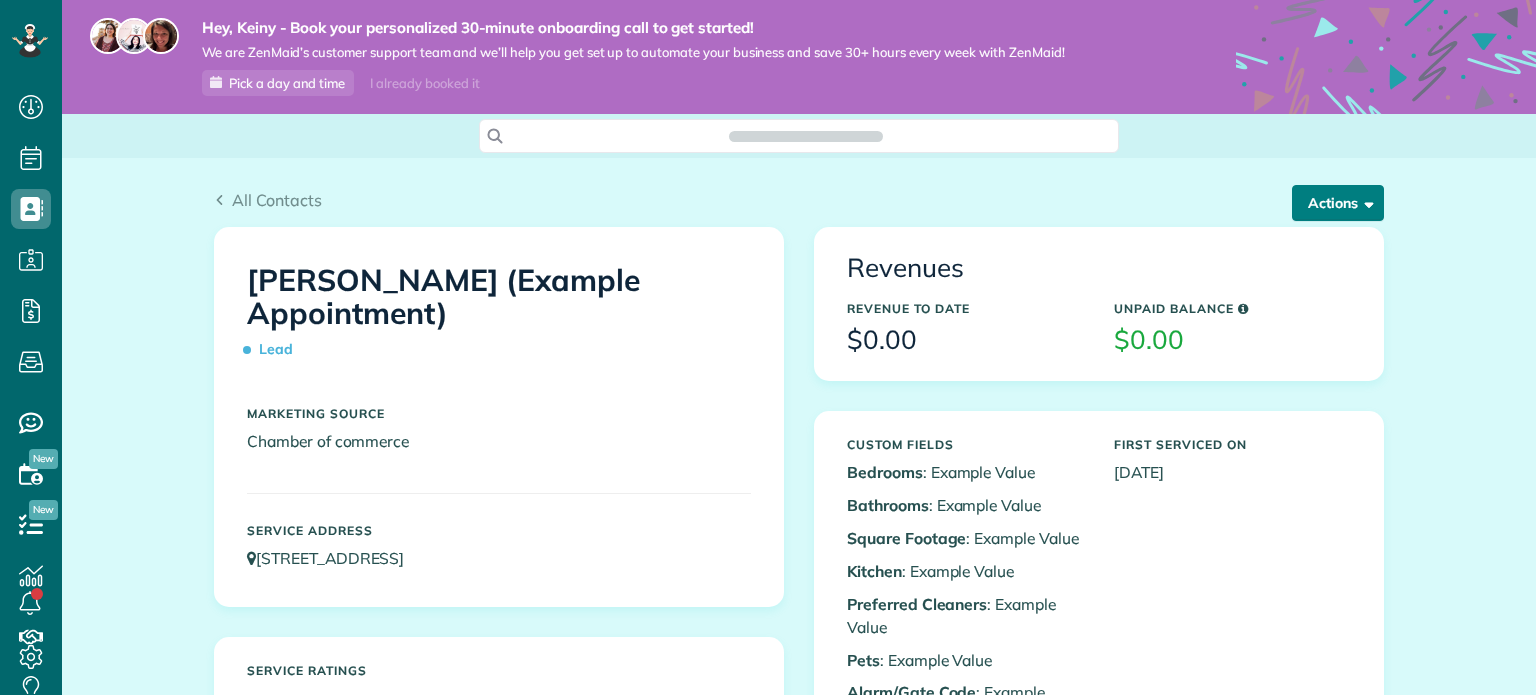 click on "Actions" at bounding box center [1338, 203] 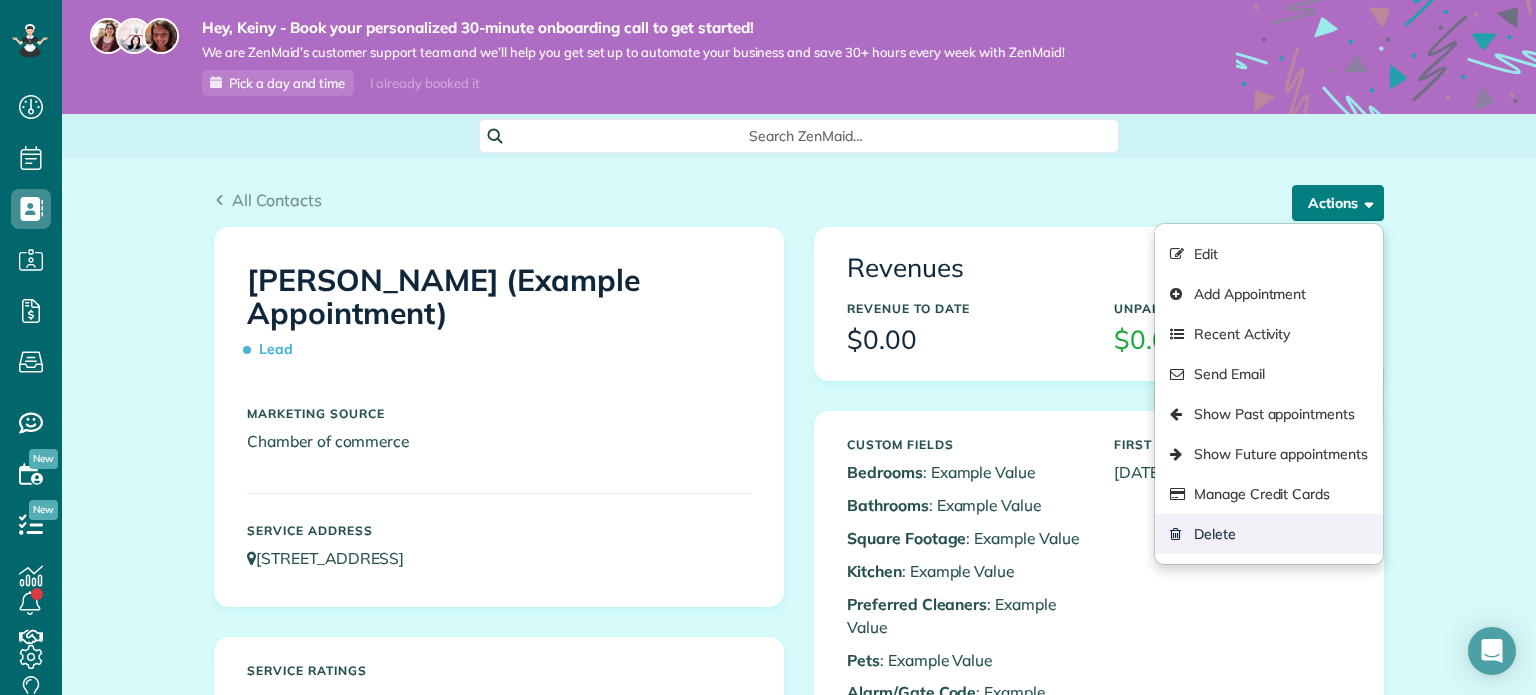 scroll, scrollTop: 695, scrollLeft: 61, axis: both 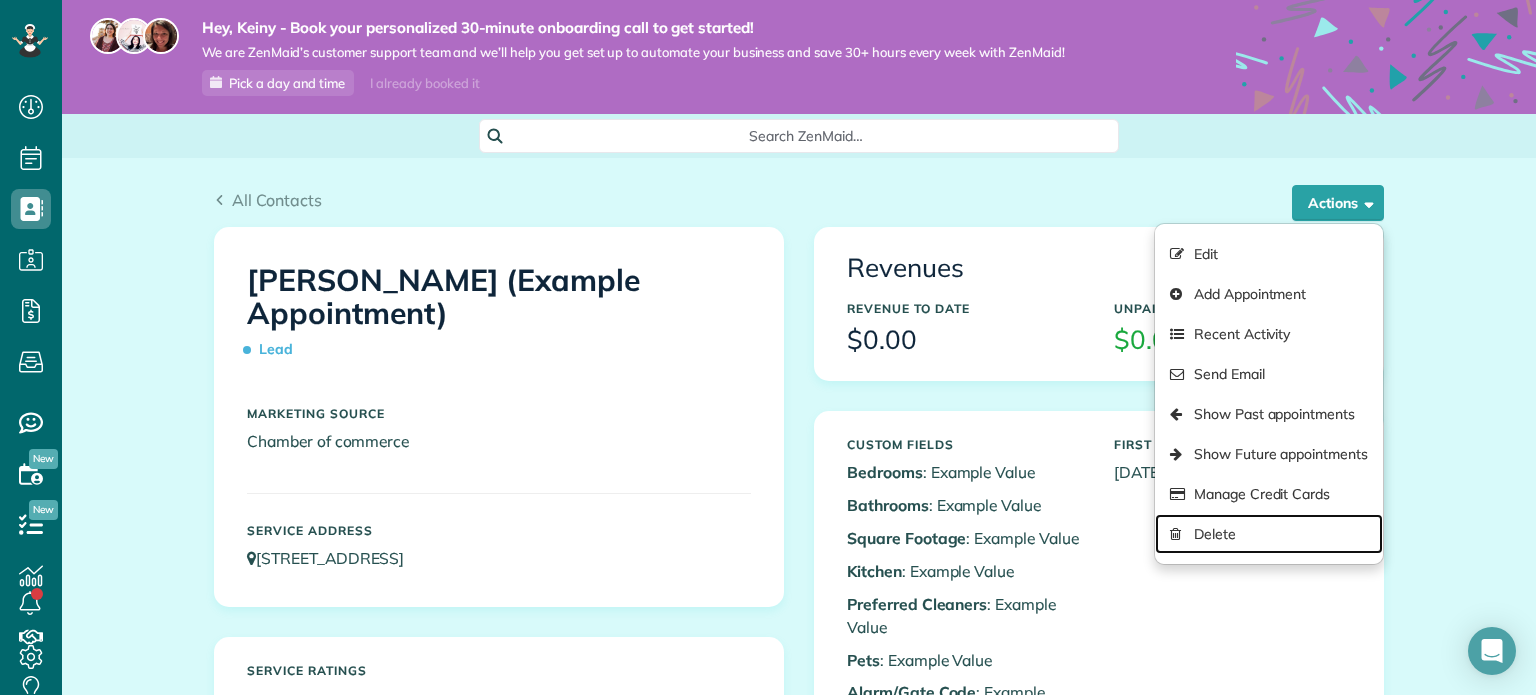 drag, startPoint x: 1222, startPoint y: 530, endPoint x: 862, endPoint y: 127, distance: 540.3786 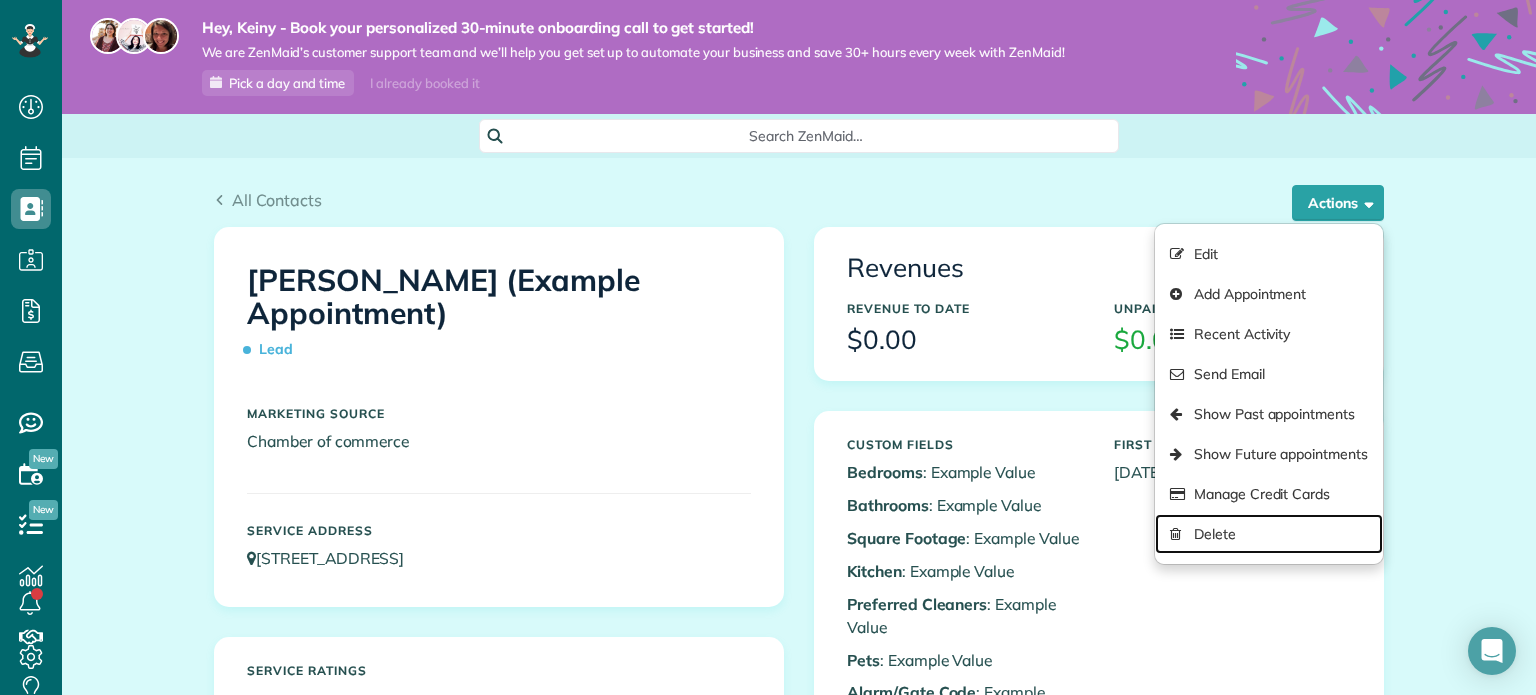 click on "Delete" at bounding box center (1269, 534) 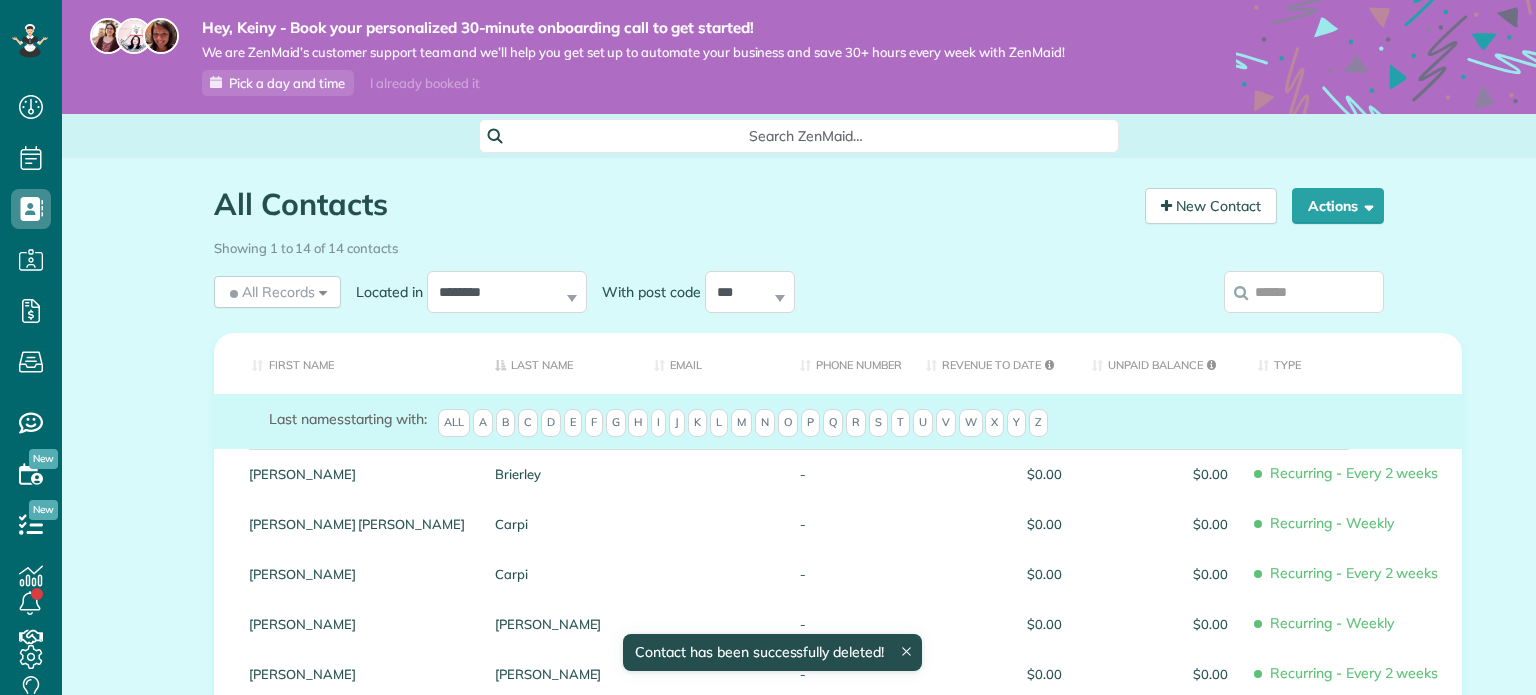 scroll, scrollTop: 0, scrollLeft: 0, axis: both 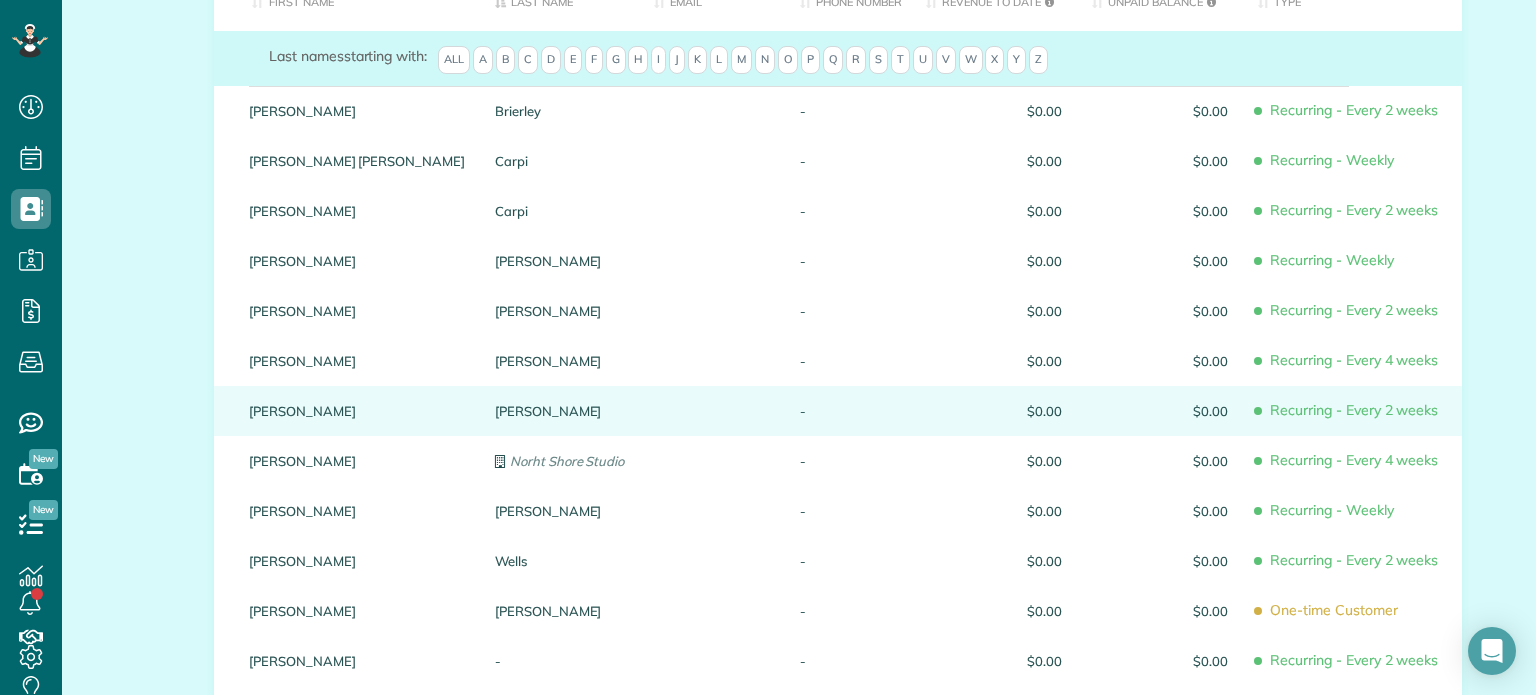click on "[PERSON_NAME]" at bounding box center (357, 411) 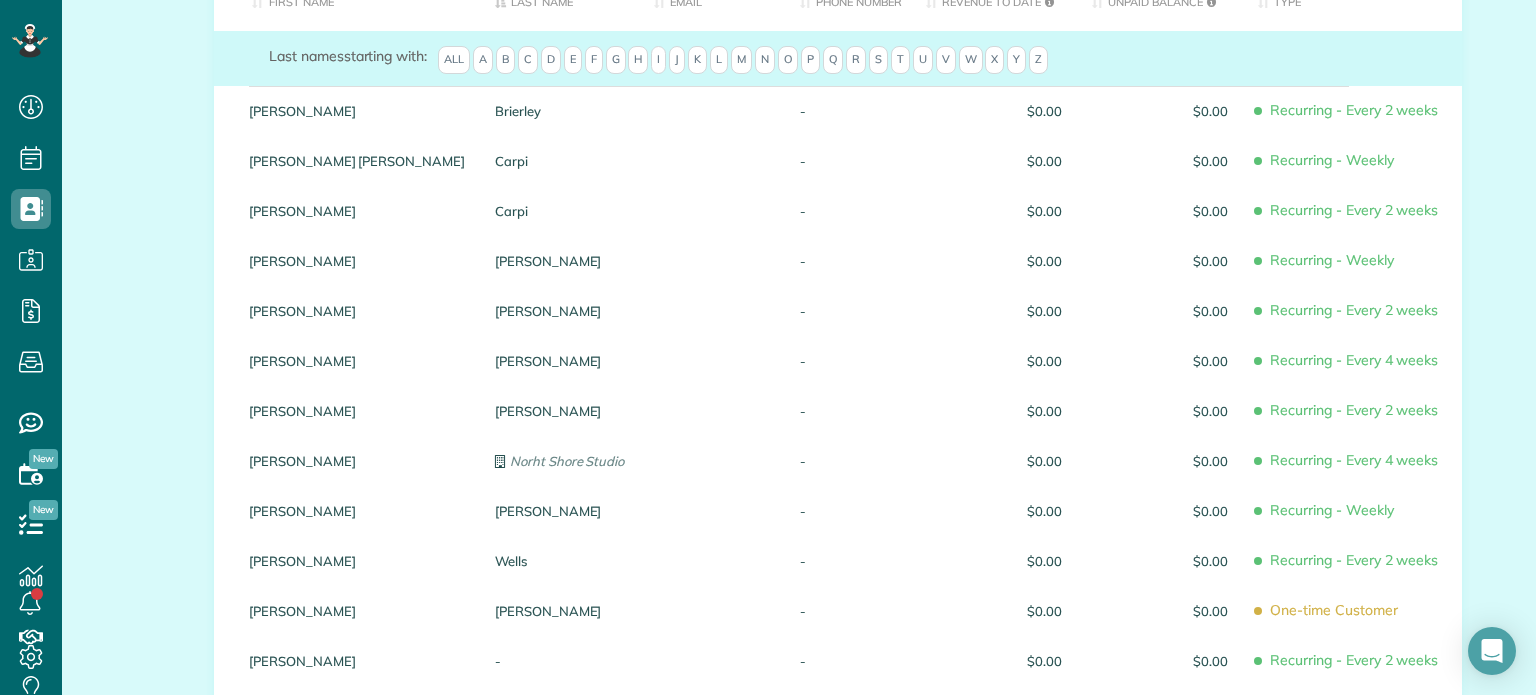 click on "Kimberly" at bounding box center [357, 411] 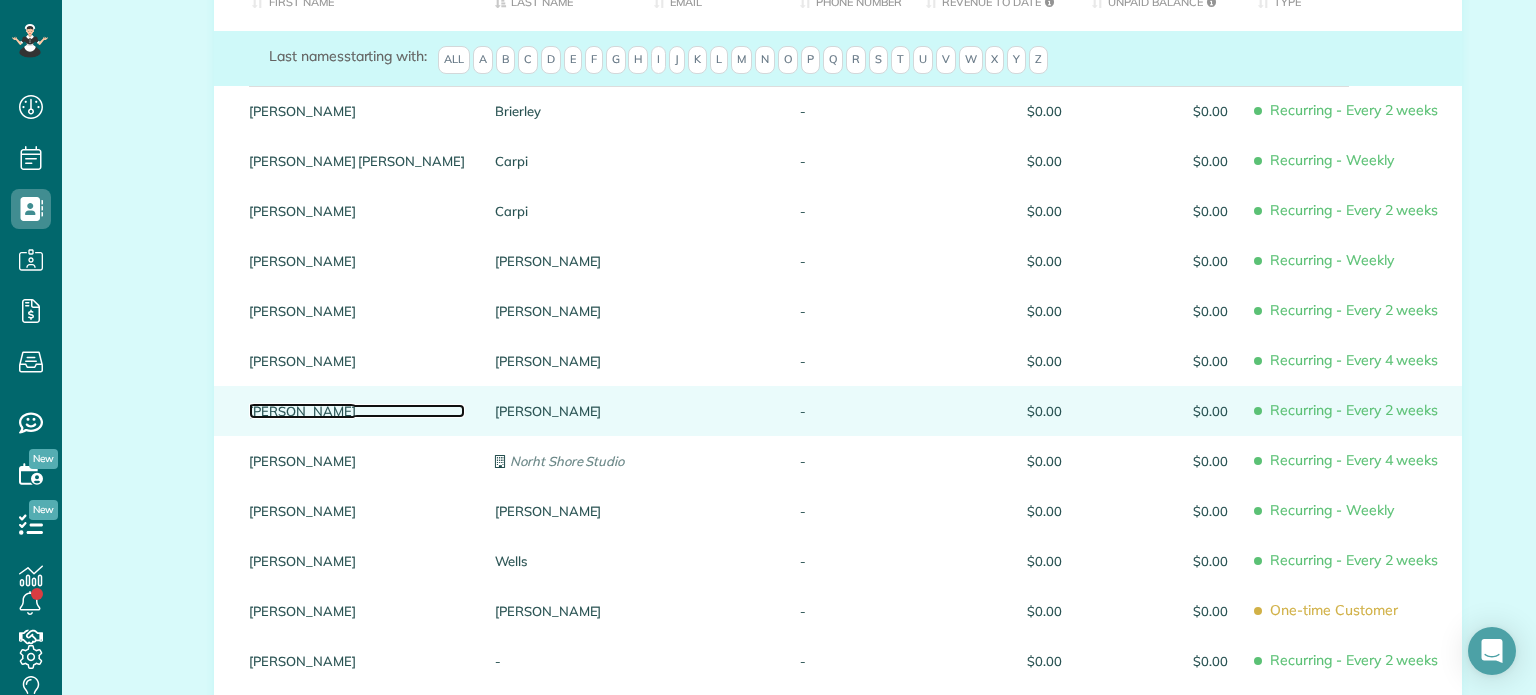 click on "Kimberly" at bounding box center [357, 411] 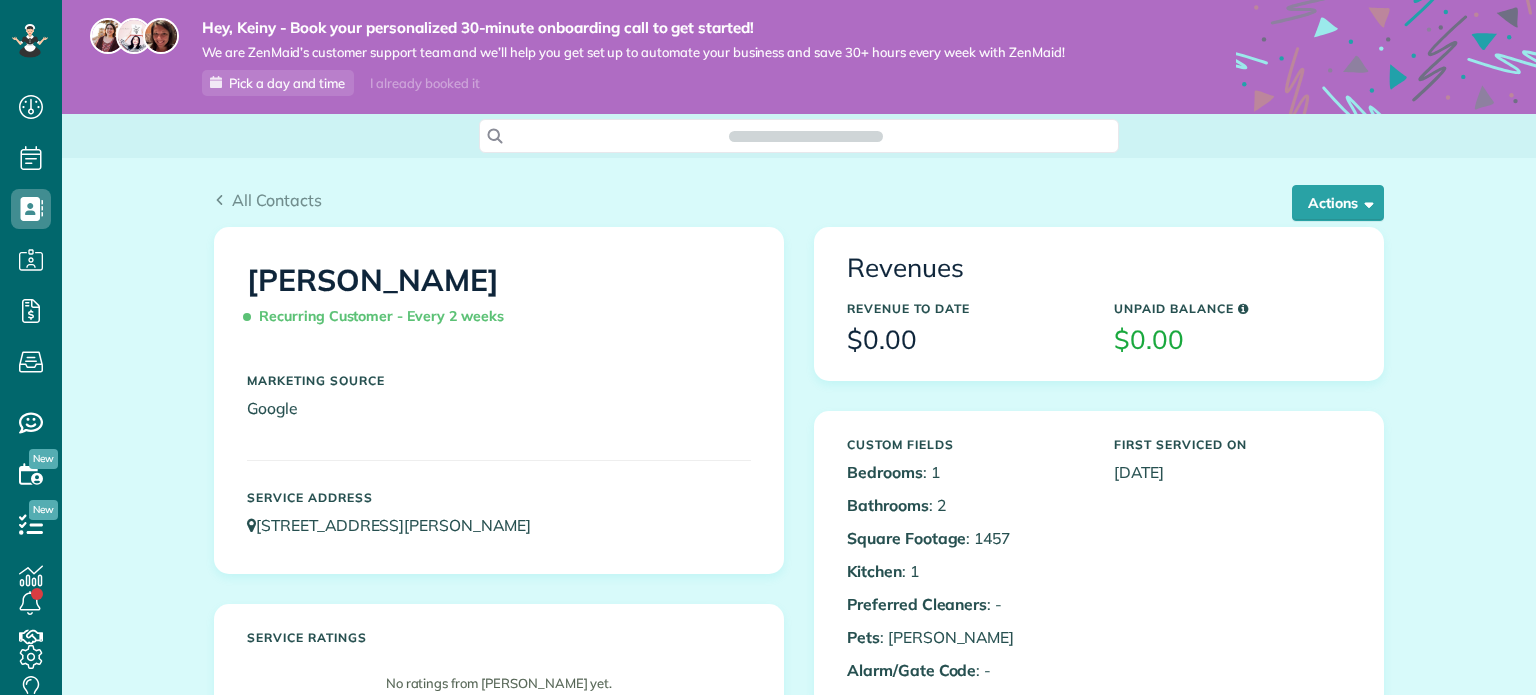 scroll, scrollTop: 0, scrollLeft: 0, axis: both 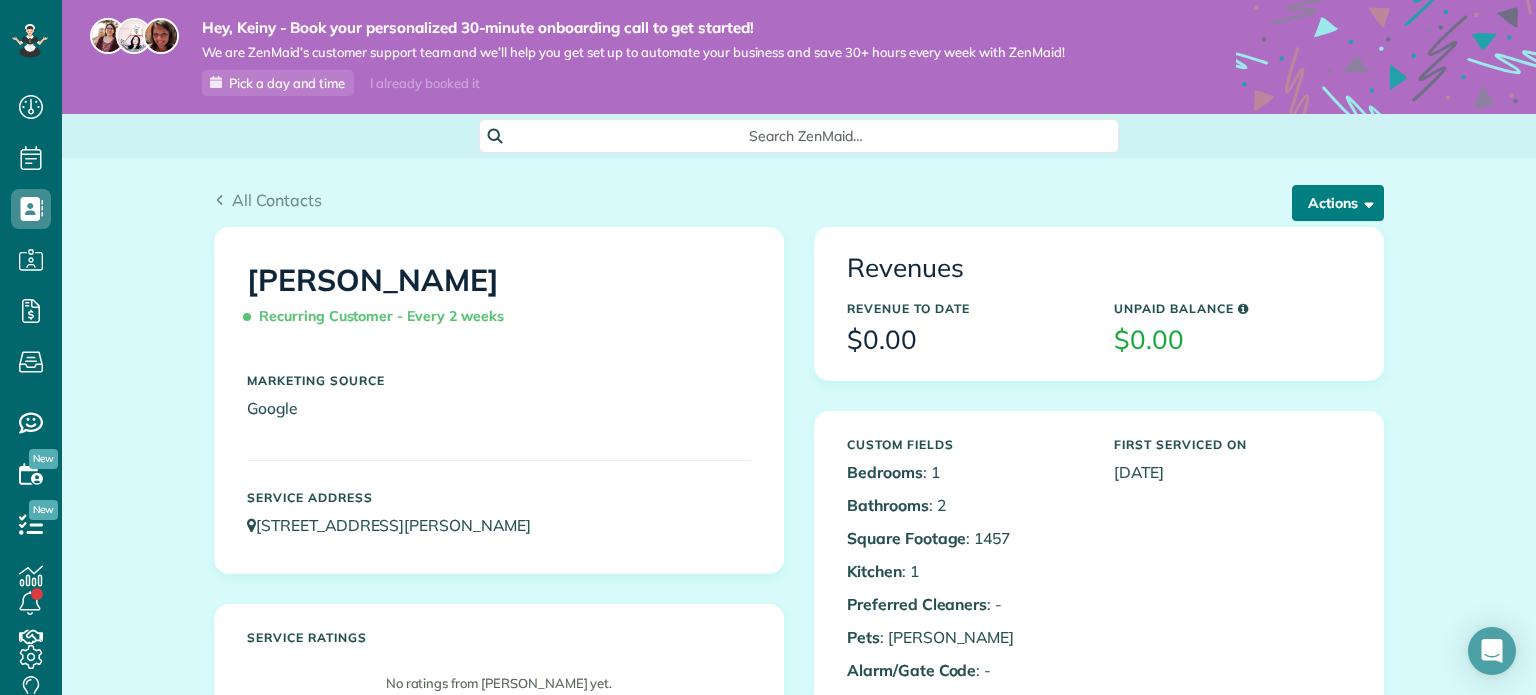 click at bounding box center [1365, 202] 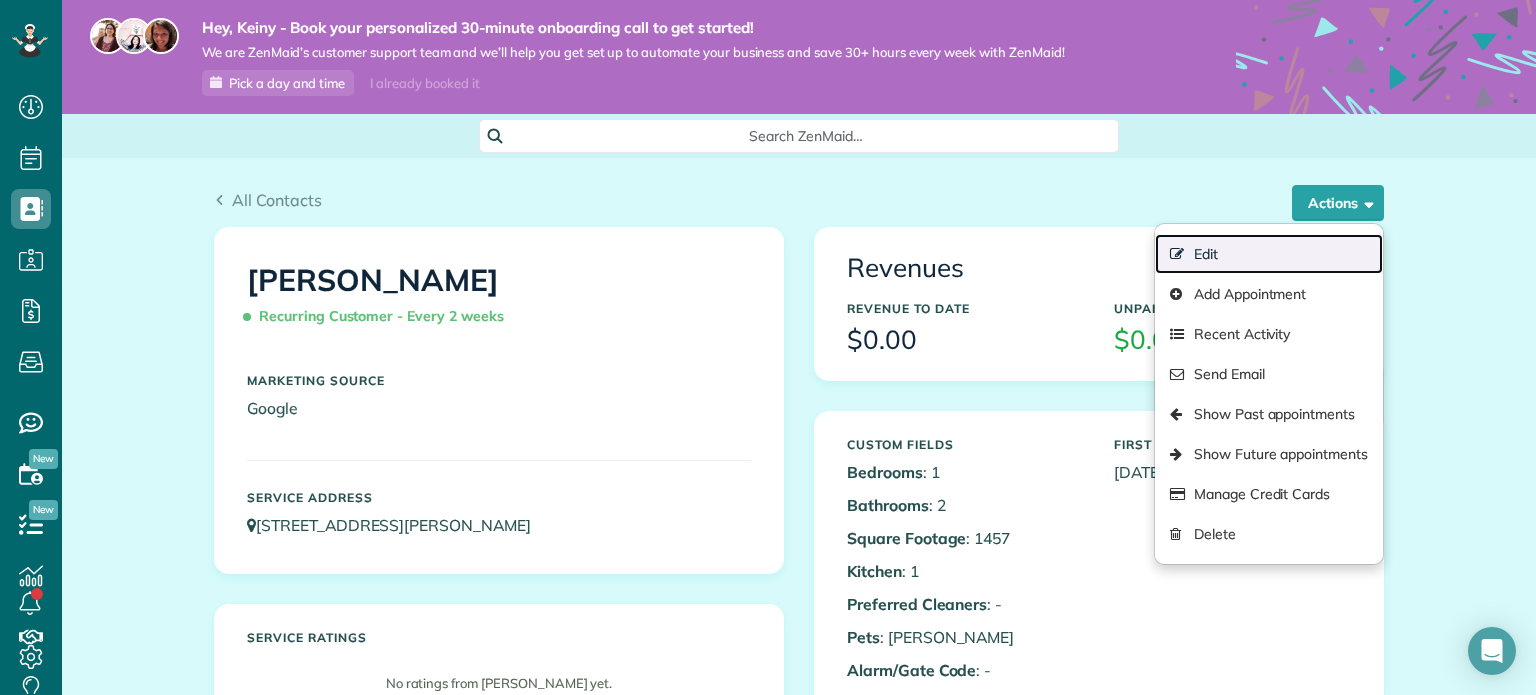 click on "Edit" at bounding box center (1269, 254) 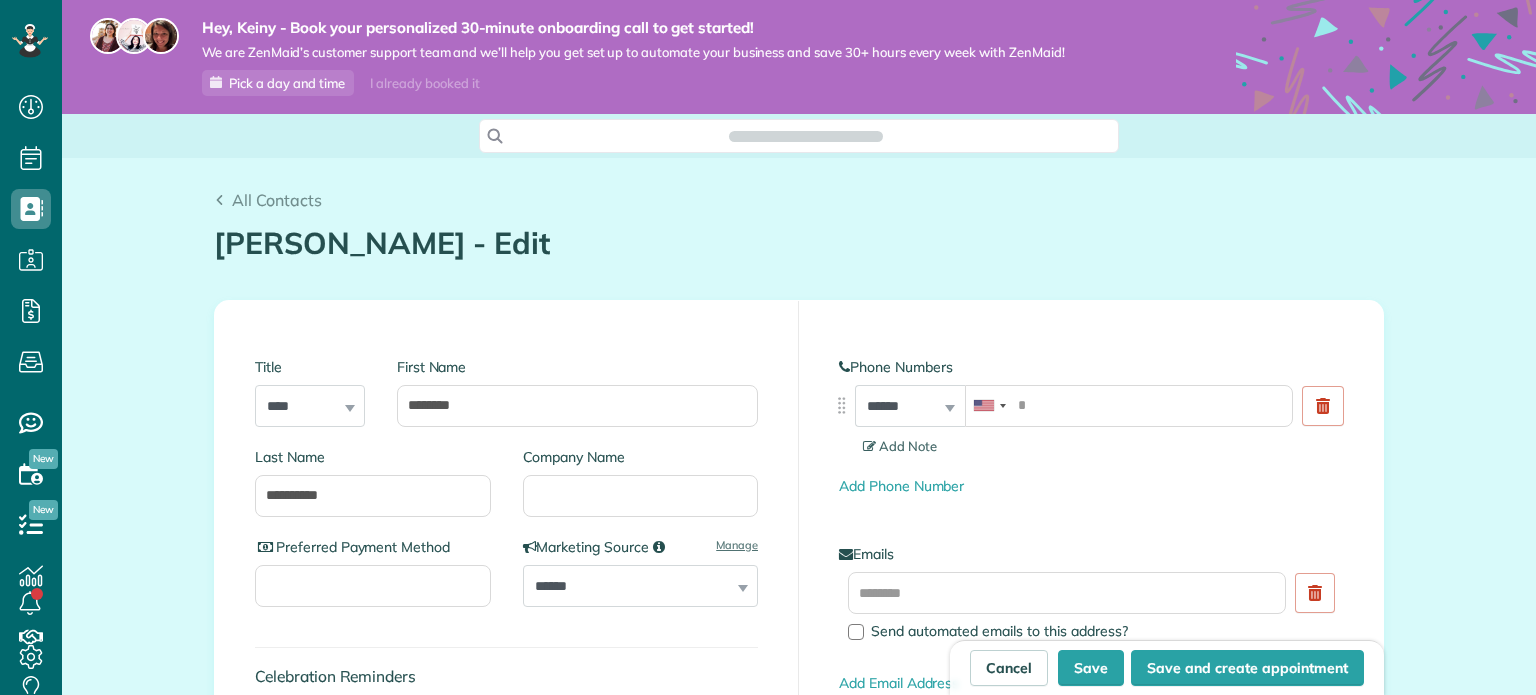 scroll, scrollTop: 0, scrollLeft: 0, axis: both 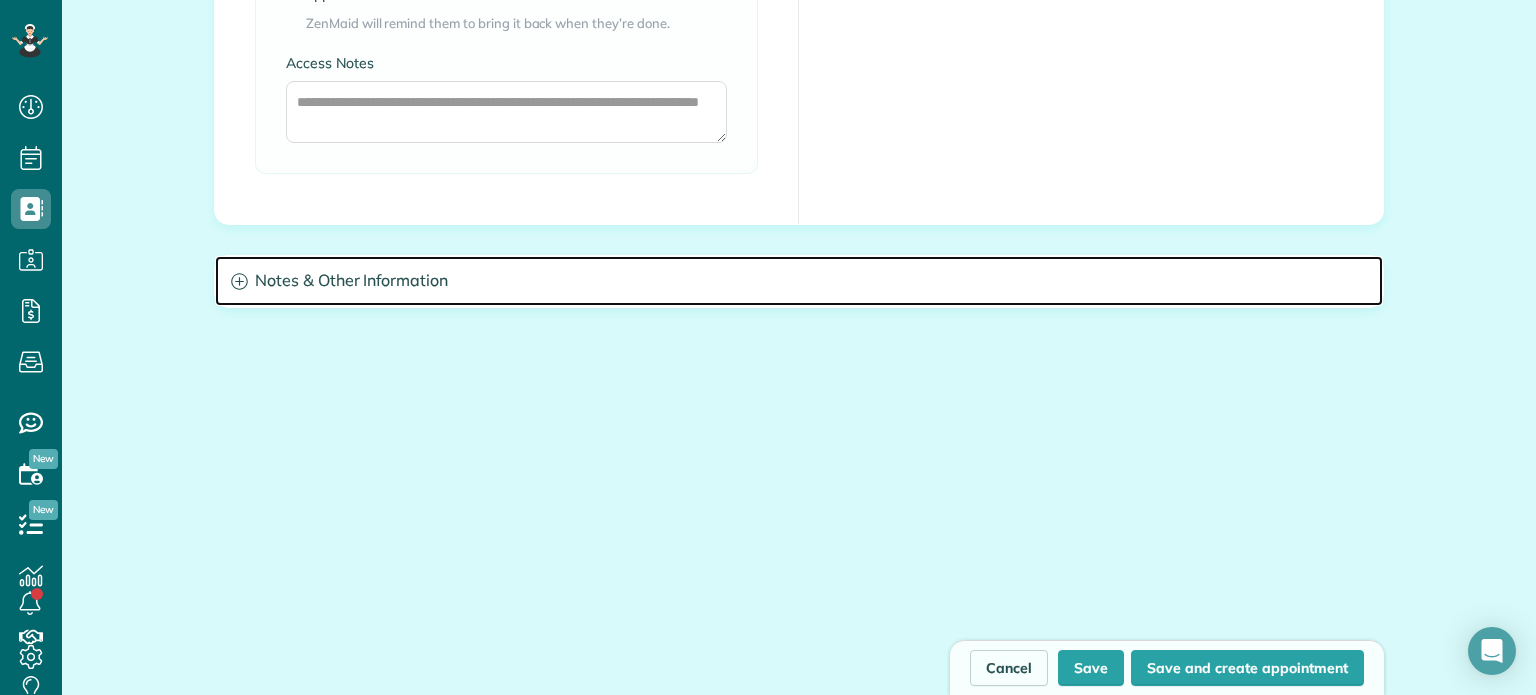 click on "Notes & Other Information" at bounding box center (799, 281) 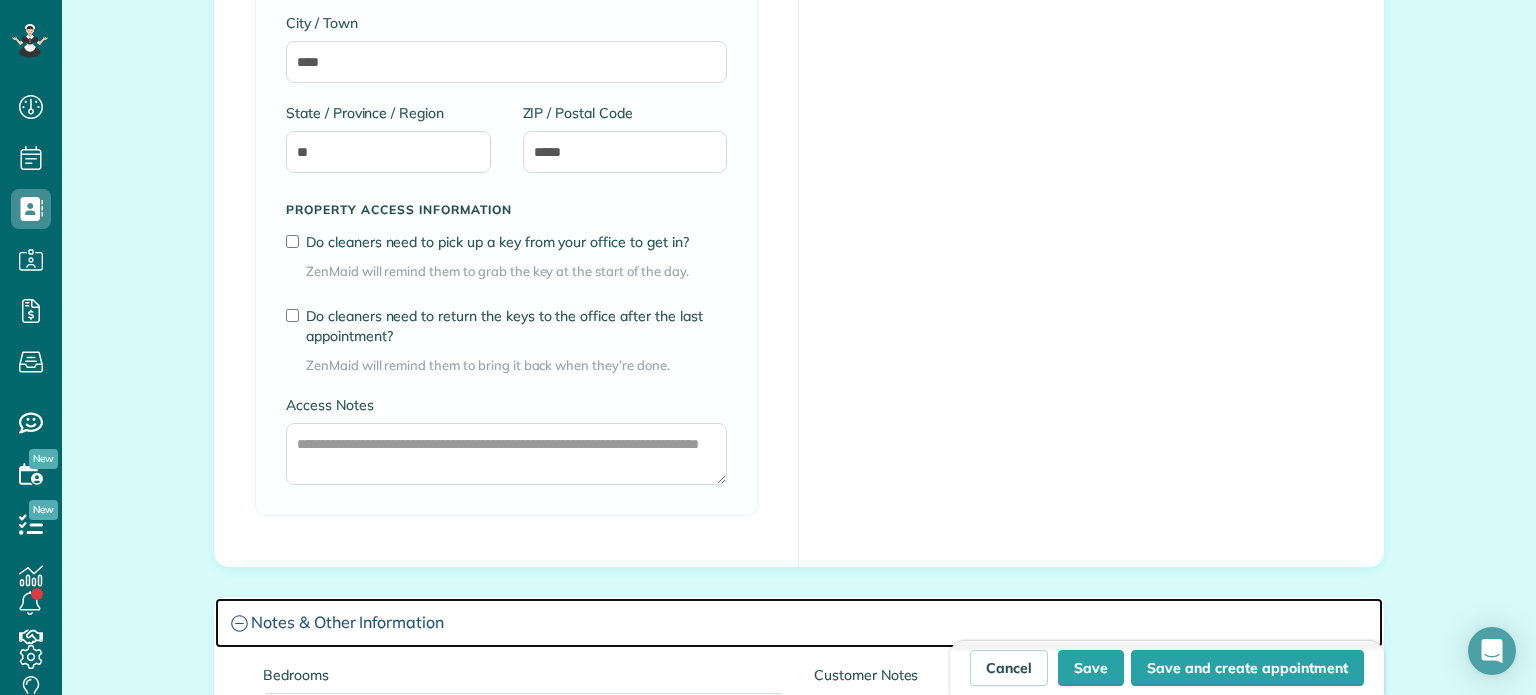 scroll, scrollTop: 1225, scrollLeft: 0, axis: vertical 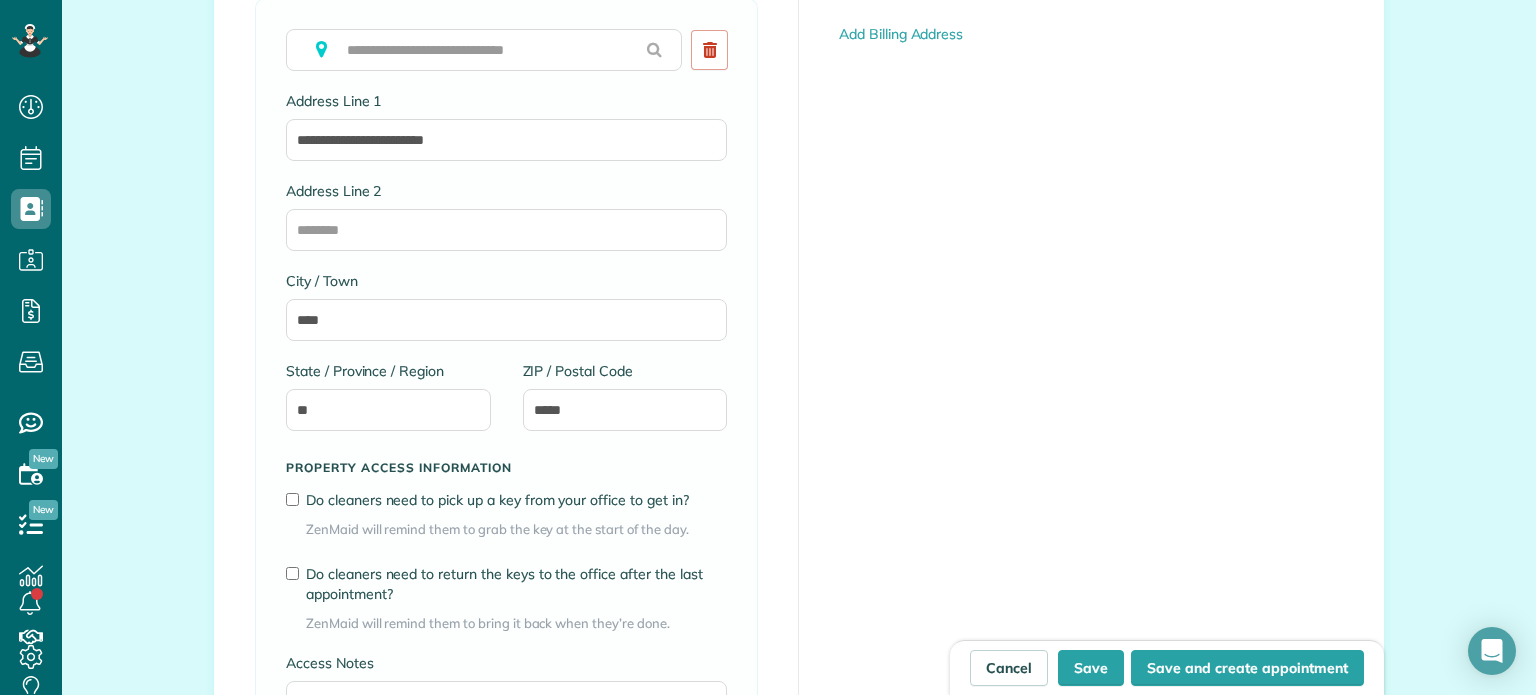 click on "Address Line 1" at bounding box center [506, 101] 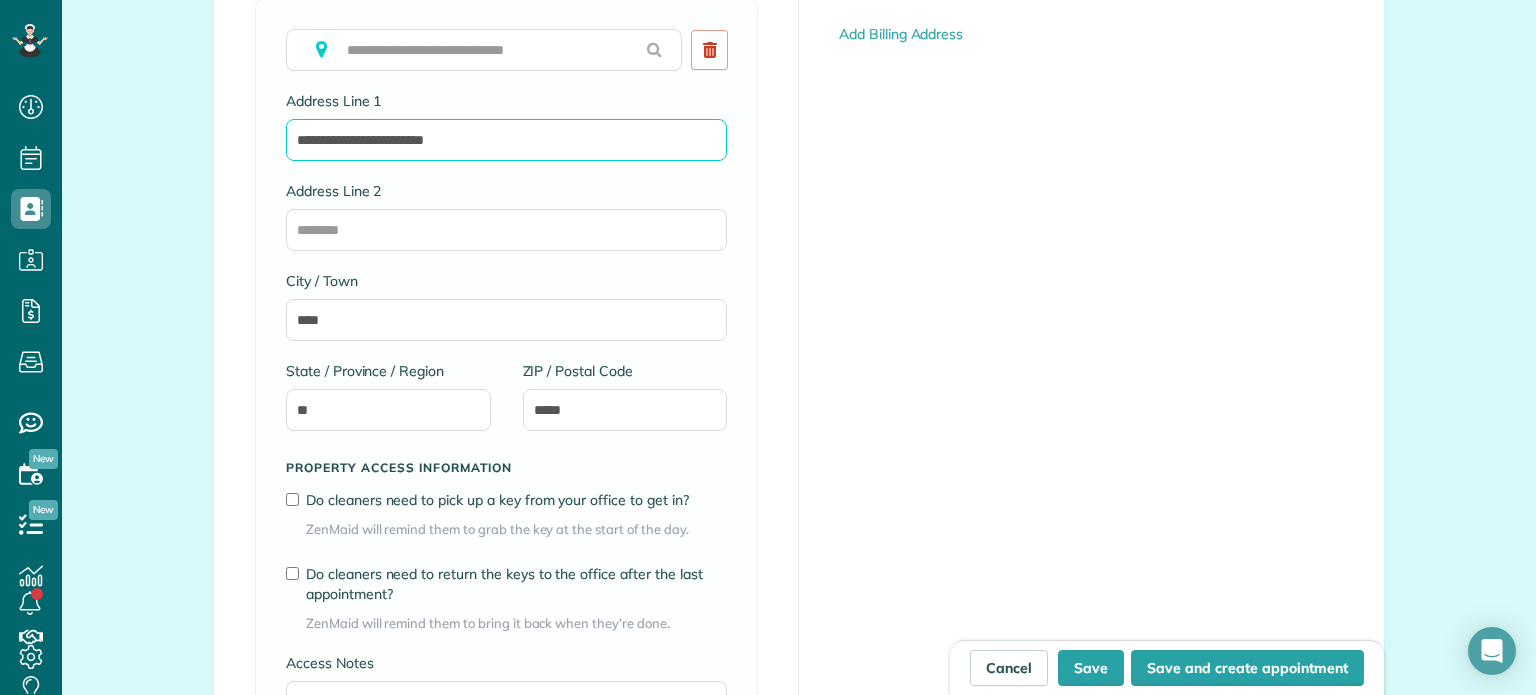 click on "**********" at bounding box center (506, 140) 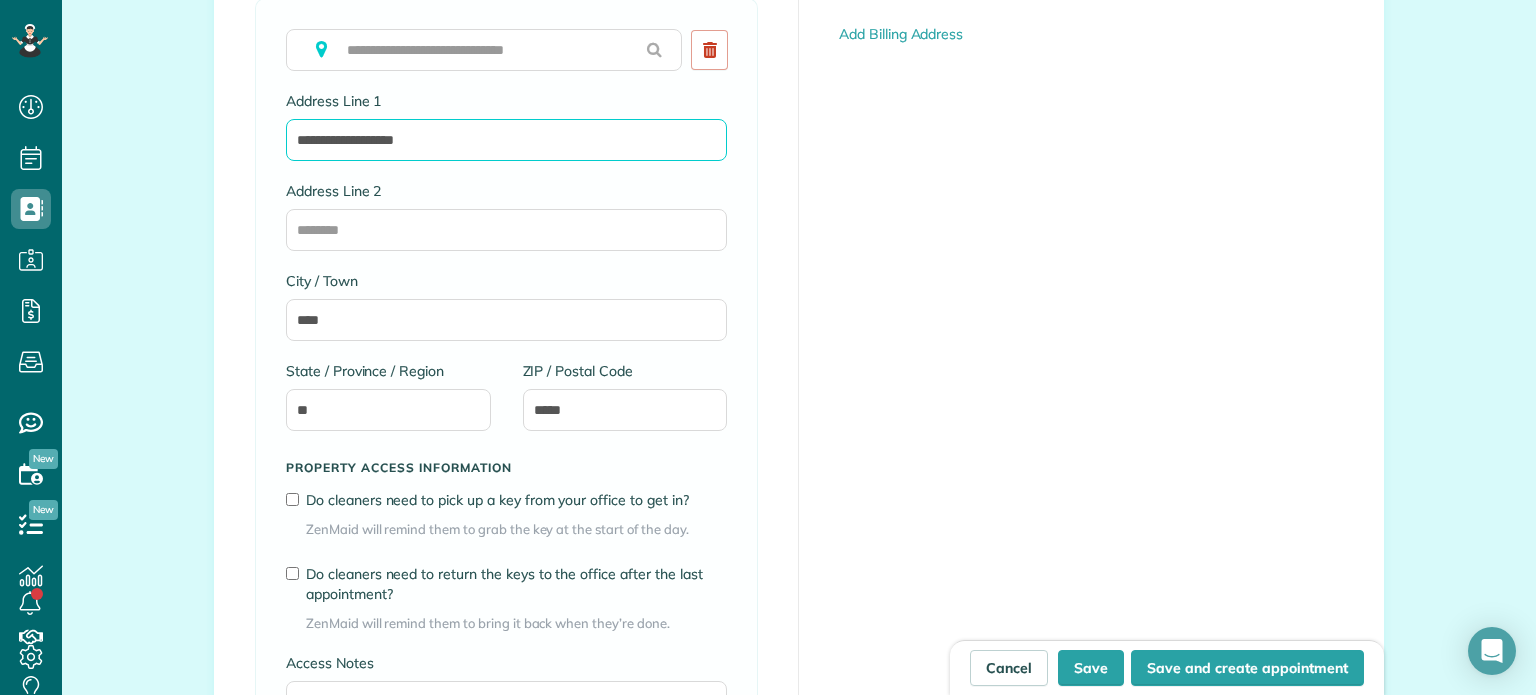 type on "**********" 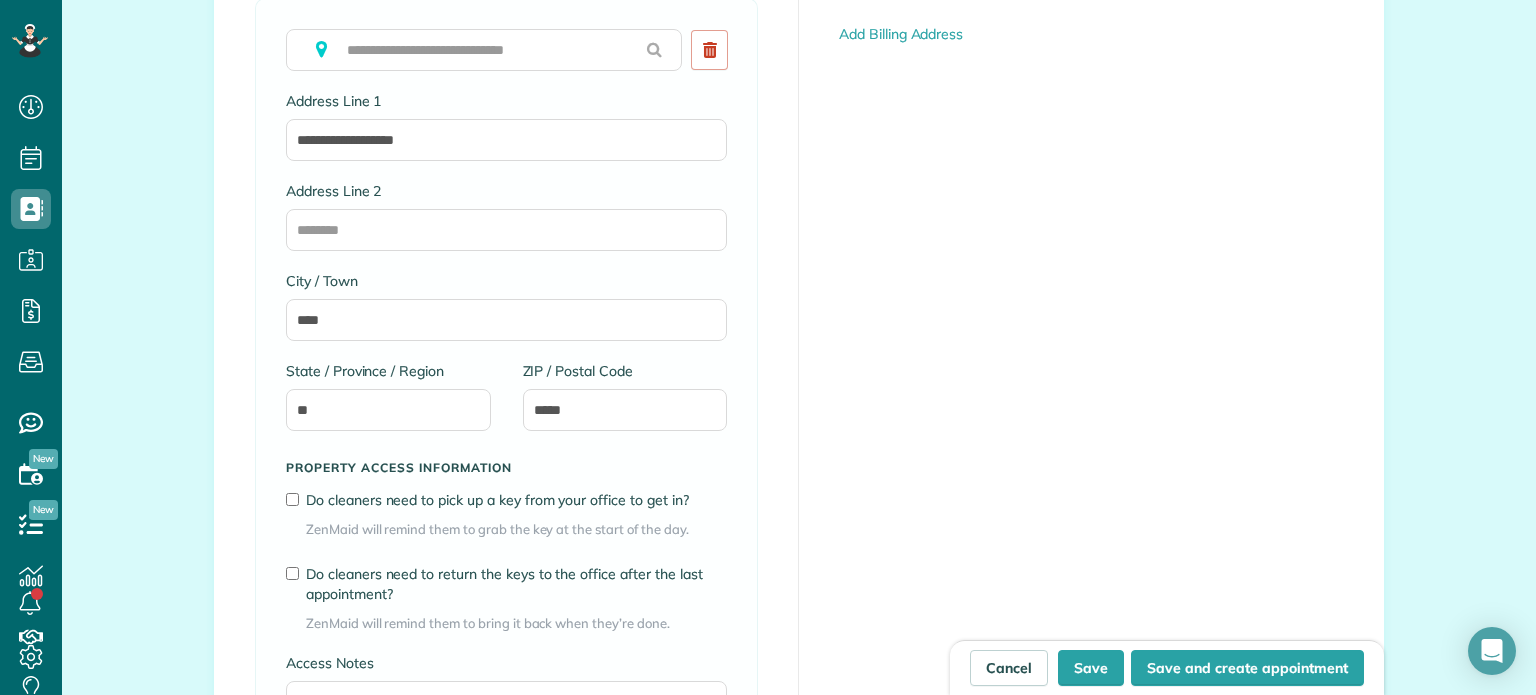 click on "**********" at bounding box center (799, 337) 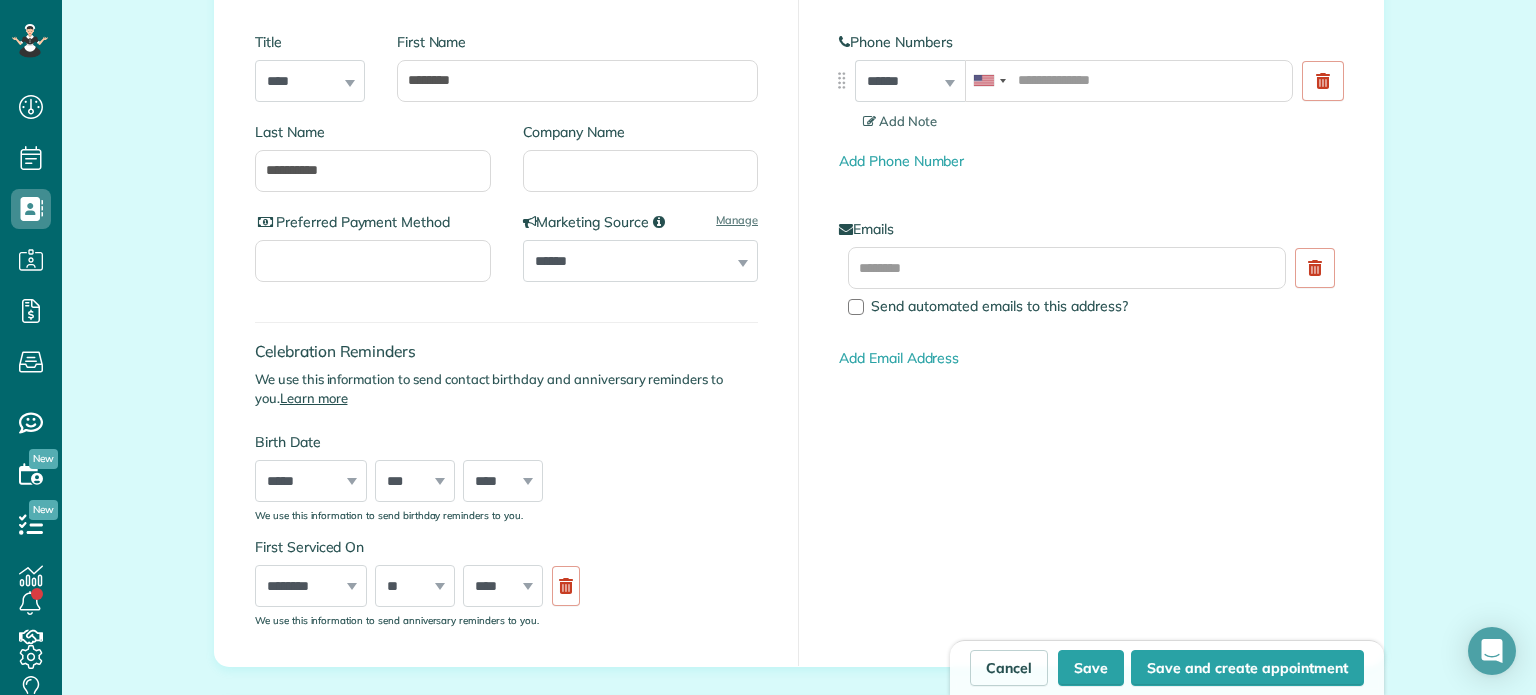 scroll, scrollTop: 225, scrollLeft: 0, axis: vertical 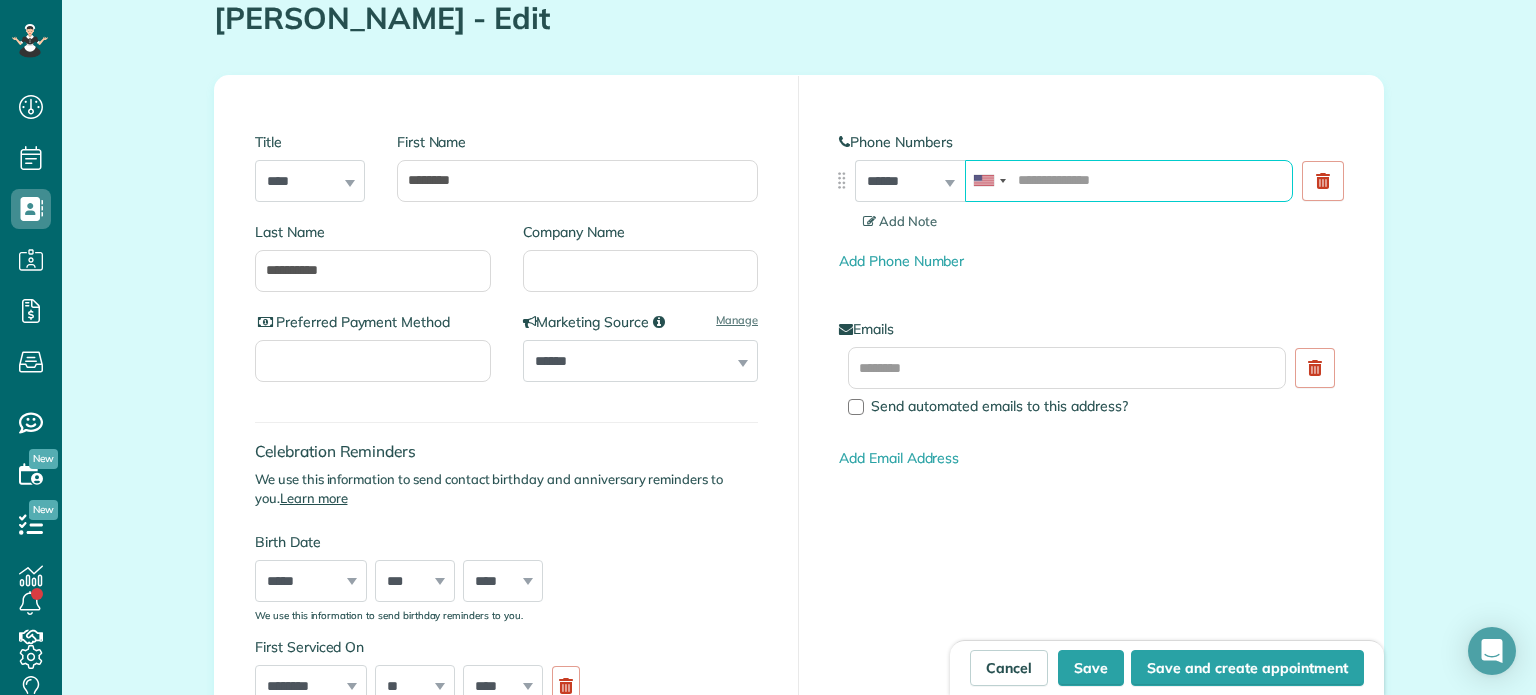 click at bounding box center (1129, 181) 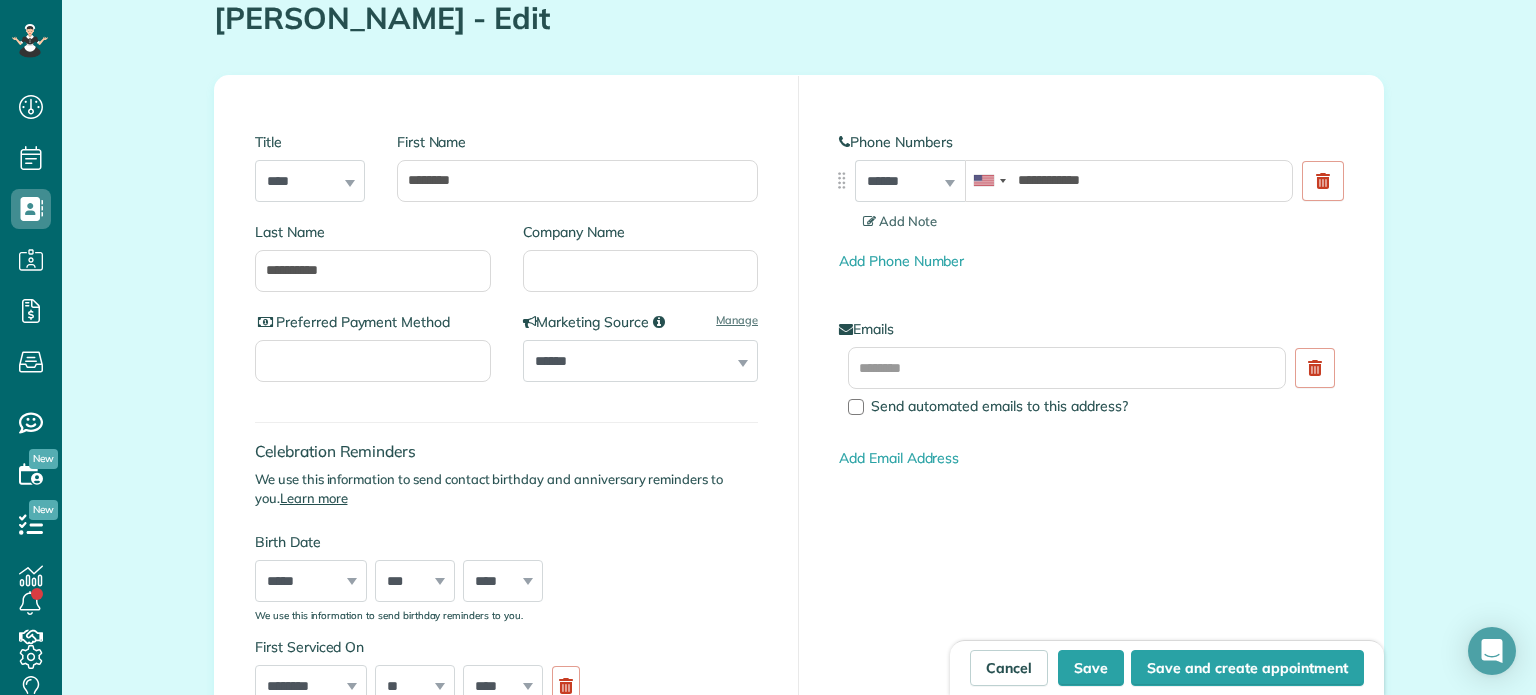 click on "**********" at bounding box center (1091, 292) 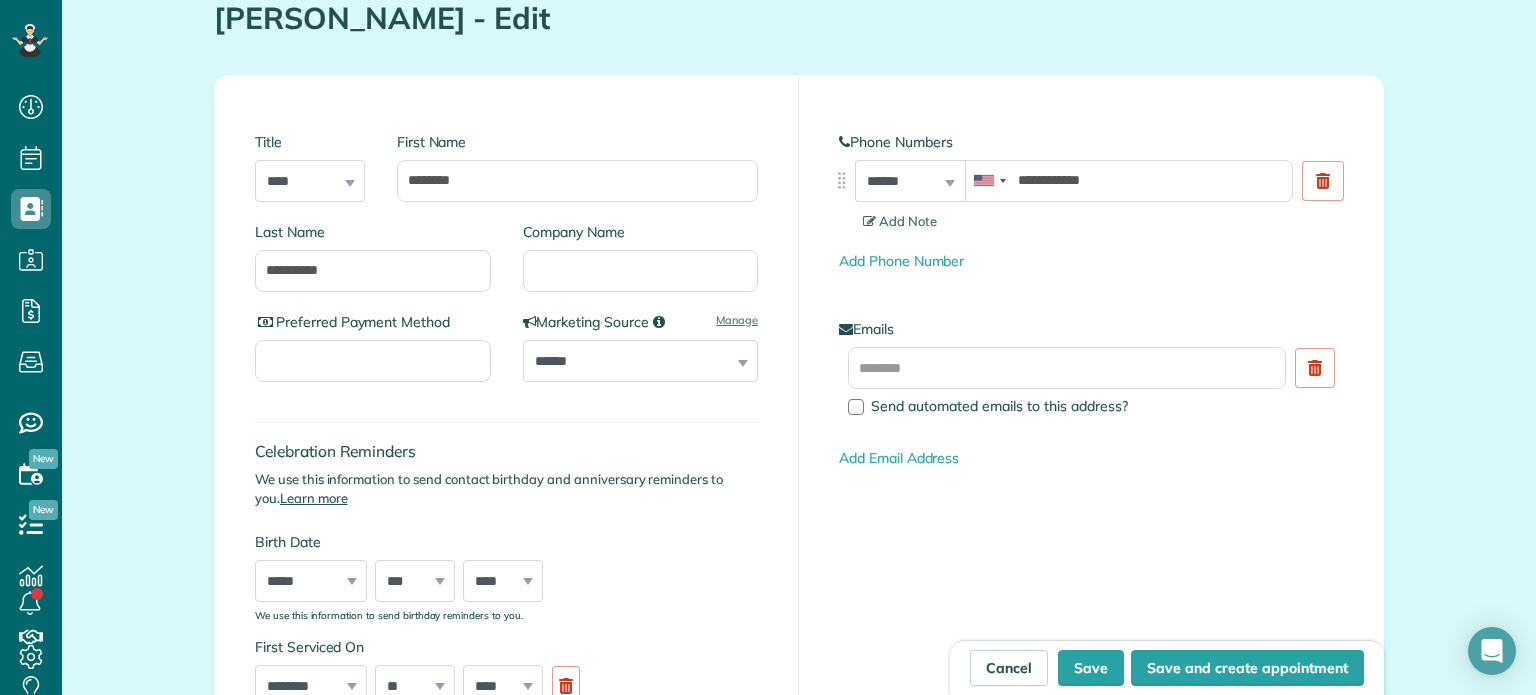 click on "**********" at bounding box center [1091, 292] 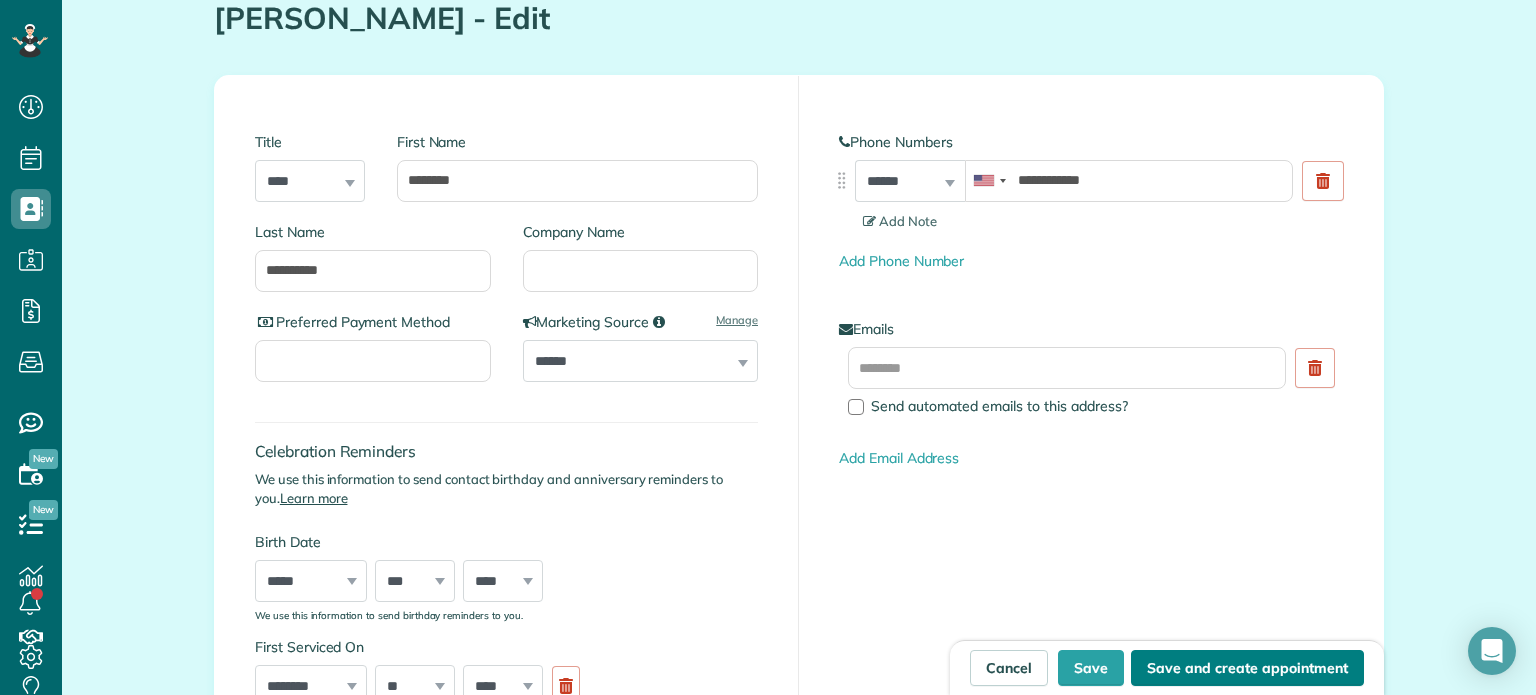 click on "Save and create appointment" at bounding box center (1247, 668) 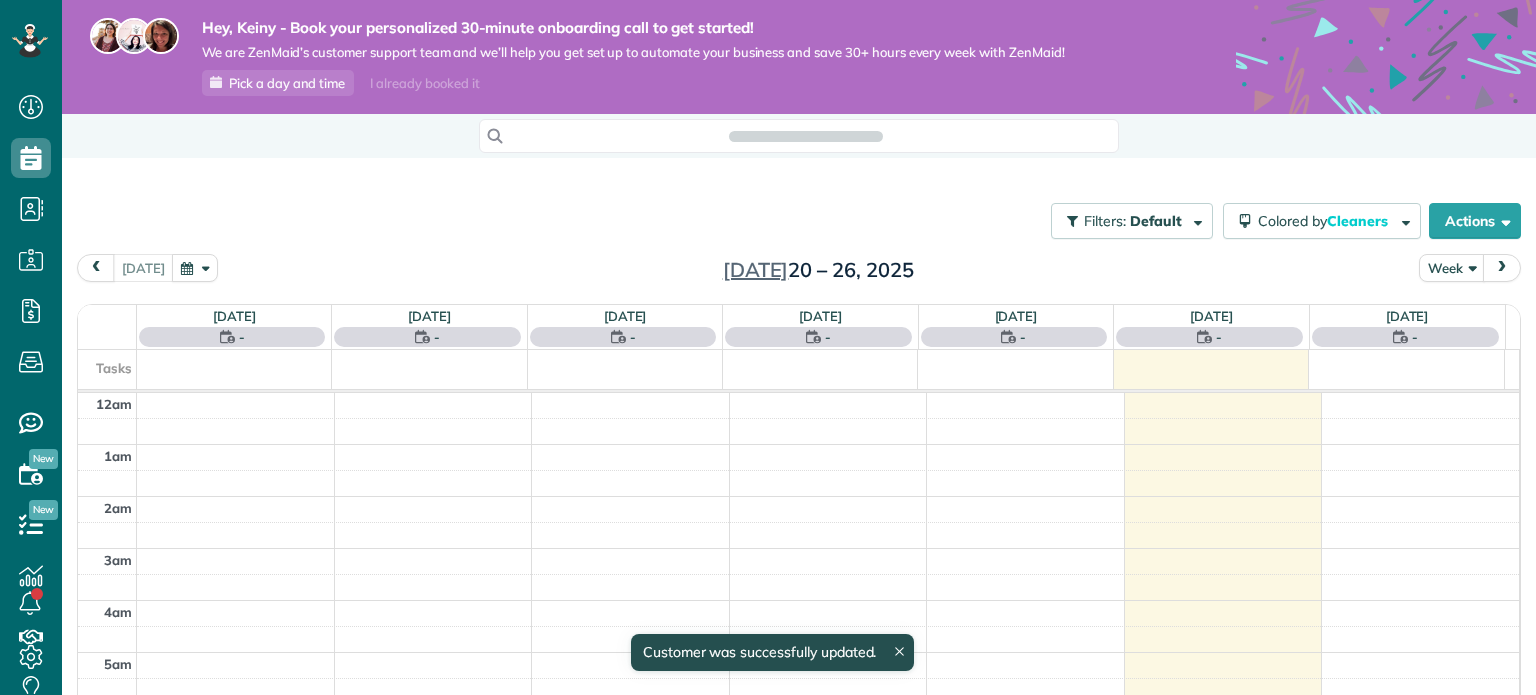 scroll, scrollTop: 0, scrollLeft: 0, axis: both 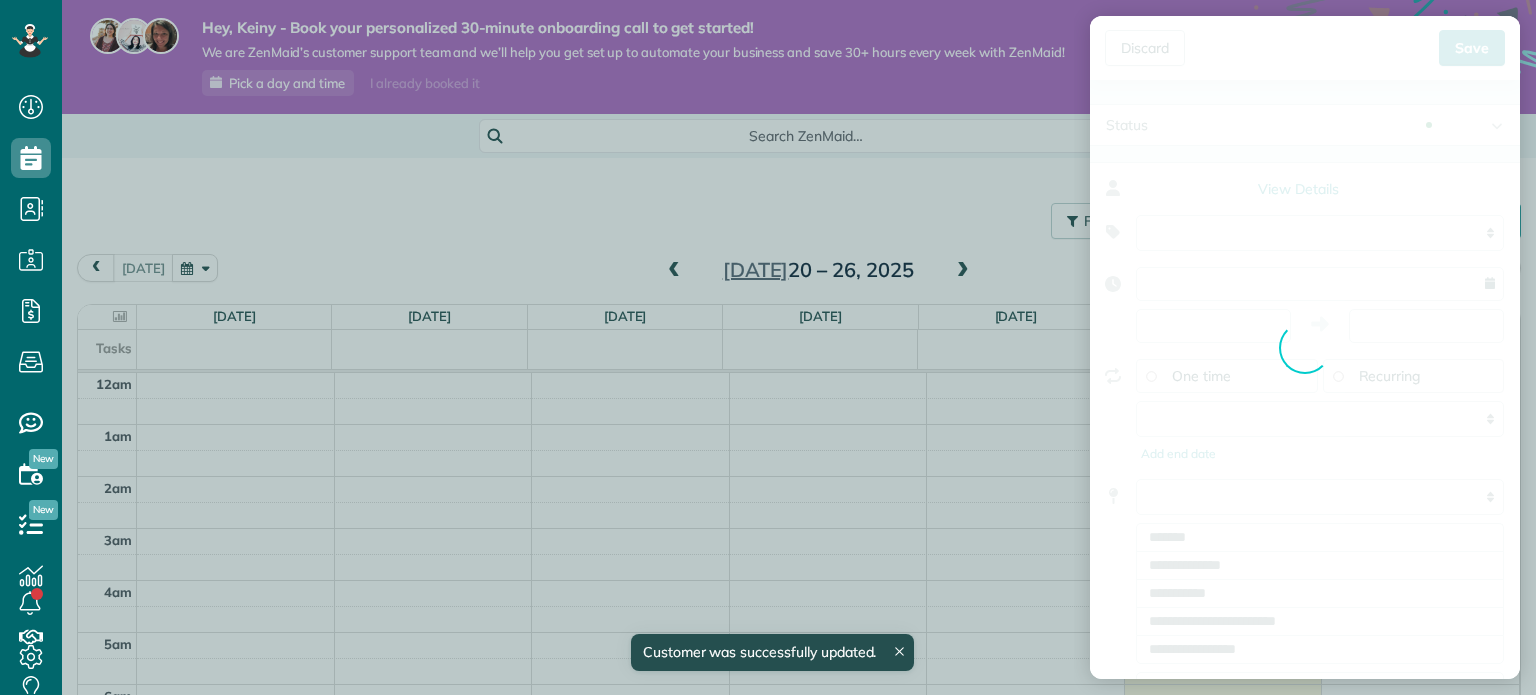 type on "**********" 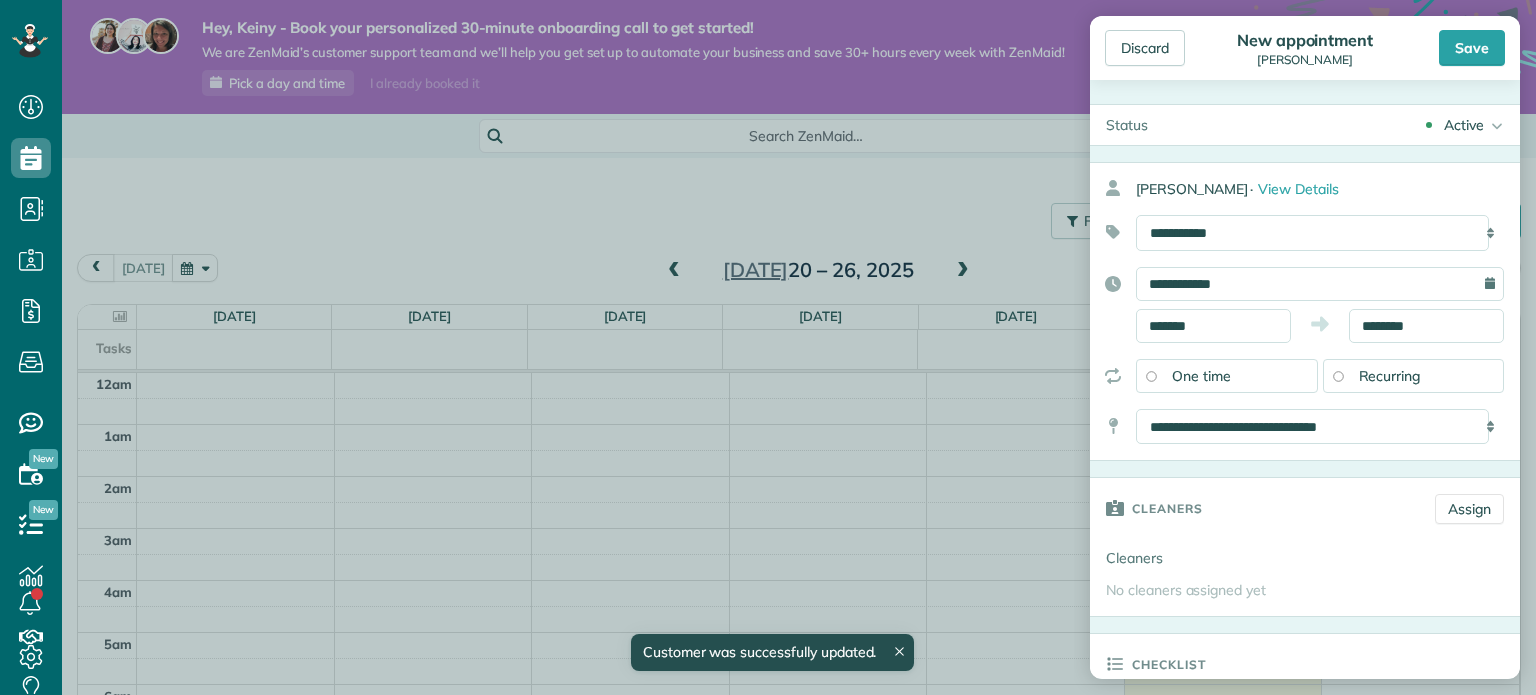 scroll, scrollTop: 695, scrollLeft: 61, axis: both 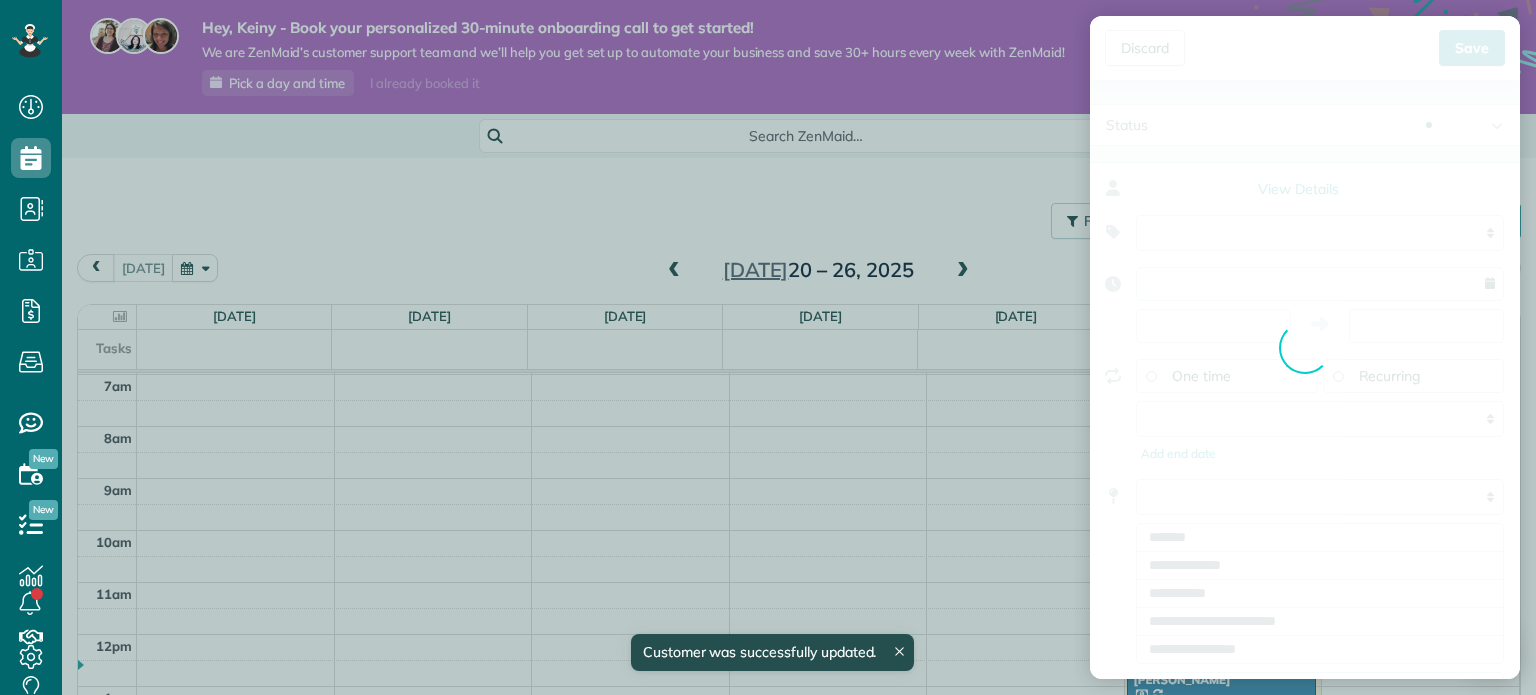 type on "**********" 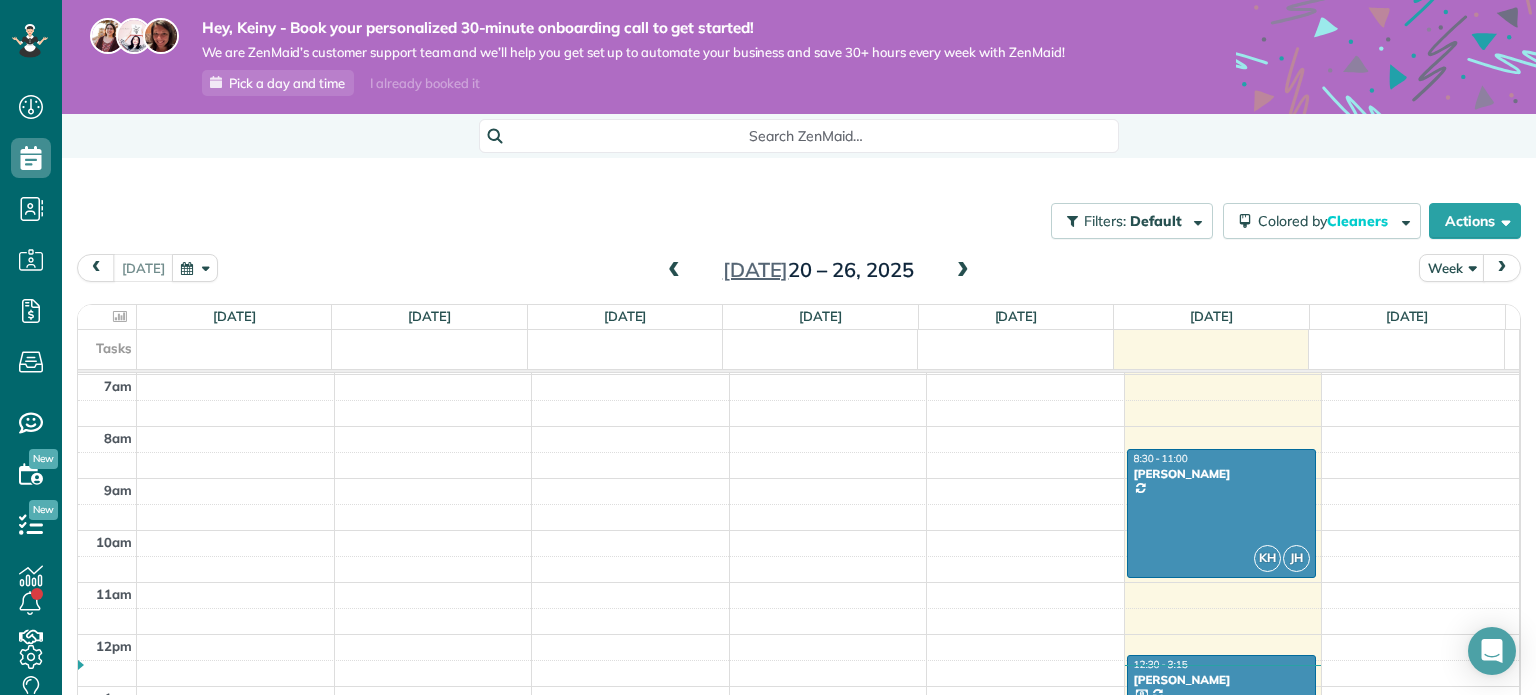 click on "Discard
New appointment
Mrs. Kimberly McLaughlin
Save
Status
Active
Active
Estimate
Stand-By
·" at bounding box center (768, 347) 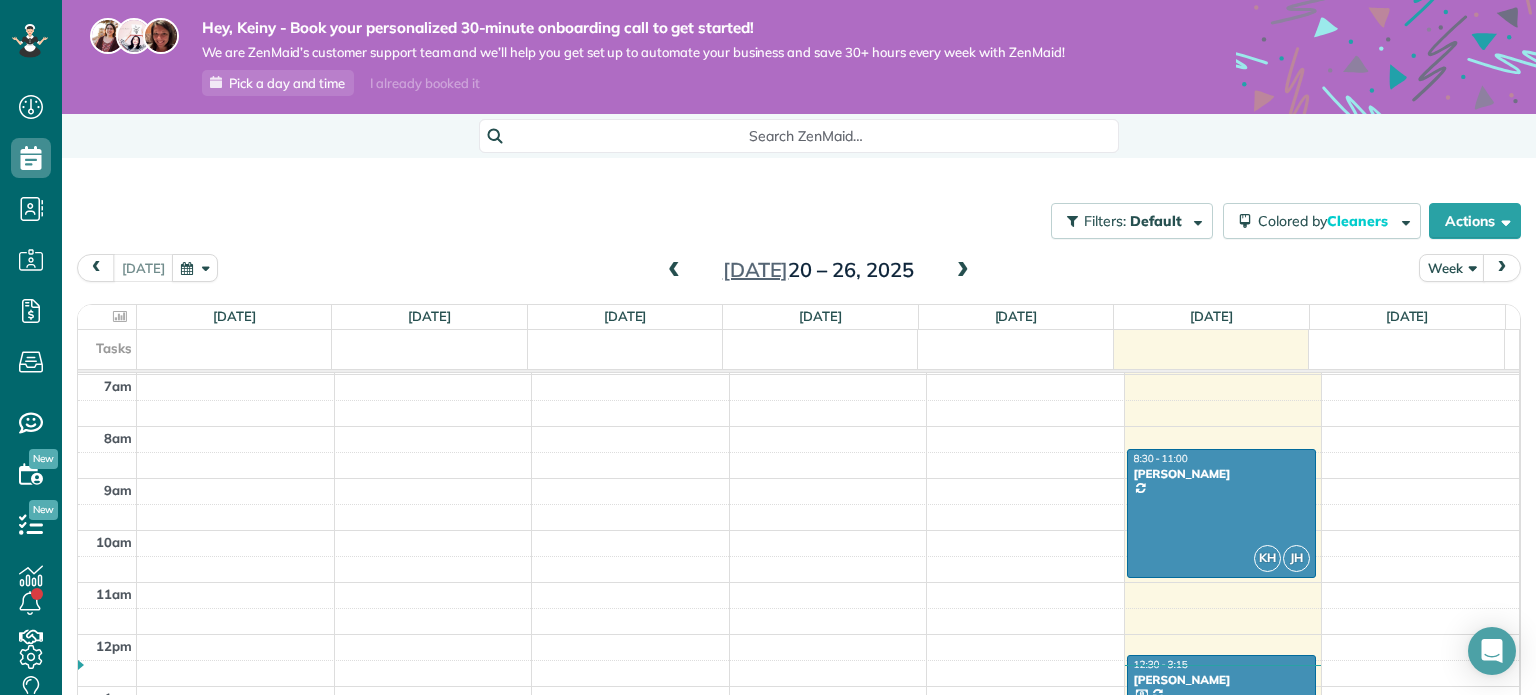 scroll, scrollTop: 462, scrollLeft: 0, axis: vertical 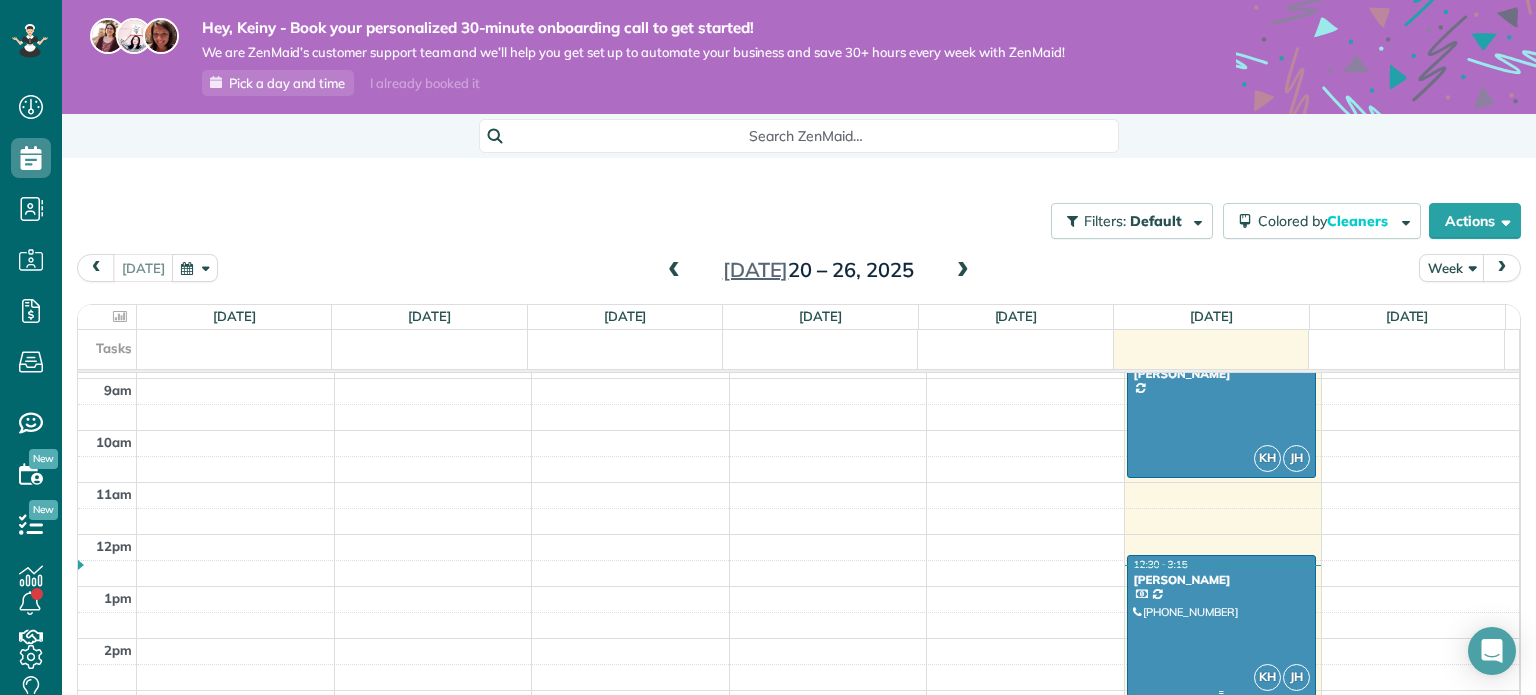 click on "Kimberly McLaughlin" at bounding box center [1222, 580] 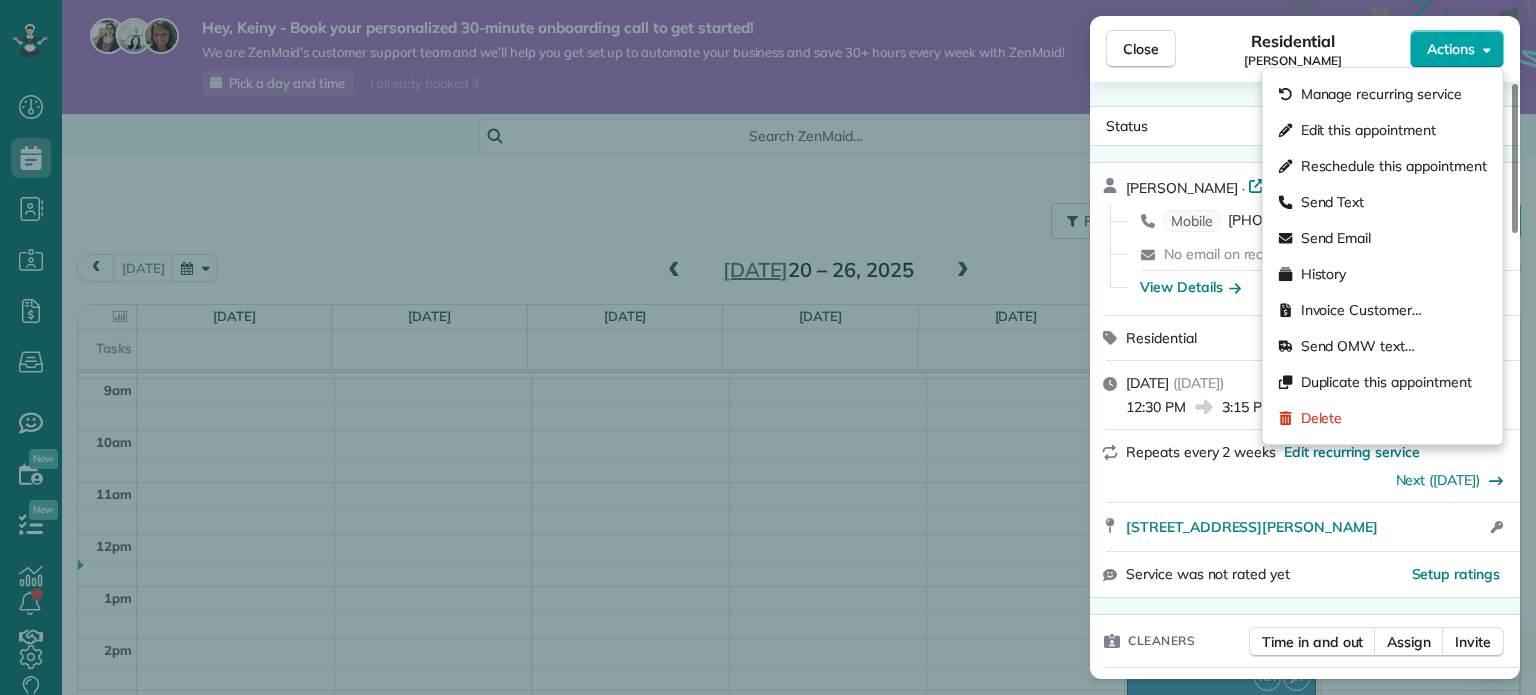 click on "Actions" at bounding box center [1451, 49] 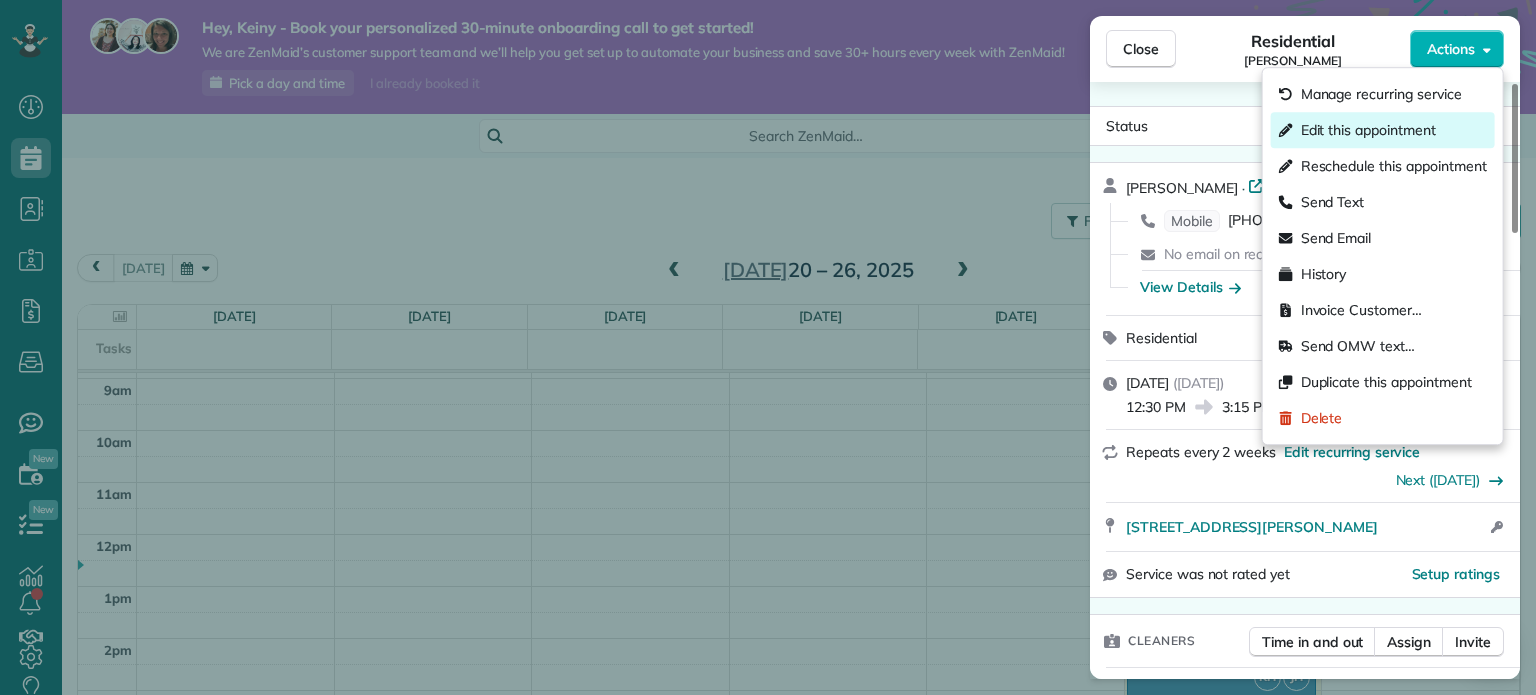 click on "Edit this appointment" at bounding box center (1368, 130) 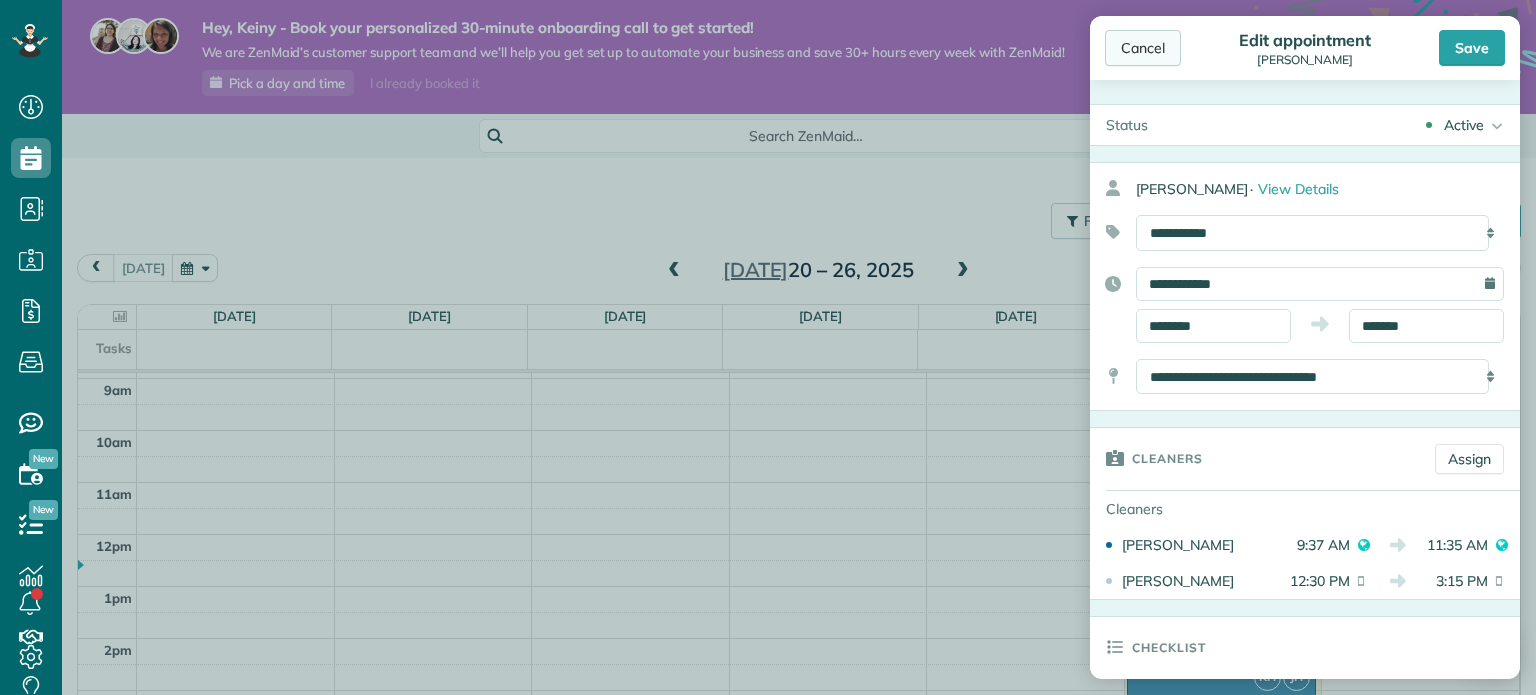 click on "Cancel" at bounding box center (1143, 48) 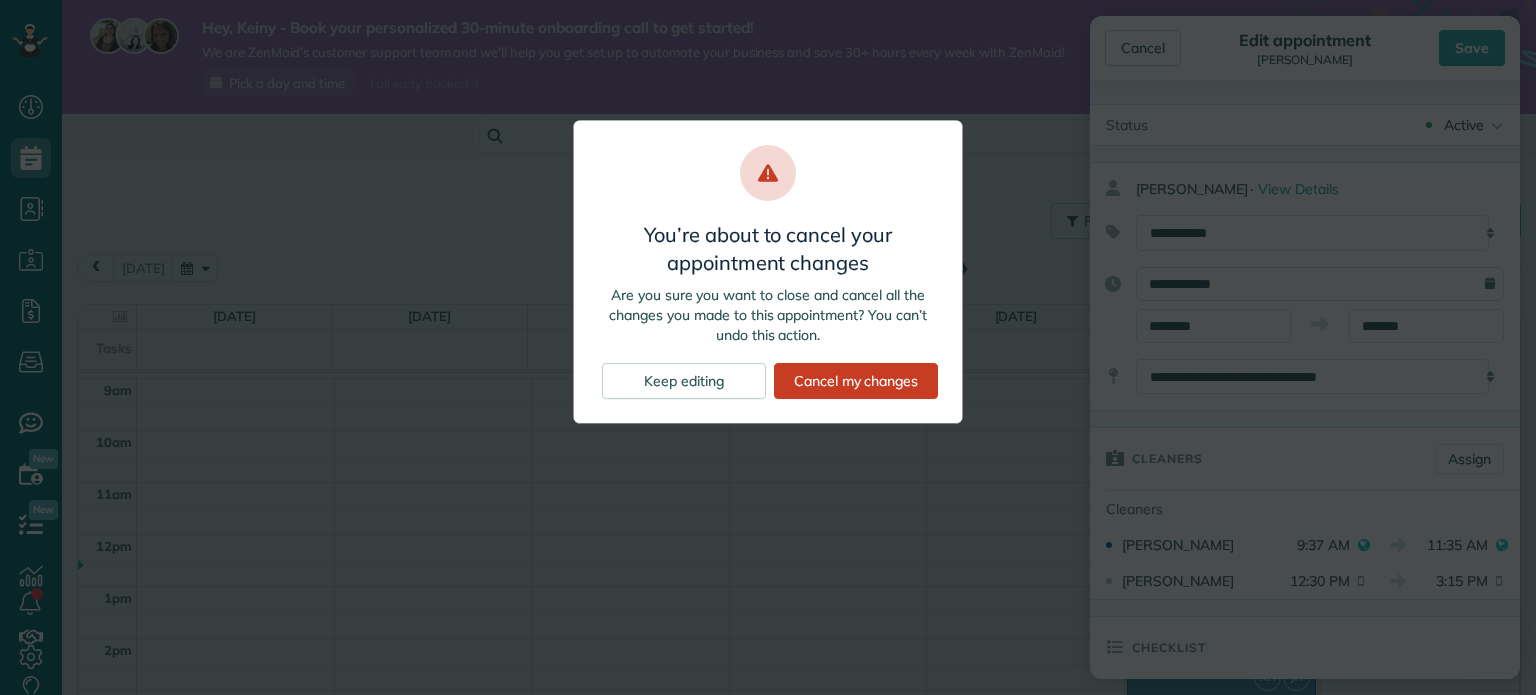 click on "Cancel my changes" at bounding box center (856, 381) 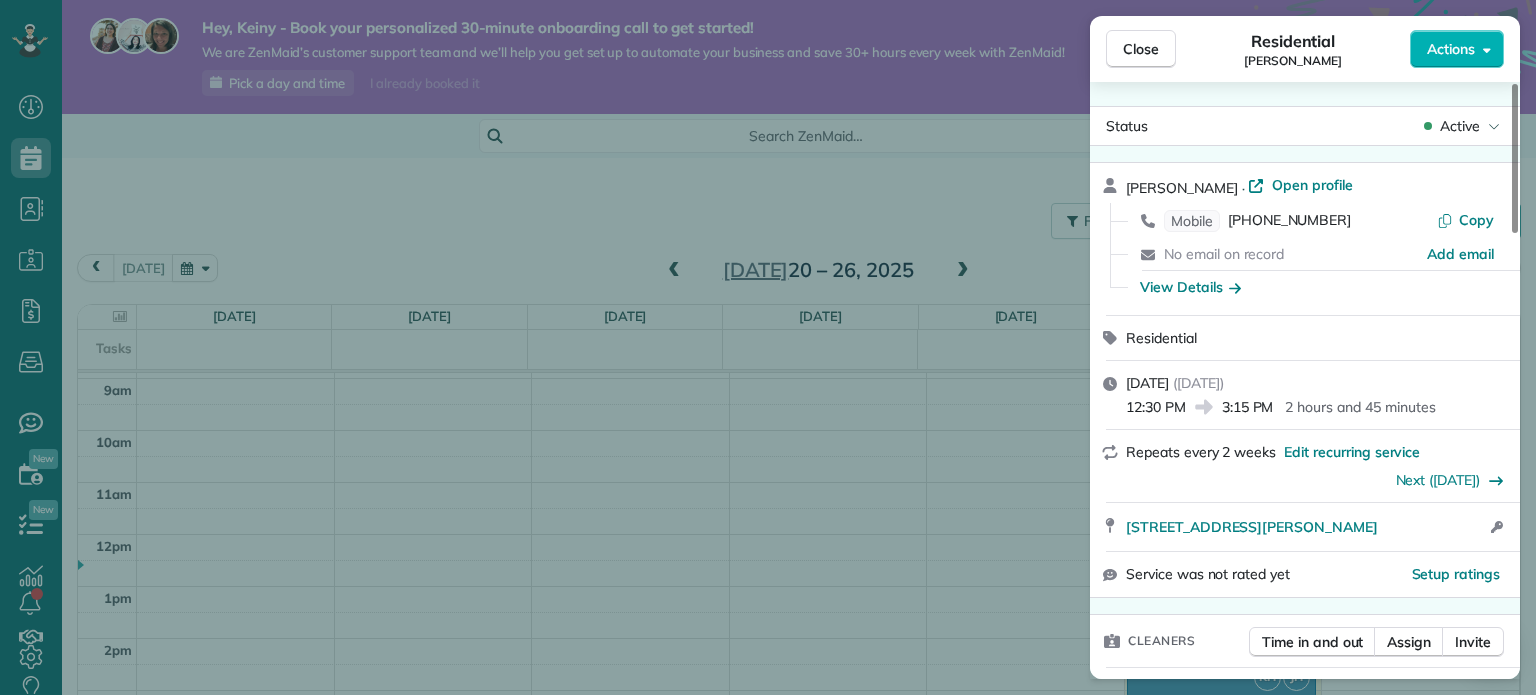 click on "Close Residential Kimberly McLaughlin Actions Status Active Kimberly McLaughlin · Open profile Mobile (781) 576-9173 Copy No email on record Add email View Details Residential Friday, July 25, 2025 ( today ) 12:30 PM 3:15 PM 2 hours and 45 minutes Repeats every 2 weeks Edit recurring service Next (Aug 08) 16 Gary stone park, apt 2 Lynn MA 01902 Open access information Service was not rated yet Setup ratings Cleaners Time in and out Assign Invite Cleaners Keiny   Hughes 9:37 AM 11:35 AM Jonathan   H 12:30 PM 3:15 PM Checklist Try Now Keep this appointment up to your standards. Stay on top of every detail, keep your cleaners organised, and your client happy. Assign a checklist Watch a 5 min demo Billing Billing actions Price $160.00 Overcharge $0.00 Discount $0.00 Coupon discount - Primary tax - Secondary tax - Total appointment price $160.00 Tips collected New feature! $0.00 Paid Total including tip $160.00 Get paid online in no-time! Send an invoice and reward your cleaners with tips Reason for Skip - Check" at bounding box center [768, 347] 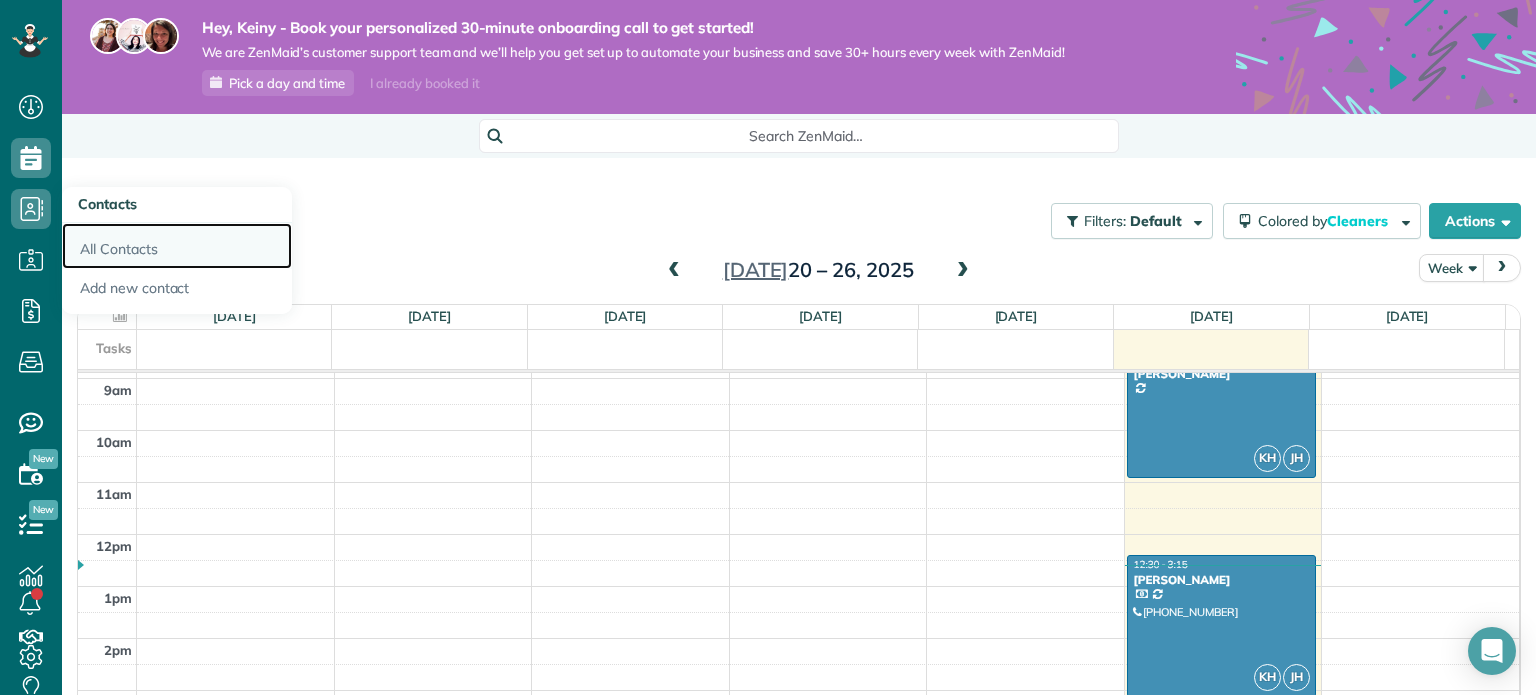click on "All Contacts" at bounding box center (177, 246) 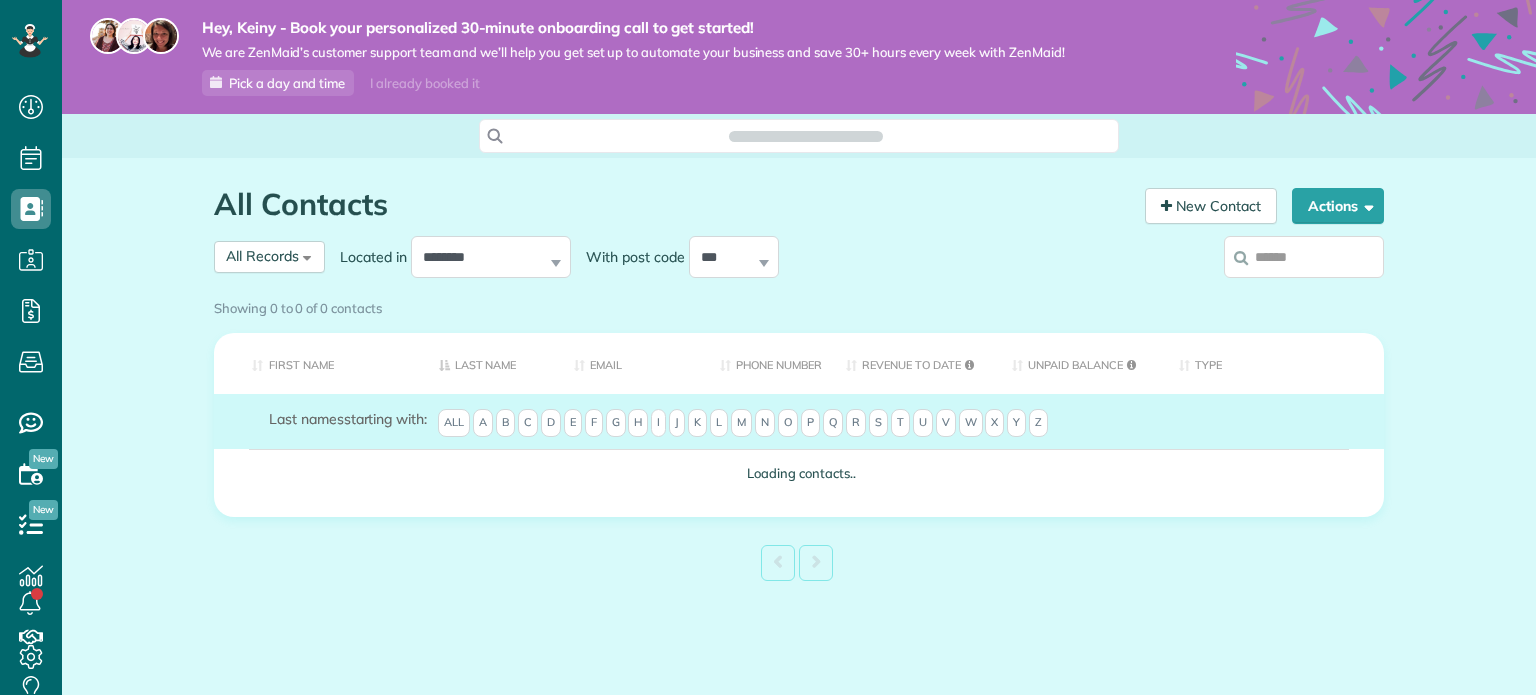 scroll, scrollTop: 0, scrollLeft: 0, axis: both 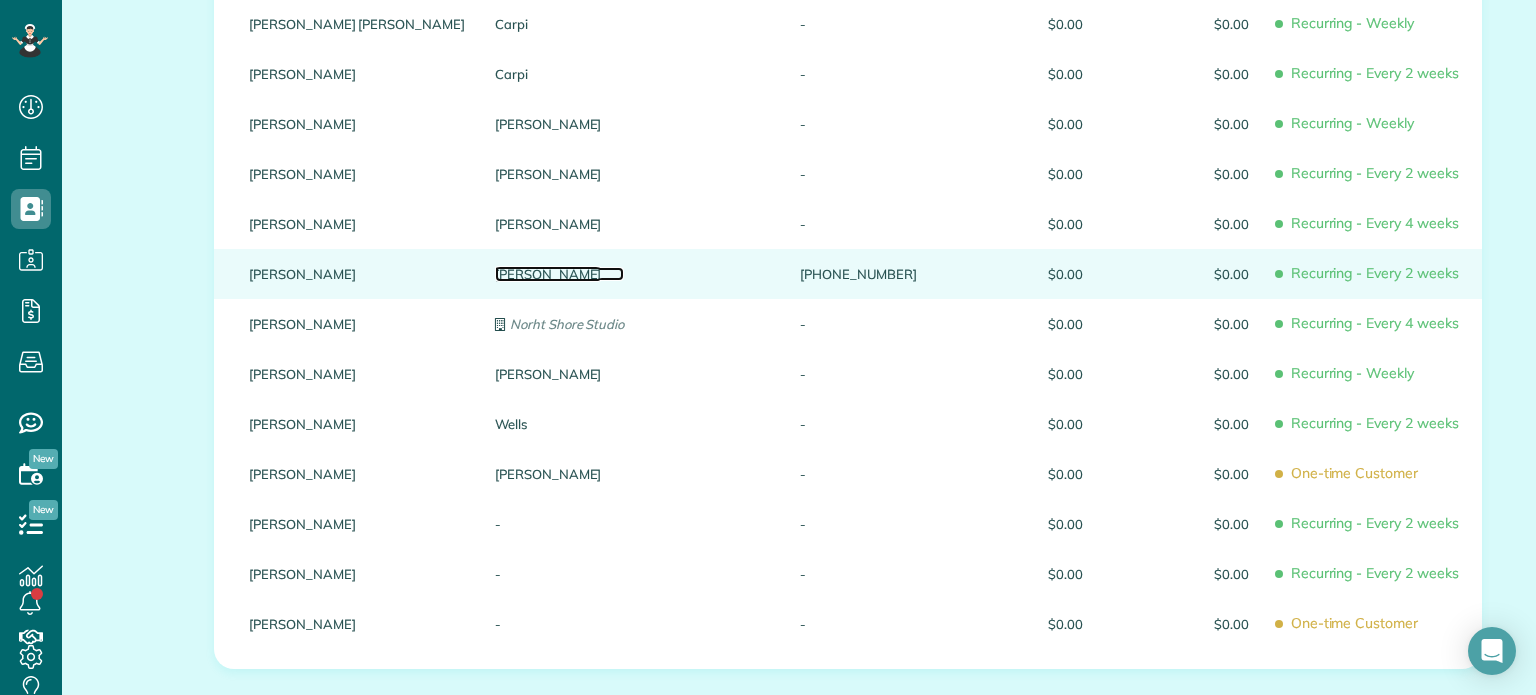 click on "McLaughlin" at bounding box center [559, 274] 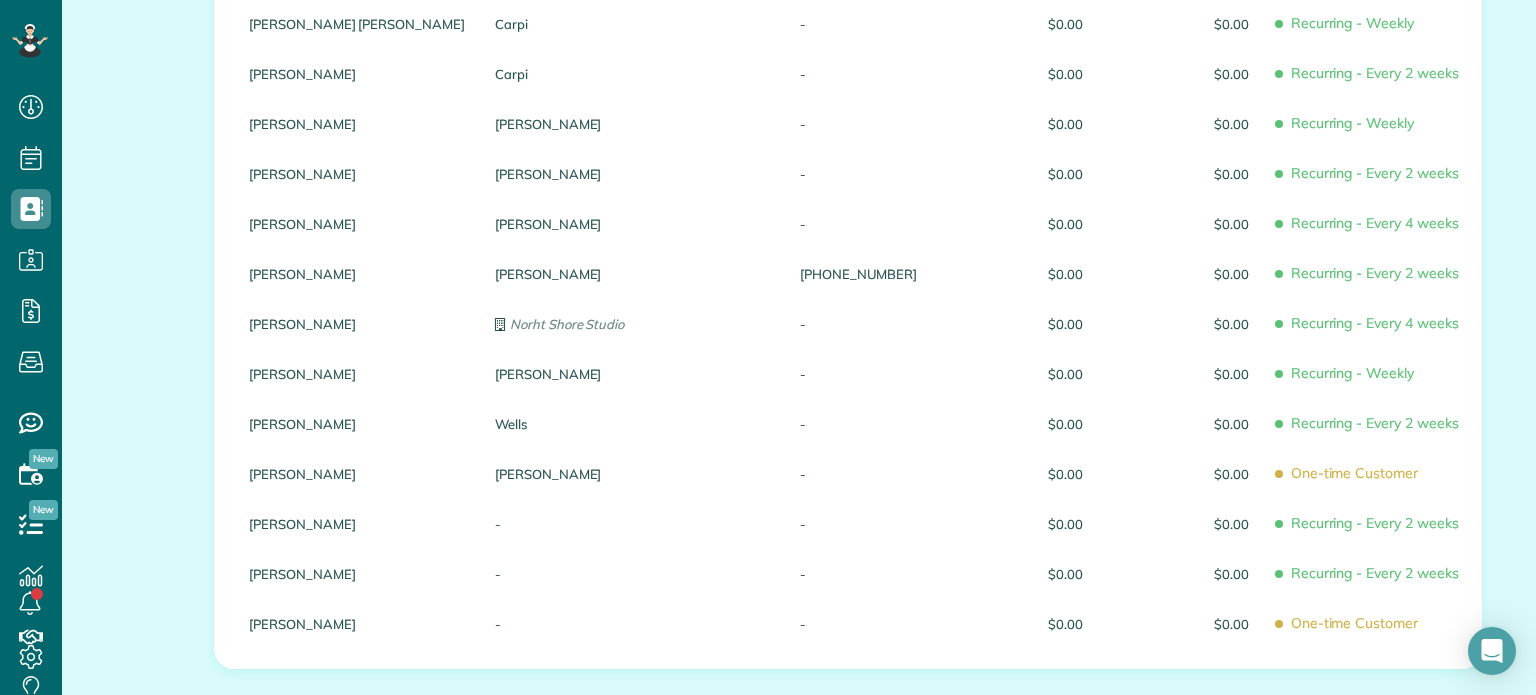scroll, scrollTop: 200, scrollLeft: 0, axis: vertical 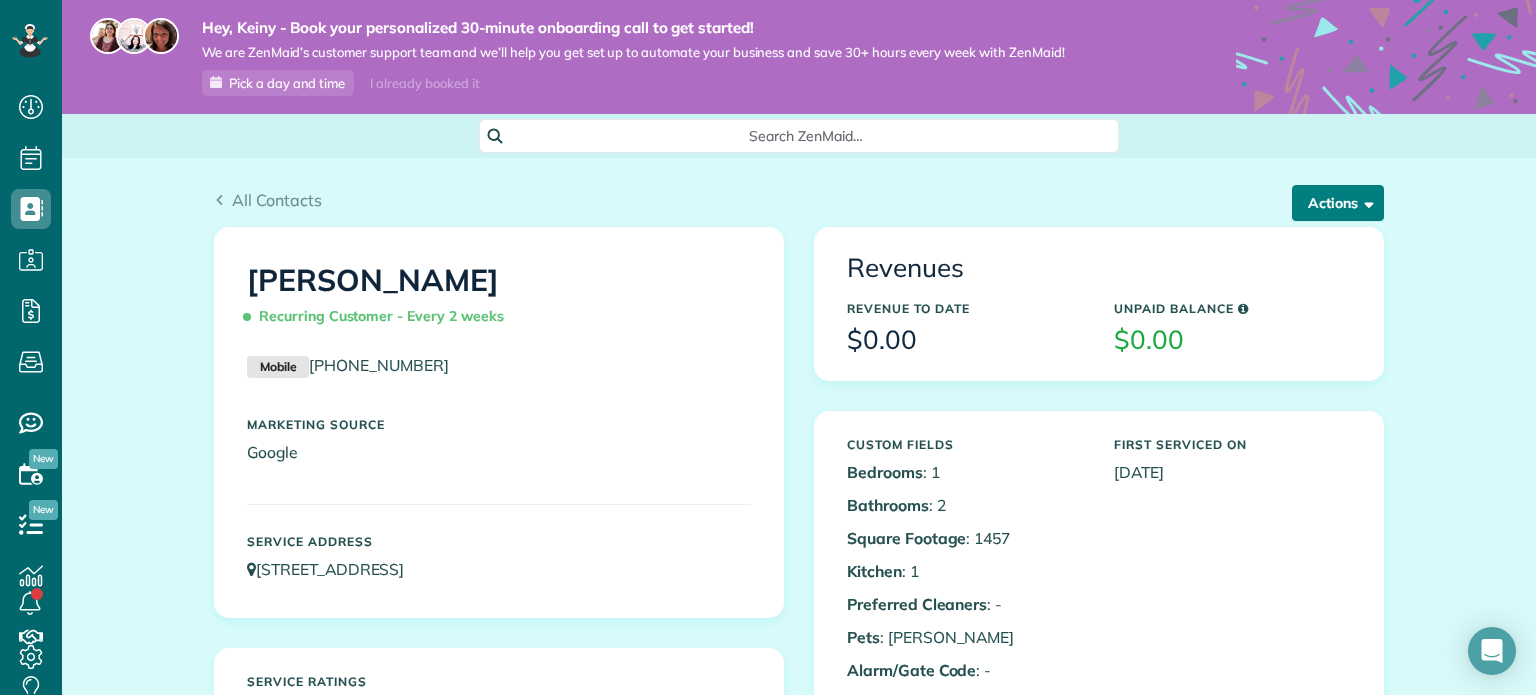 click on "Actions" at bounding box center [1338, 203] 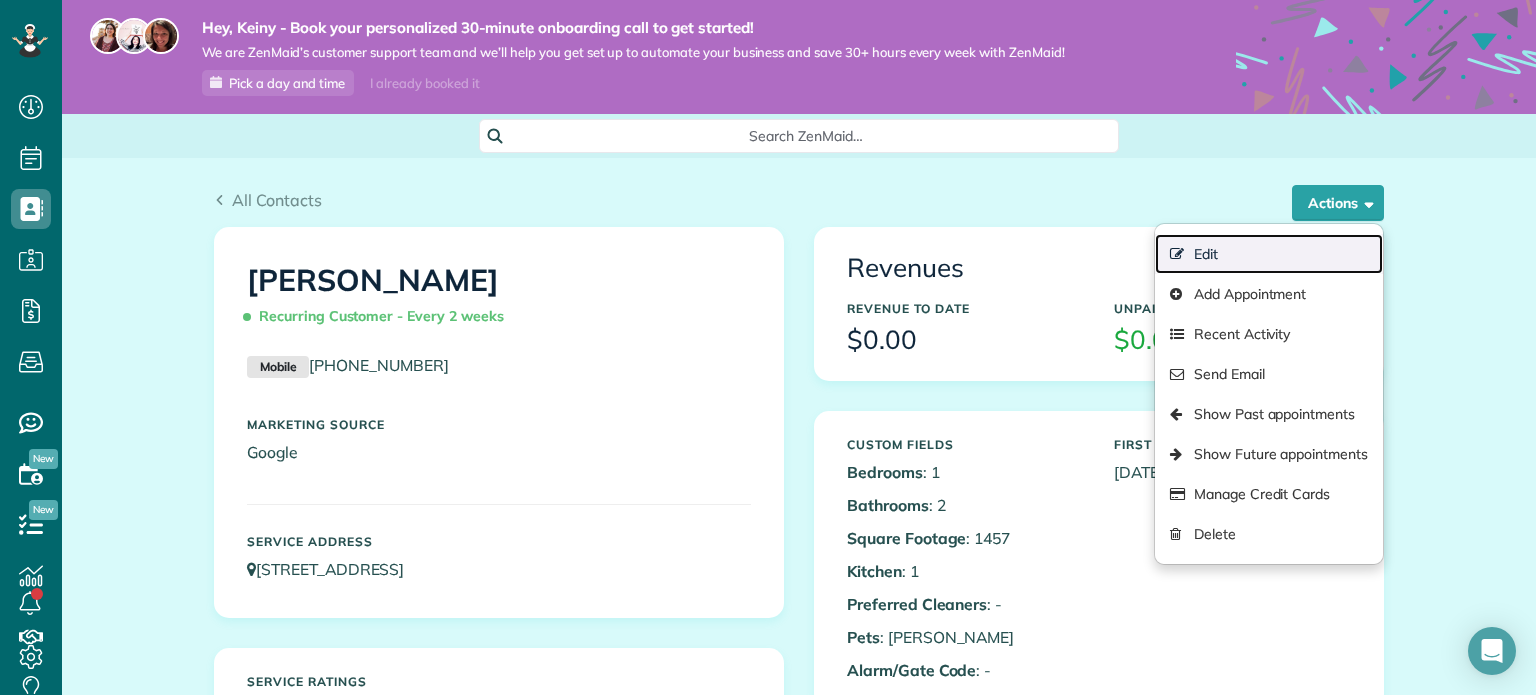 click on "Edit" at bounding box center (1269, 254) 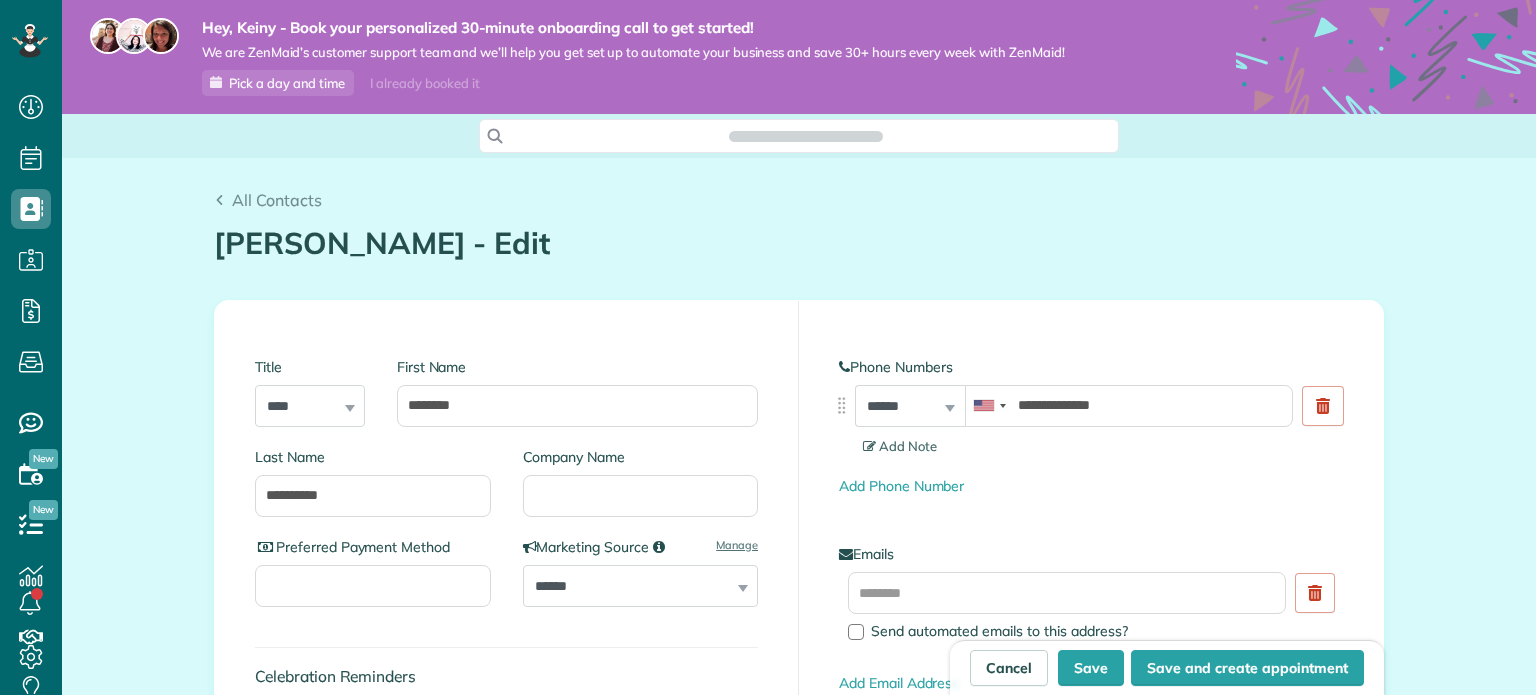 scroll, scrollTop: 0, scrollLeft: 0, axis: both 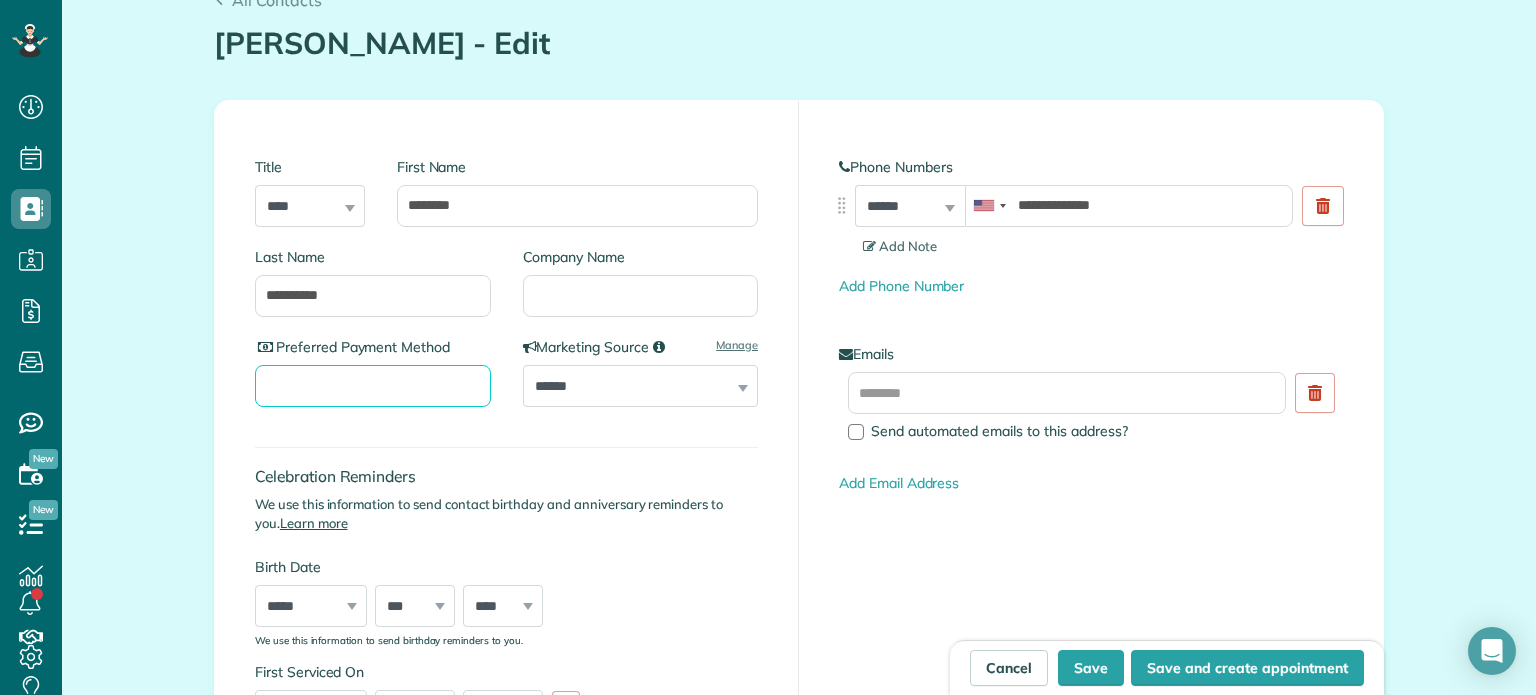 click on "Preferred Payment Method" at bounding box center (373, 386) 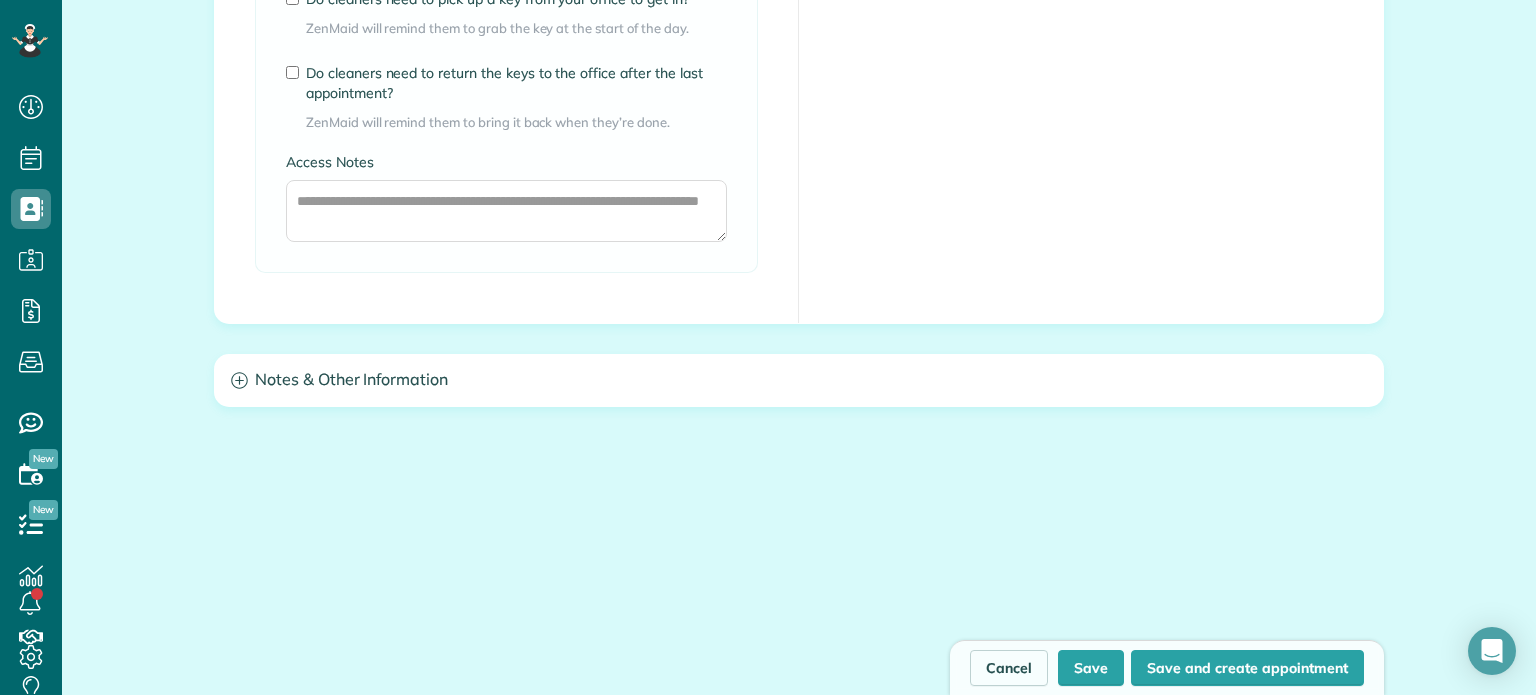 scroll, scrollTop: 1800, scrollLeft: 0, axis: vertical 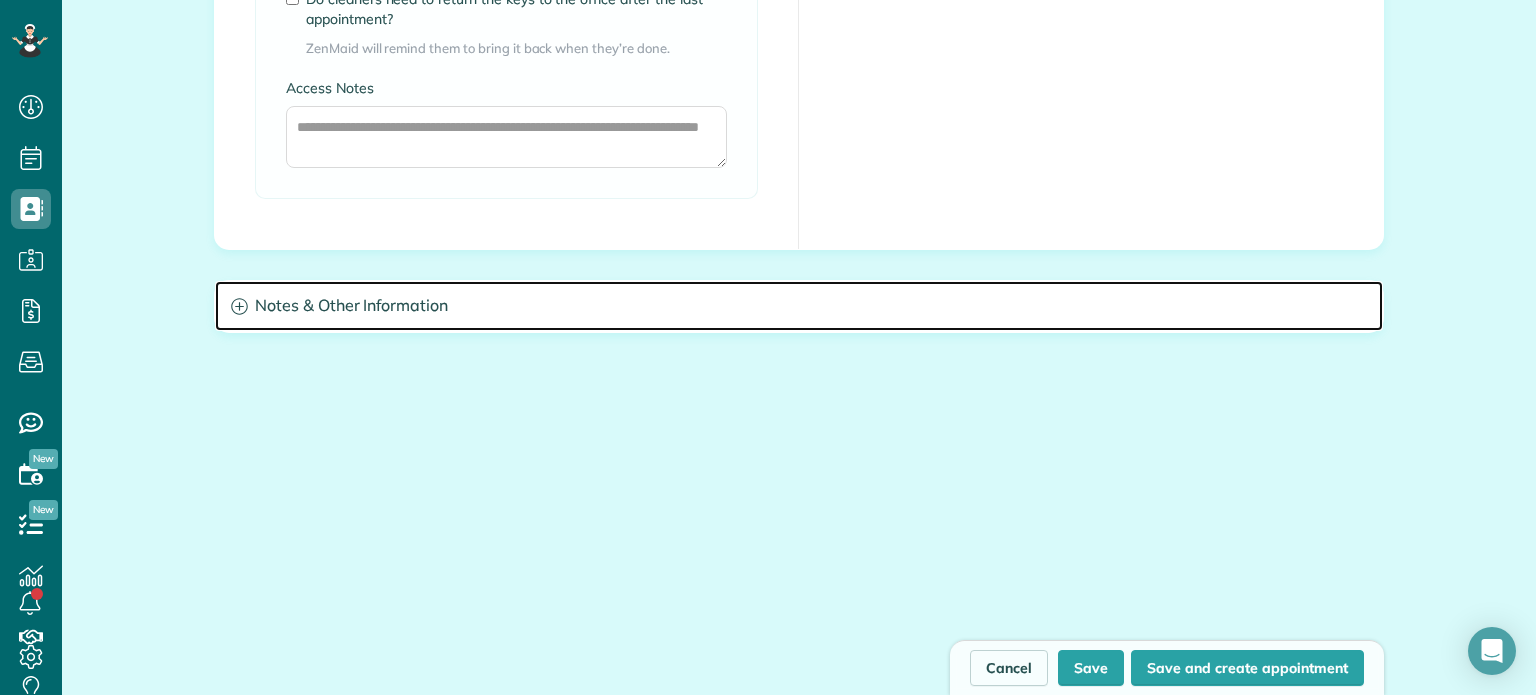 click on "Notes & Other Information" at bounding box center [799, 306] 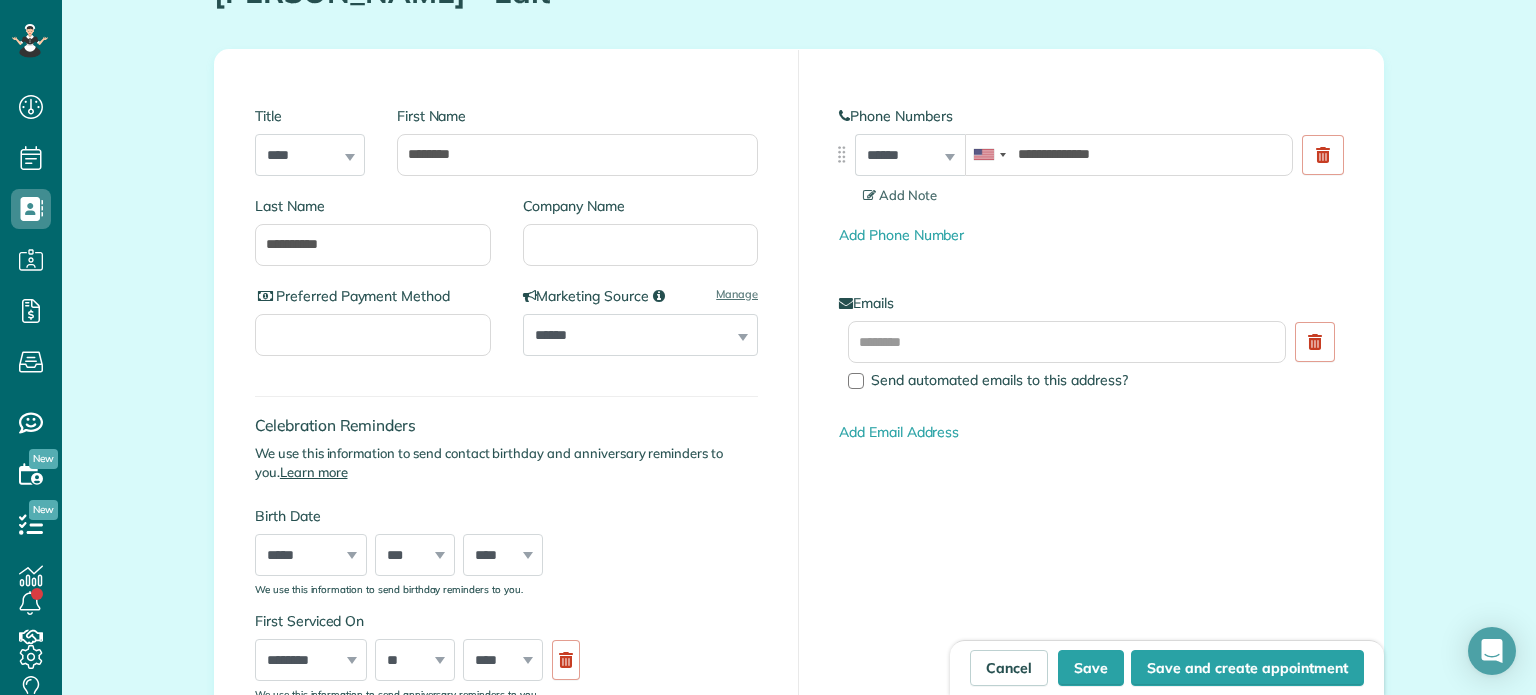 scroll, scrollTop: 365, scrollLeft: 0, axis: vertical 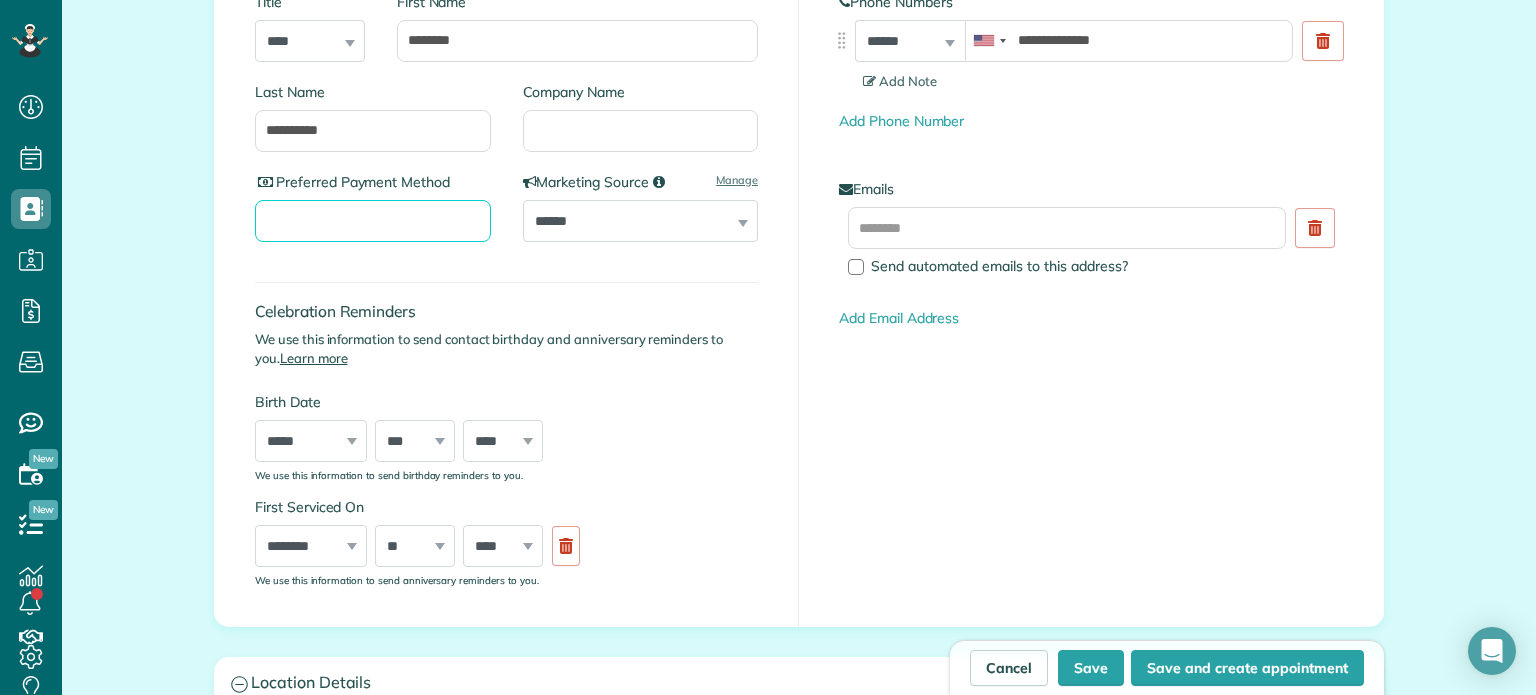 click on "Preferred Payment Method" at bounding box center (373, 221) 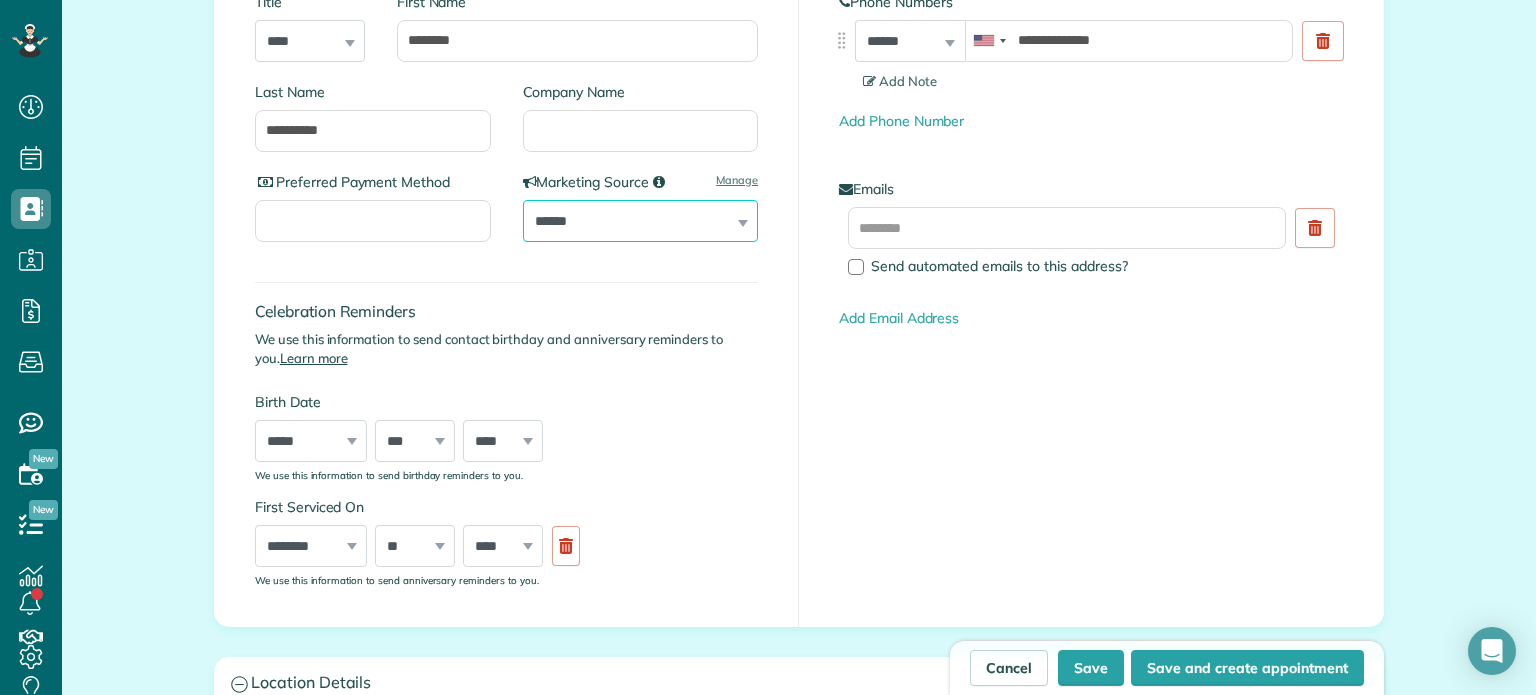 click on "**********" at bounding box center [641, 221] 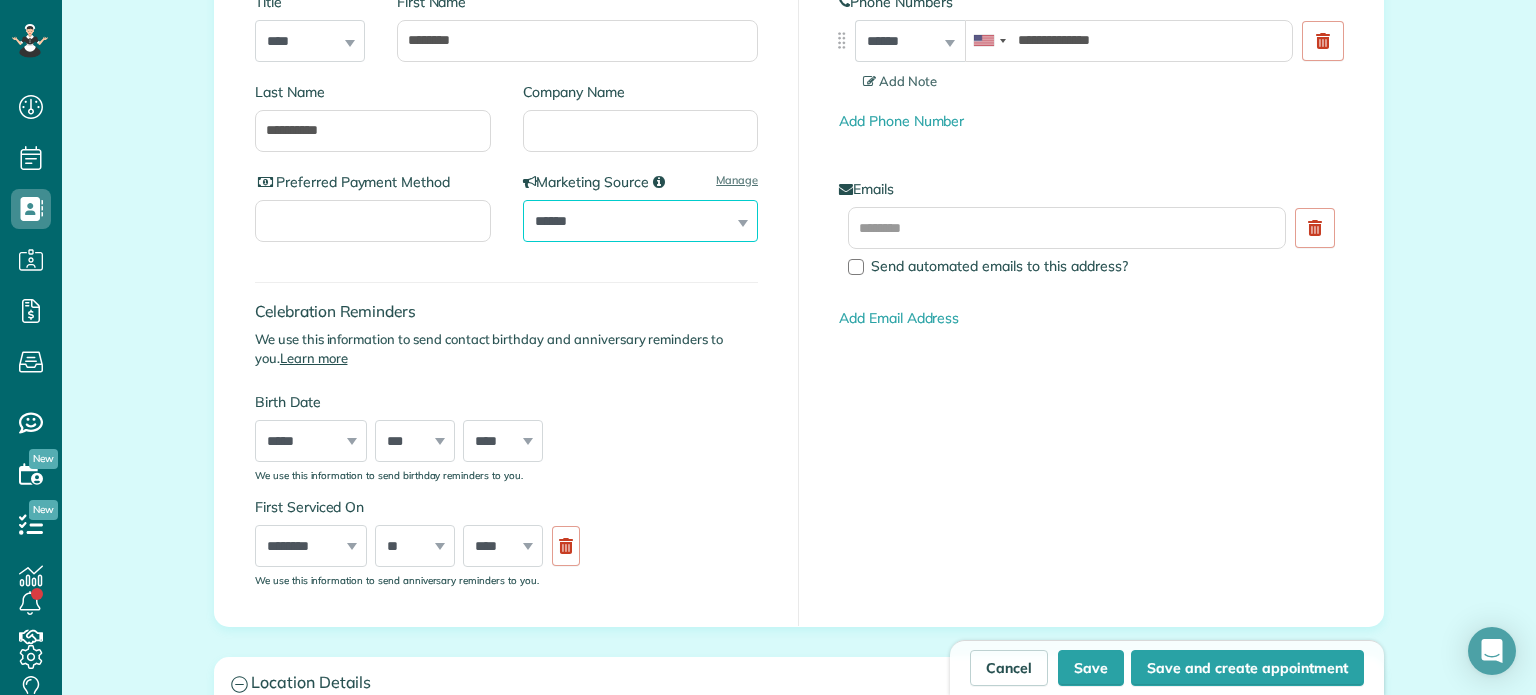 scroll, scrollTop: 265, scrollLeft: 0, axis: vertical 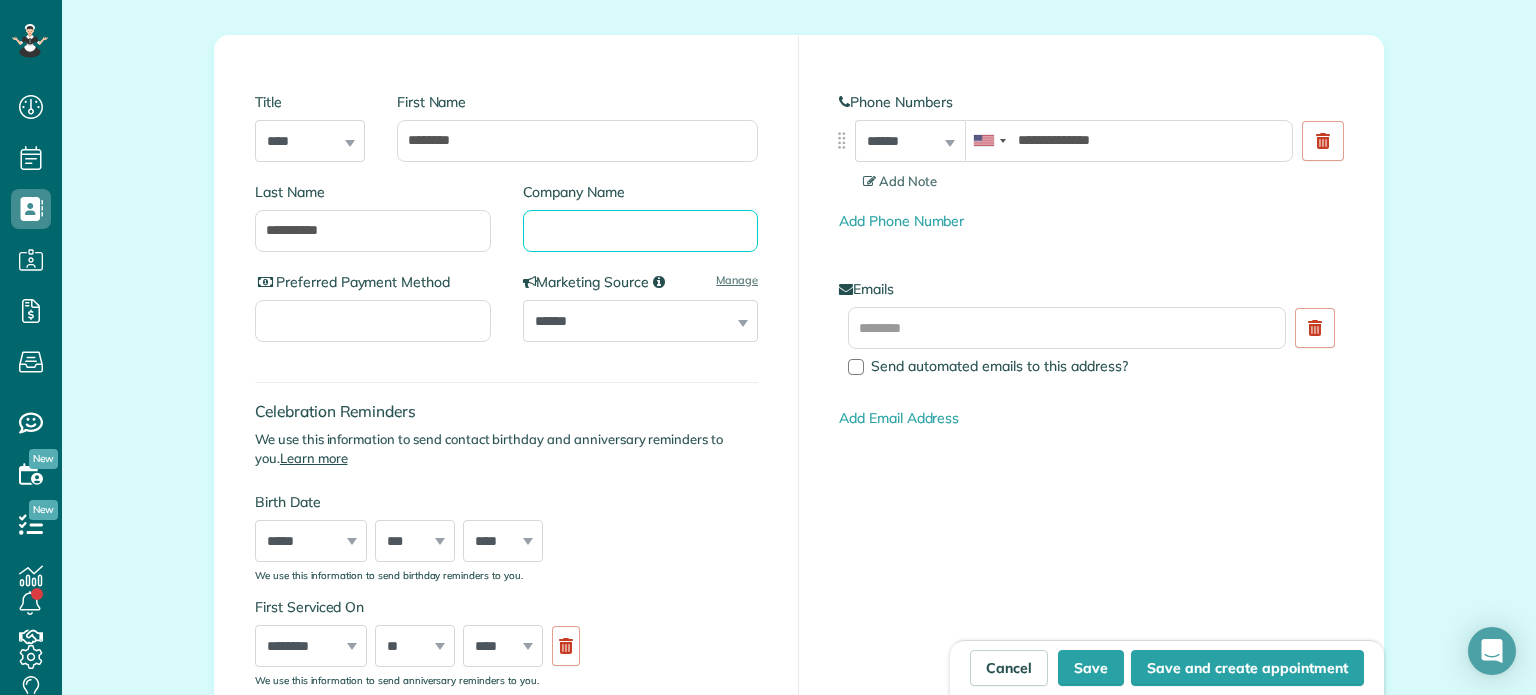 click on "Company Name" at bounding box center (641, 231) 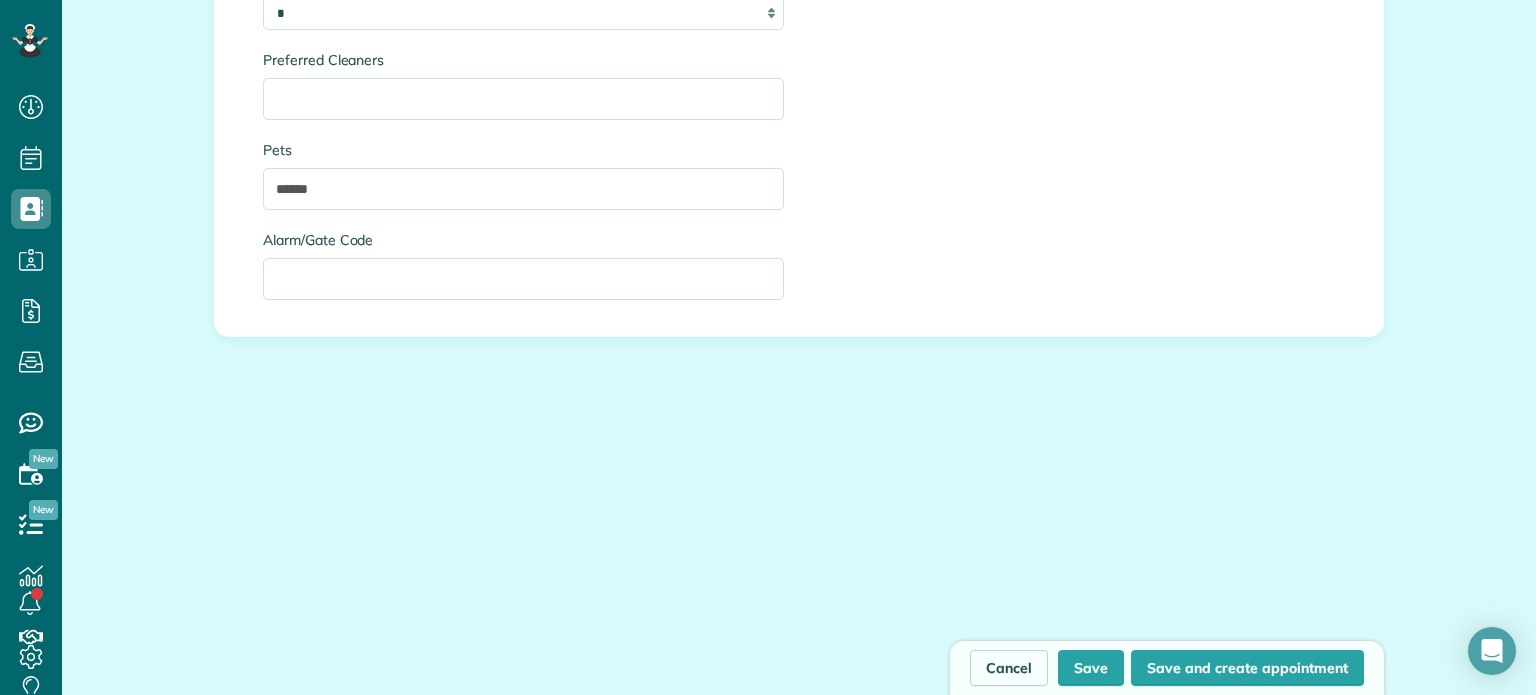 scroll, scrollTop: 2465, scrollLeft: 0, axis: vertical 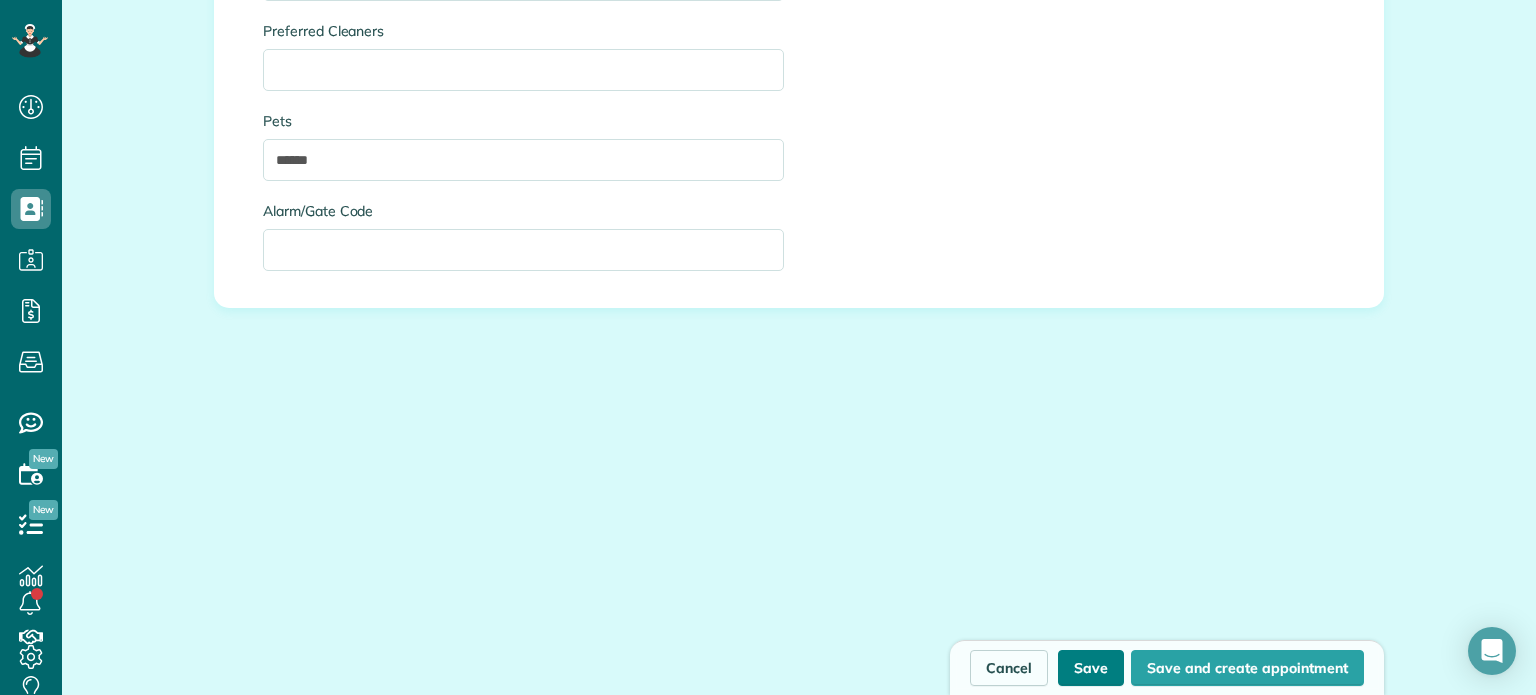 drag, startPoint x: 1086, startPoint y: 655, endPoint x: 1084, endPoint y: 644, distance: 11.18034 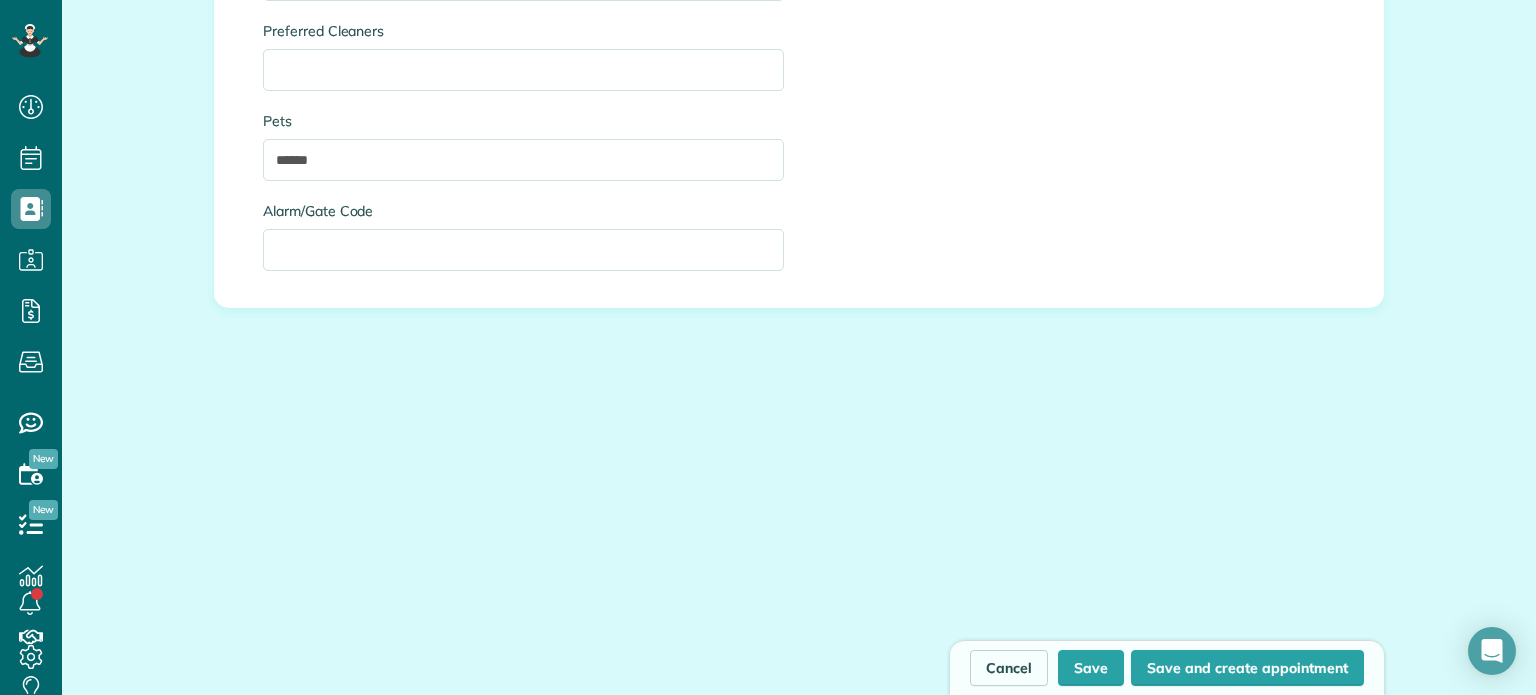 type on "**********" 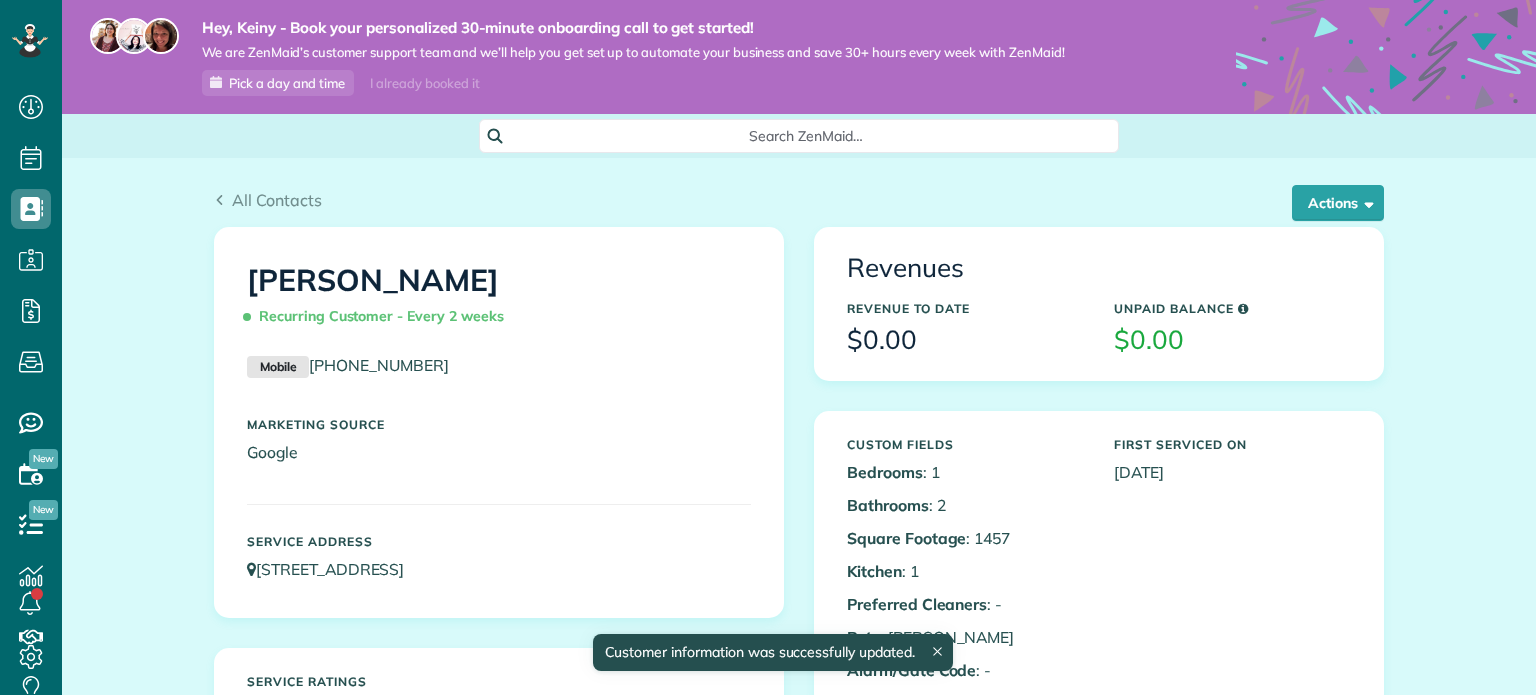 scroll, scrollTop: 0, scrollLeft: 0, axis: both 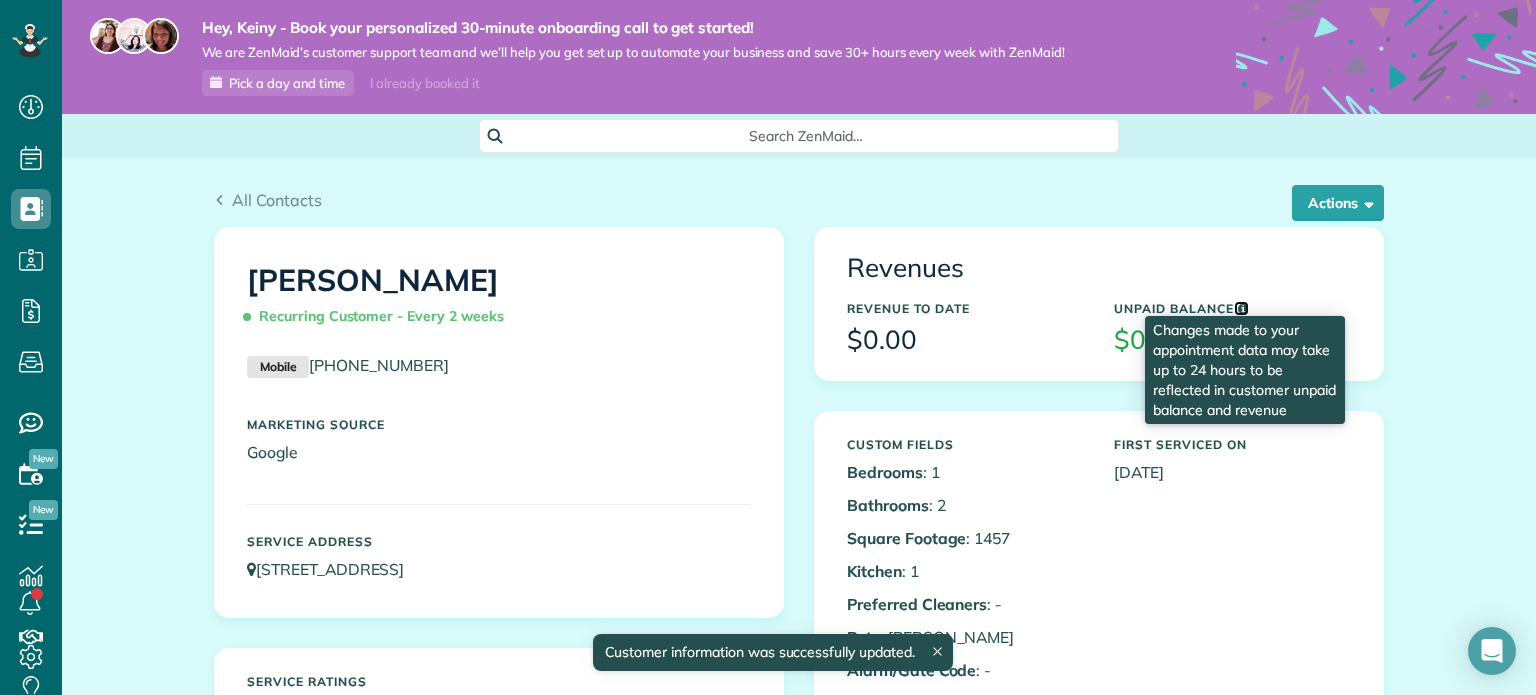 click at bounding box center [1243, 309] 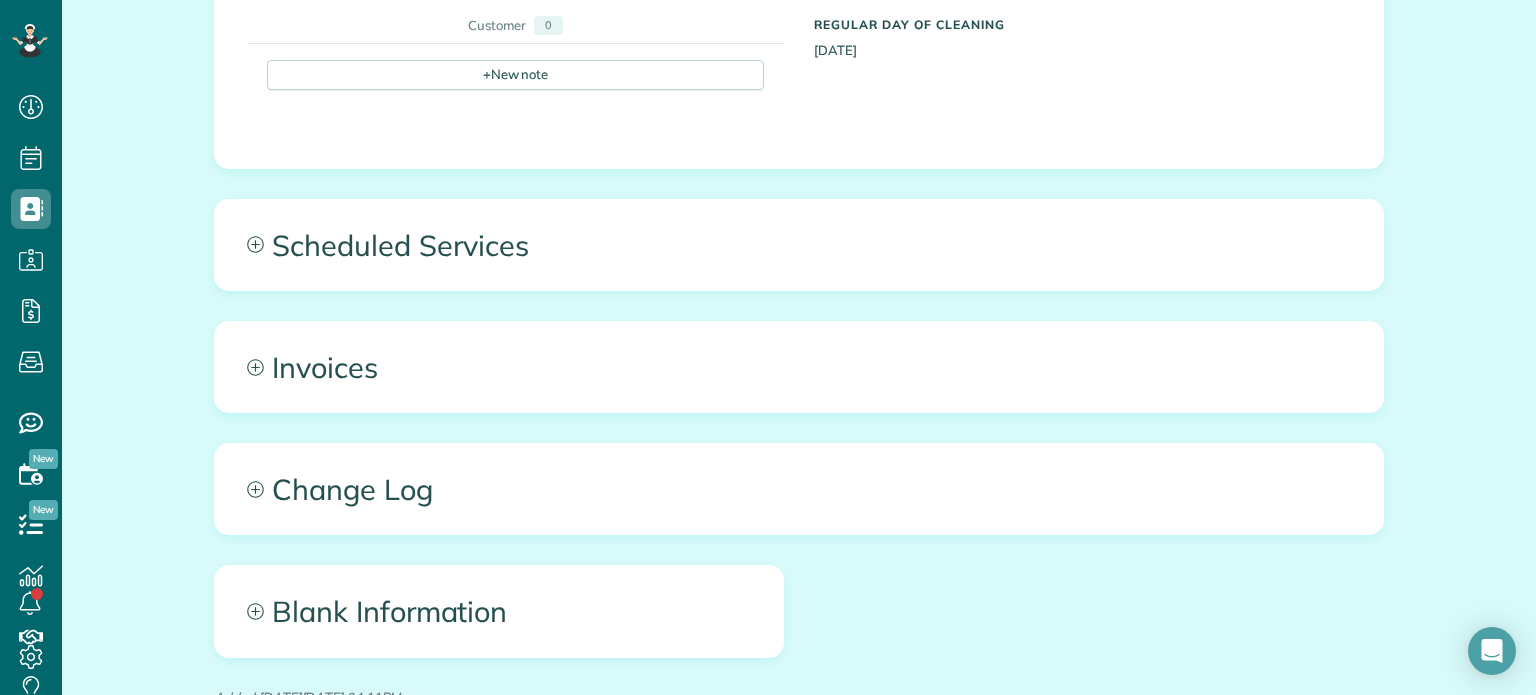 scroll, scrollTop: 900, scrollLeft: 0, axis: vertical 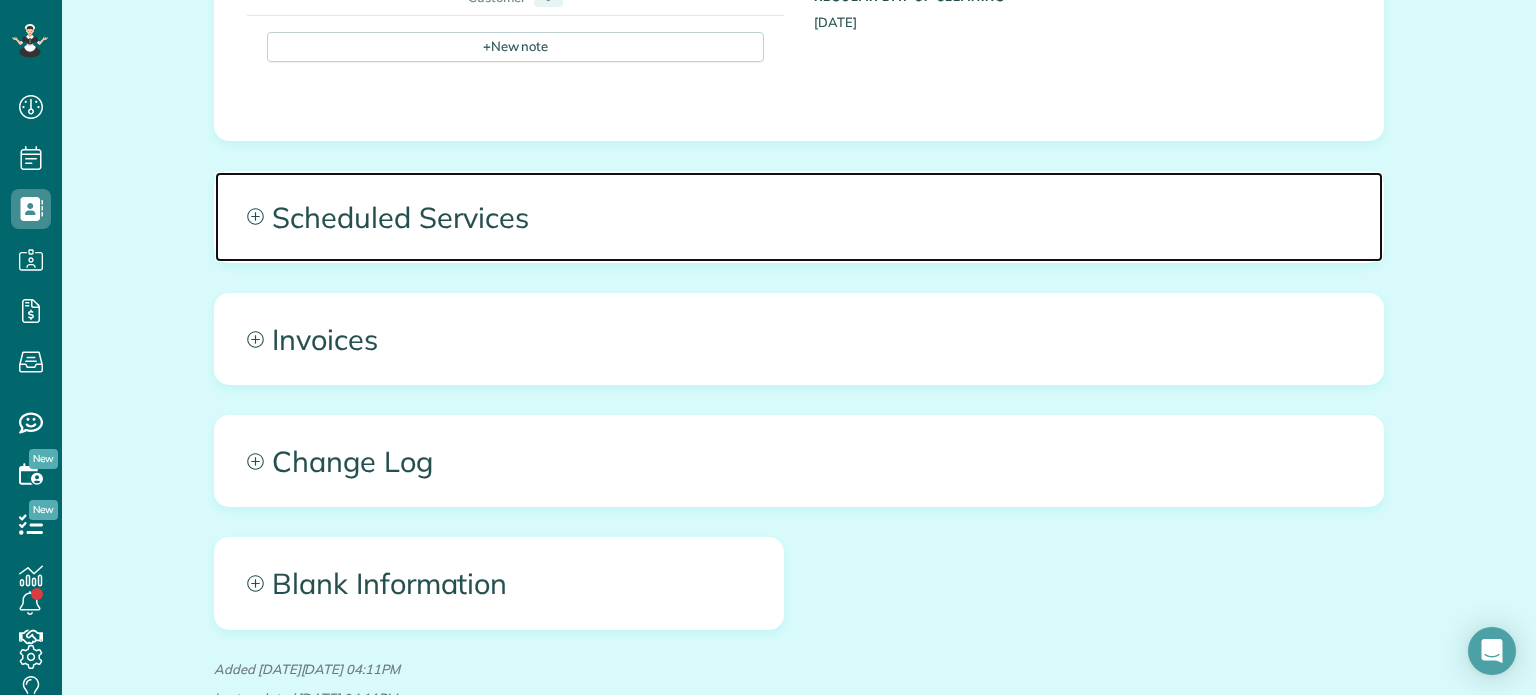 click on "Scheduled Services" at bounding box center [799, 217] 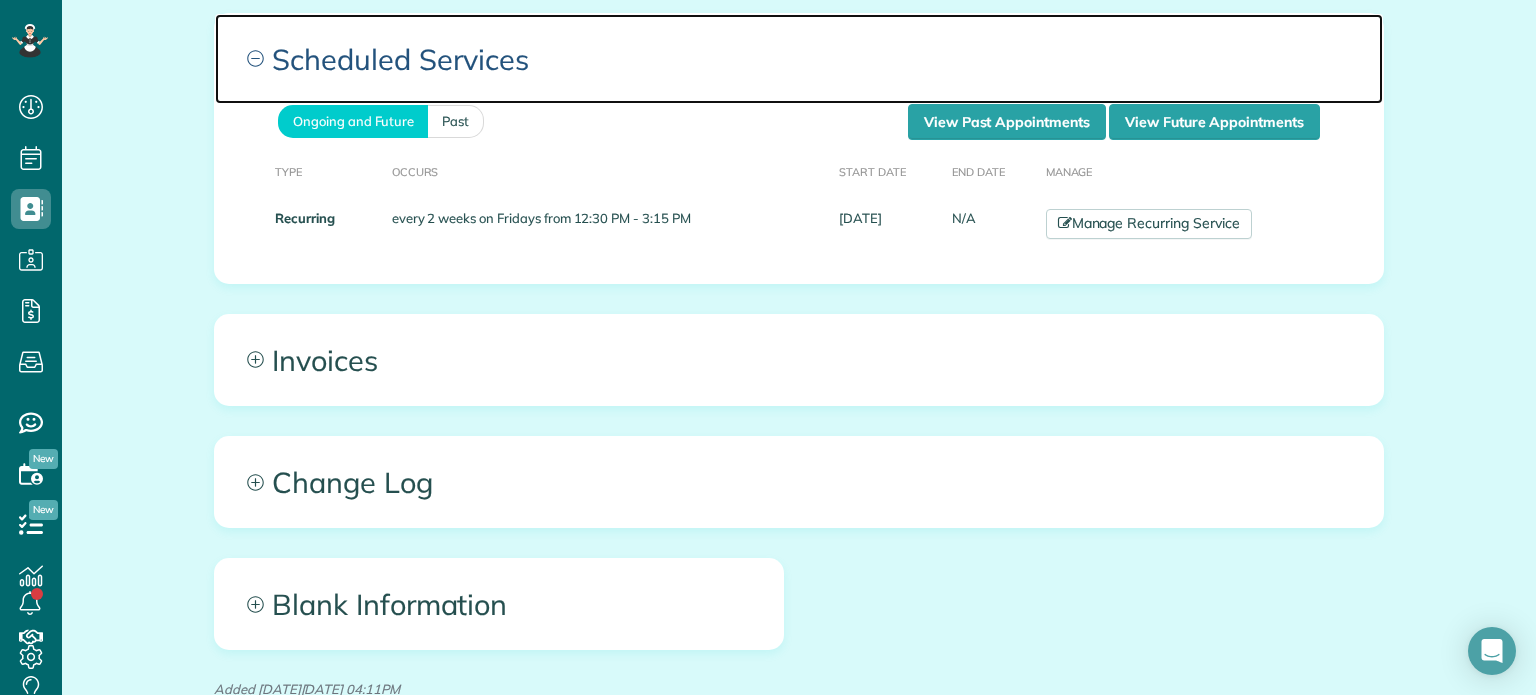 scroll, scrollTop: 1100, scrollLeft: 0, axis: vertical 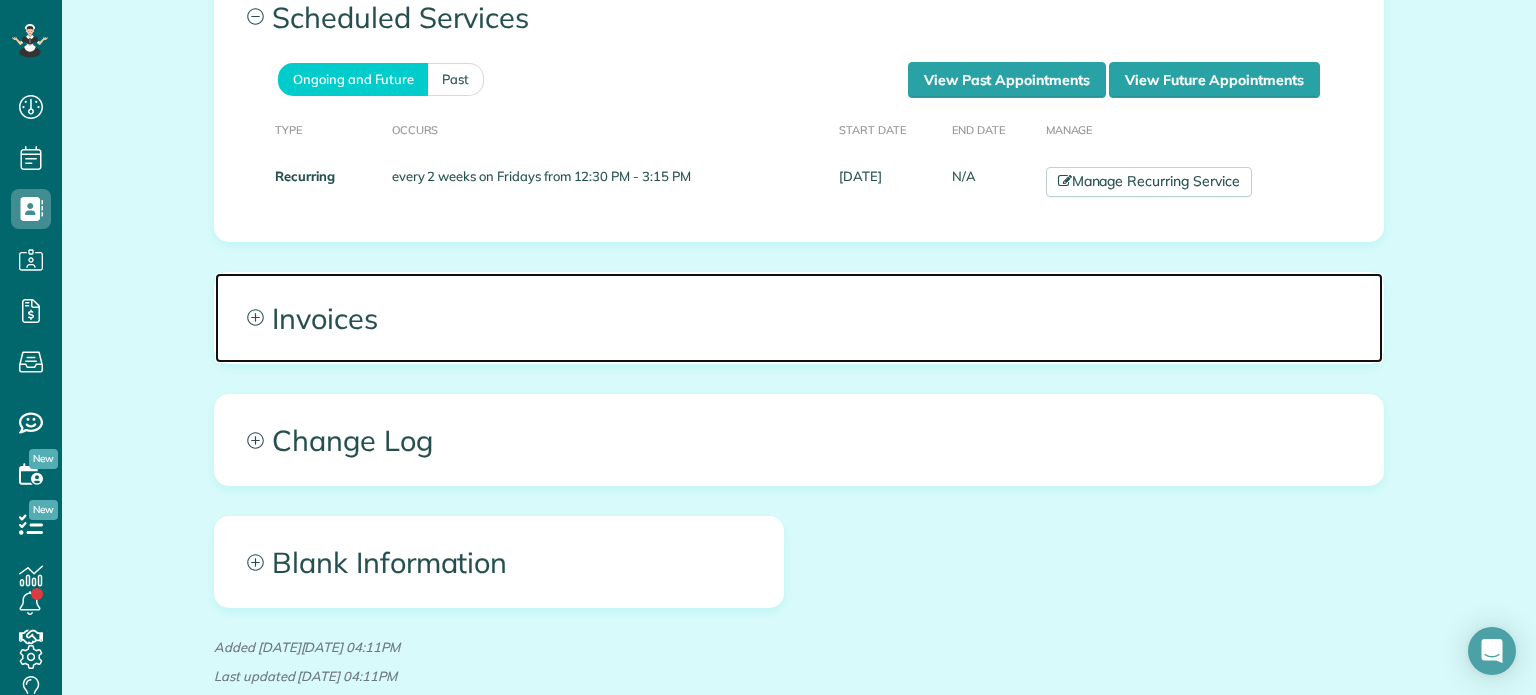 click on "Invoices" at bounding box center [799, 318] 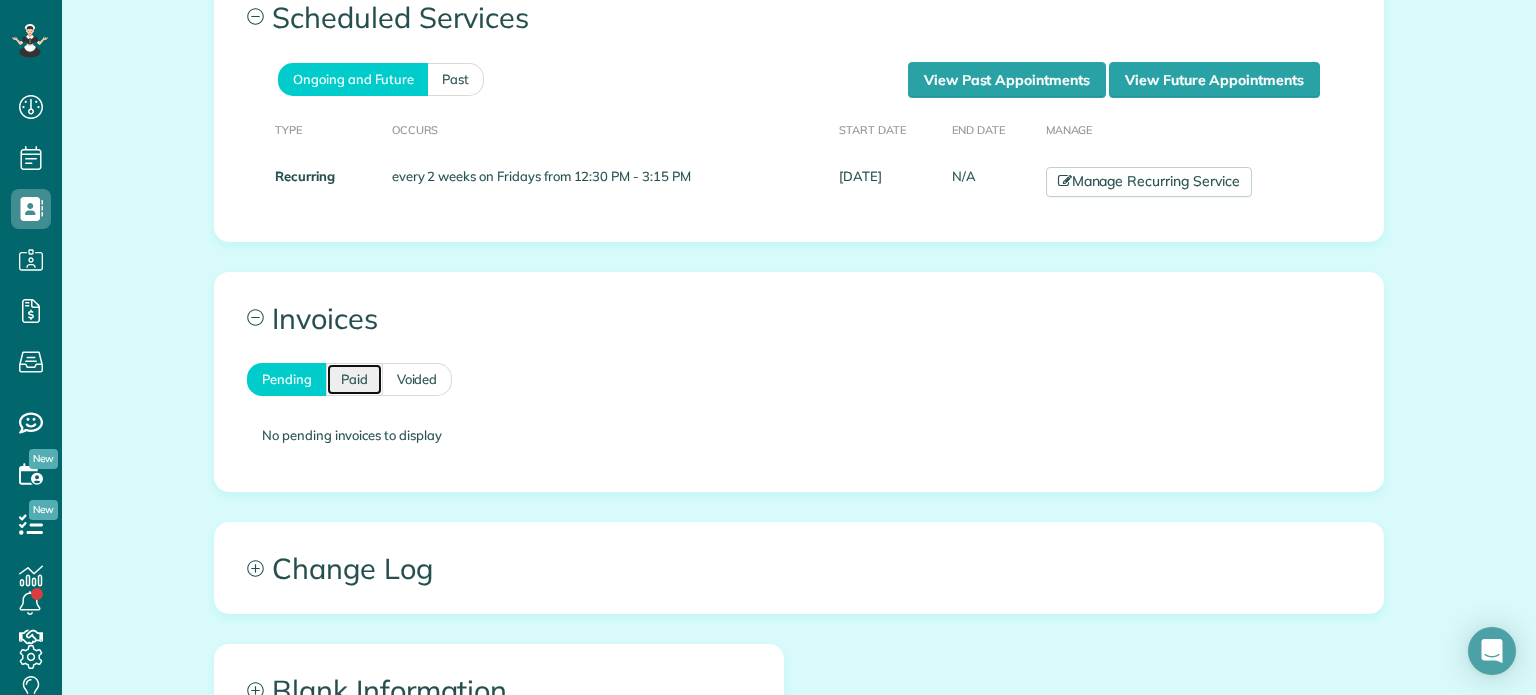 click on "Paid" at bounding box center [354, 379] 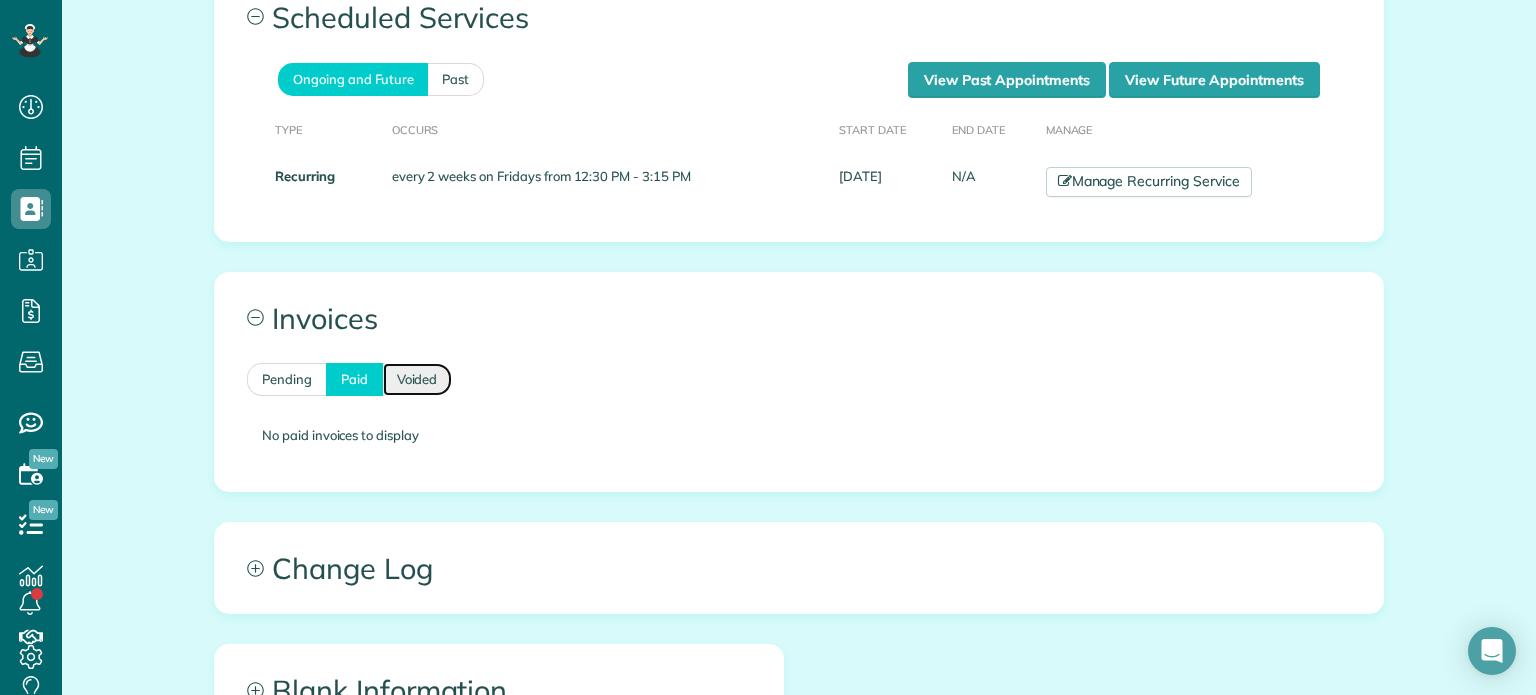 click on "Voided" at bounding box center (418, 379) 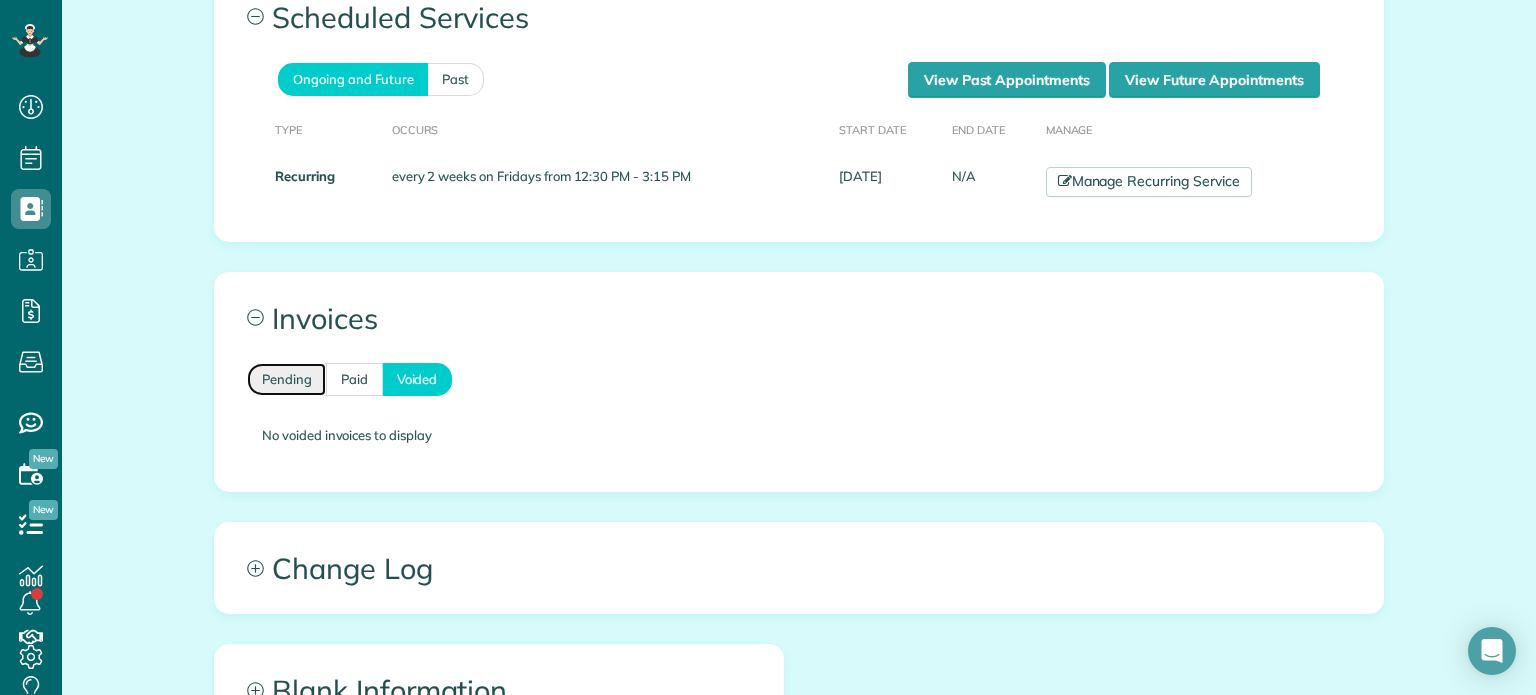 click on "Pending" at bounding box center (286, 379) 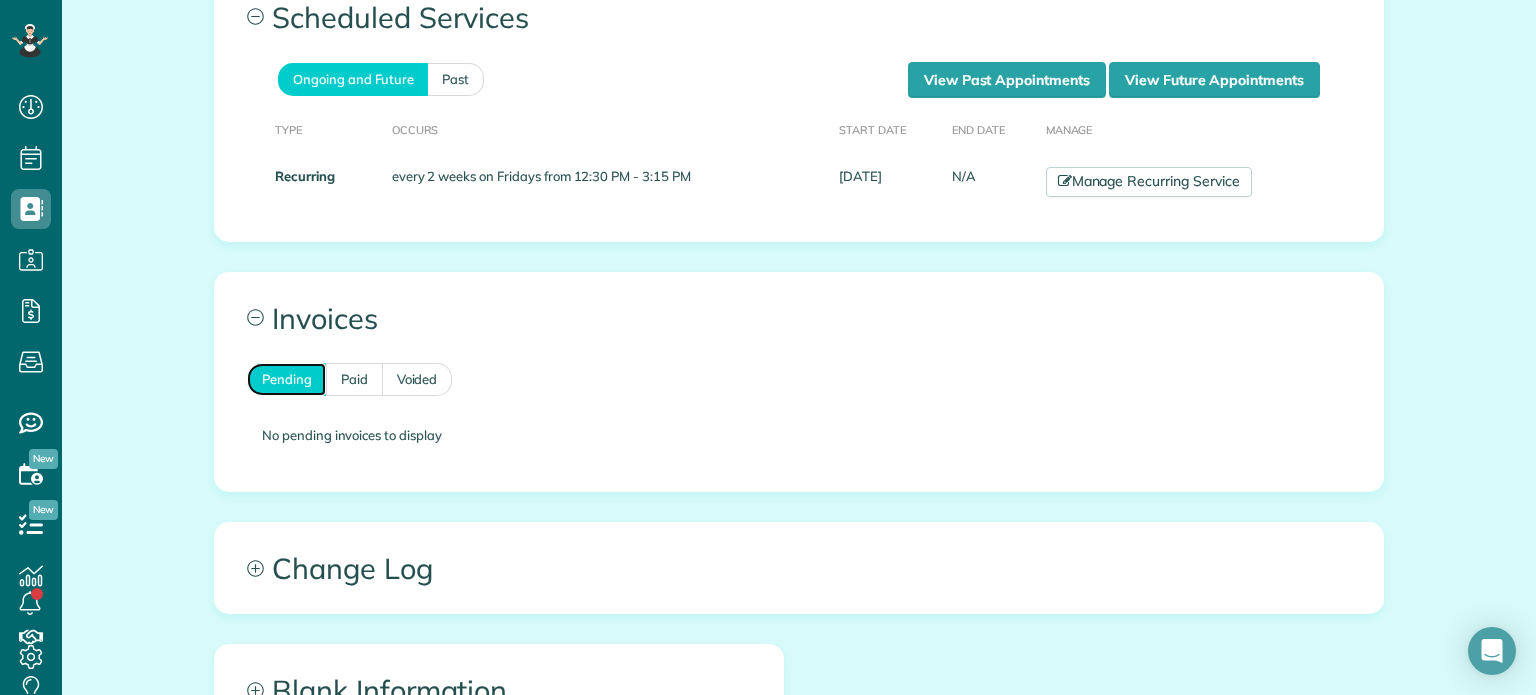 scroll, scrollTop: 1300, scrollLeft: 0, axis: vertical 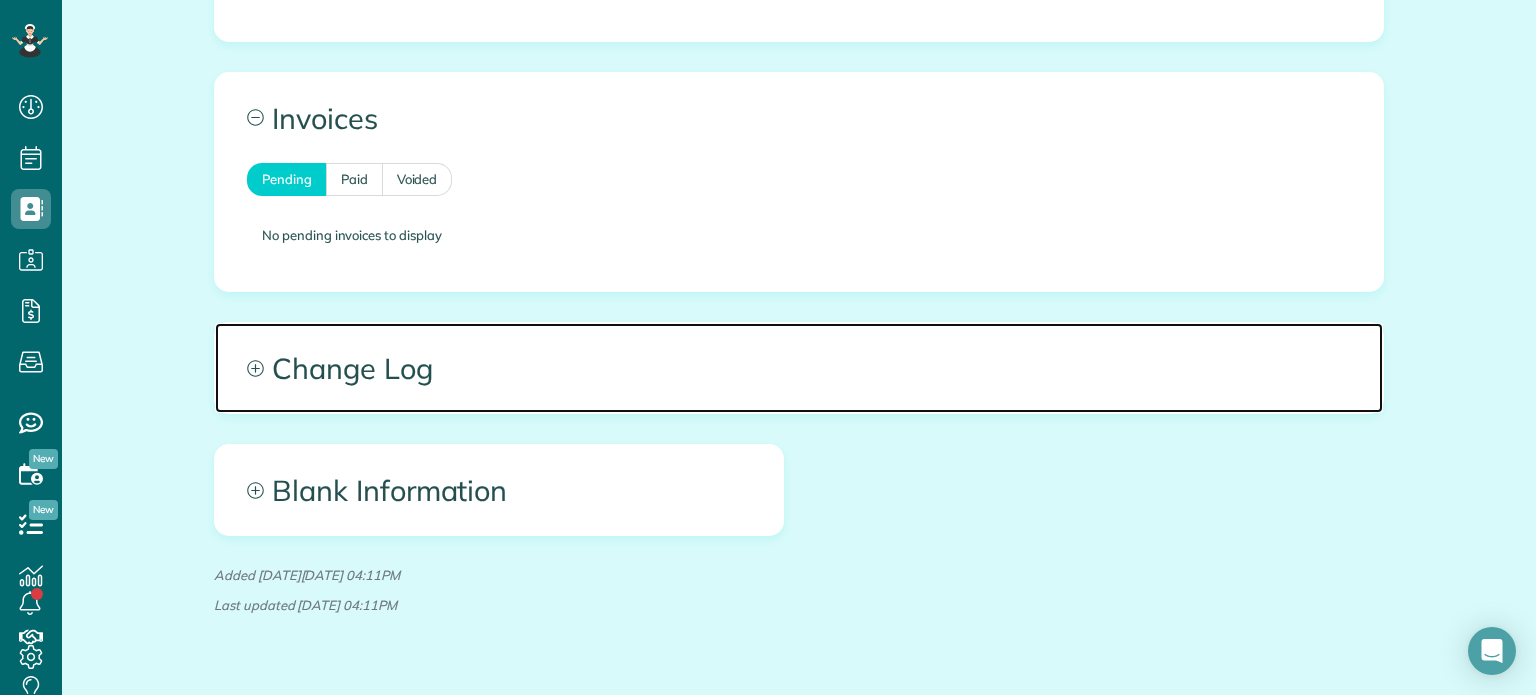 click on "Change Log" at bounding box center [799, 368] 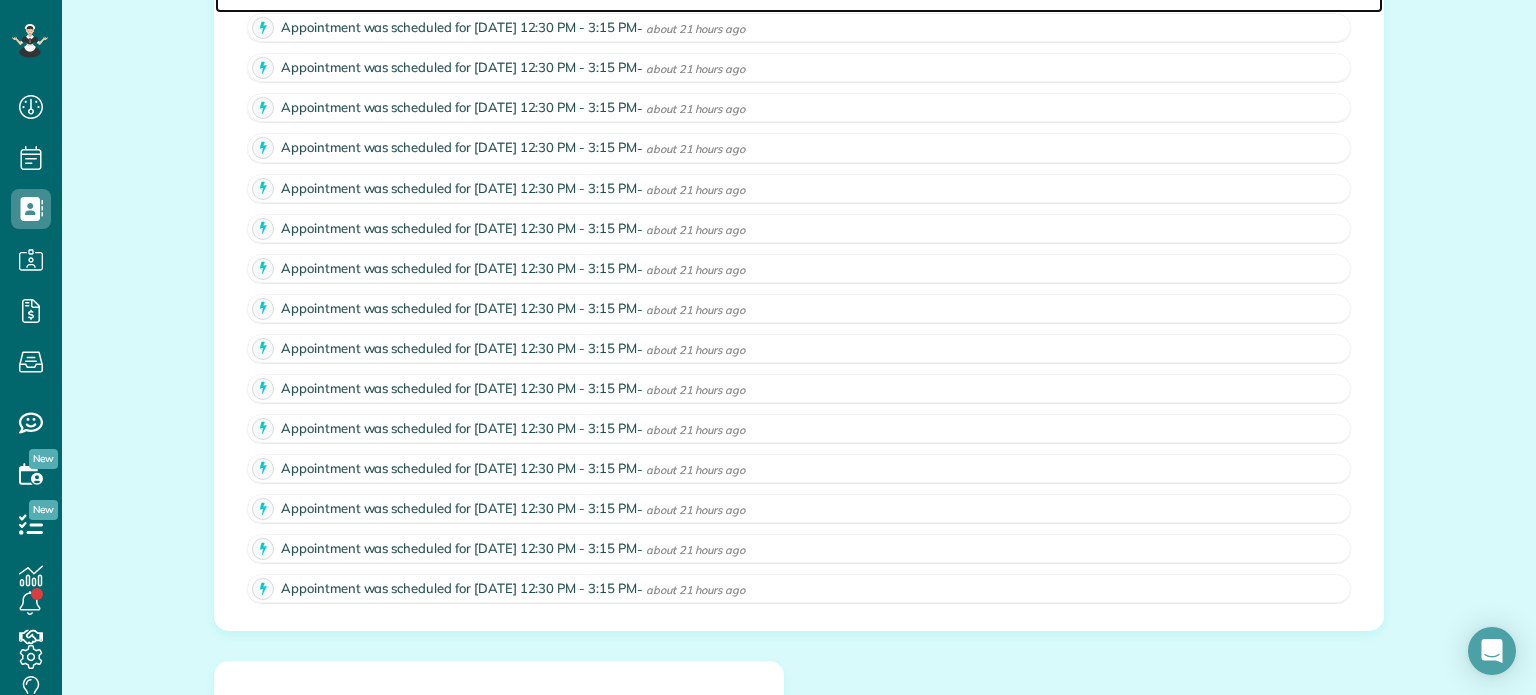 scroll, scrollTop: 1200, scrollLeft: 0, axis: vertical 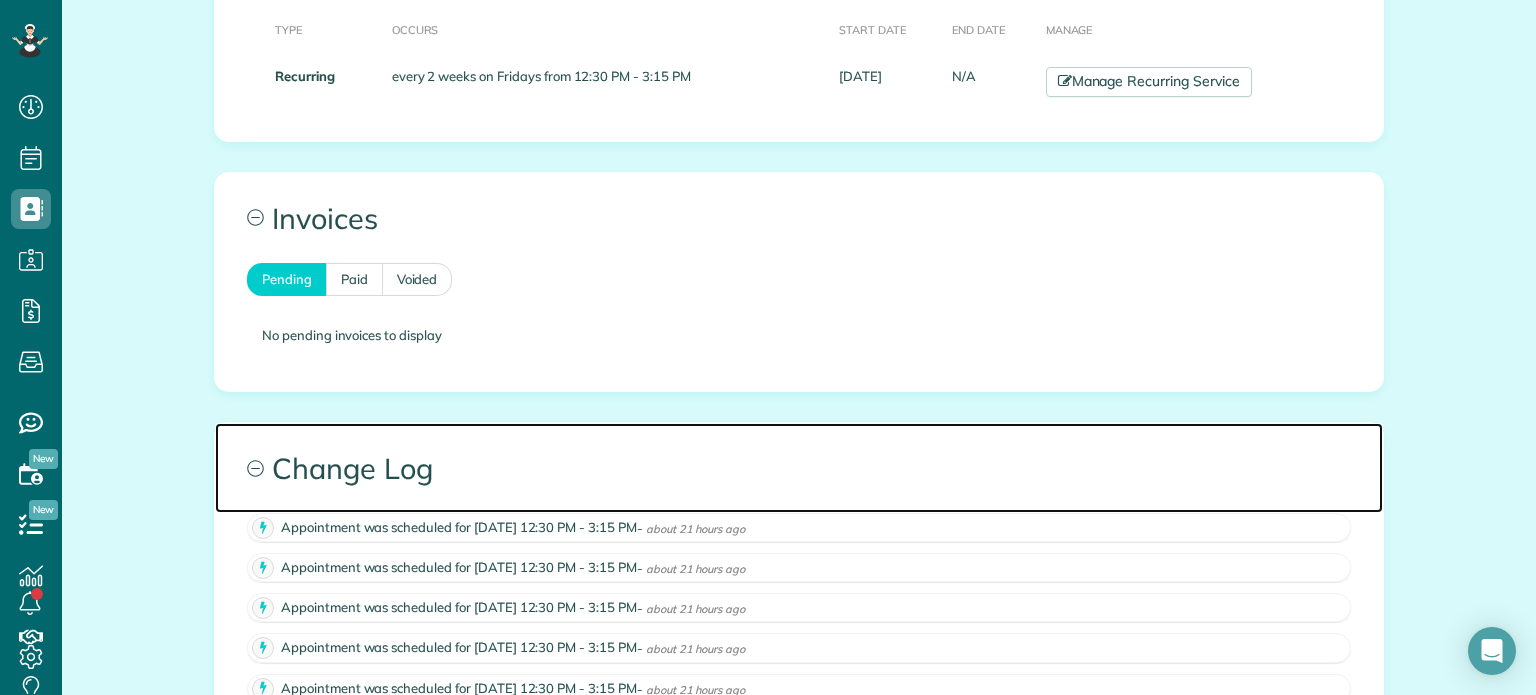 click on "Change Log" at bounding box center (799, 468) 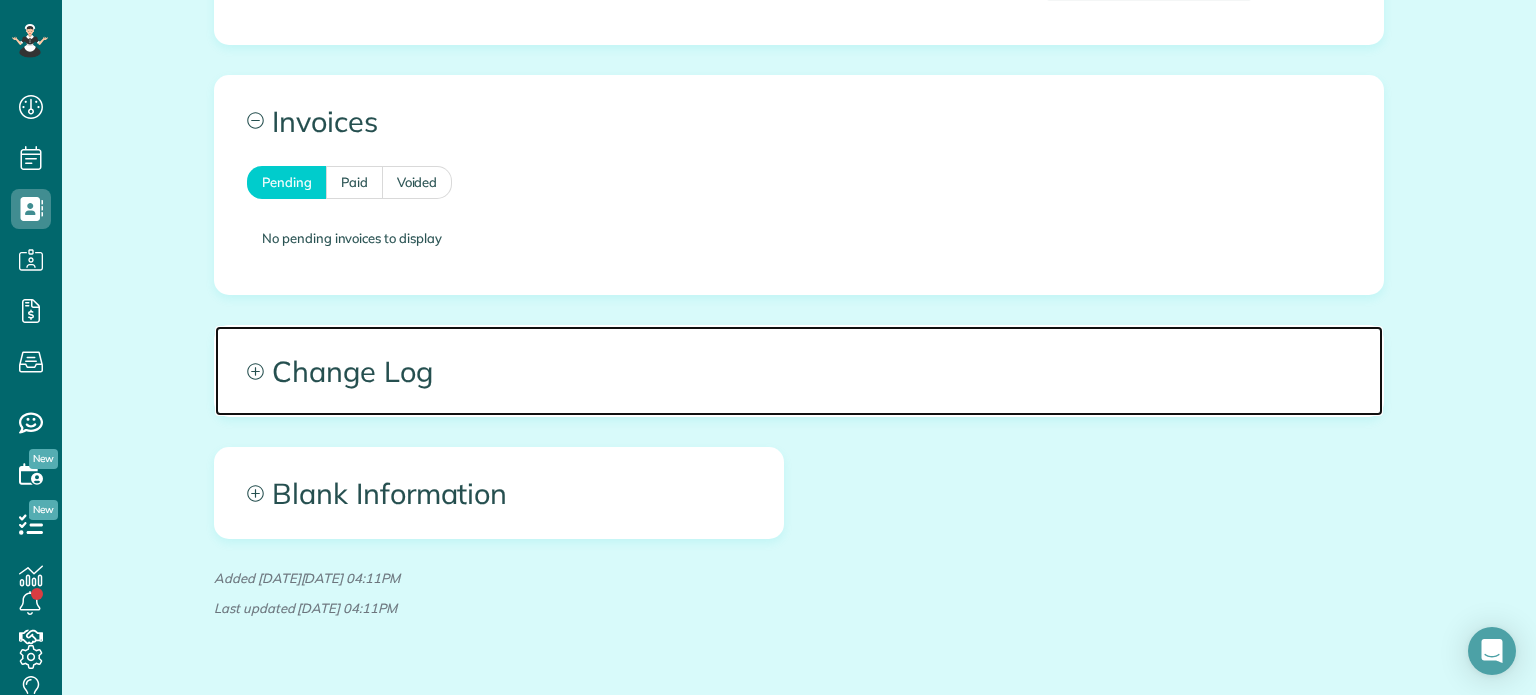 scroll, scrollTop: 1345, scrollLeft: 0, axis: vertical 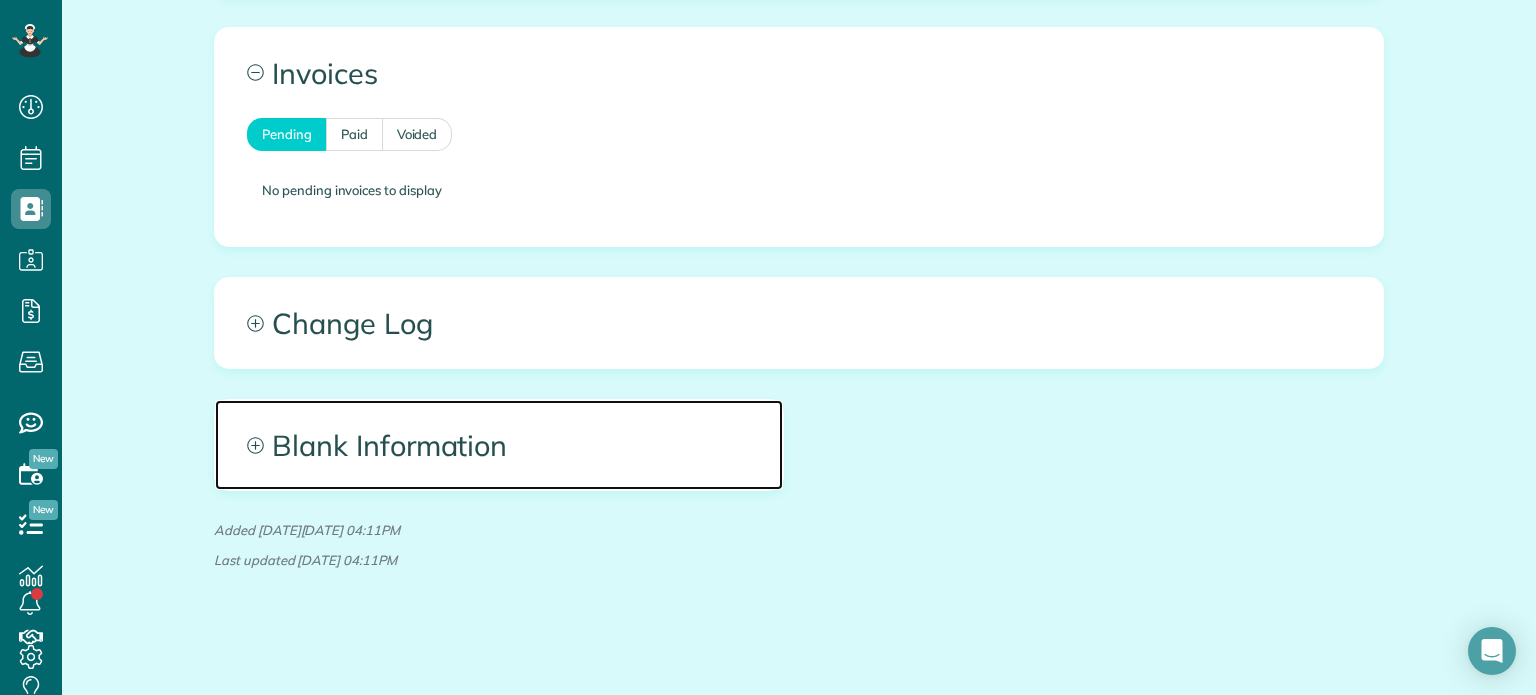 click on "Blank Information" at bounding box center [499, 445] 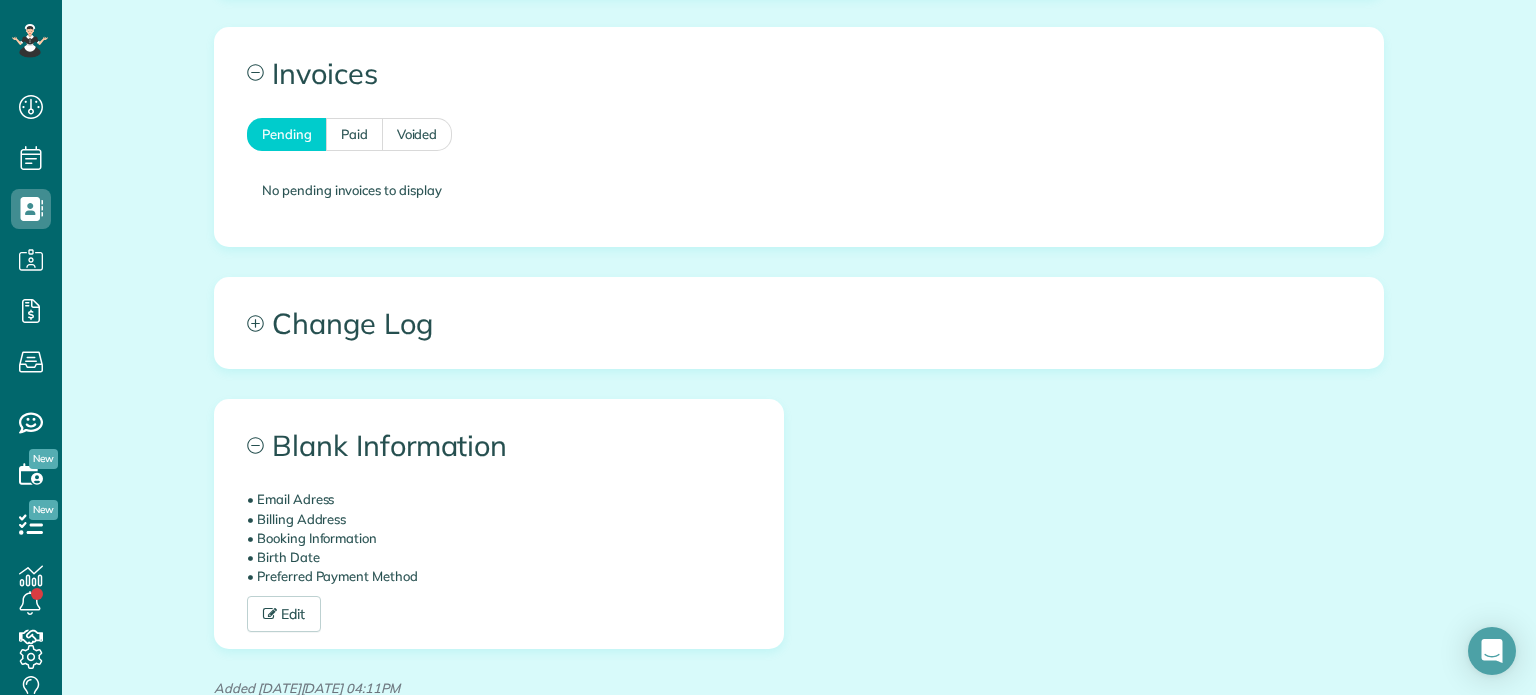 click on "• Email Adress
• Billing Address
• Booking Information
• Birth Date
• Preferred Payment Method
Edit" at bounding box center (499, 560) 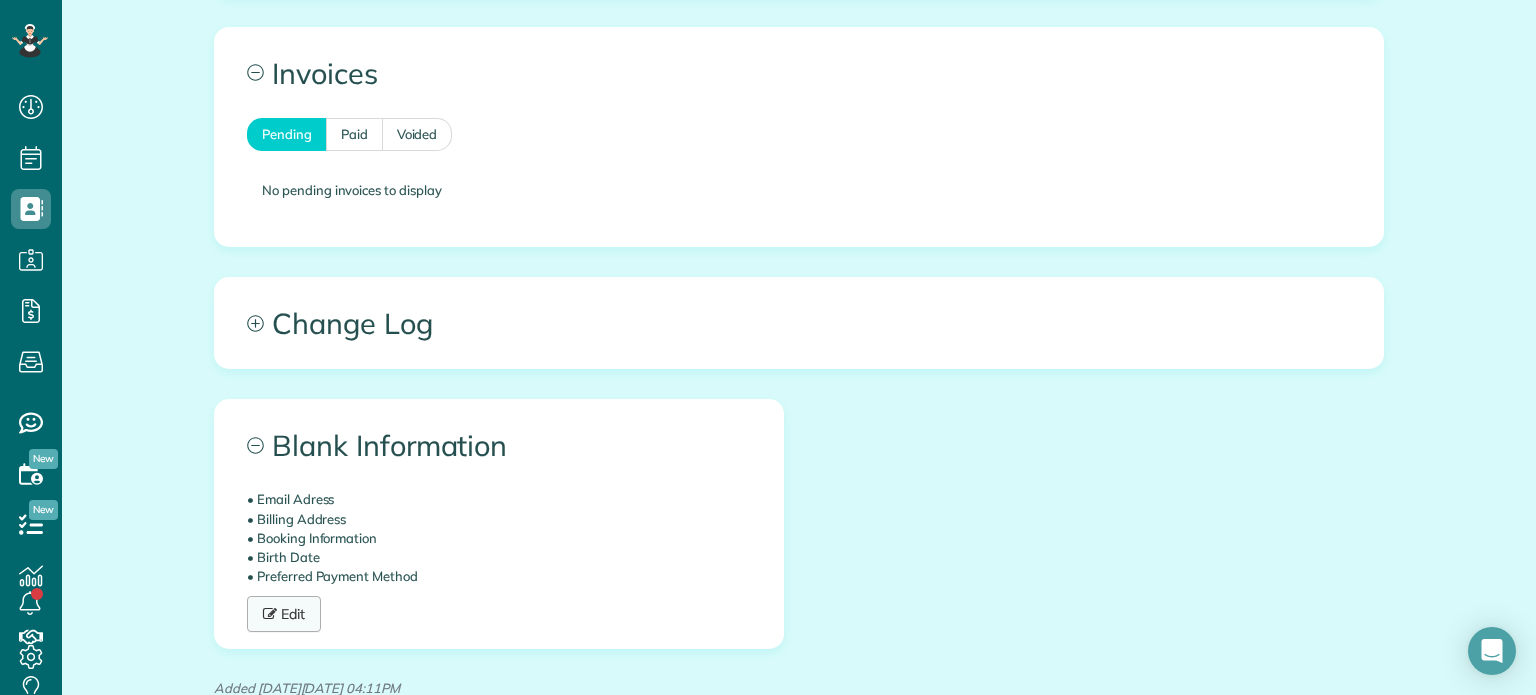 click at bounding box center (272, 614) 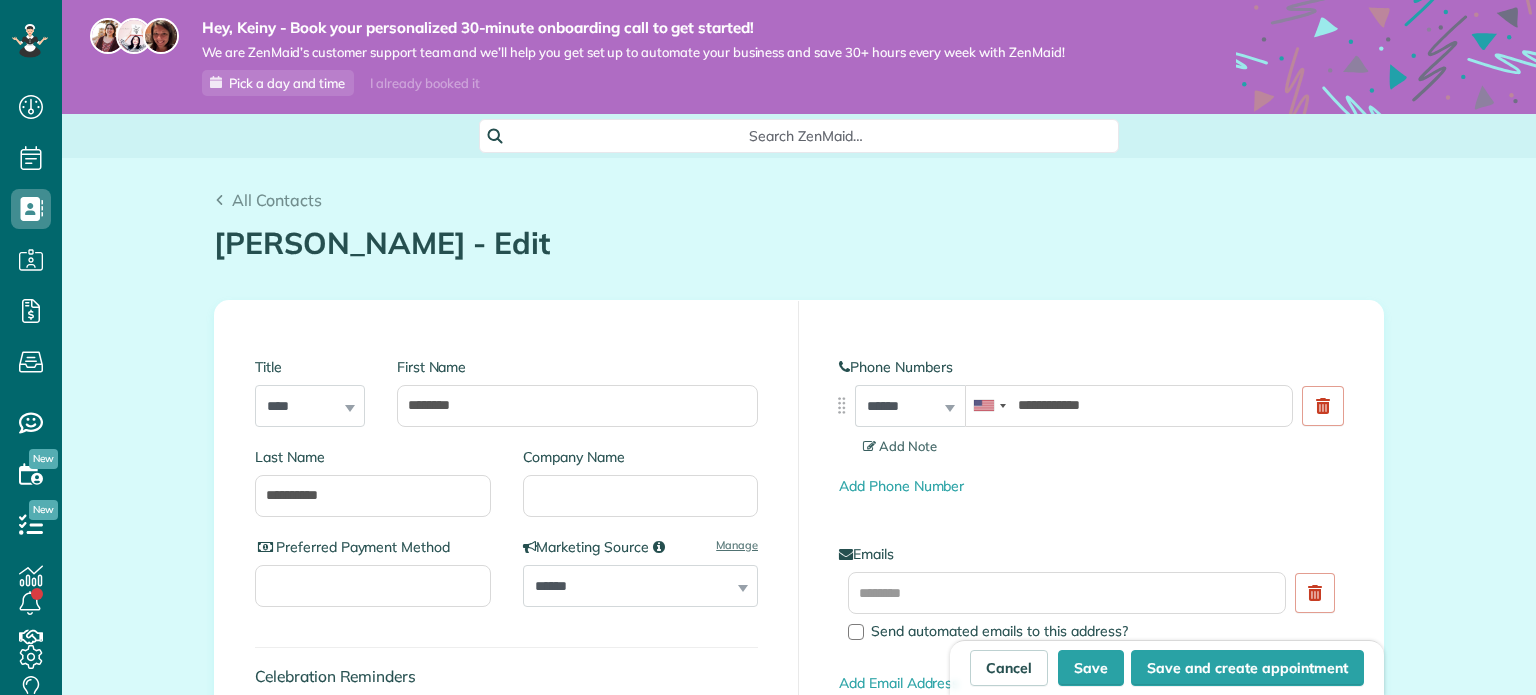 scroll, scrollTop: 0, scrollLeft: 0, axis: both 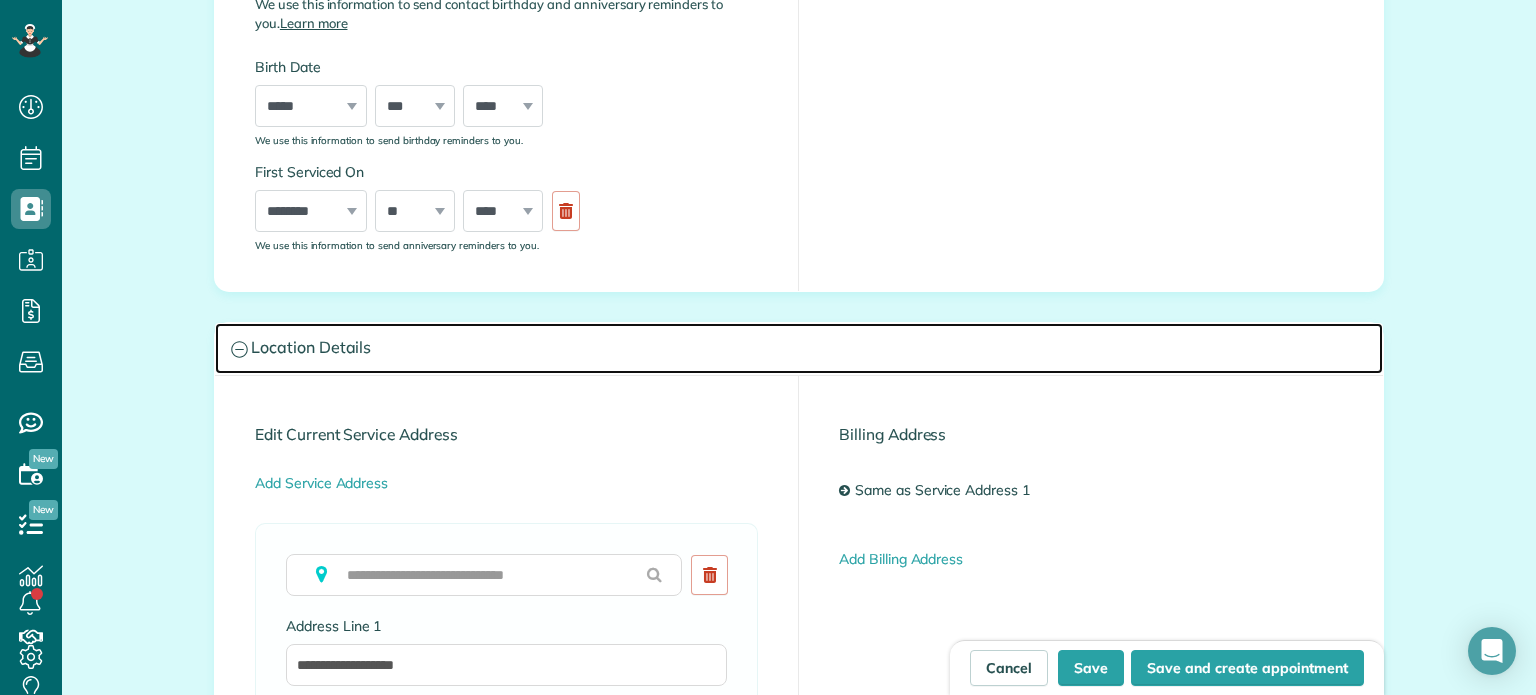 click 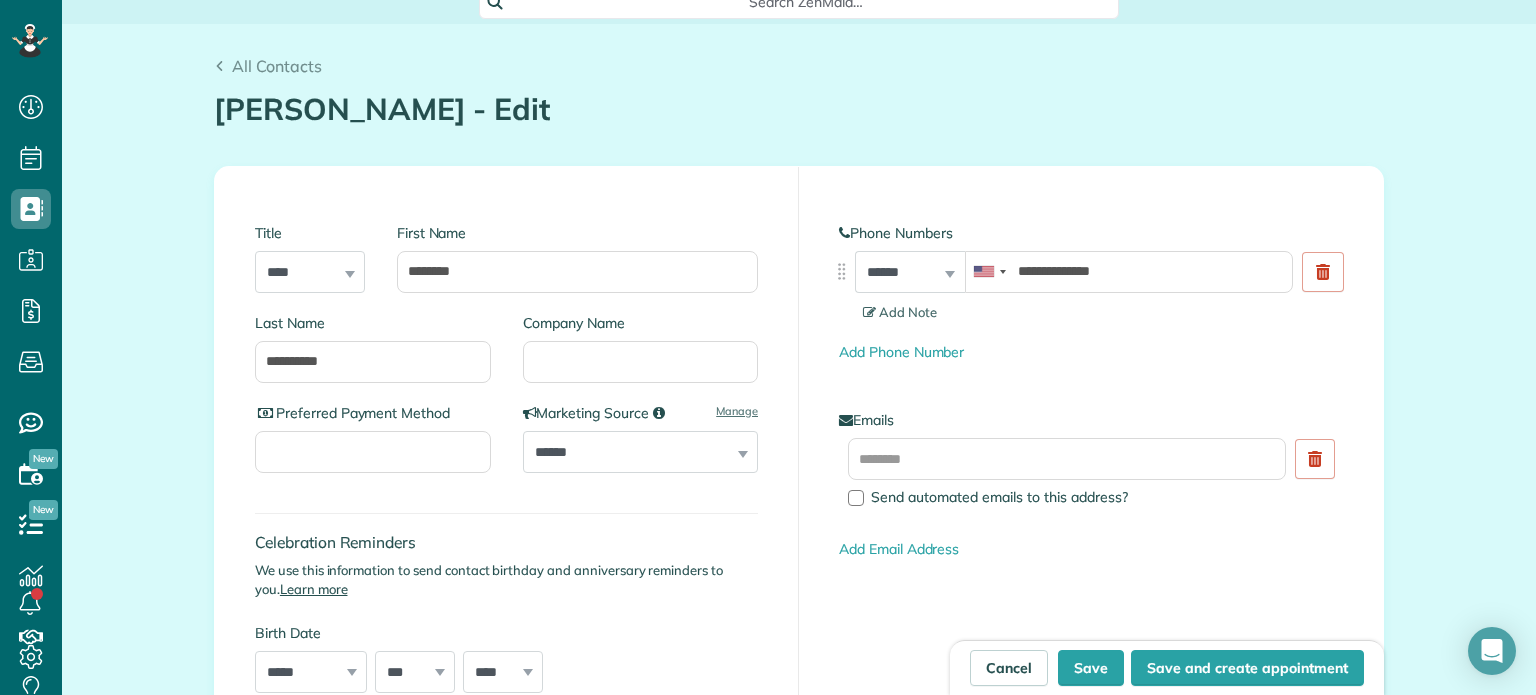 scroll, scrollTop: 0, scrollLeft: 0, axis: both 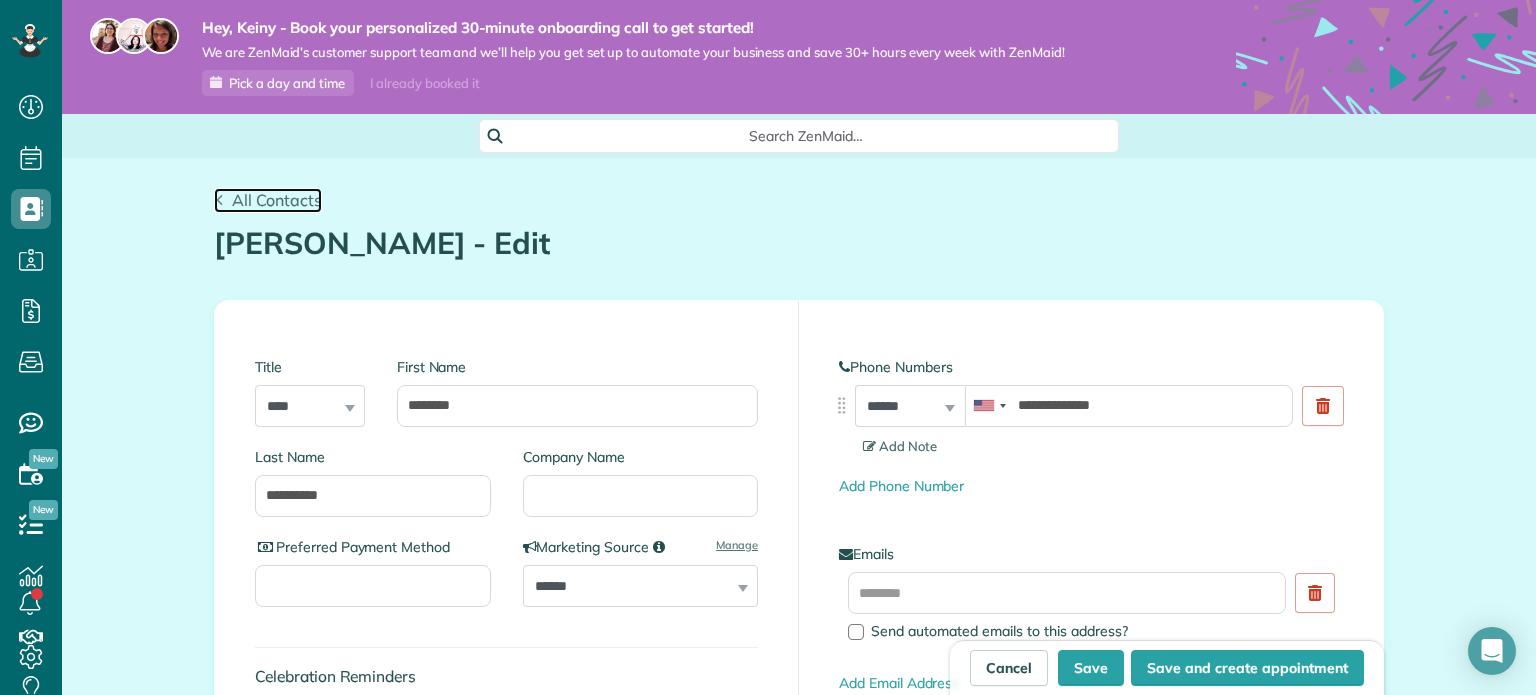 click on "All Contacts" at bounding box center (277, 200) 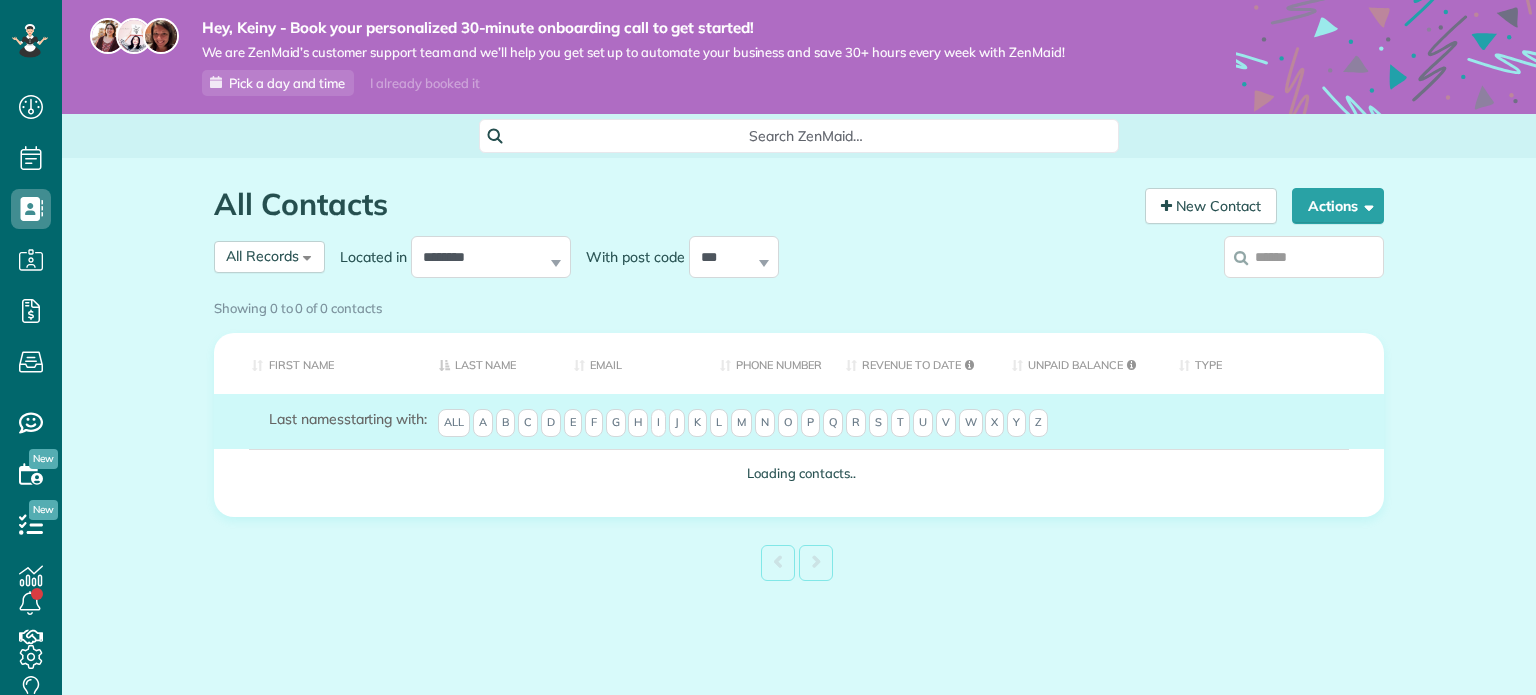 scroll, scrollTop: 0, scrollLeft: 0, axis: both 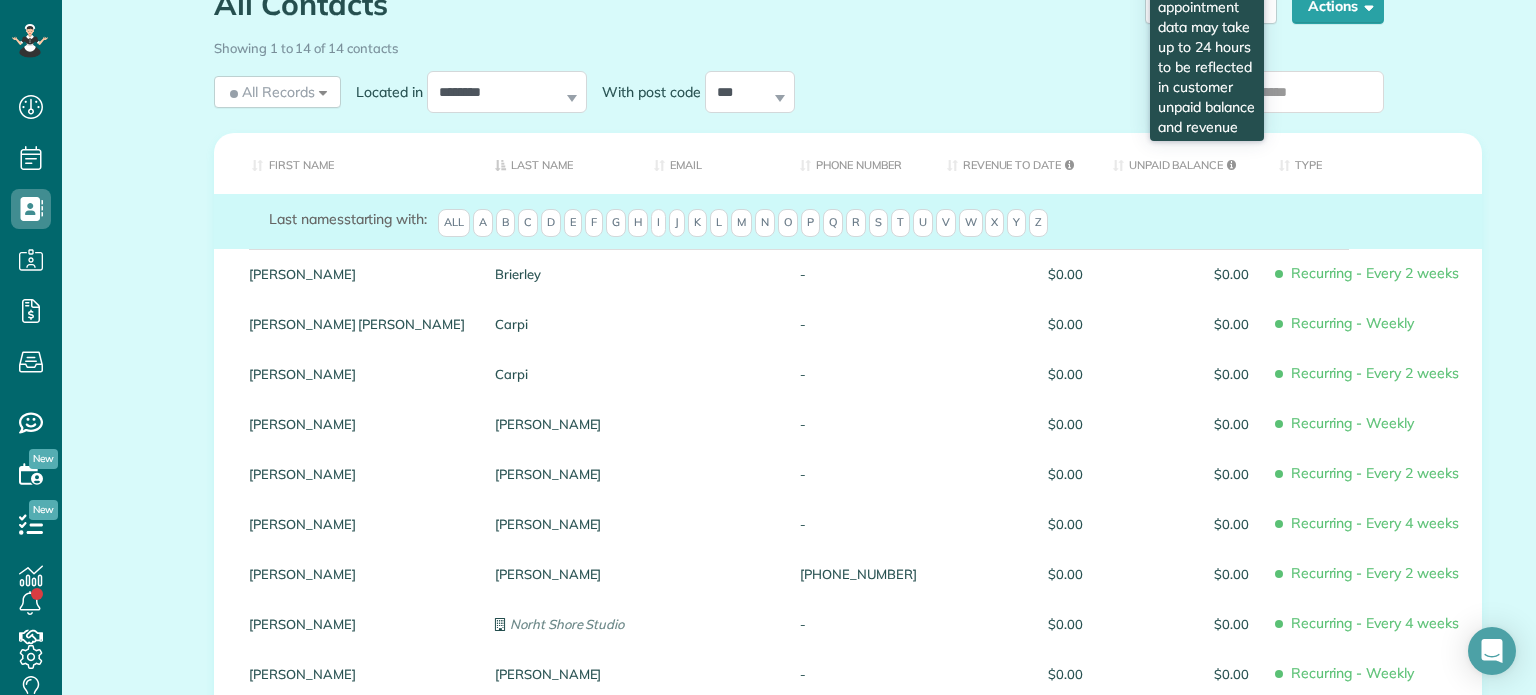 click on "Unpaid Balance Changes made to your appointment data may take up to 24 hours to be reflected in customer unpaid balance and revenue" at bounding box center [1181, 163] 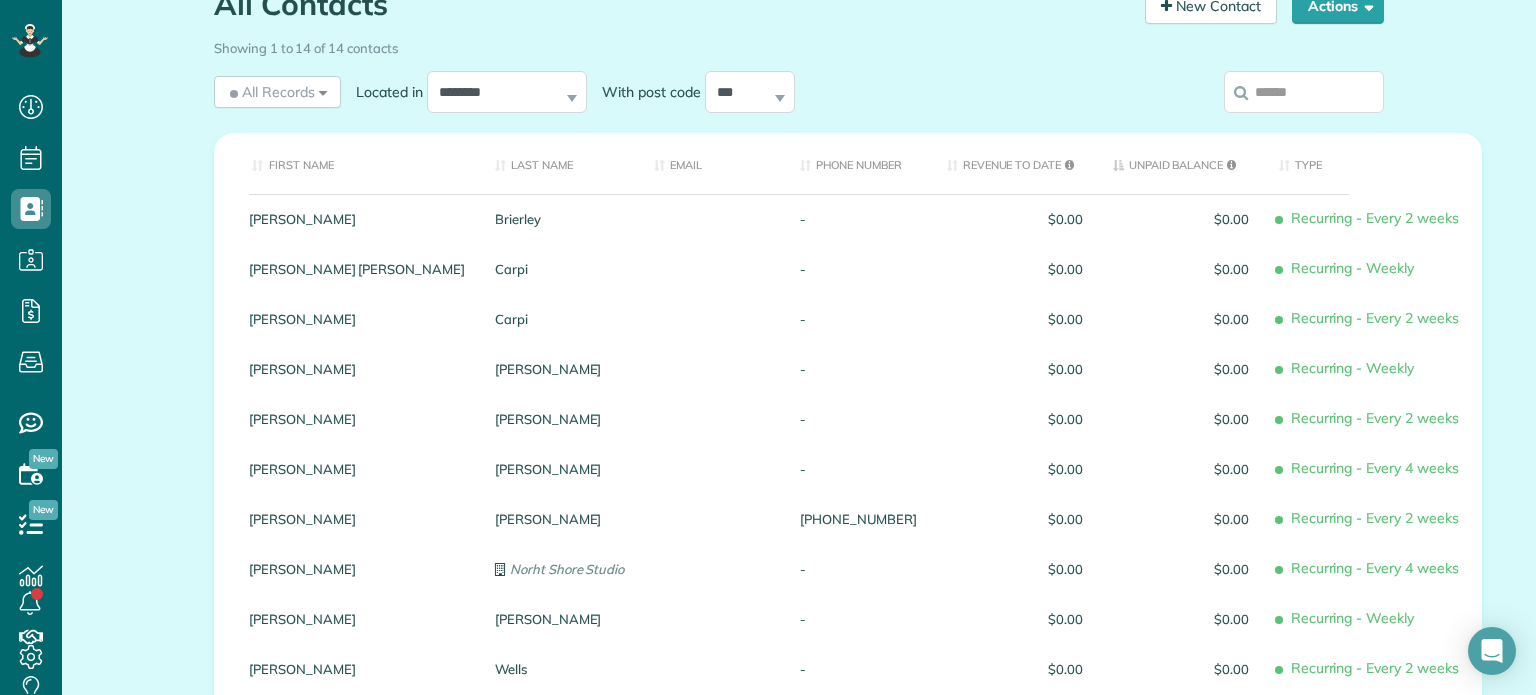click on "Unpaid Balance" at bounding box center [1181, 163] 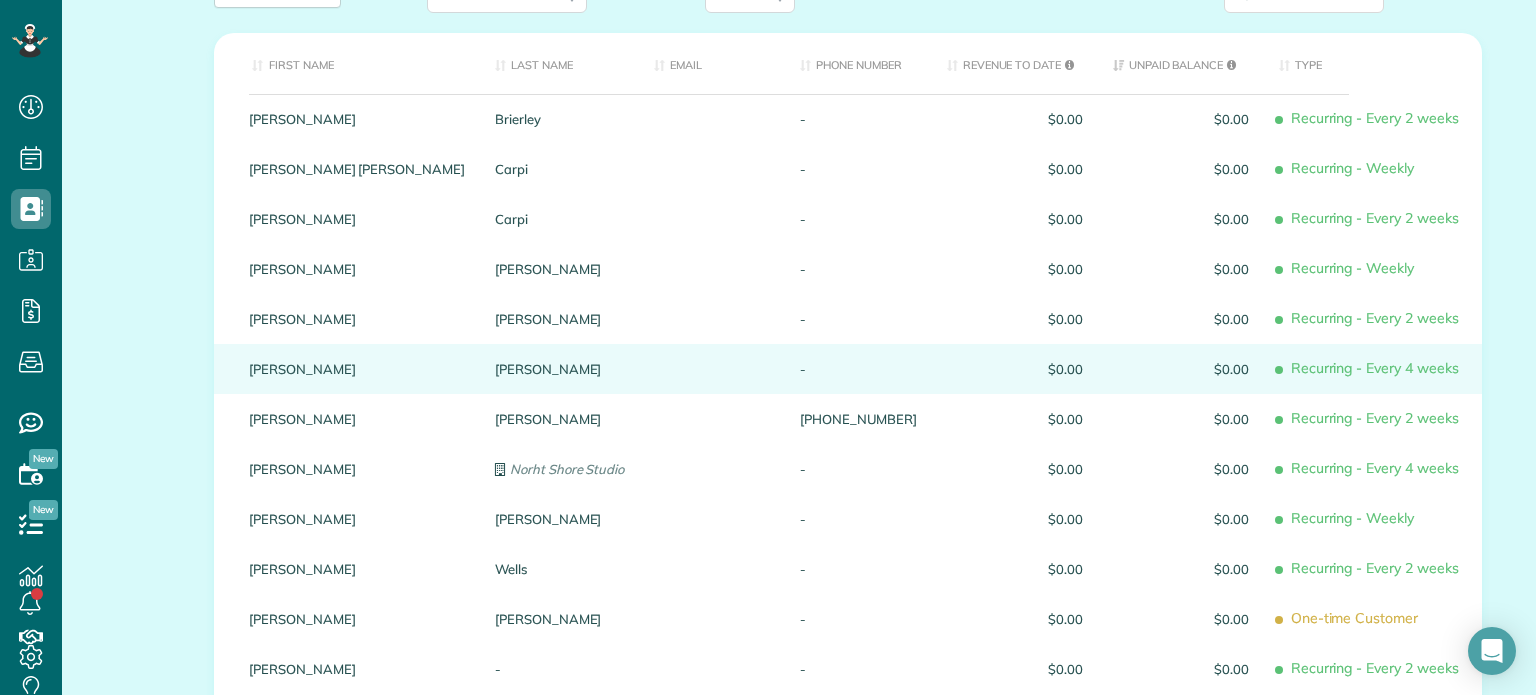 scroll, scrollTop: 609, scrollLeft: 0, axis: vertical 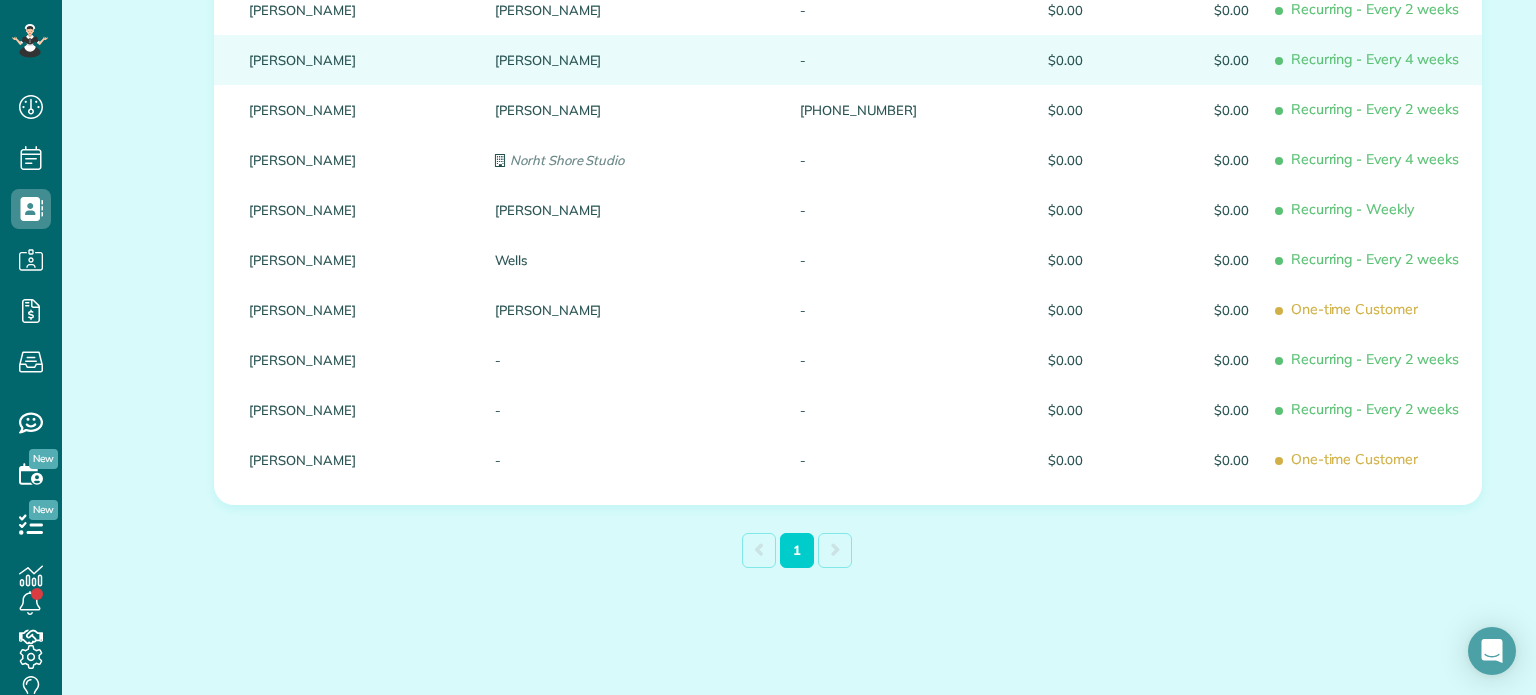 click on "(781) 576-9173" at bounding box center [858, 110] 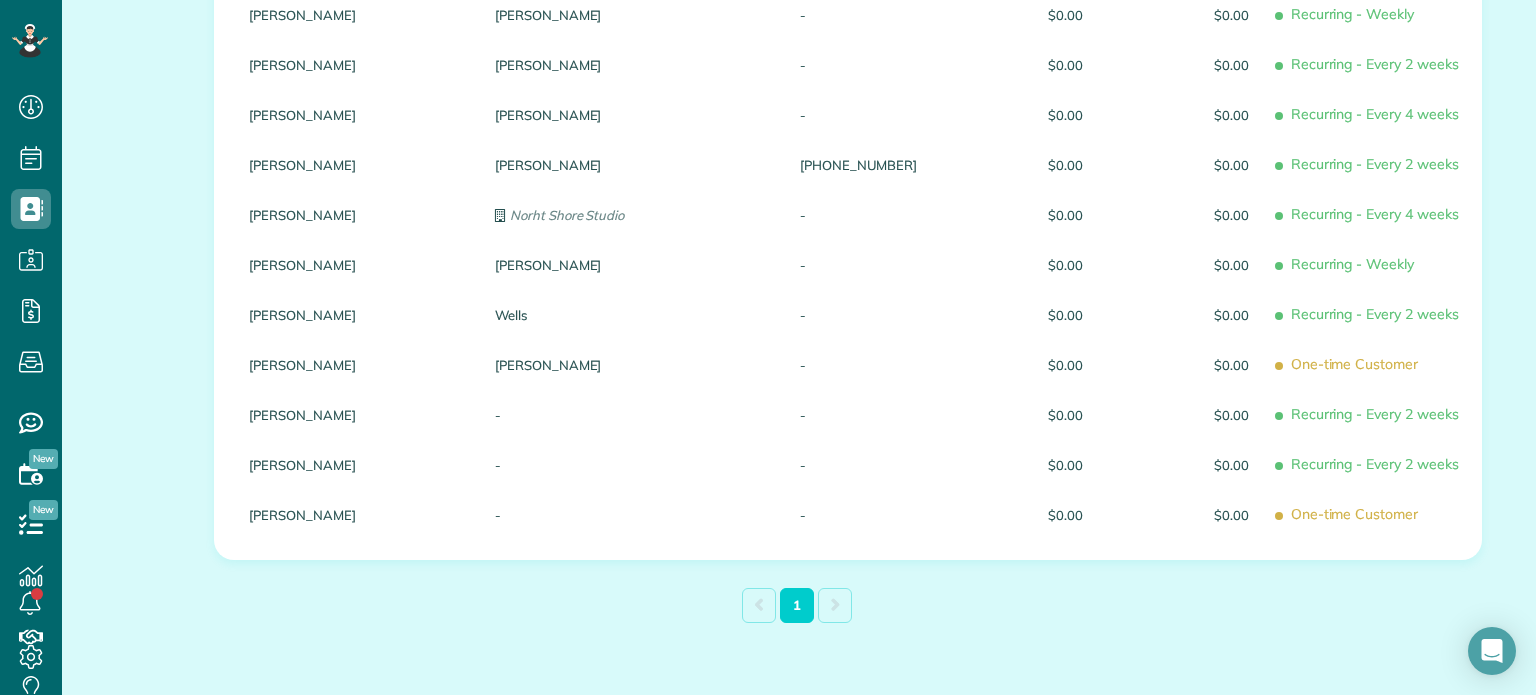 scroll, scrollTop: 409, scrollLeft: 0, axis: vertical 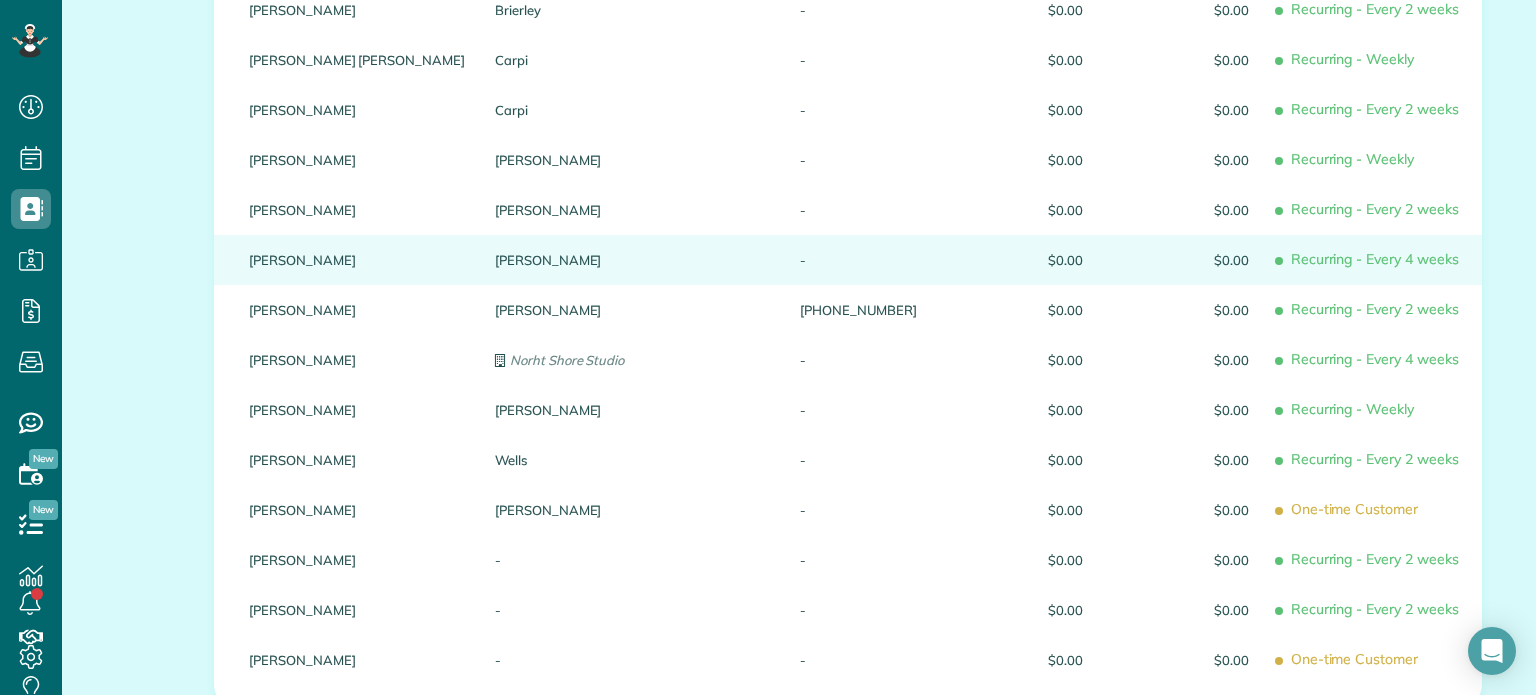 click on "Lisa" at bounding box center [357, 260] 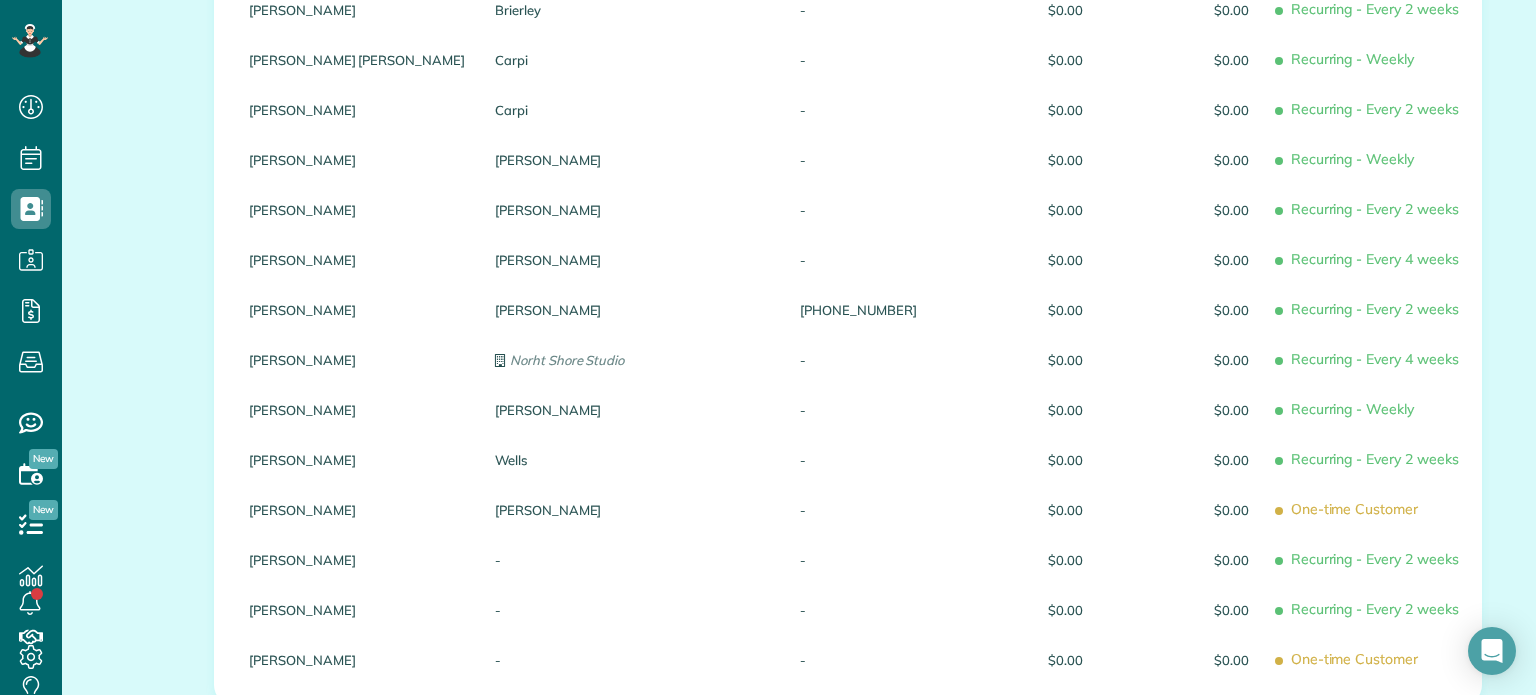 scroll, scrollTop: 159, scrollLeft: 0, axis: vertical 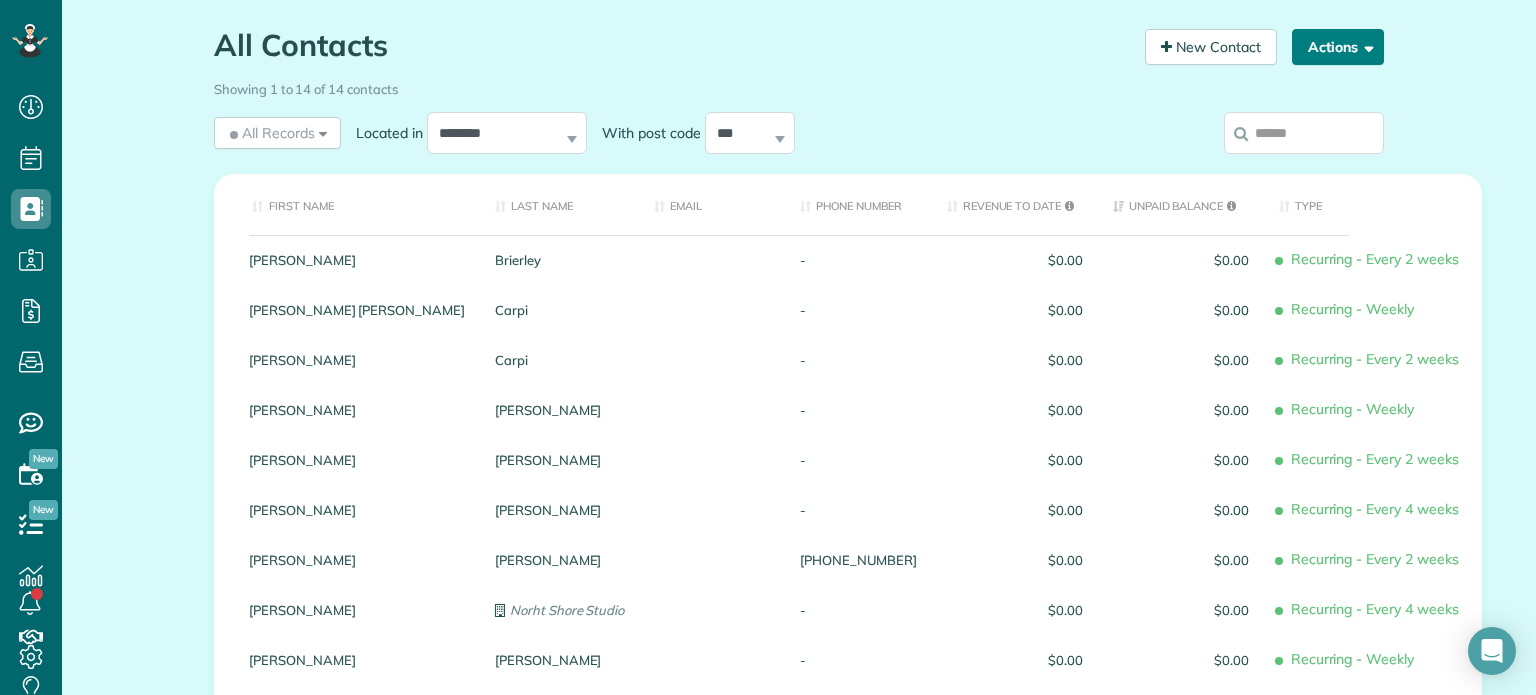 click on "Actions" at bounding box center [1338, 47] 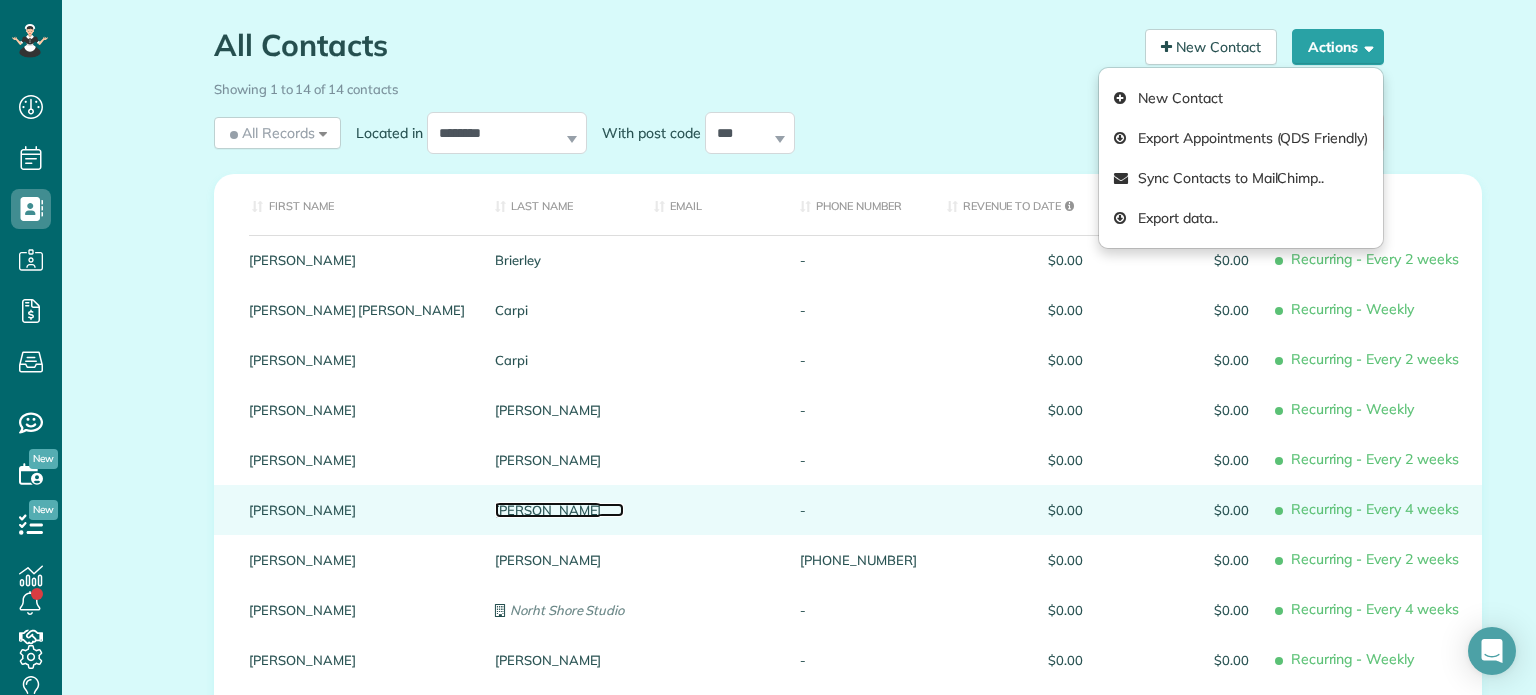 click on "McKenna" at bounding box center [559, 510] 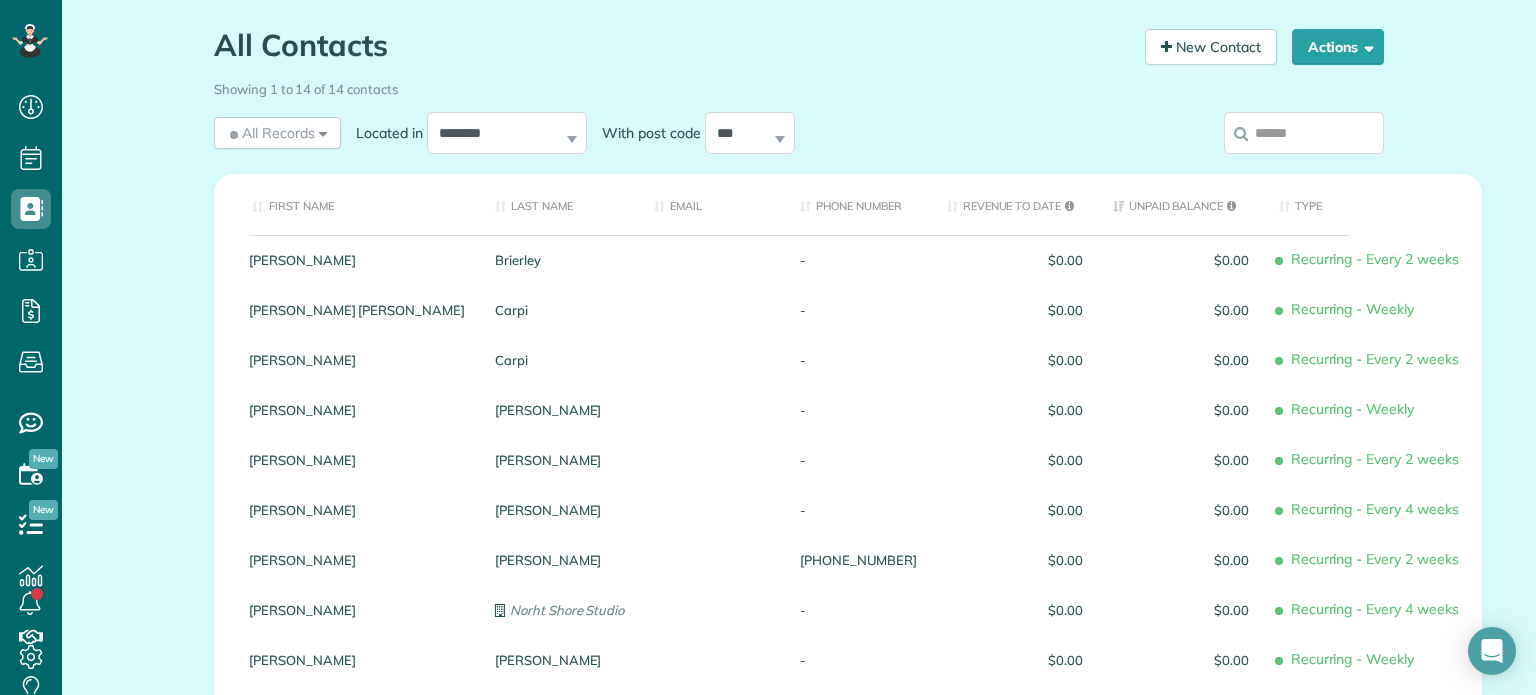 click on "McKenna" at bounding box center (559, 510) 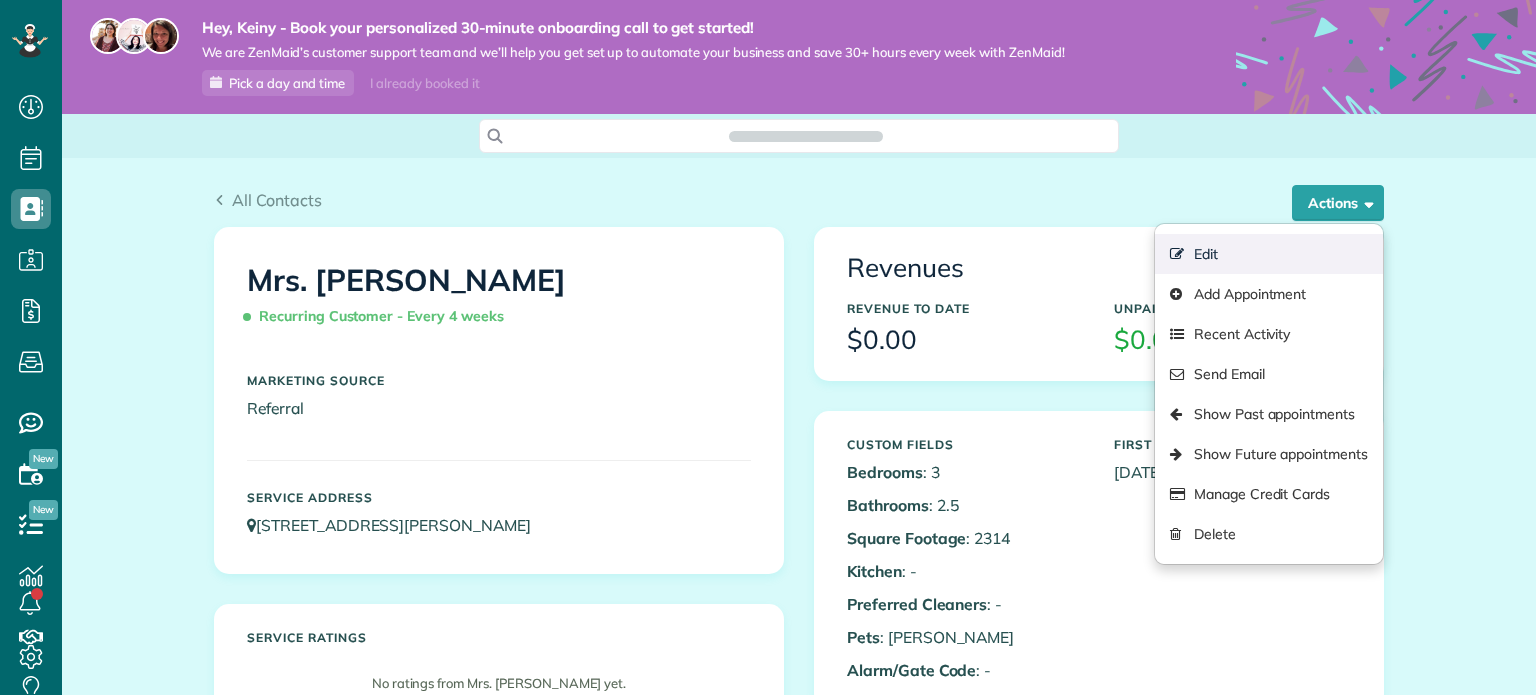 scroll, scrollTop: 0, scrollLeft: 0, axis: both 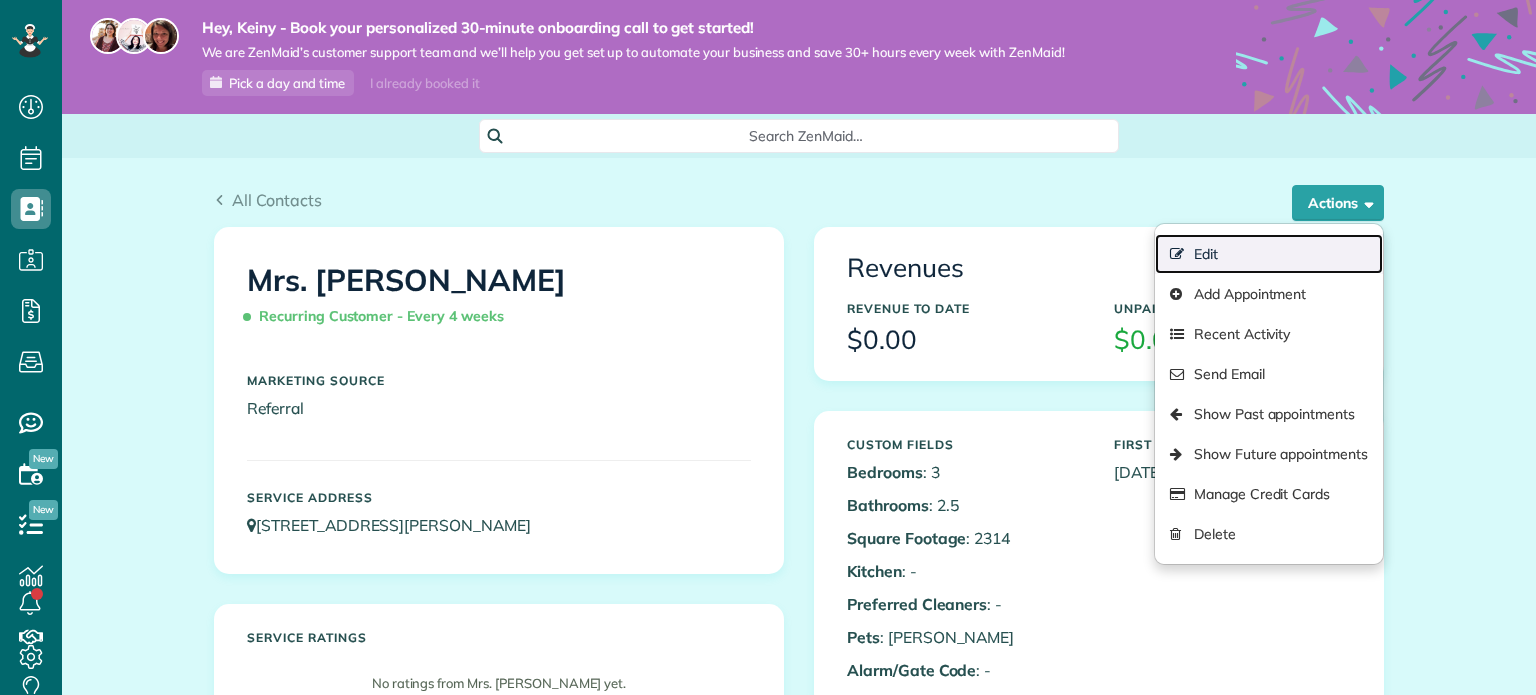 click on "Edit" at bounding box center (1269, 254) 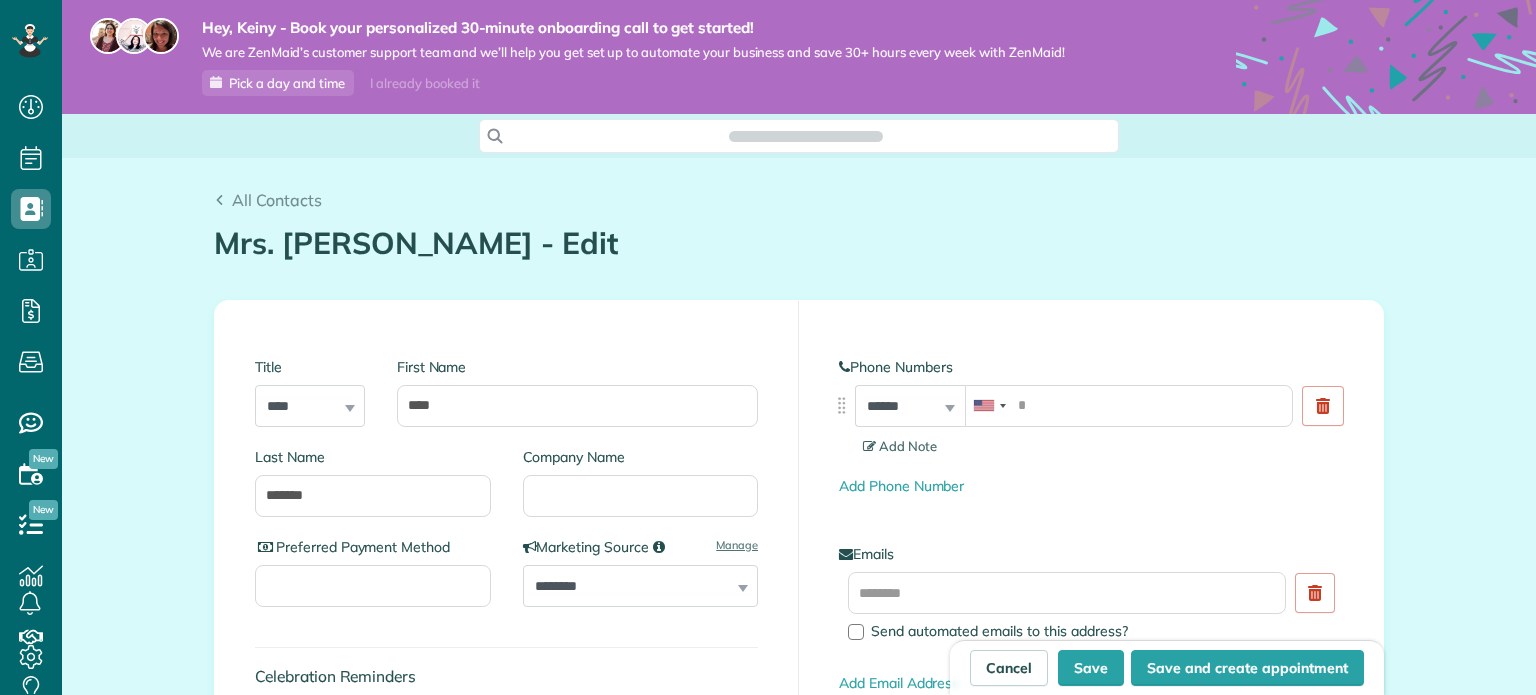 scroll, scrollTop: 0, scrollLeft: 0, axis: both 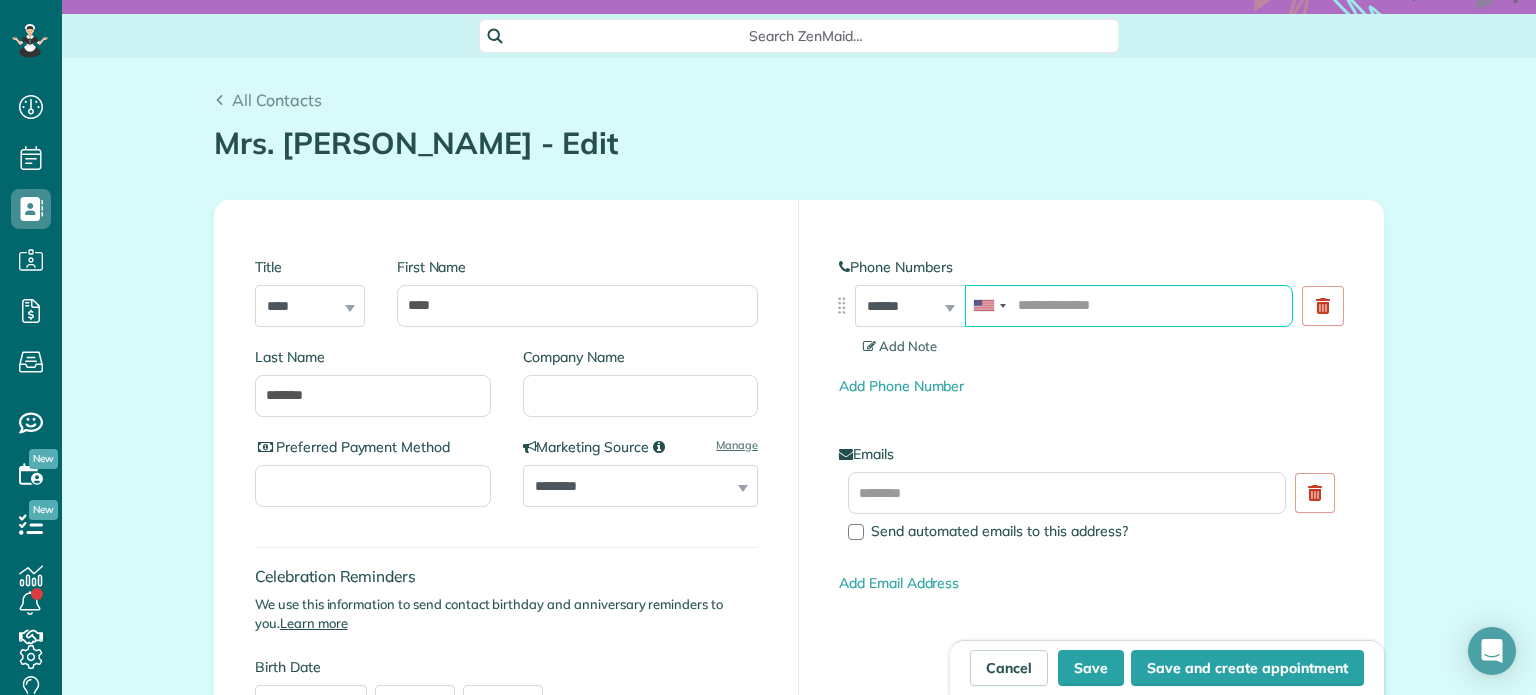 click at bounding box center (1129, 306) 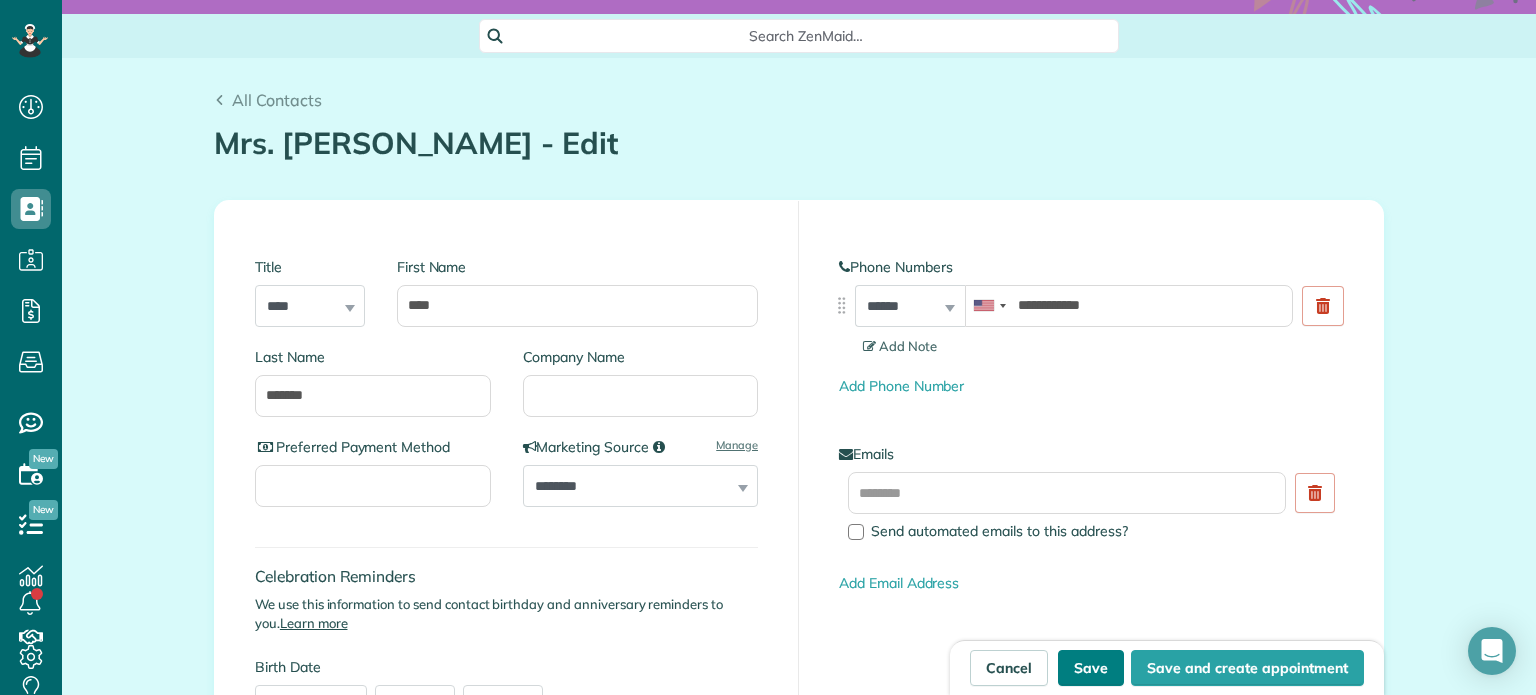 click on "Save" at bounding box center [1091, 668] 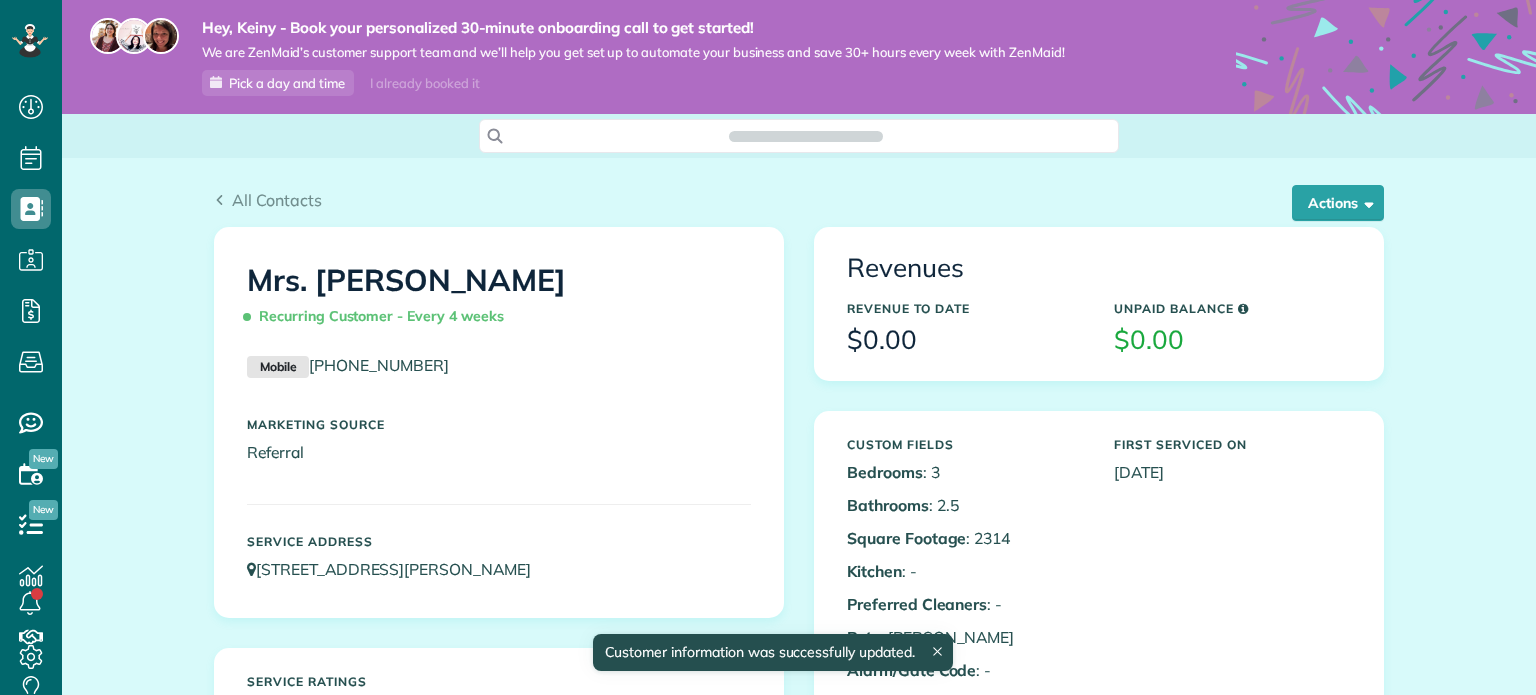 scroll, scrollTop: 0, scrollLeft: 0, axis: both 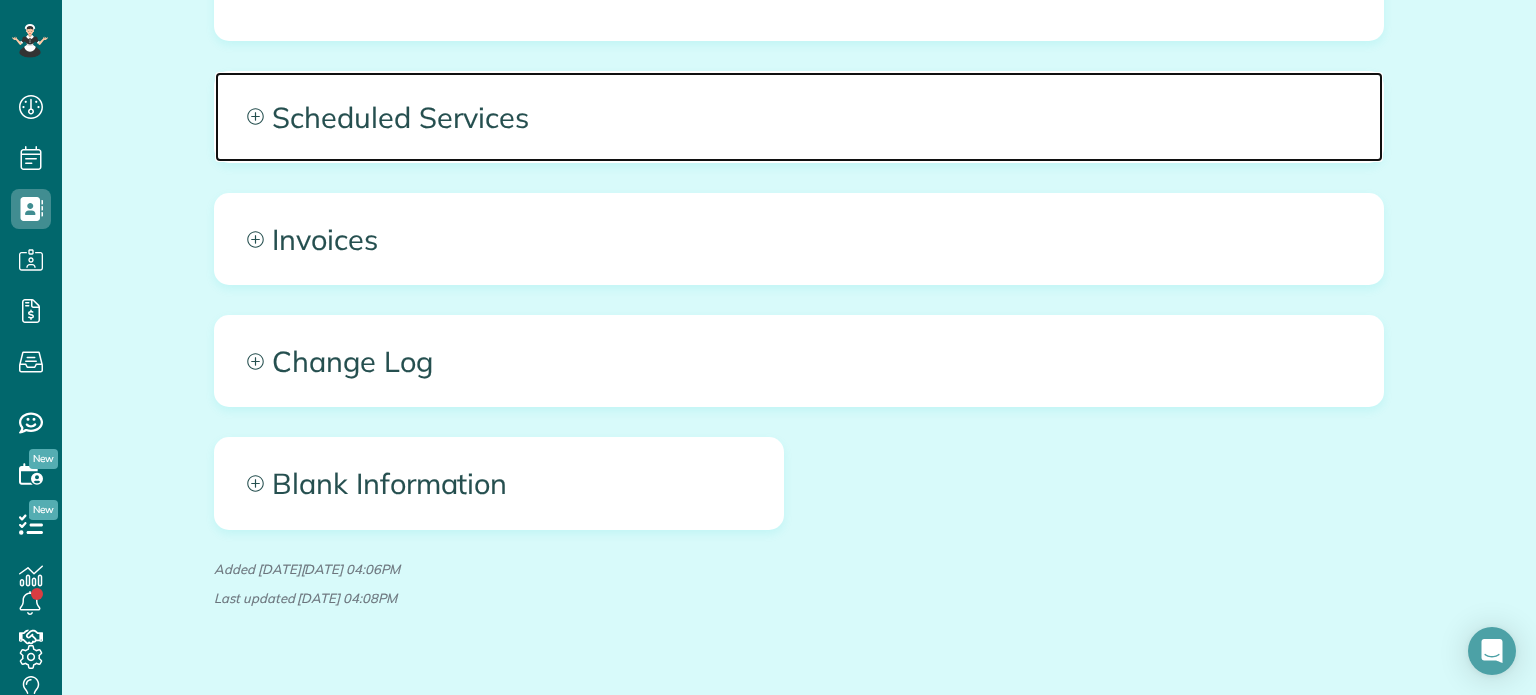 click on "Scheduled Services" at bounding box center (799, 117) 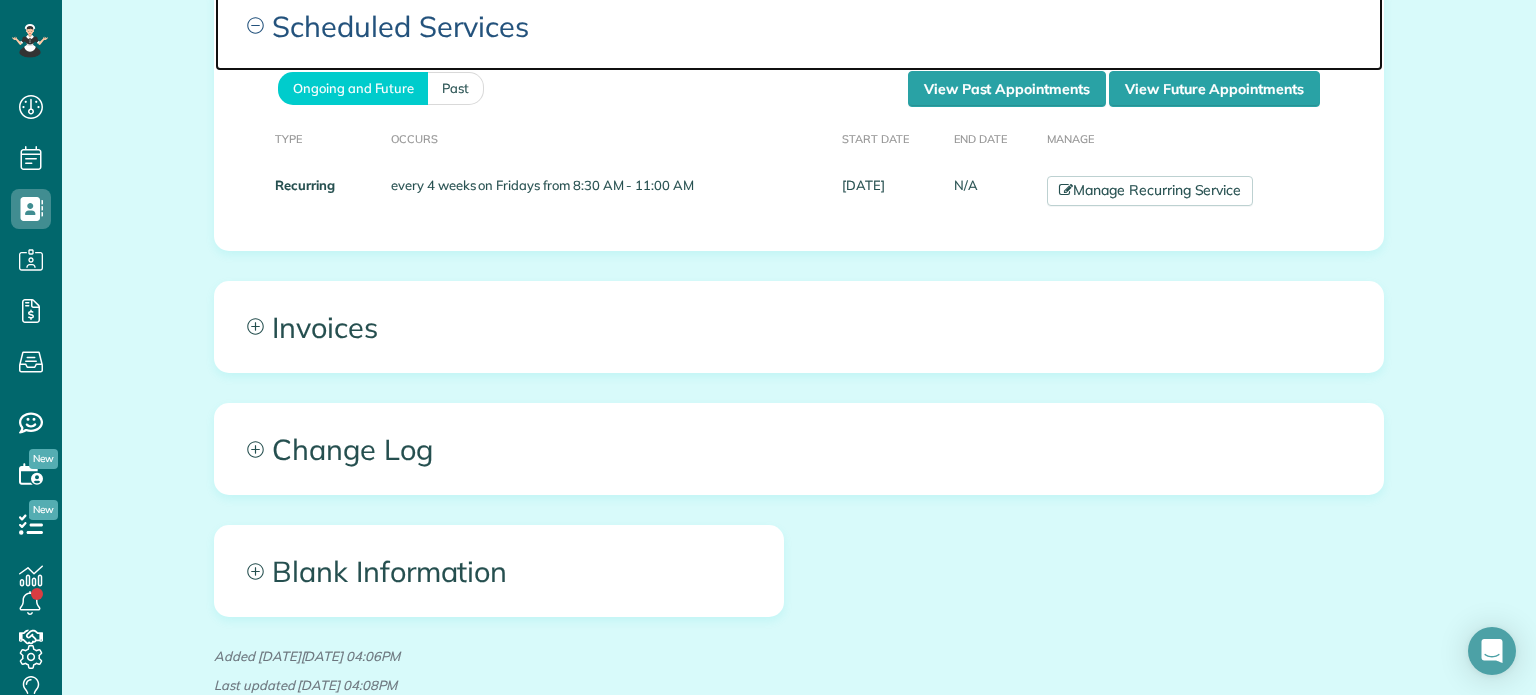 scroll, scrollTop: 1100, scrollLeft: 0, axis: vertical 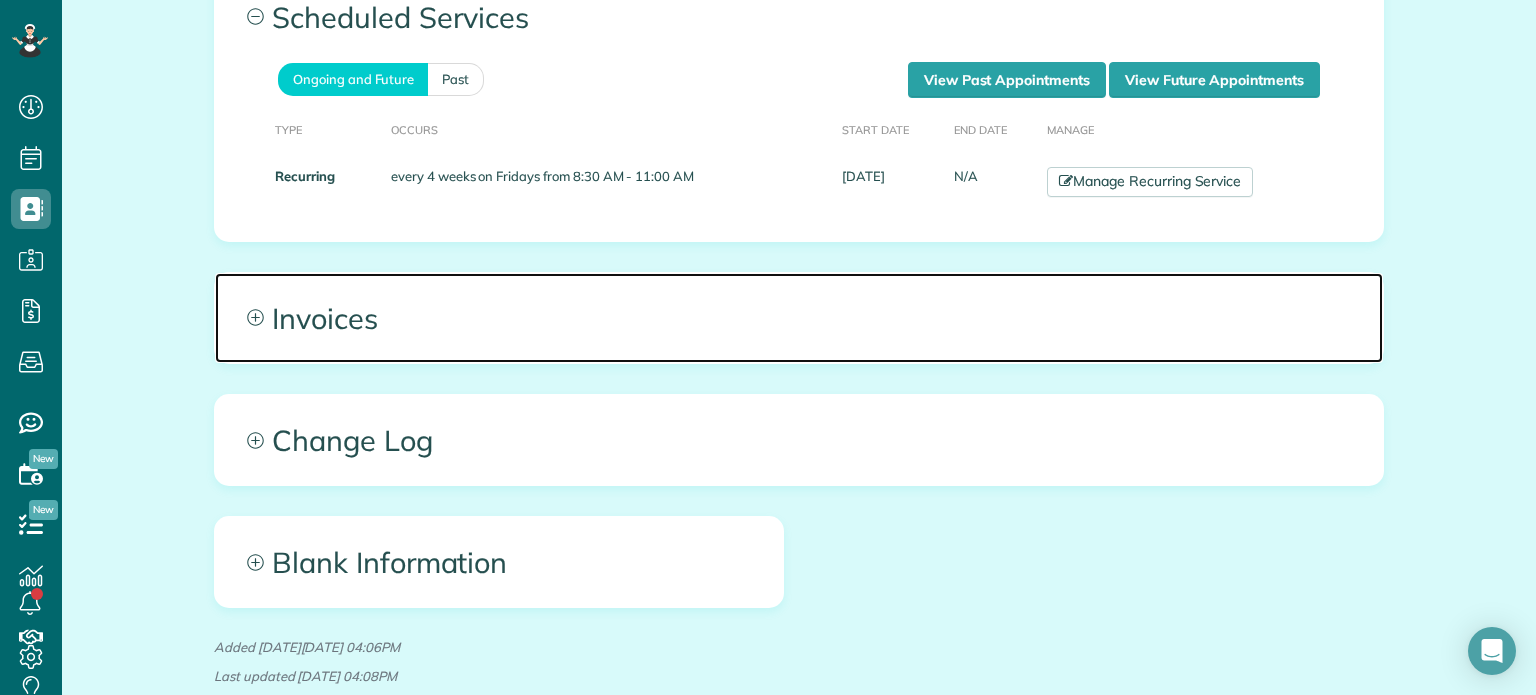 click on "Invoices" at bounding box center [799, 318] 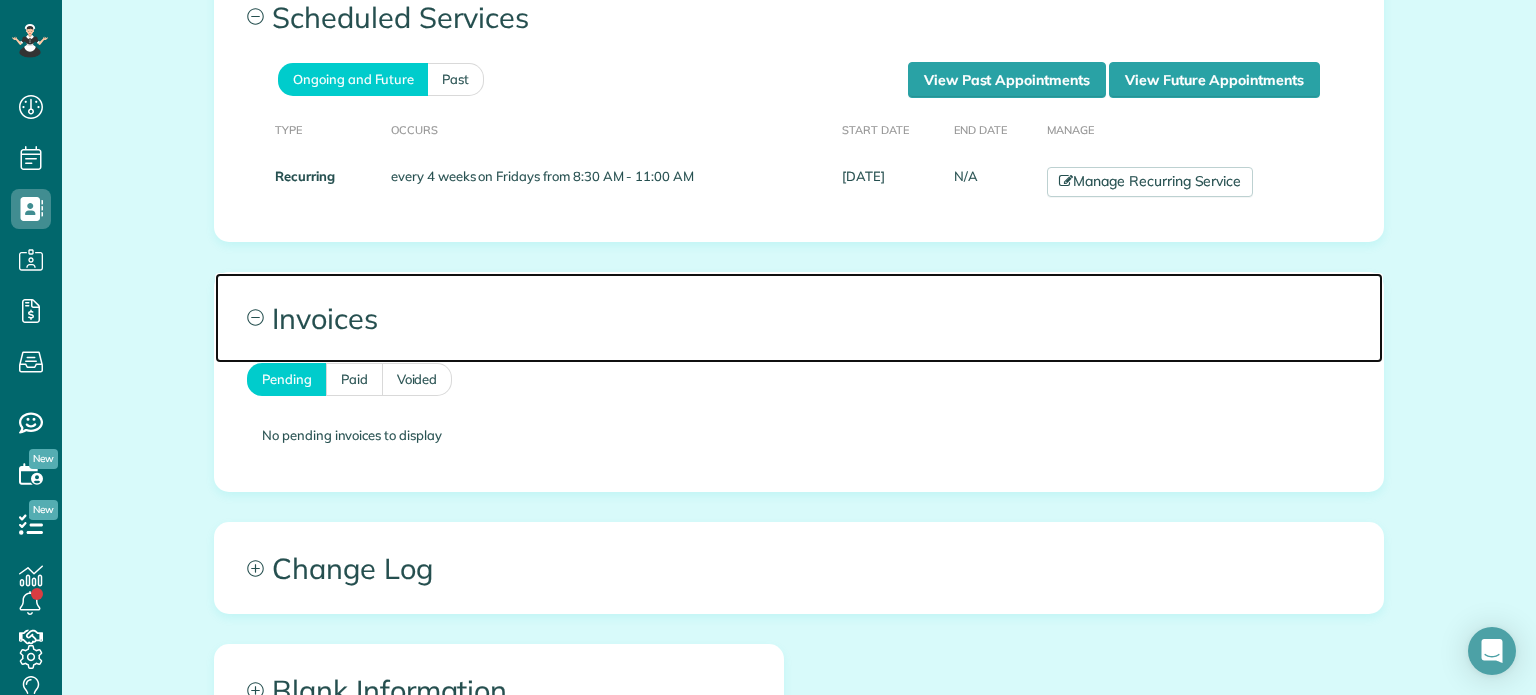click on "Invoices" at bounding box center [799, 318] 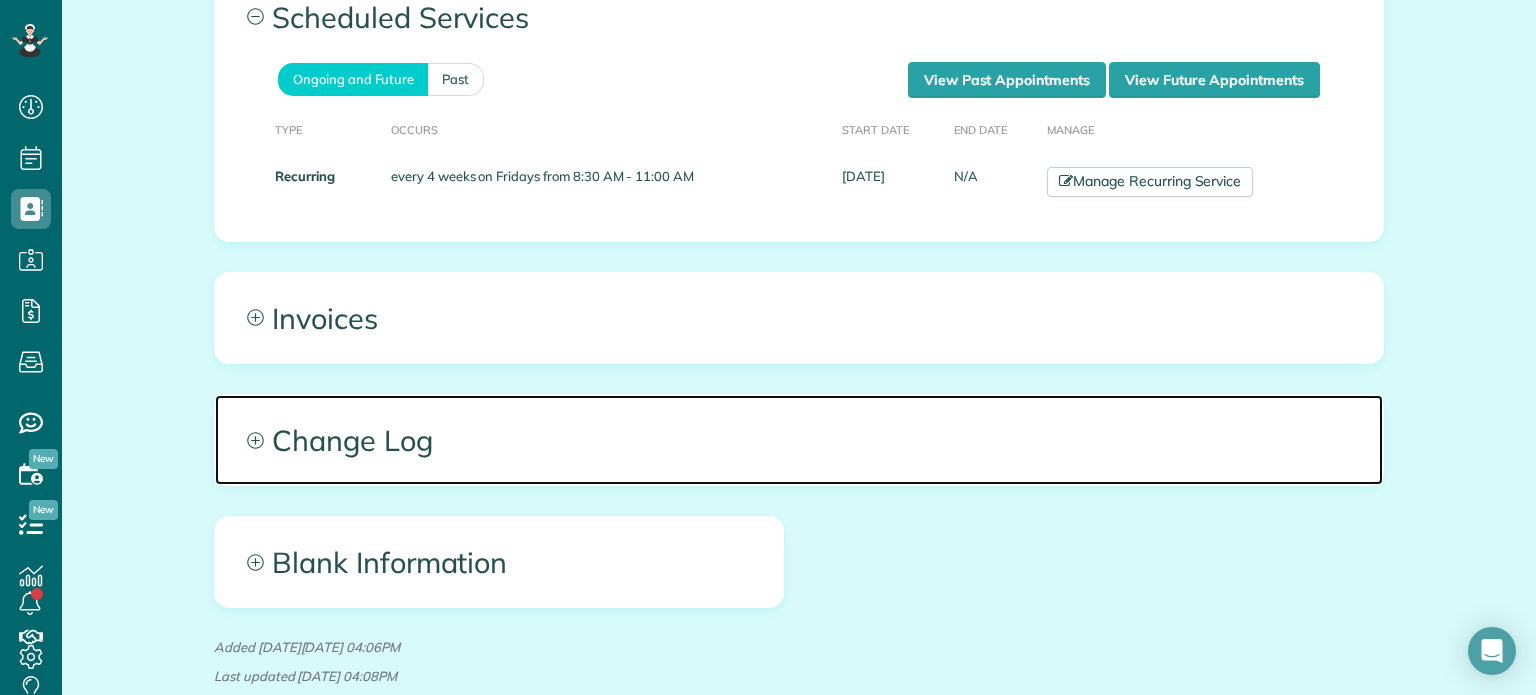 click on "Change Log" at bounding box center (799, 440) 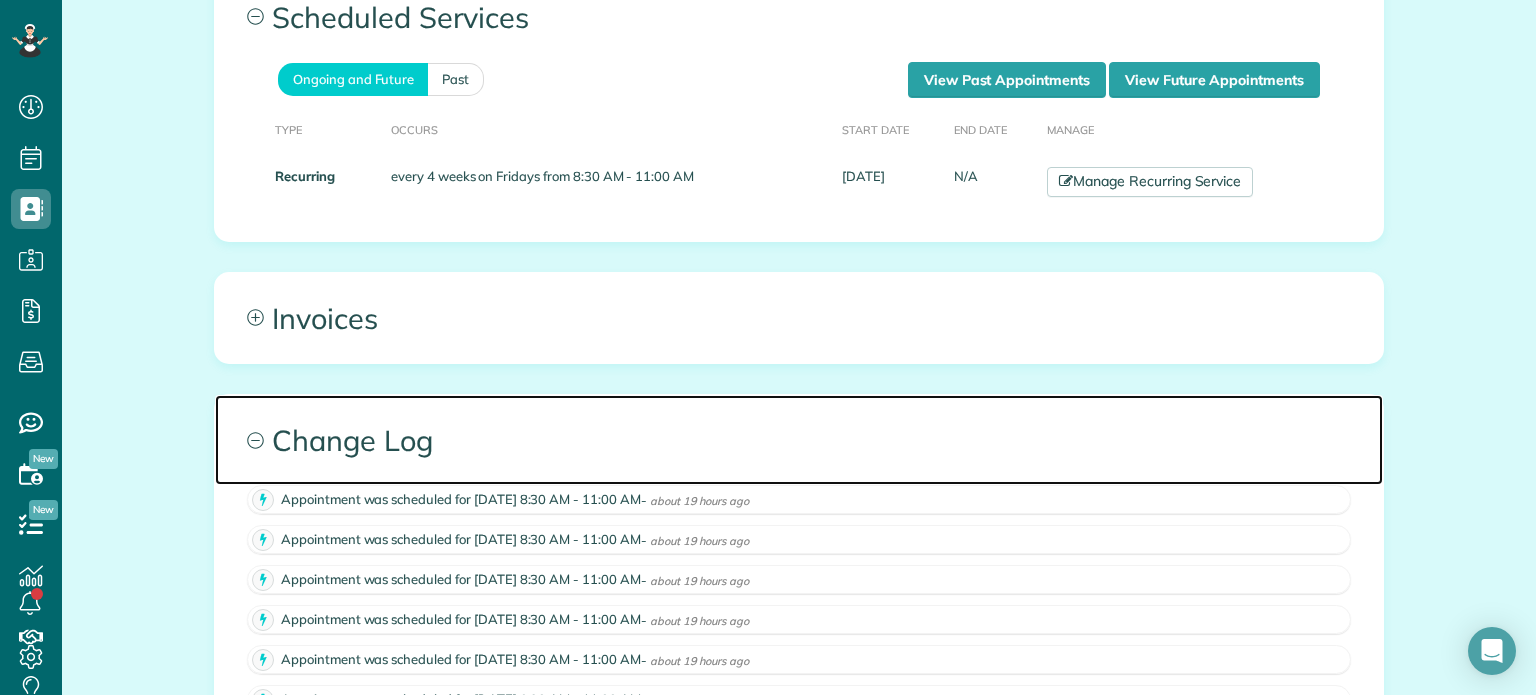 click on "Change Log" at bounding box center [799, 440] 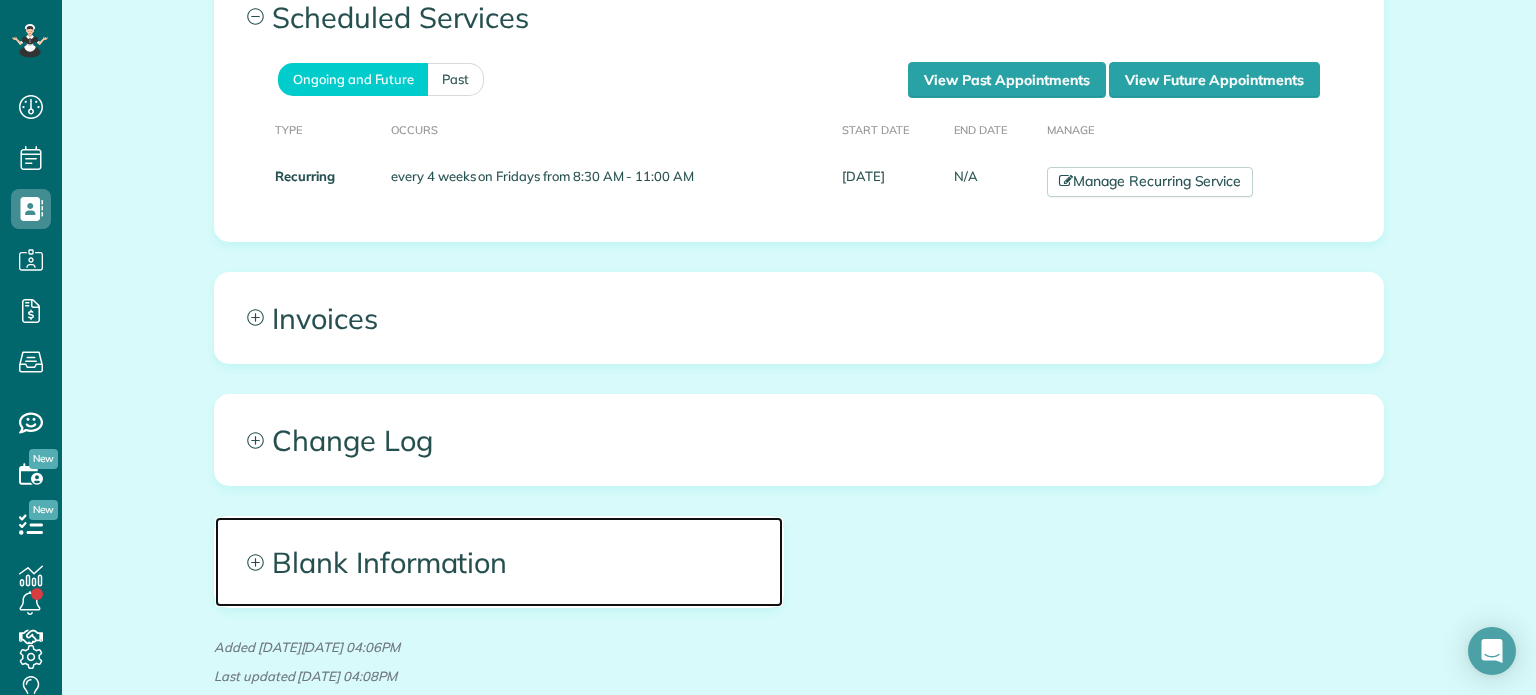 click on "Blank Information" at bounding box center (499, 562) 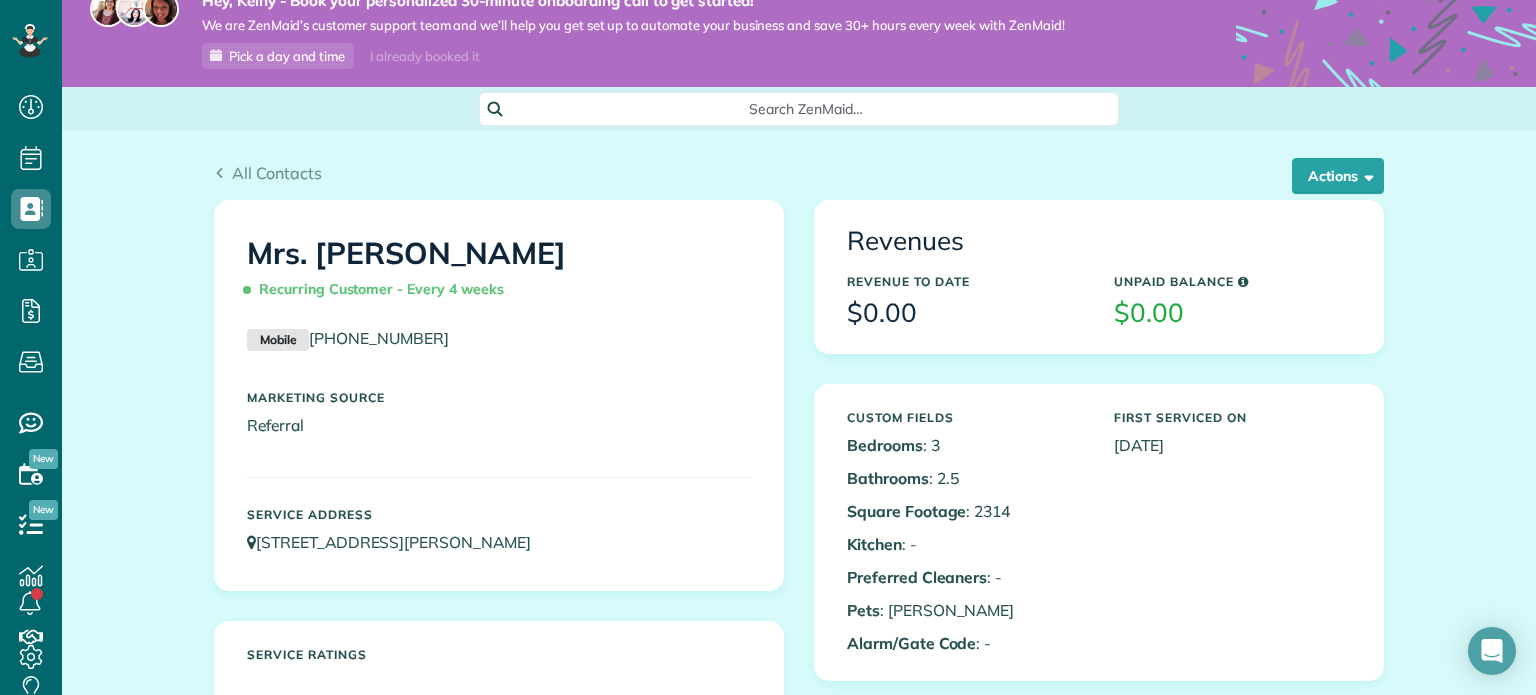 scroll, scrollTop: 0, scrollLeft: 0, axis: both 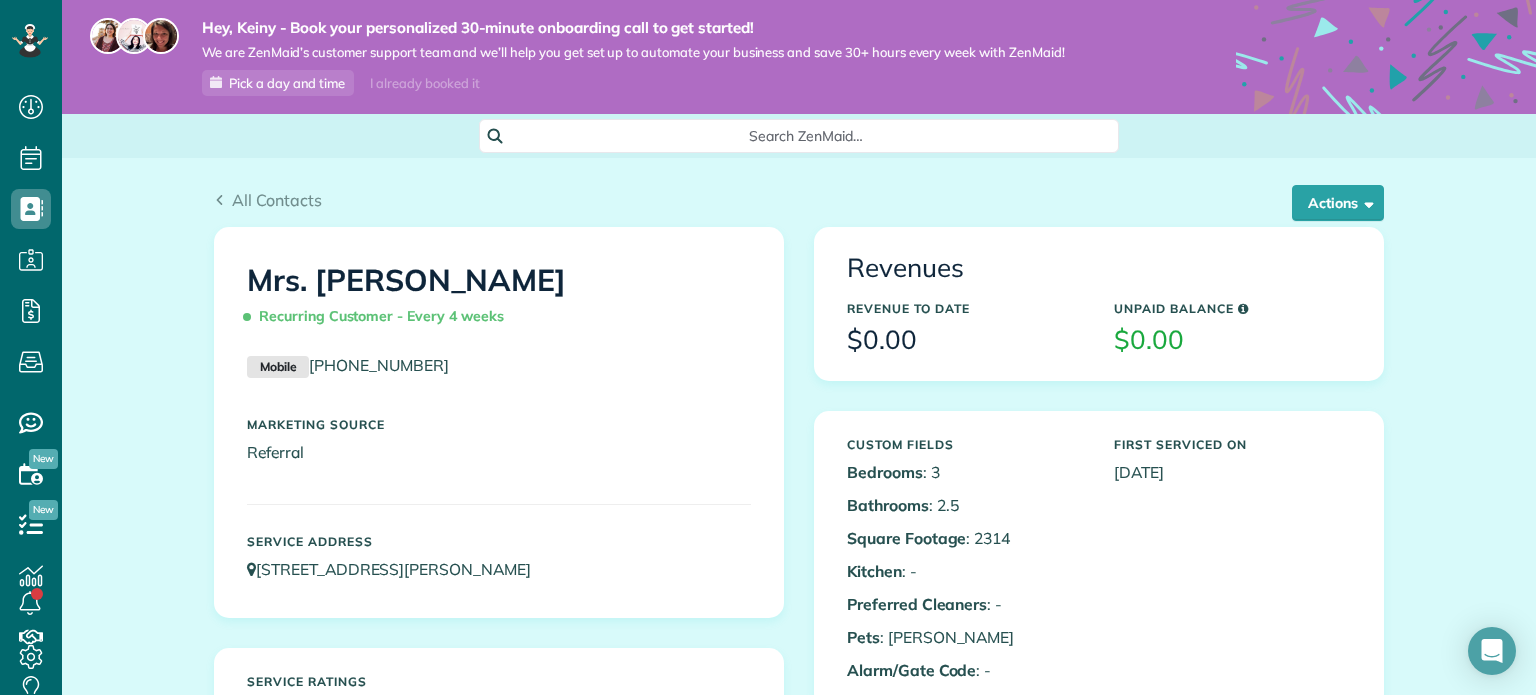 click on "Revenues
Revenue to Date
$0.00
Unpaid Balance
$0.00" at bounding box center [1099, 304] 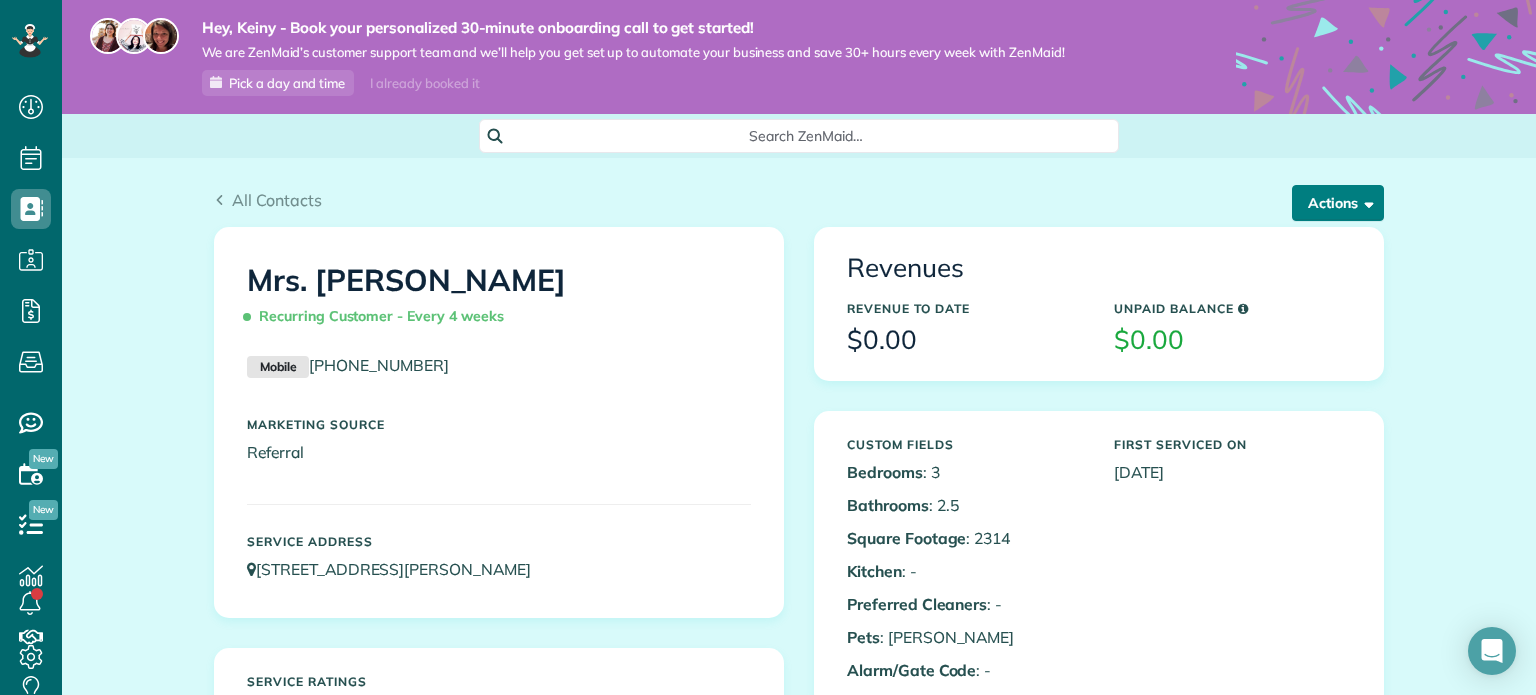 click on "Actions" at bounding box center [1338, 203] 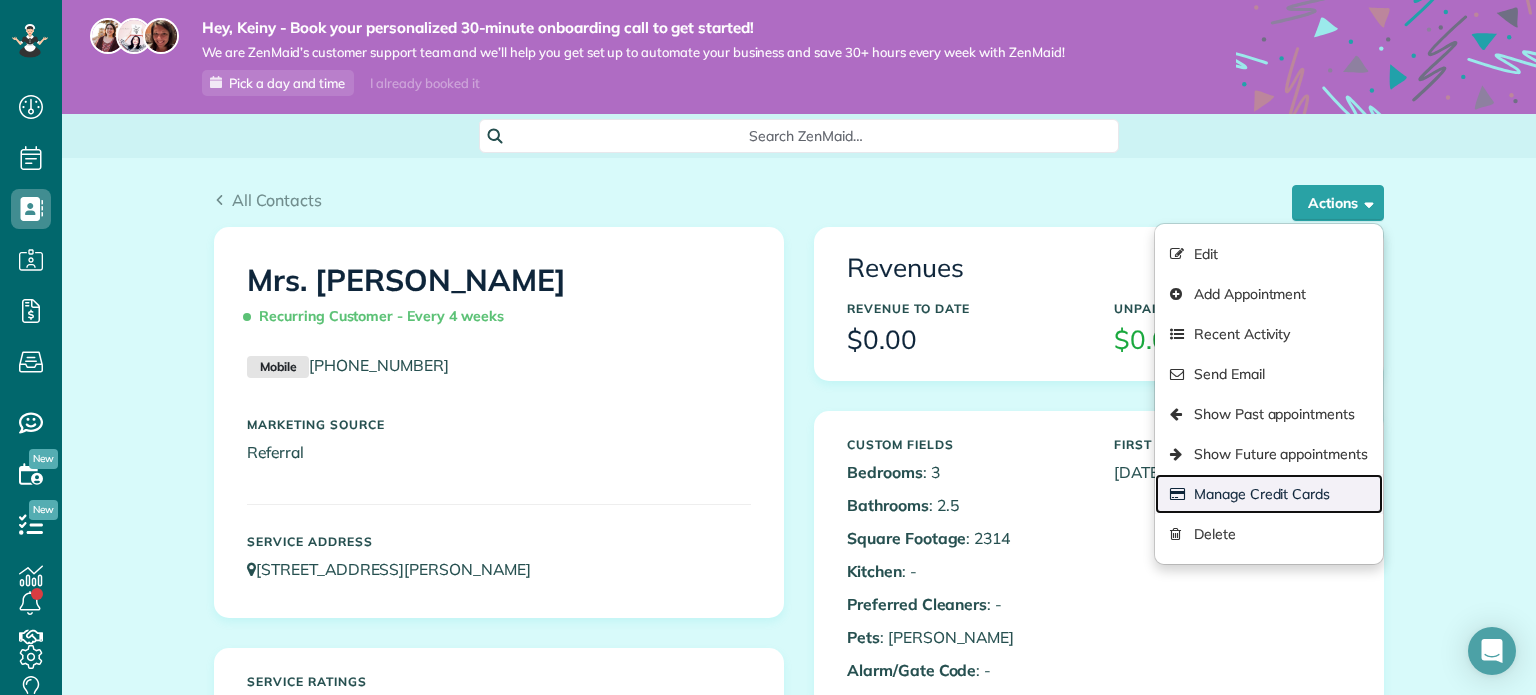 click on "Manage Credit Cards" at bounding box center (1269, 494) 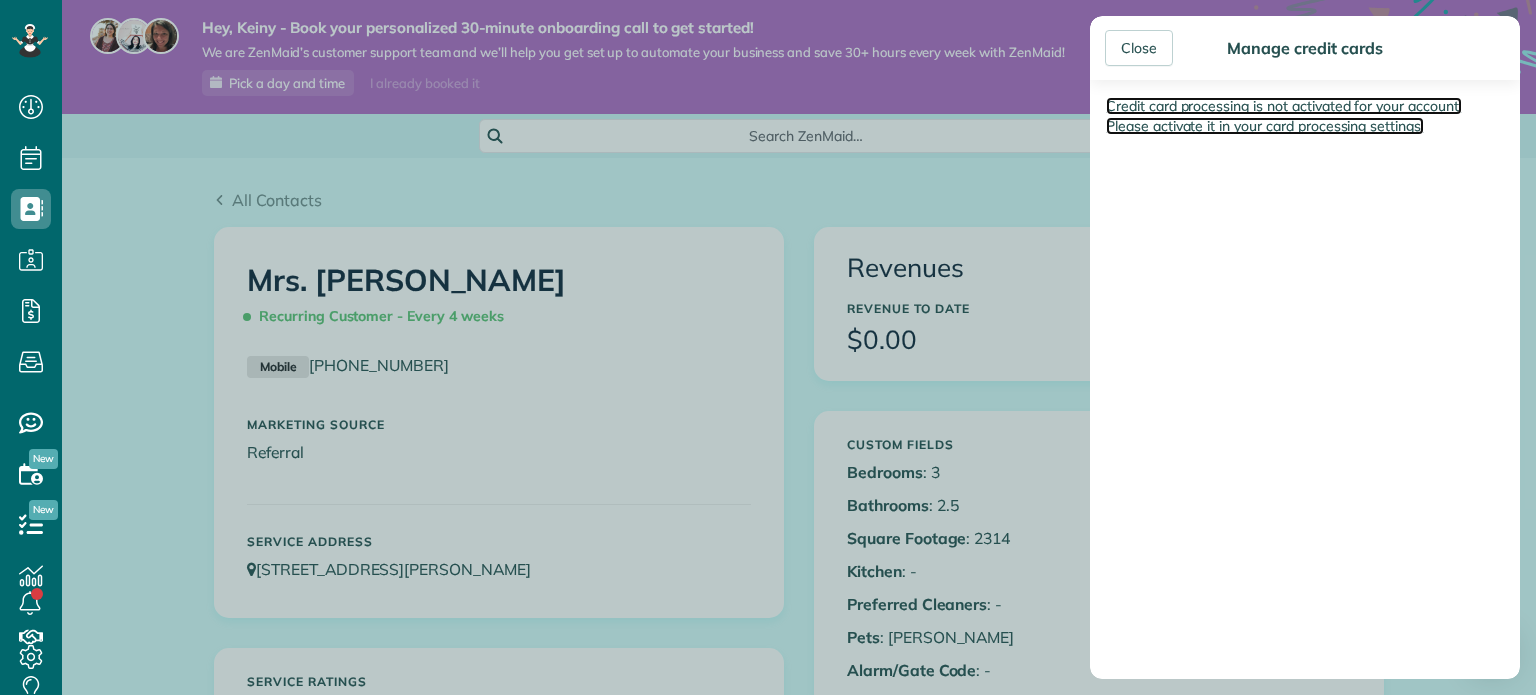 click on "Credit card processing is not activated for your account. Please activate it in your card processing settings." at bounding box center (1284, 116) 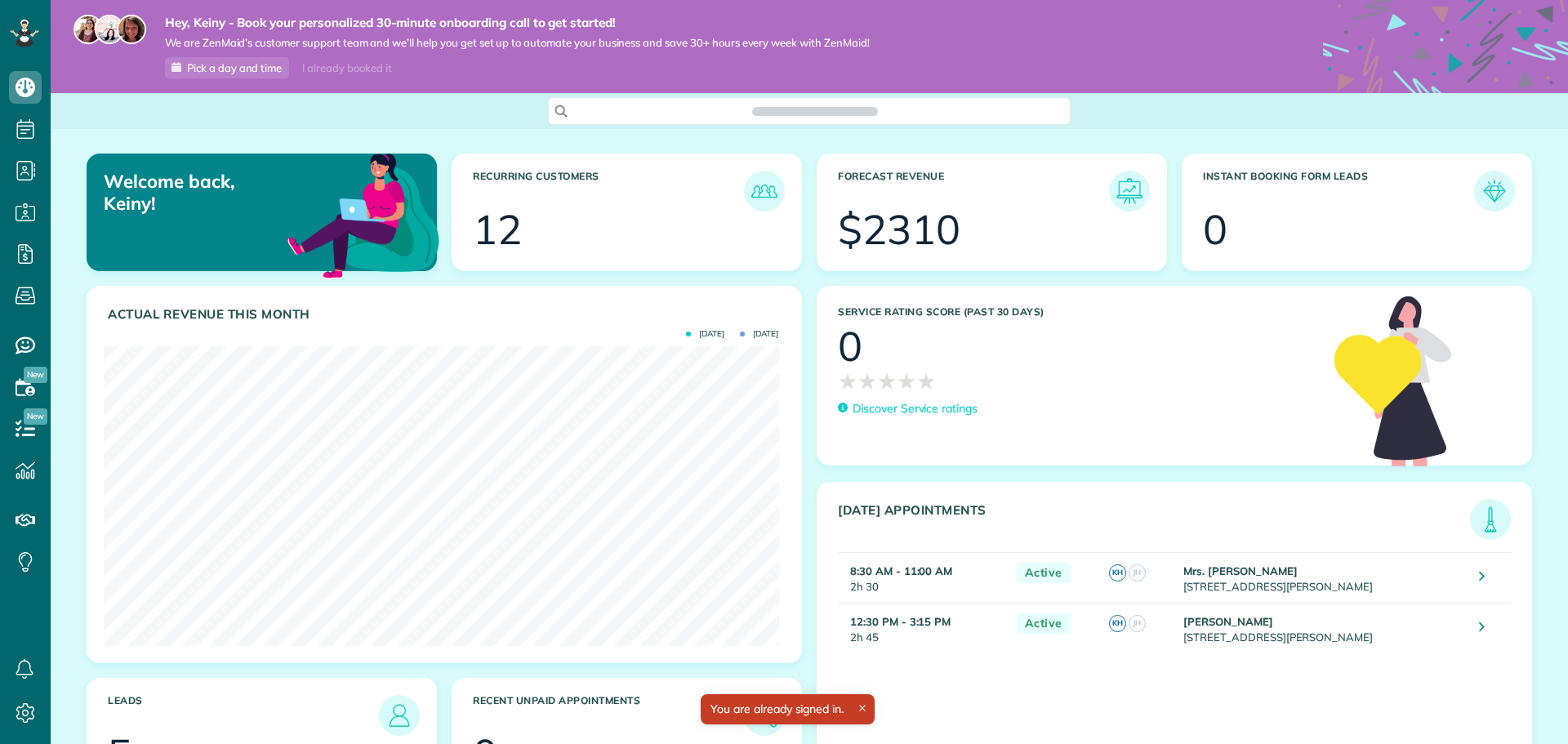 scroll, scrollTop: 0, scrollLeft: 0, axis: both 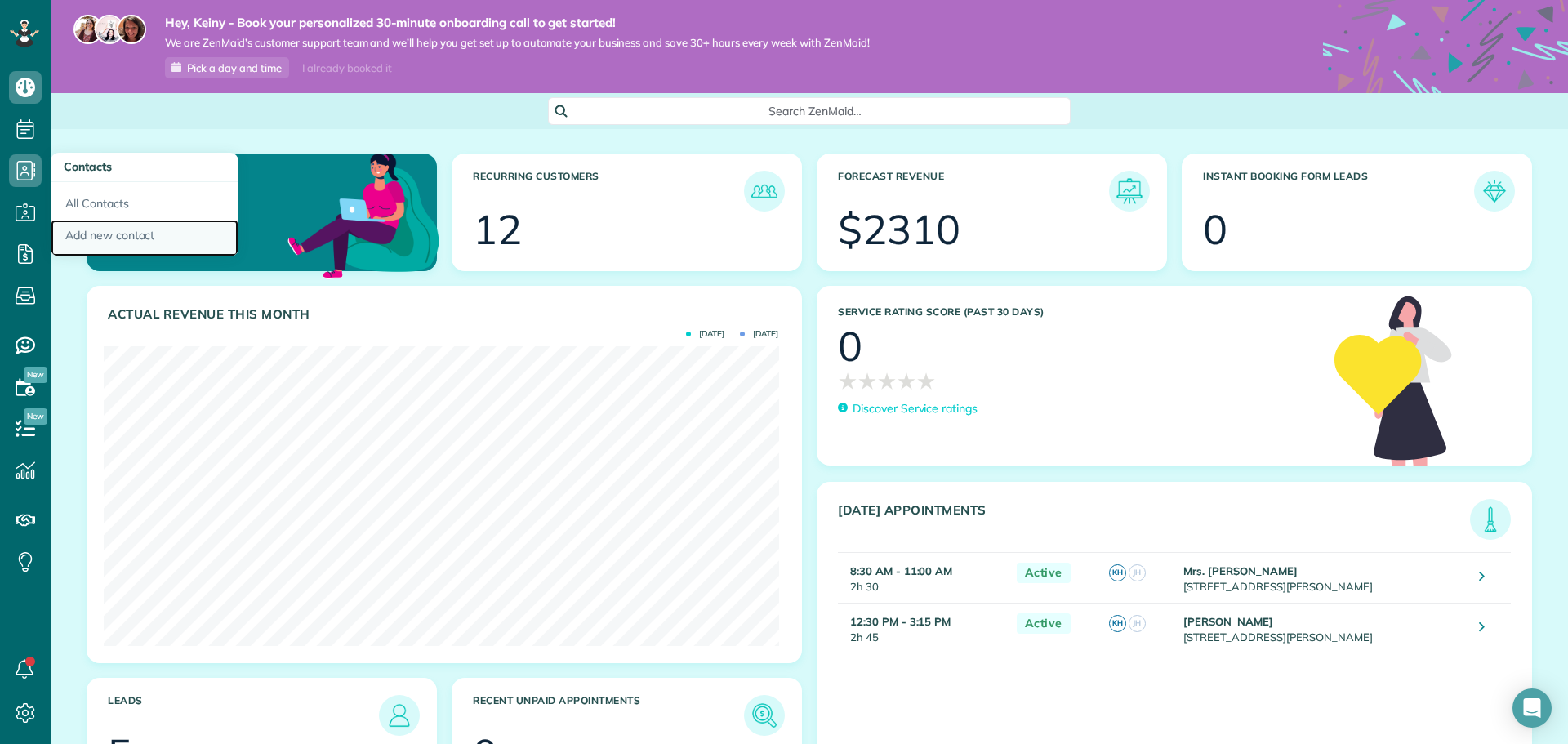 click on "Add new contact" at bounding box center (145, 238) 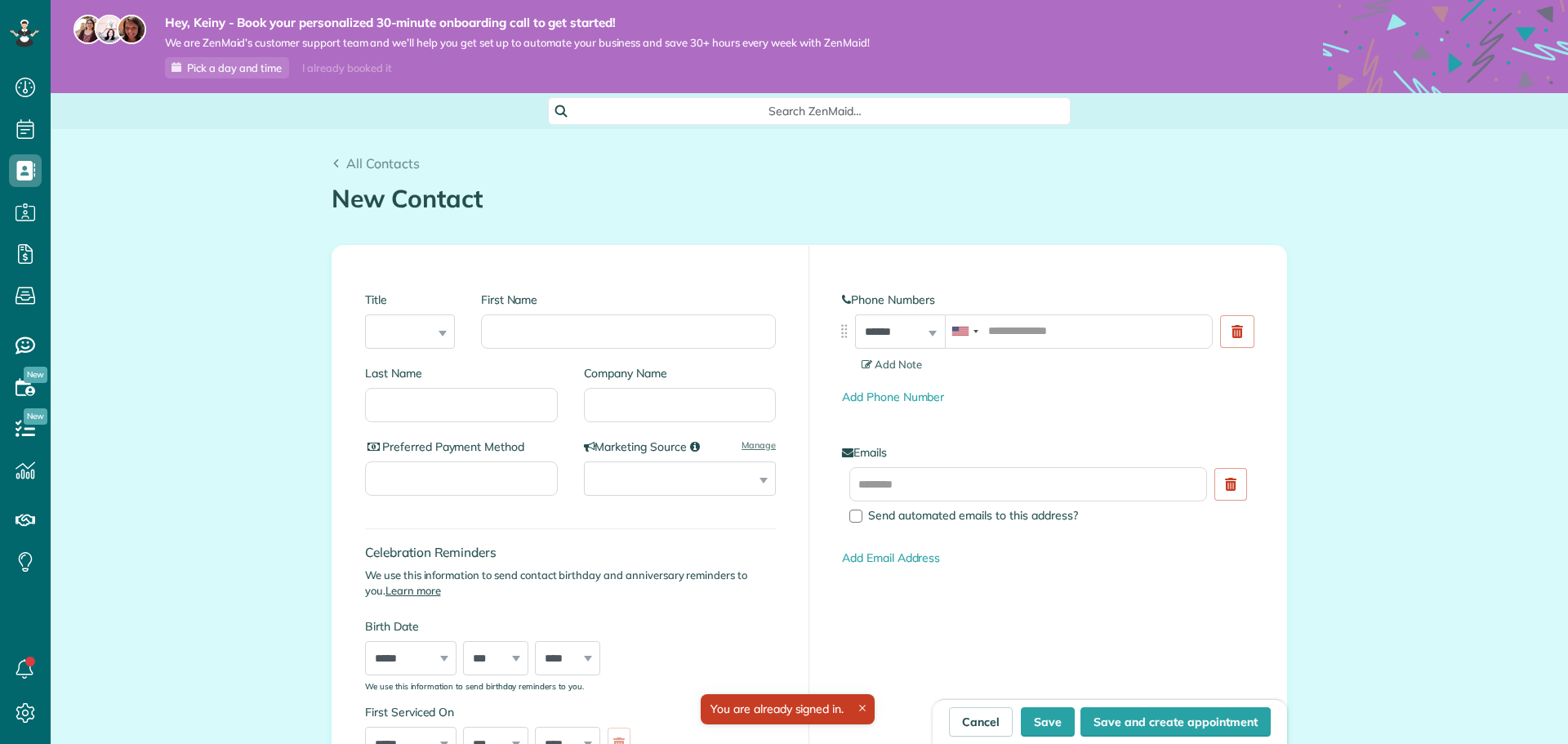 scroll, scrollTop: 0, scrollLeft: 0, axis: both 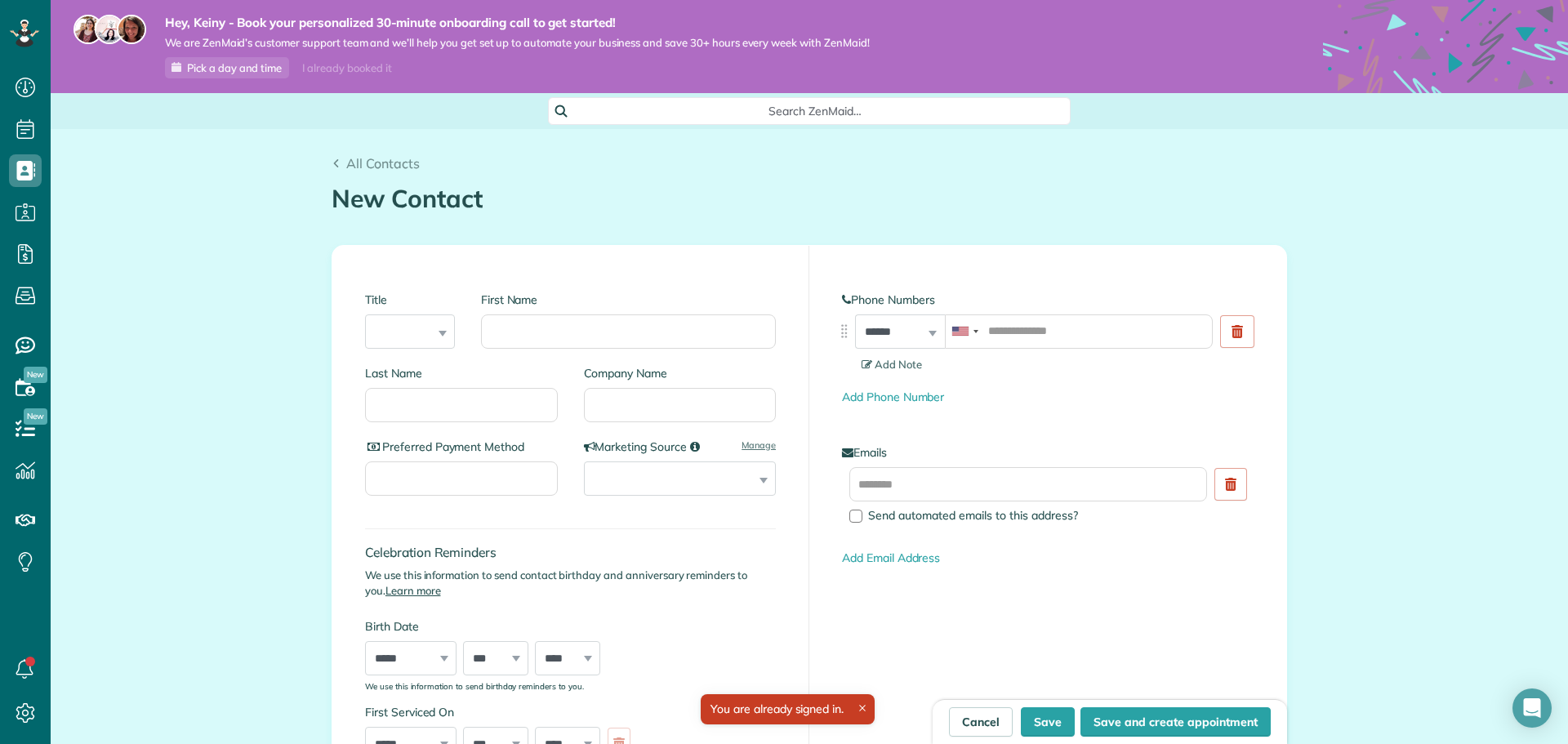 select on "****" 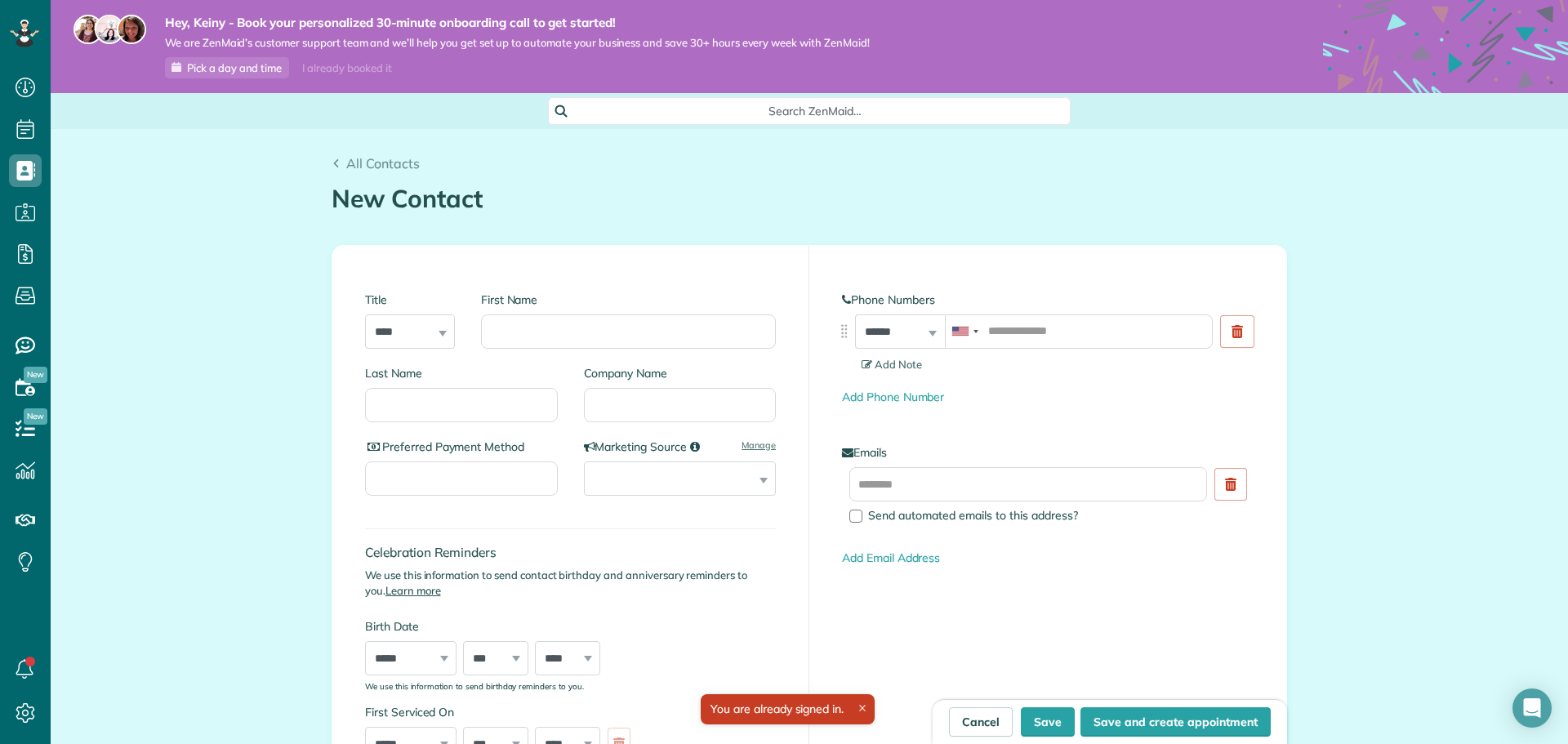 click on "***
****
***
***" at bounding box center [410, 332] 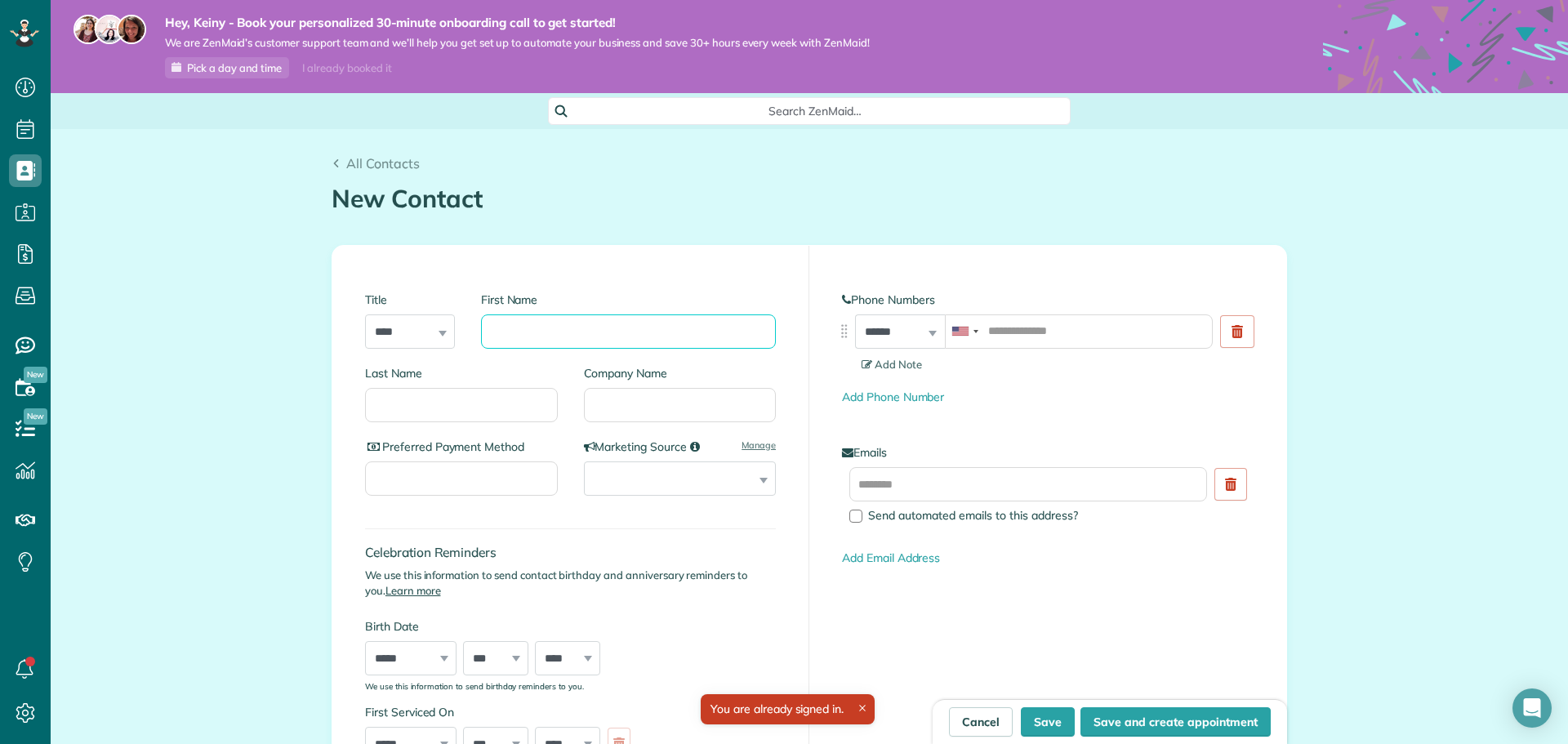 click on "First Name" at bounding box center [628, 332] 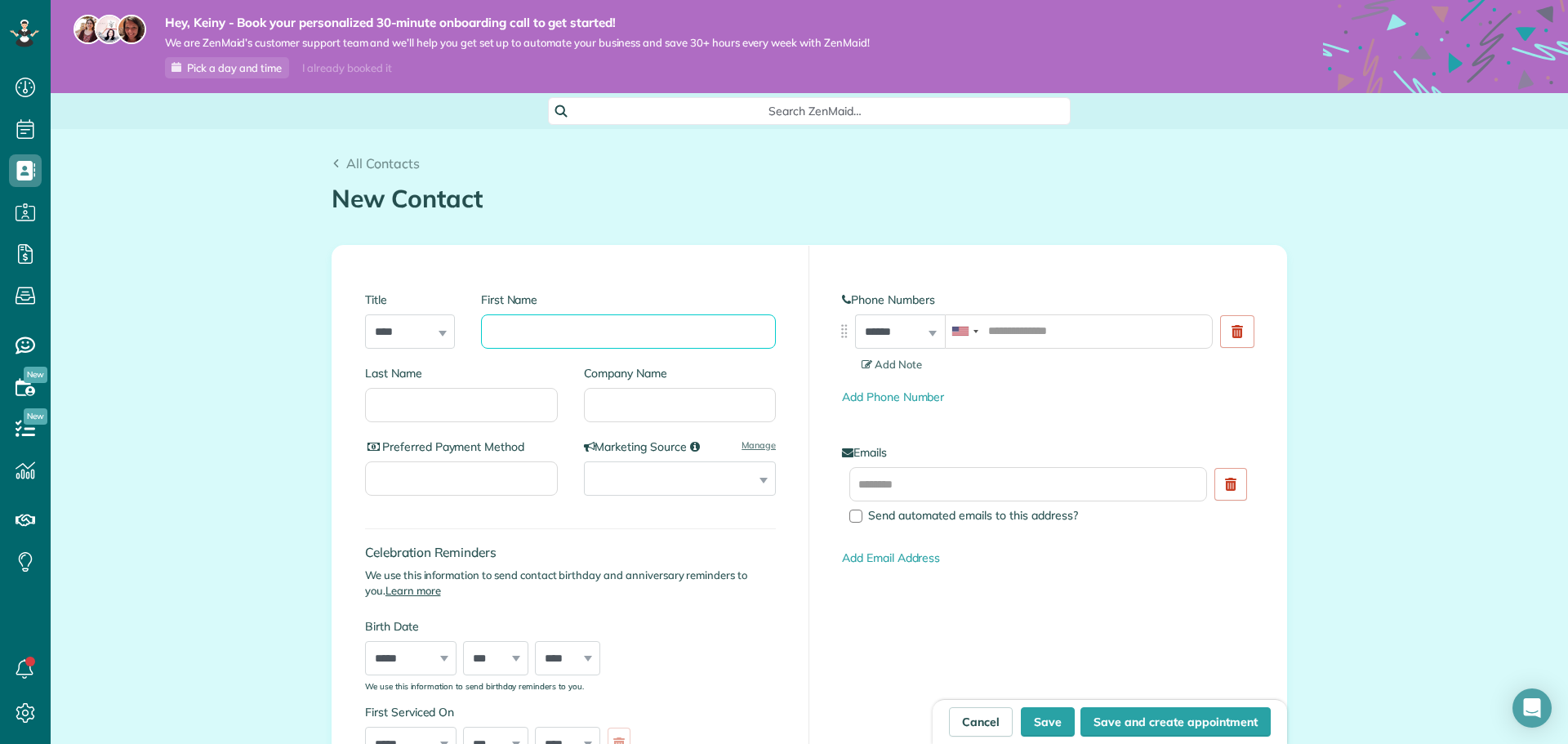 click on "First Name" at bounding box center [628, 332] 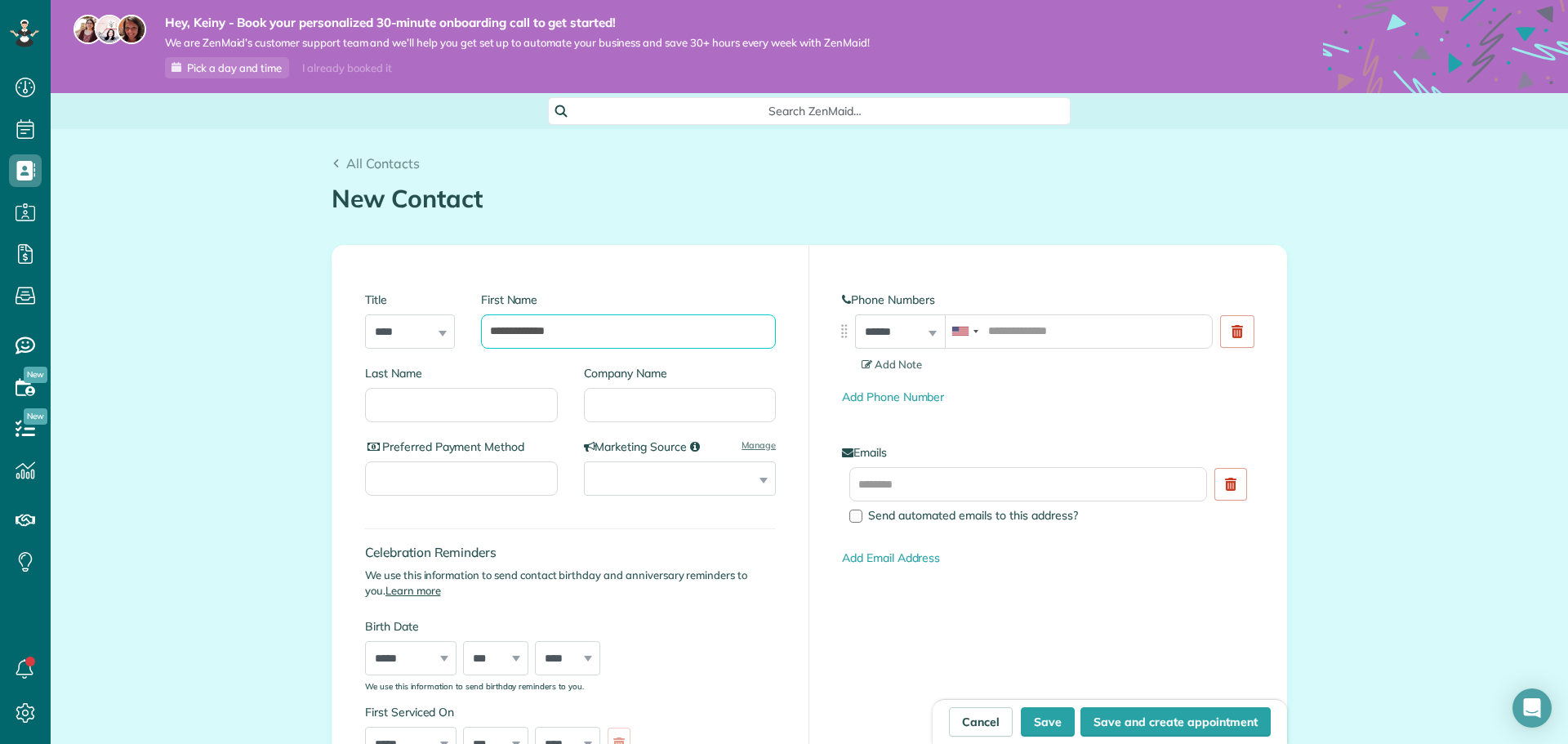 click on "**********" at bounding box center [628, 332] 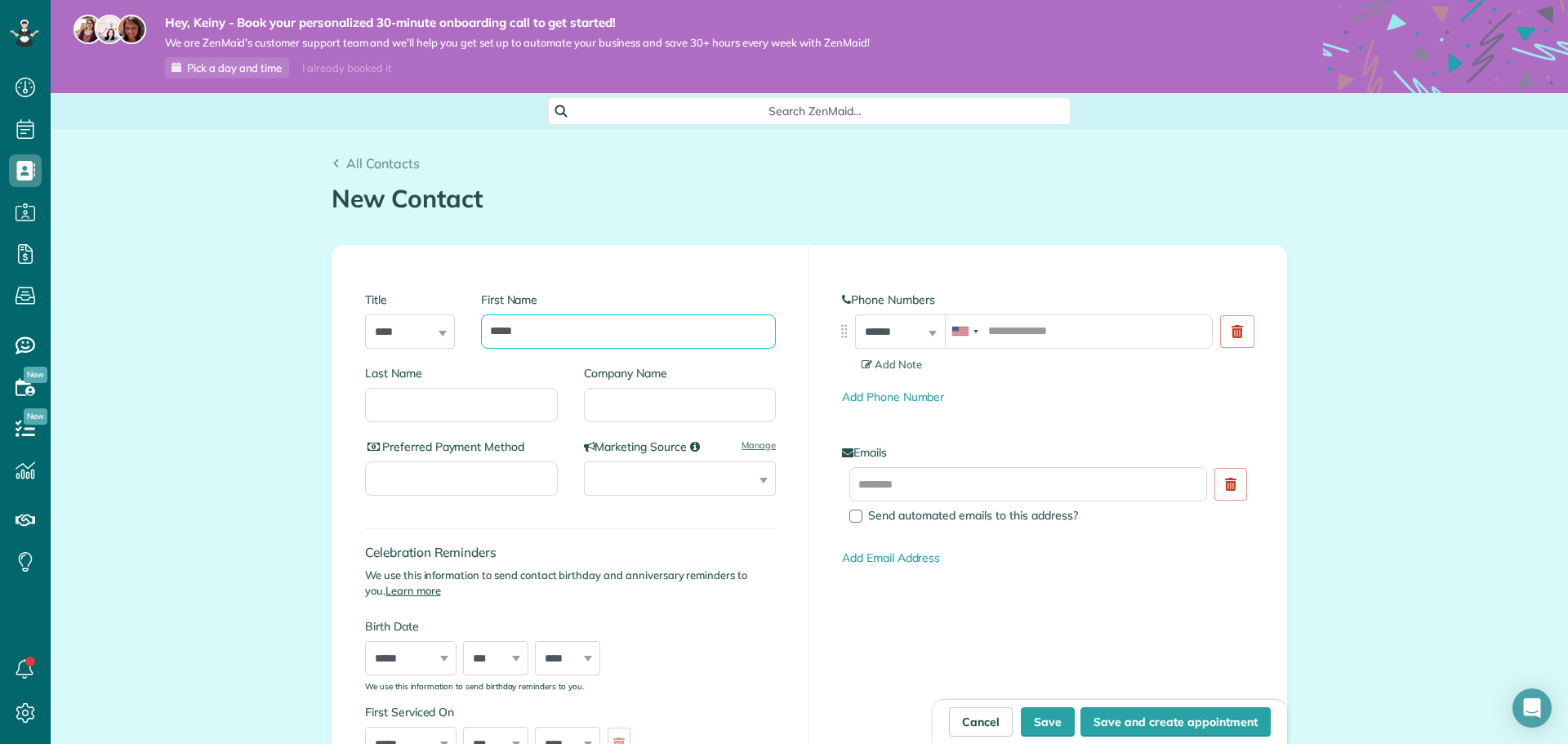 type on "****" 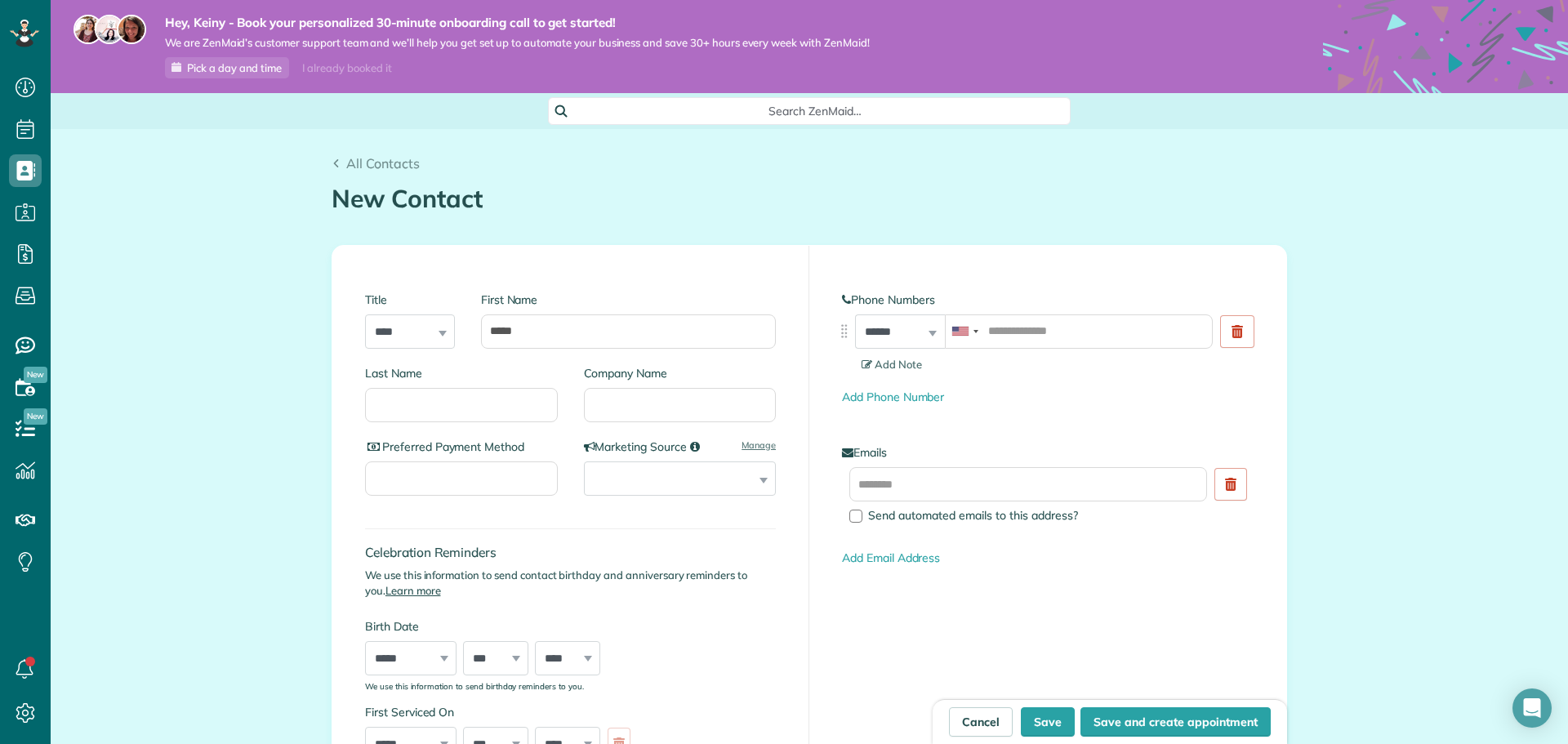 click on "Last Name" at bounding box center (468, 402) 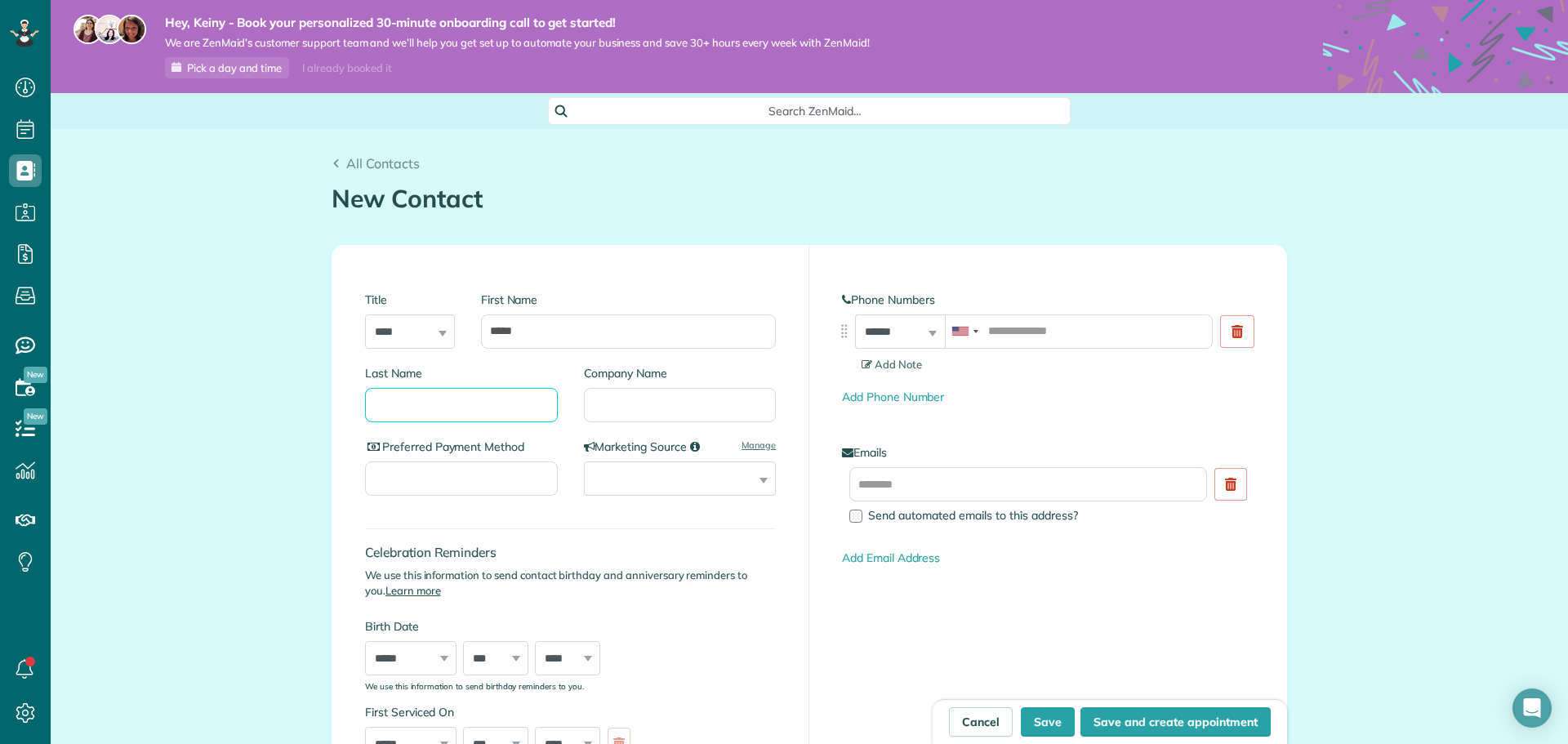 click on "Last Name" at bounding box center [461, 405] 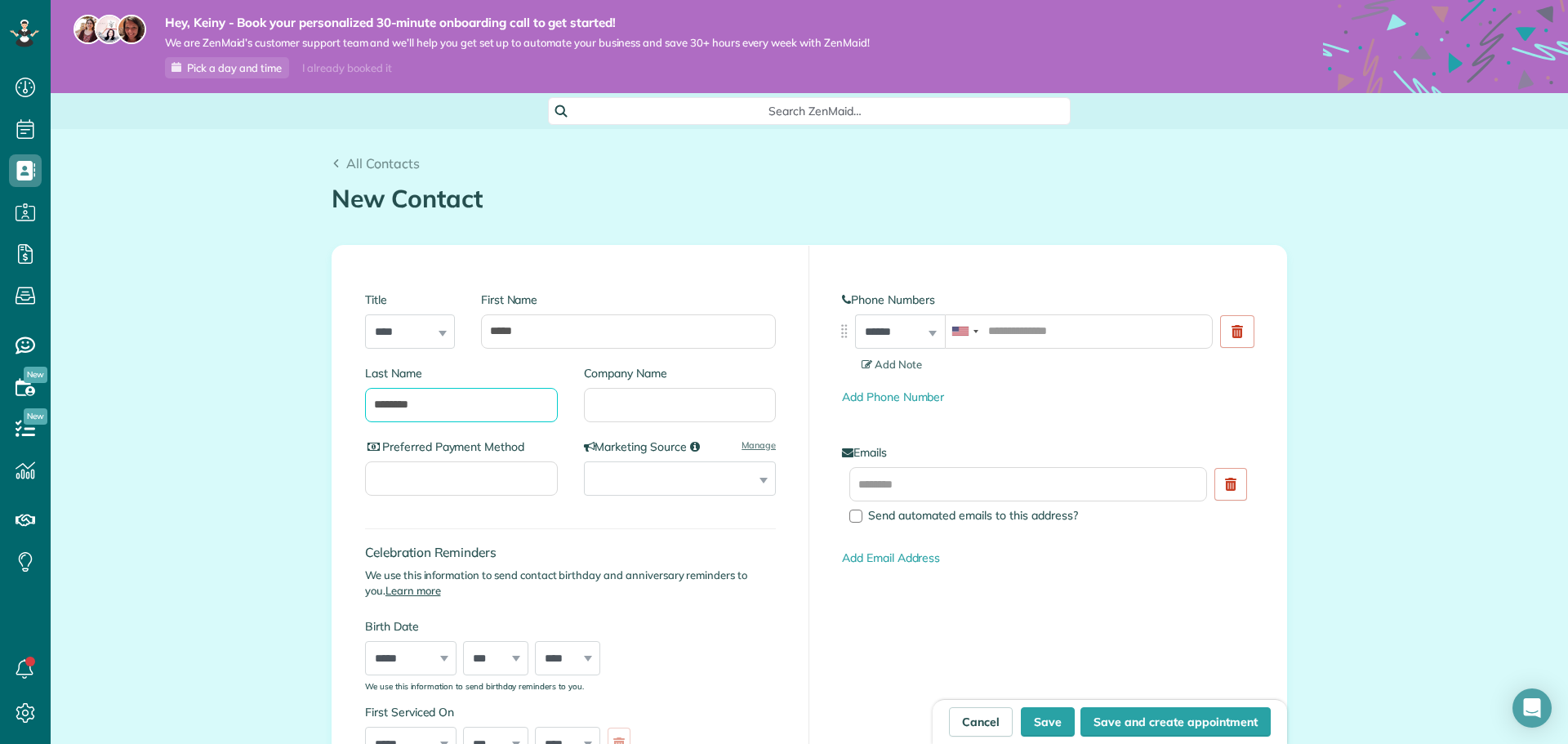 type on "********" 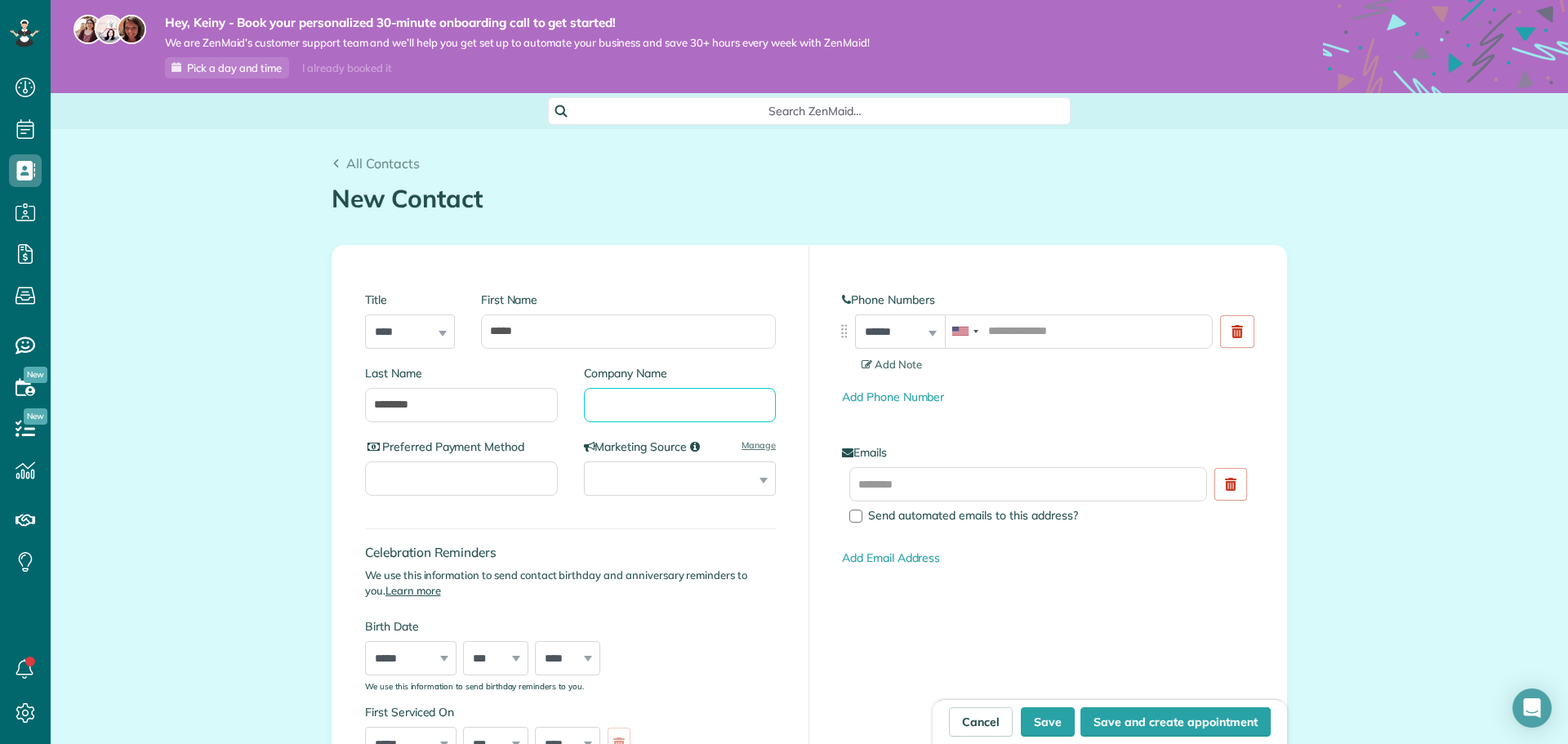 click on "Company Name" at bounding box center [680, 405] 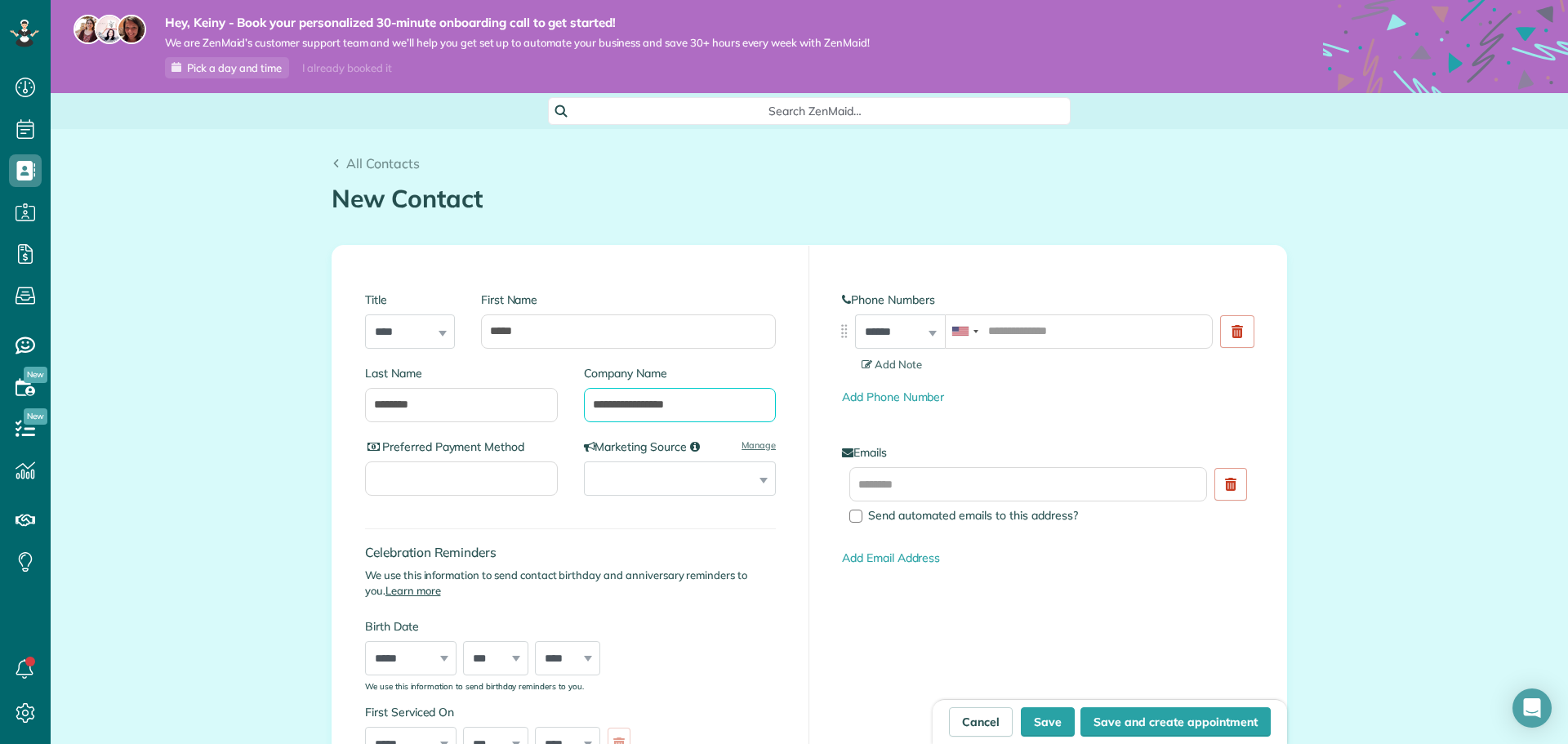 click on "**********" at bounding box center (680, 405) 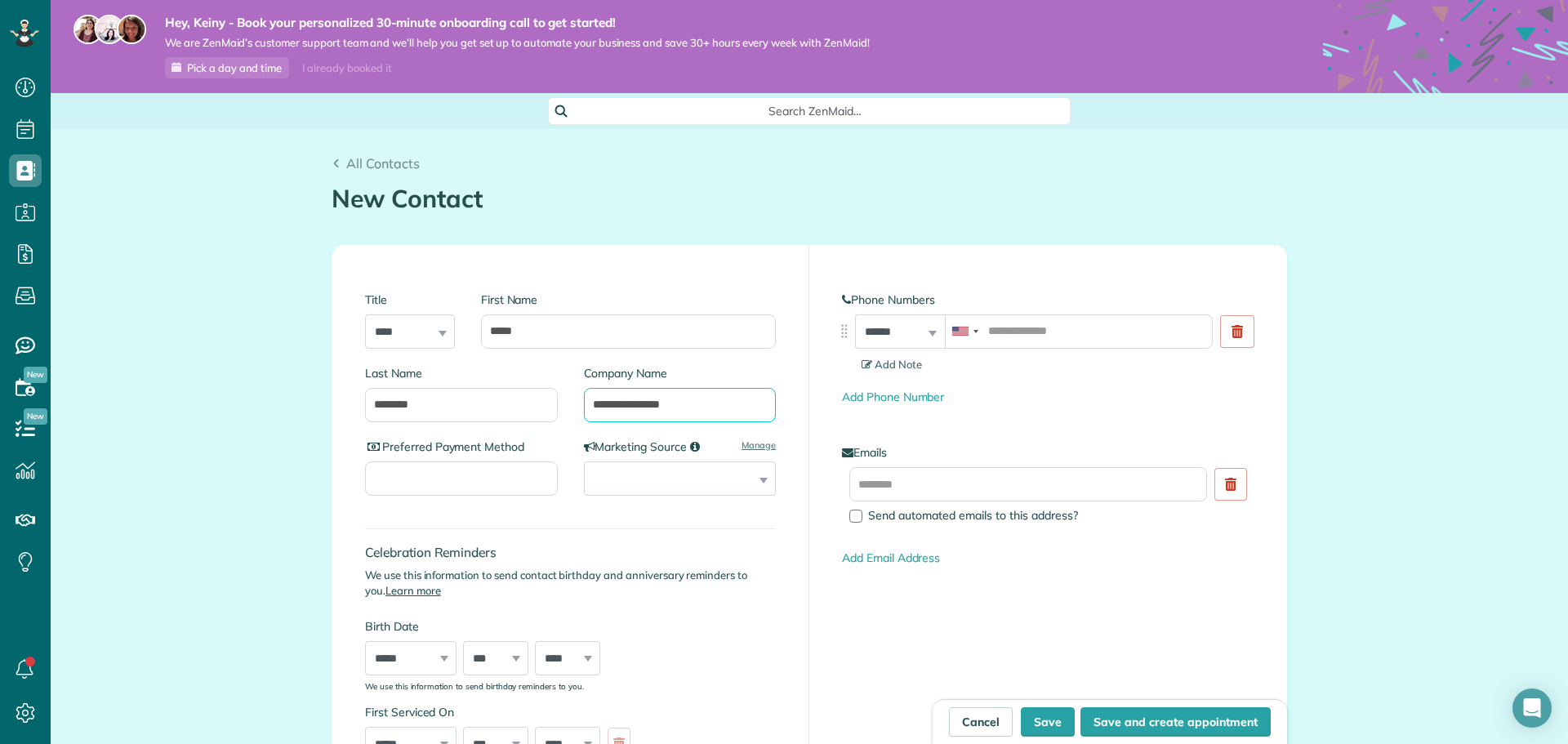 type on "**********" 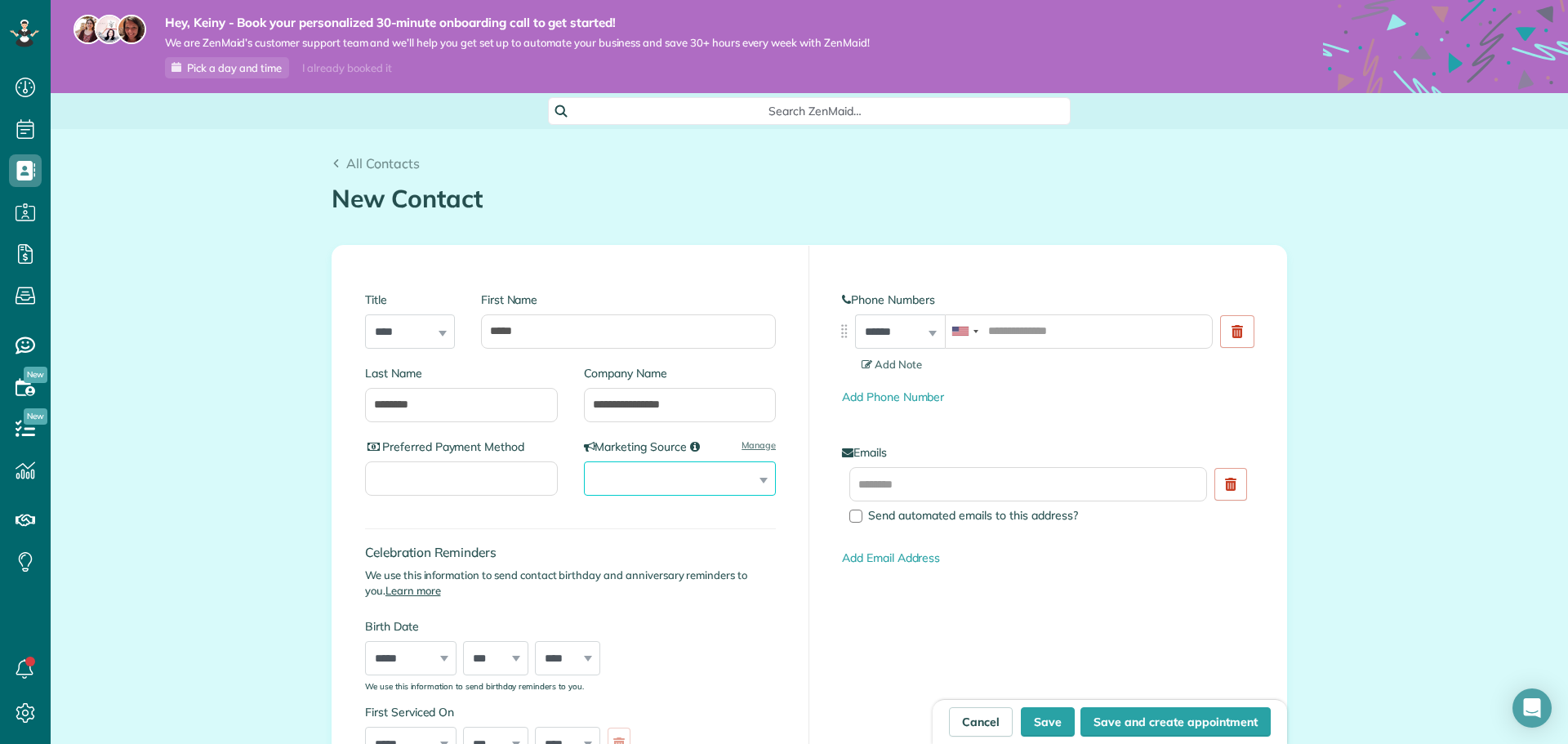 click on "**********" at bounding box center [680, 479] 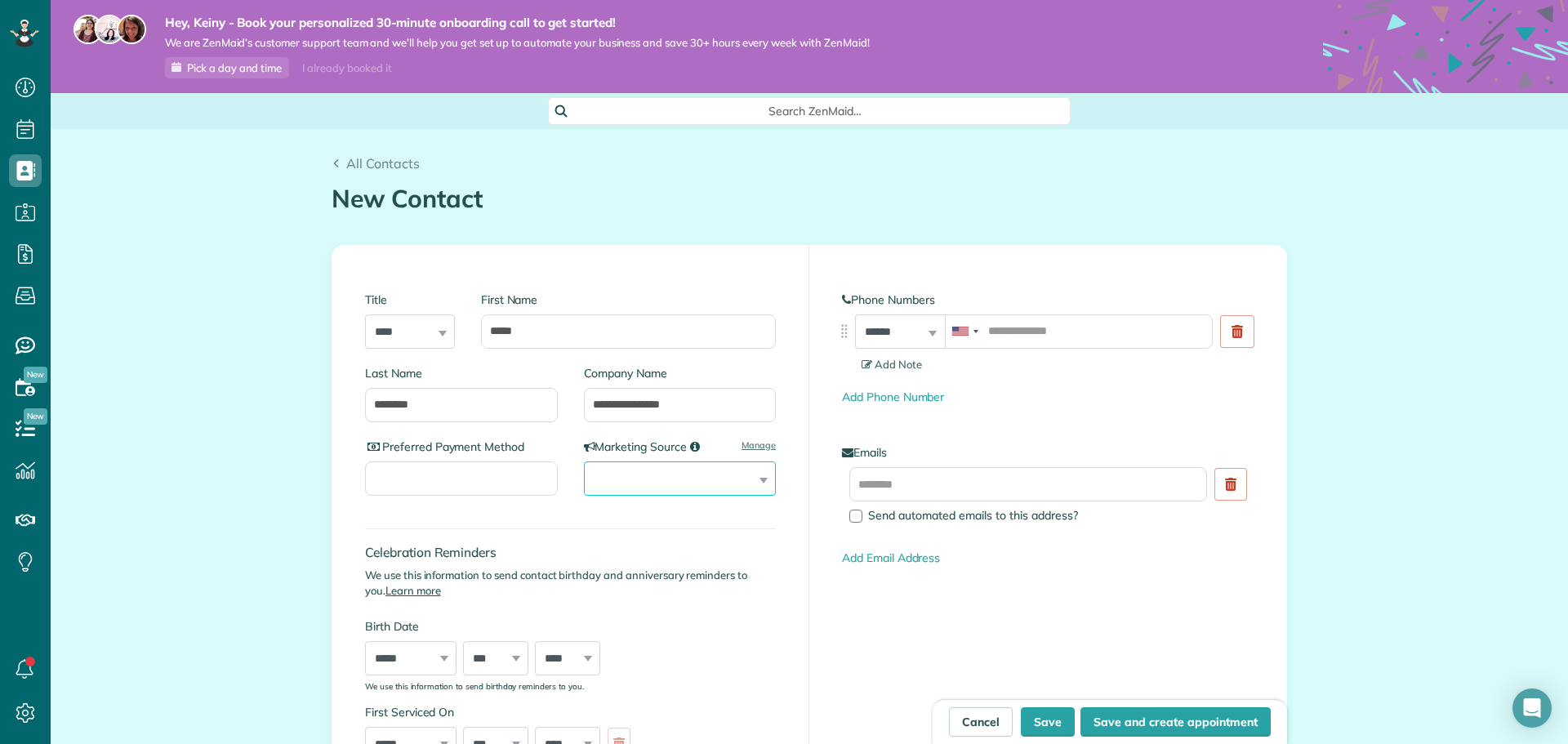 select on "********" 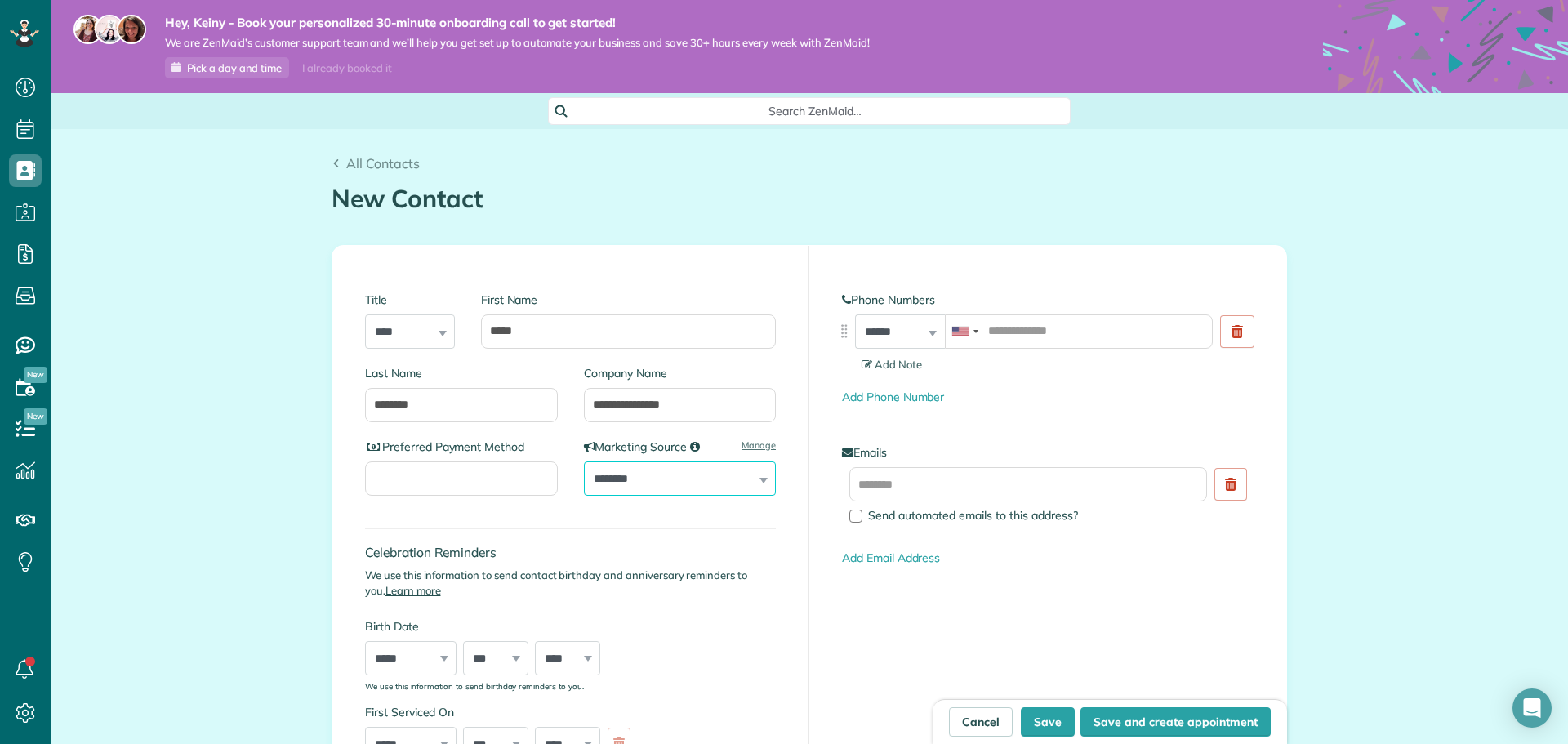 click on "**********" at bounding box center (680, 479) 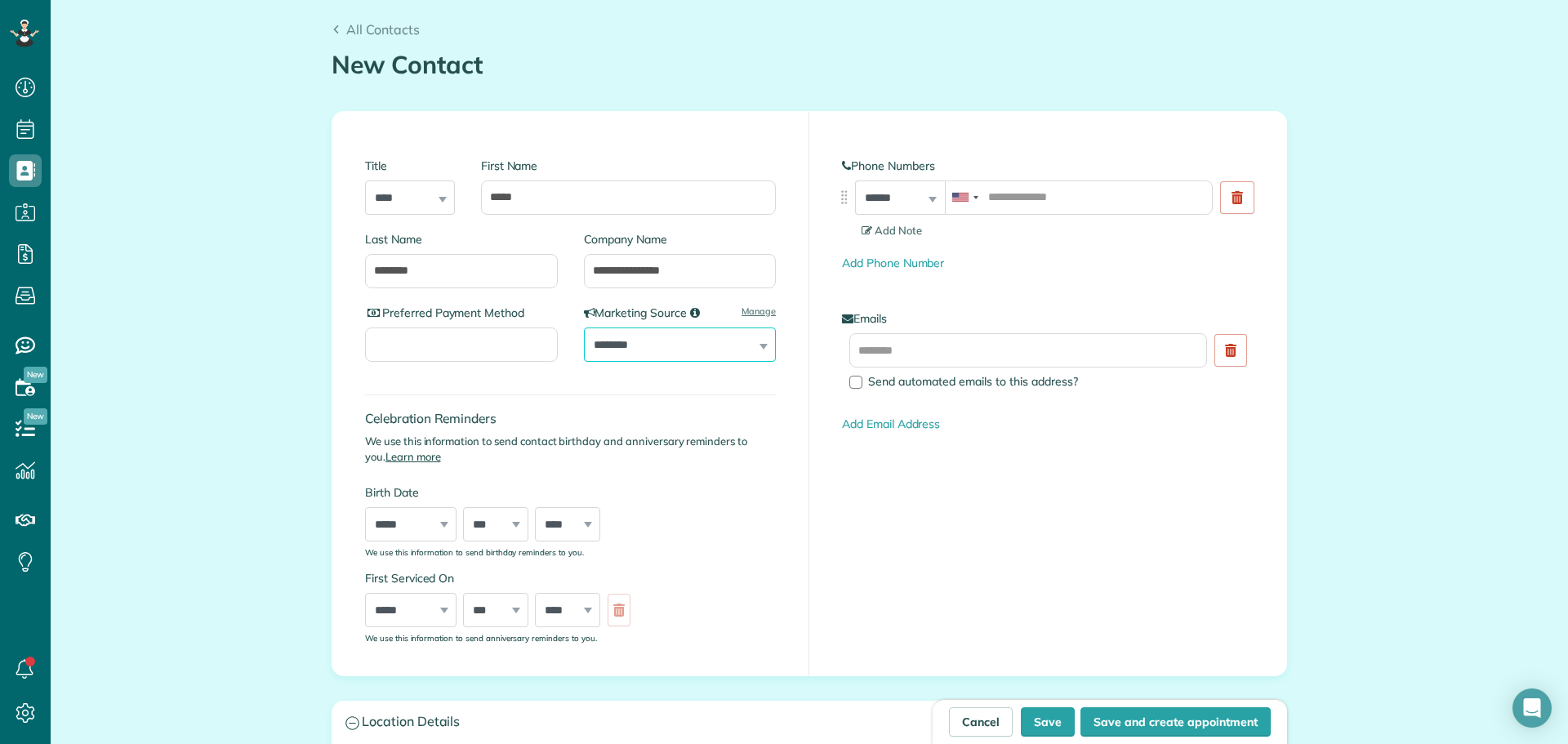 scroll, scrollTop: 163, scrollLeft: 0, axis: vertical 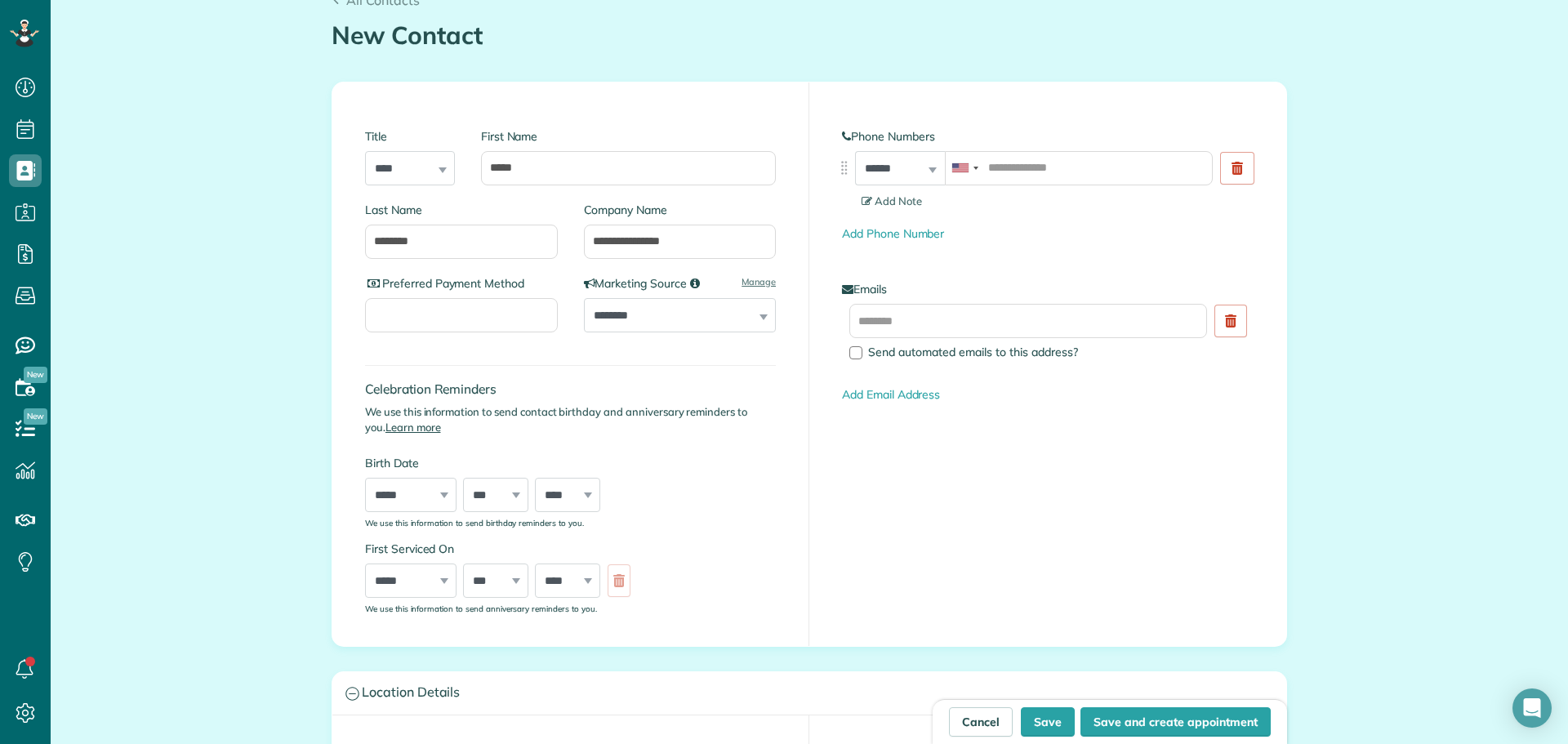drag, startPoint x: 467, startPoint y: 289, endPoint x: 462, endPoint y: 304, distance: 15.811388 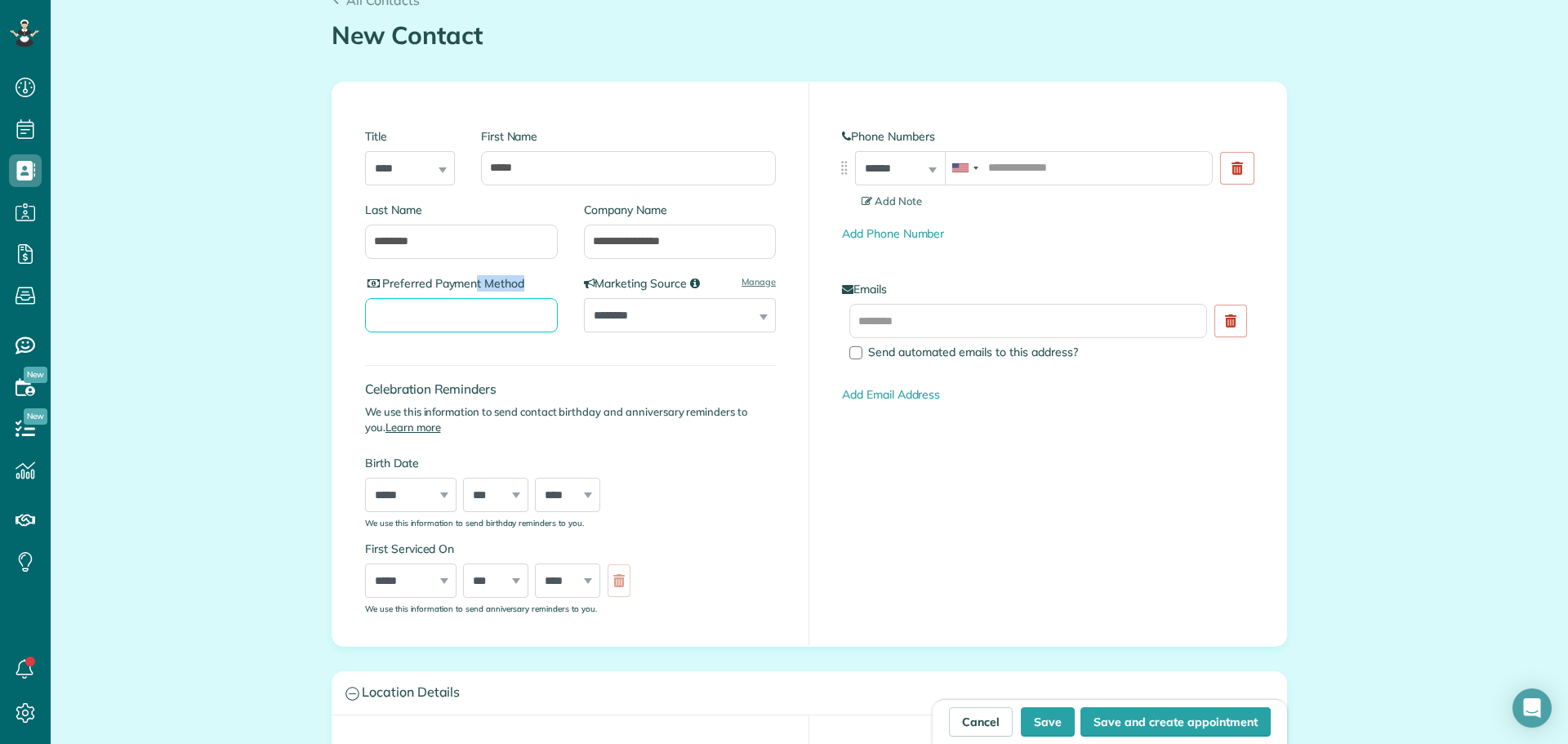 click on "Preferred Payment Method" at bounding box center (461, 315) 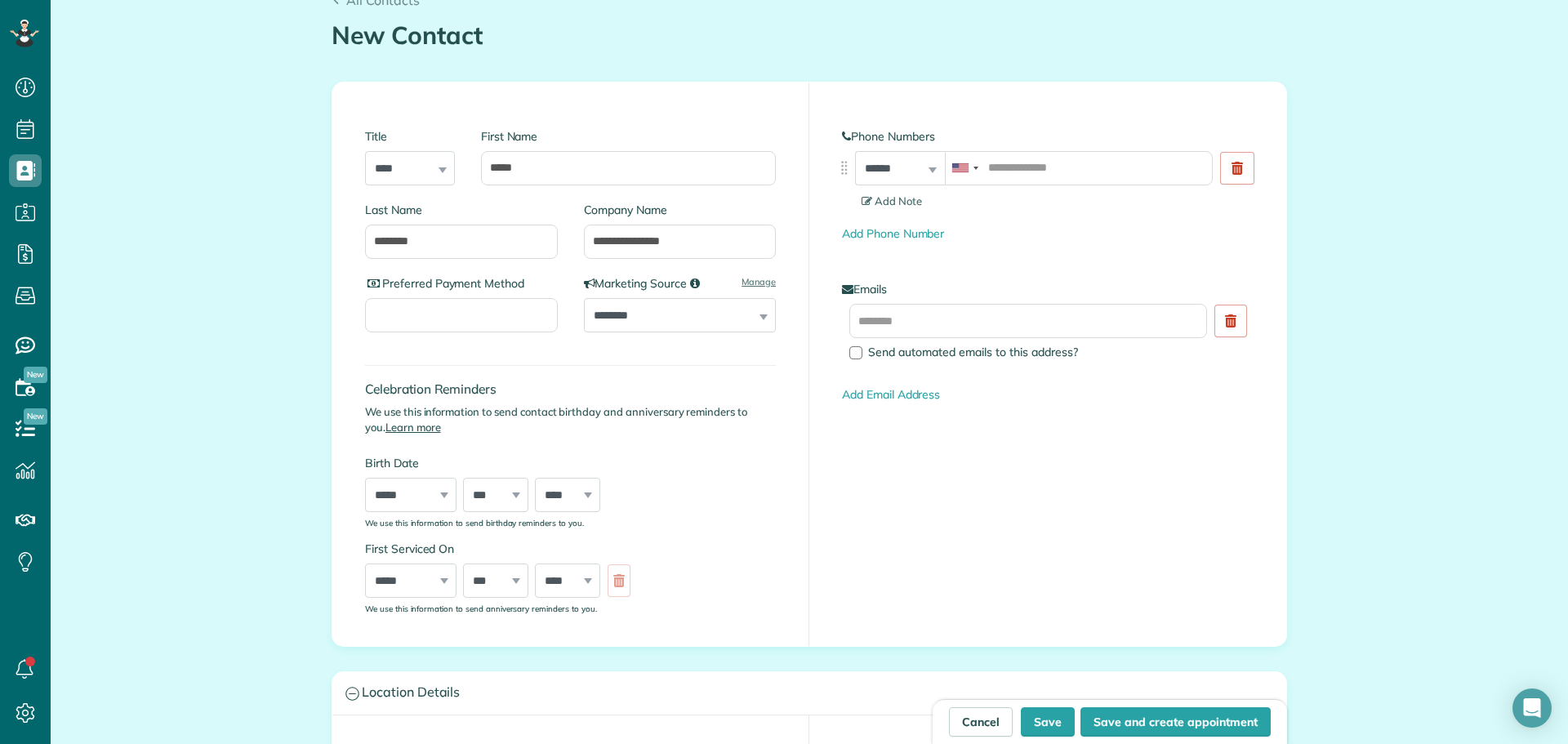 click on "**********" at bounding box center (674, 312) 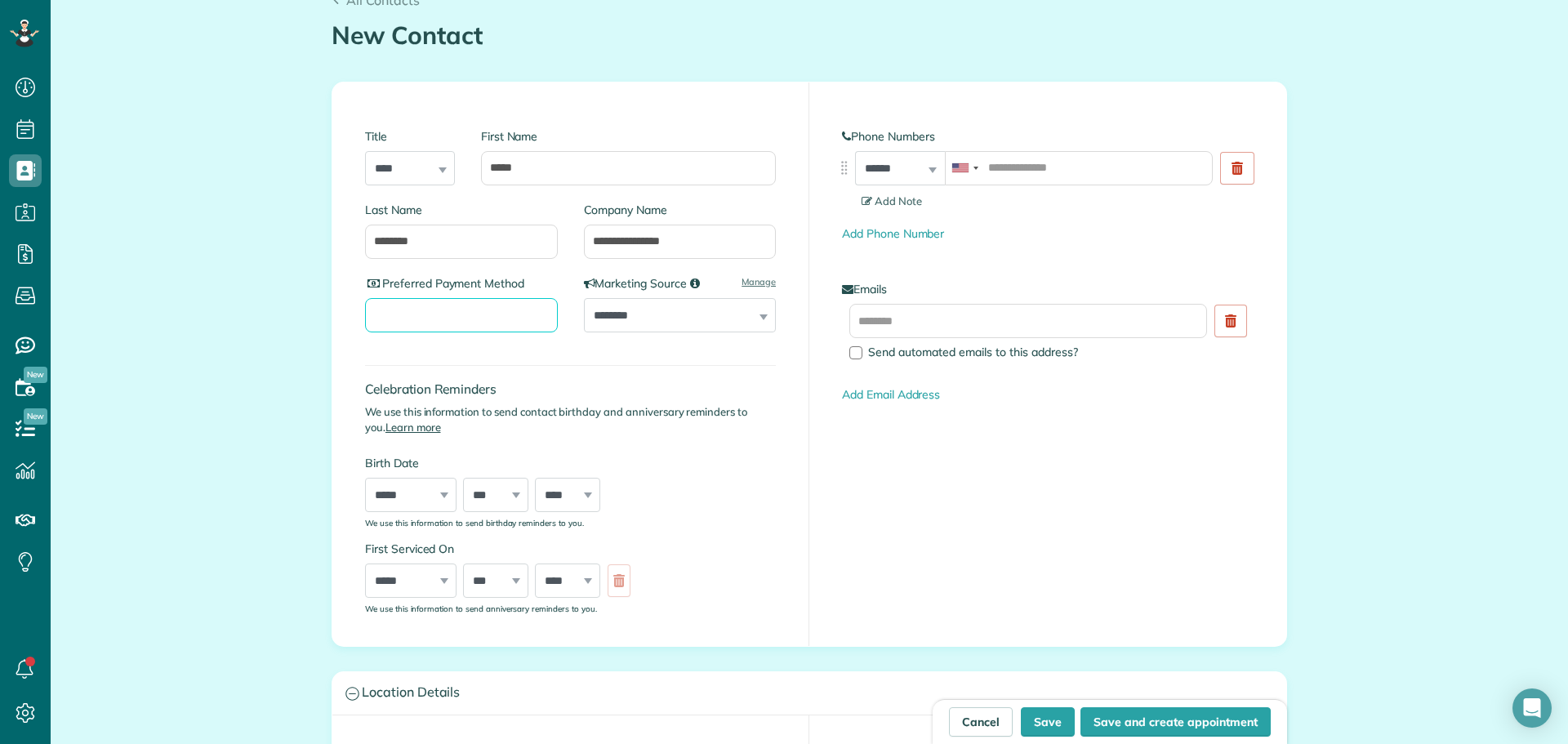 click on "Preferred Payment Method" at bounding box center (461, 315) 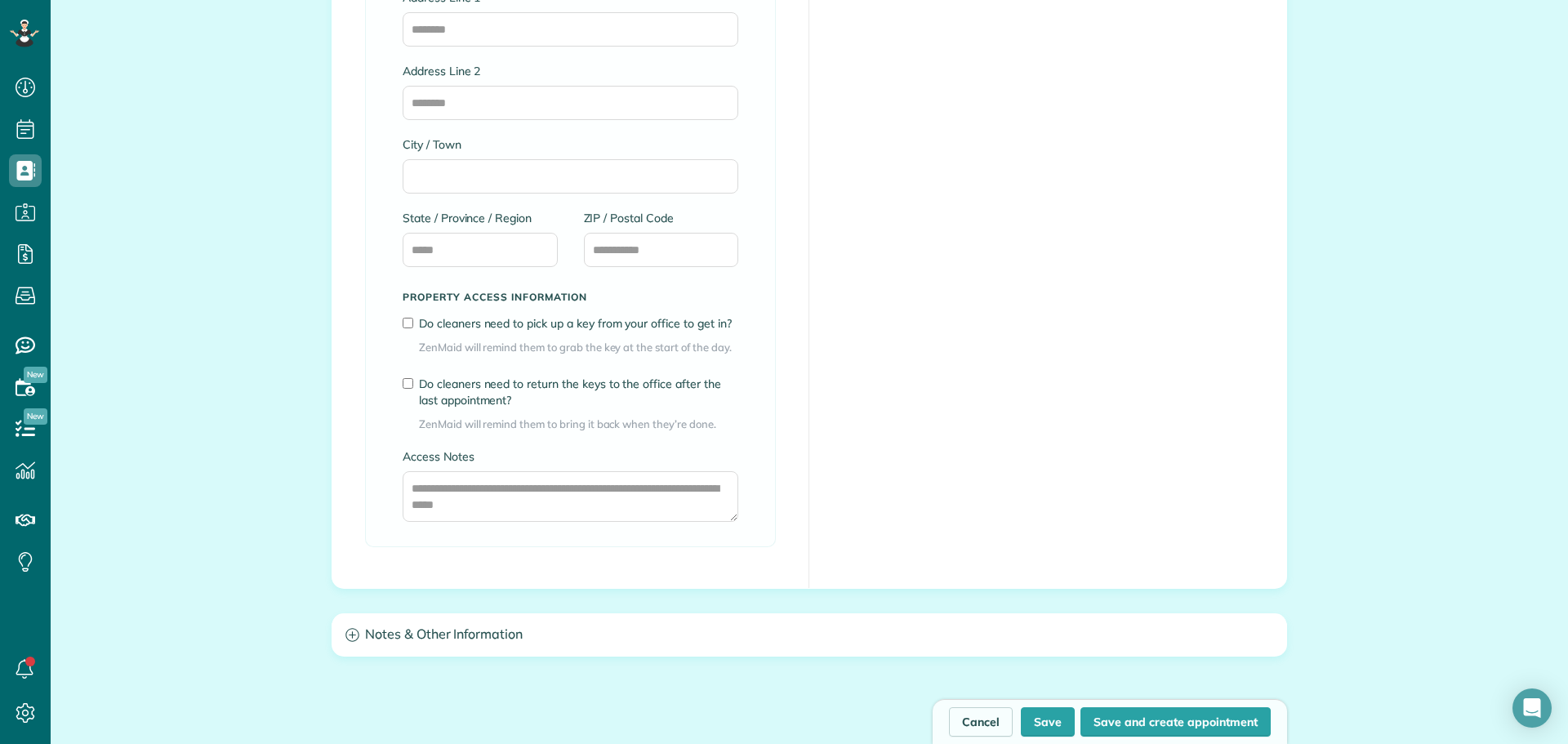 scroll, scrollTop: 1225, scrollLeft: 0, axis: vertical 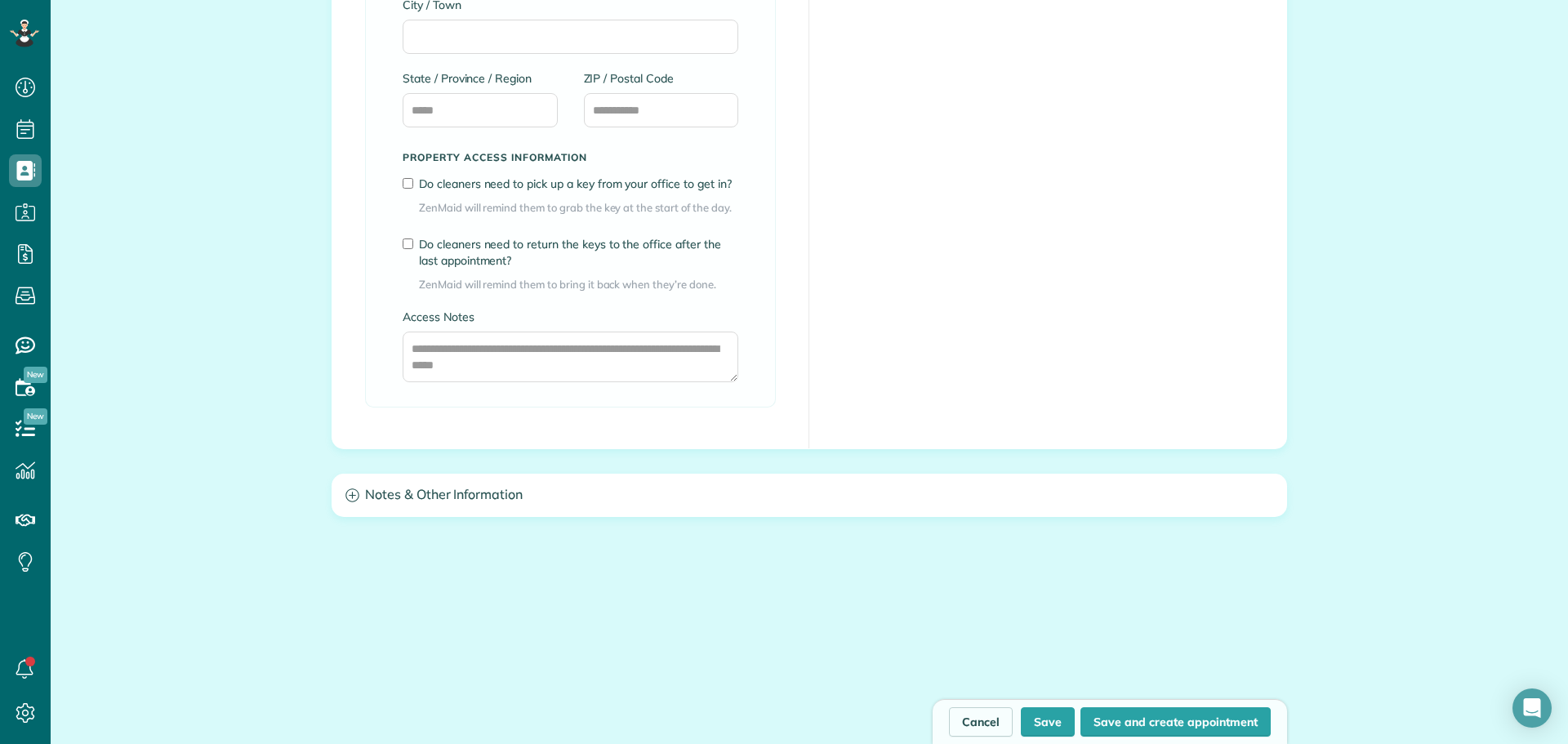 type on "*****" 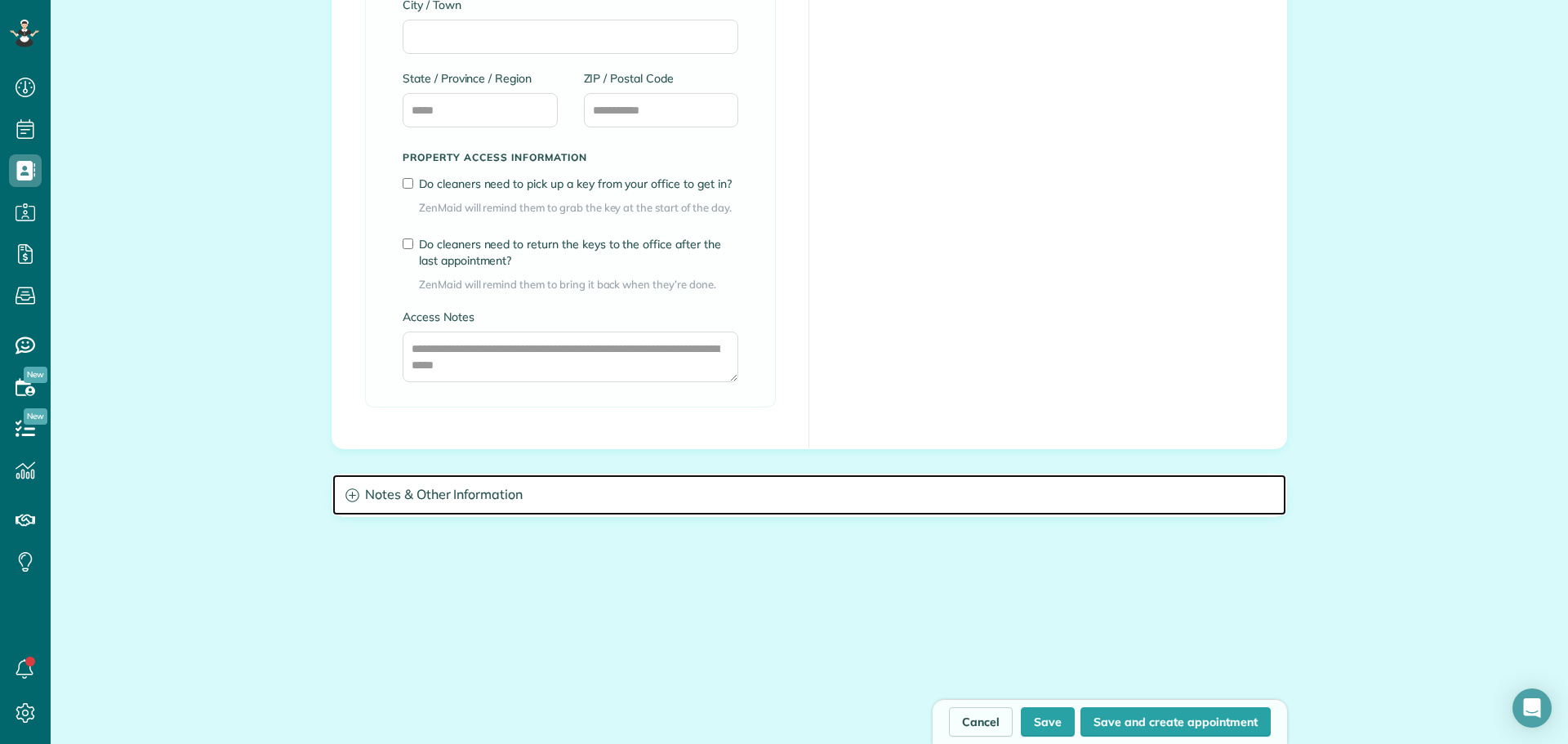 click on "Notes & Other Information" at bounding box center (809, 495) 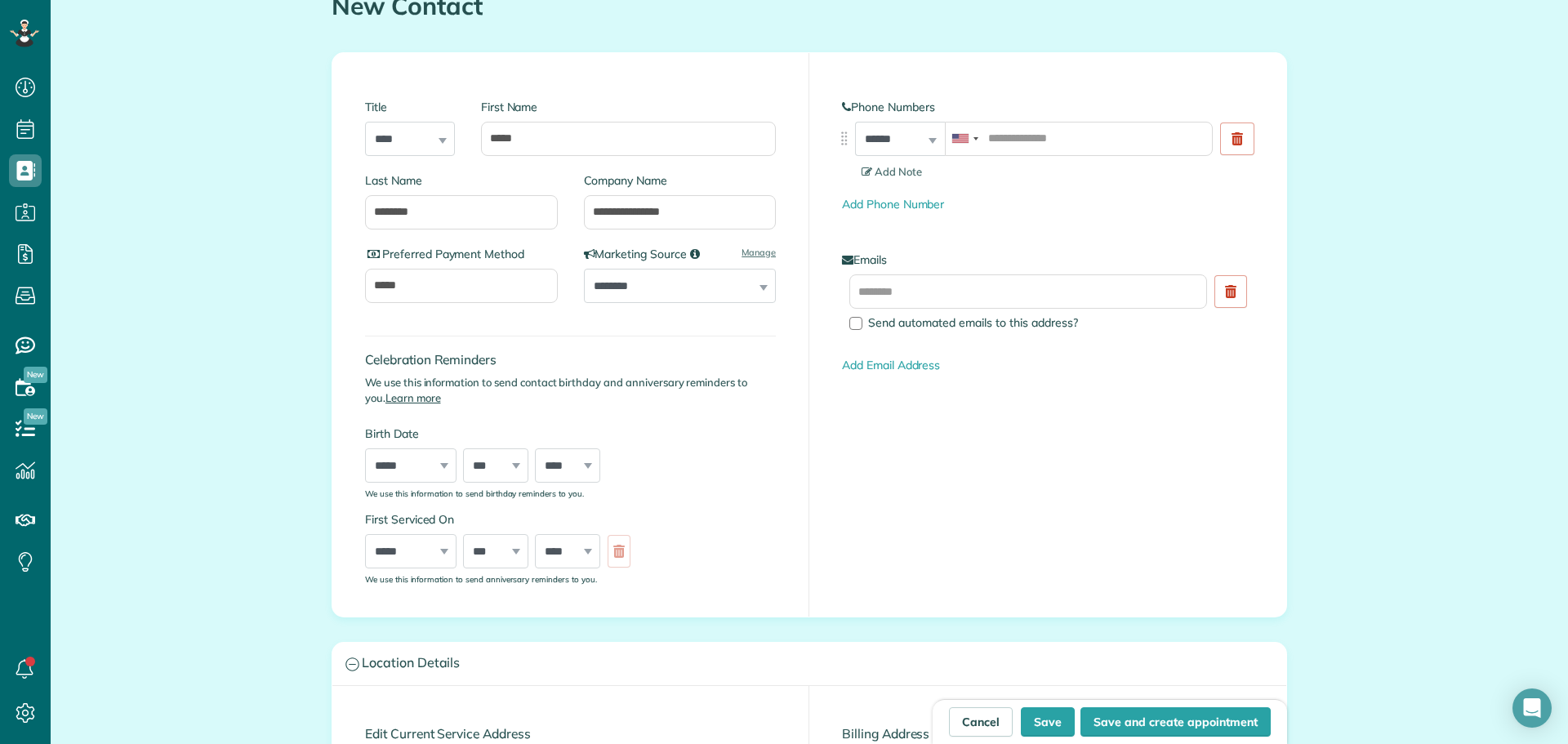 scroll, scrollTop: 82, scrollLeft: 0, axis: vertical 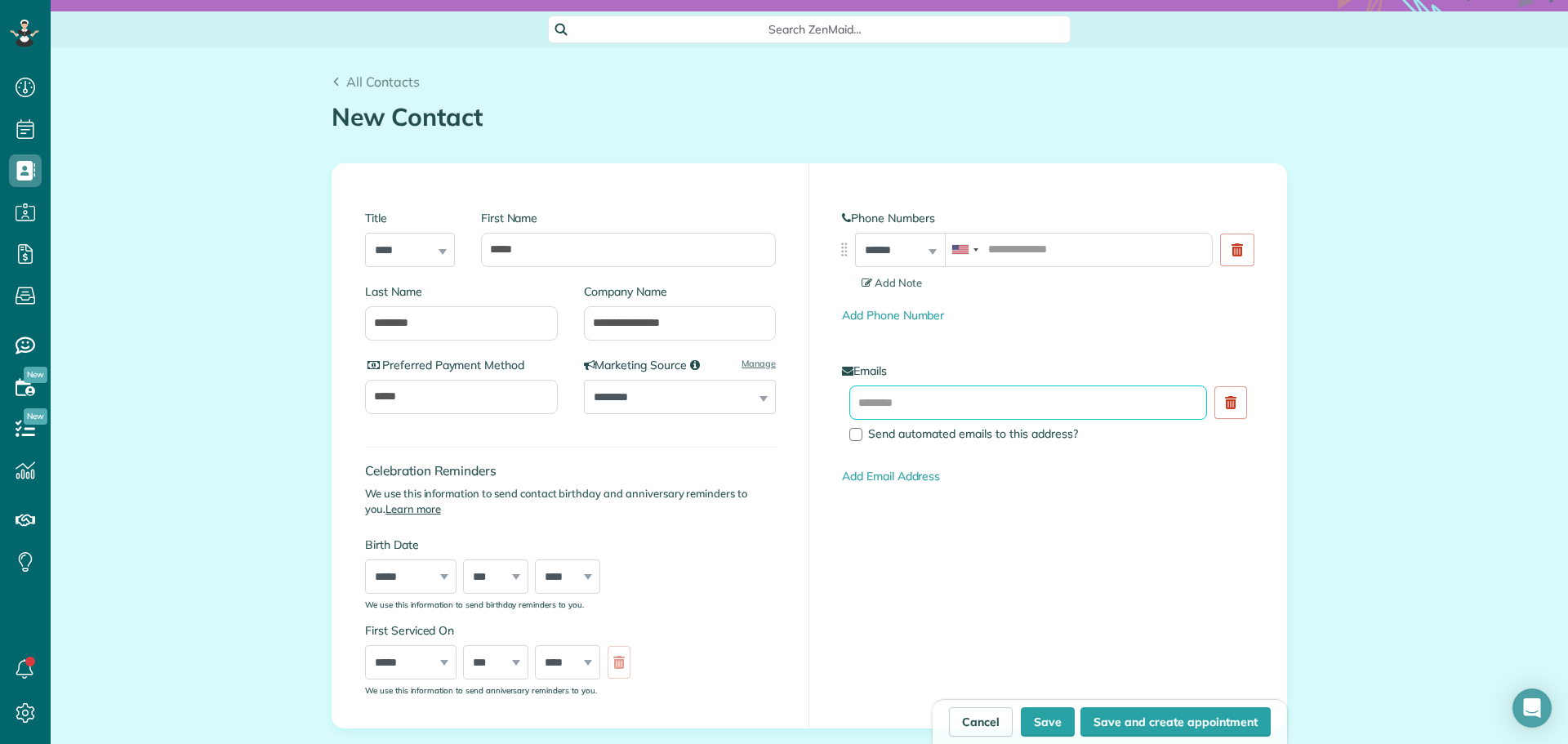 click at bounding box center [1028, 403] 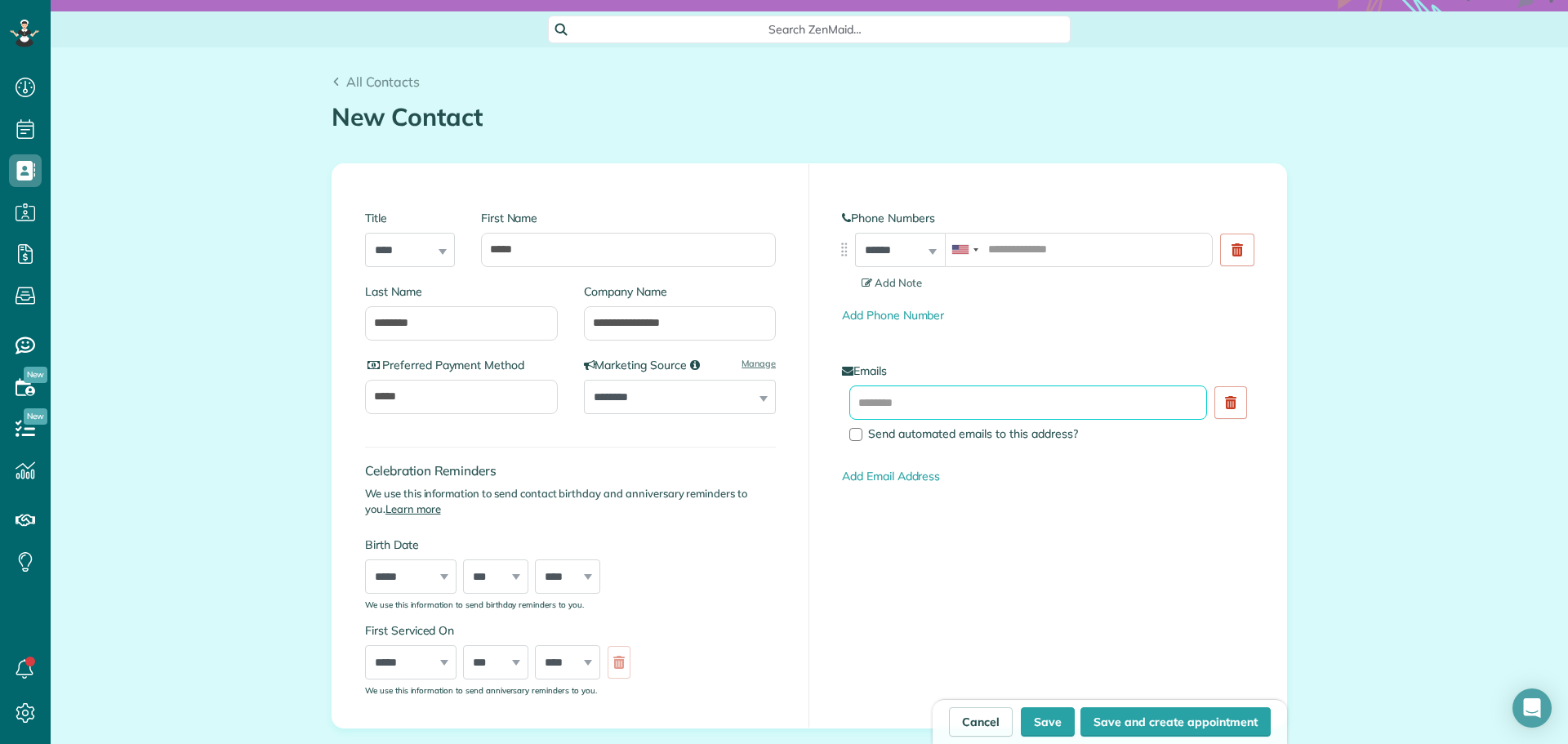 paste on "**********" 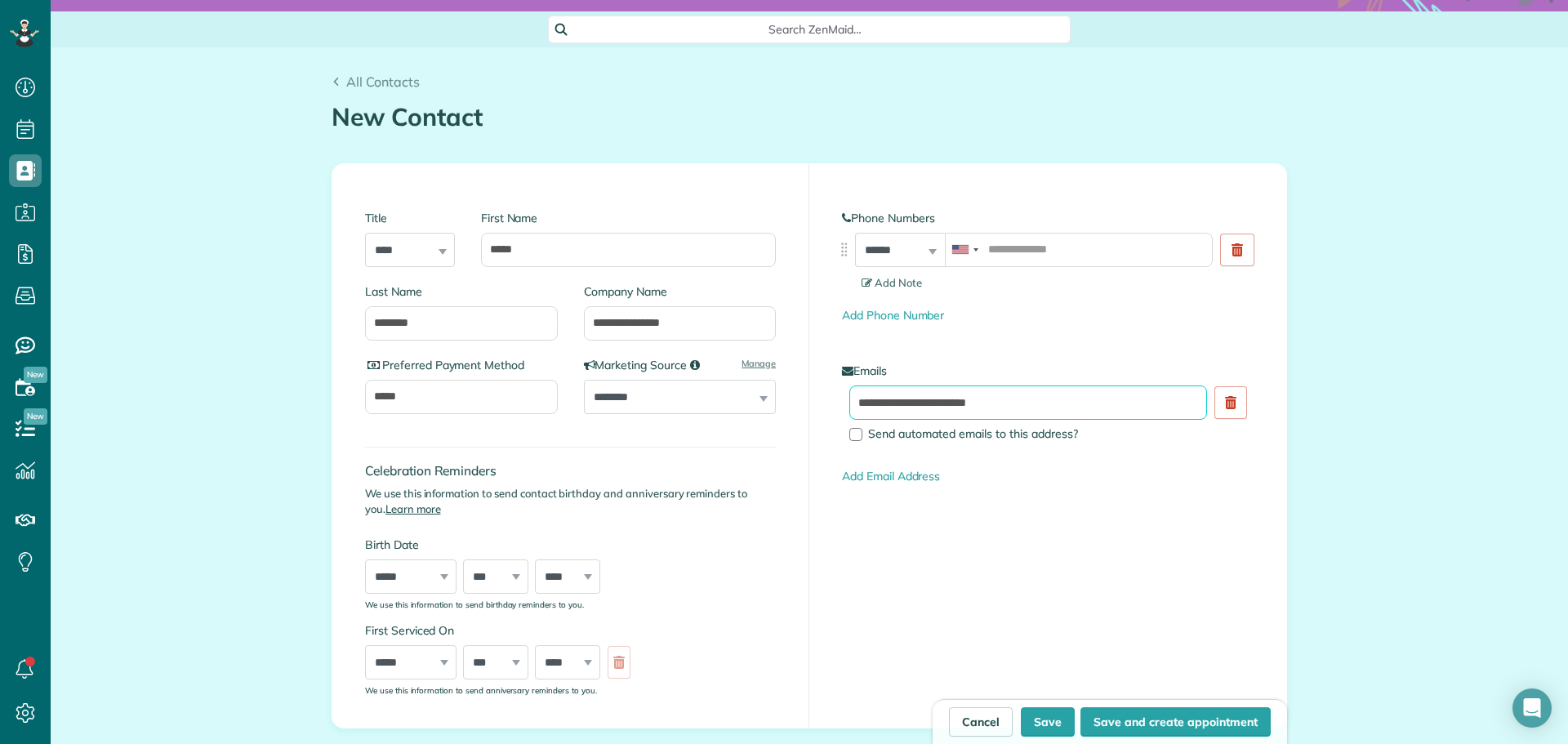 type on "**********" 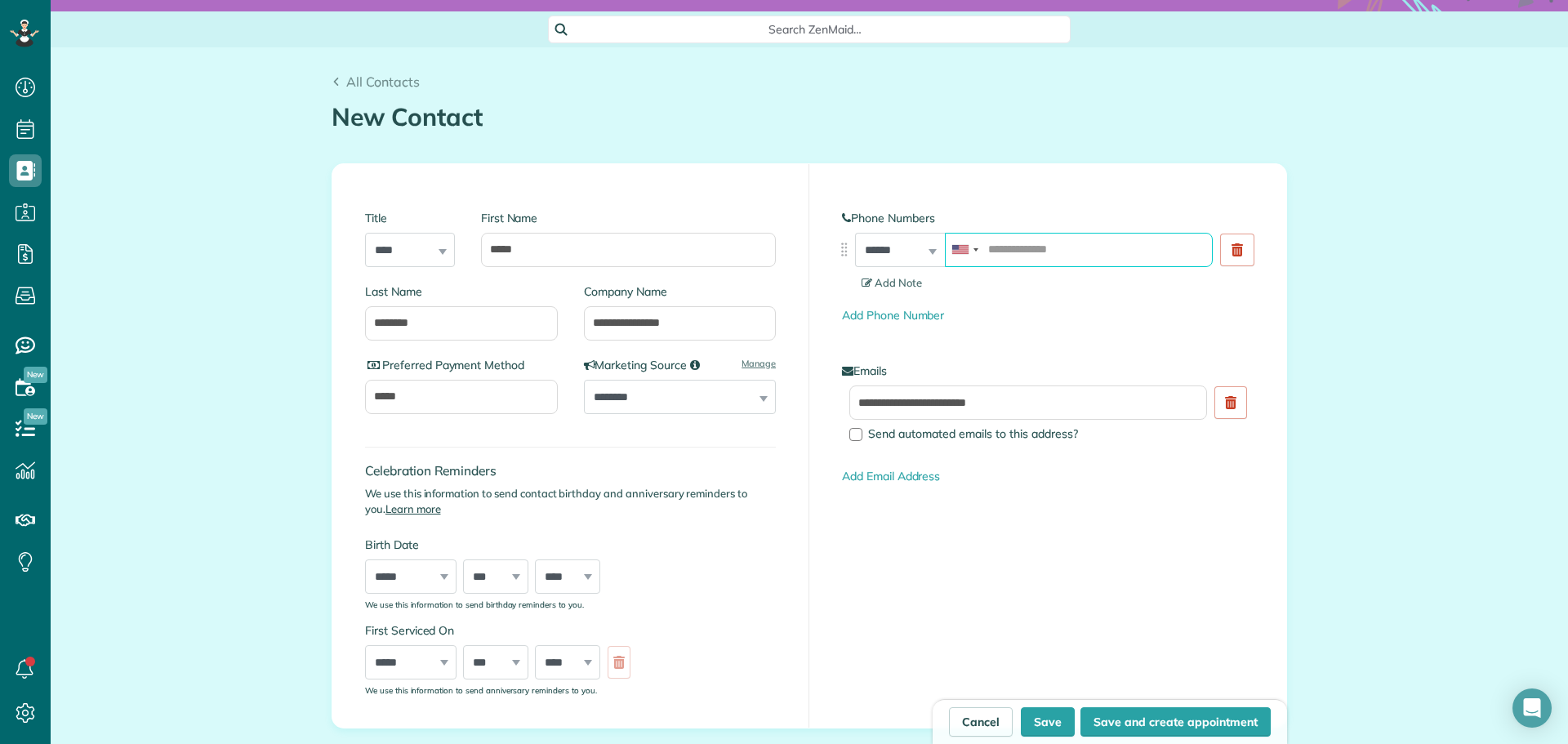 click at bounding box center (1079, 250) 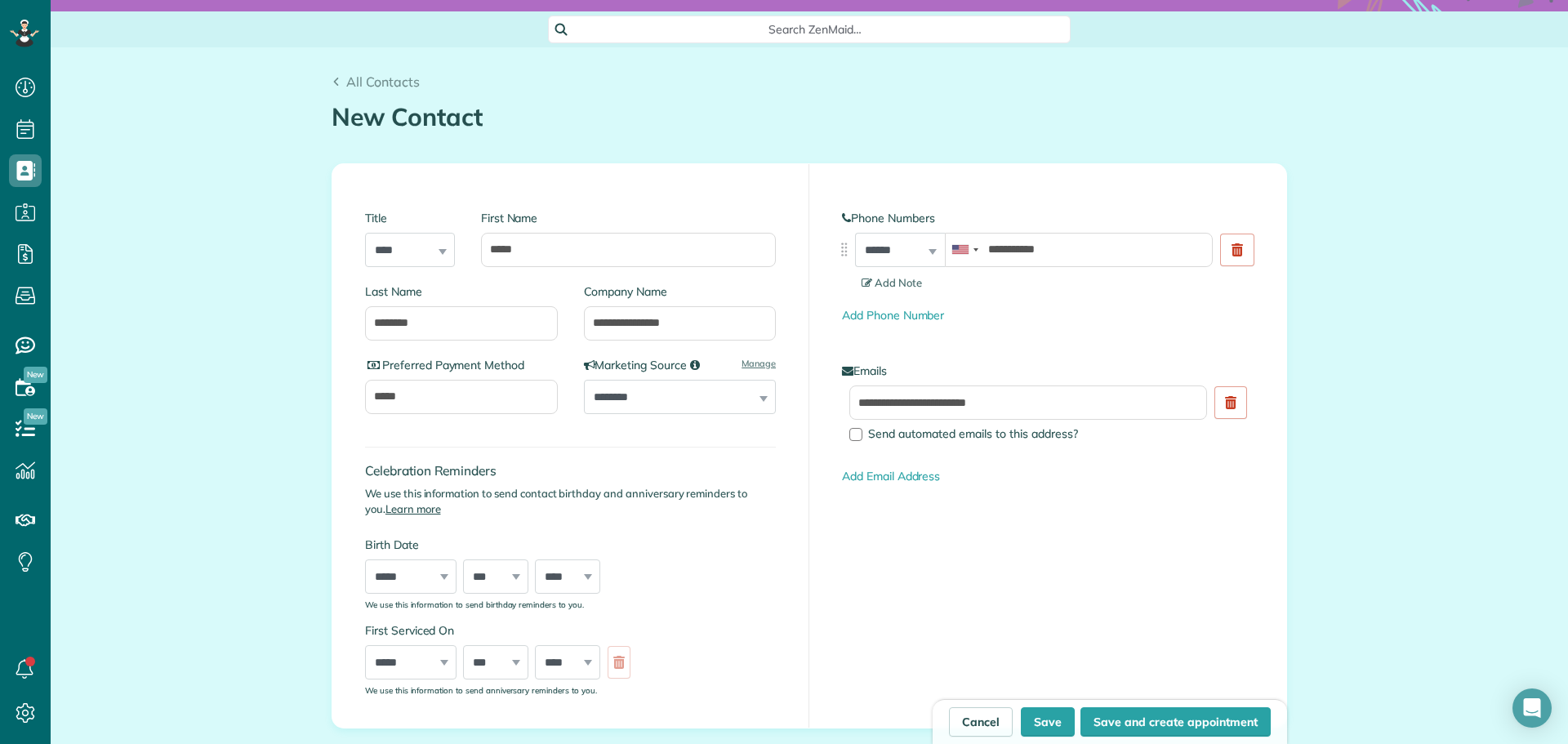 click on "**********" at bounding box center (1048, 446) 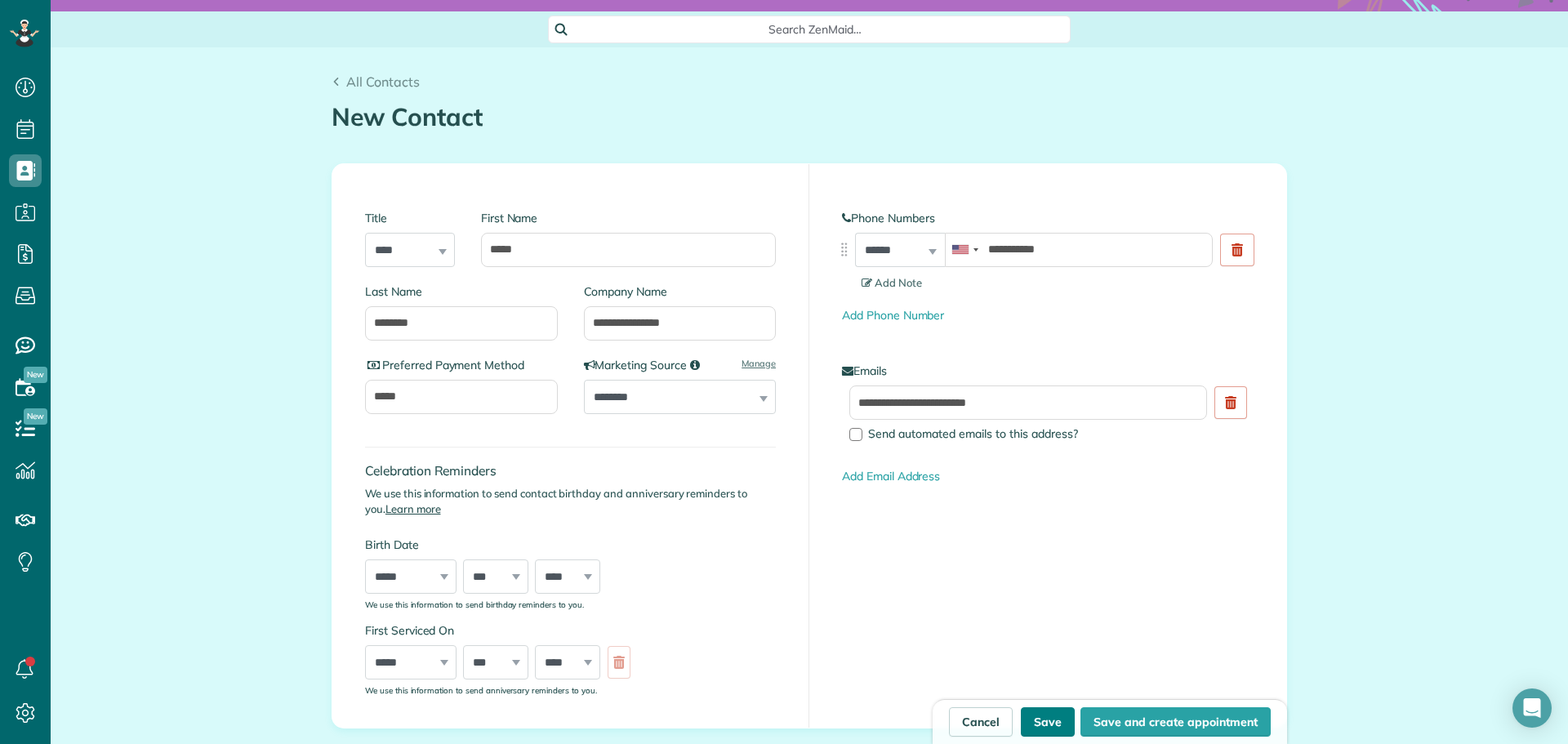 click on "Save" at bounding box center [1048, 722] 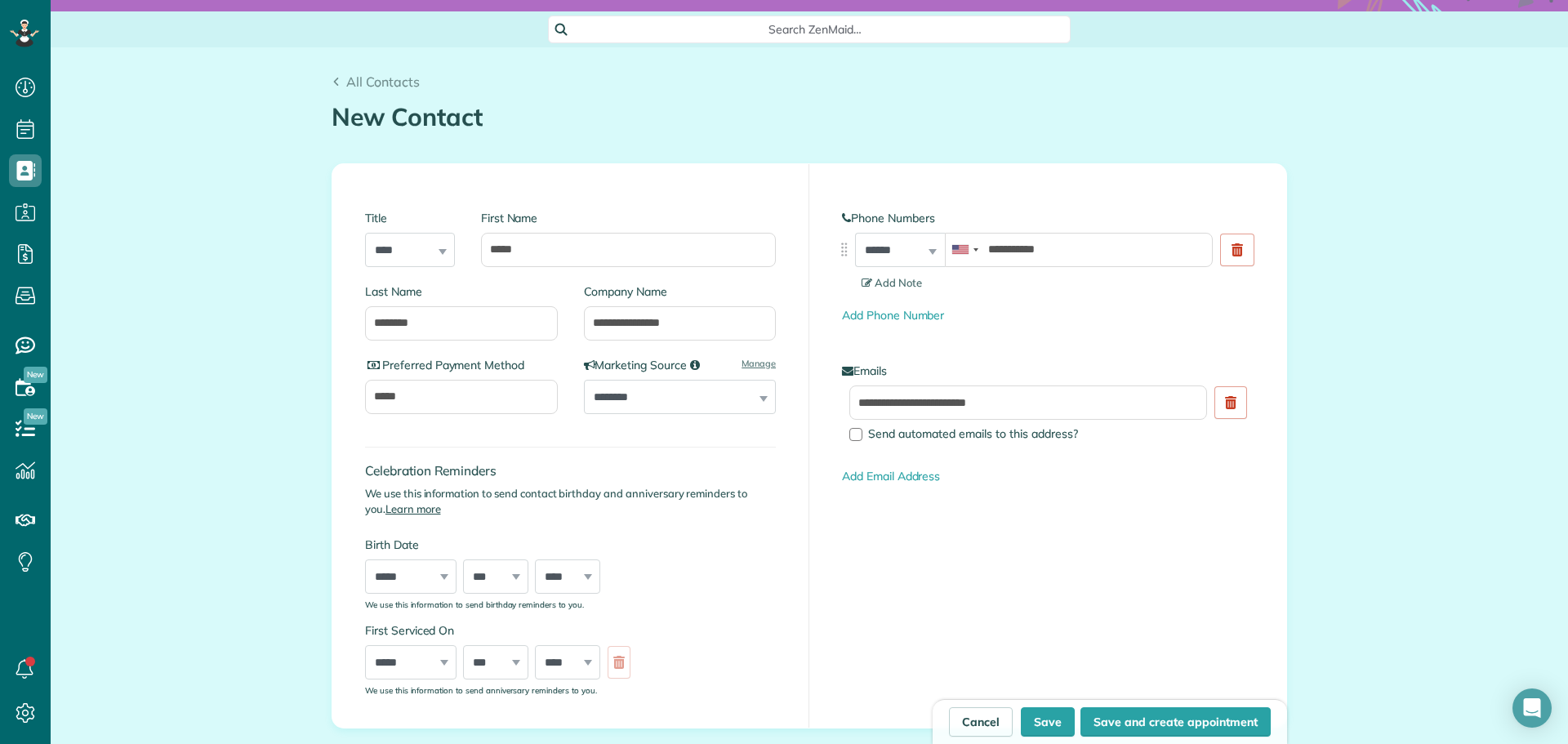 type on "**********" 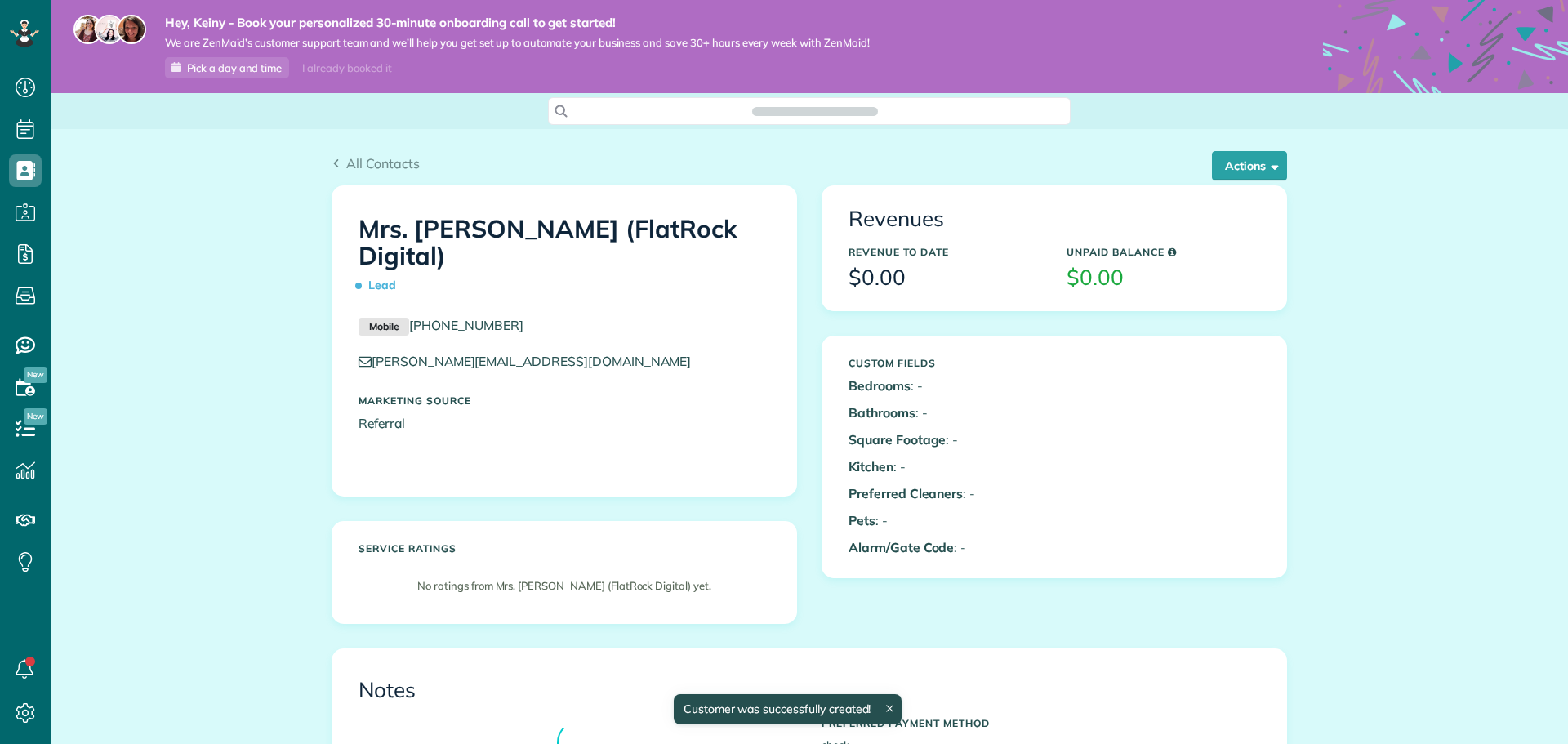 scroll, scrollTop: 0, scrollLeft: 0, axis: both 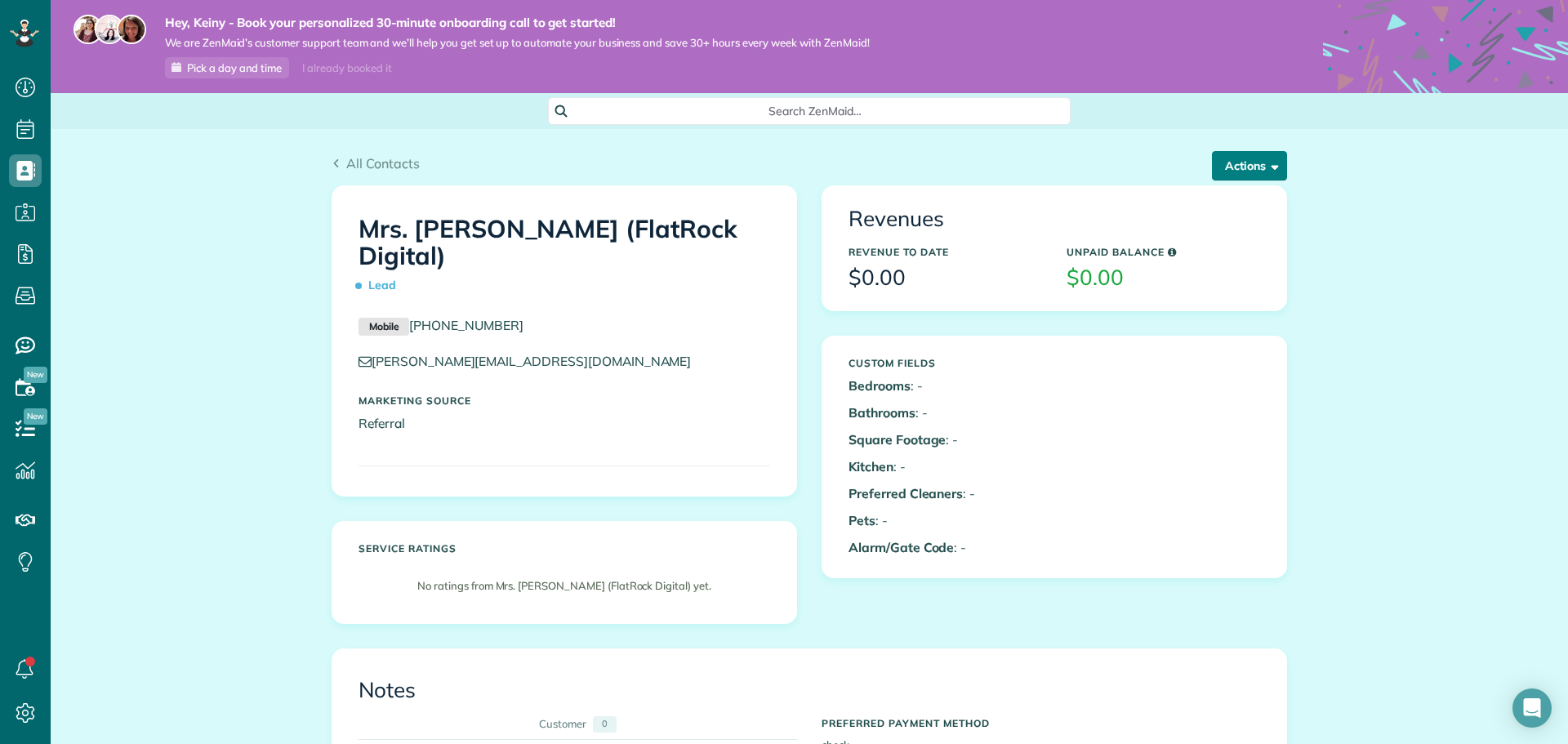 click on "Actions" at bounding box center (1250, 166) 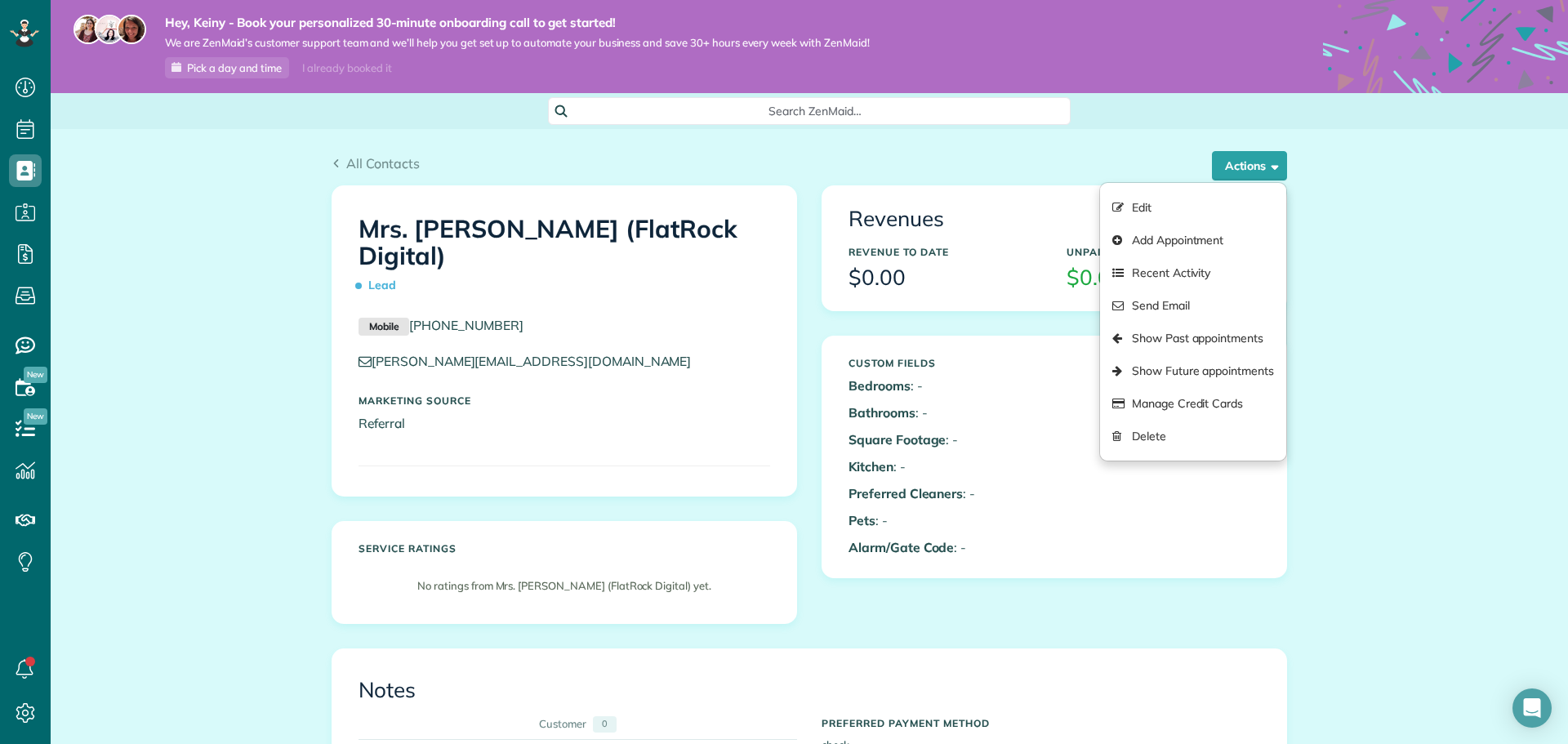 click on "All Contacts
Actions
Edit
Add Appointment
Recent Activity
Send Email
Show Past appointments
Show Future appointments
Manage Credit Cards
[GEOGRAPHIC_DATA]" at bounding box center (809, 769) 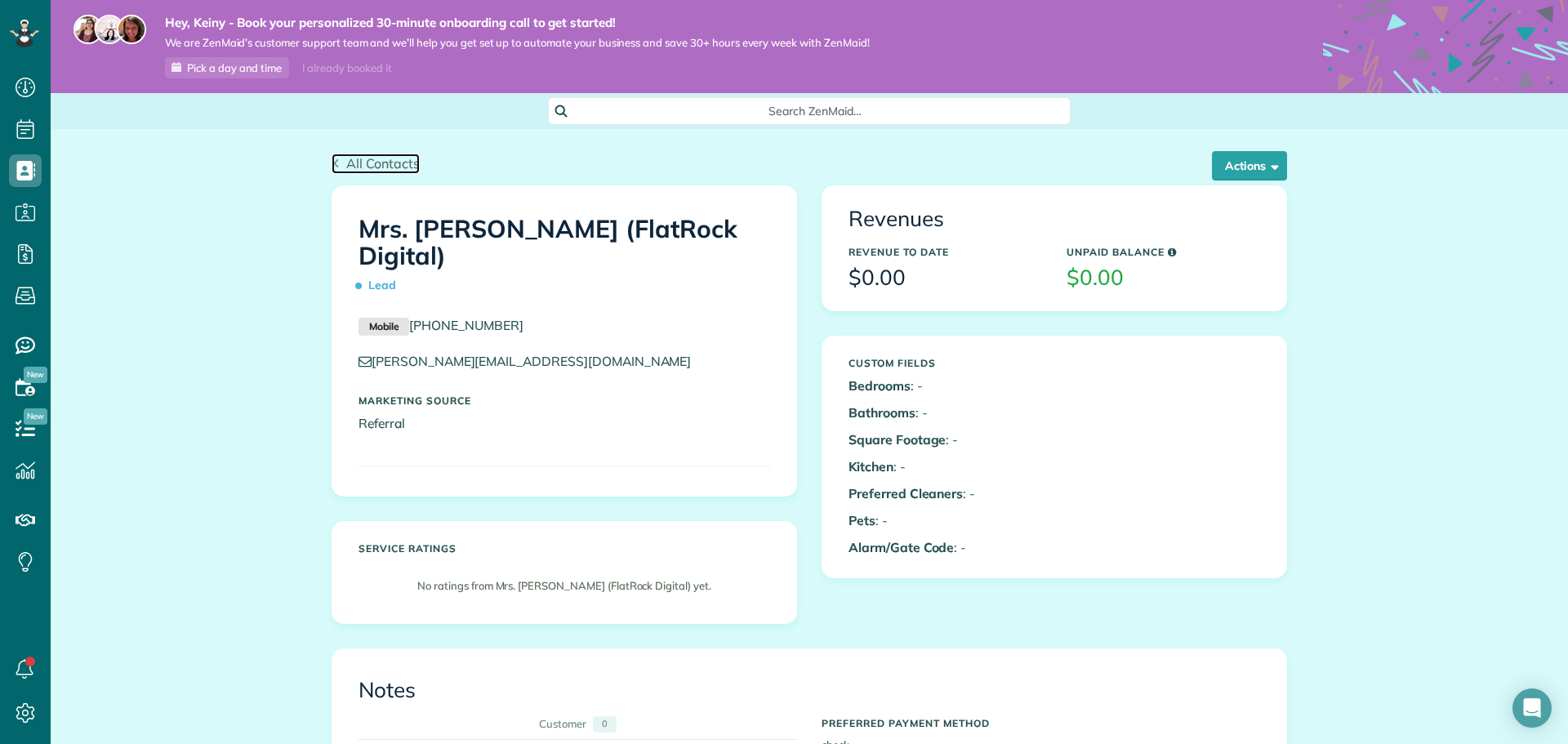 click on "All Contacts" at bounding box center [383, 163] 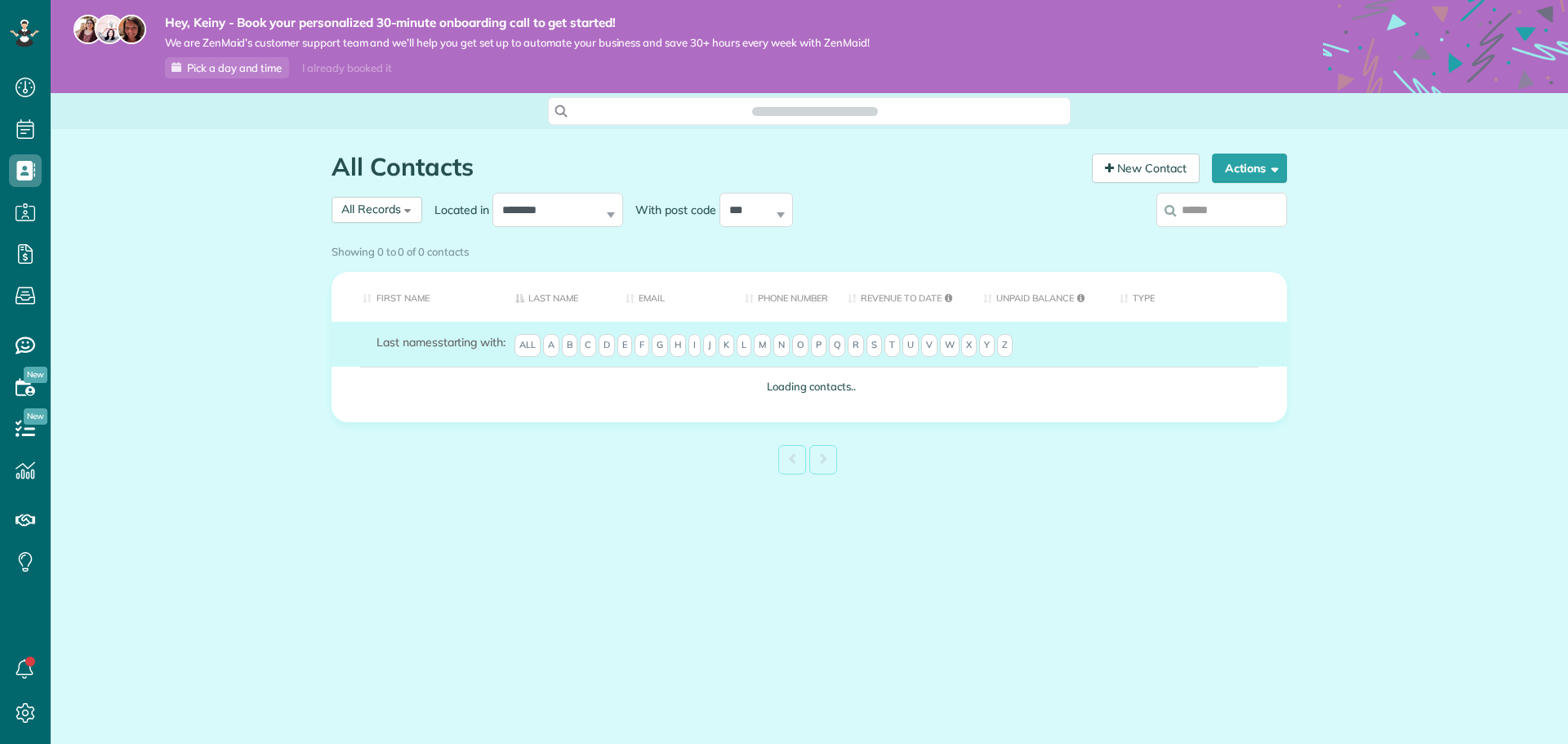 scroll, scrollTop: 0, scrollLeft: 0, axis: both 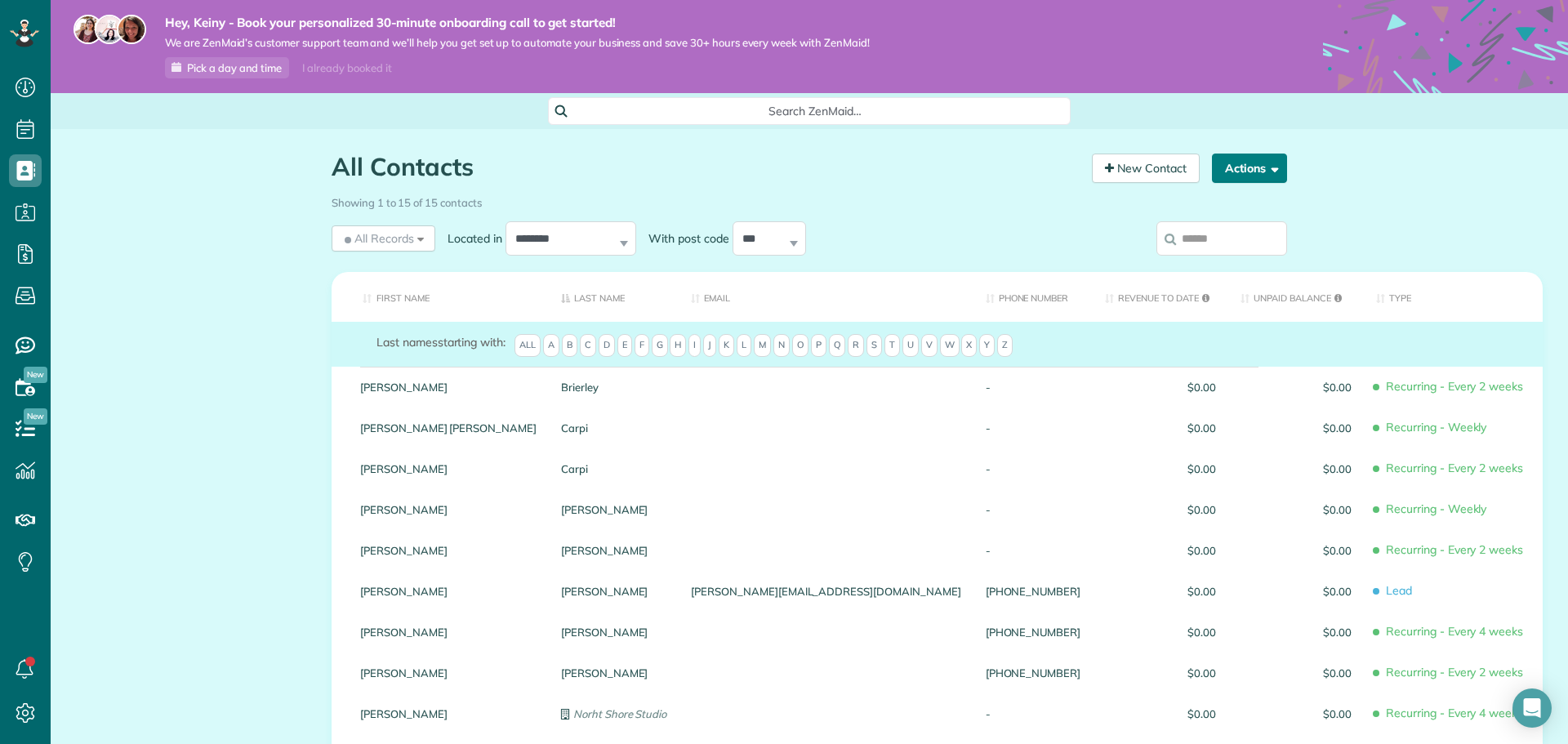 click on "Actions" at bounding box center (1250, 168) 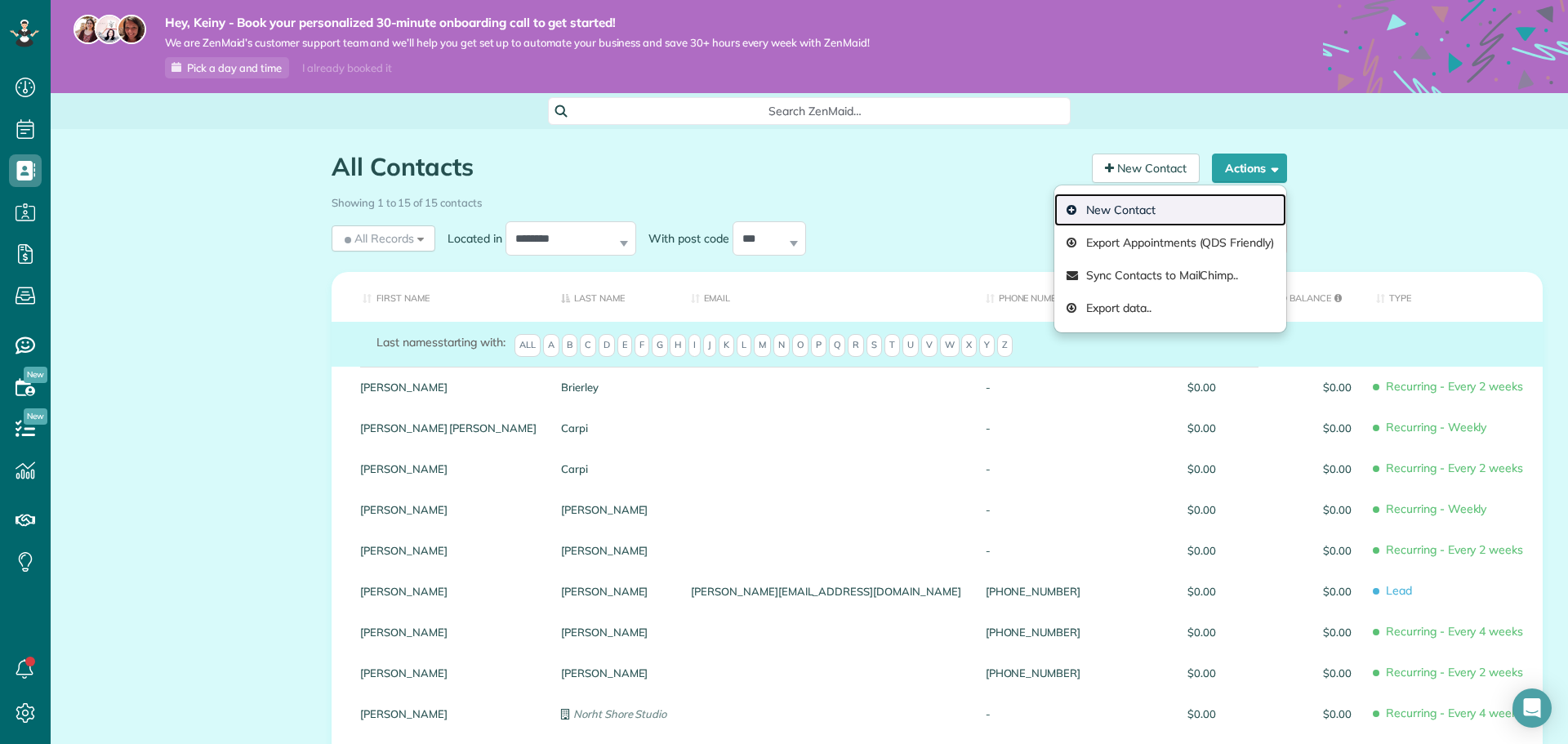 click on "New Contact" at bounding box center [1170, 210] 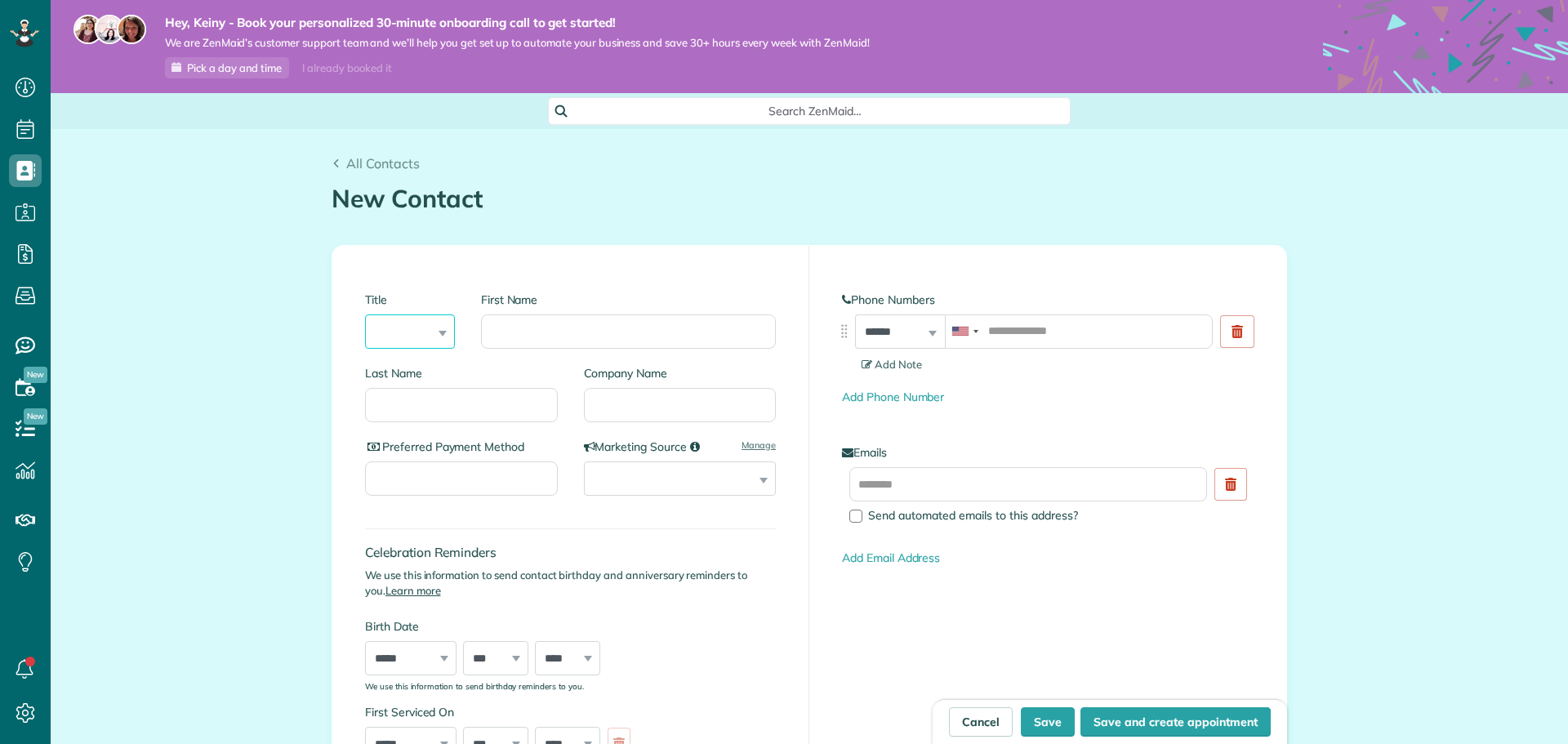 drag, startPoint x: 0, startPoint y: 0, endPoint x: 422, endPoint y: 345, distance: 545.0771 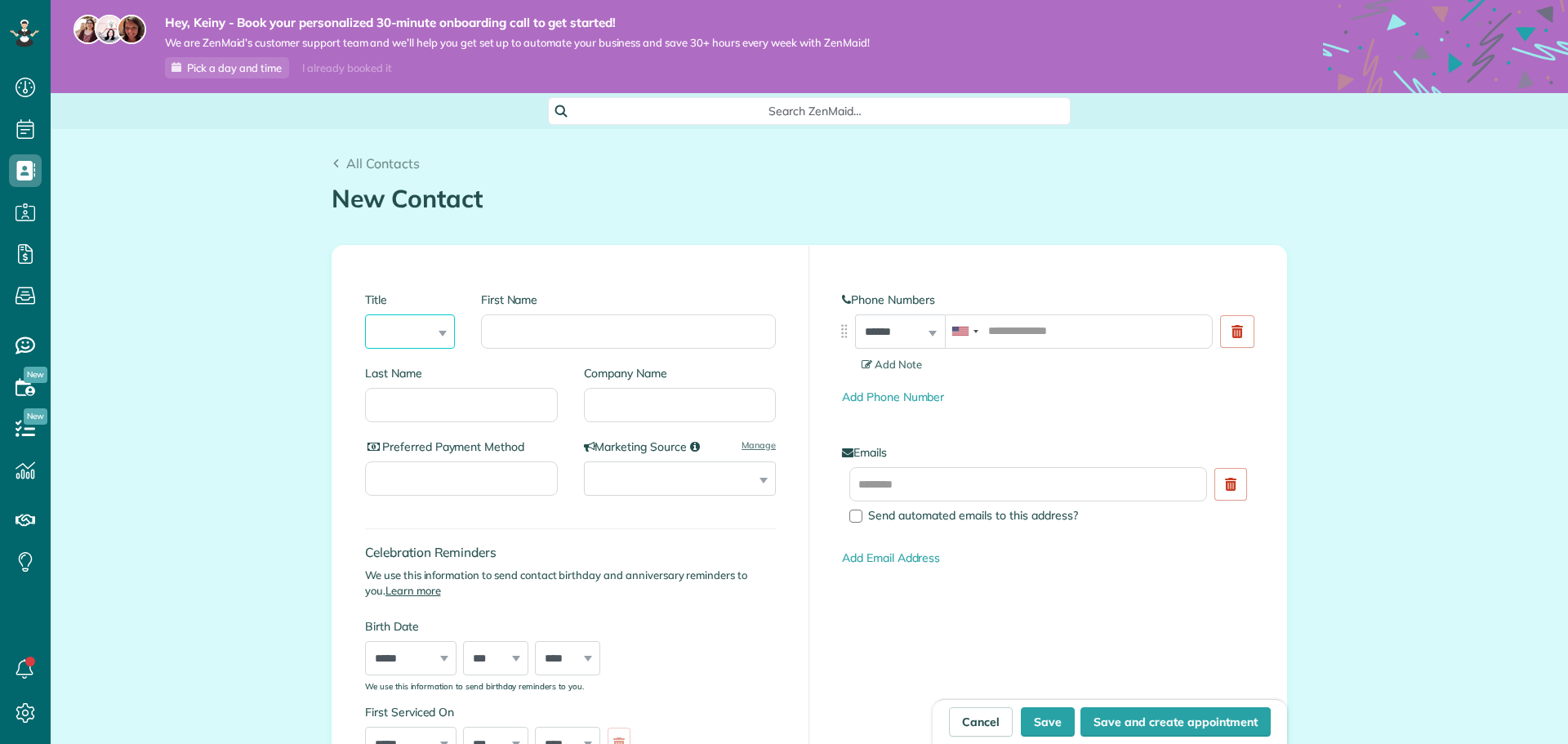 click on "***
****
***
***" at bounding box center (410, 332) 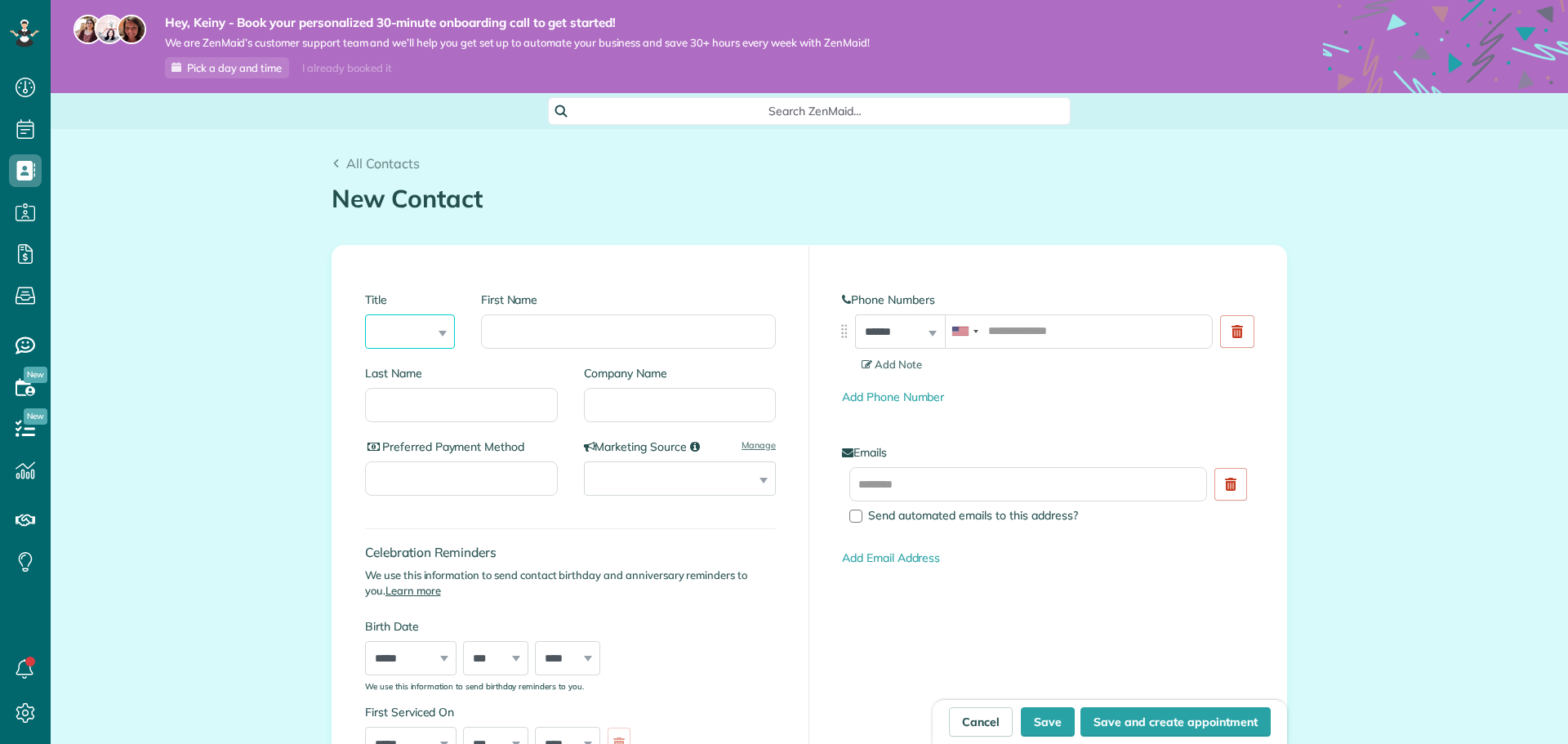 scroll, scrollTop: 0, scrollLeft: 0, axis: both 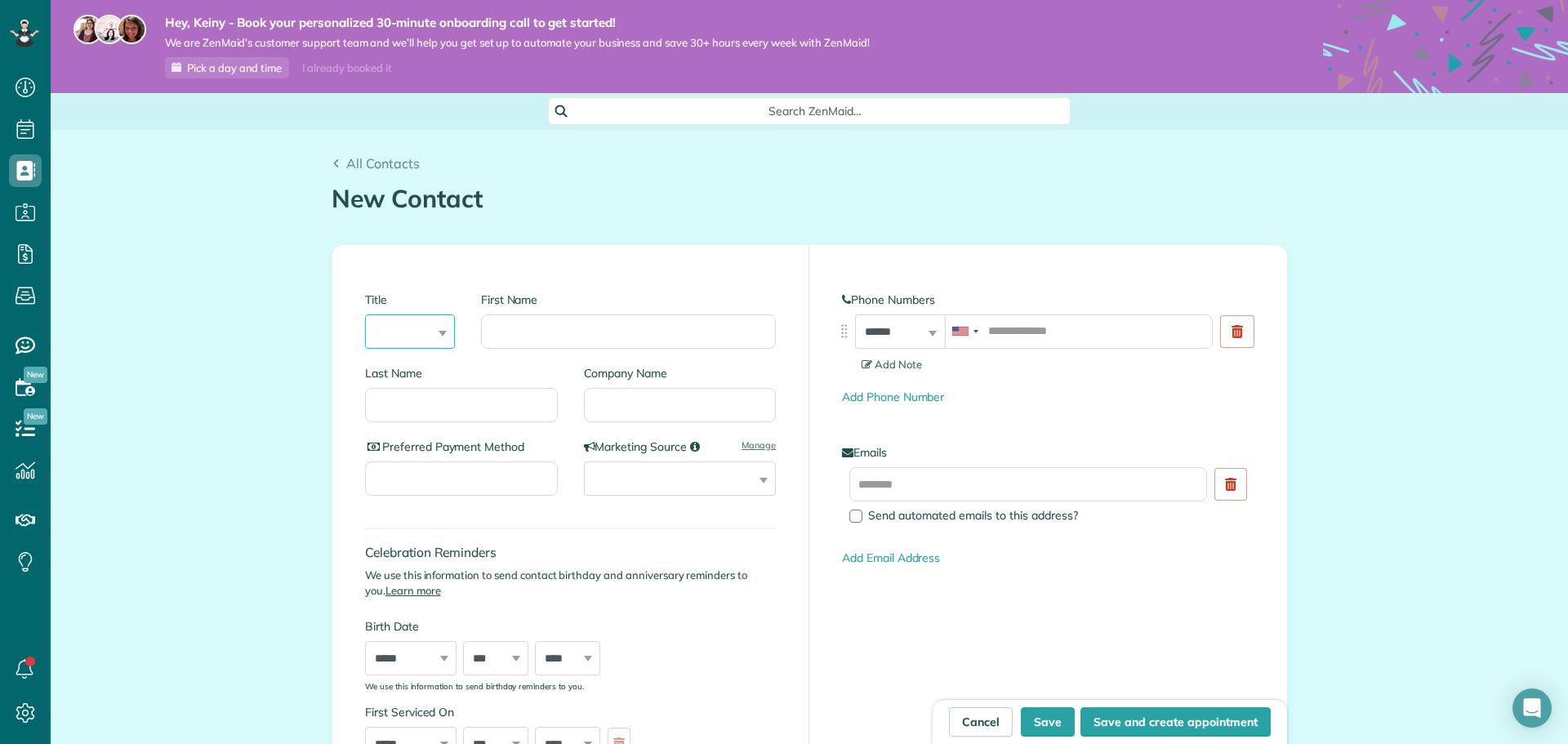 select on "****" 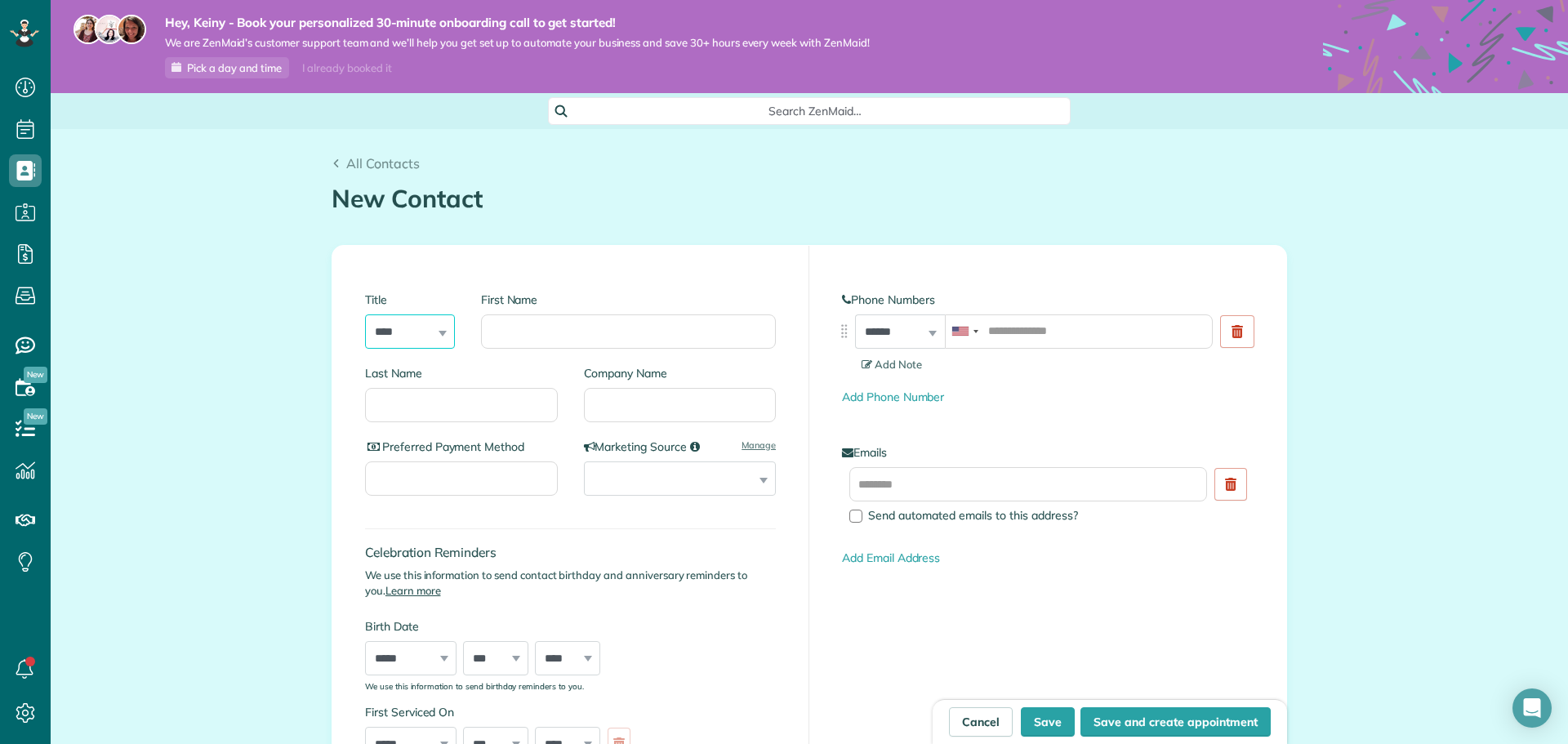 click on "***
****
***
***" at bounding box center [410, 332] 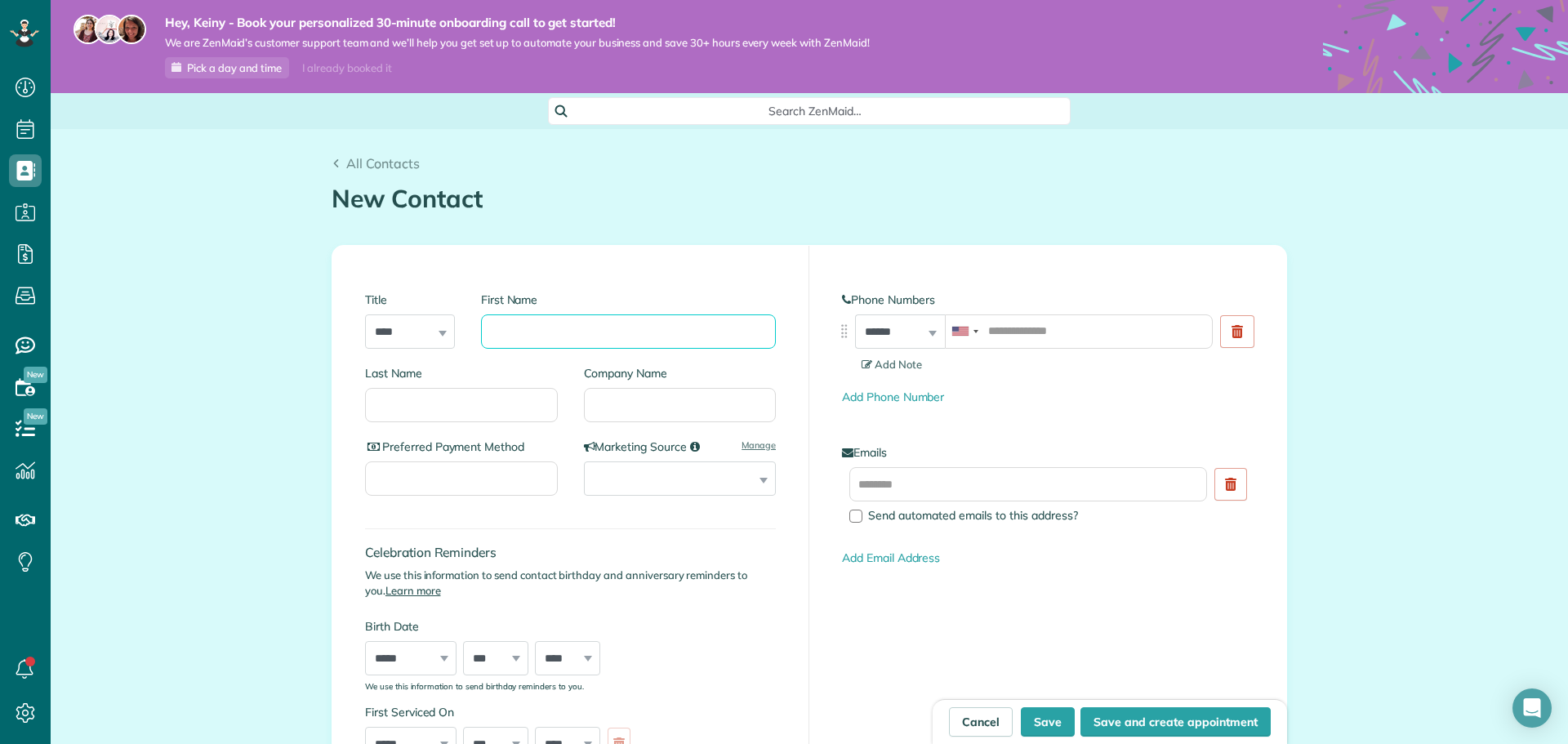 click on "First Name" at bounding box center (628, 332) 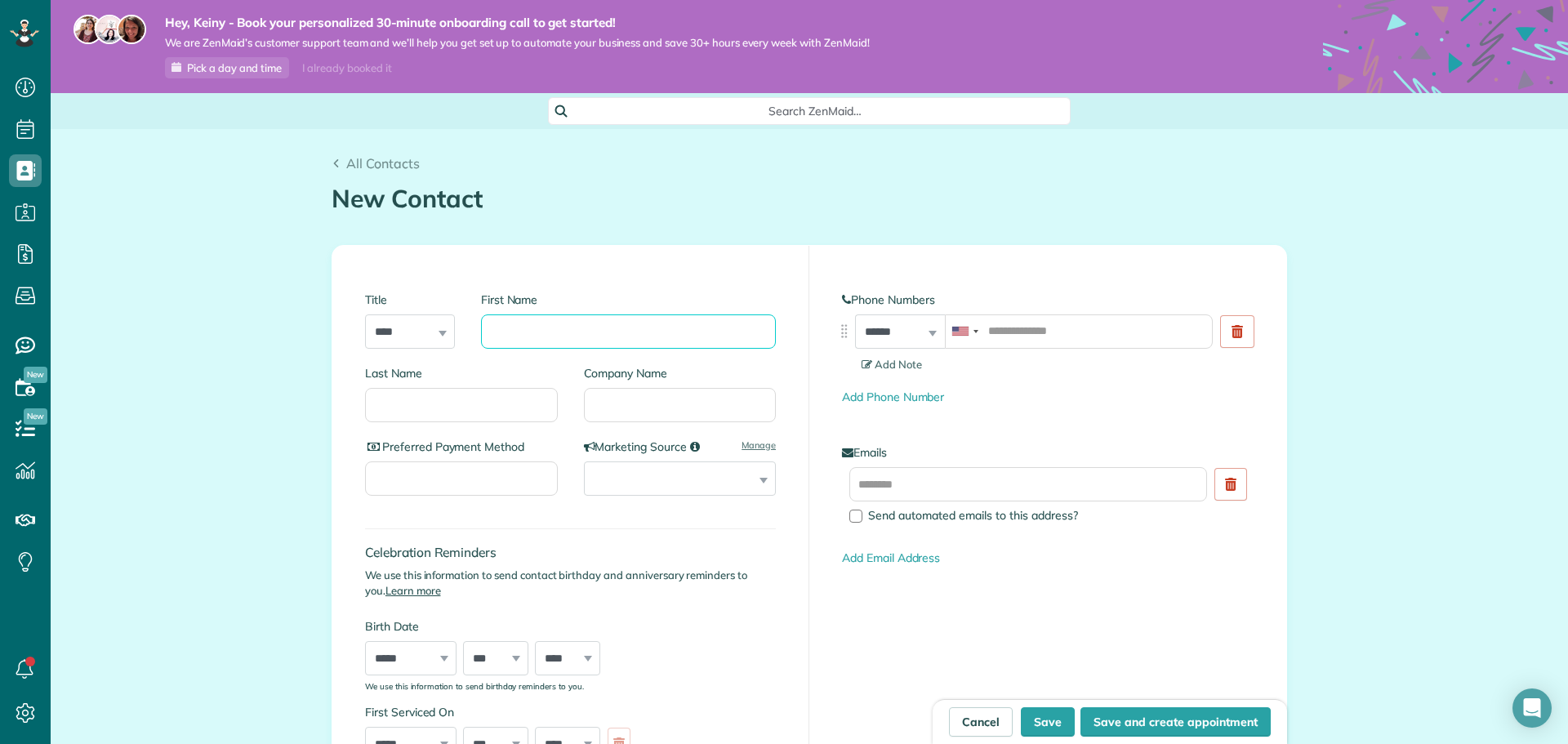 click on "First Name" at bounding box center [628, 332] 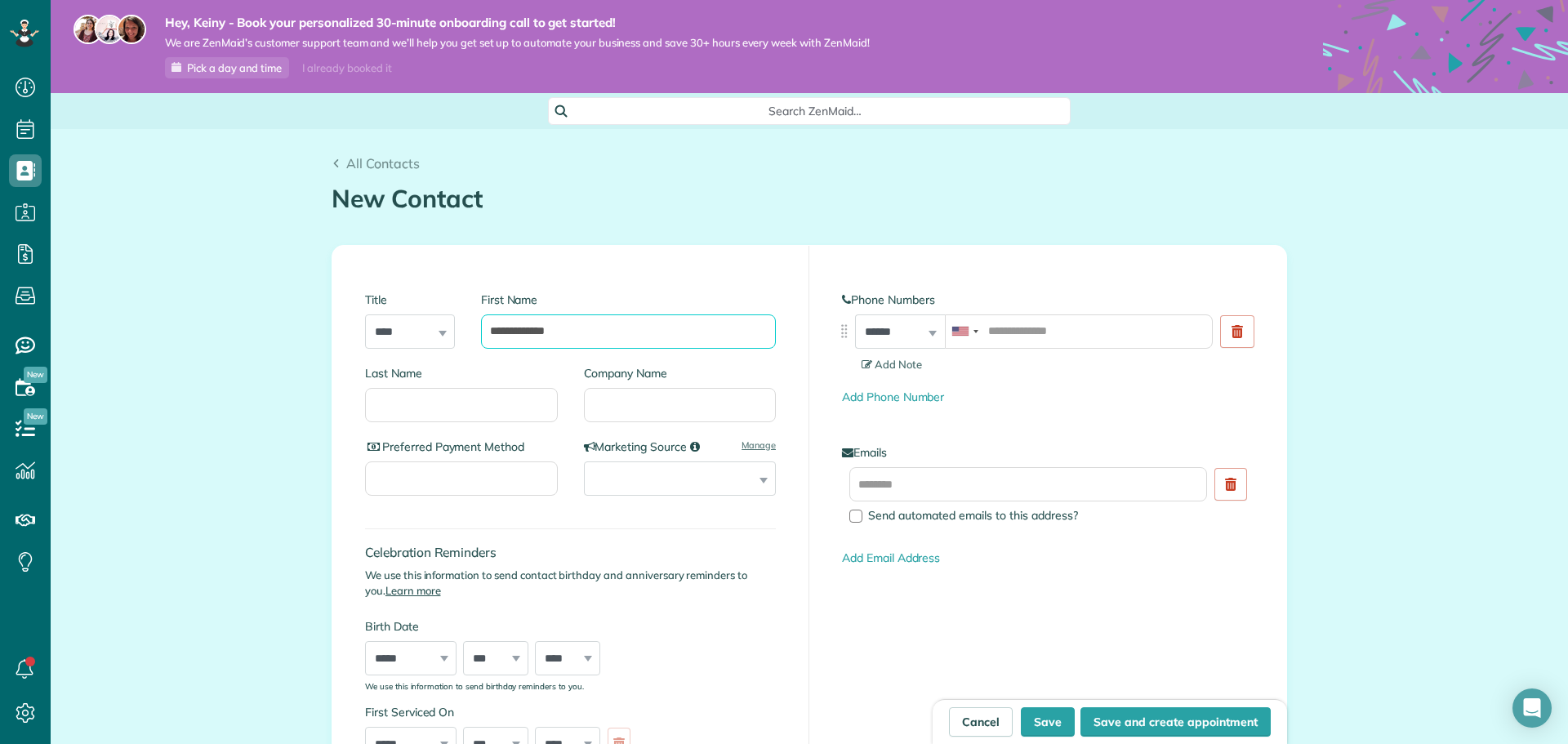 drag, startPoint x: 509, startPoint y: 332, endPoint x: 621, endPoint y: 310, distance: 114.1403 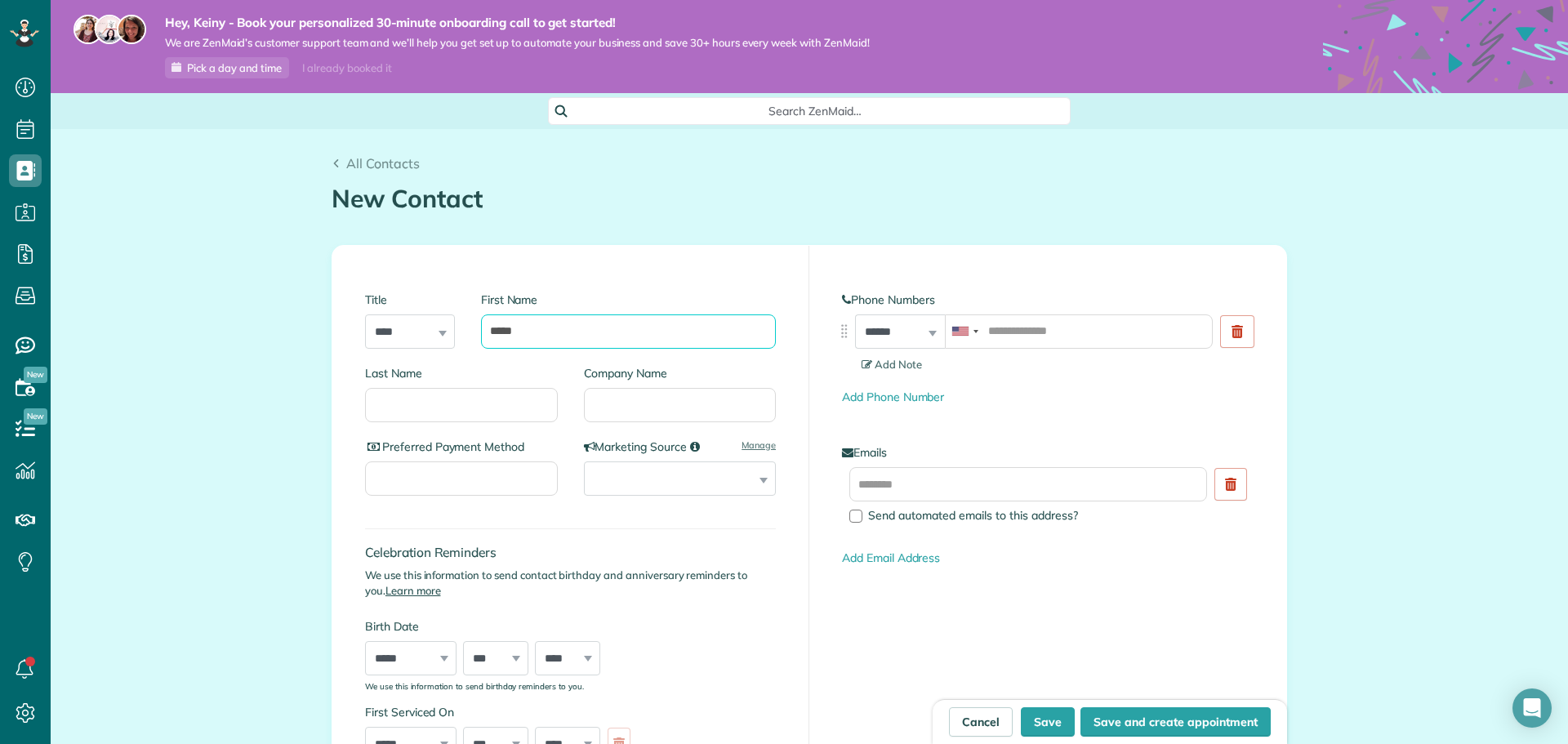 type on "****" 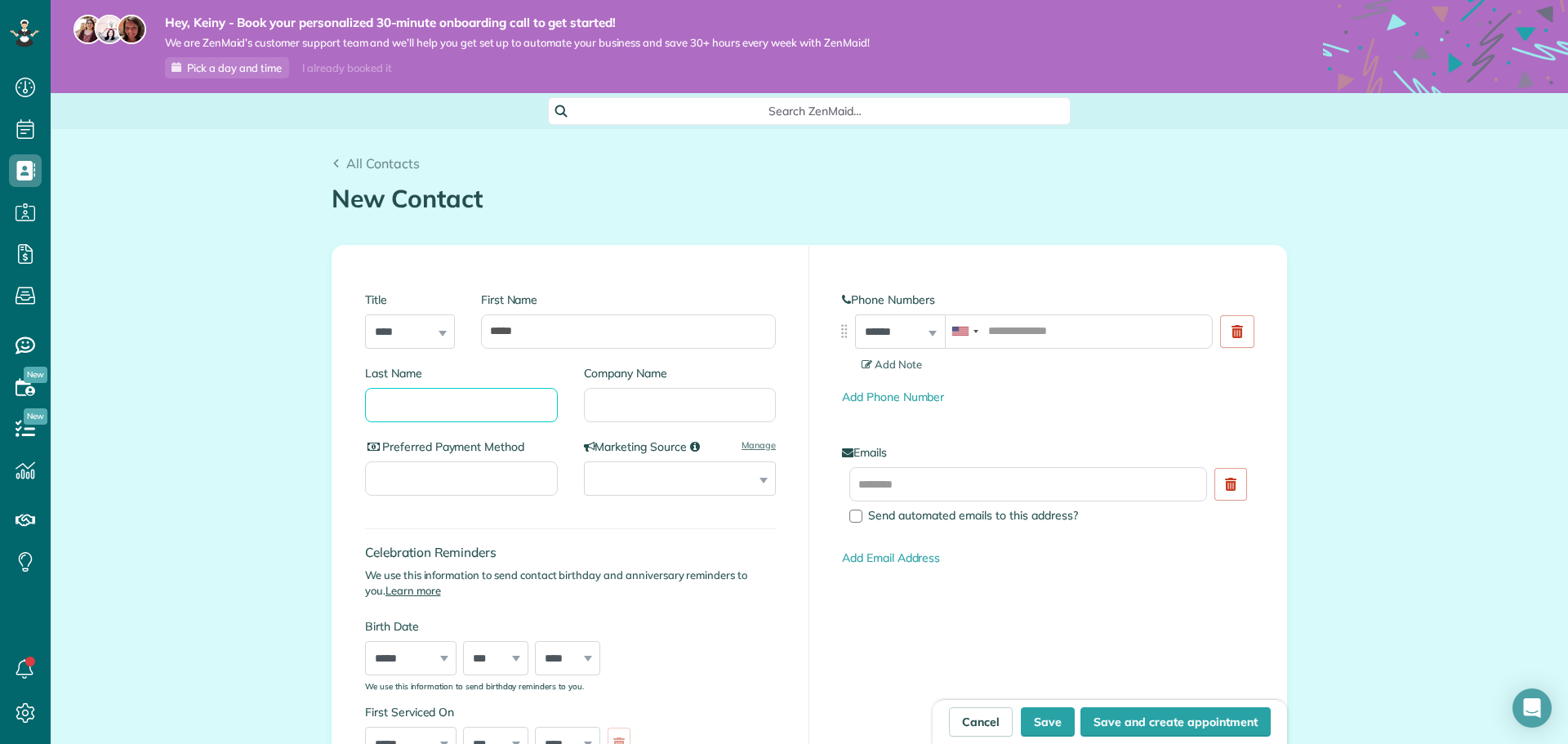 click on "Last Name" at bounding box center (461, 405) 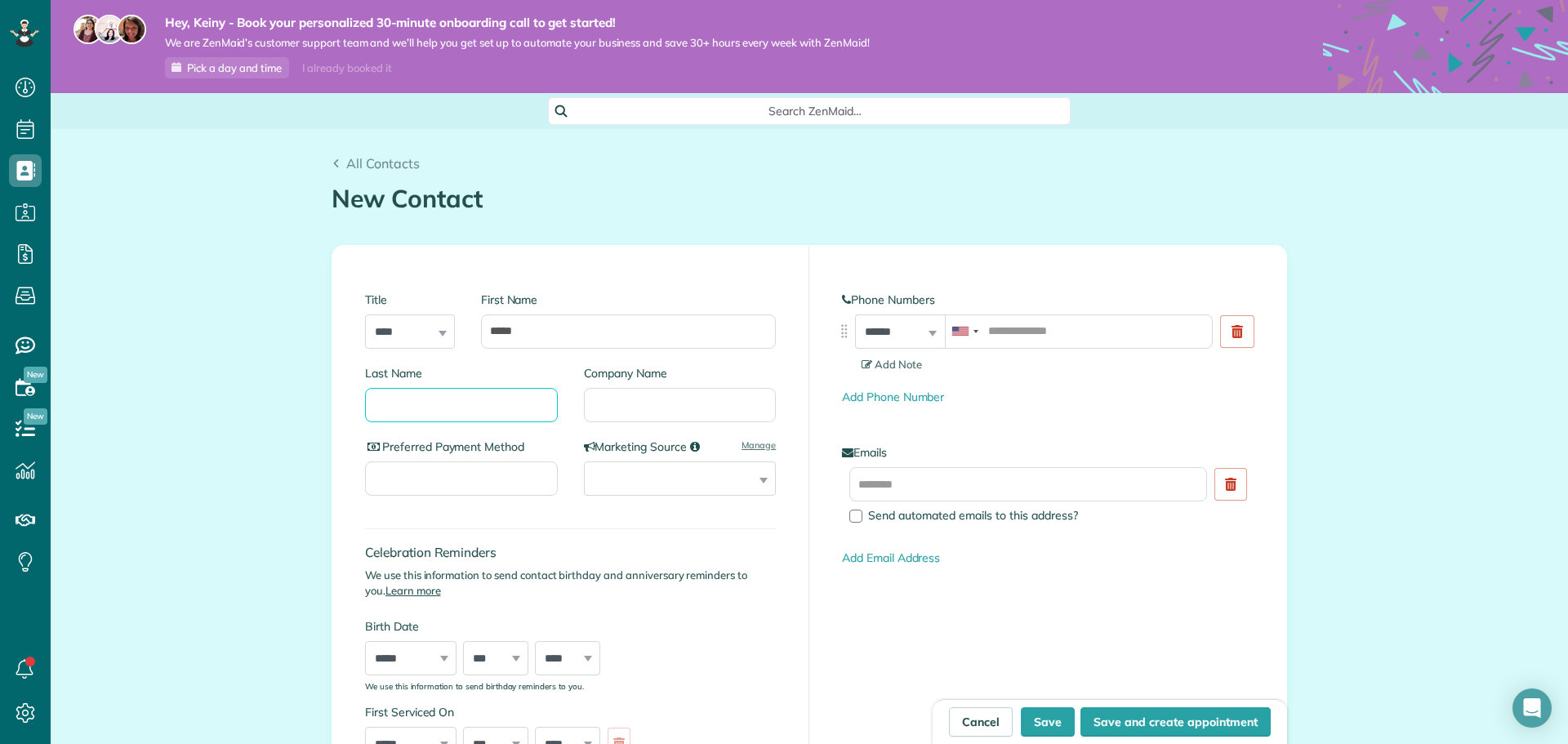 paste on "********" 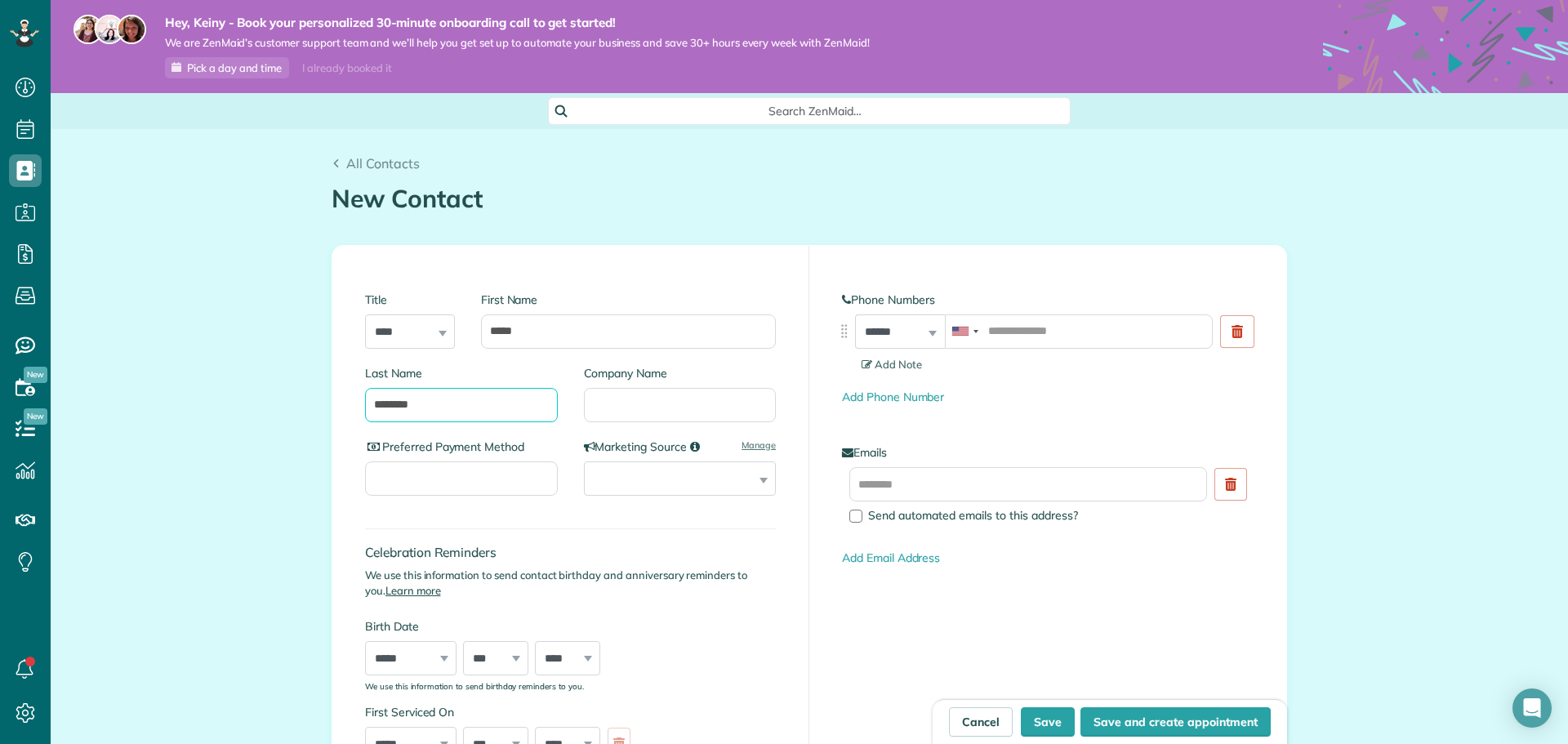 type on "********" 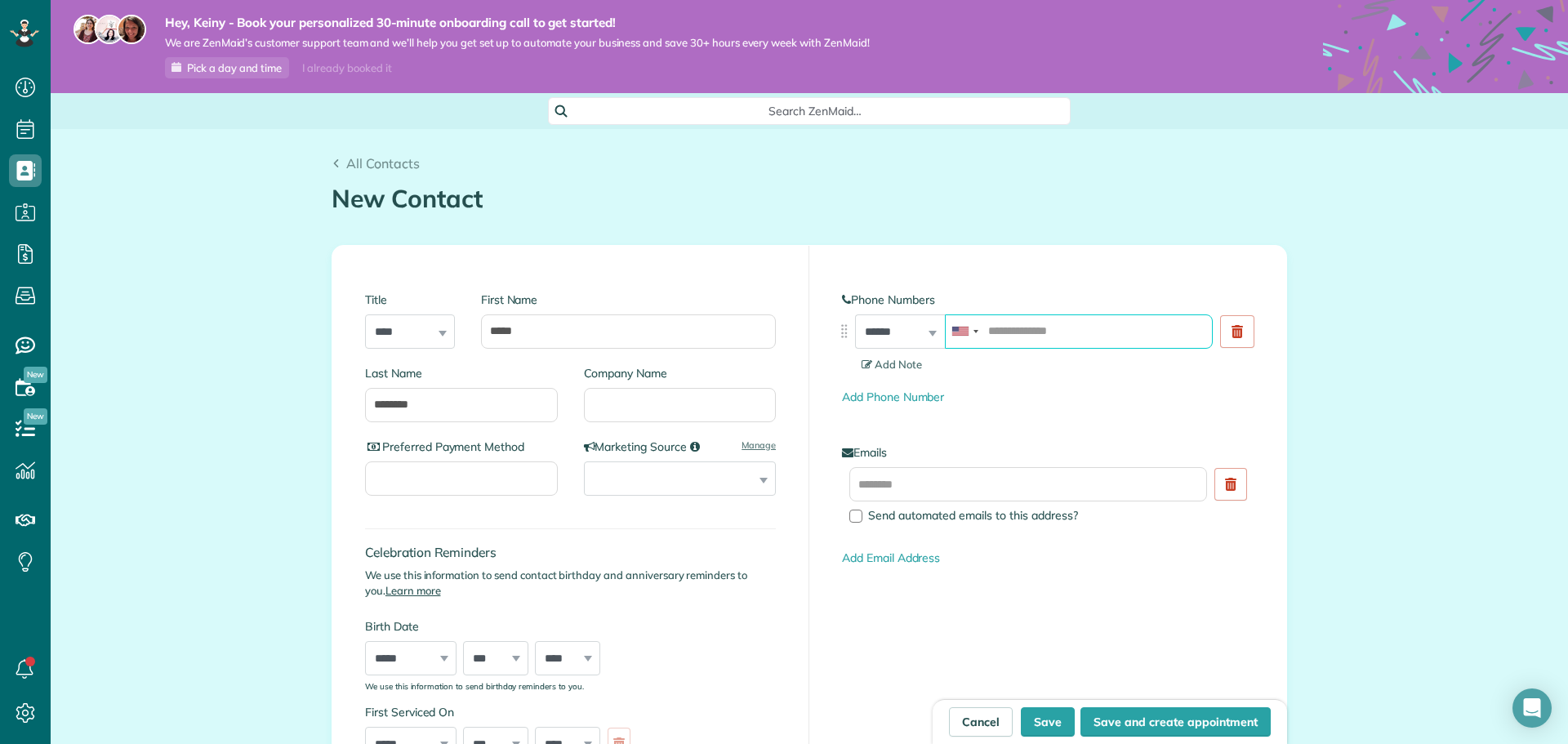 drag, startPoint x: 1085, startPoint y: 329, endPoint x: 1068, endPoint y: 323, distance: 18.027756 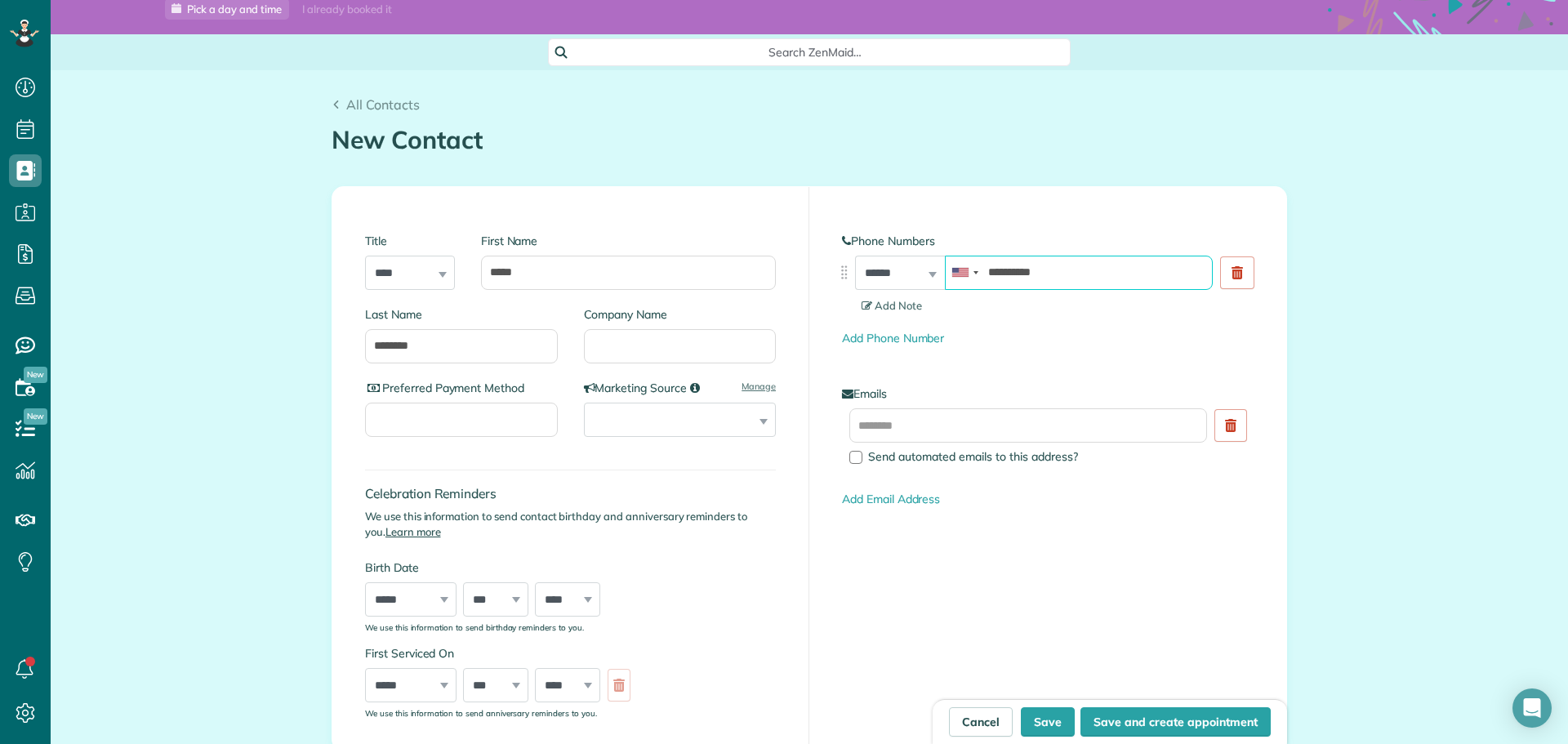 scroll, scrollTop: 82, scrollLeft: 0, axis: vertical 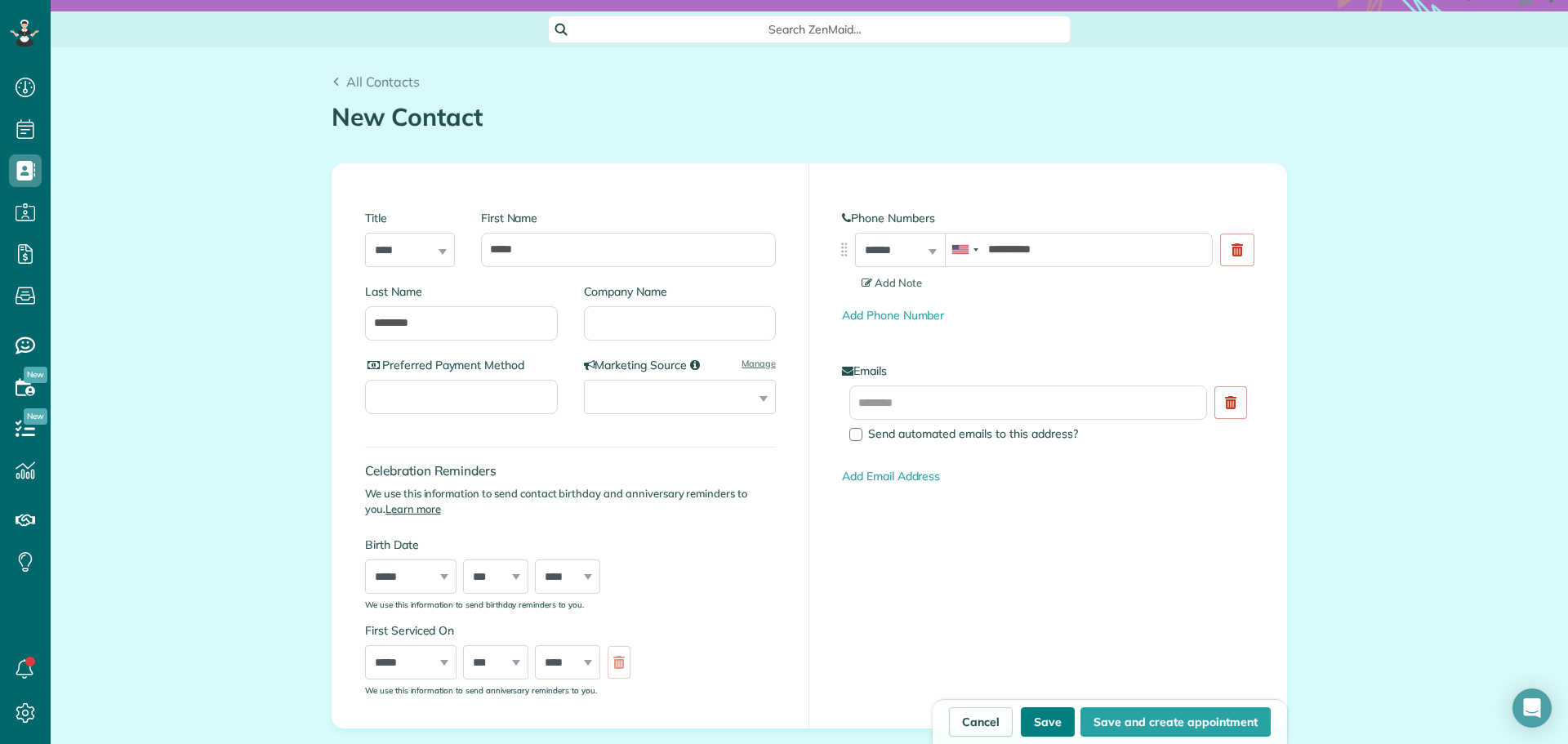 click on "Save" at bounding box center [1048, 722] 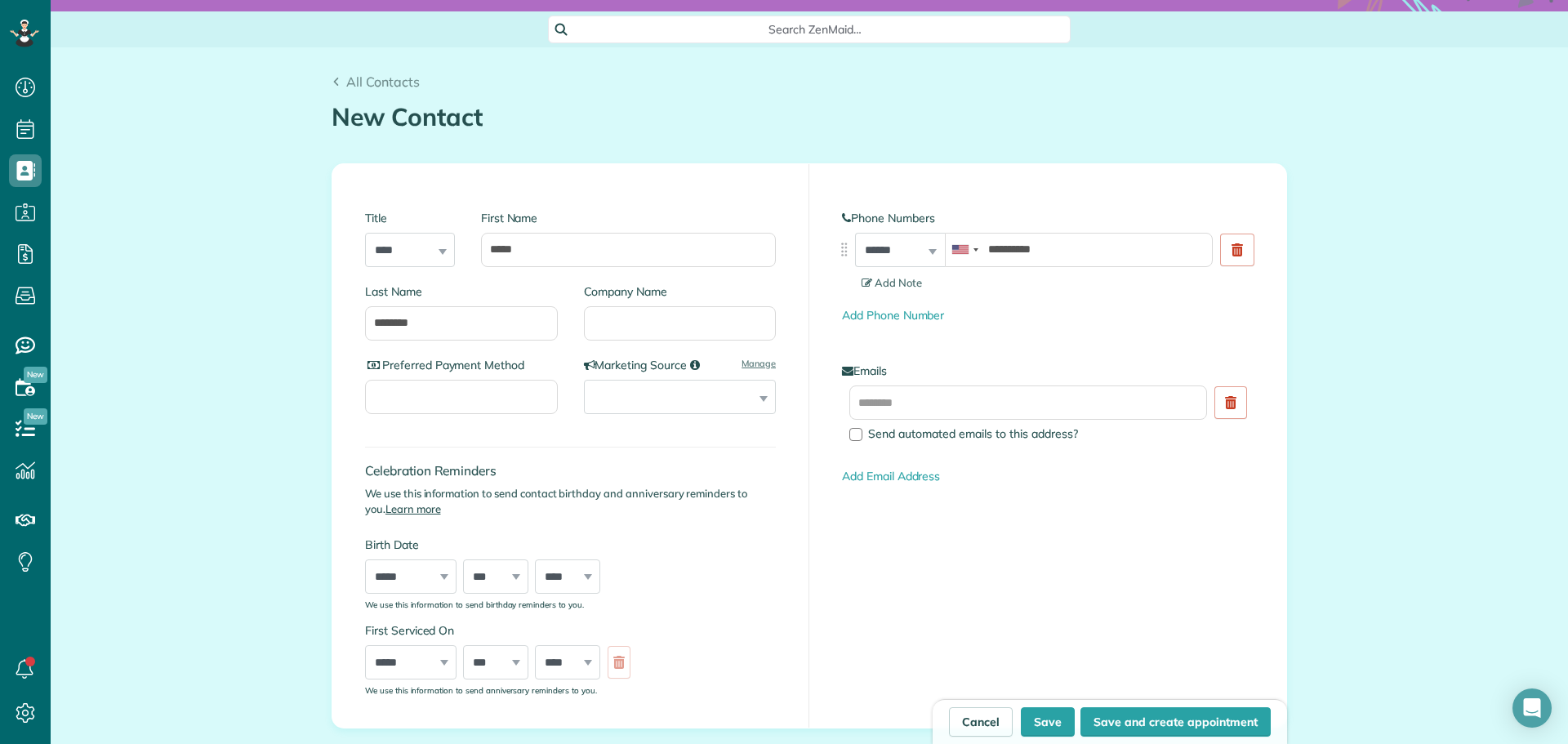 type on "**********" 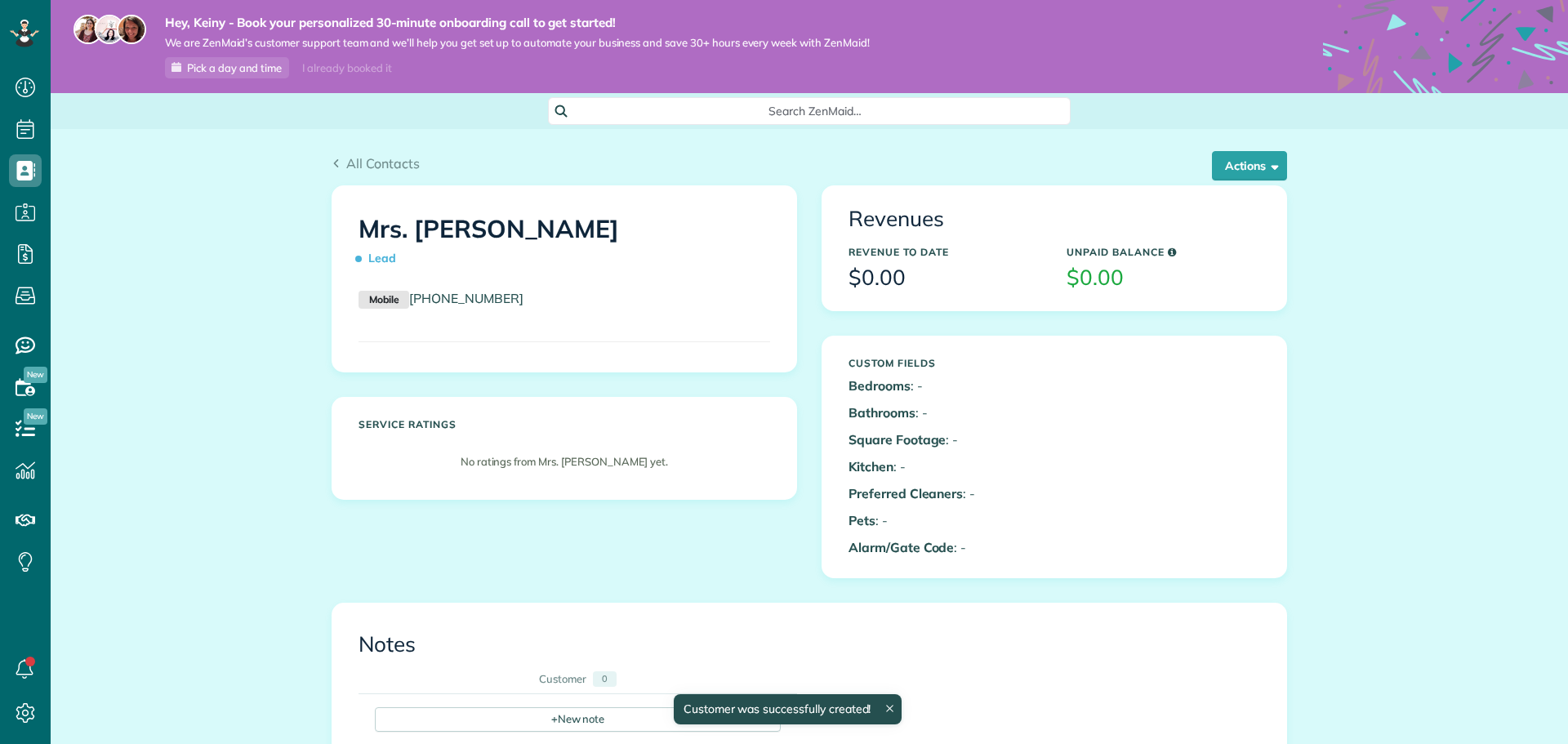 scroll, scrollTop: 0, scrollLeft: 0, axis: both 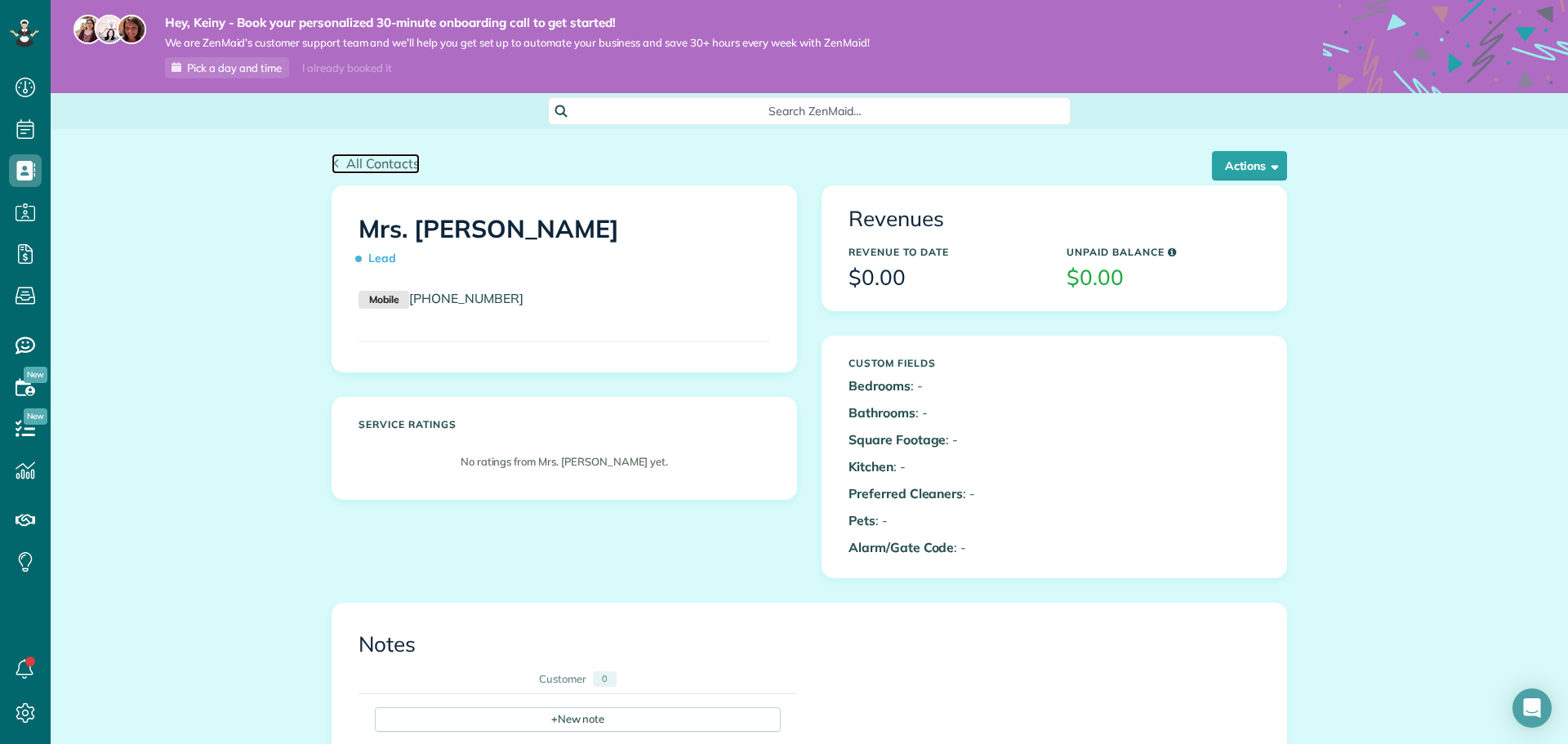 click on "All Contacts" at bounding box center [376, 163] 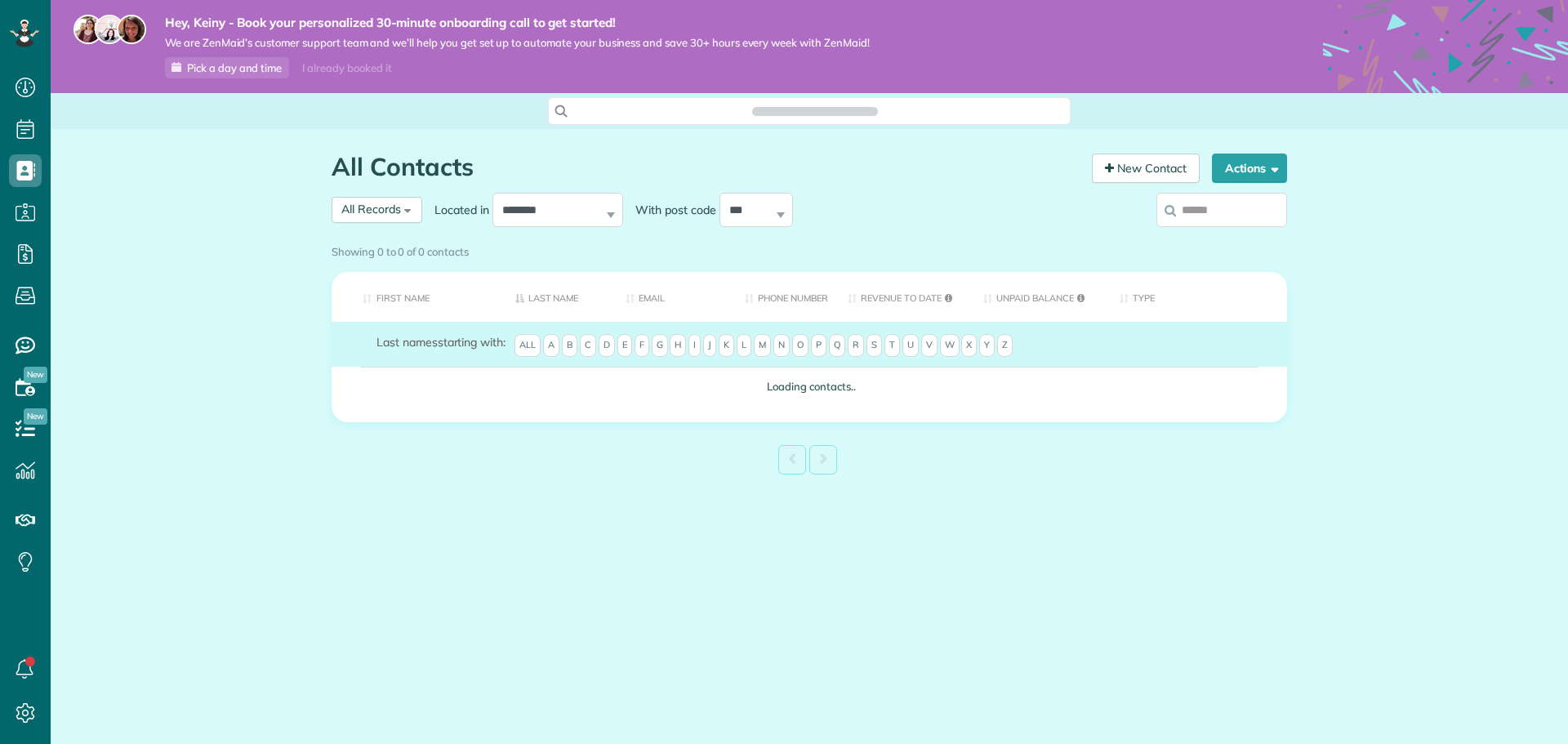 scroll, scrollTop: 0, scrollLeft: 0, axis: both 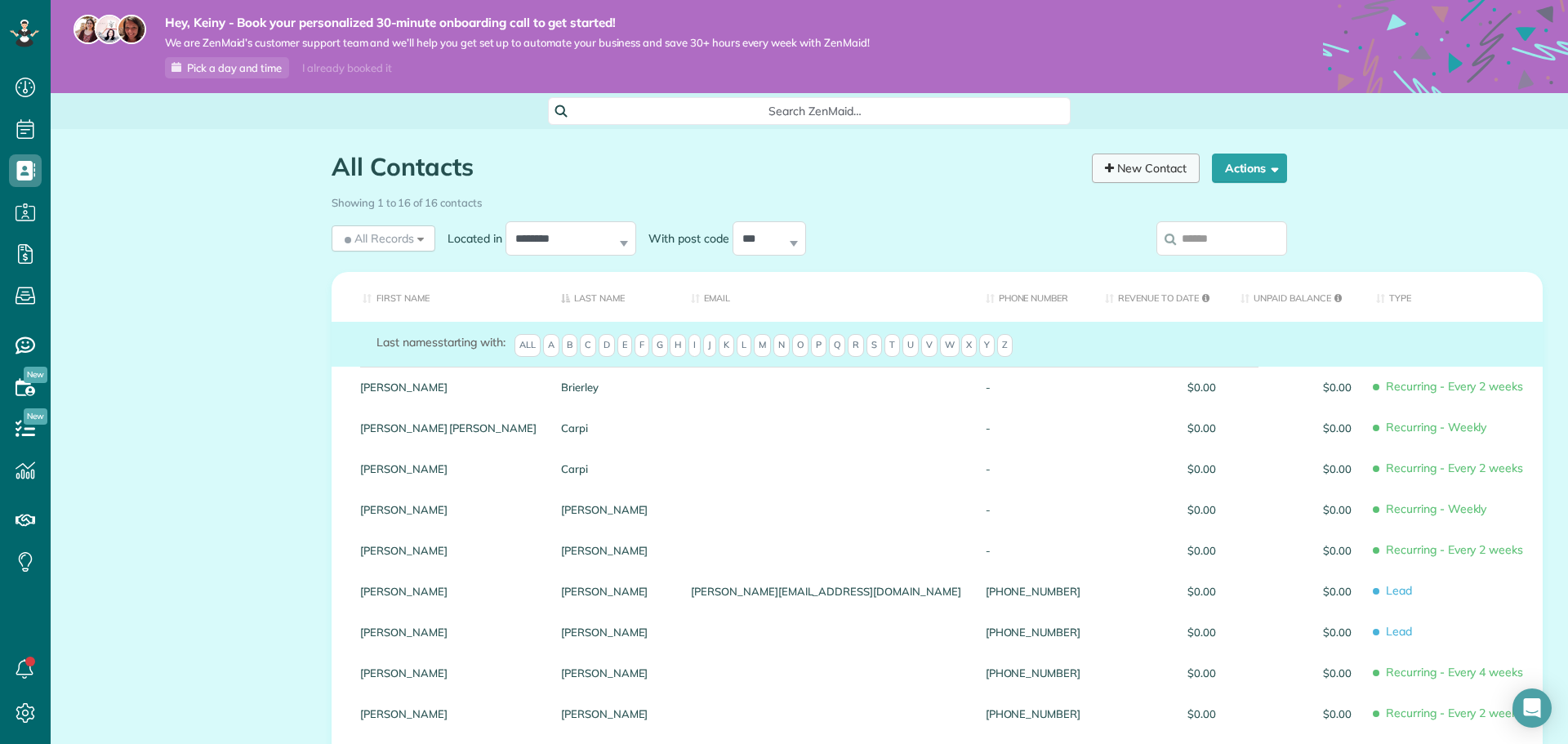 click on "New Contact" at bounding box center [1146, 168] 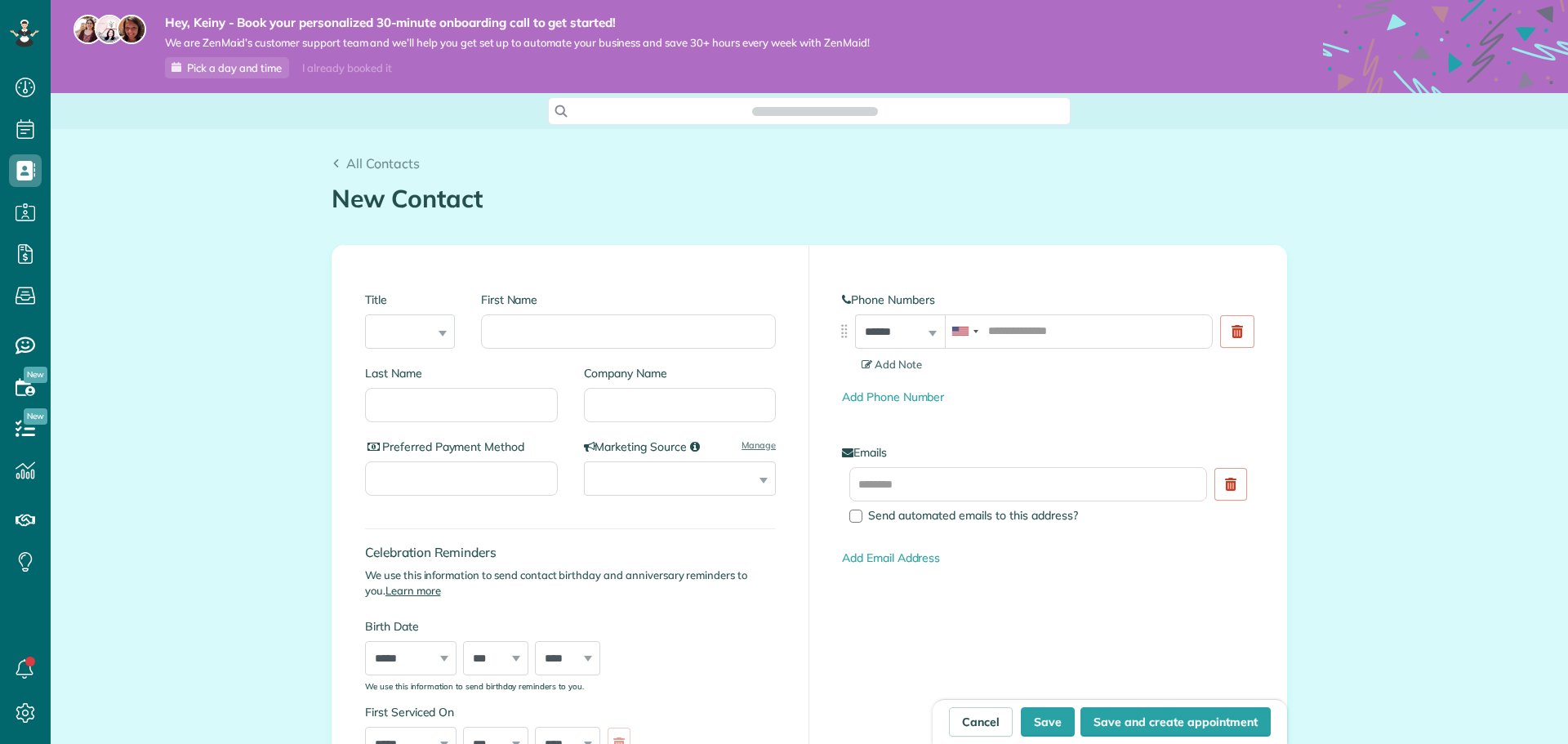 scroll, scrollTop: 0, scrollLeft: 0, axis: both 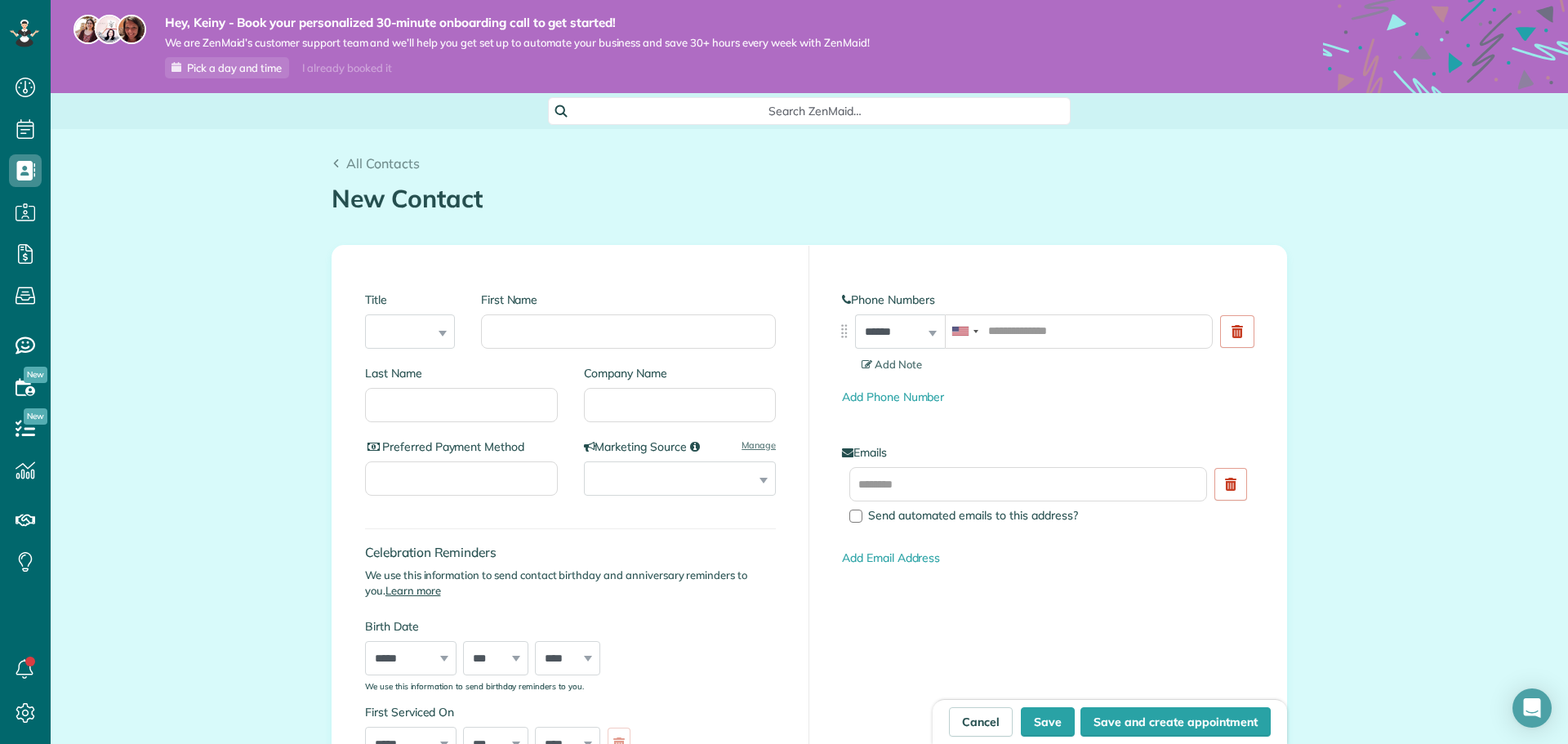 drag, startPoint x: 528, startPoint y: 283, endPoint x: 524, endPoint y: 305, distance: 22.36068 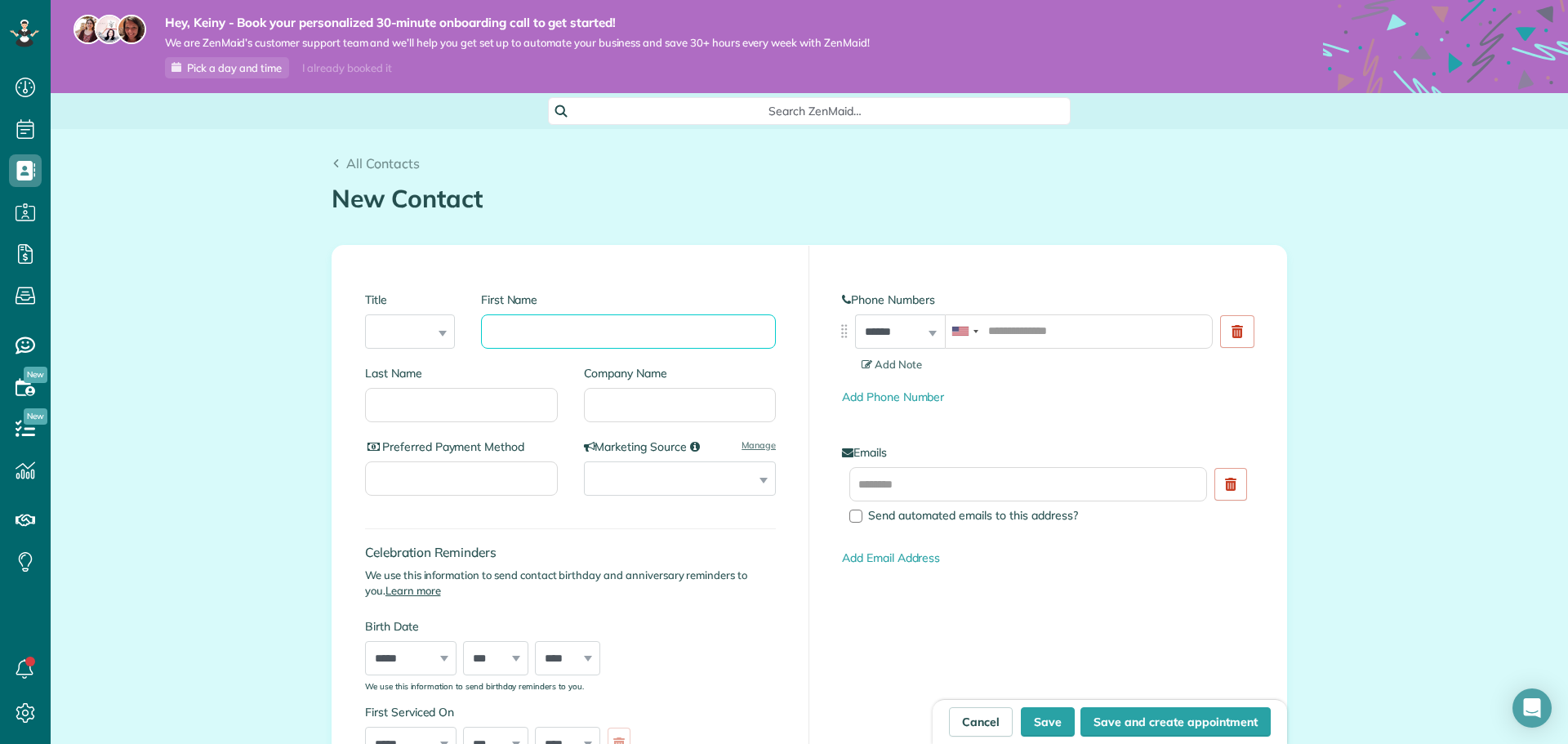 click on "First Name" at bounding box center [628, 332] 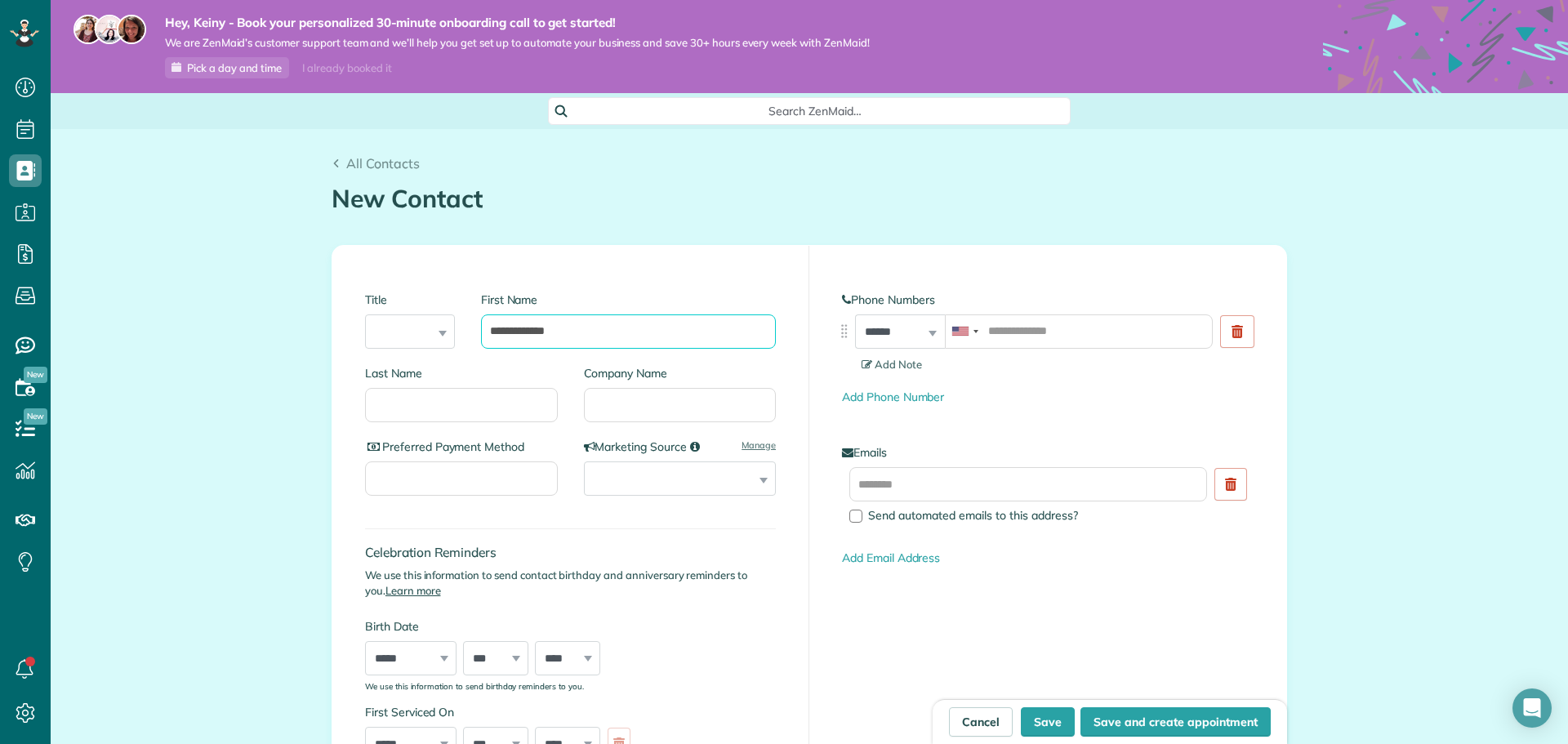 drag, startPoint x: 514, startPoint y: 329, endPoint x: 613, endPoint y: 313, distance: 100.284595 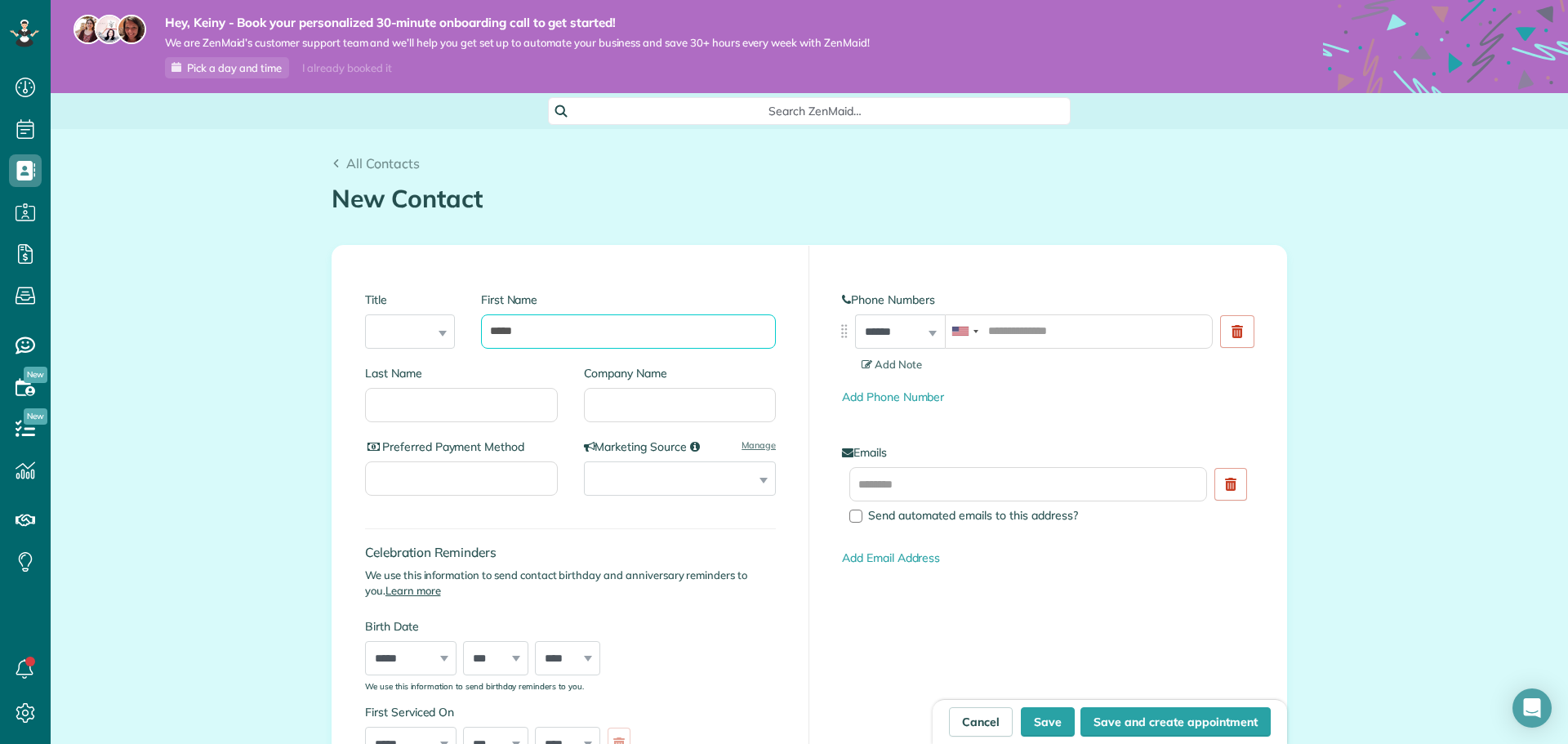 type on "*****" 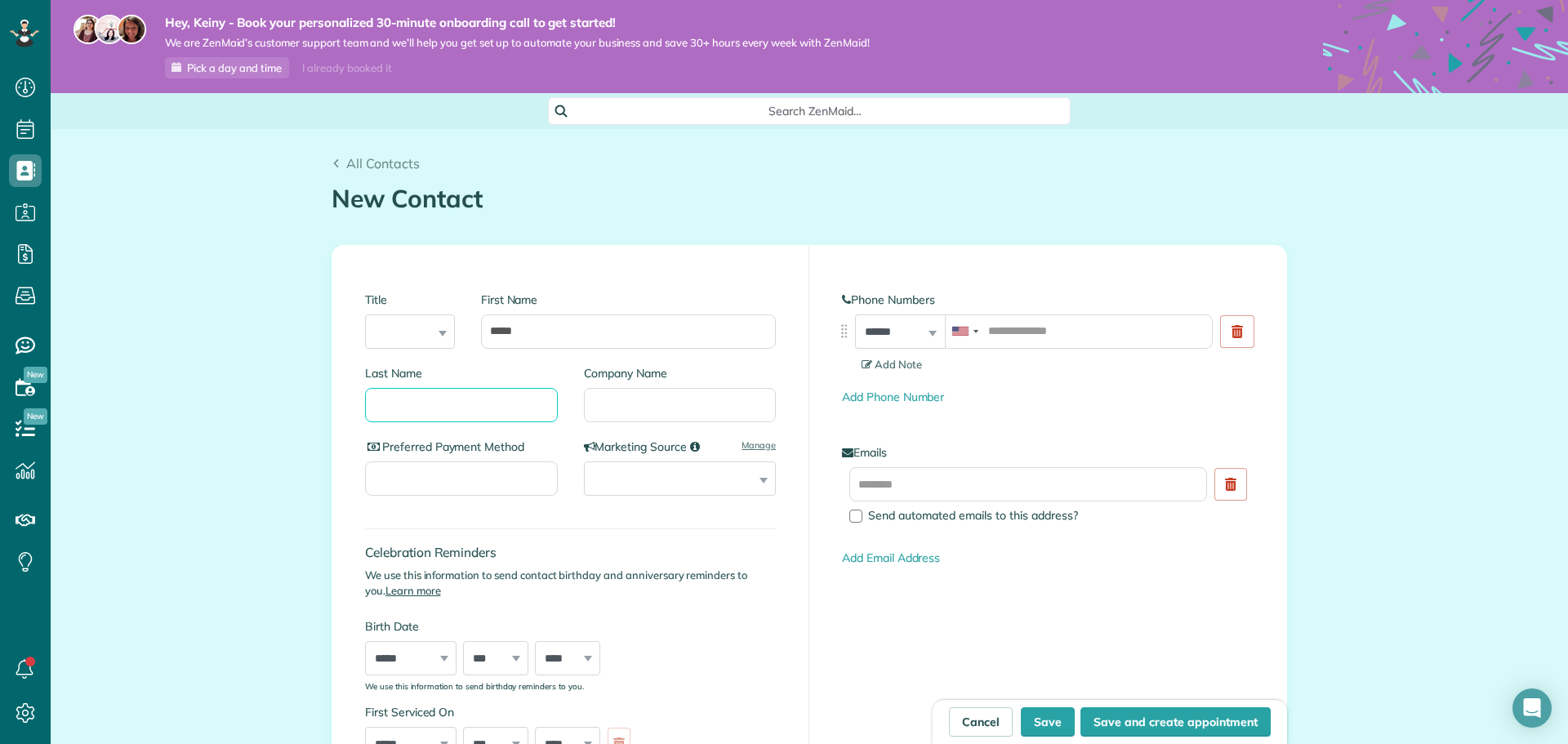 click on "Last Name" at bounding box center [461, 405] 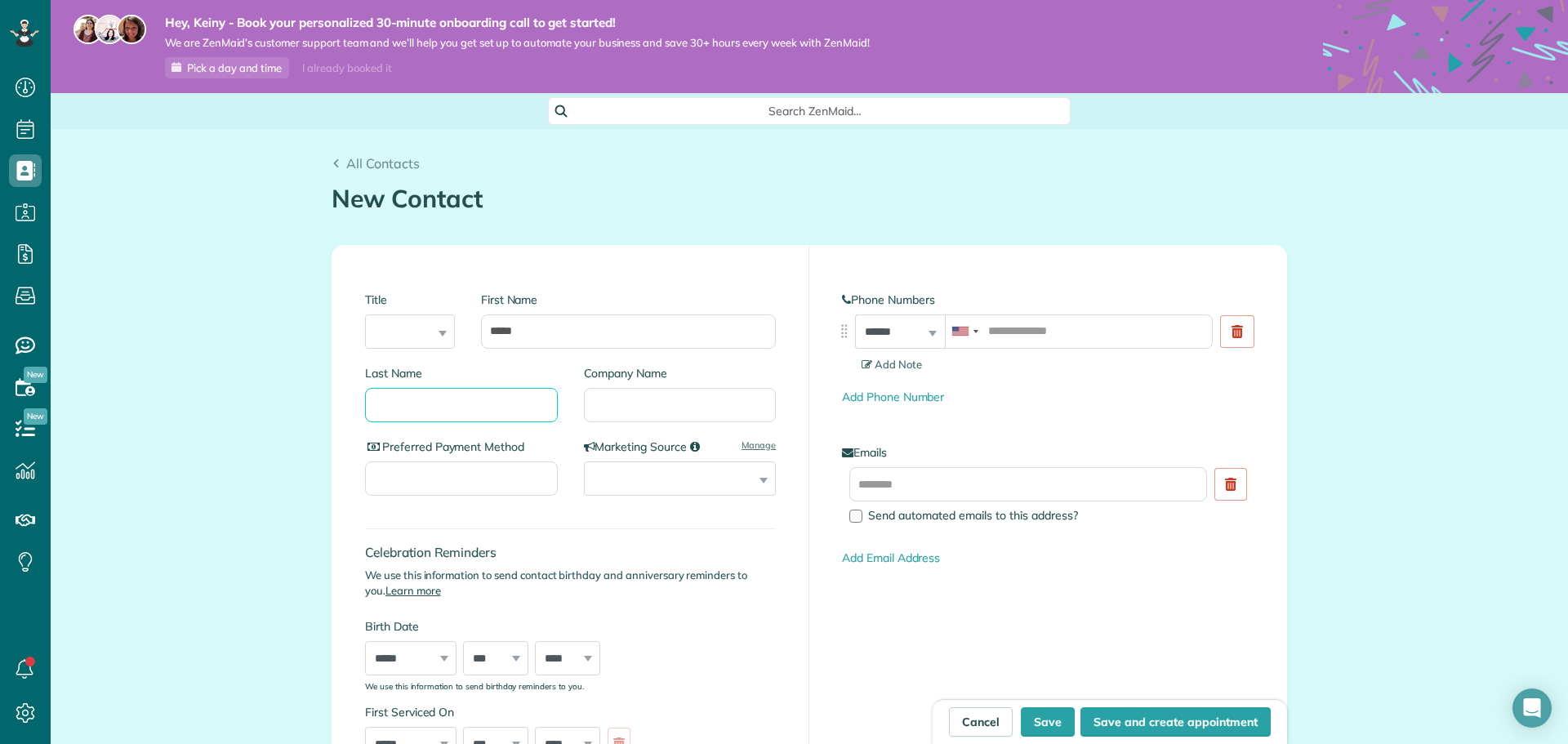 paste on "*******" 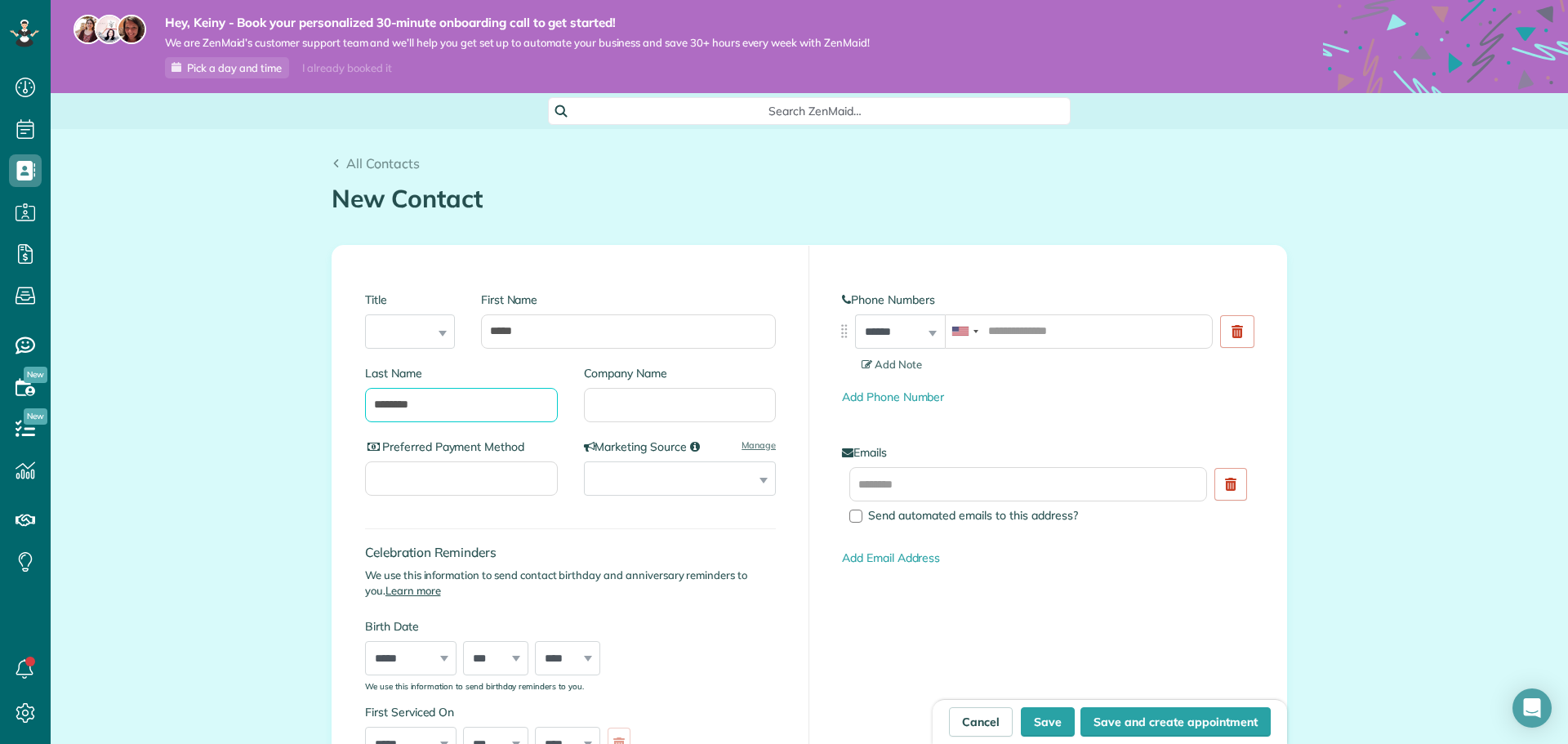 type on "*******" 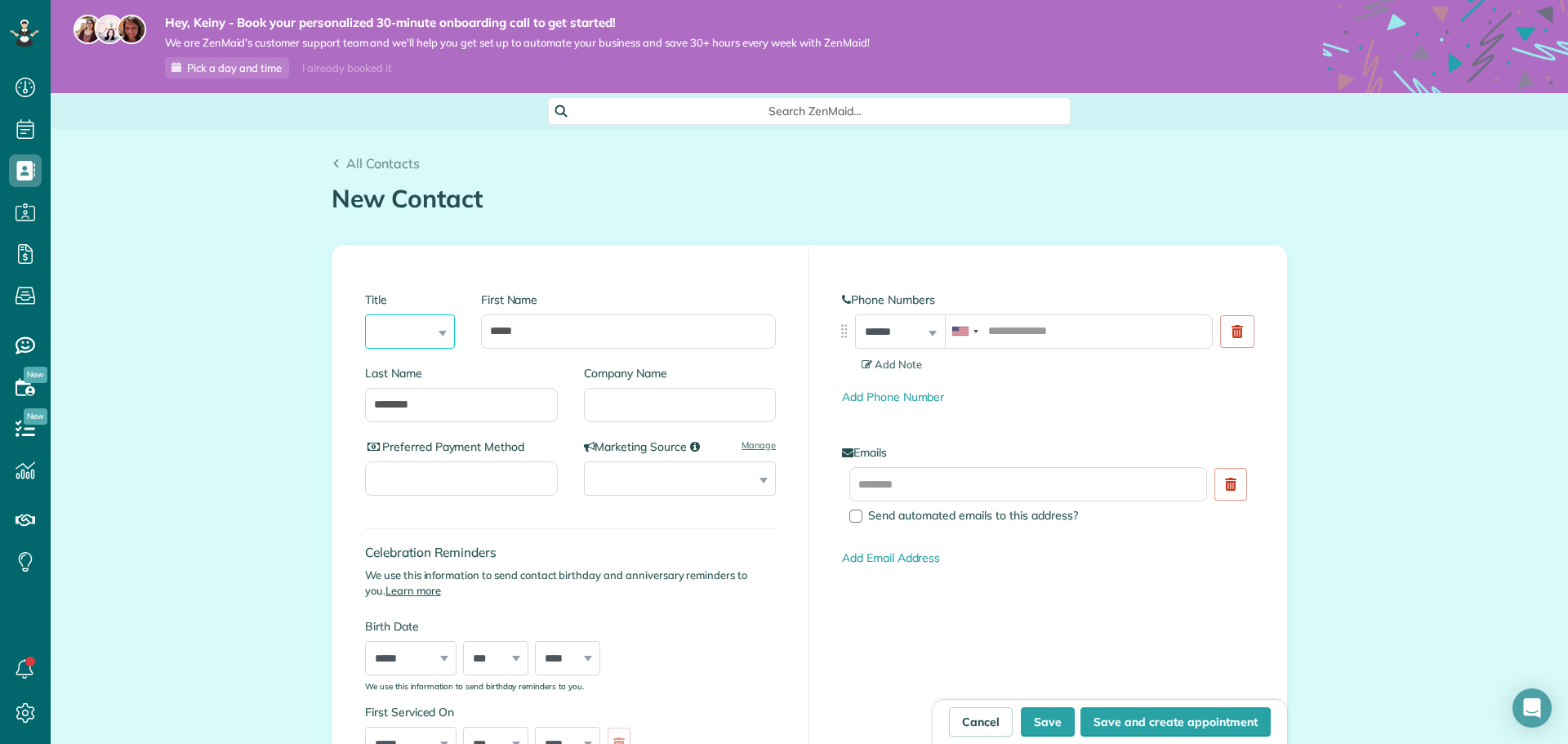 click on "***
****
***
***" at bounding box center (410, 332) 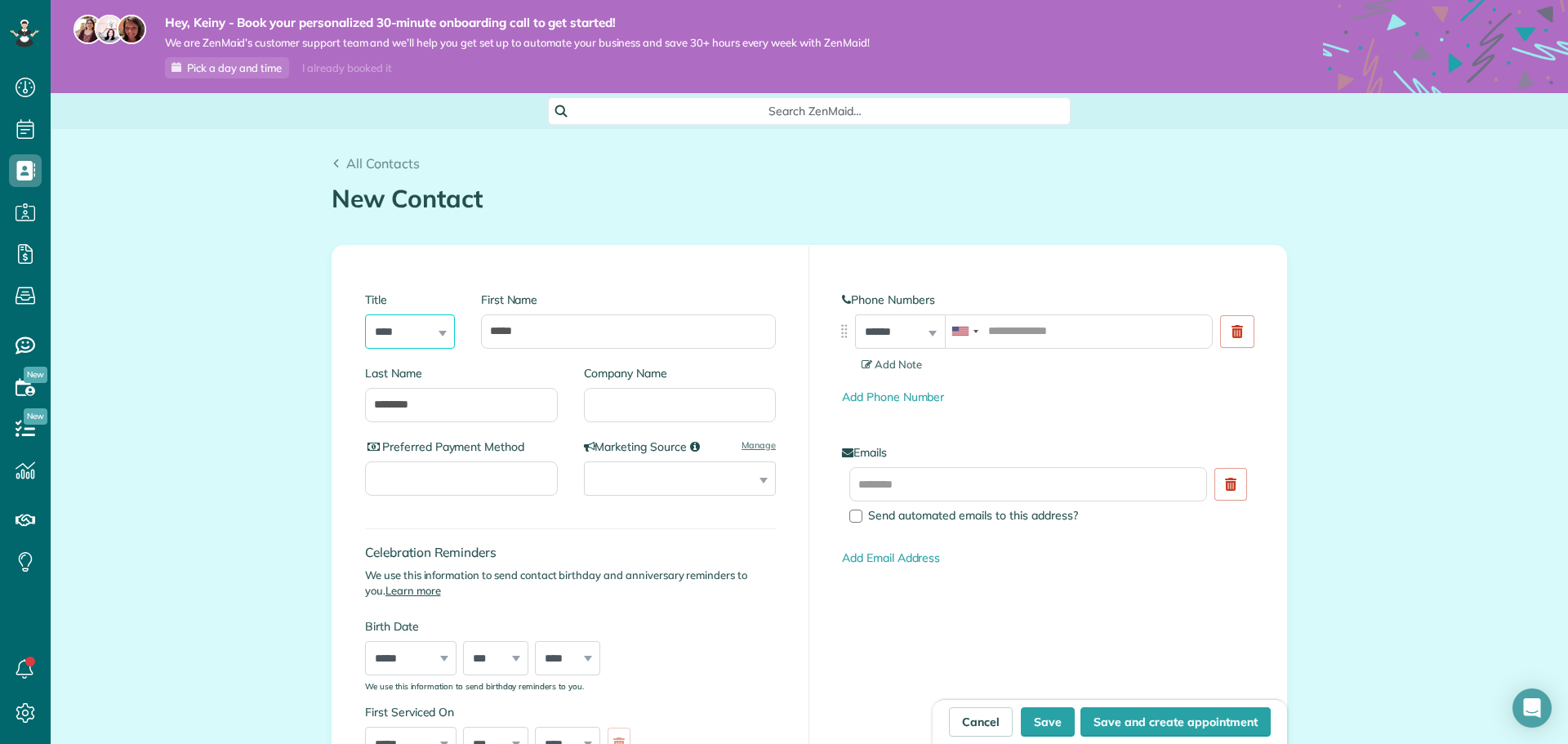 click on "***
****
***
***" at bounding box center [410, 332] 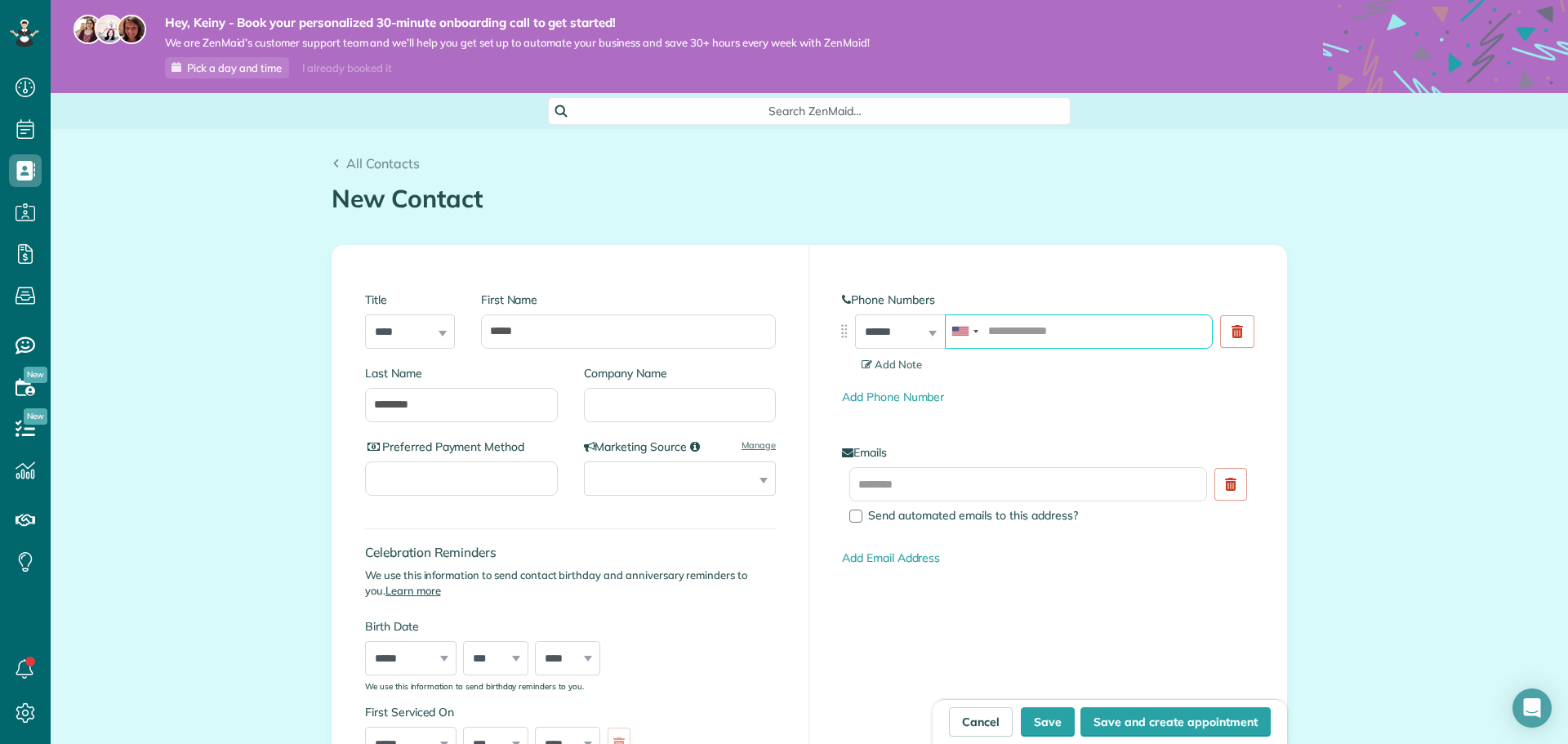 click at bounding box center (1079, 332) 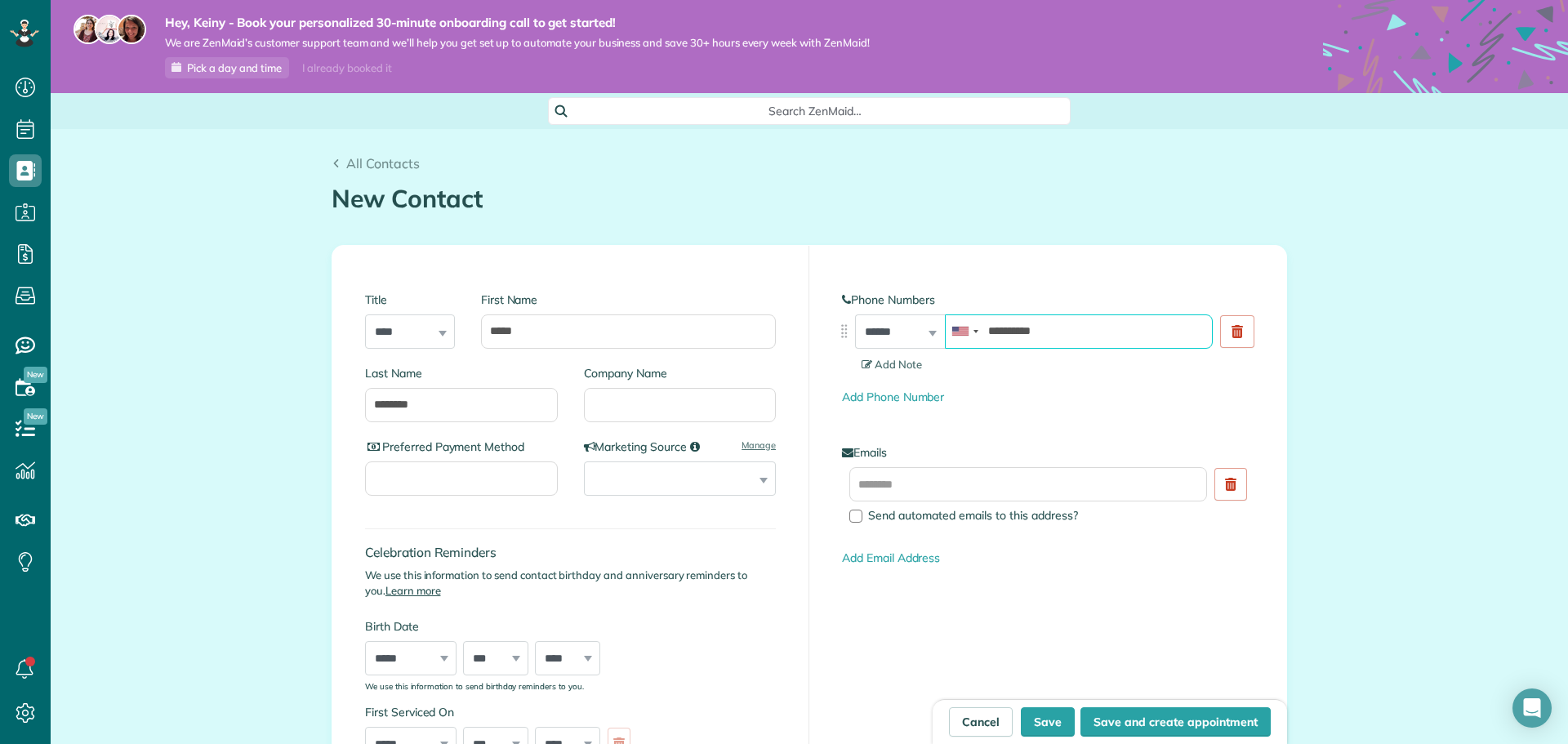 type on "**********" 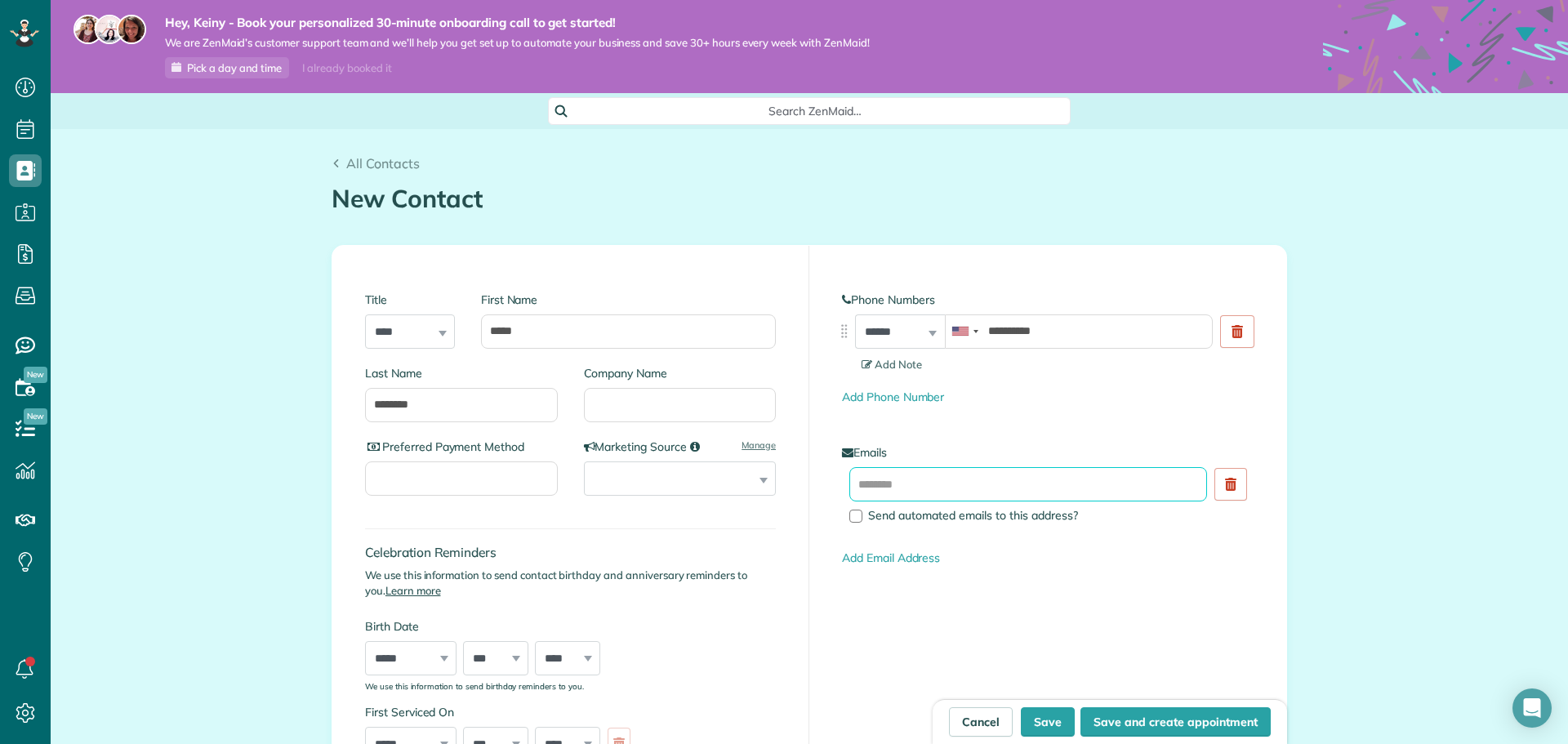click at bounding box center (1028, 484) 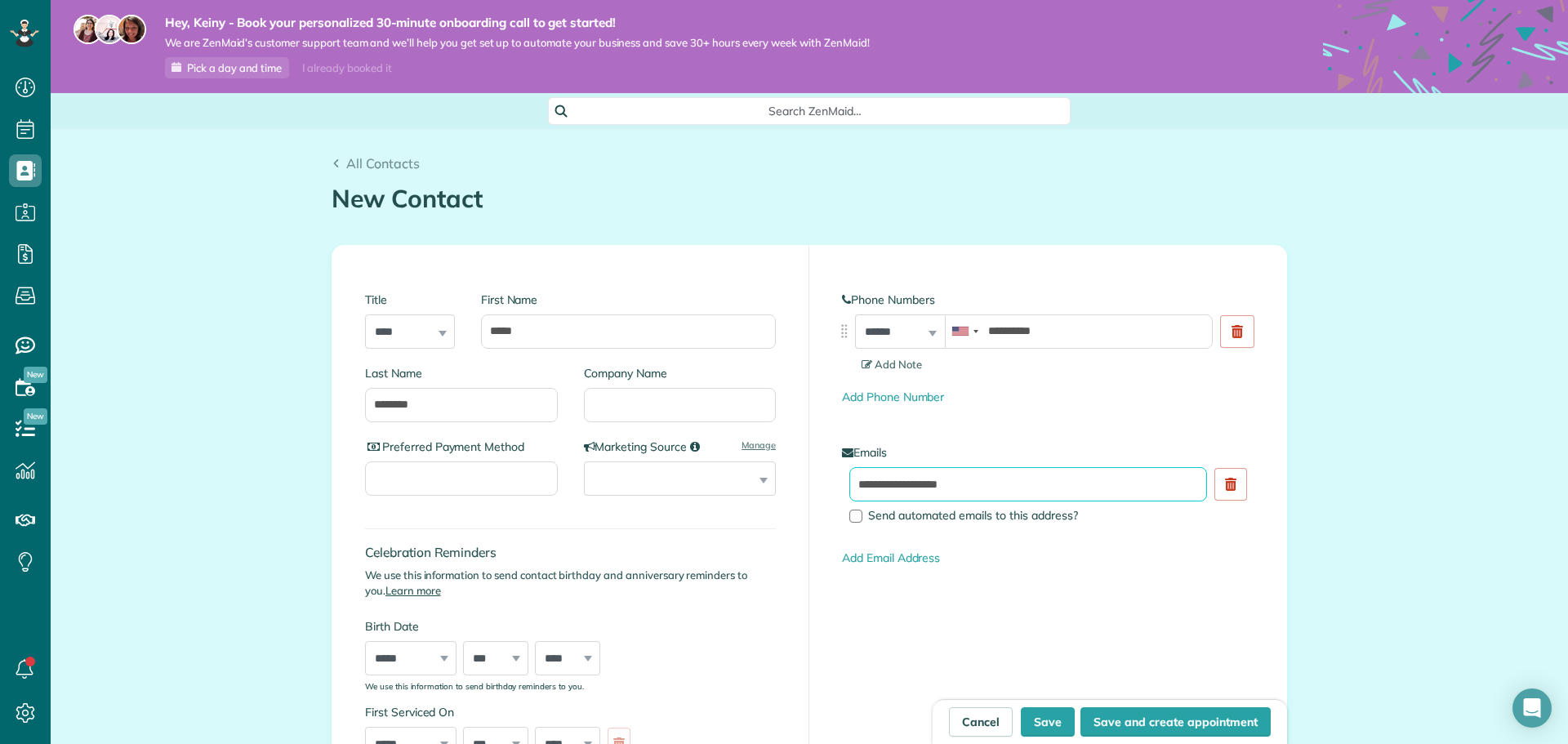 type on "**********" 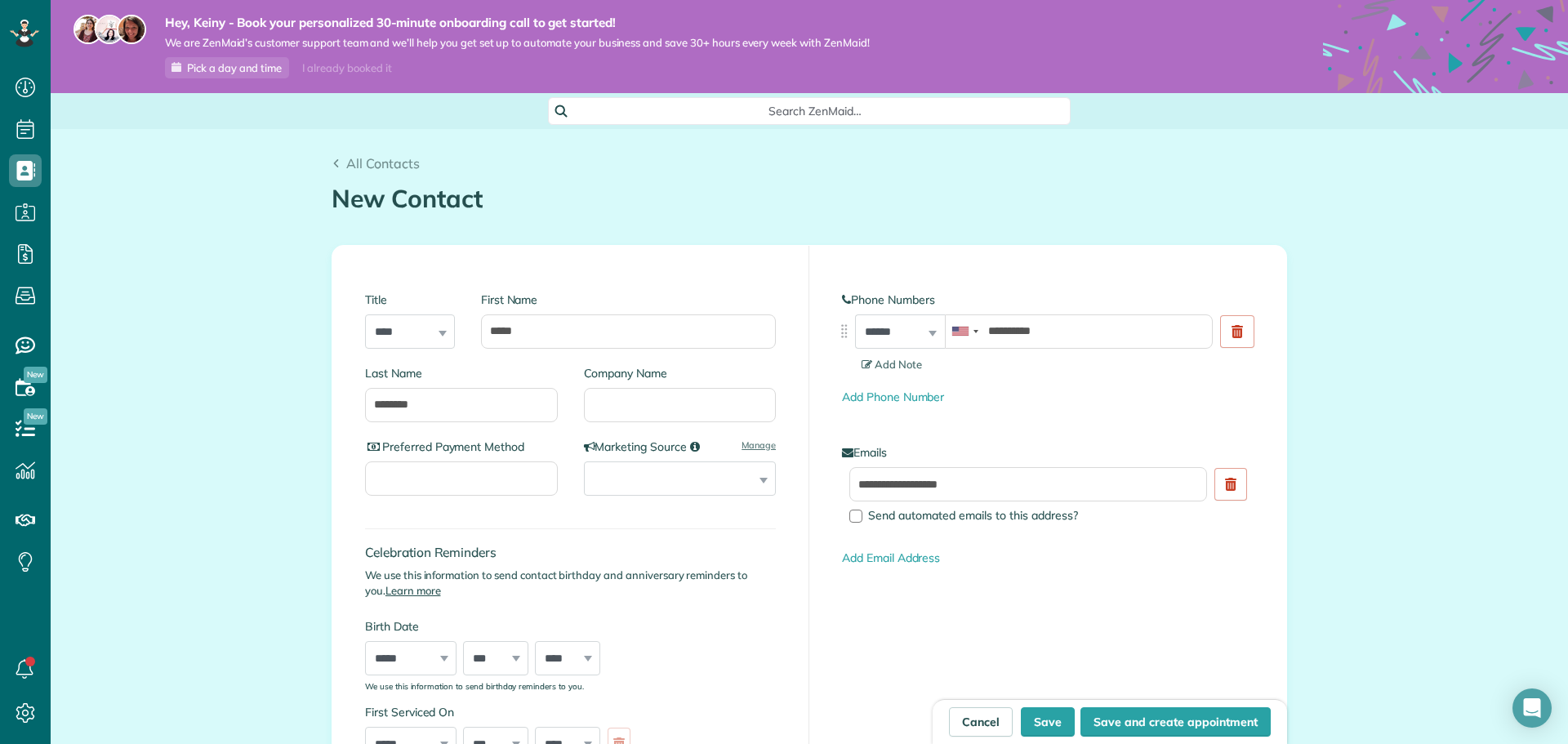 click on "**********" at bounding box center [1048, 528] 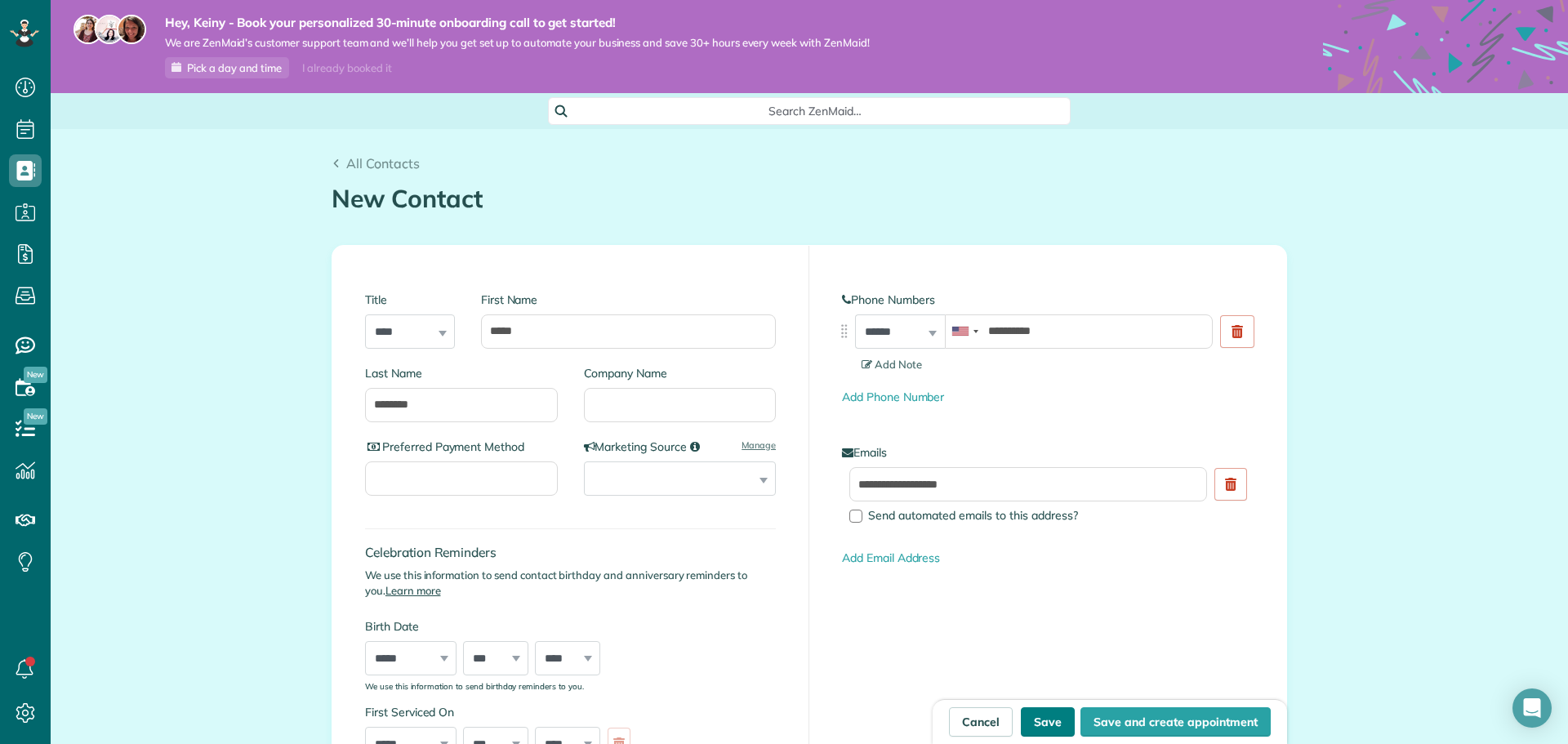 click on "Save" at bounding box center [1048, 722] 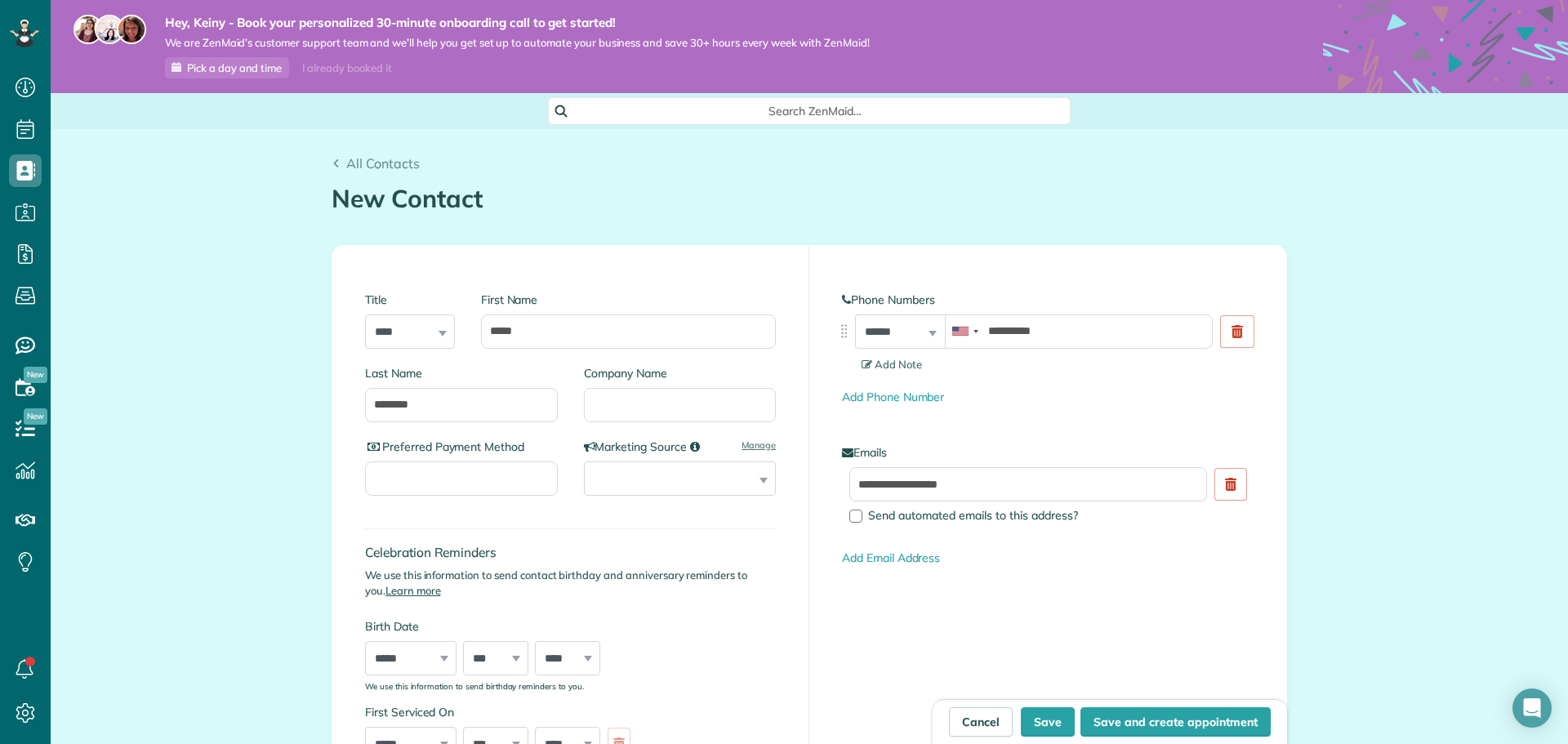 type on "**********" 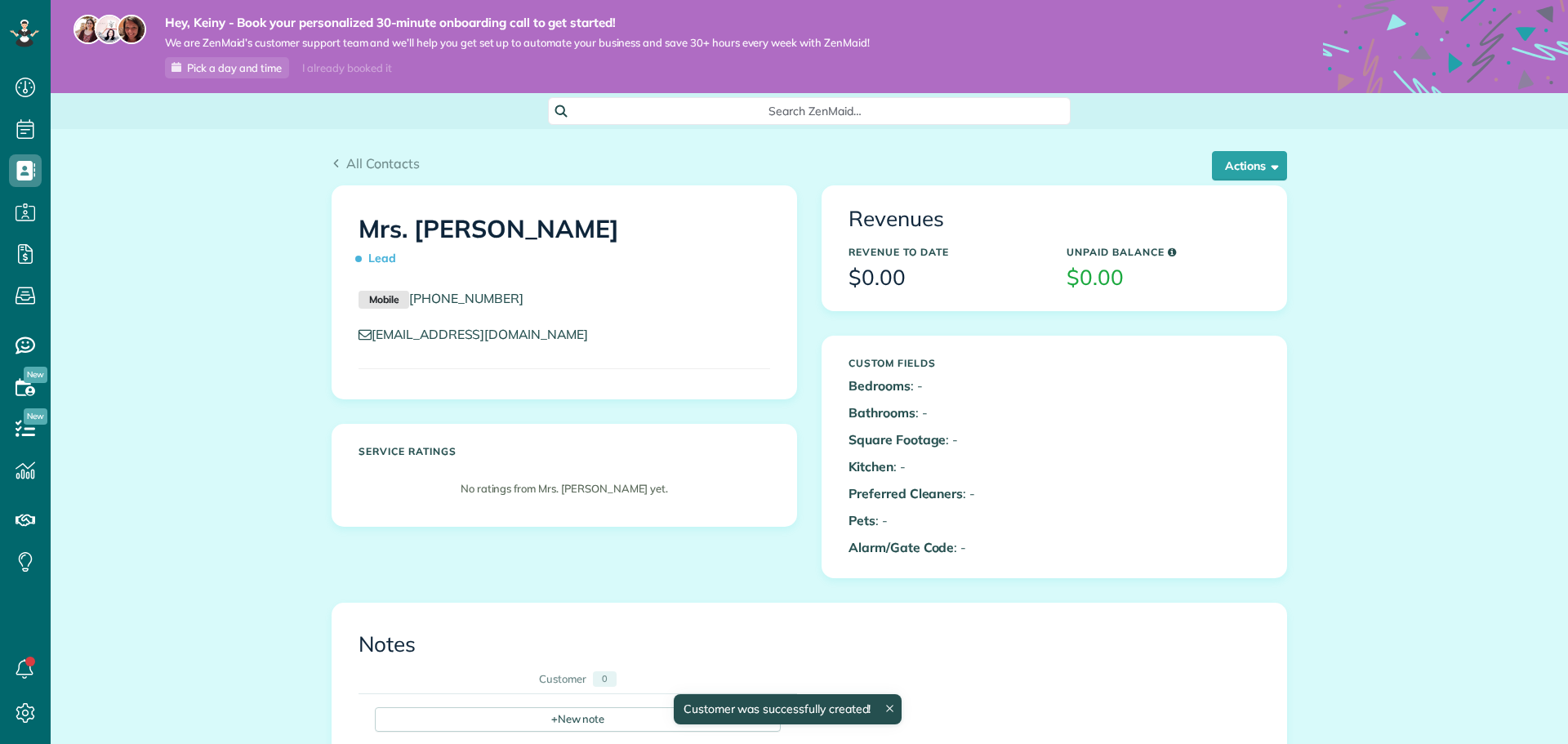 scroll, scrollTop: 0, scrollLeft: 0, axis: both 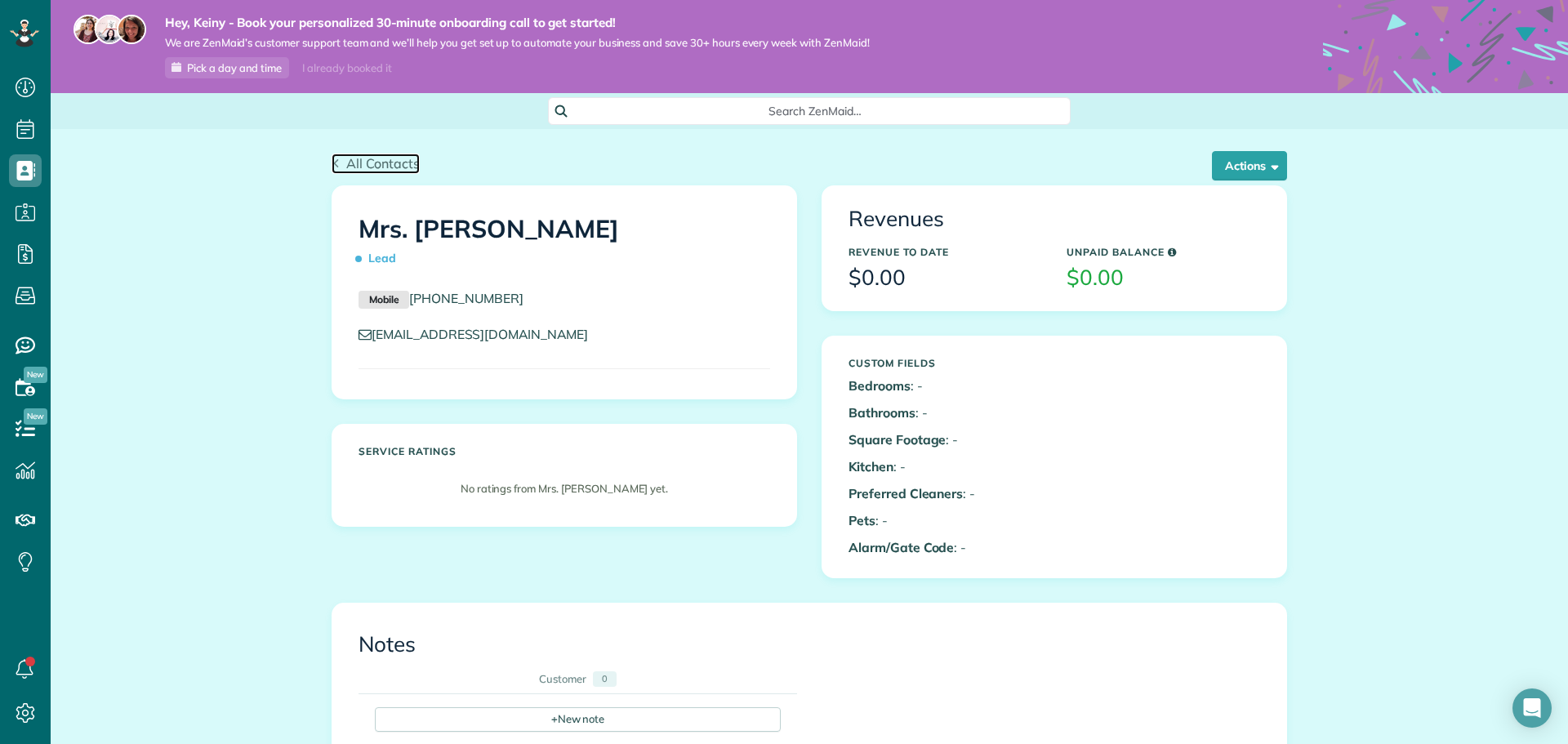 click on "All Contacts" at bounding box center [376, 163] 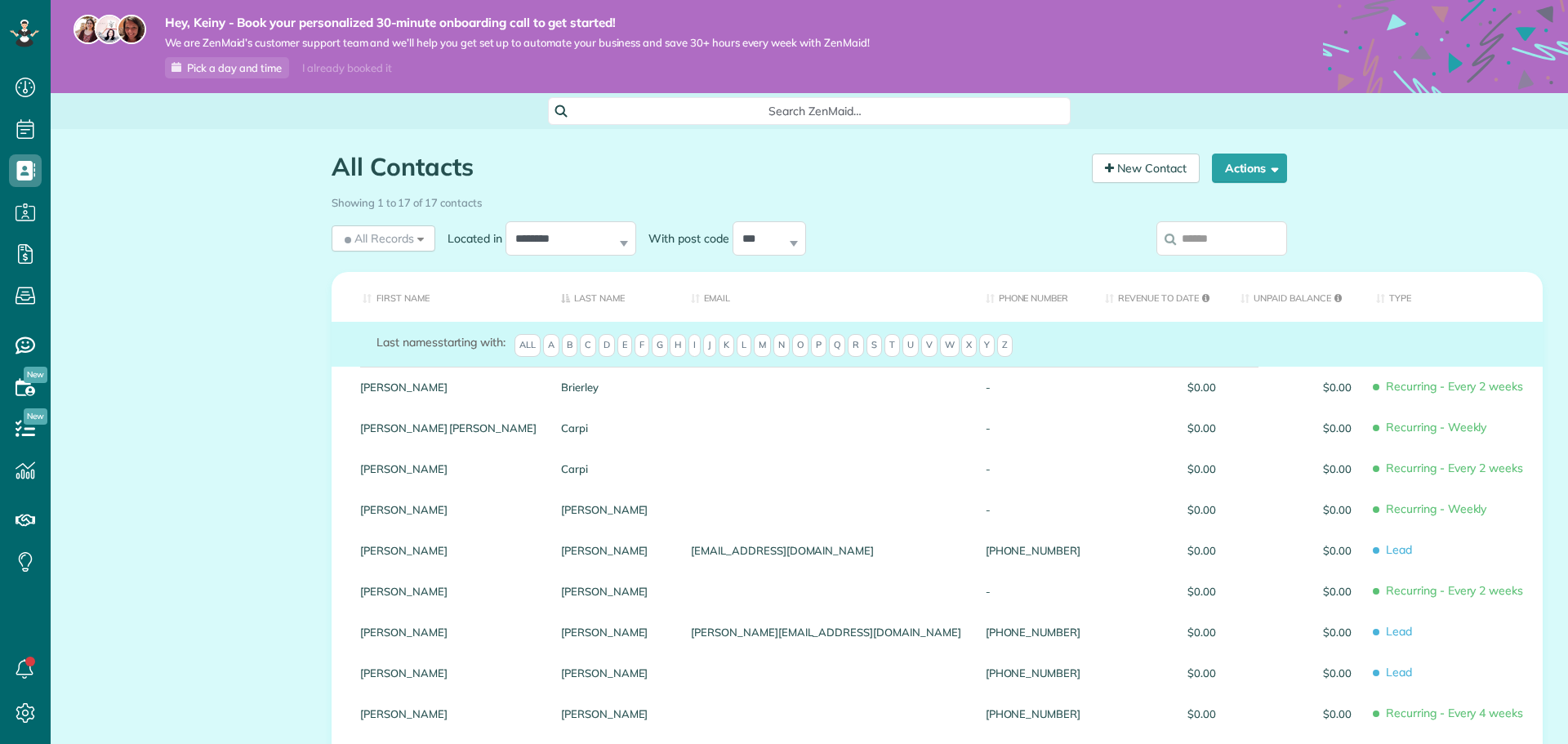 scroll, scrollTop: 0, scrollLeft: 0, axis: both 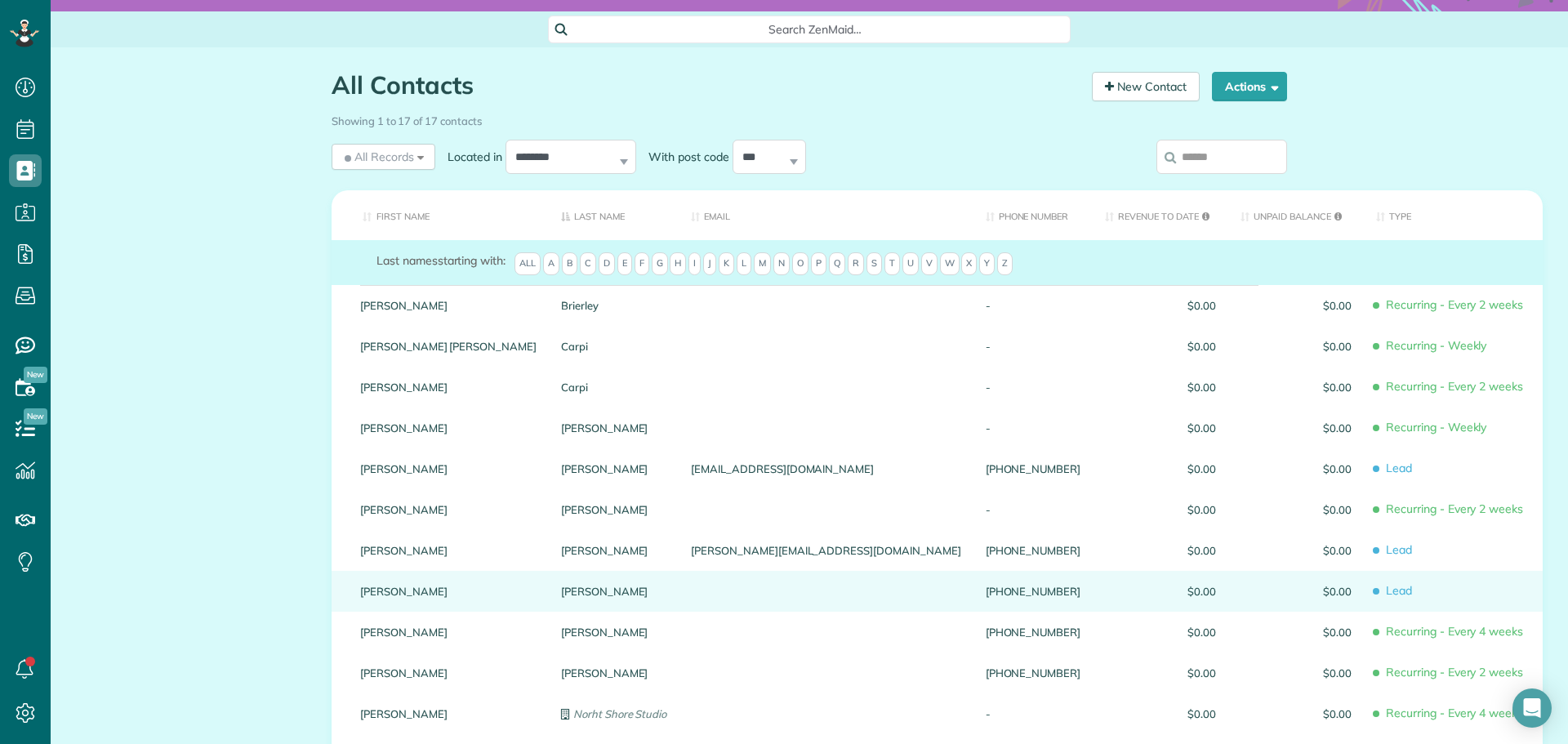 click at bounding box center [826, 591] 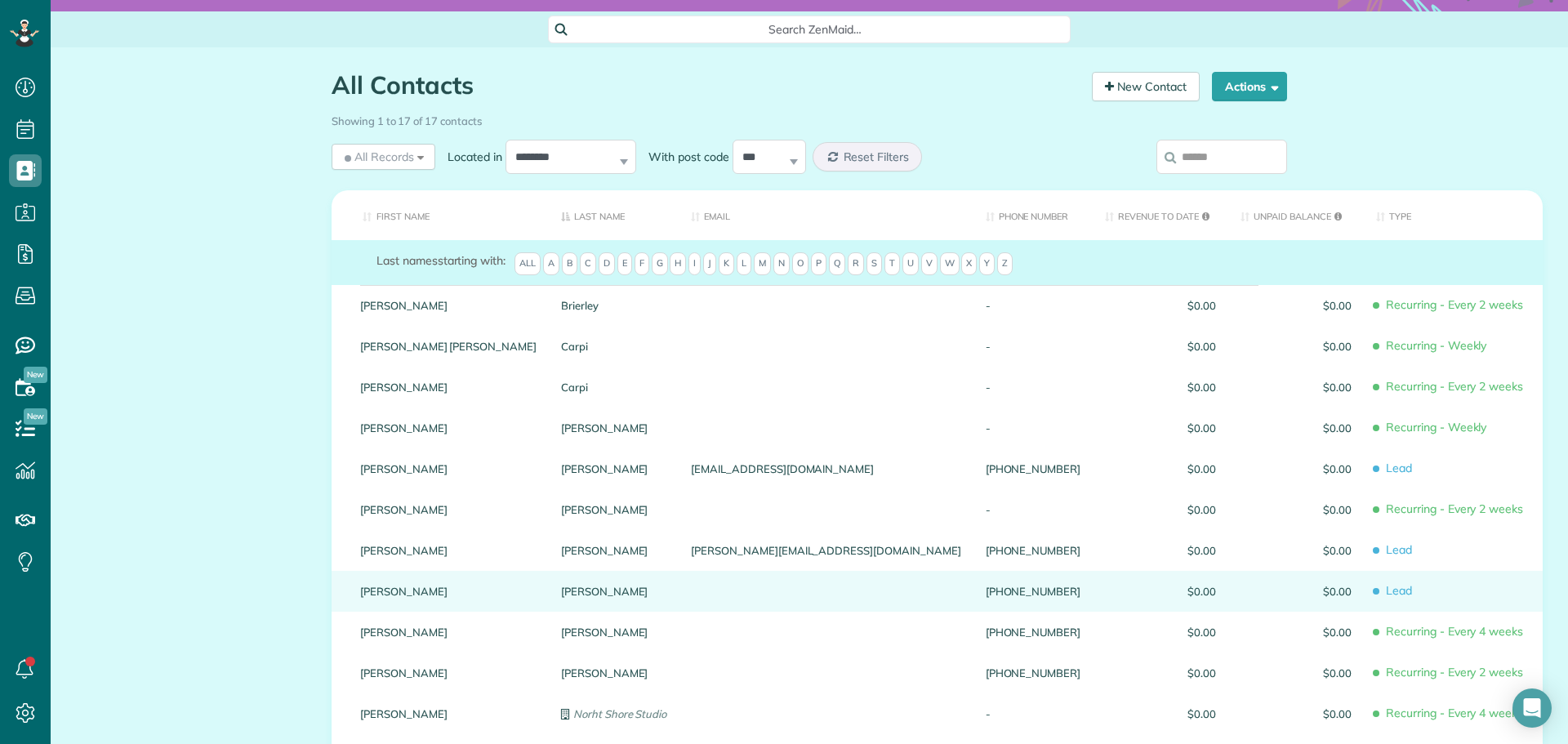 click on "(614) 600-7915" at bounding box center [1033, 591] 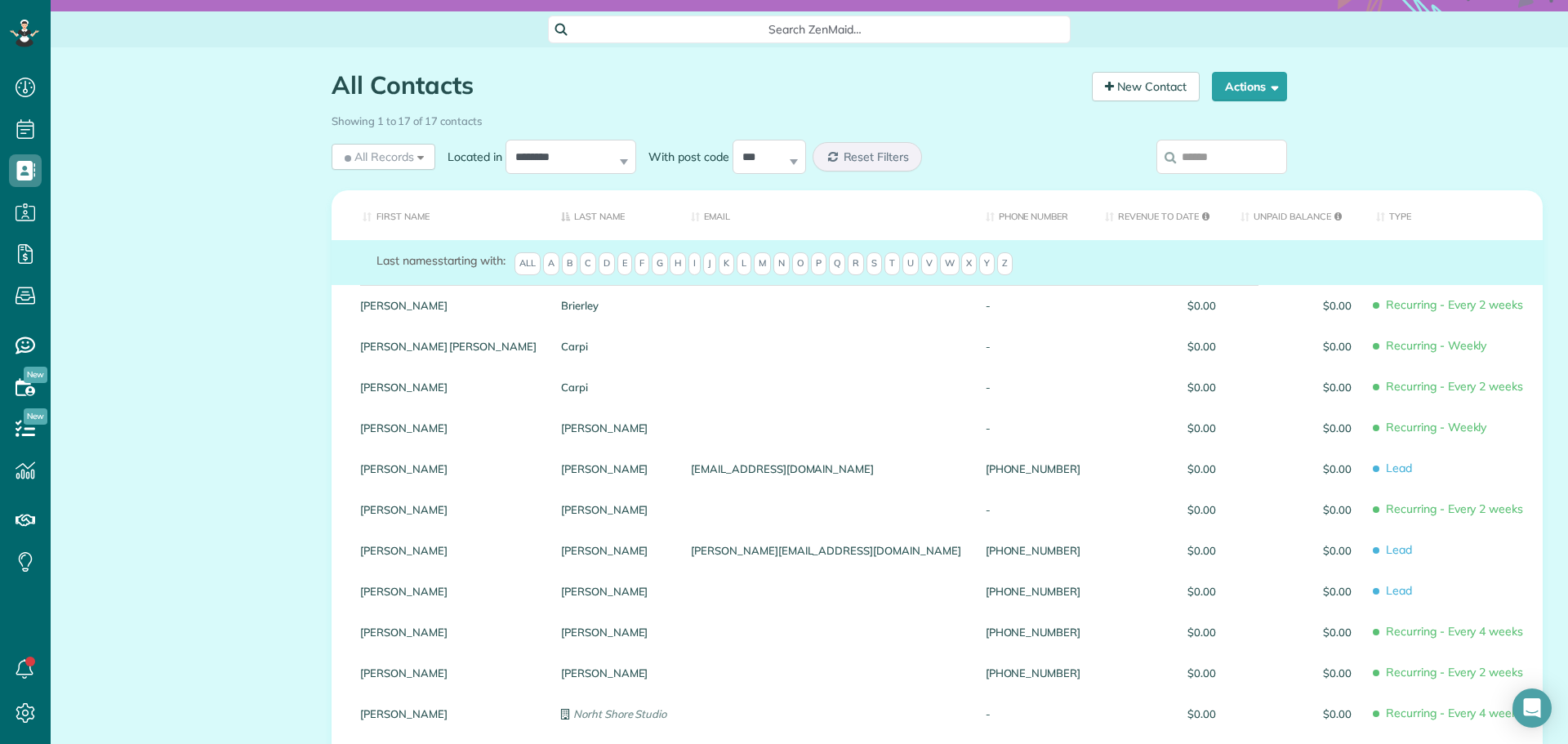 click on "(614) 600-7915" at bounding box center (1033, 591) 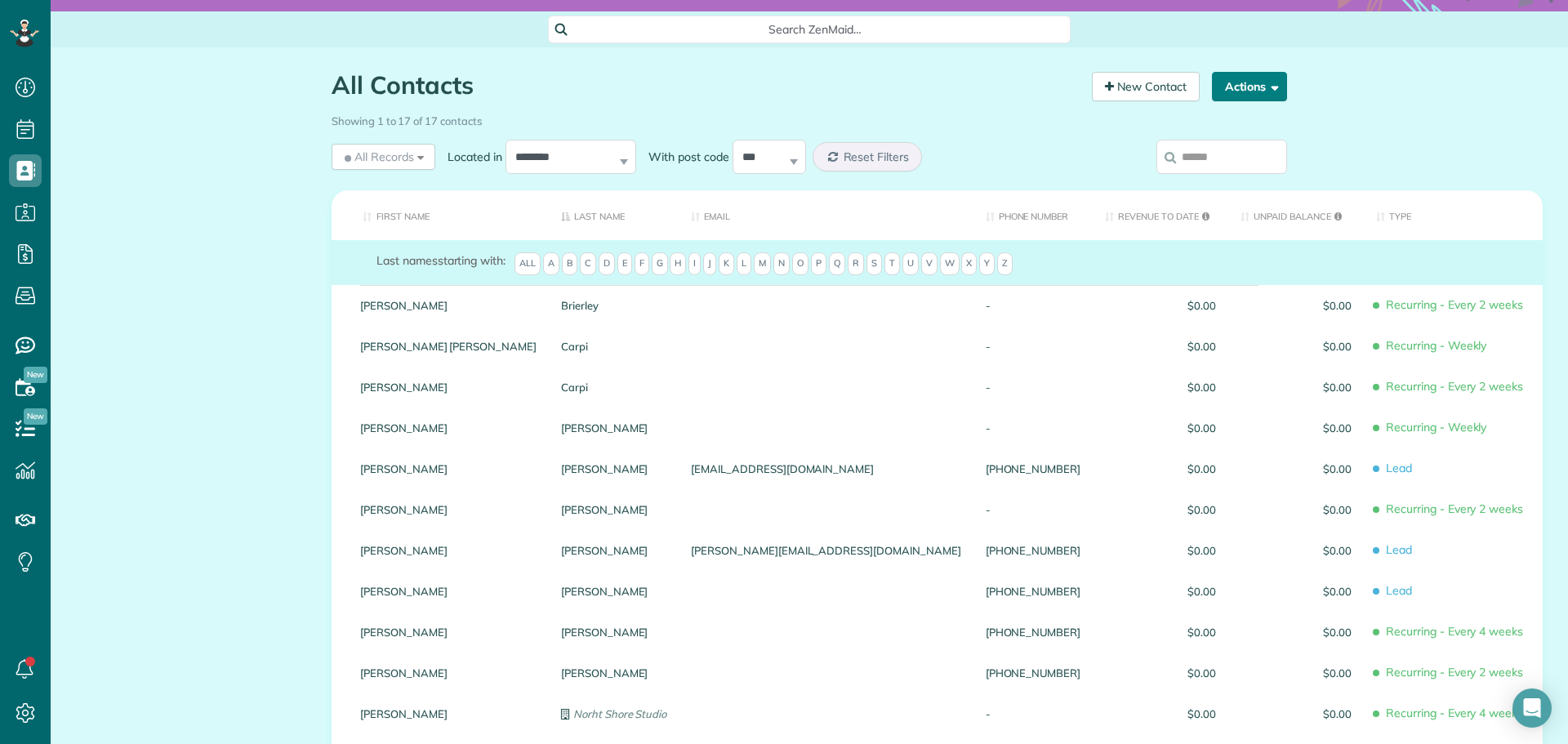click on "Actions" at bounding box center (1250, 87) 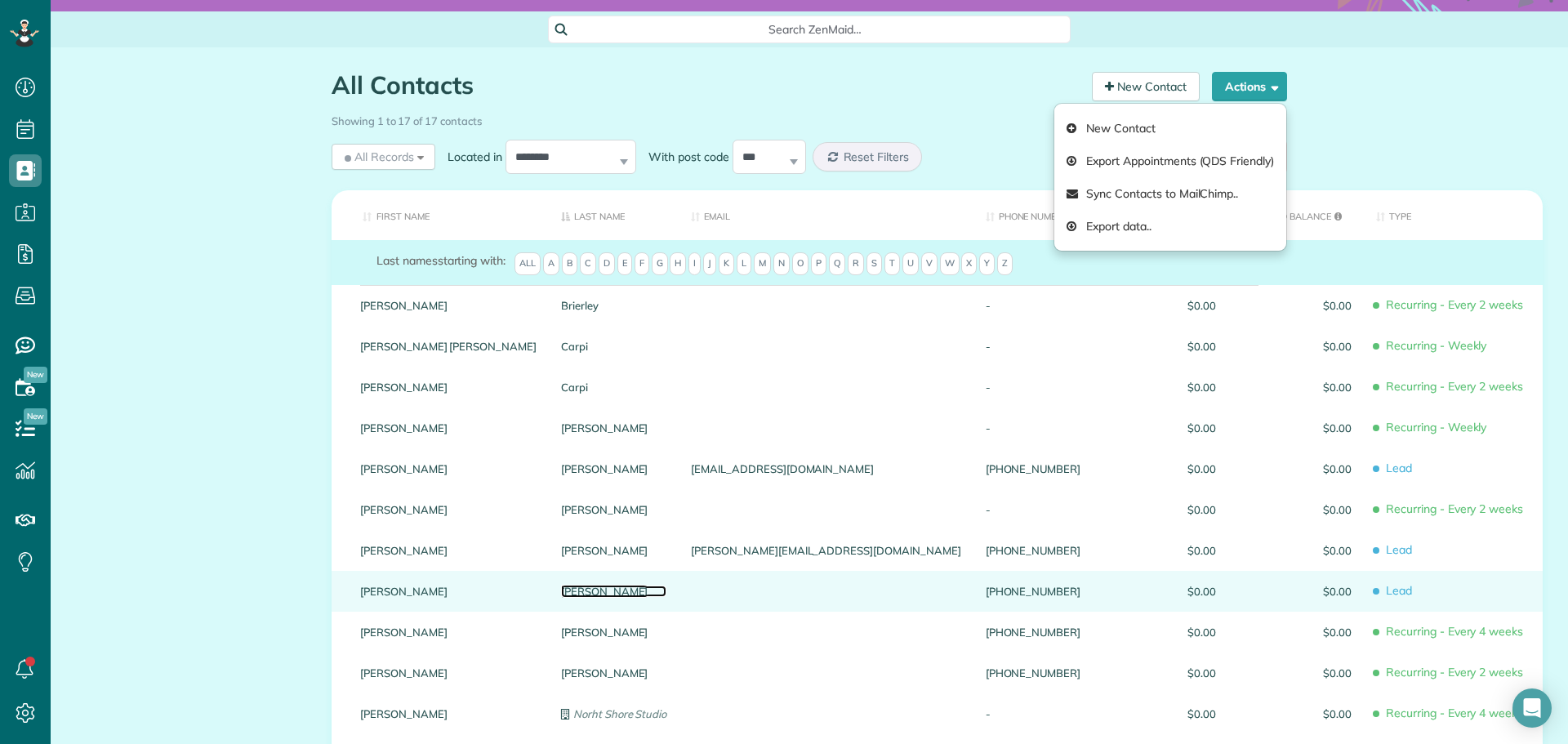 click on "McCarthy" at bounding box center (613, 591) 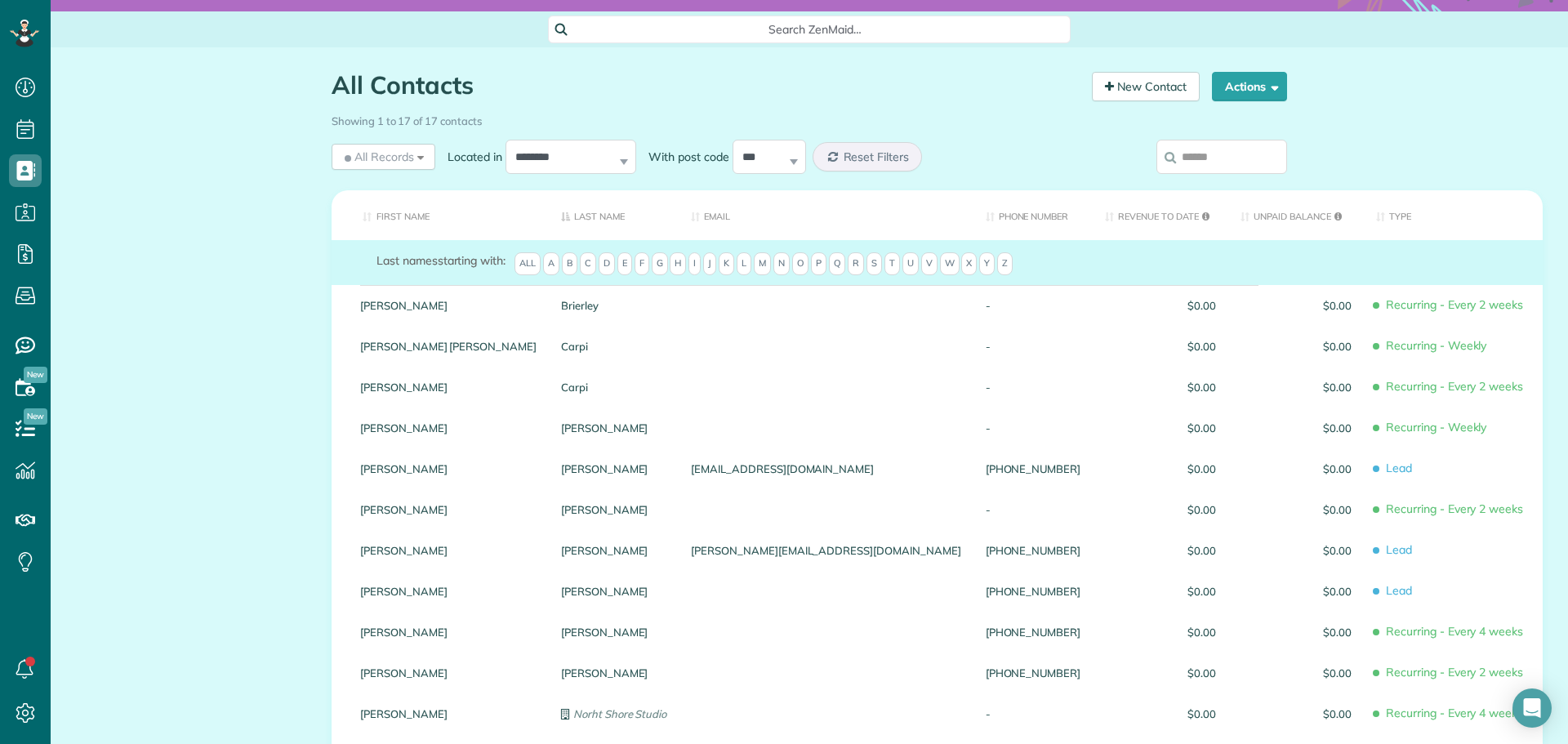 click on "McCarthy" at bounding box center (613, 591) 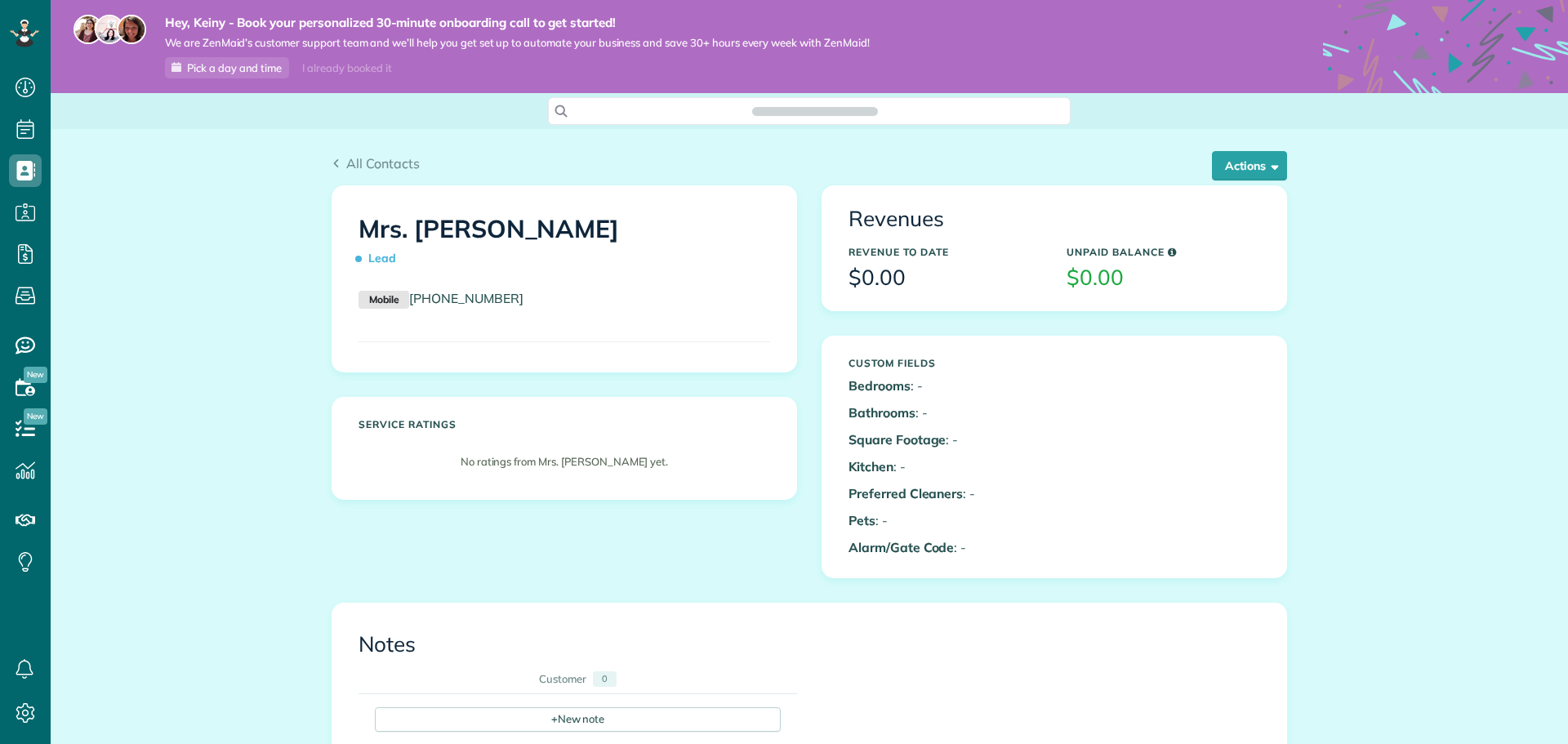 scroll, scrollTop: 0, scrollLeft: 0, axis: both 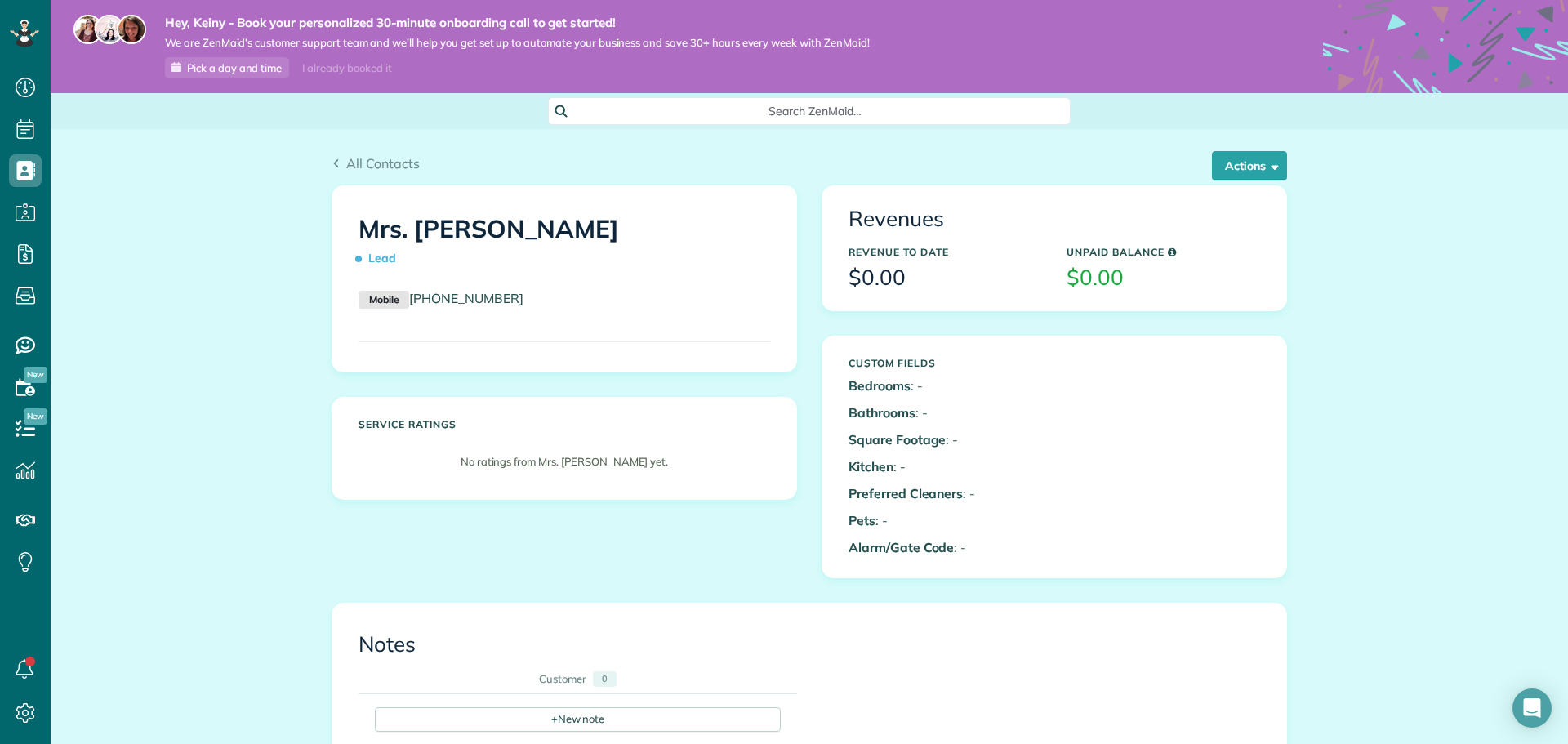 click on "Mrs. Paul McCarthy
Lead" at bounding box center [564, 244] 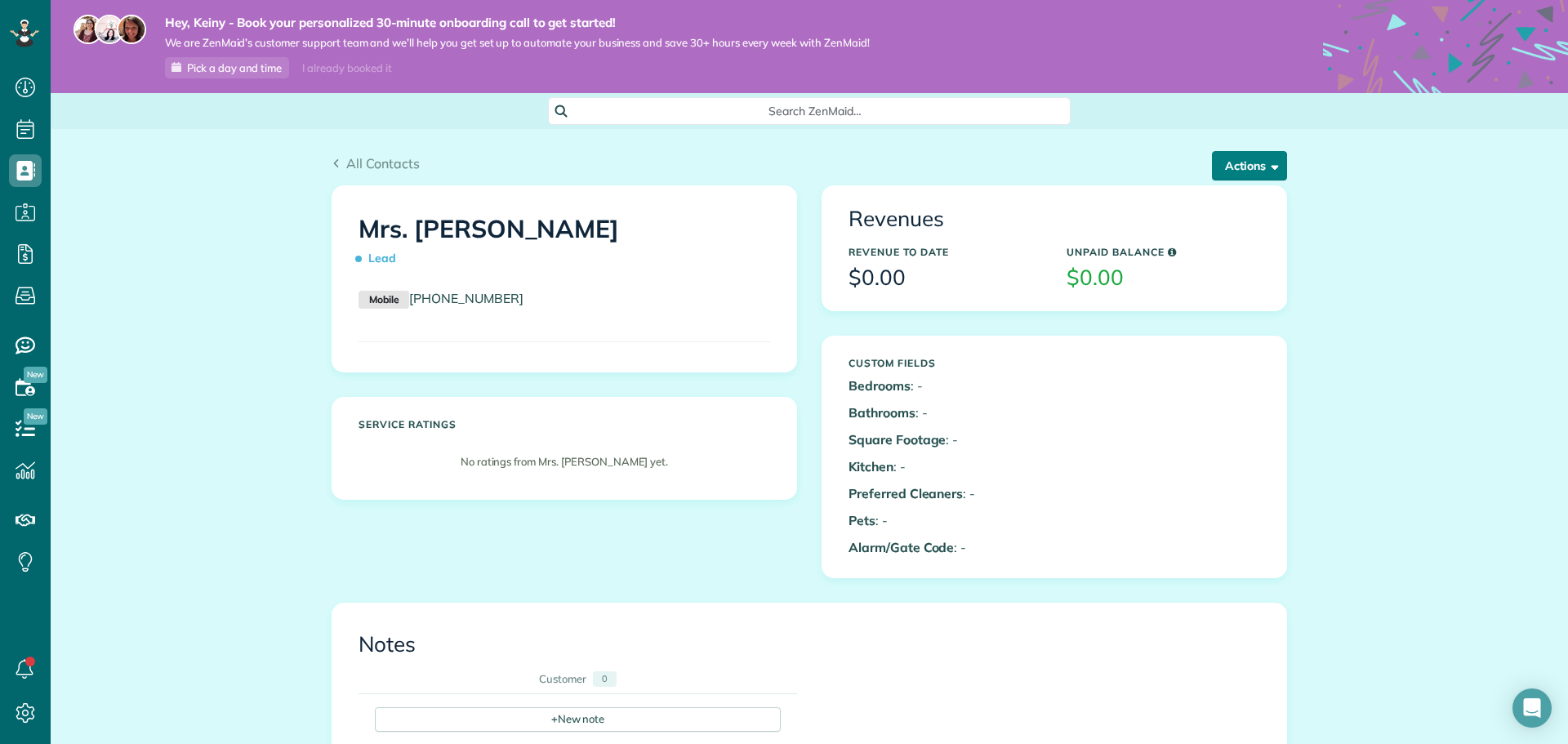 click on "Actions" at bounding box center [1250, 166] 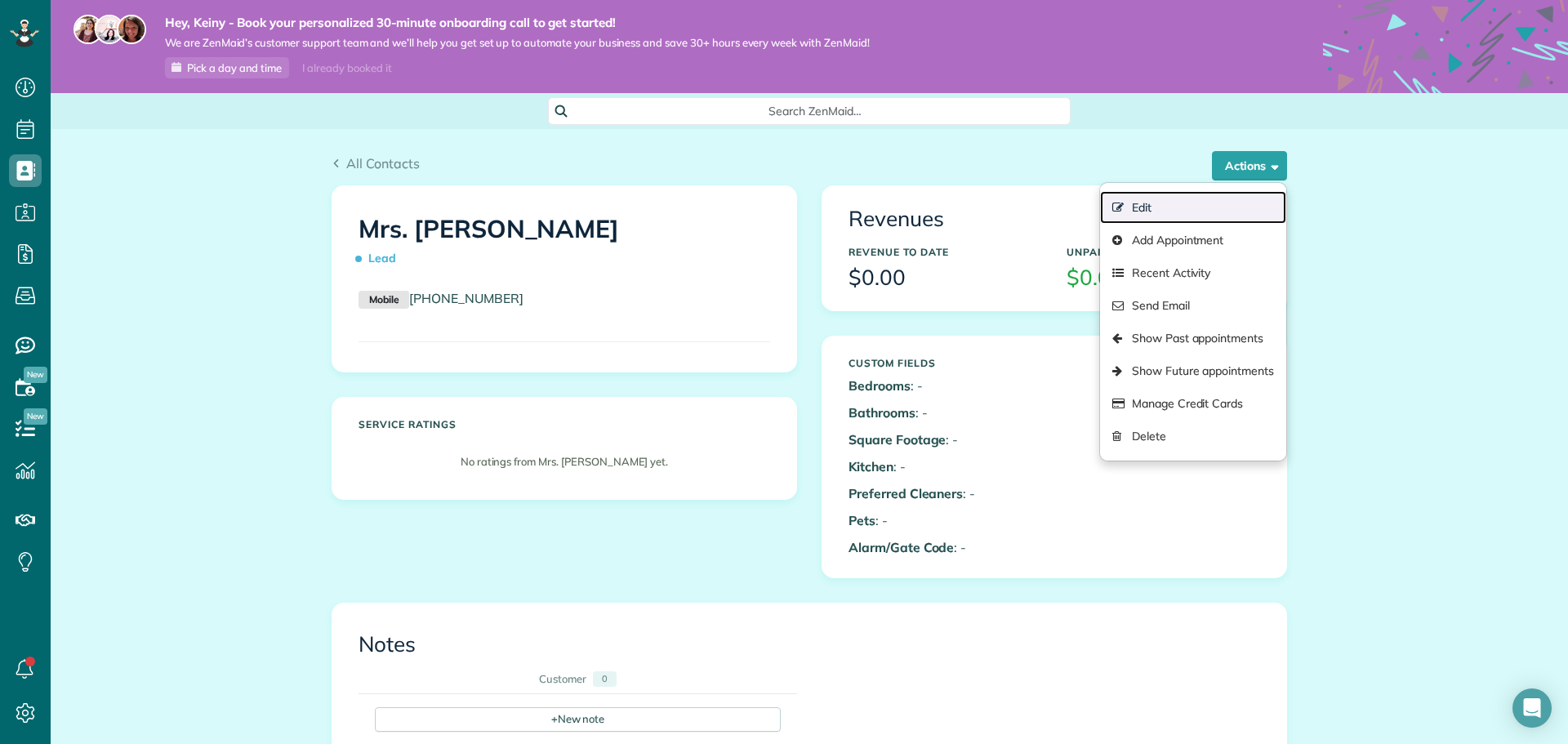 click on "Edit" at bounding box center [1193, 207] 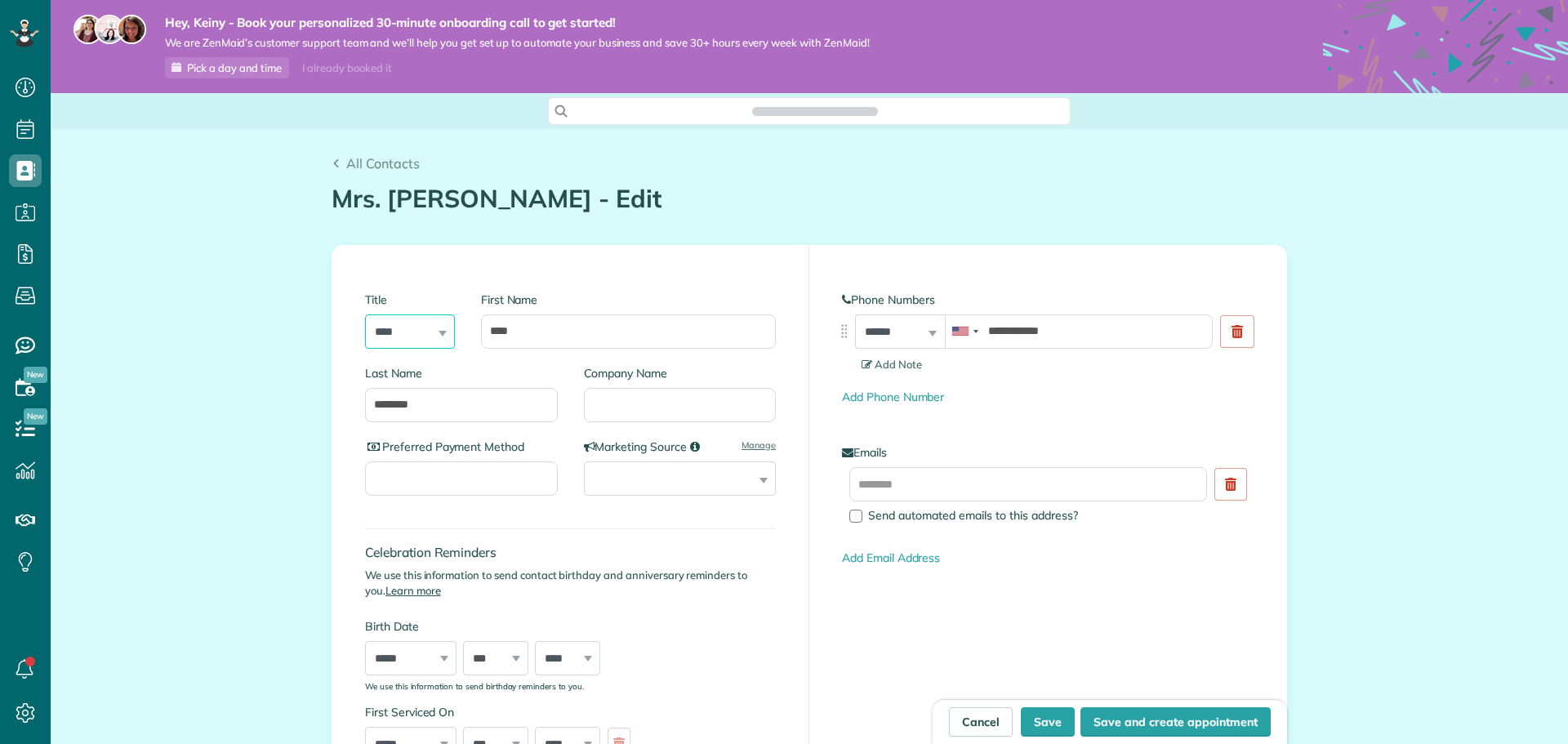 click on "***
****
***
***" at bounding box center [410, 332] 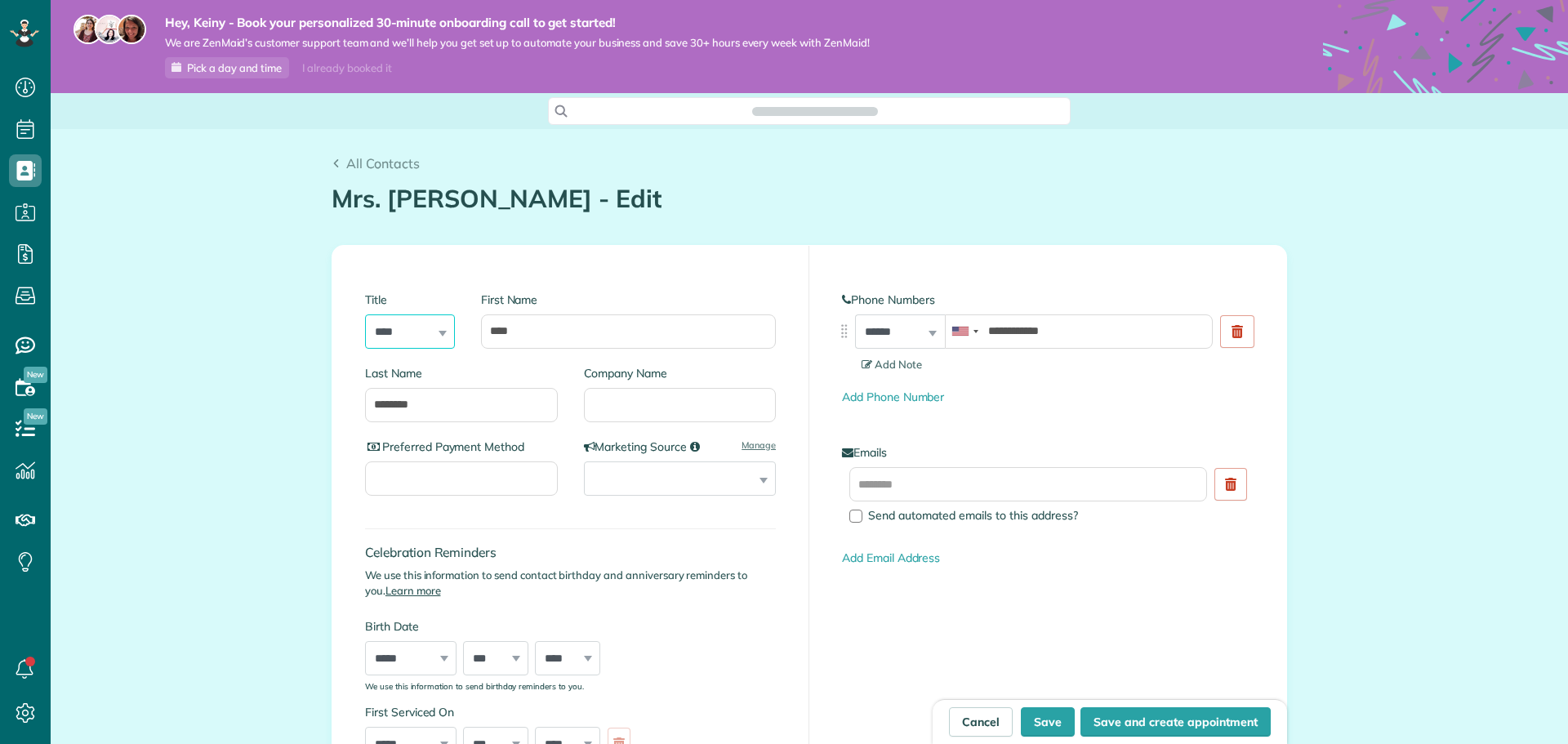 scroll, scrollTop: 0, scrollLeft: 0, axis: both 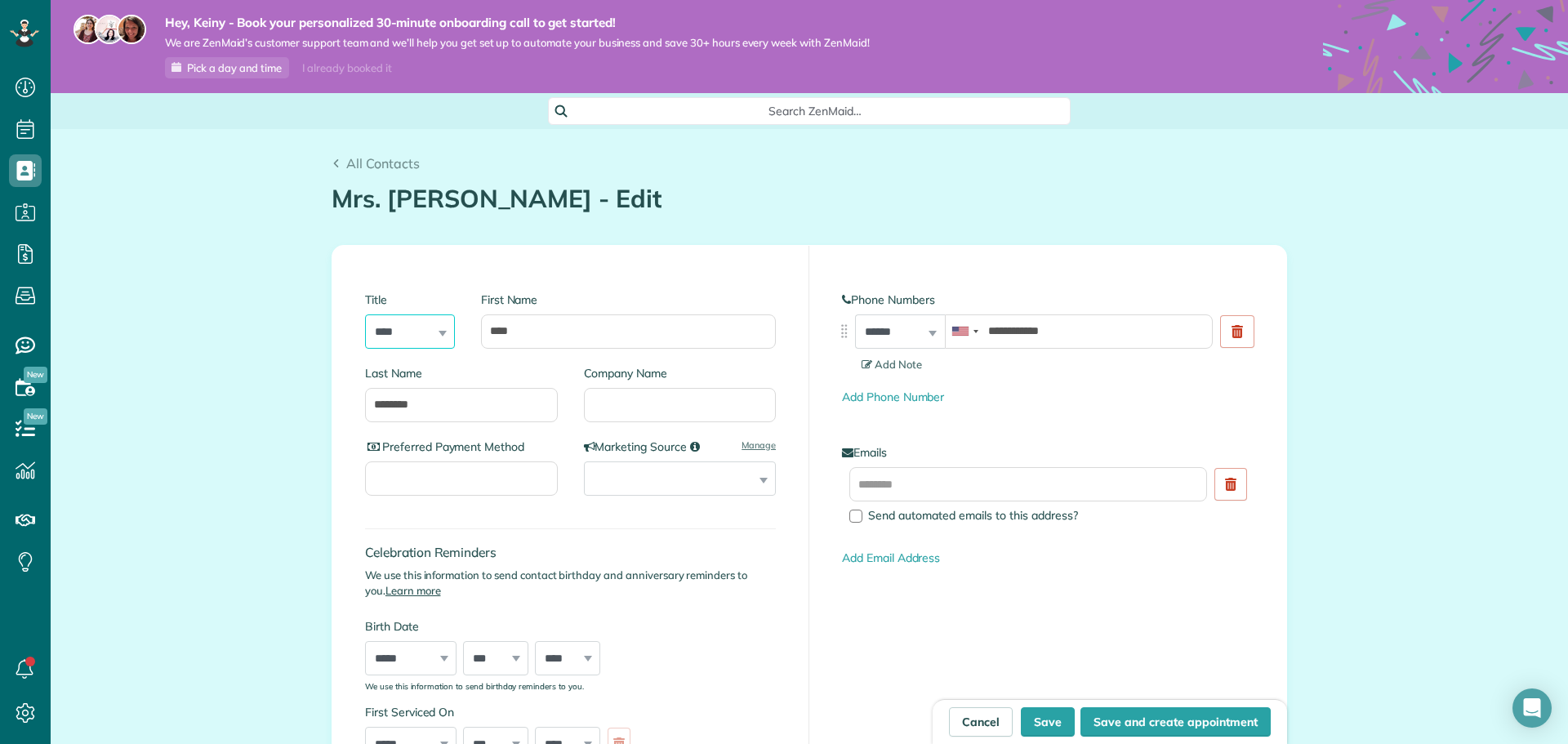 type on "**********" 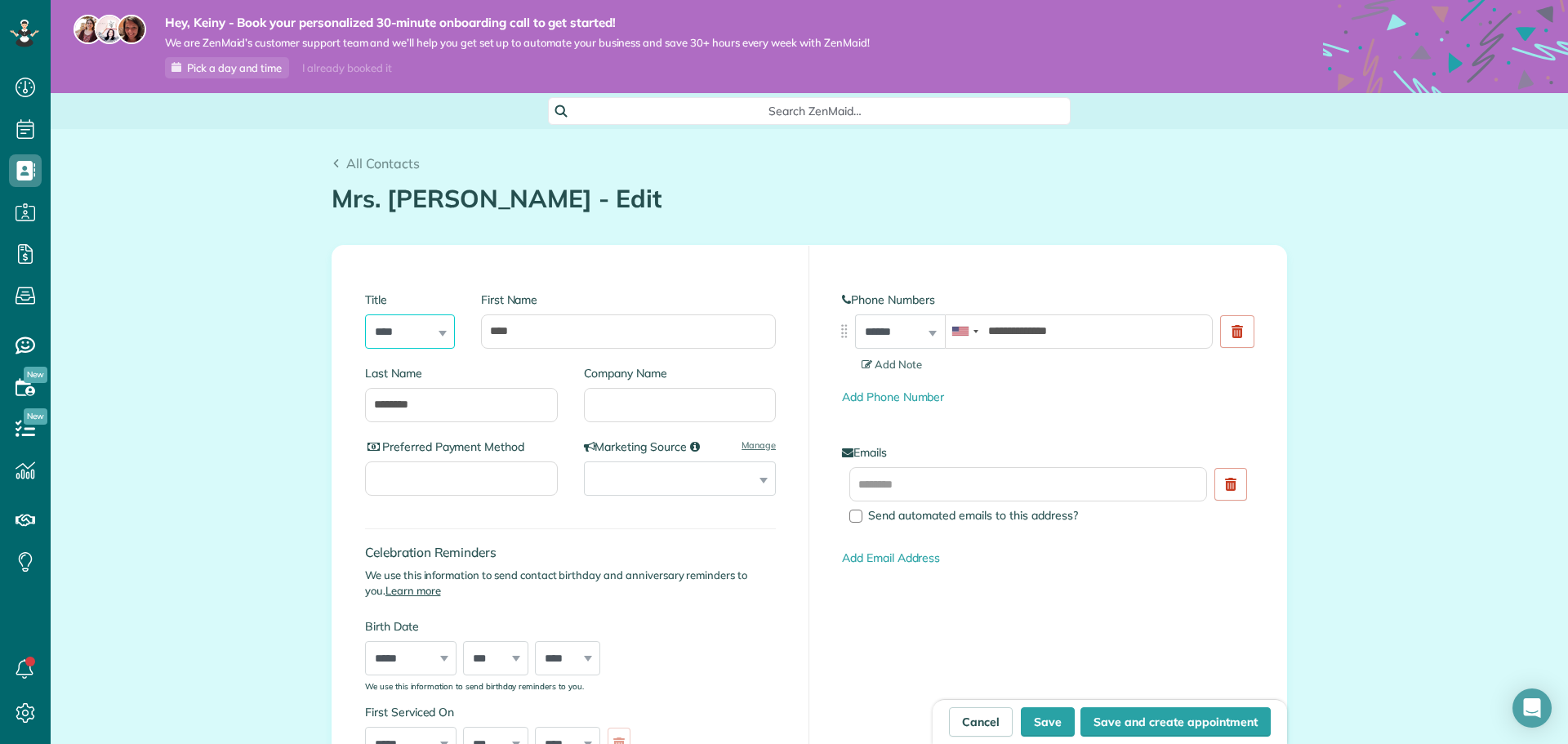 scroll, scrollTop: 744, scrollLeft: 51, axis: both 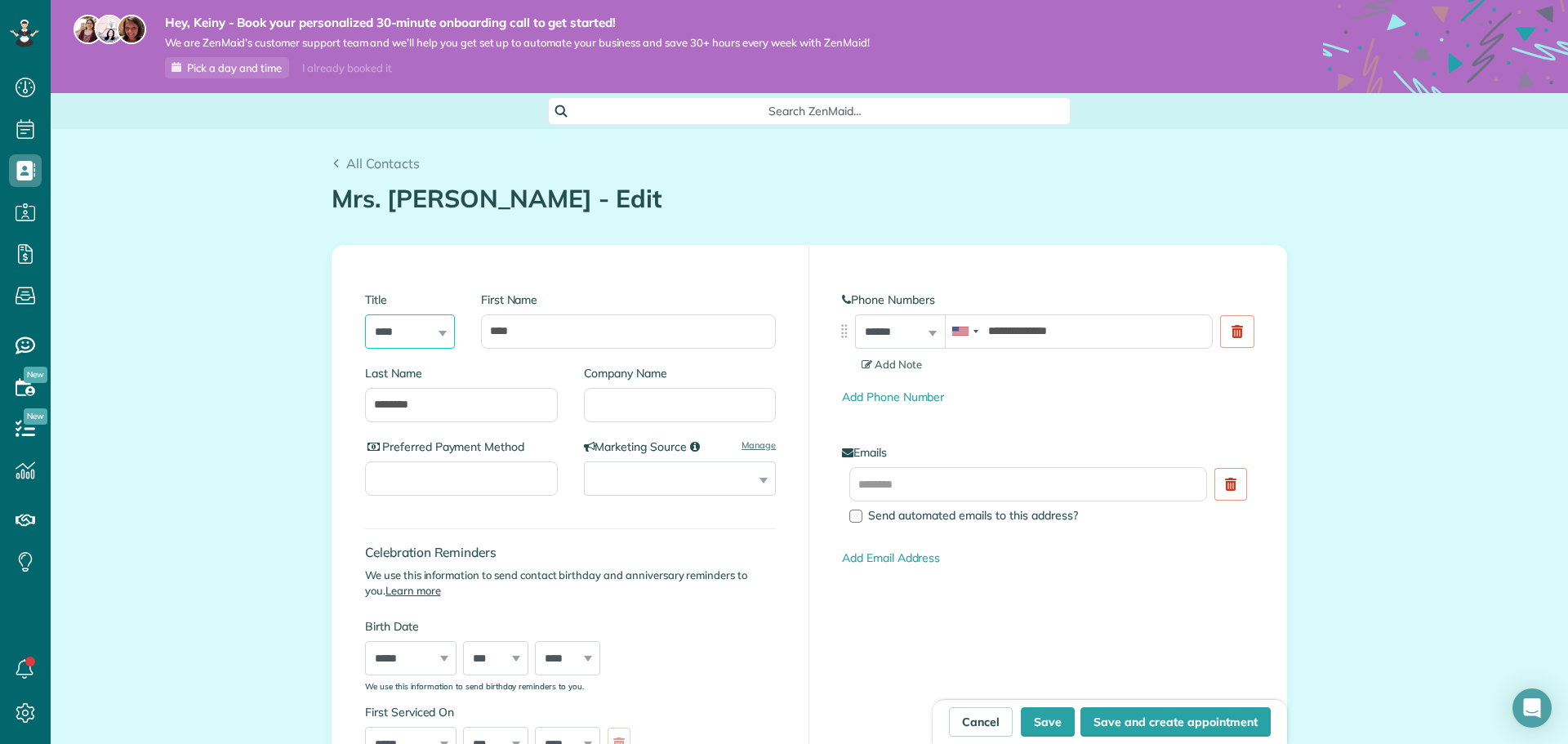 select on "***" 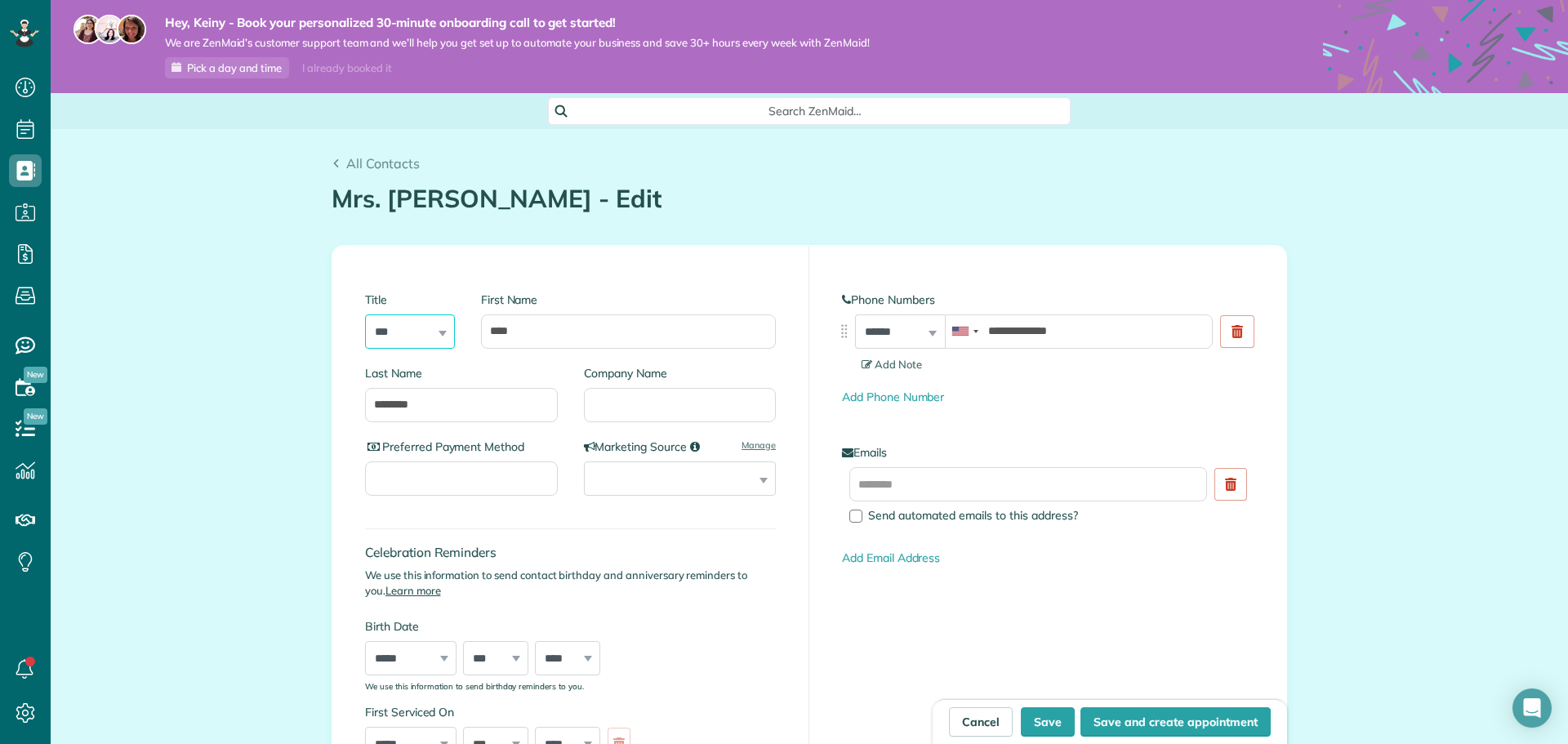 click on "***
****
***
***" at bounding box center (410, 332) 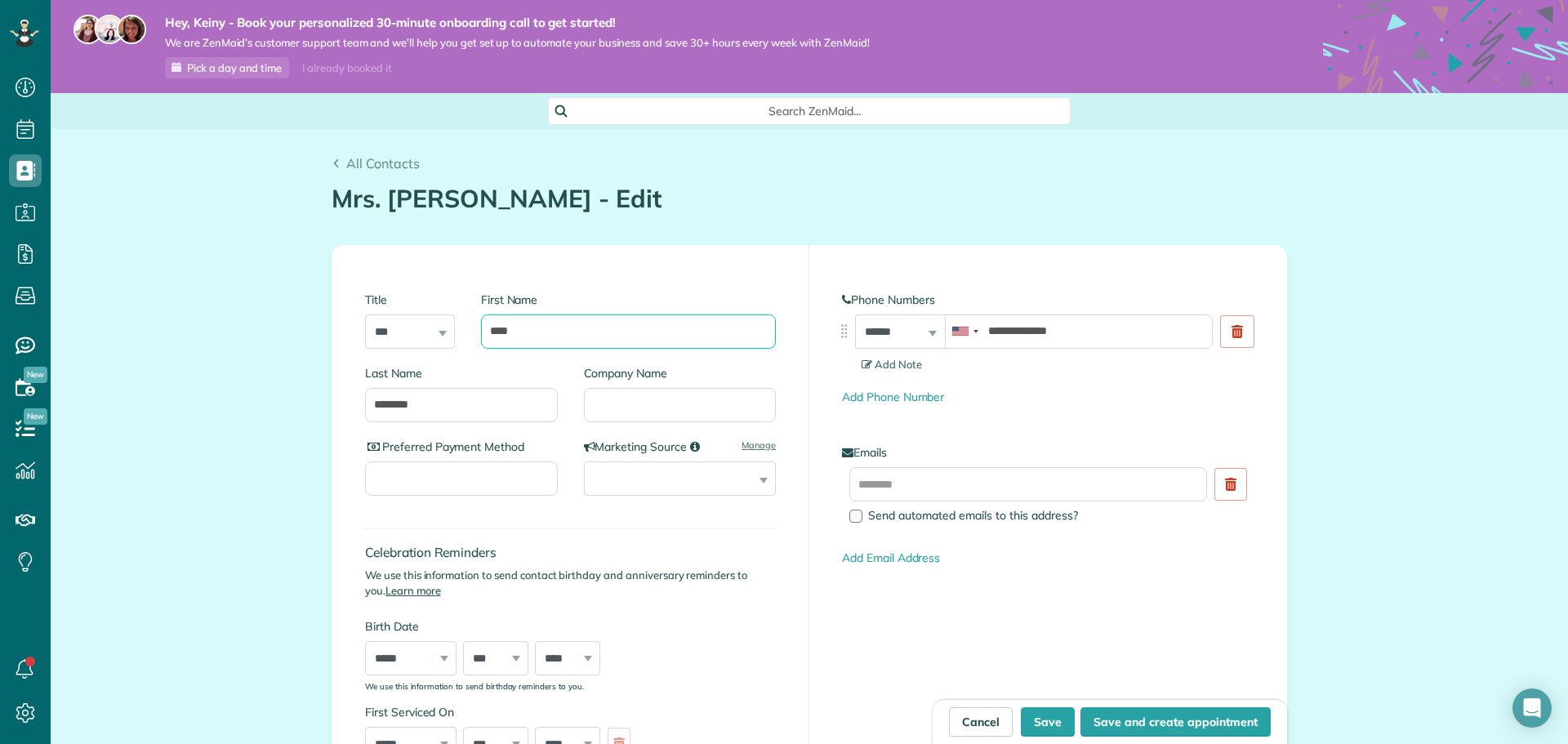 click on "****" at bounding box center [628, 332] 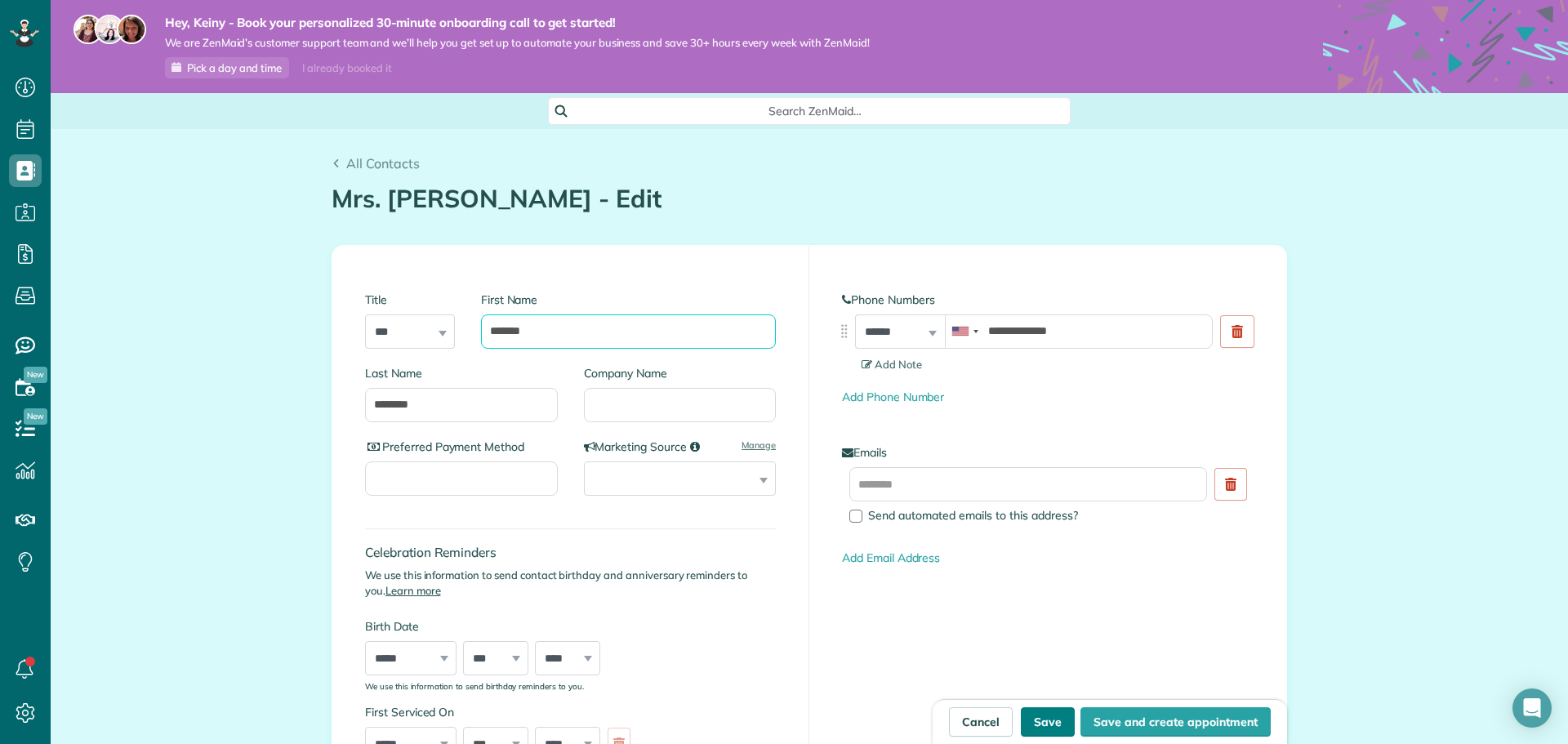type on "*******" 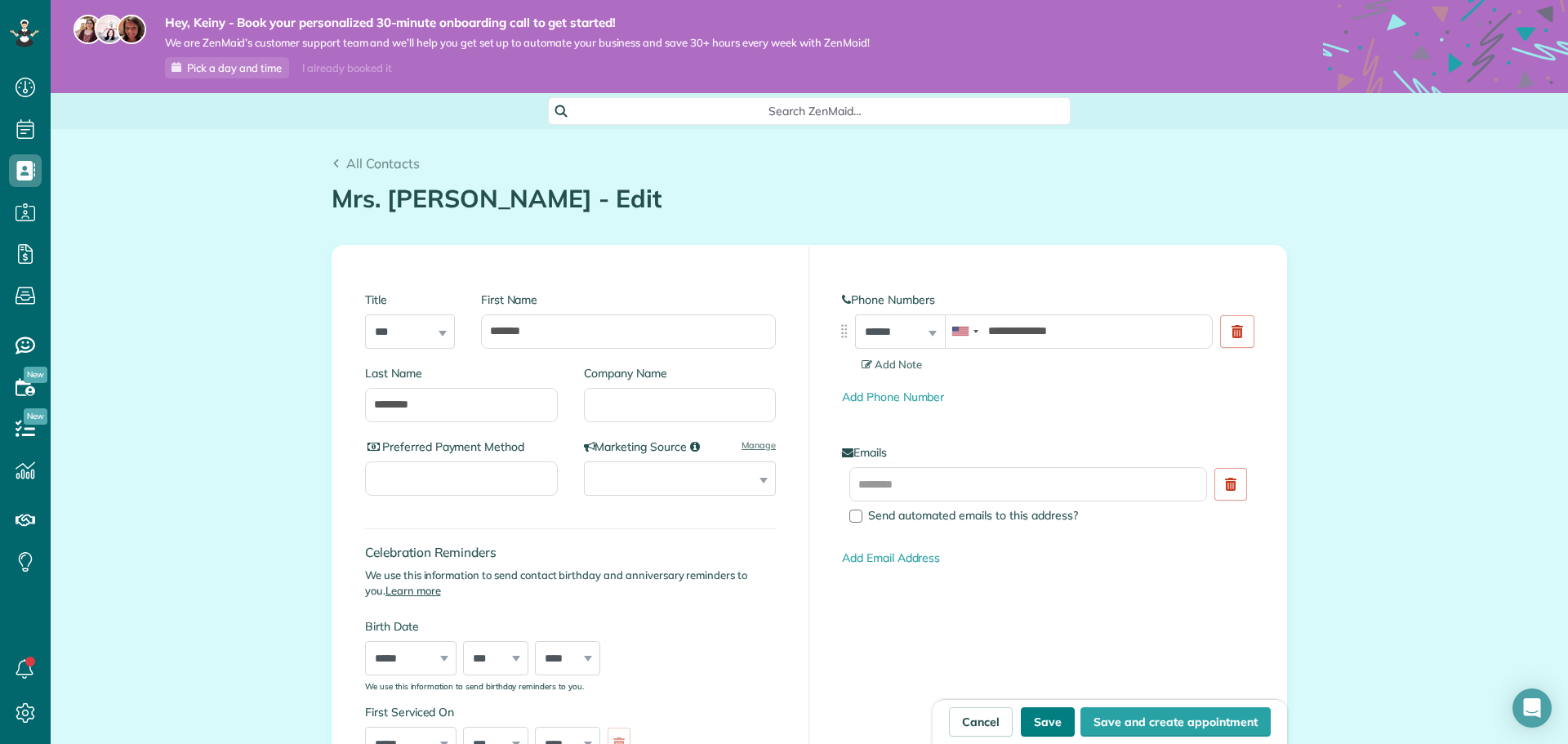 click on "Save" at bounding box center (1048, 722) 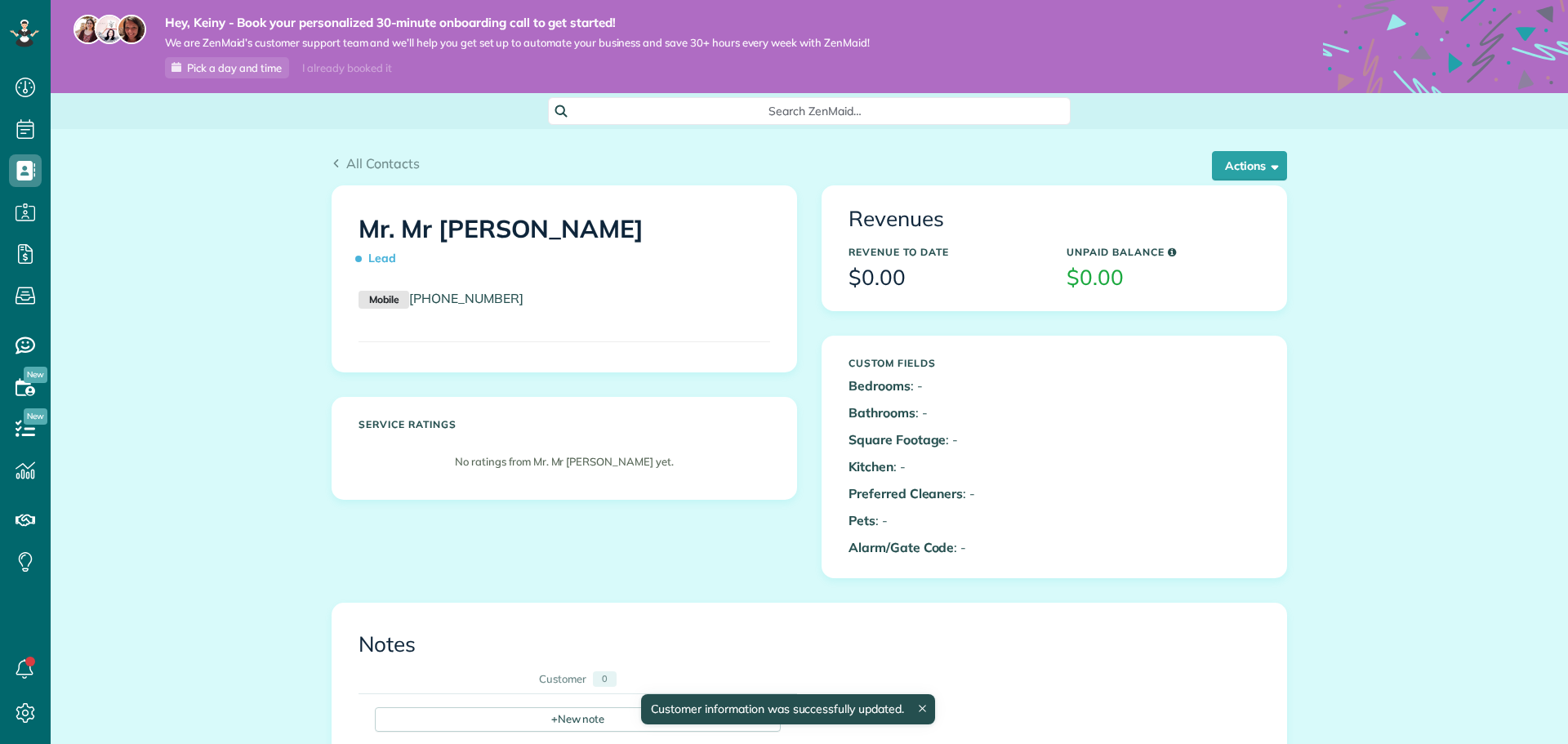 scroll, scrollTop: 0, scrollLeft: 0, axis: both 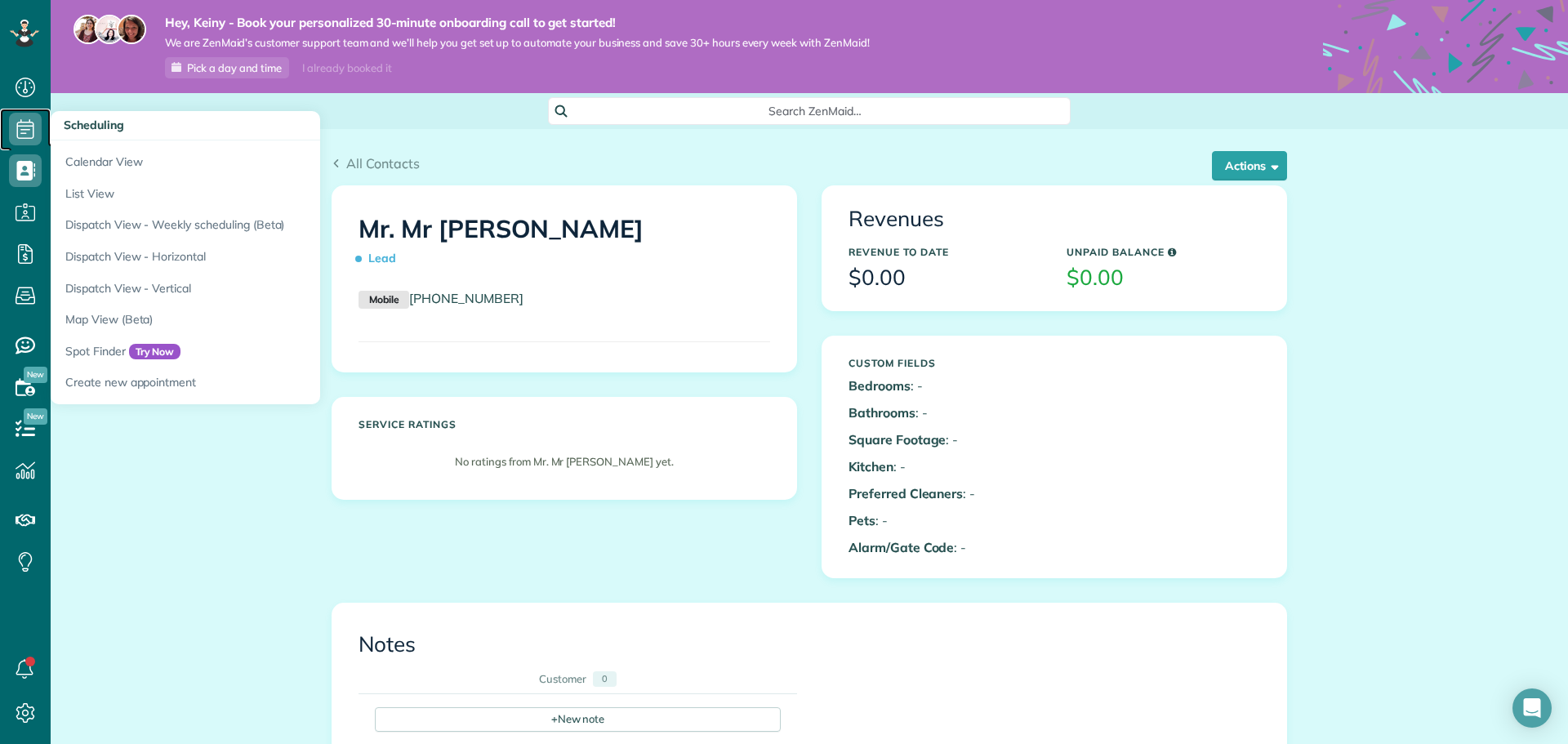 click on "Scheduling" at bounding box center (25, 145) 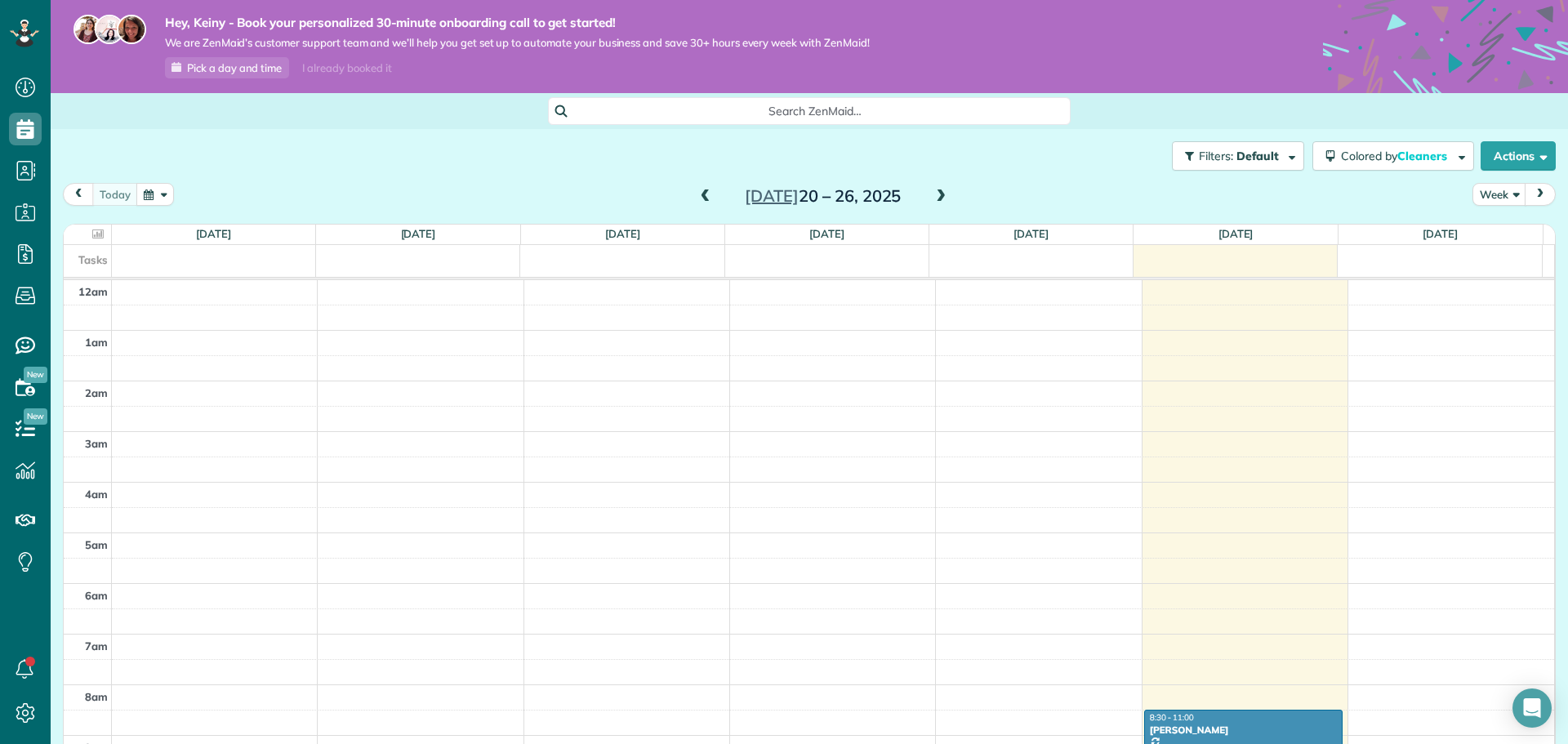 scroll, scrollTop: 0, scrollLeft: 0, axis: both 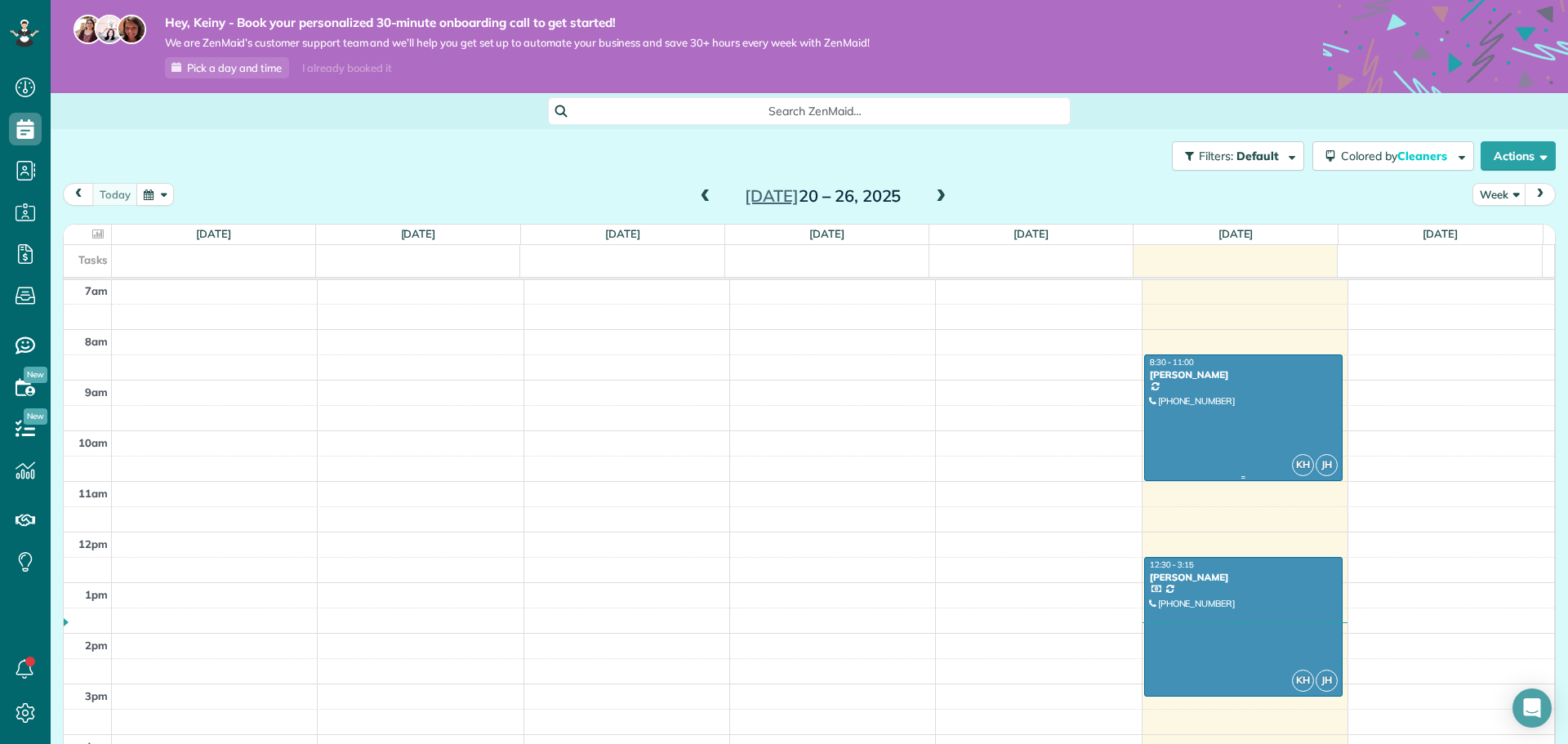 click at bounding box center (1243, 417) 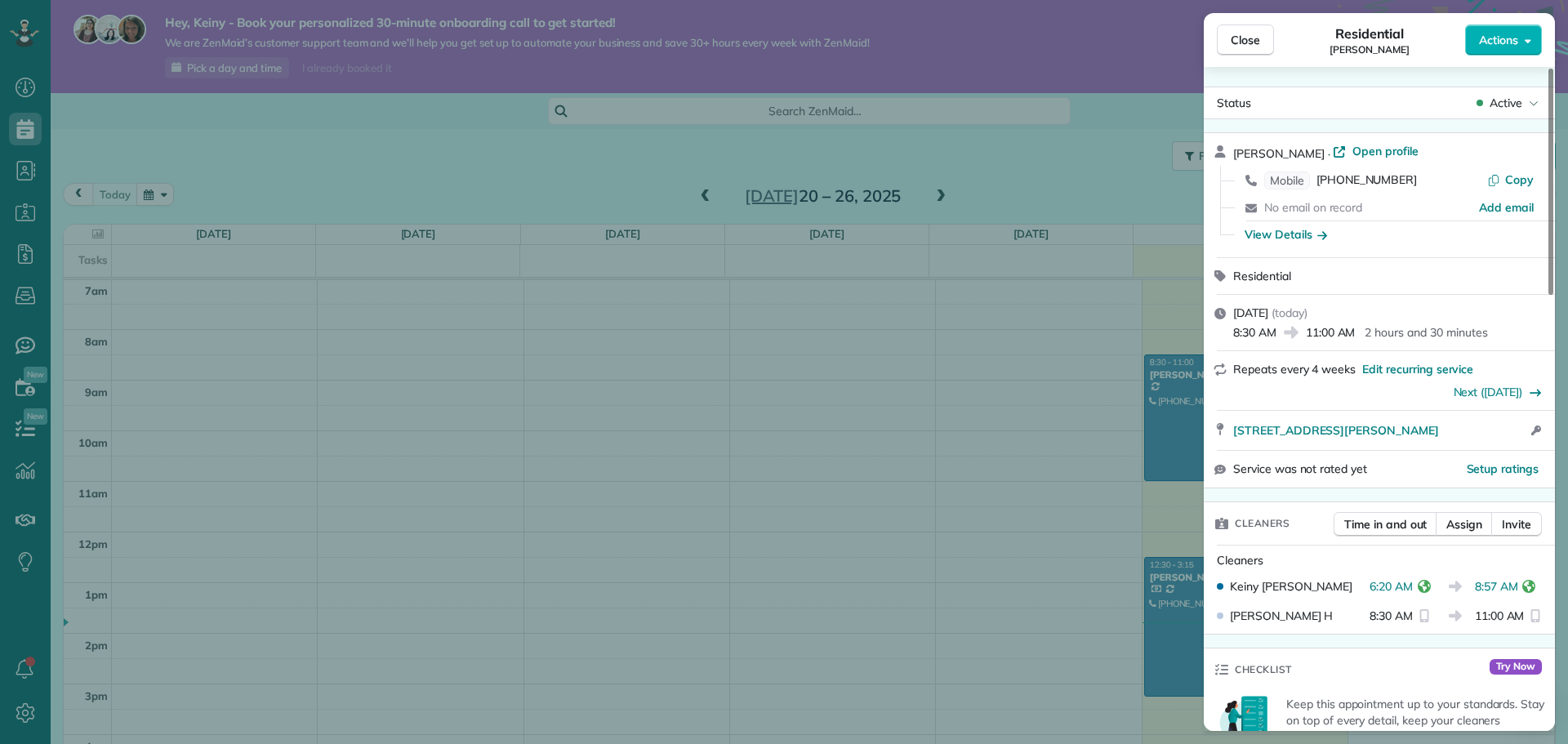 click on "Close Residential Lisa McKenna Actions Status Active Lisa McKenna · Open profile Mobile (978) 807-8005 Copy No email on record Add email View Details Residential Friday, July 25, 2025 ( today ) 8:30 AM 11:00 AM 2 hours and 30 minutes Repeats every 4 weeks Edit recurring service Next (Aug 22) 15 Berry St Danvers MA 1926 Open access information Service was not rated yet Setup ratings Cleaners Time in and out Assign Invite Cleaners Keiny   Hughes 6:20 AM 8:57 AM Jonathan   H 8:30 AM 11:00 AM Checklist Try Now Keep this appointment up to your standards. Stay on top of every detail, keep your cleaners organised, and your client happy. Assign a checklist Watch a 5 min demo Billing Billing actions Price $250.00 Overcharge $0.00 Discount $0.00 Coupon discount - Primary tax - Secondary tax - Total appointment price $250.00 Tips collected New feature! $0.00 Unpaid Mark as paid Total including tip $250.00 Get paid online in no-time! Send an invoice and reward your cleaners with tips Charge customer credit card - Venmo" at bounding box center (784, 372) 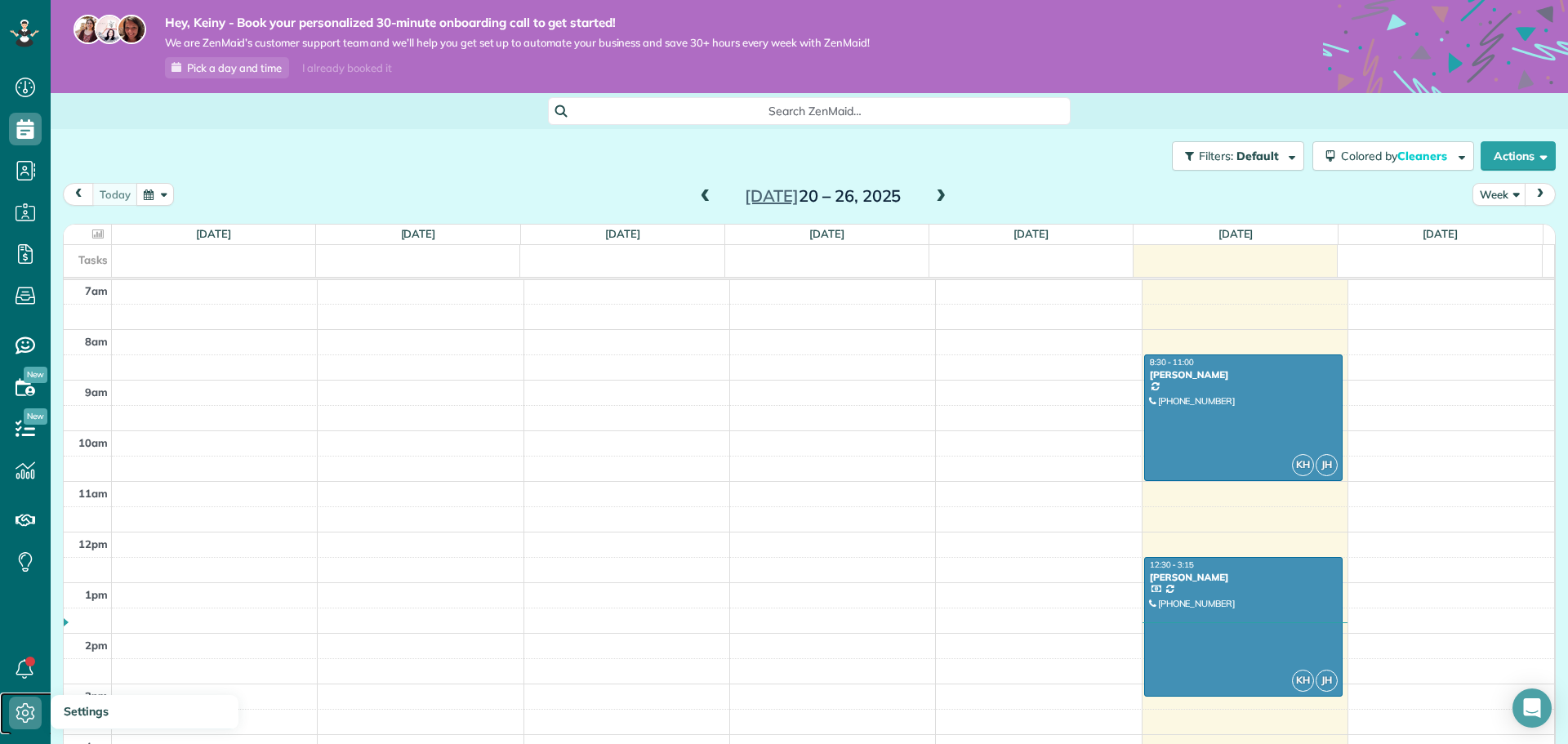 click 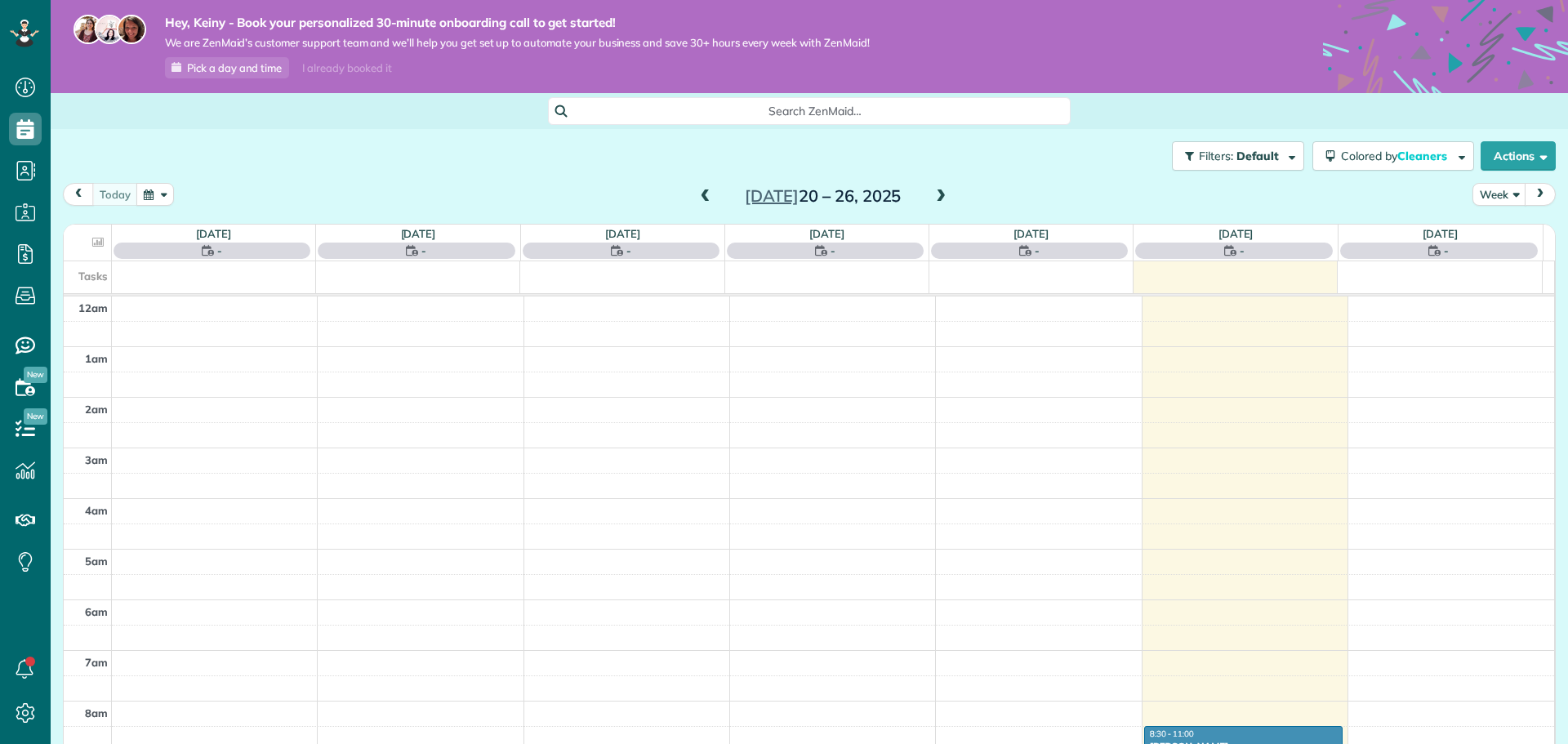 scroll, scrollTop: 0, scrollLeft: 0, axis: both 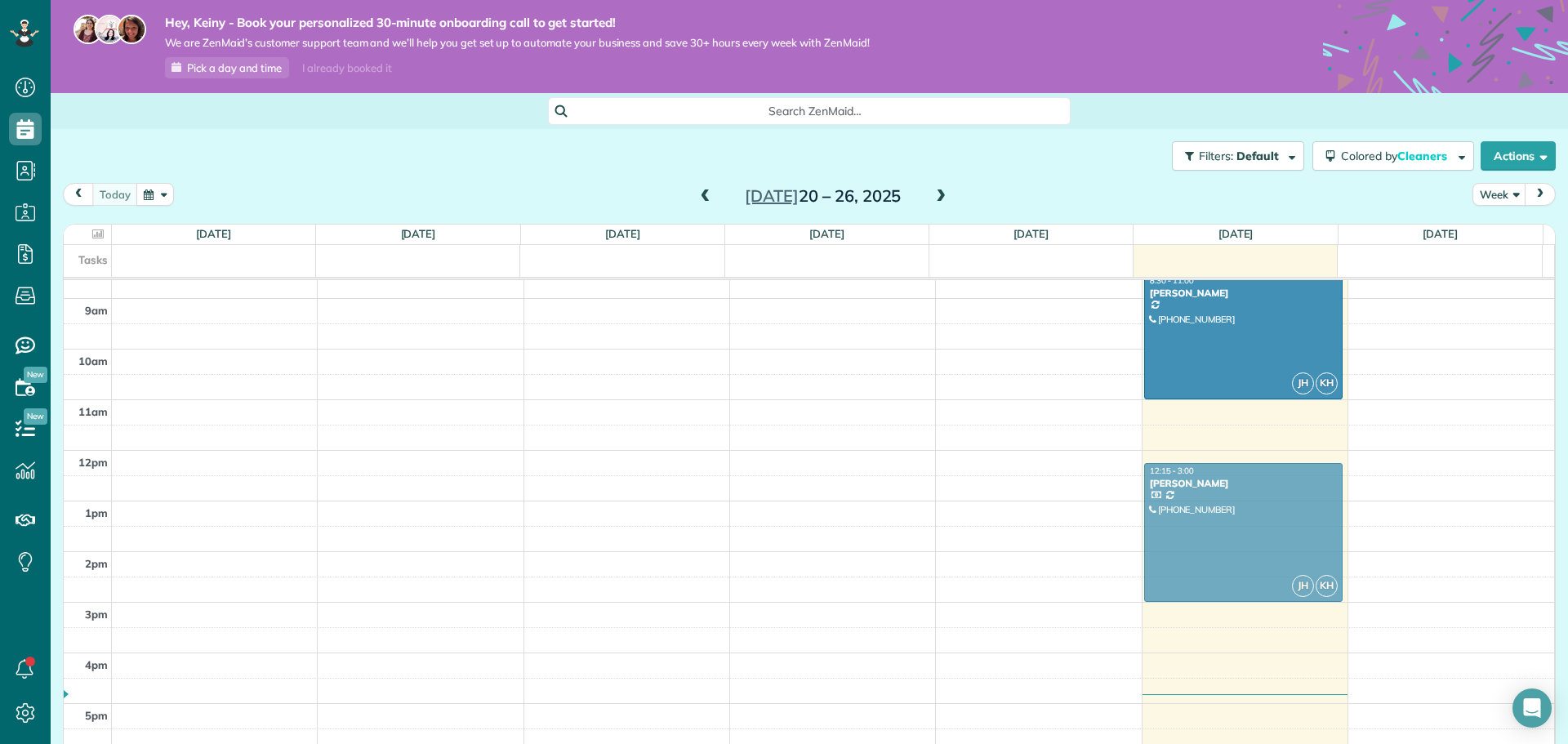 drag, startPoint x: 1229, startPoint y: 670, endPoint x: 1224, endPoint y: 503, distance: 167.07483 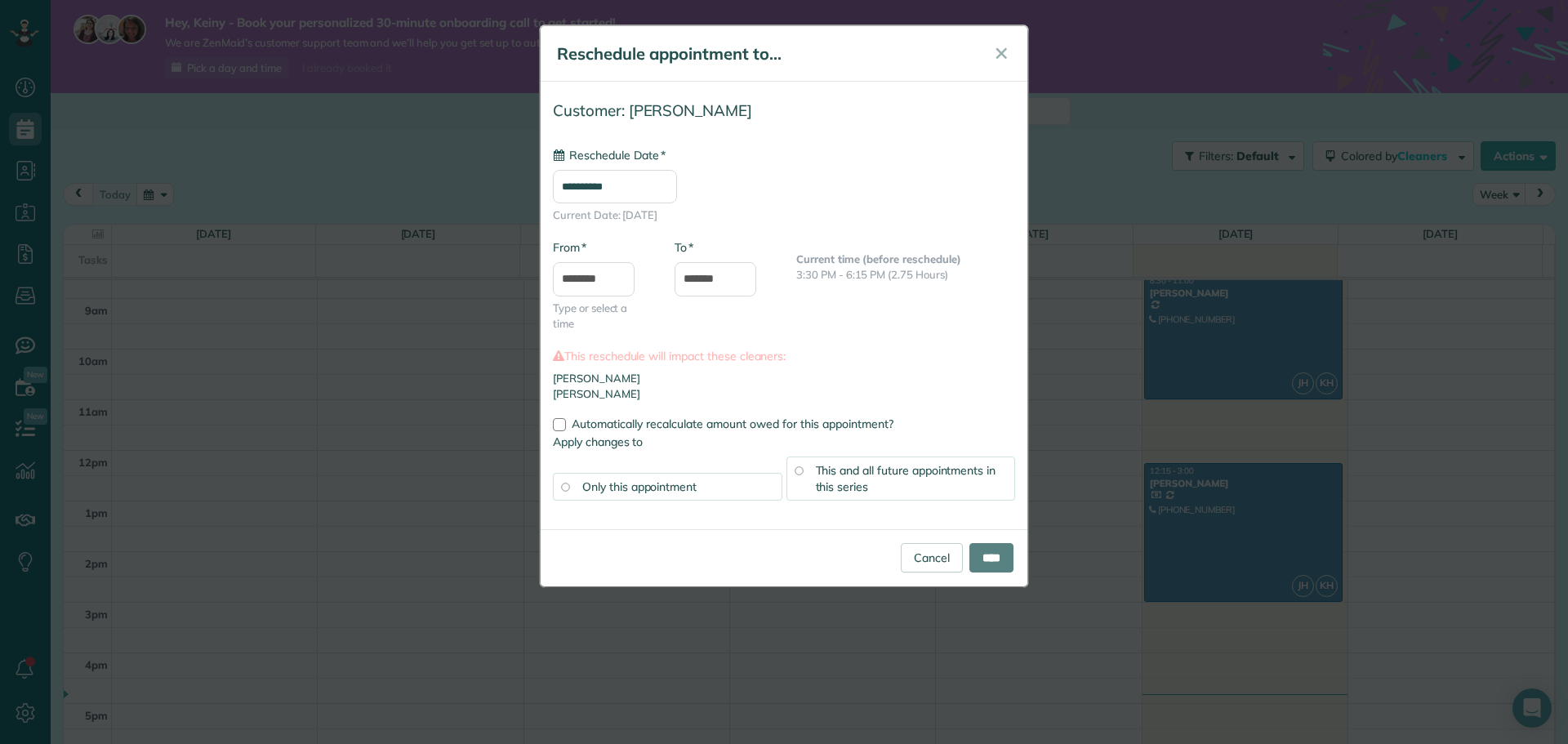 type on "**********" 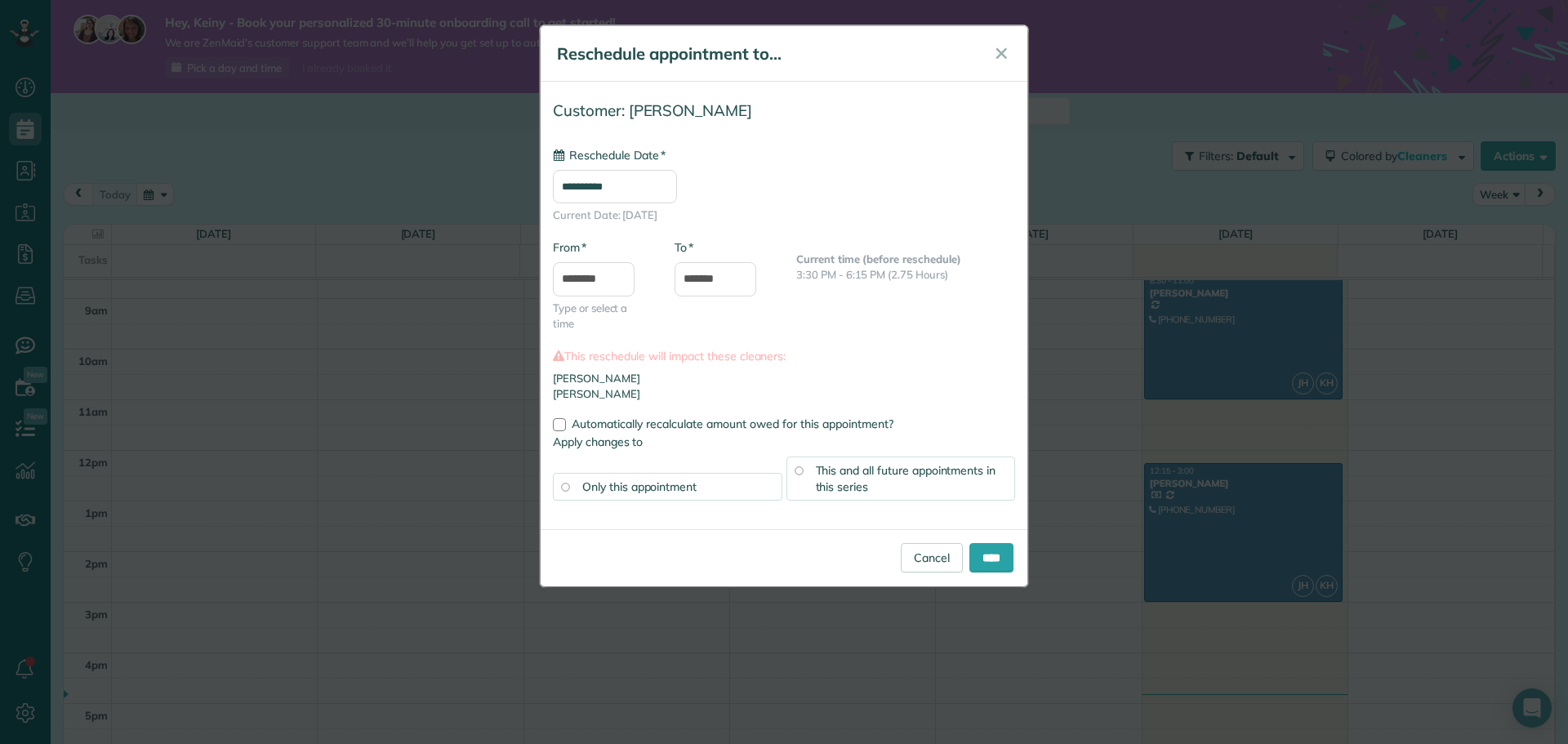 click on "This and all future appointments in this series" at bounding box center [906, 479] 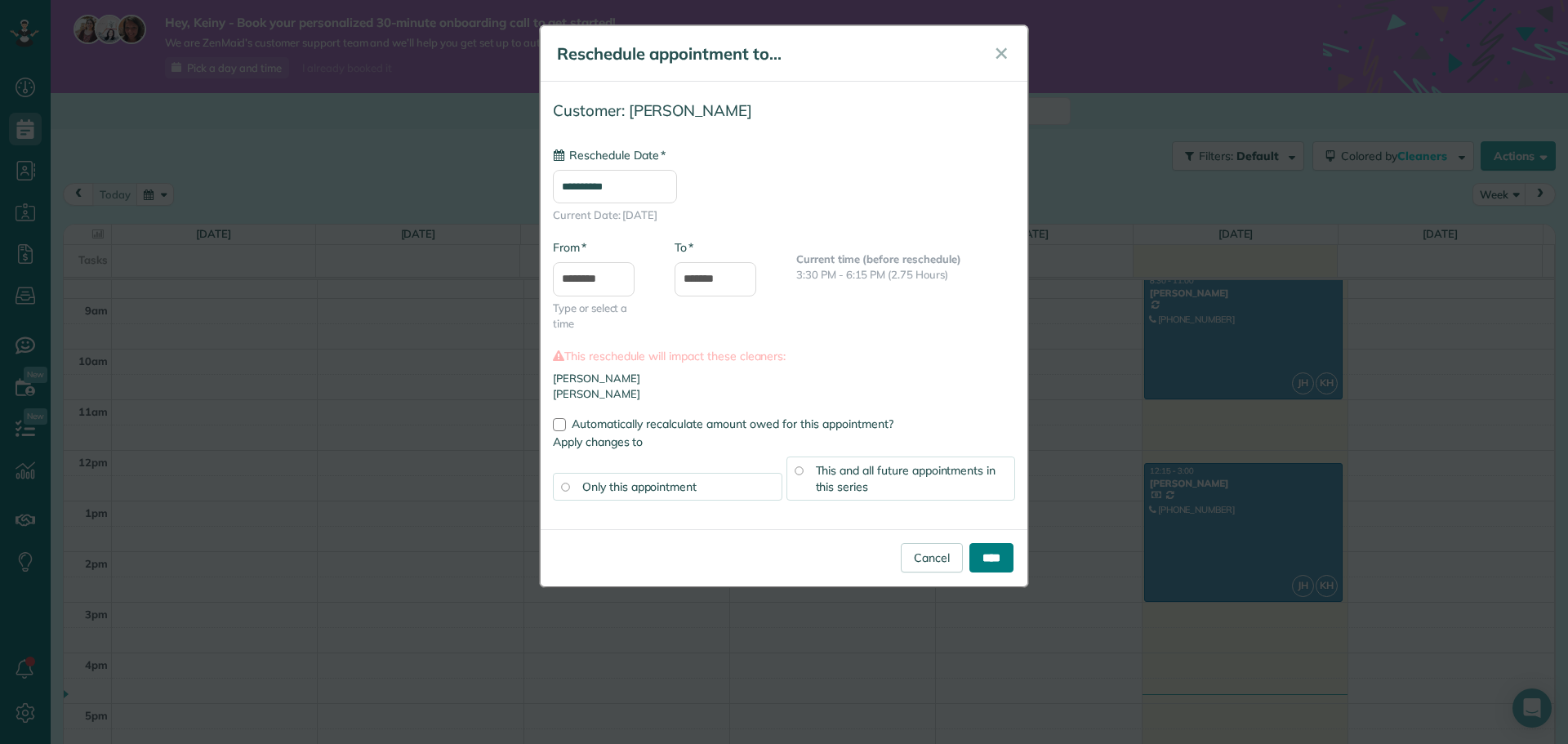 click on "****" at bounding box center (991, 558) 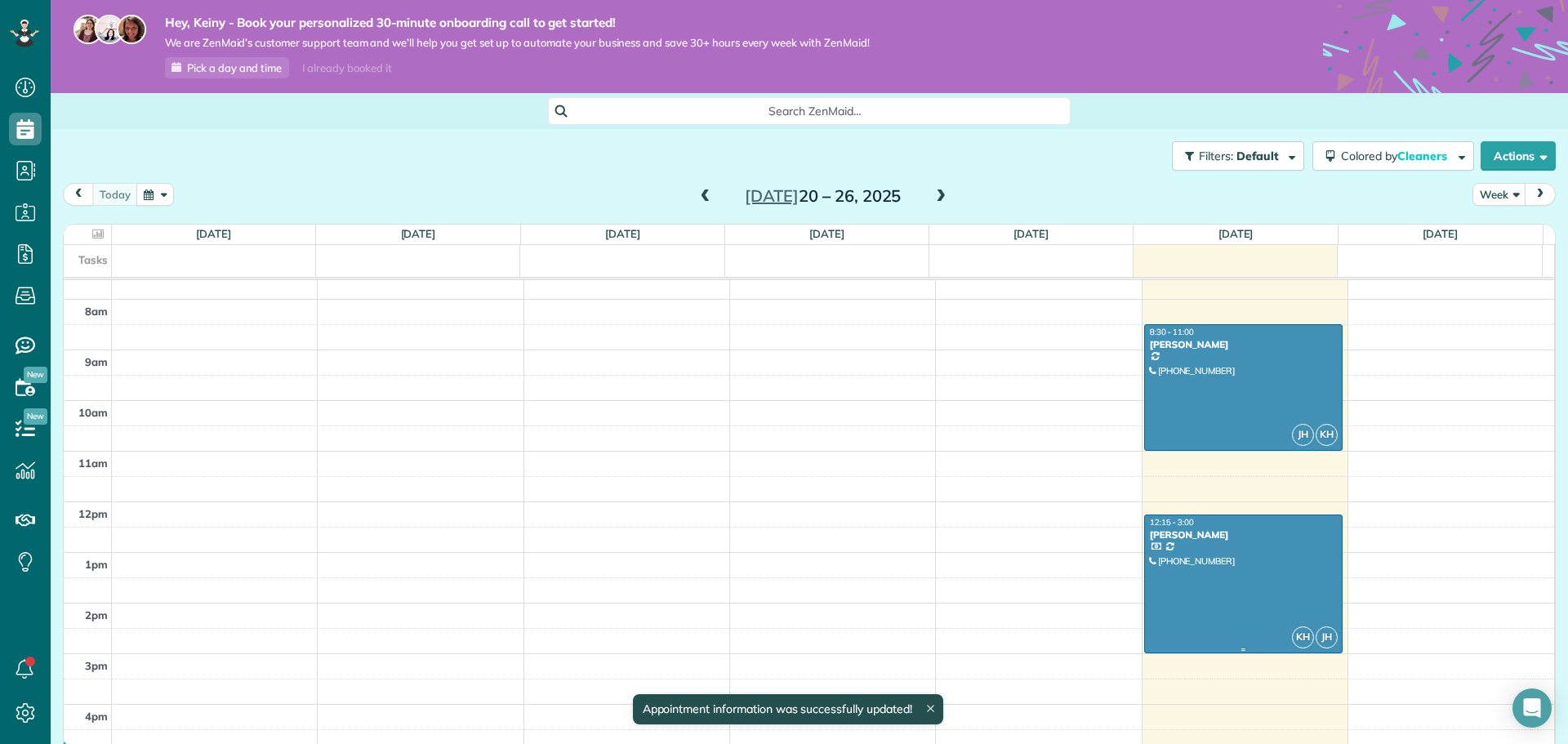 scroll, scrollTop: 355, scrollLeft: 0, axis: vertical 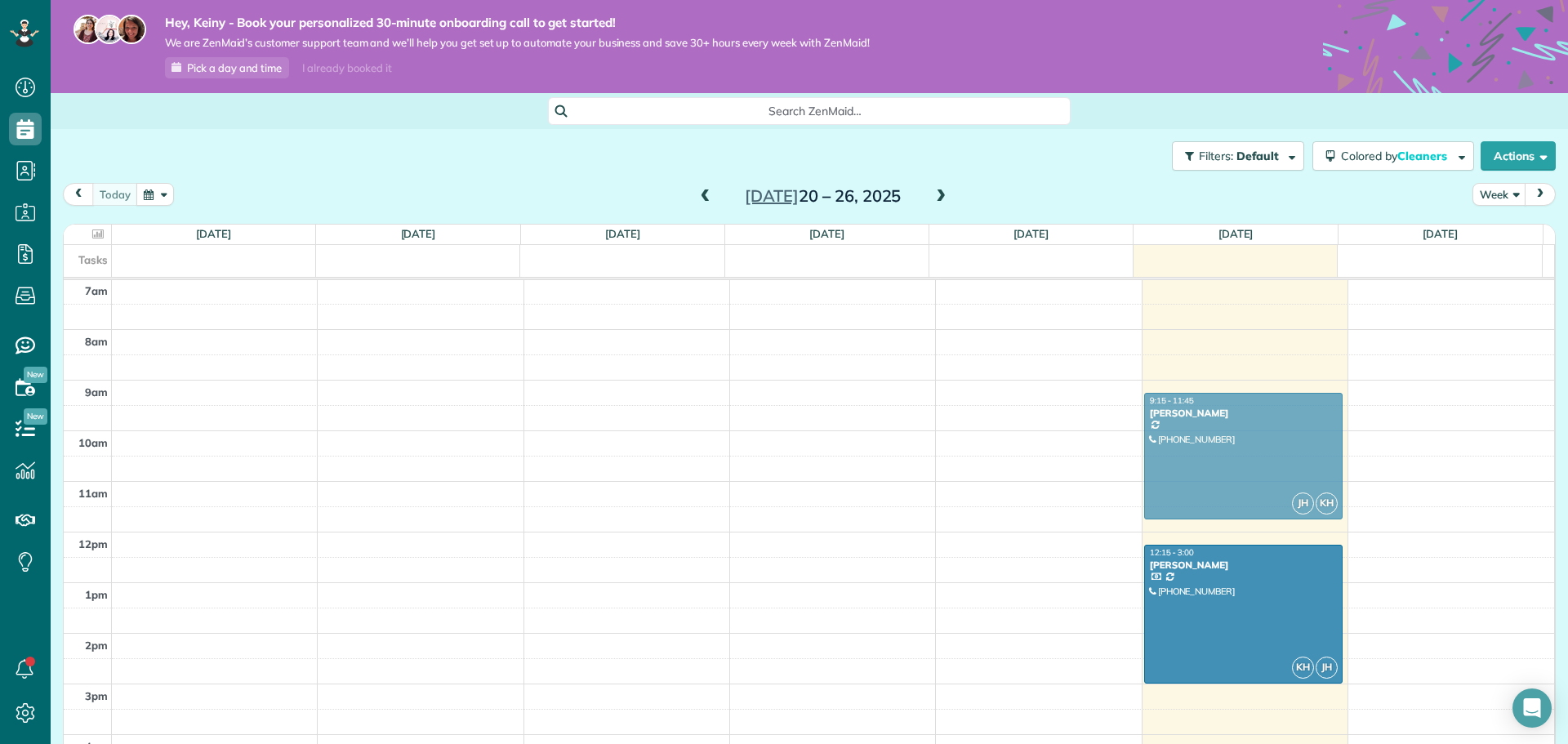 drag, startPoint x: 1189, startPoint y: 448, endPoint x: 1177, endPoint y: 482, distance: 36.055513 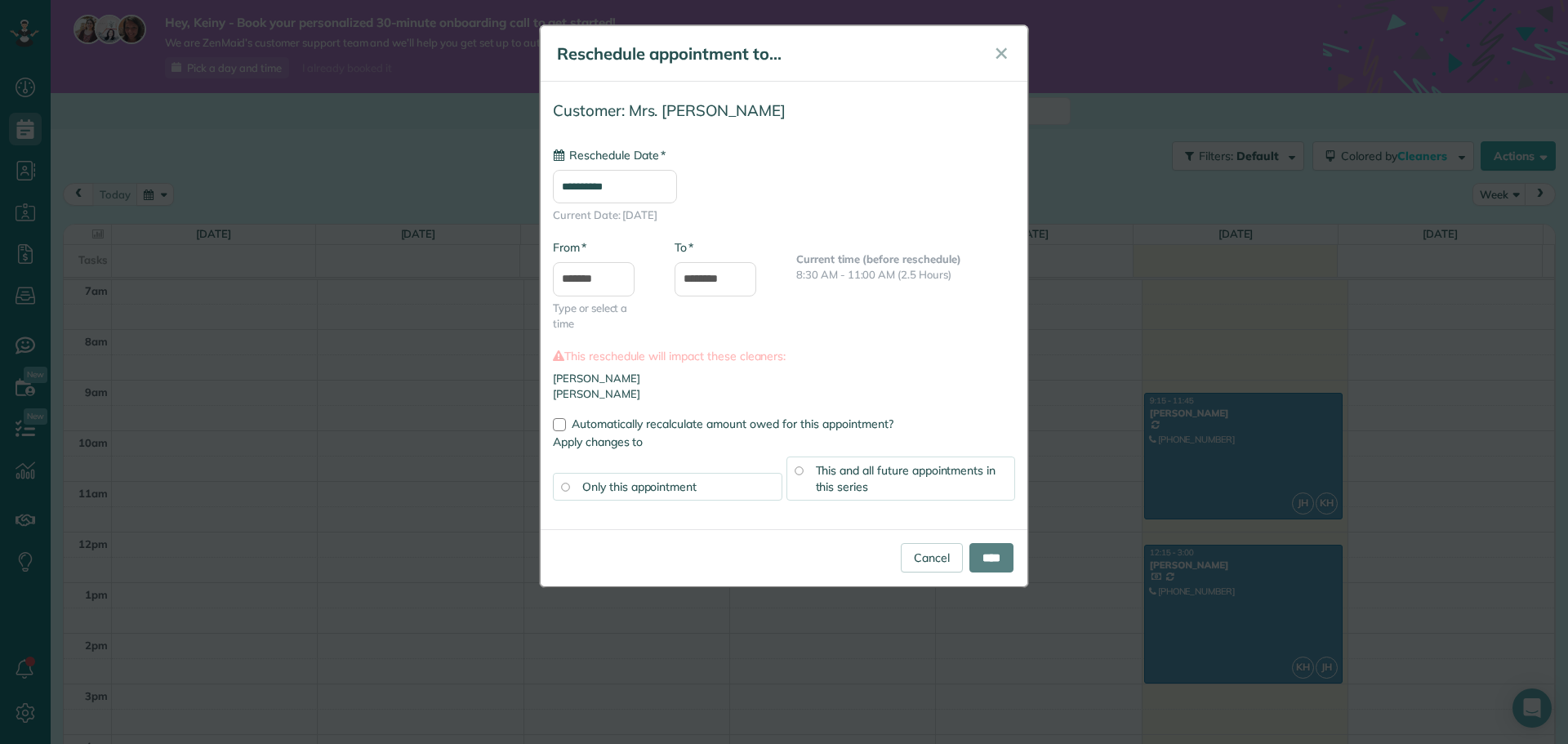 type on "**********" 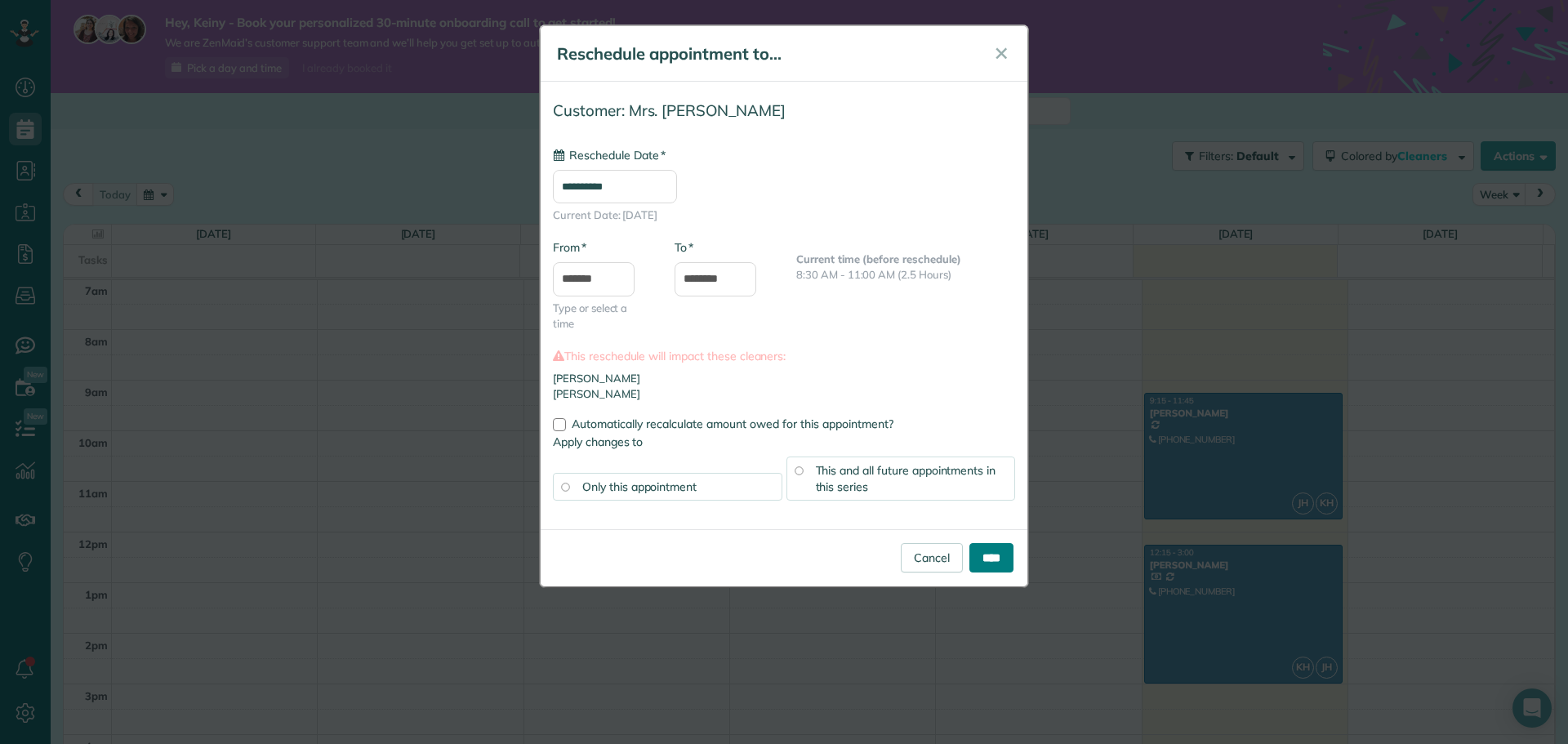 click on "****" at bounding box center (991, 558) 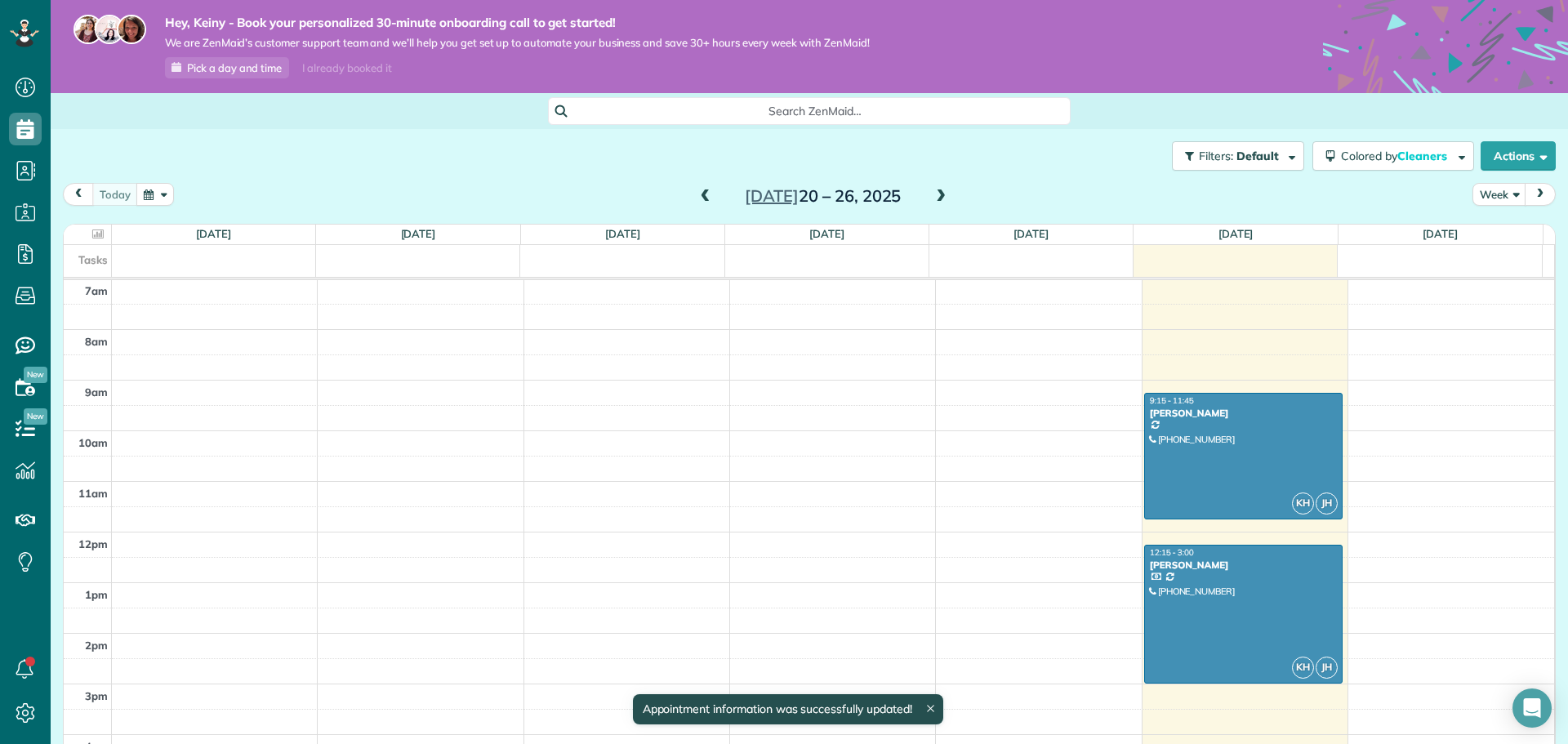 click at bounding box center [941, 197] 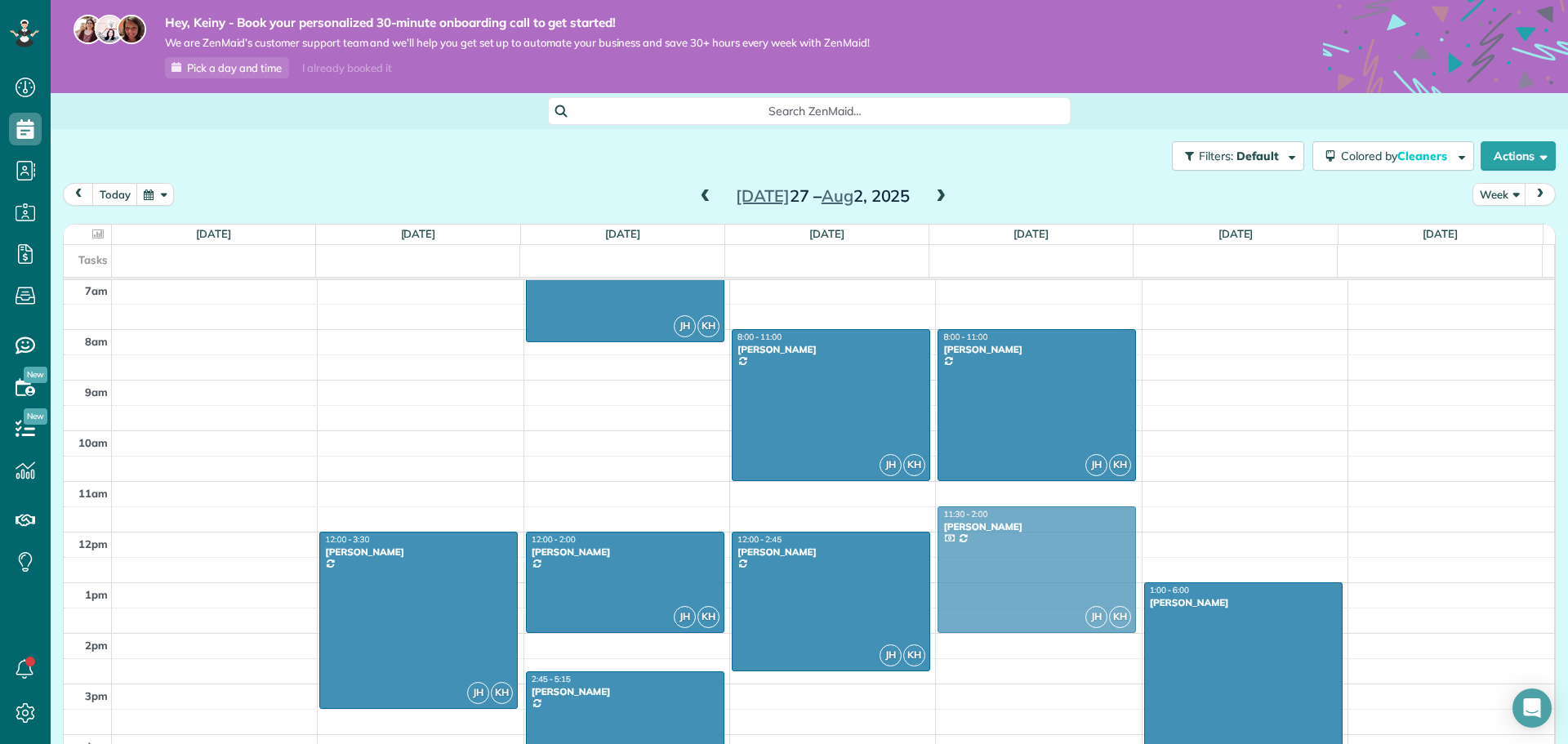 drag, startPoint x: 1000, startPoint y: 715, endPoint x: 1022, endPoint y: 559, distance: 157.54364 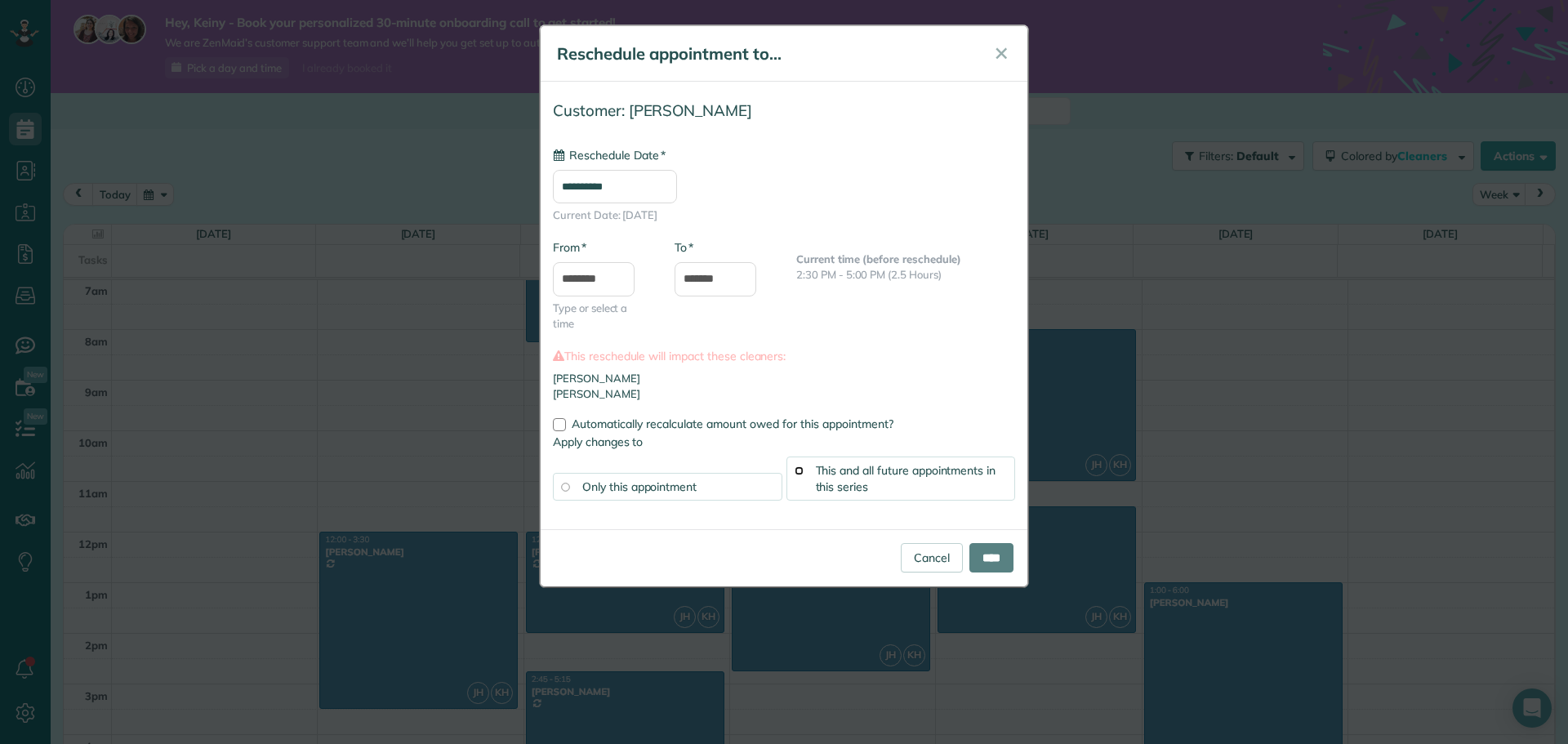 type on "**********" 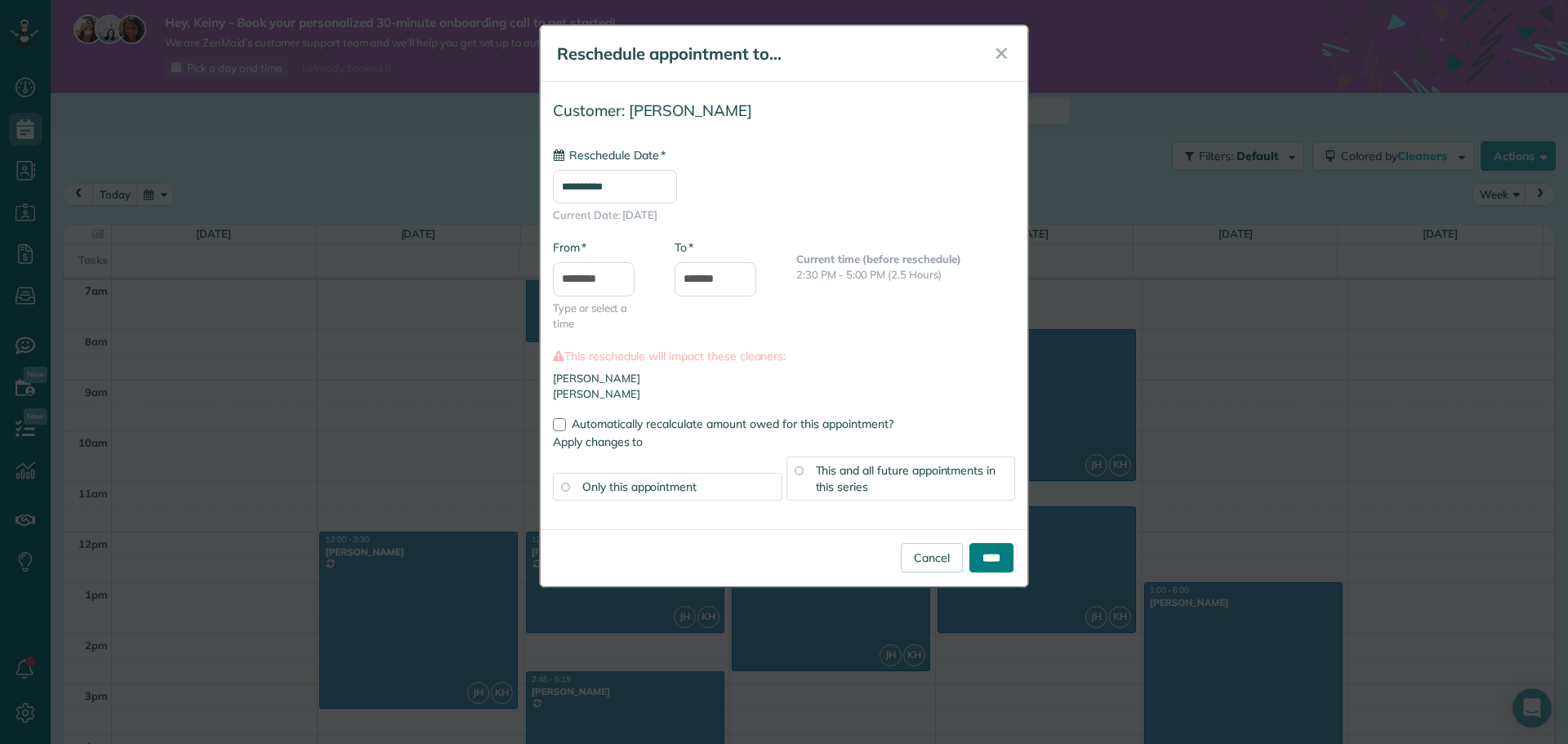 click on "****" at bounding box center (991, 558) 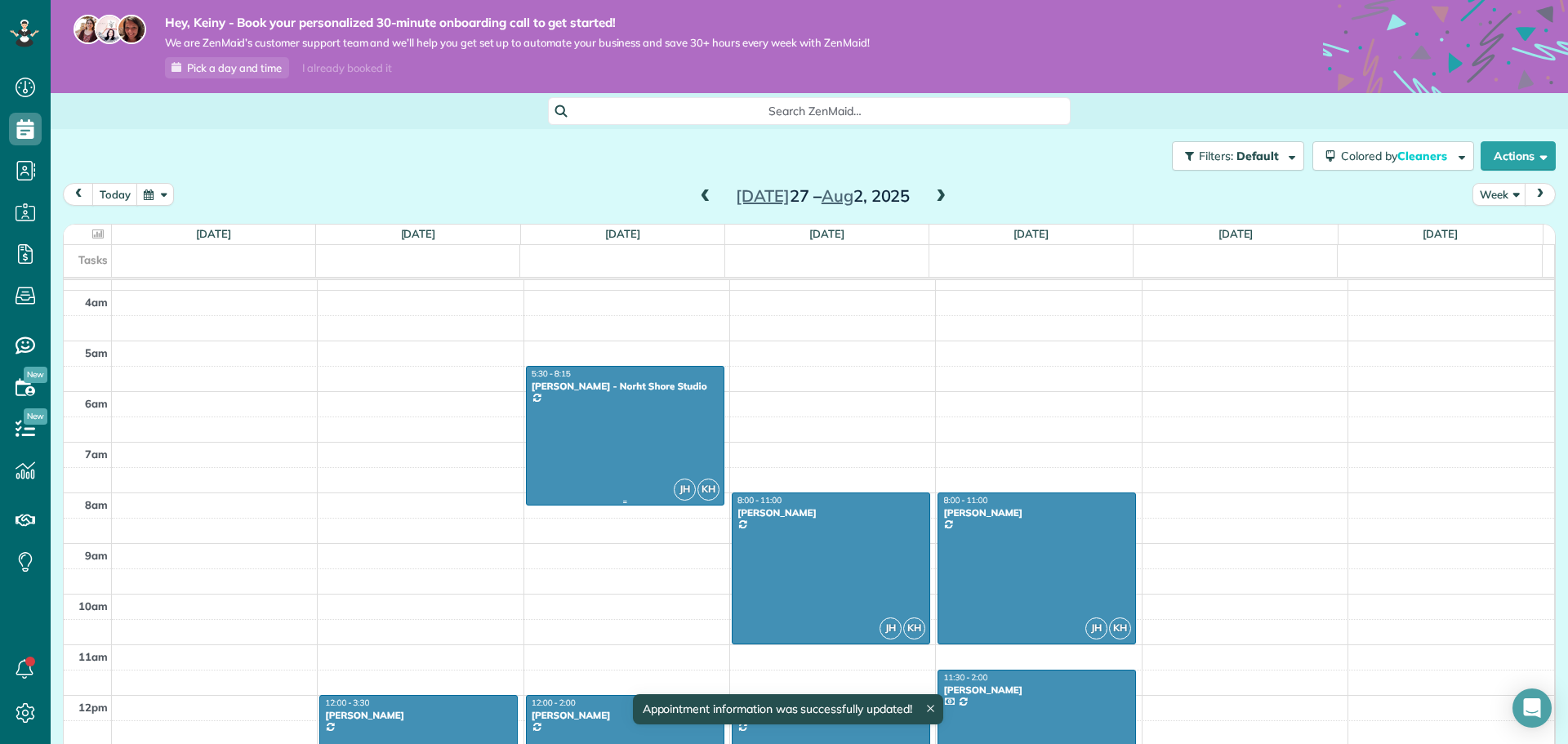 scroll, scrollTop: 274, scrollLeft: 0, axis: vertical 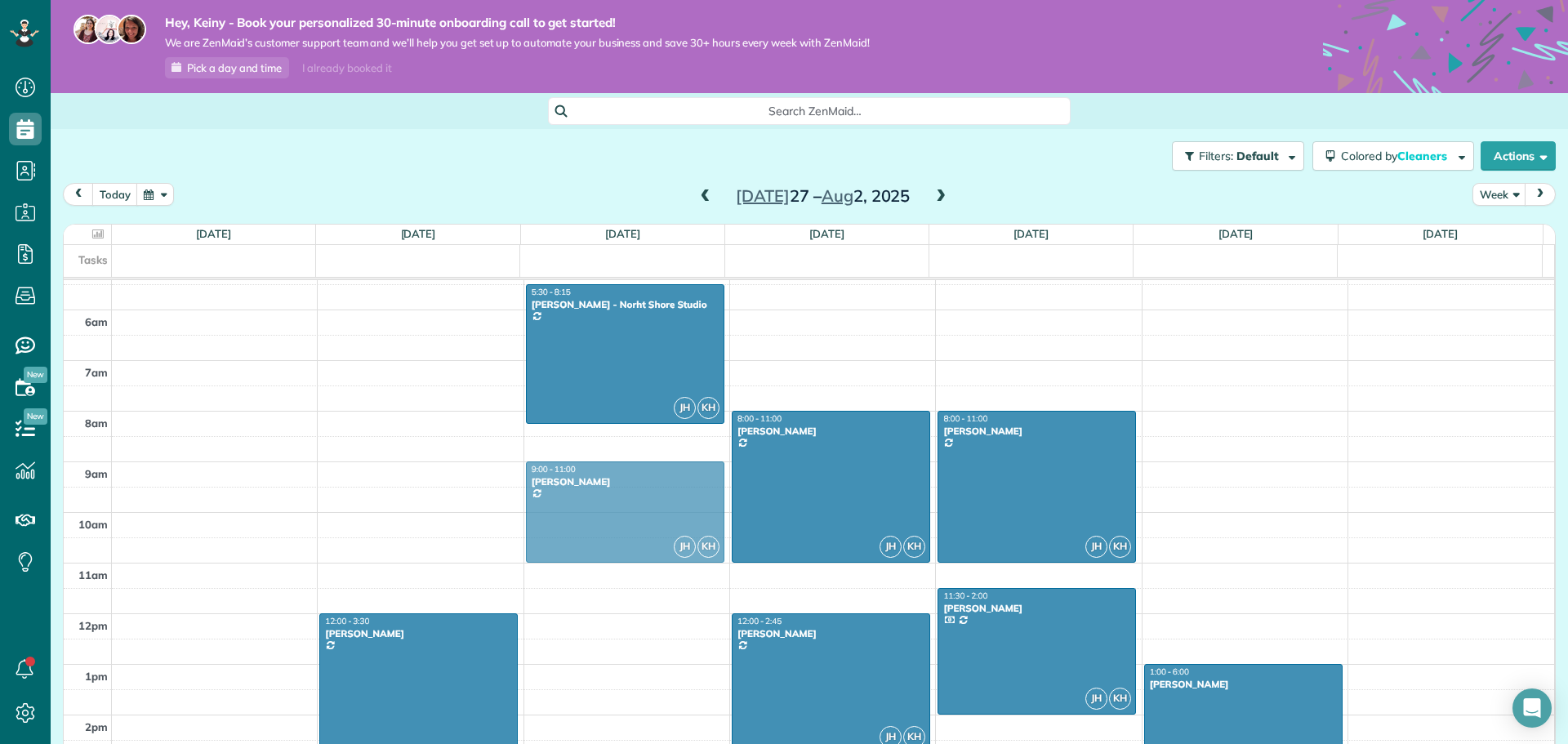 drag, startPoint x: 581, startPoint y: 679, endPoint x: 622, endPoint y: 523, distance: 161.29786 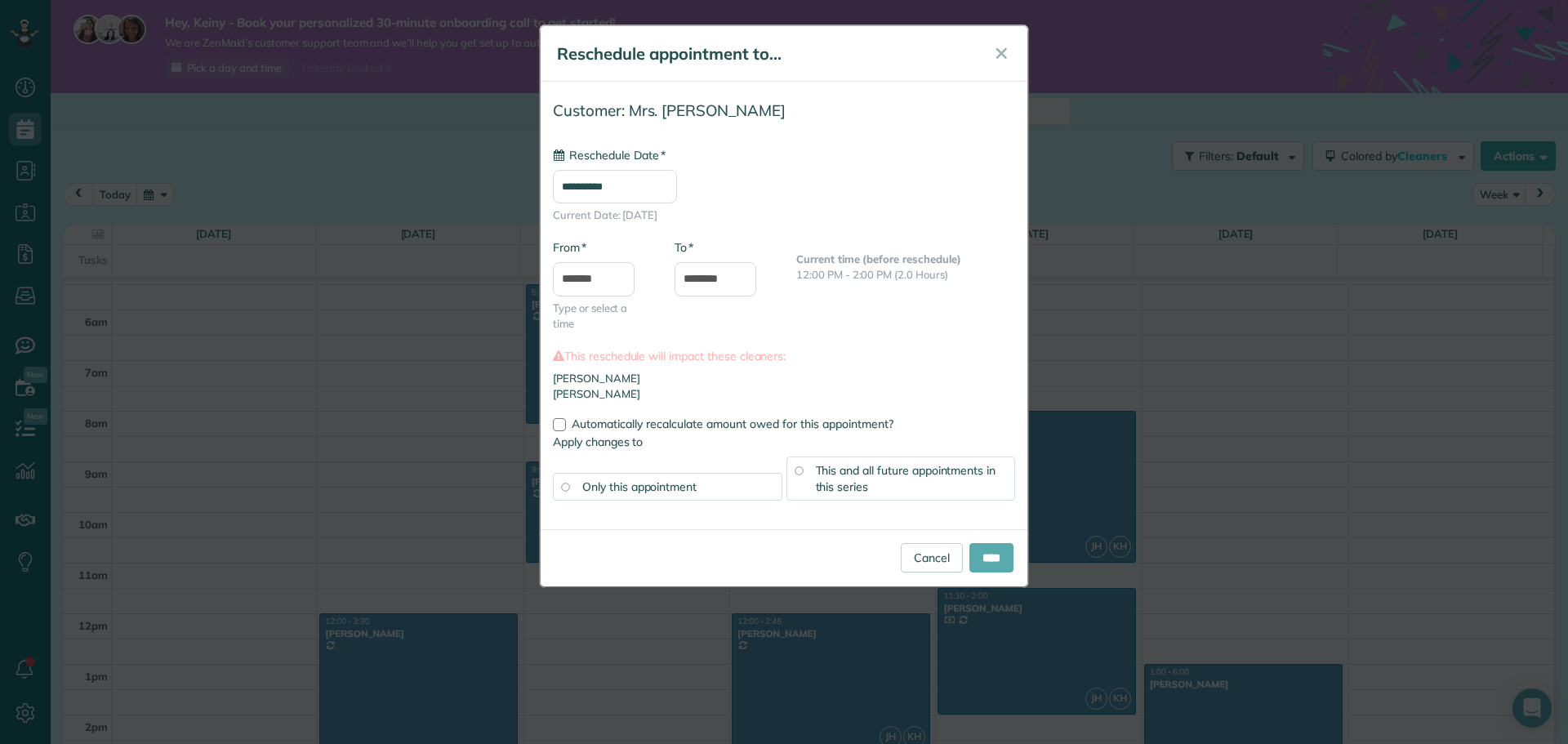 type on "**********" 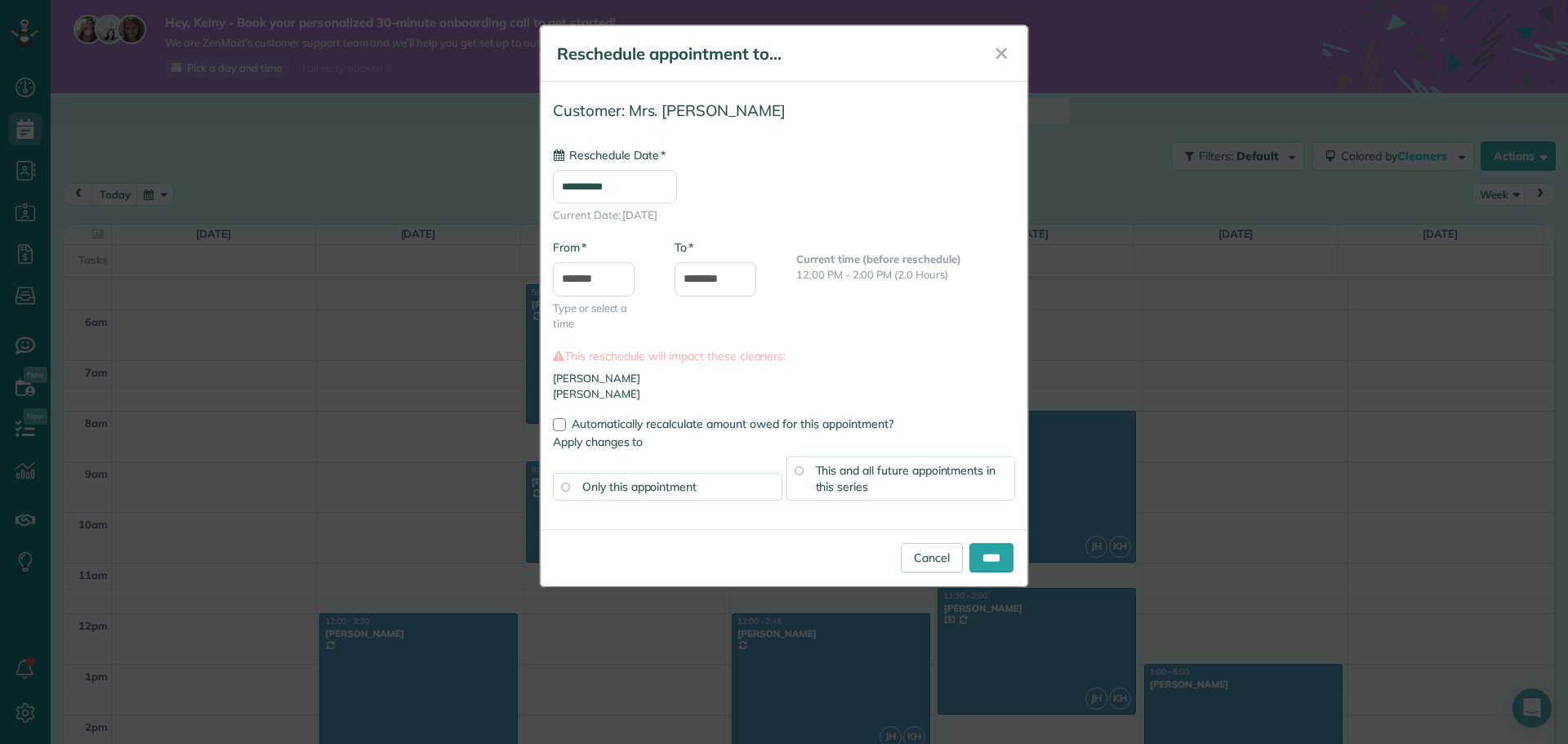 click on "This and all future appointments in this series" at bounding box center [901, 479] 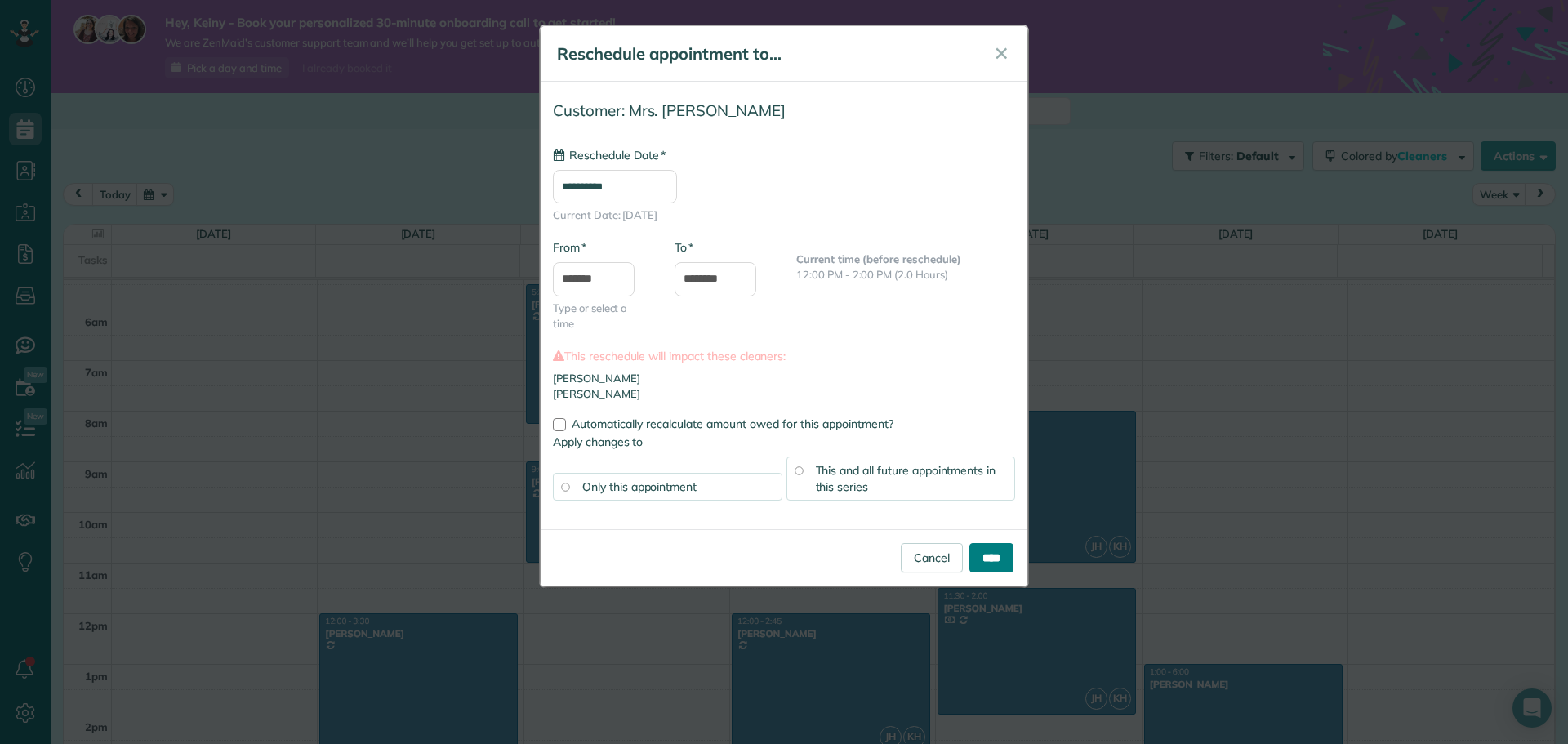 click on "****" at bounding box center [991, 558] 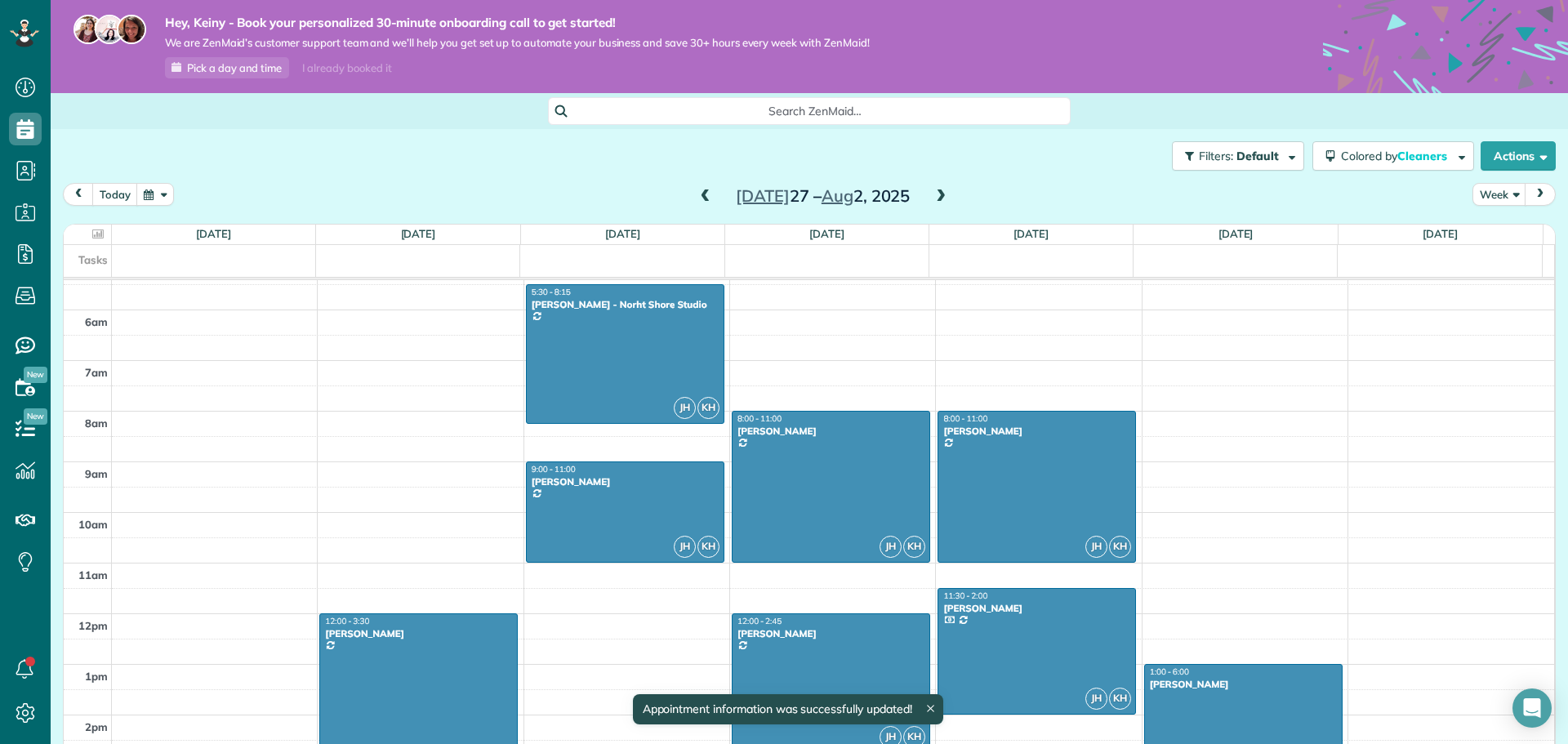 scroll, scrollTop: 355, scrollLeft: 0, axis: vertical 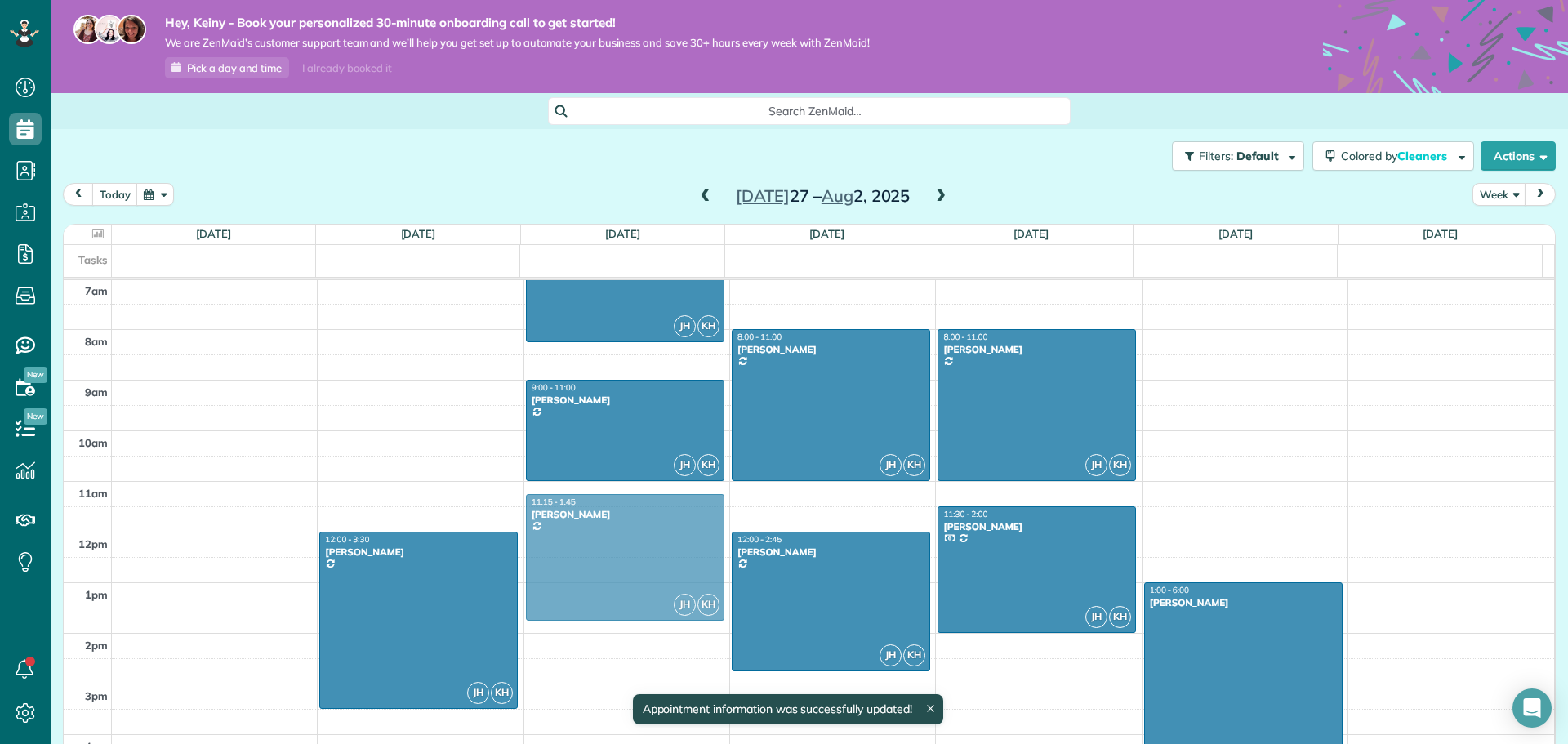 drag, startPoint x: 595, startPoint y: 702, endPoint x: 644, endPoint y: 519, distance: 189.44656 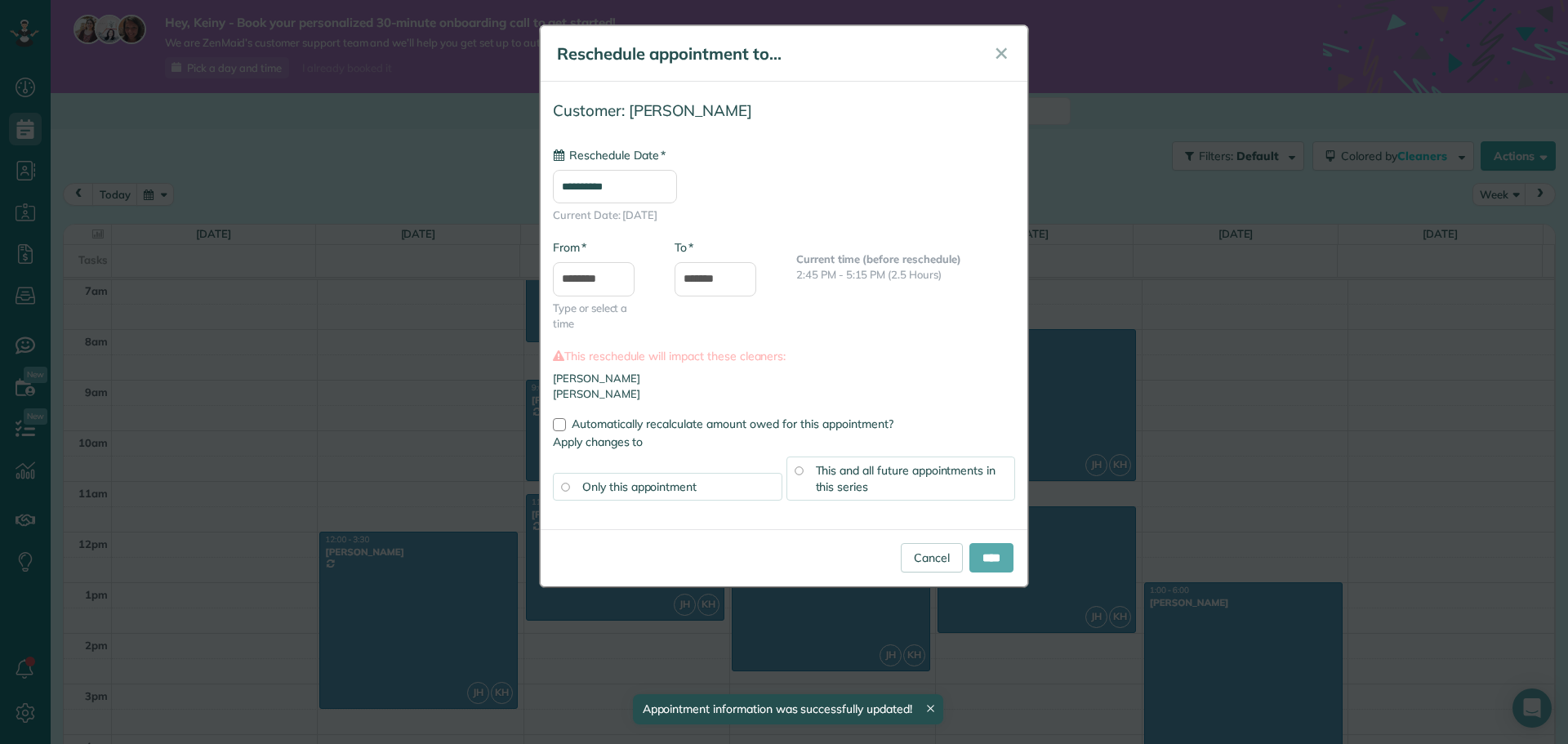 type on "**********" 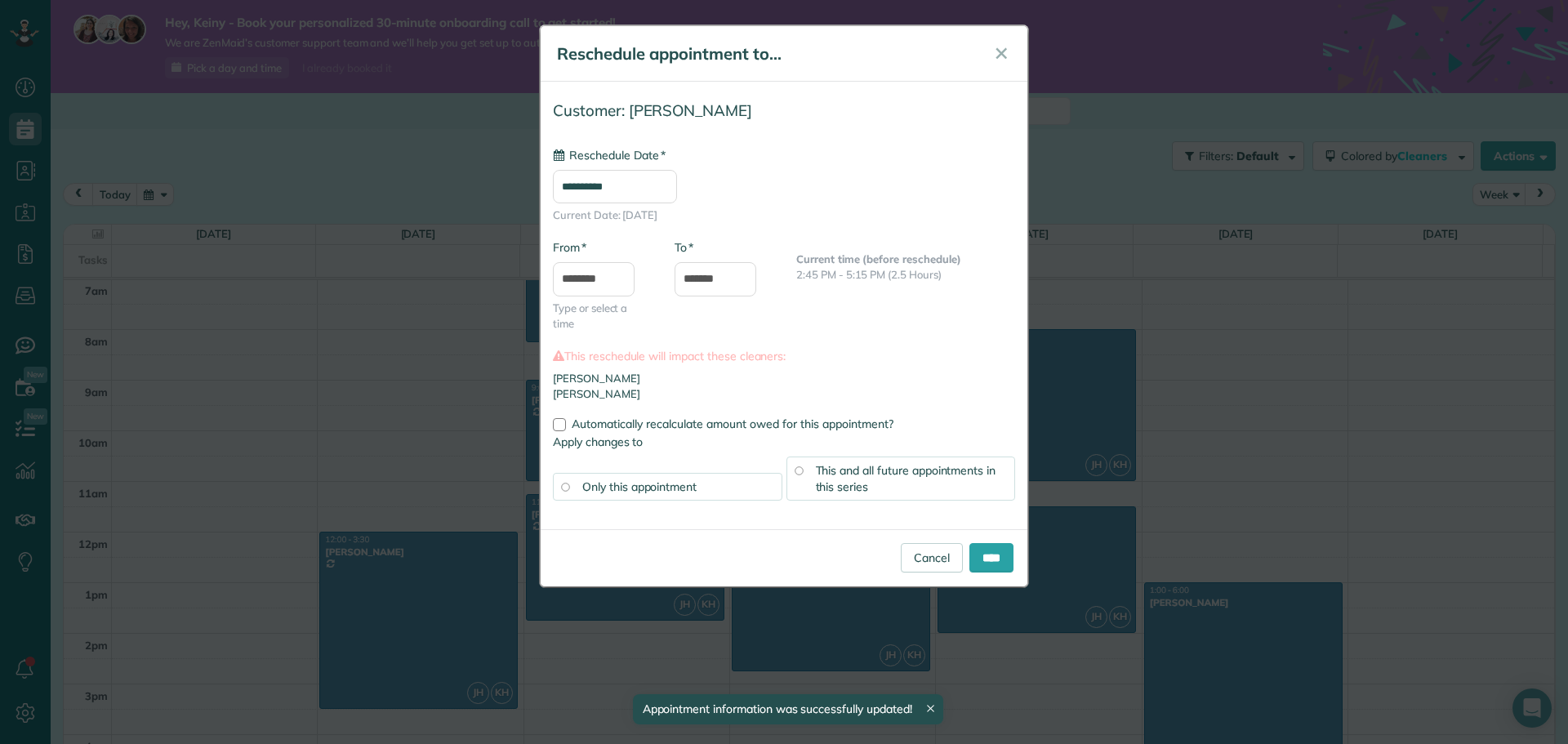 drag, startPoint x: 983, startPoint y: 474, endPoint x: 973, endPoint y: 514, distance: 41.231056 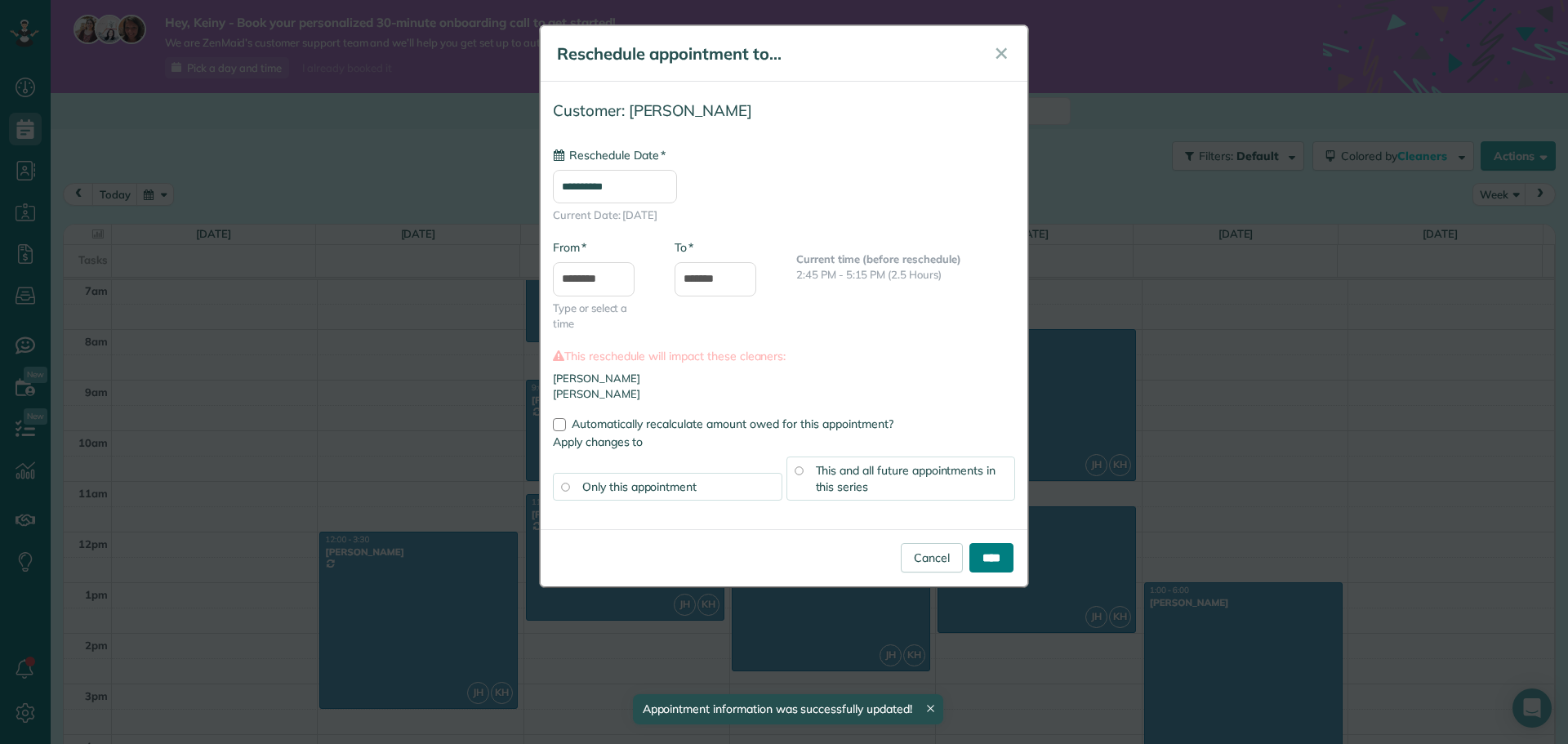 click on "****" at bounding box center (991, 558) 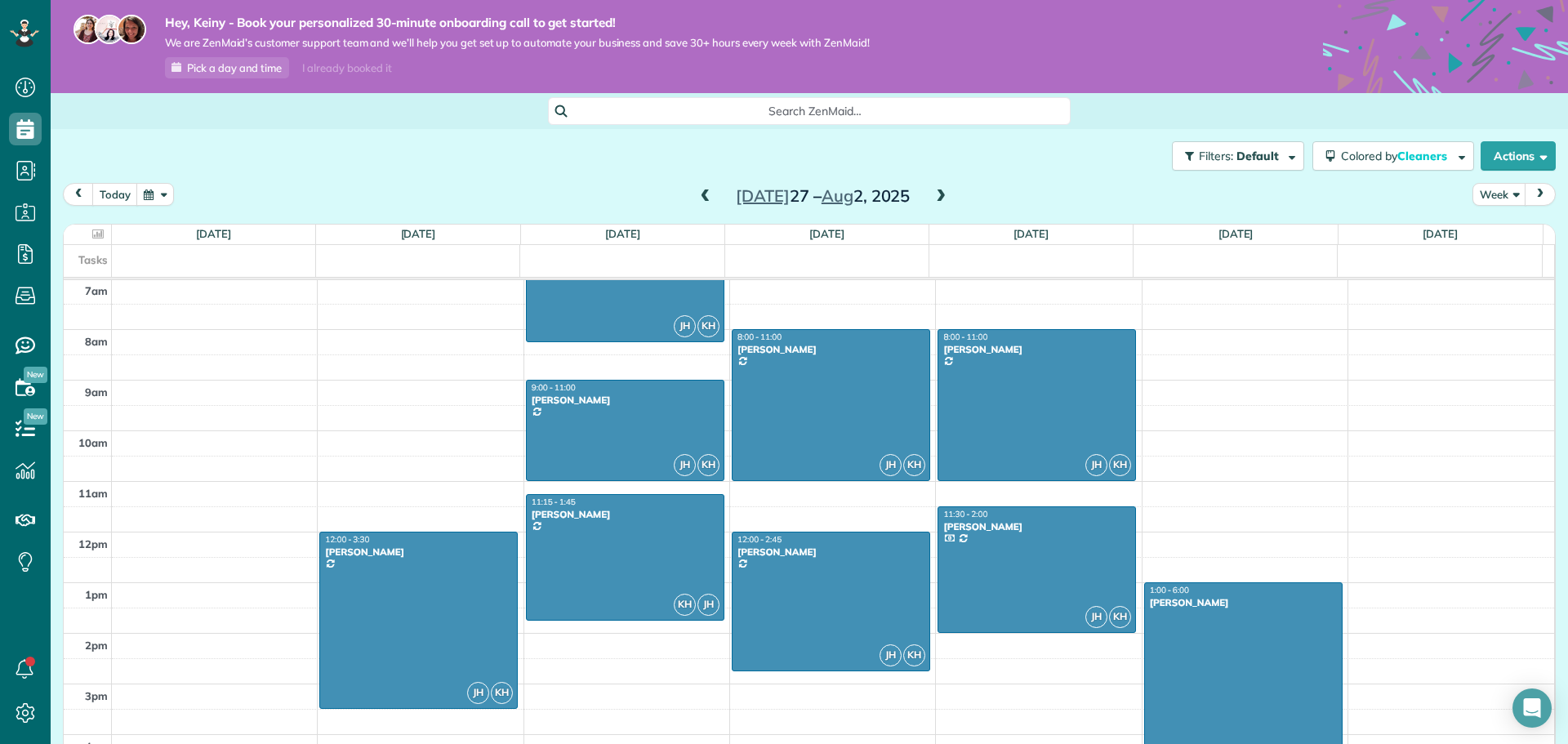 click at bounding box center [1243, 709] 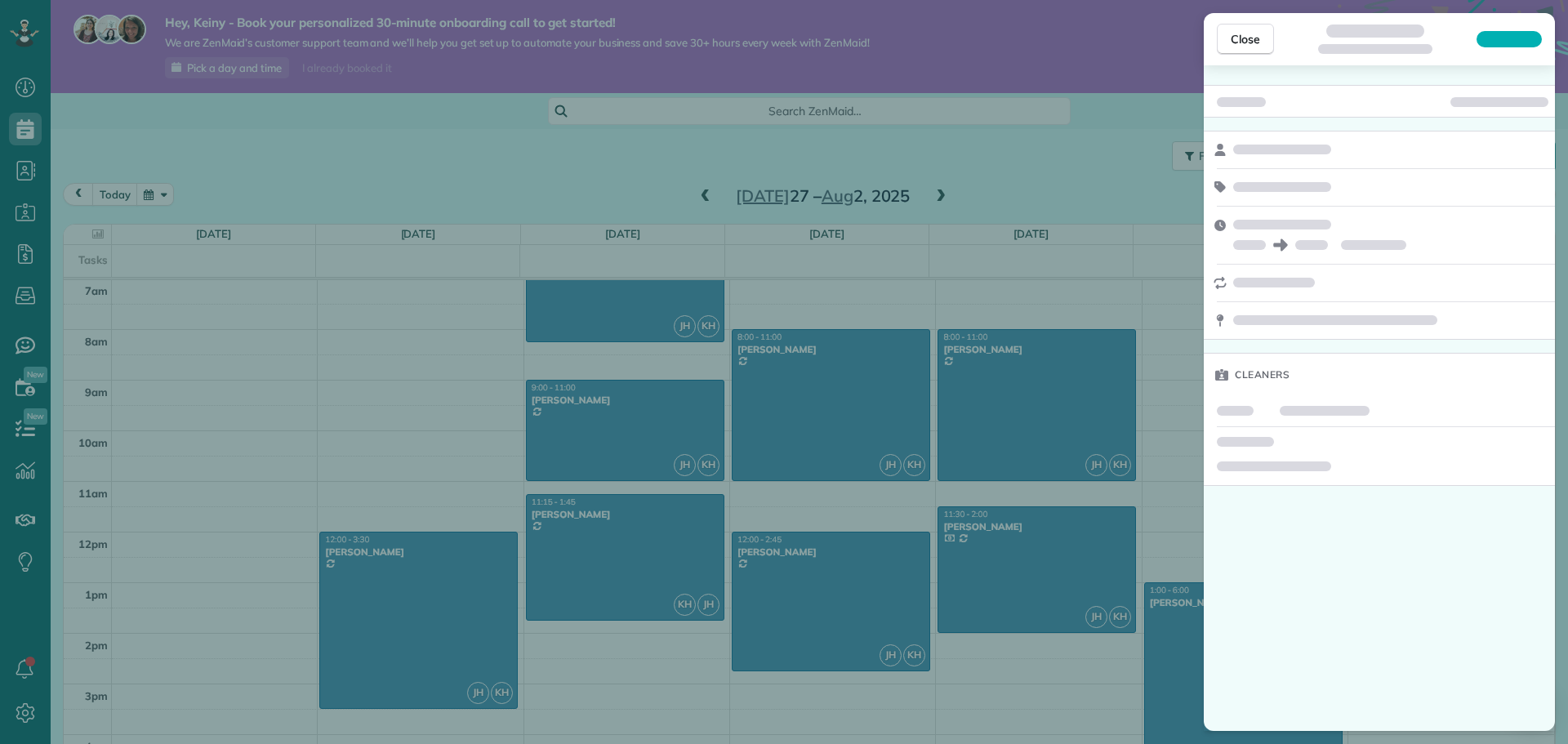click on "Close   Cleaners" at bounding box center [784, 372] 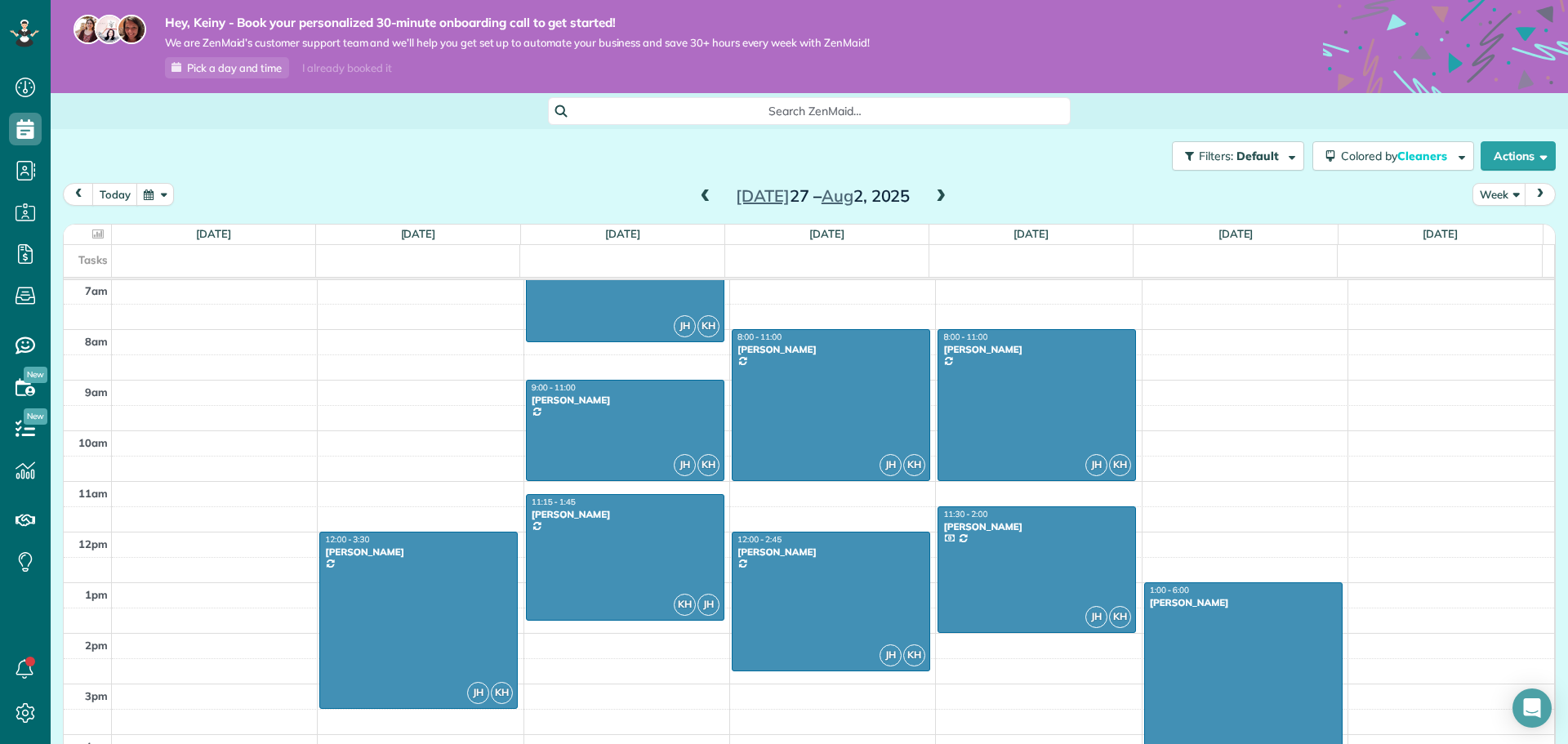 click at bounding box center [941, 197] 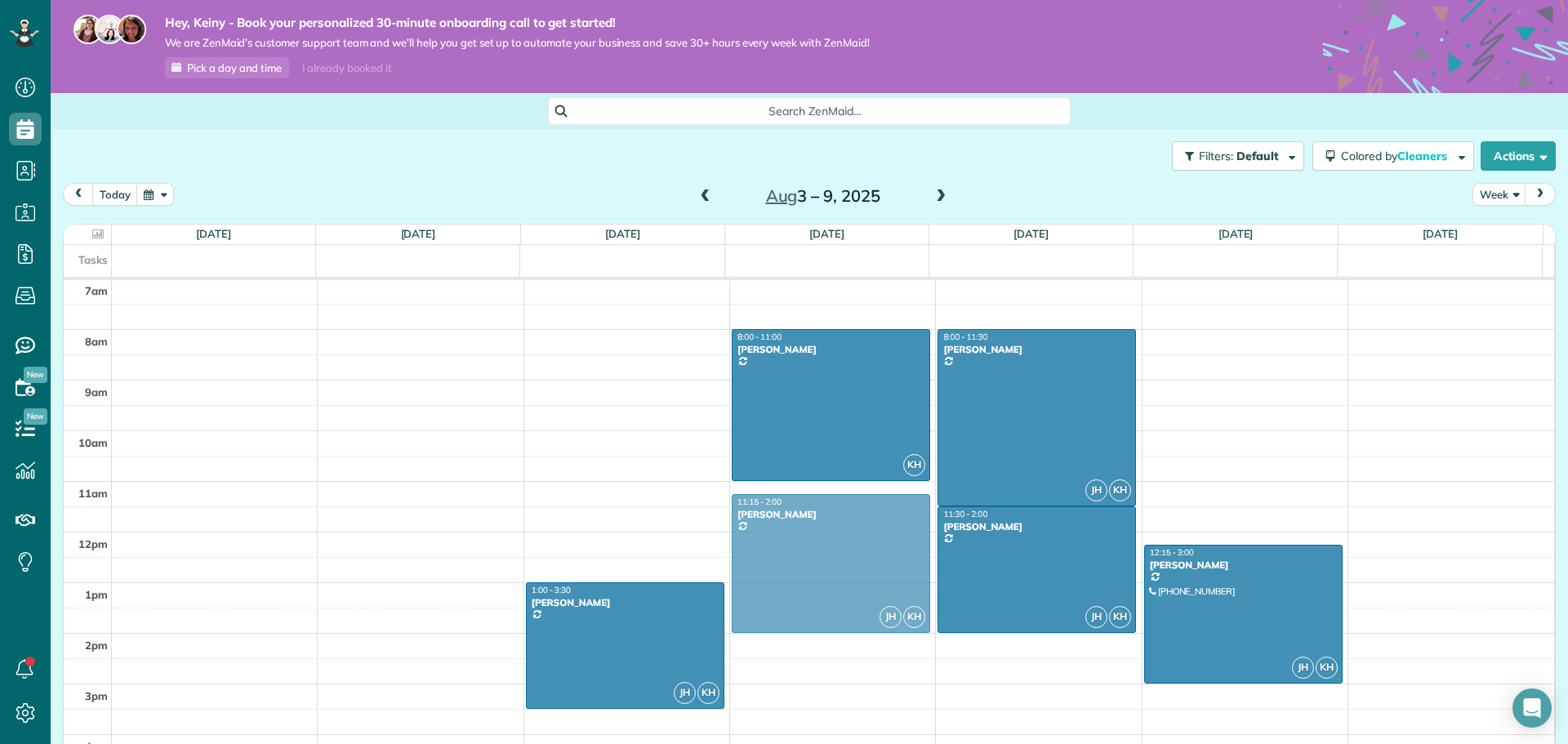 drag, startPoint x: 826, startPoint y: 714, endPoint x: 871, endPoint y: 518, distance: 201.09948 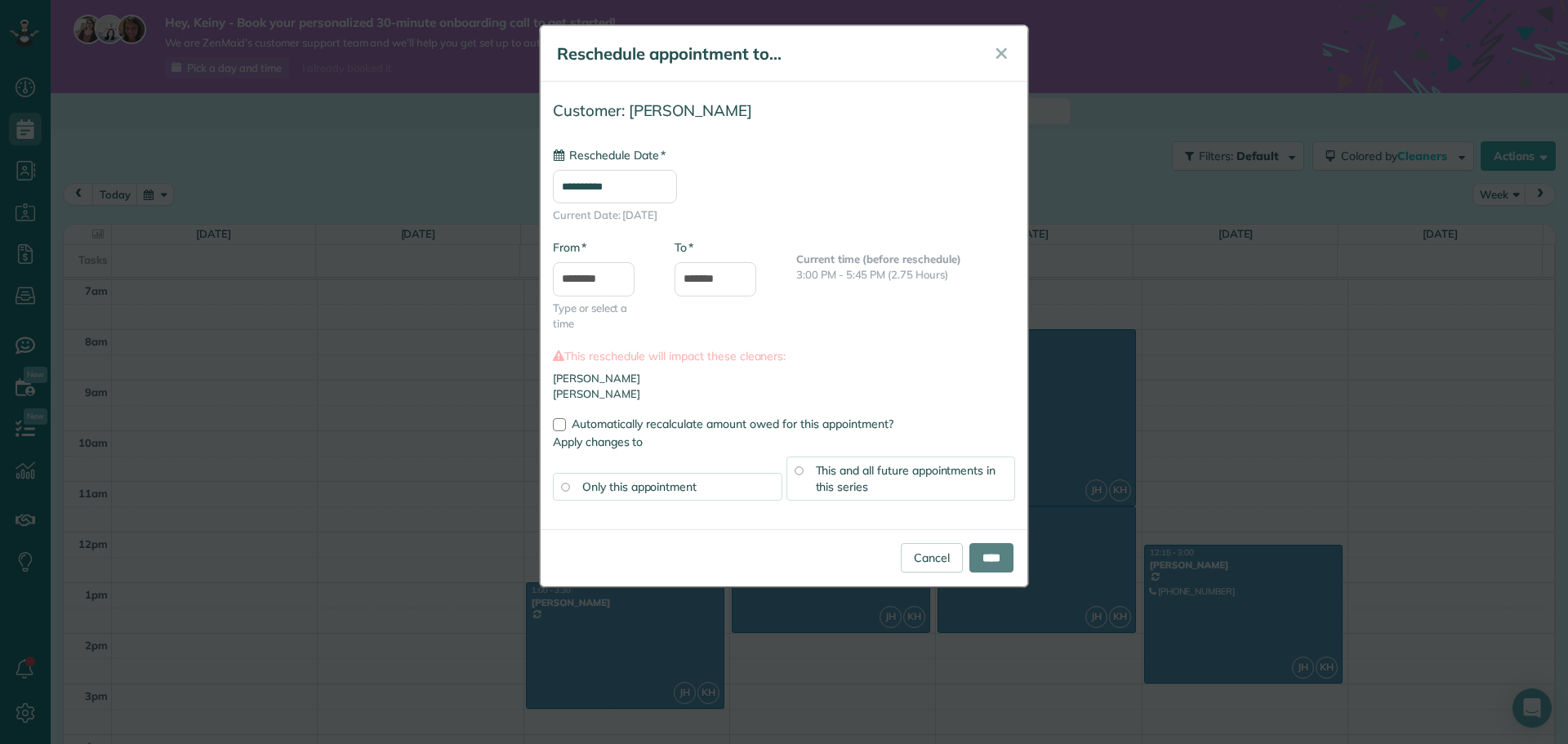 click on "This and all future appointments in this series" at bounding box center [901, 479] 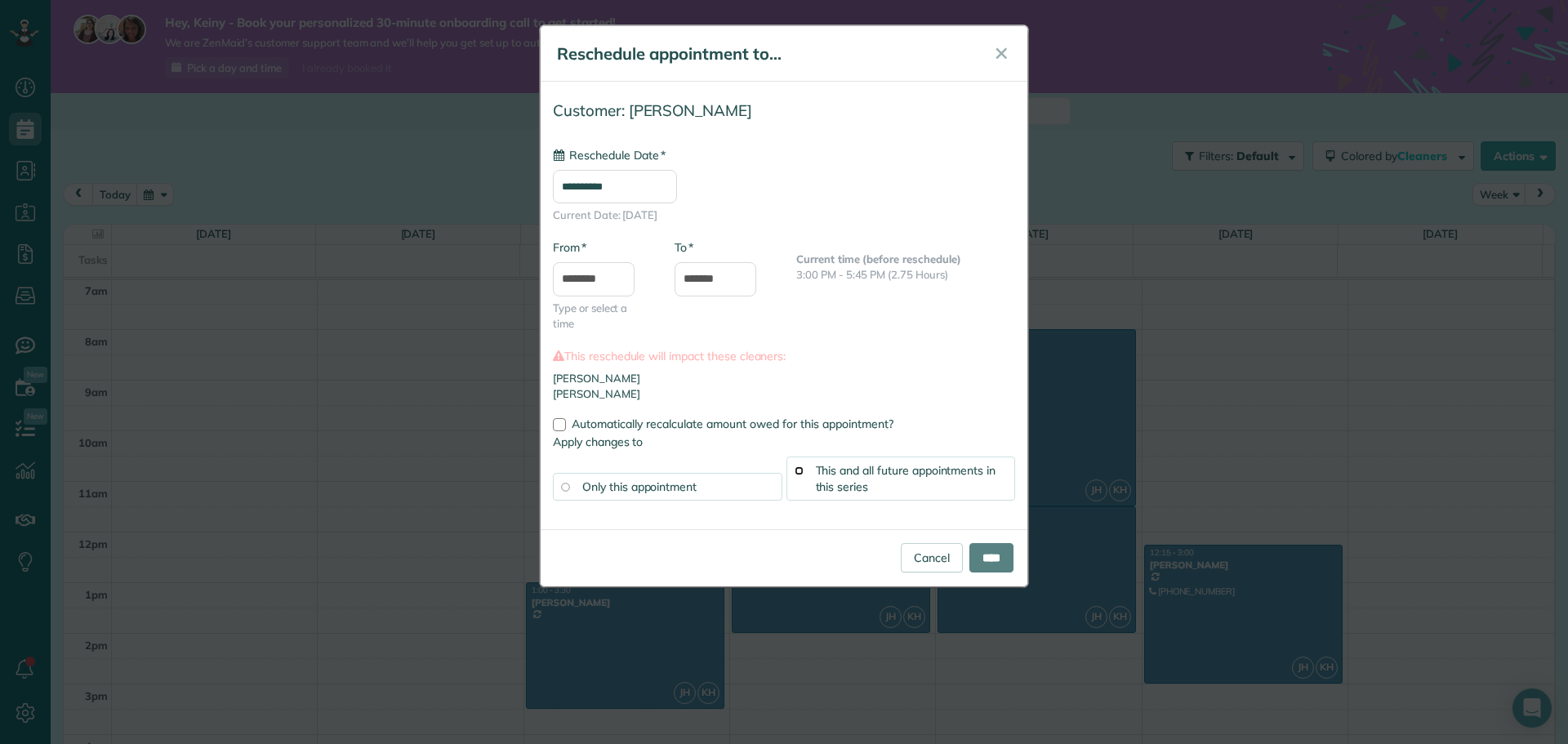 type on "**********" 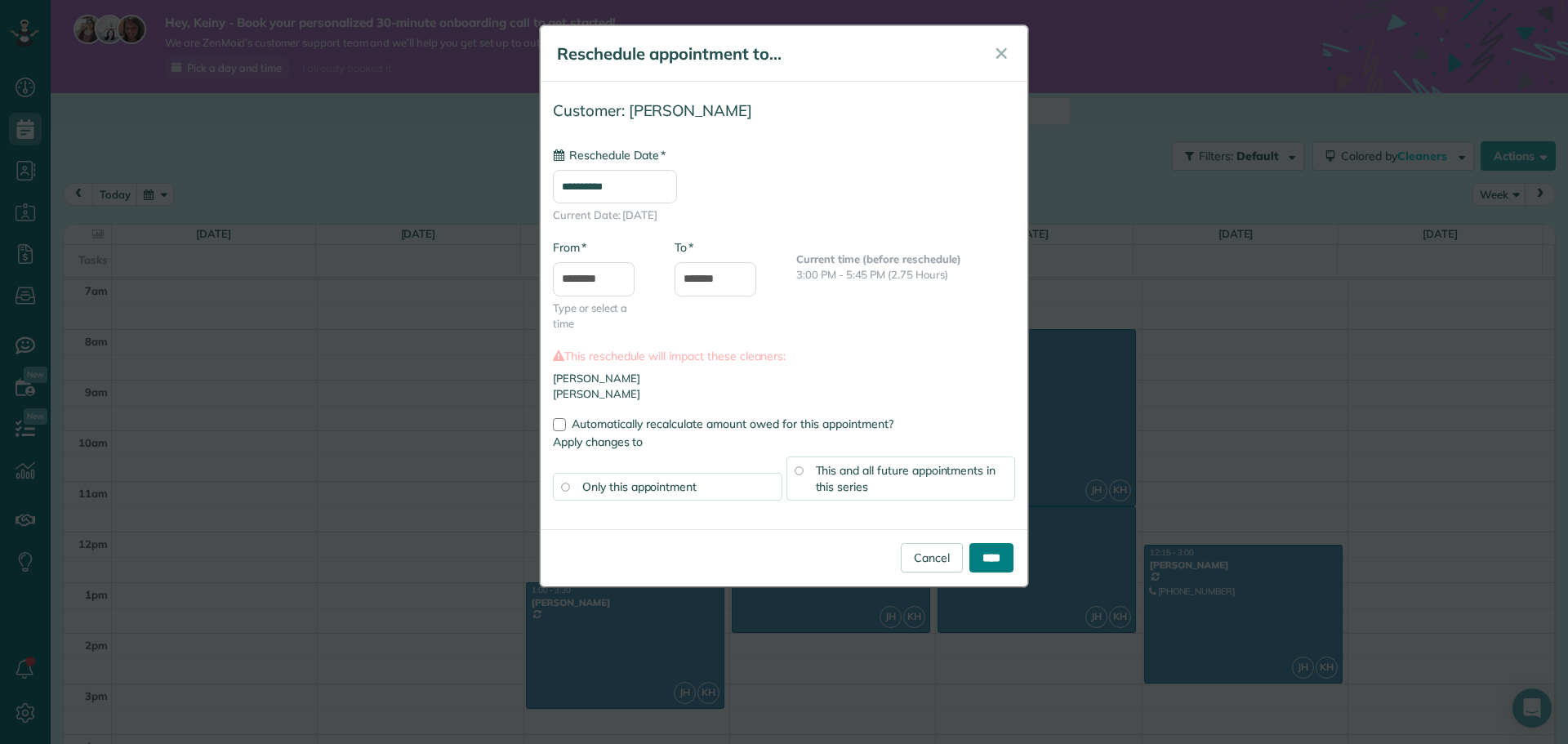 click on "****" at bounding box center (991, 558) 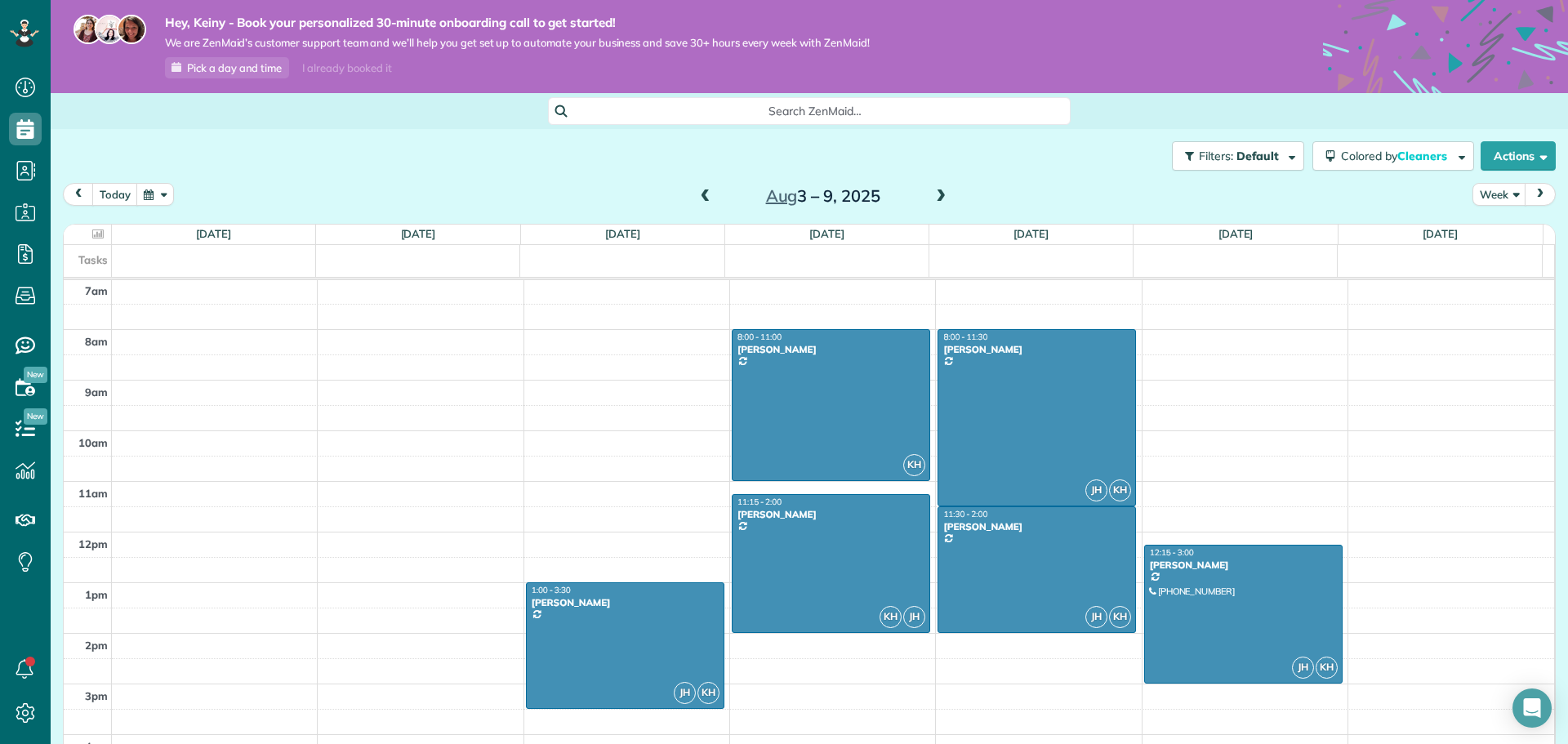 click at bounding box center [941, 197] 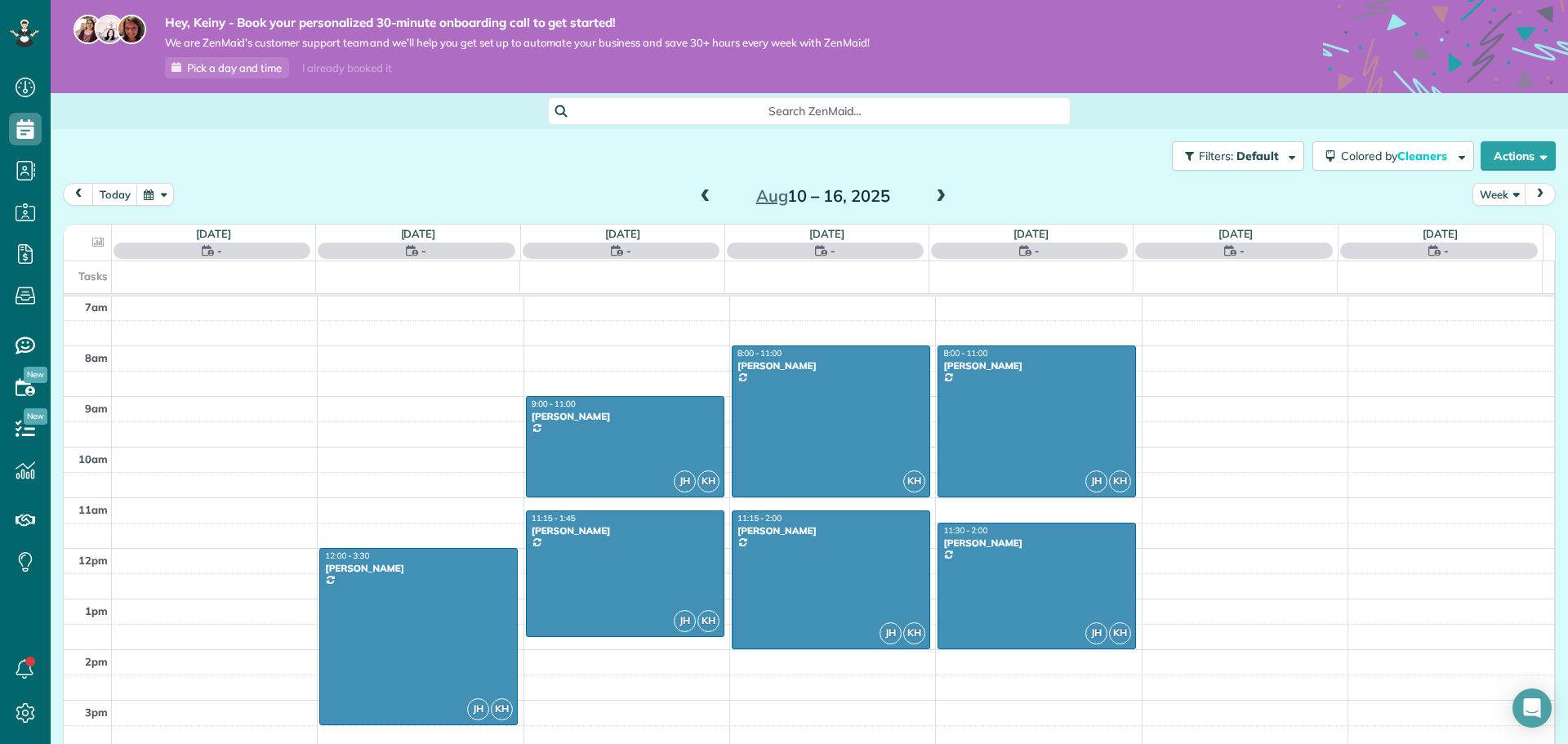 click at bounding box center [941, 197] 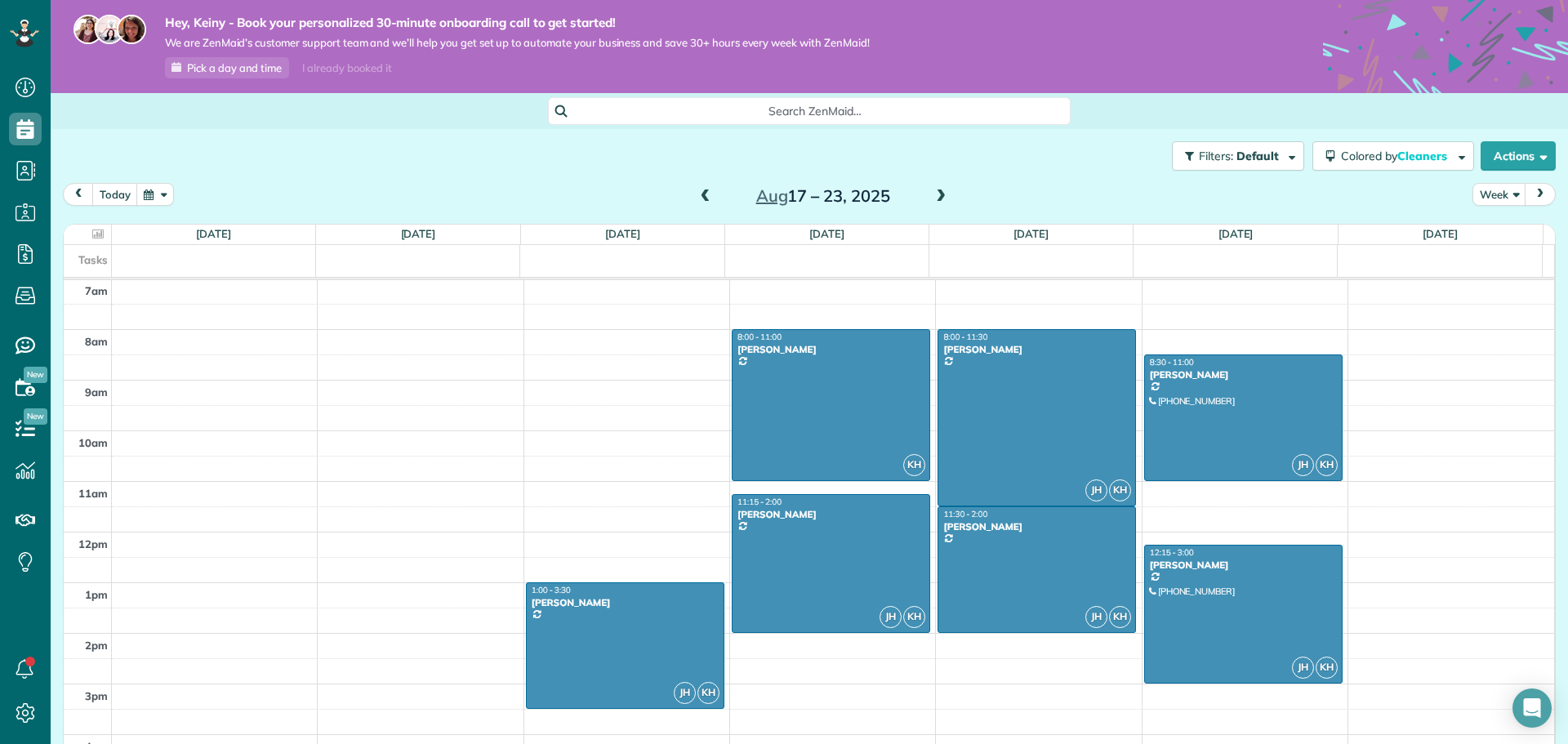 click at bounding box center [941, 197] 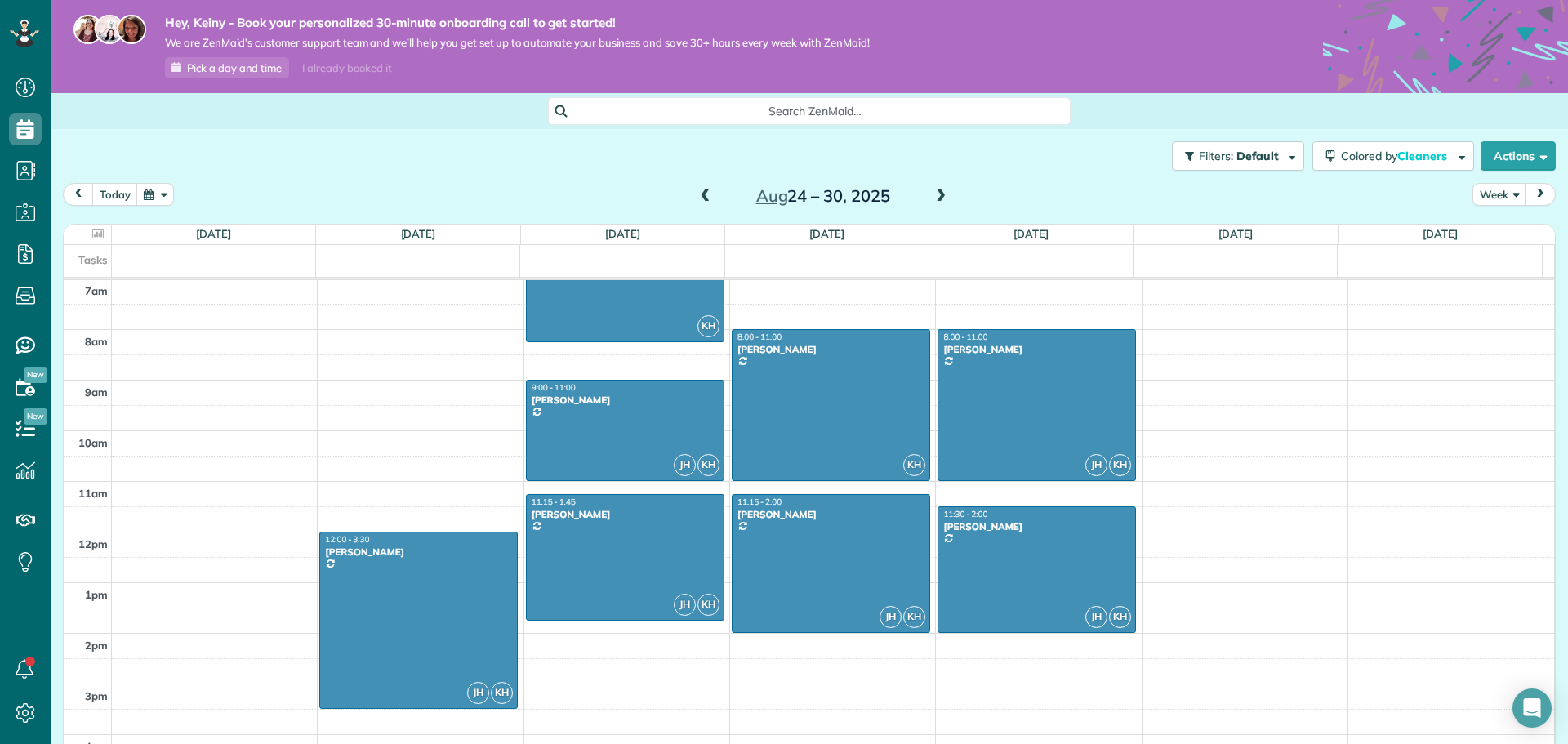 click at bounding box center (941, 197) 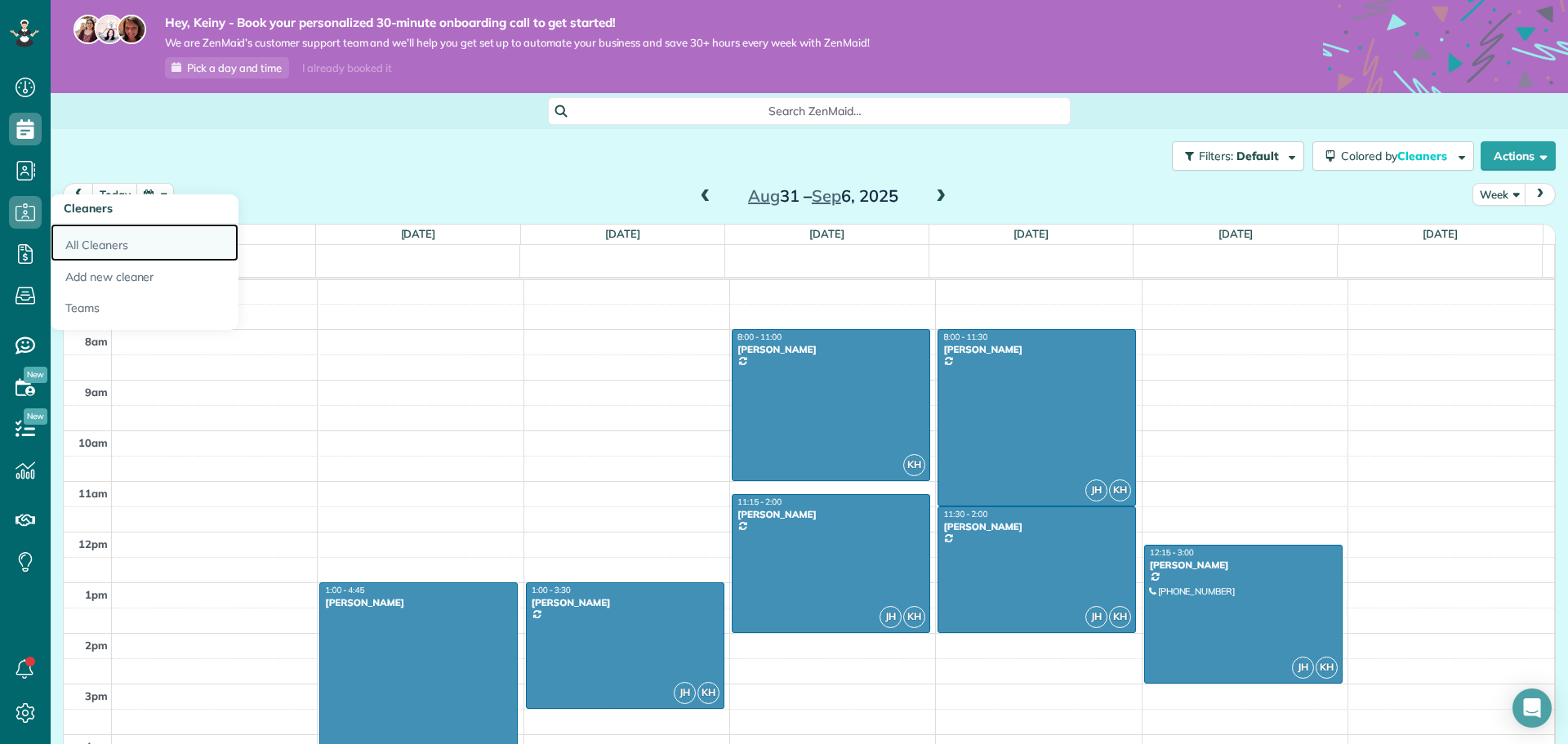 click on "All Cleaners" at bounding box center (145, 243) 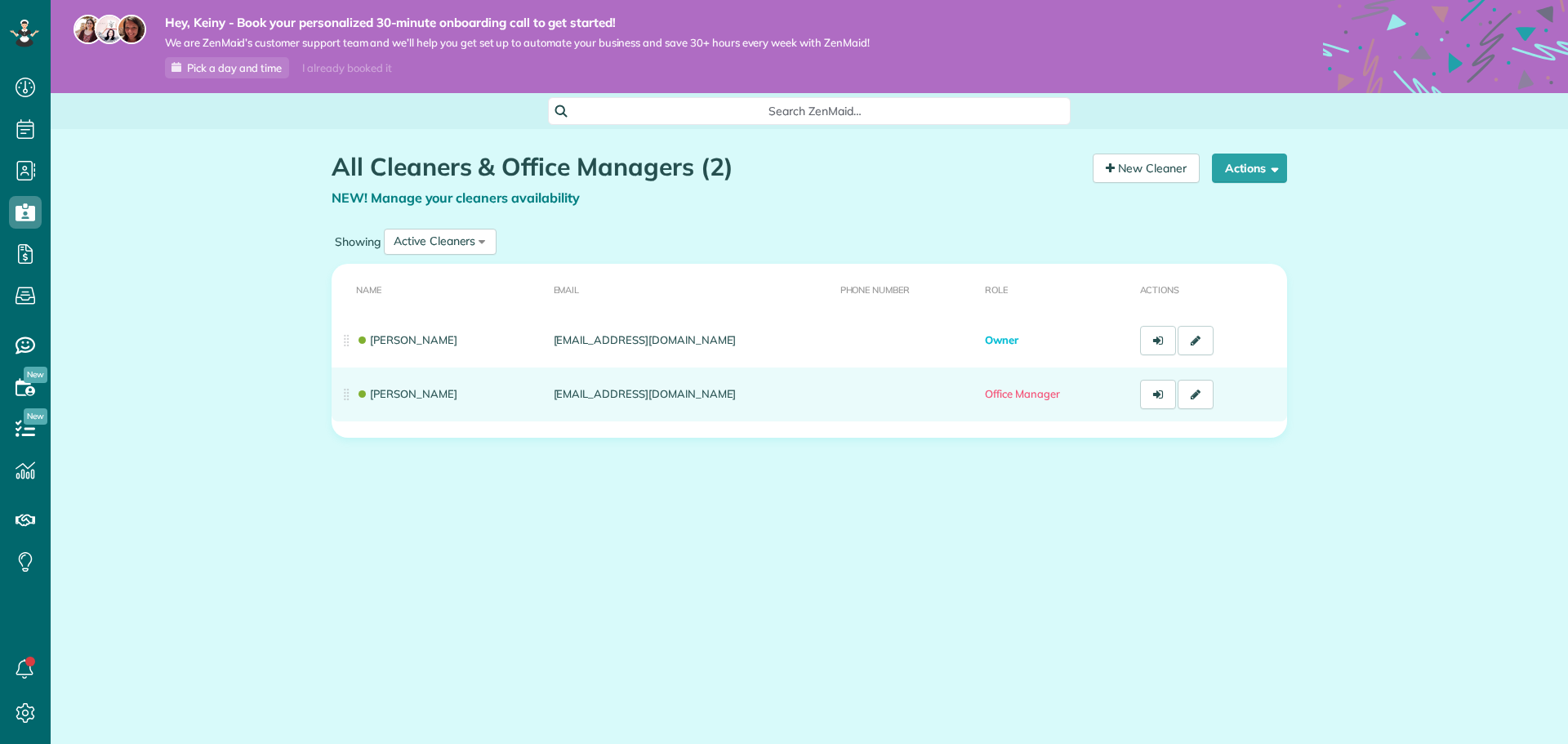 scroll, scrollTop: 0, scrollLeft: 0, axis: both 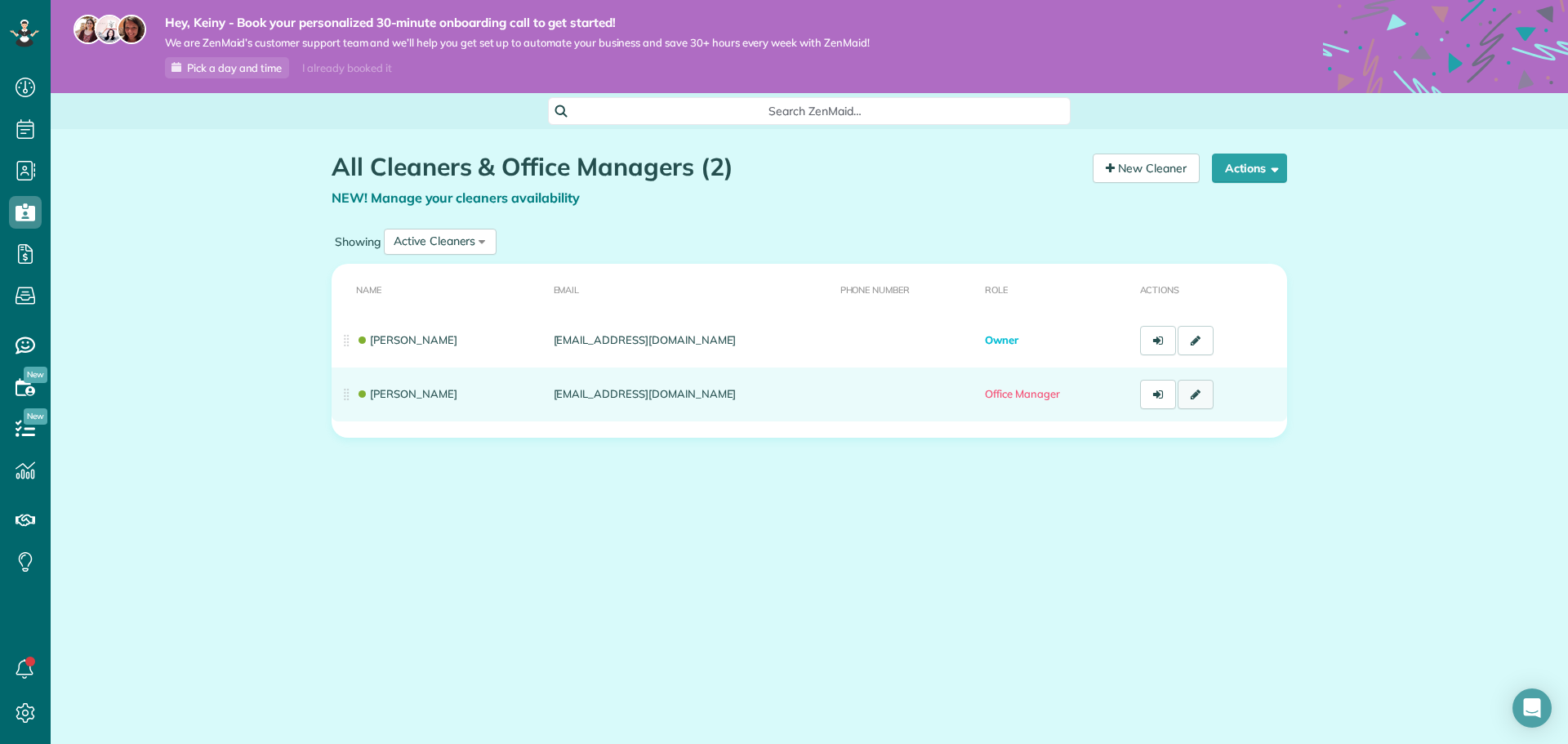 click at bounding box center (1196, 394) 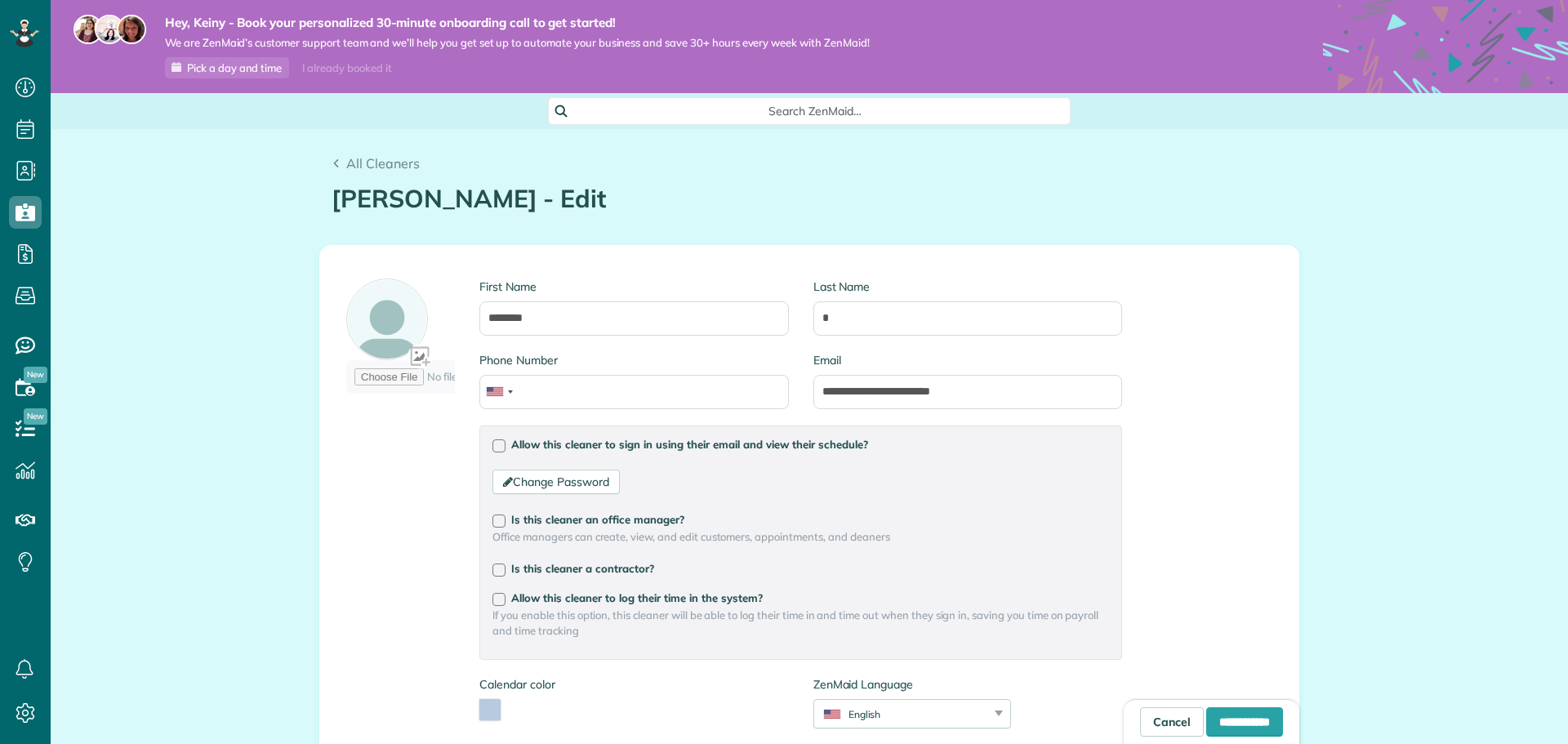 scroll, scrollTop: 0, scrollLeft: 0, axis: both 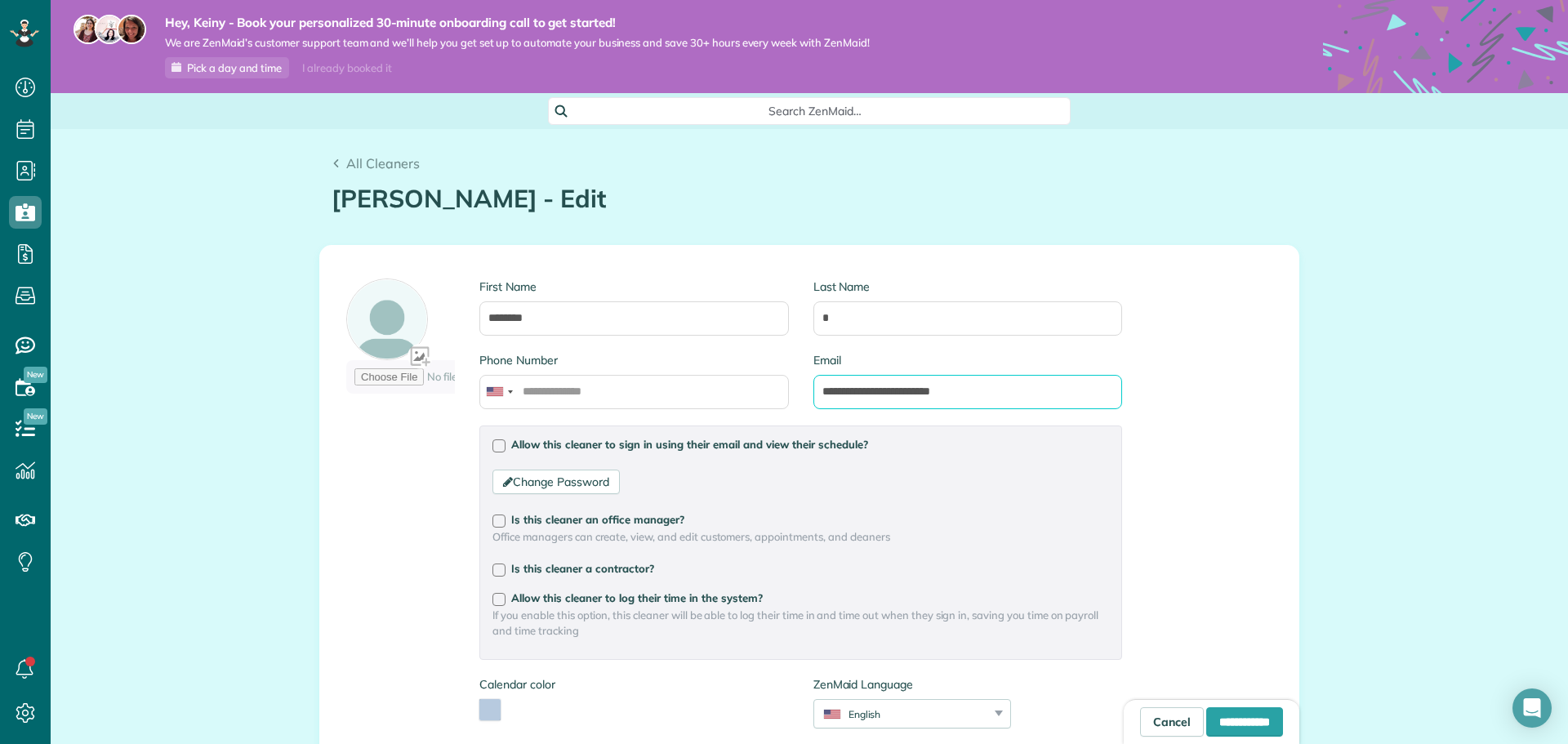 drag, startPoint x: 958, startPoint y: 390, endPoint x: 1061, endPoint y: 394, distance: 103.07764 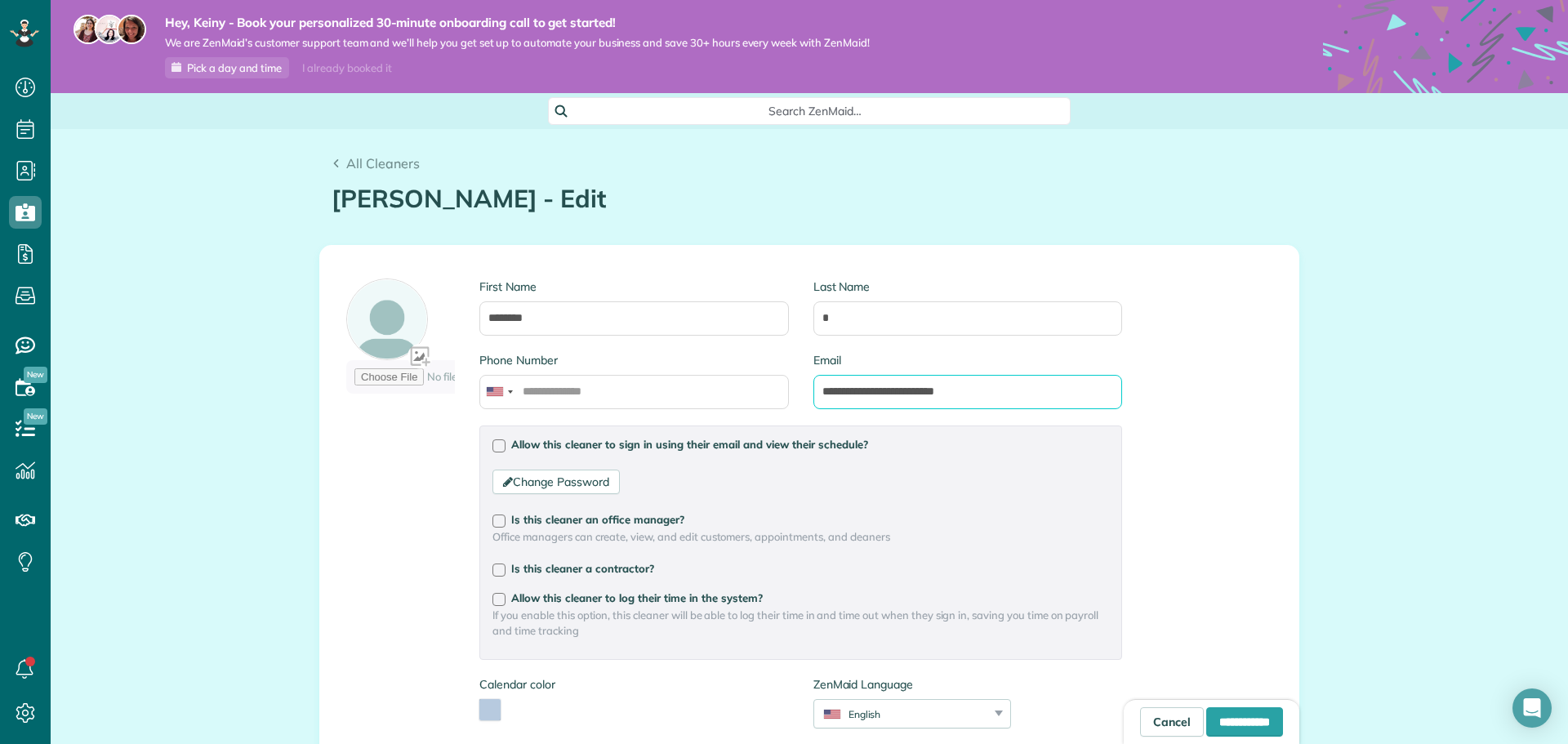 type on "**********" 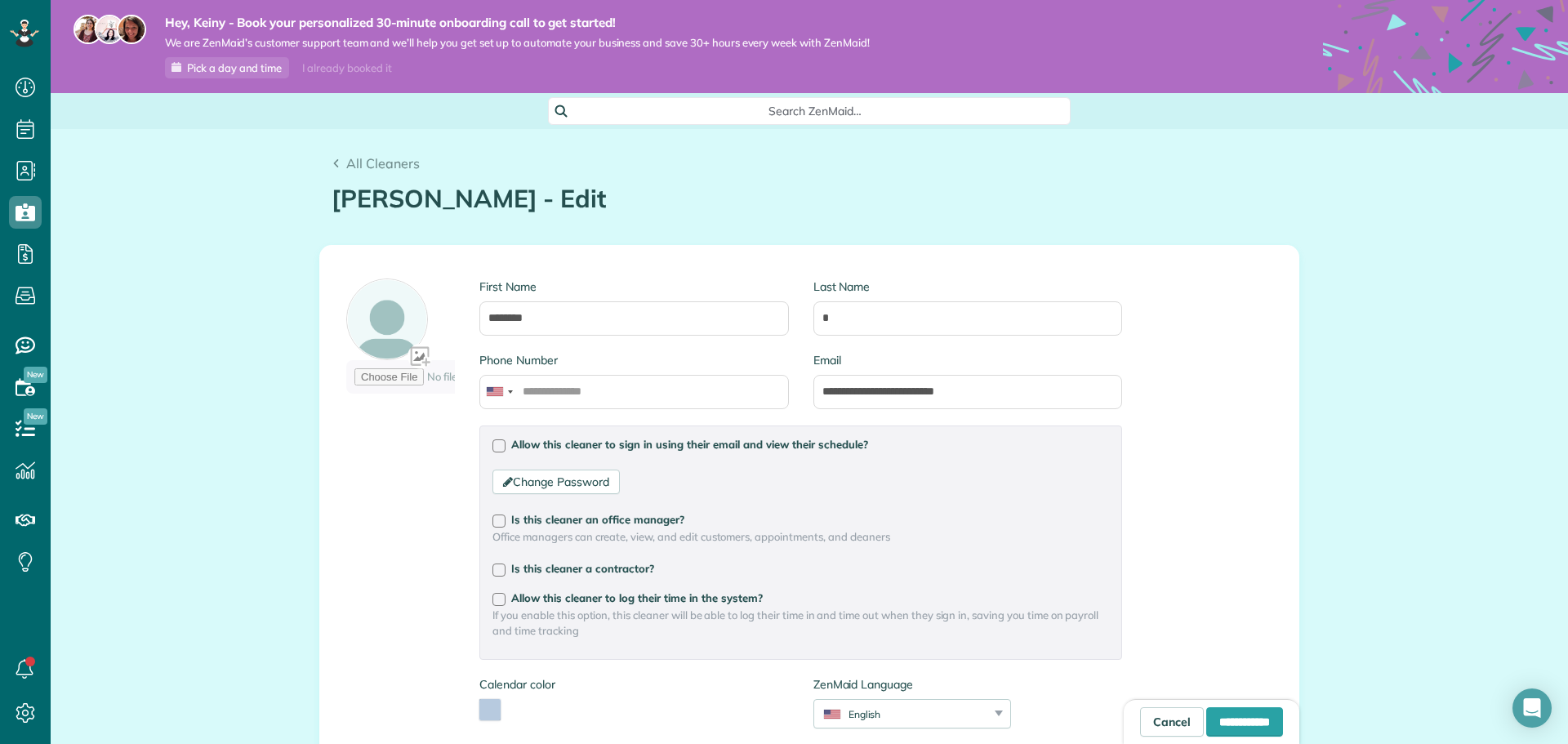 click on "**********" at bounding box center [809, 583] 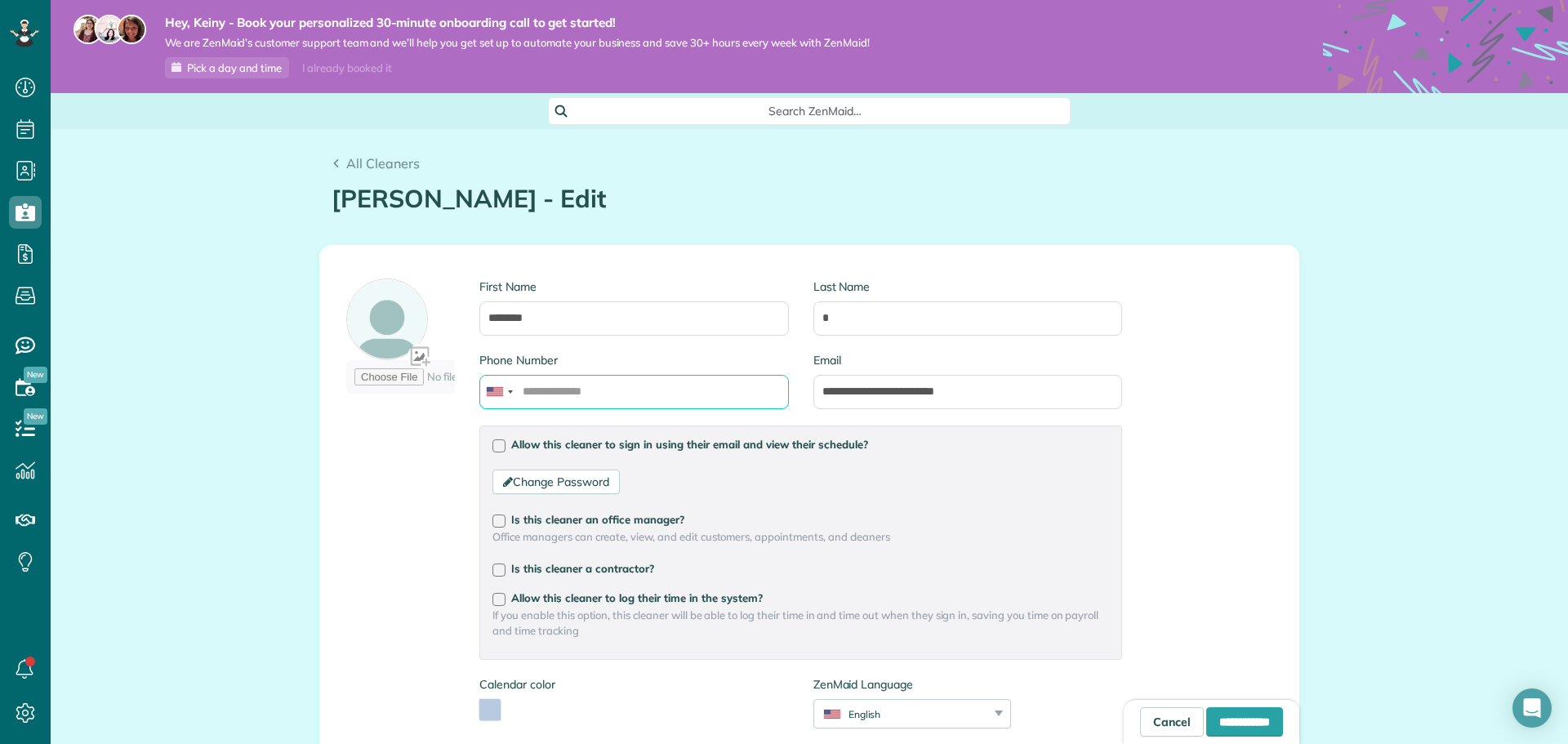 click on "Phone Number" at bounding box center [634, 392] 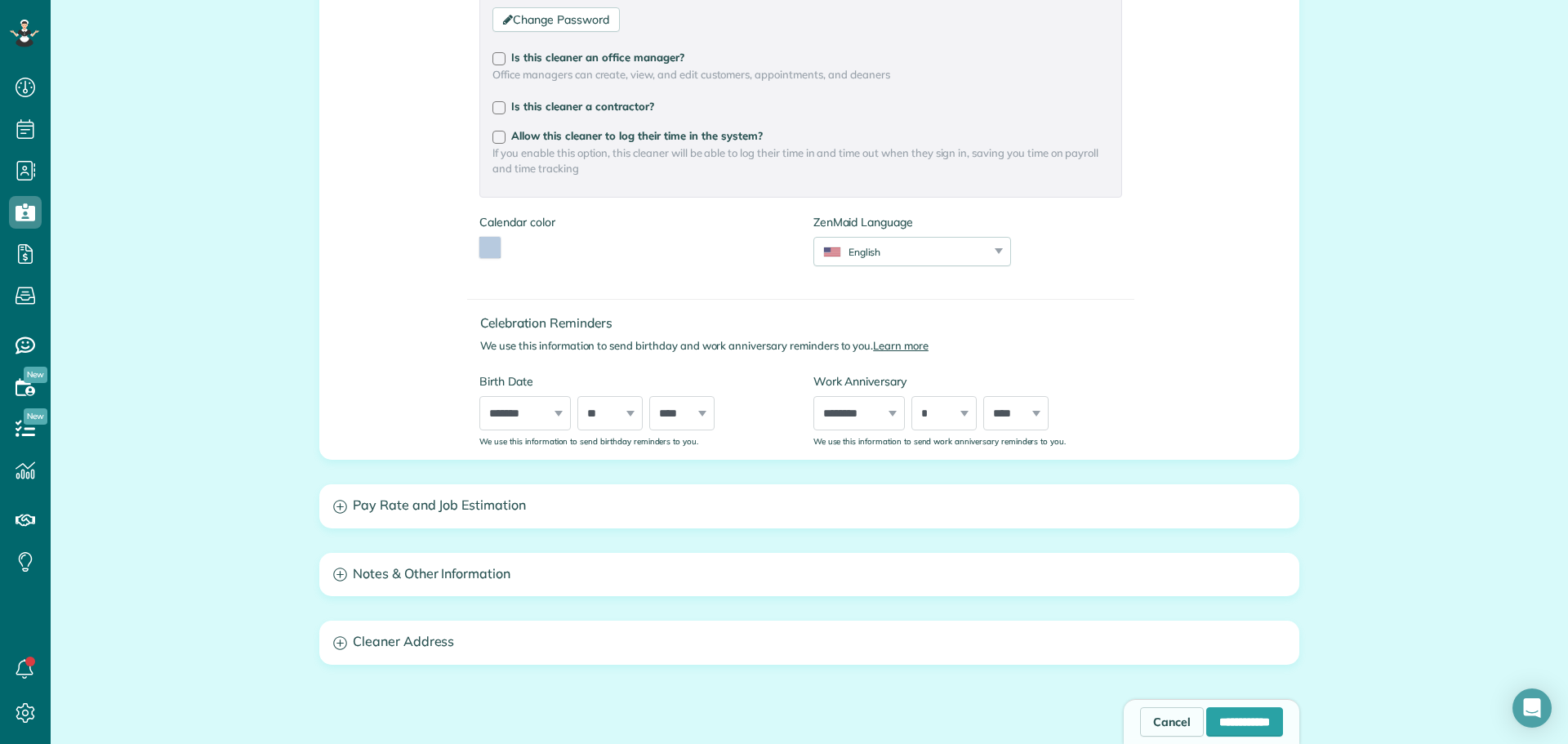 scroll, scrollTop: 490, scrollLeft: 0, axis: vertical 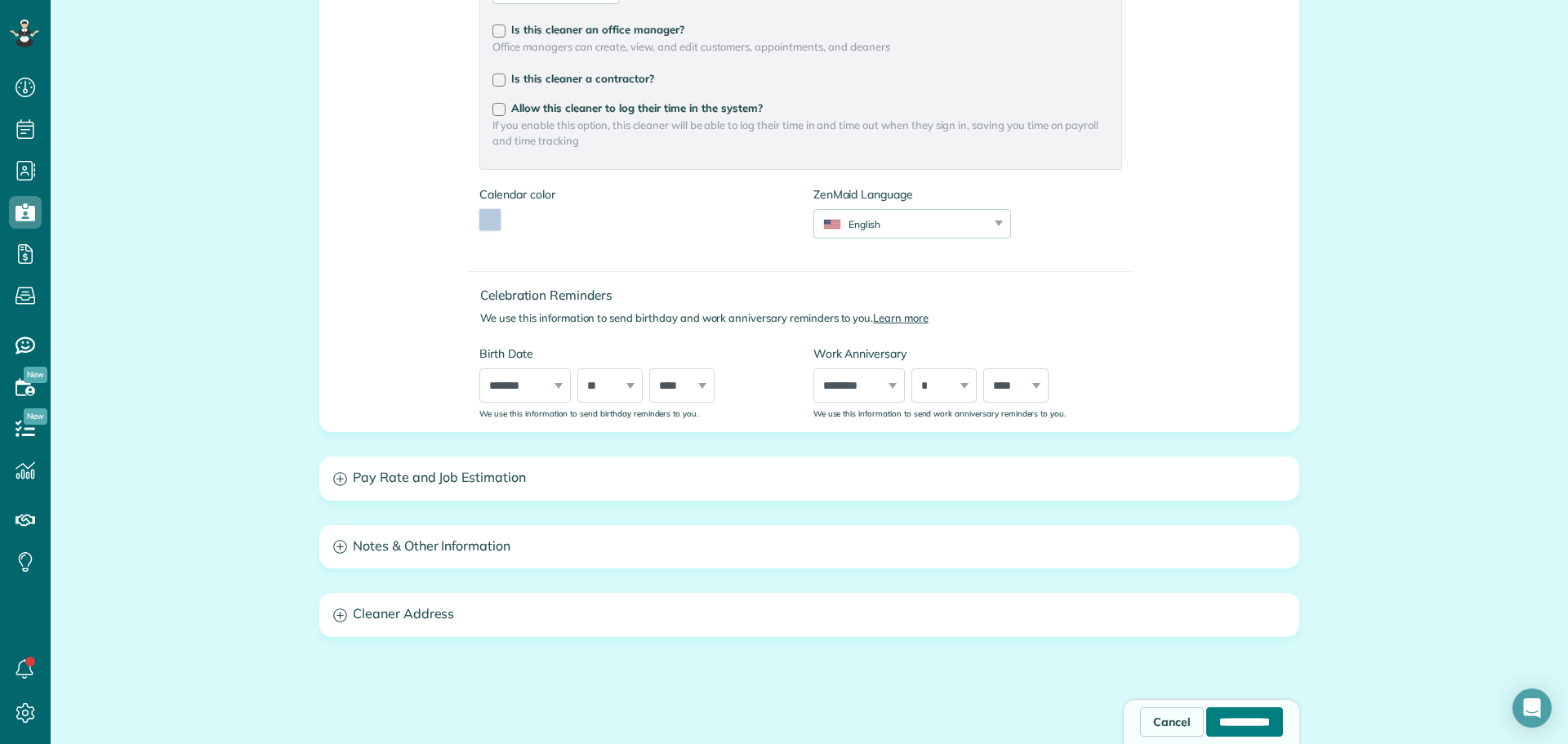 type on "**********" 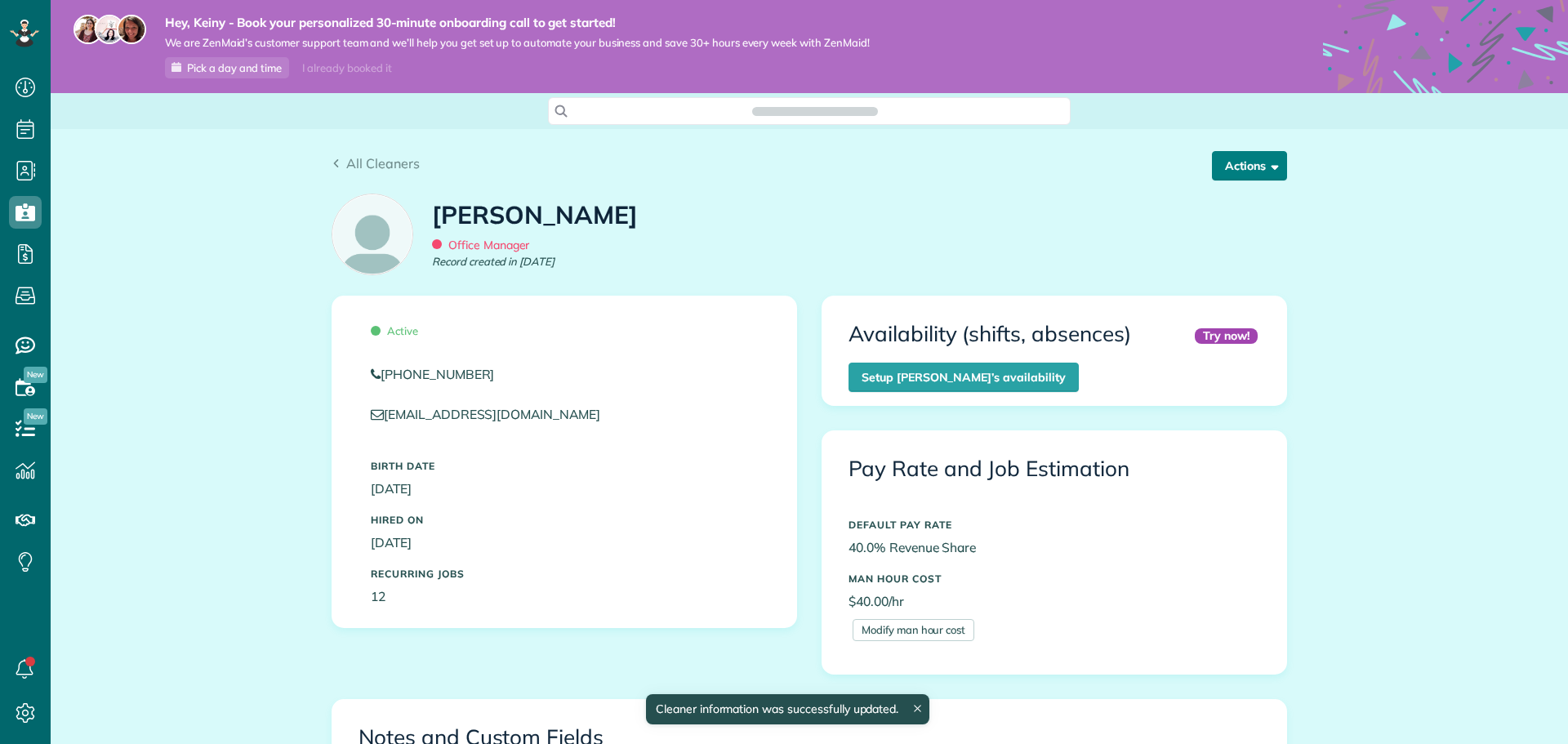scroll, scrollTop: 0, scrollLeft: 0, axis: both 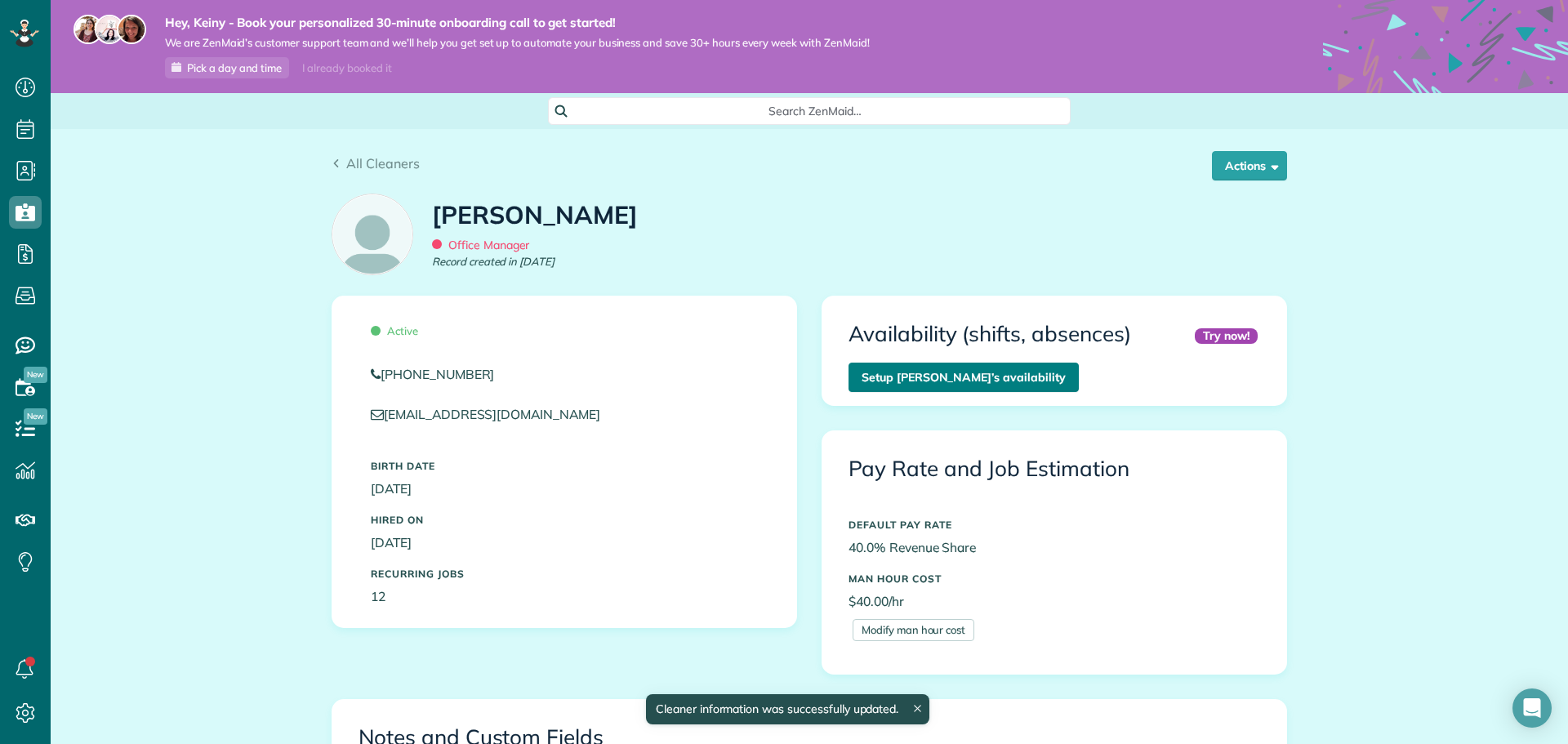 click on "Setup [PERSON_NAME]’s availability" at bounding box center [964, 377] 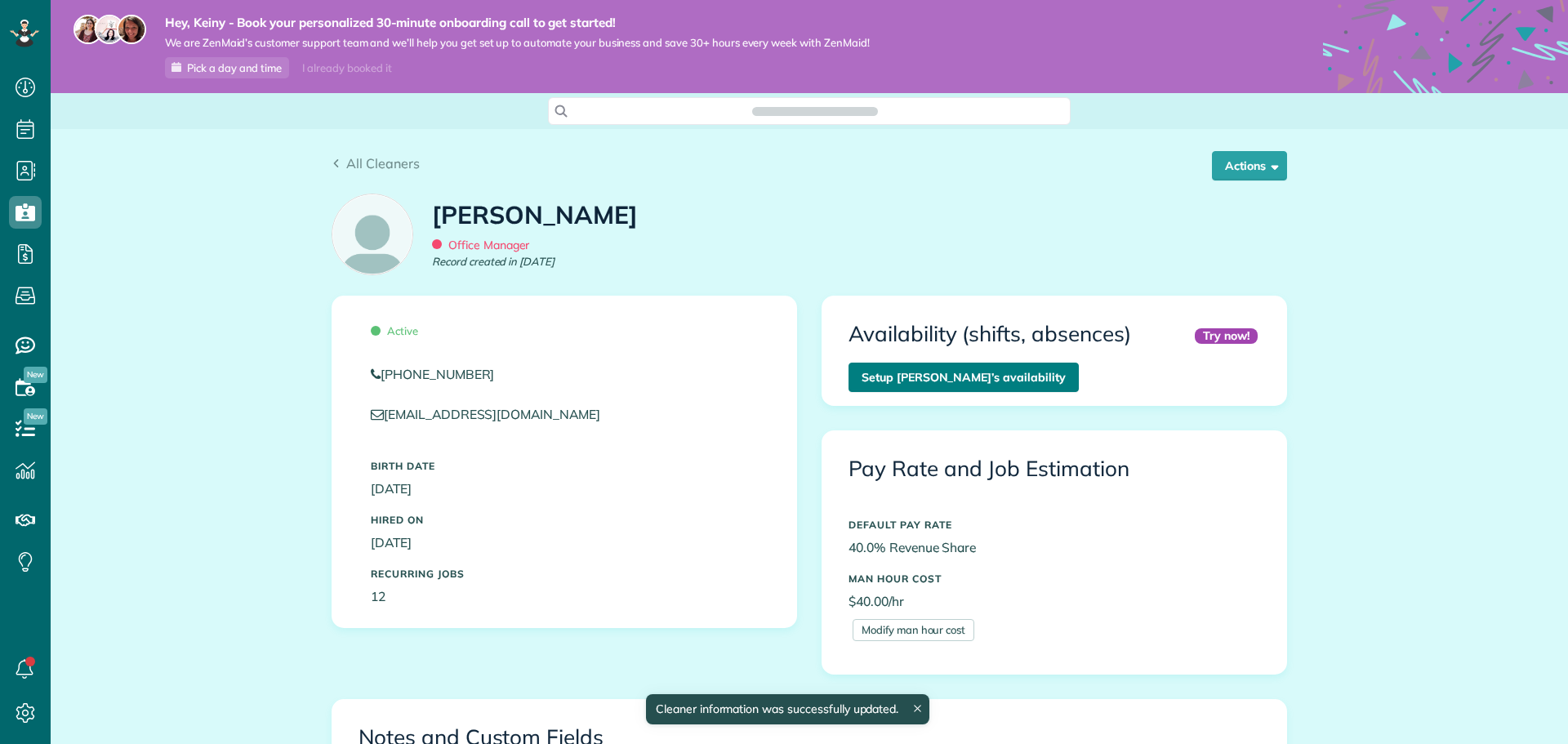scroll, scrollTop: 0, scrollLeft: 0, axis: both 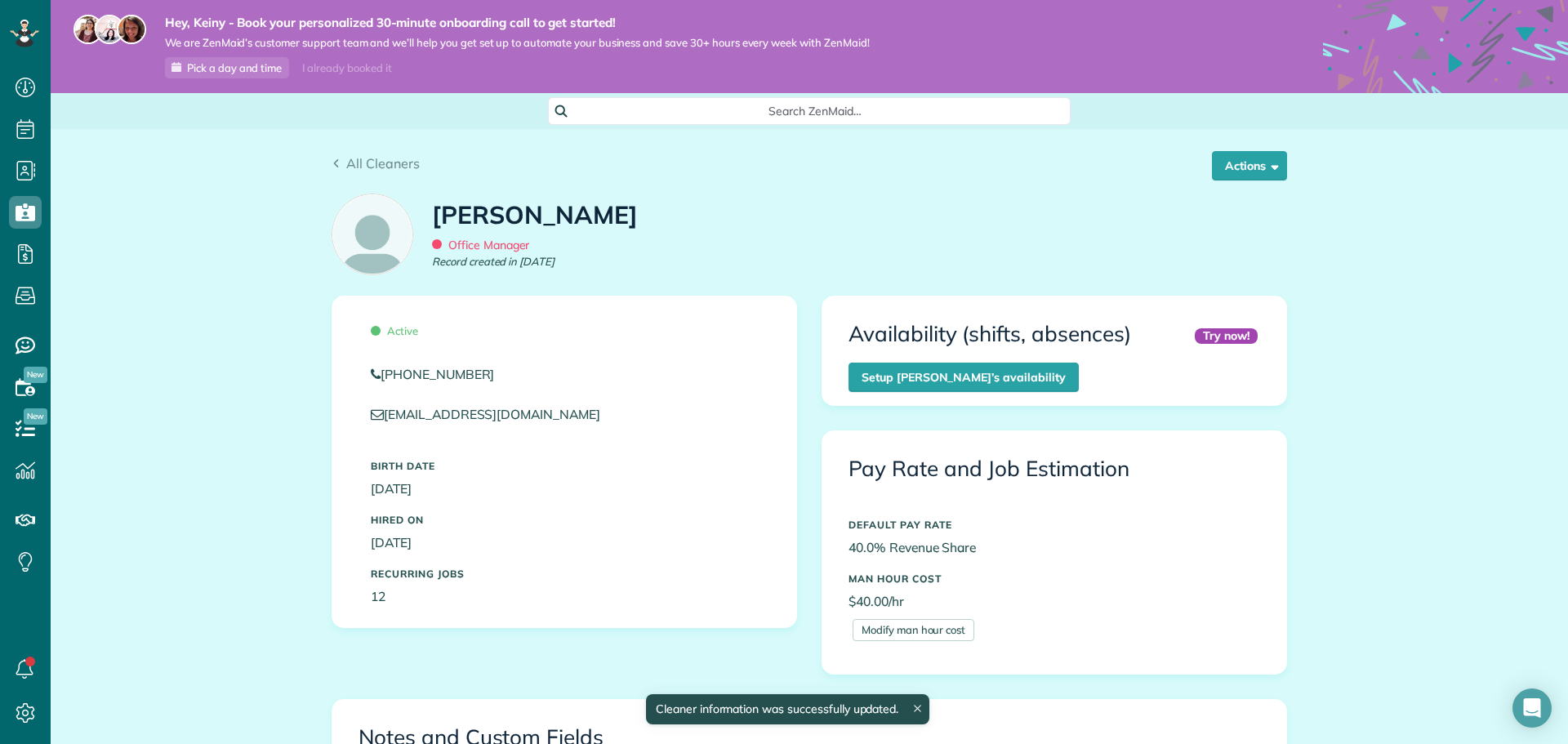 click on "All Cleaners
Actions
Edit
Resend login info
Inactivate
Replace [PERSON_NAME]
[GEOGRAPHIC_DATA]" at bounding box center [809, 157] 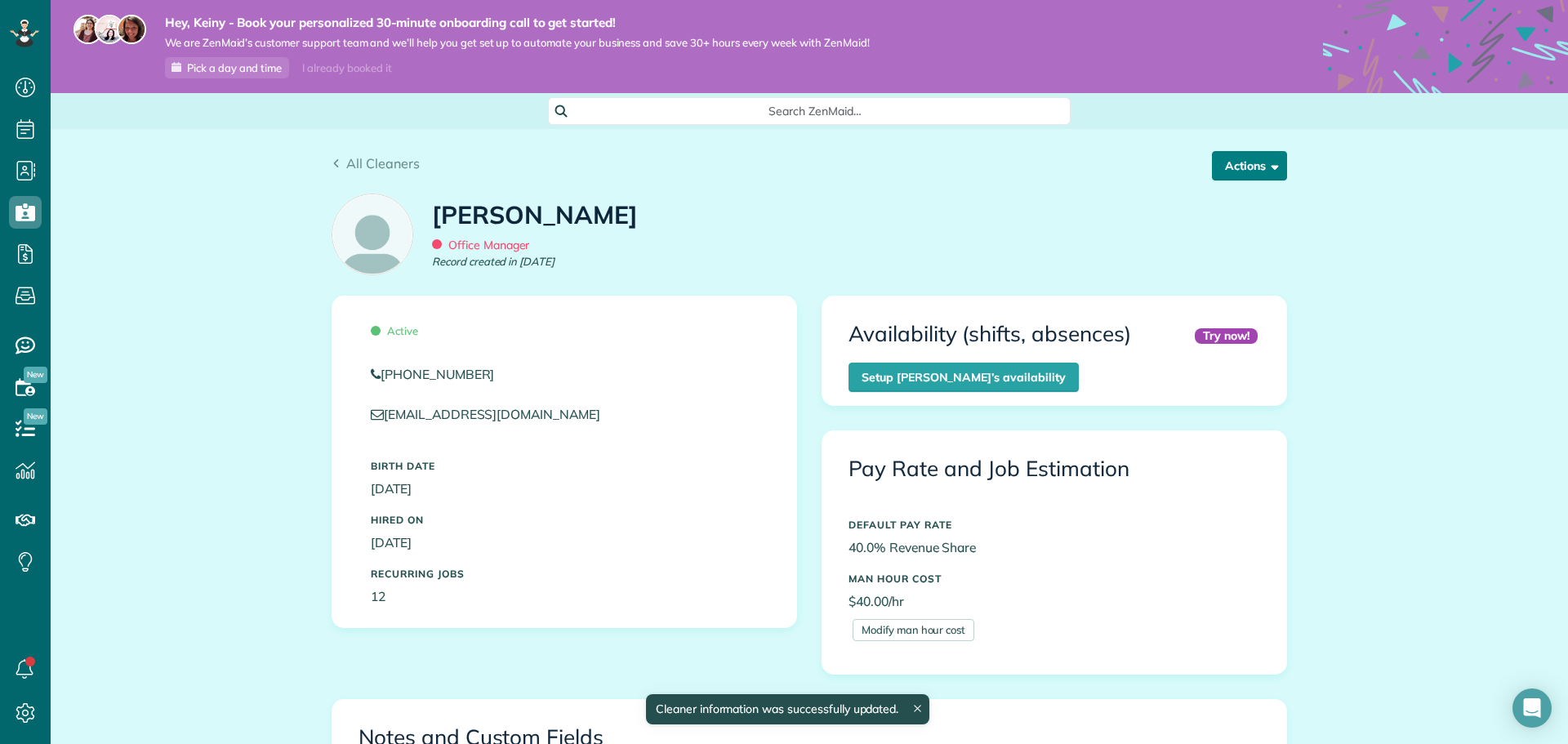 click on "Actions" at bounding box center (1250, 166) 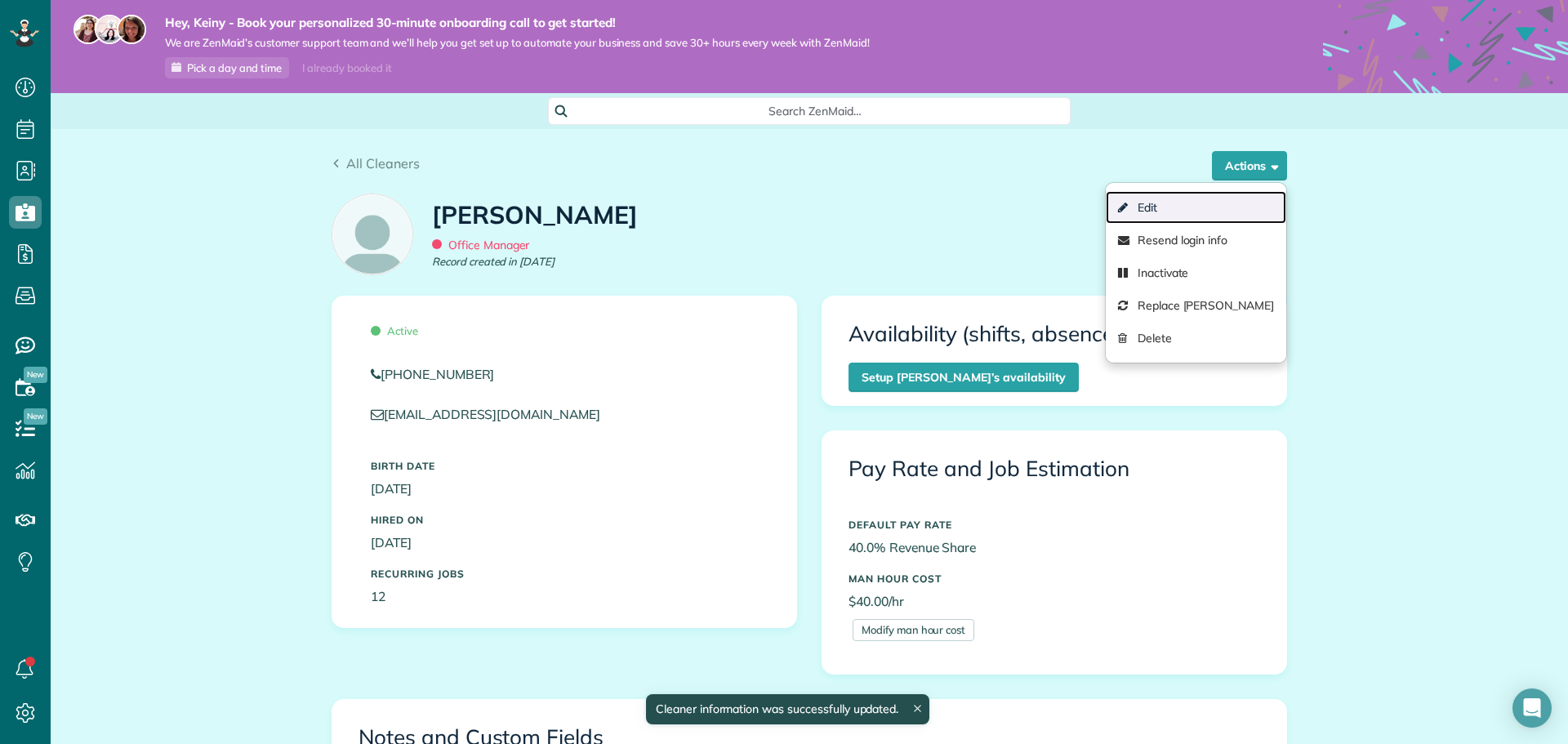 click on "Edit" at bounding box center [1196, 207] 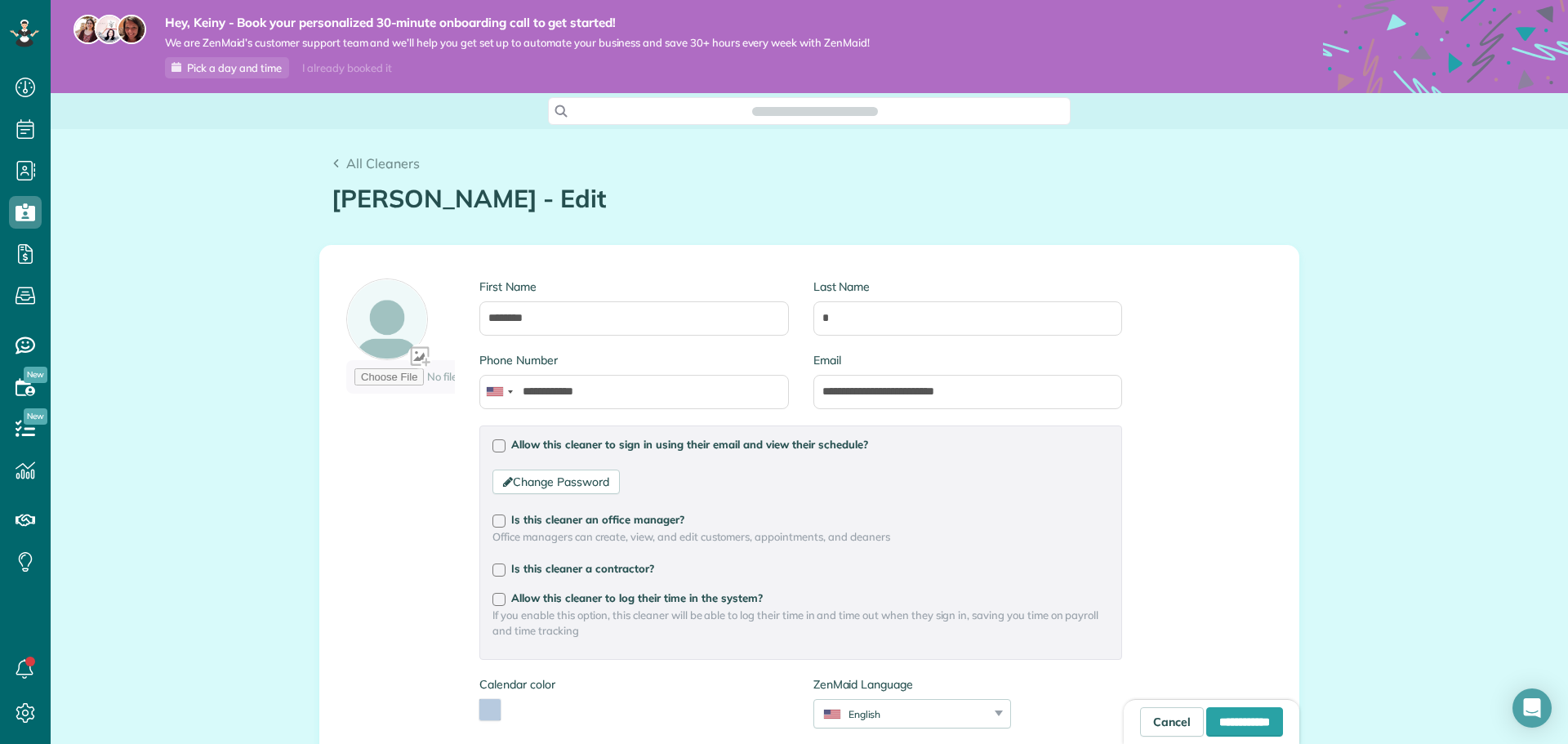 type on "**********" 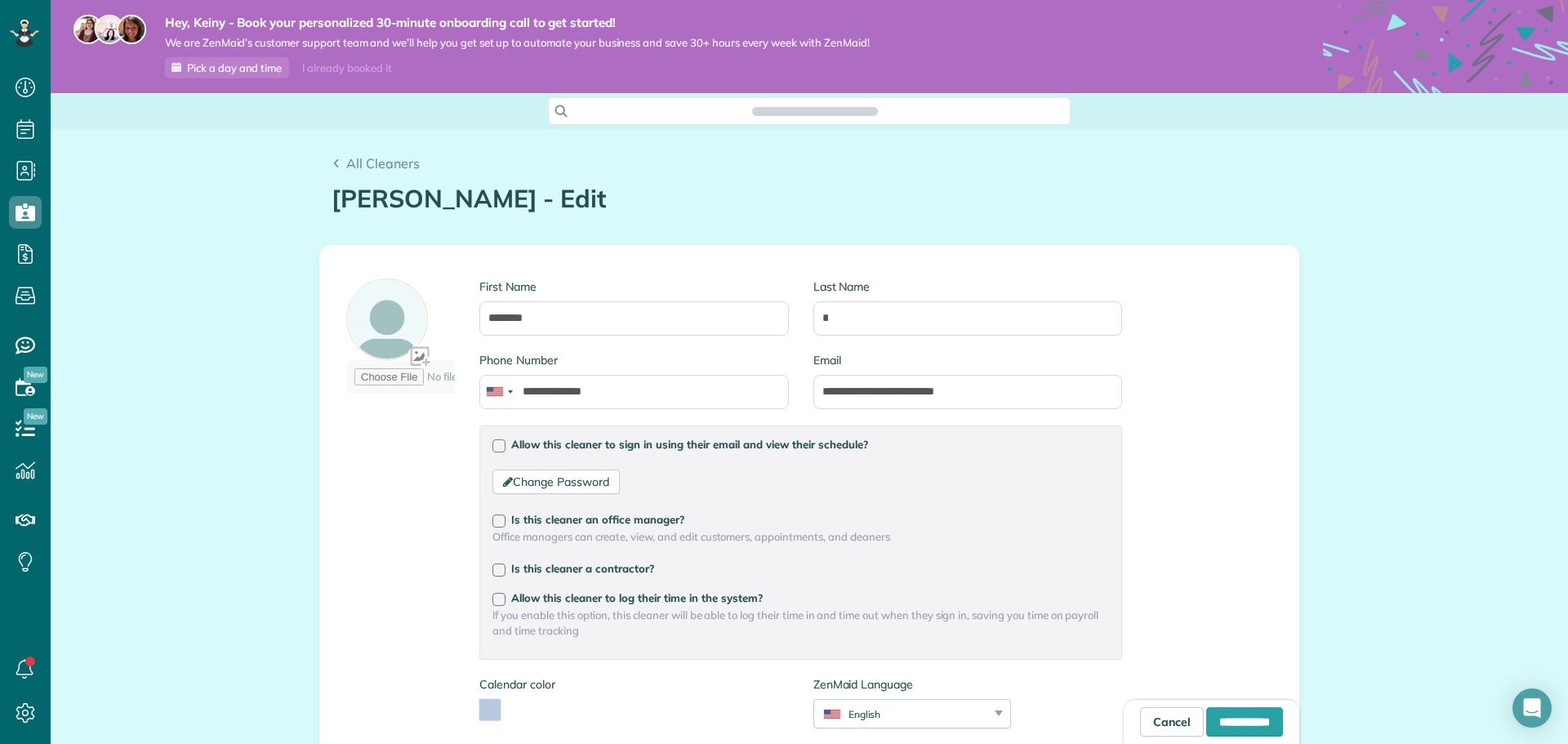 scroll, scrollTop: 0, scrollLeft: 0, axis: both 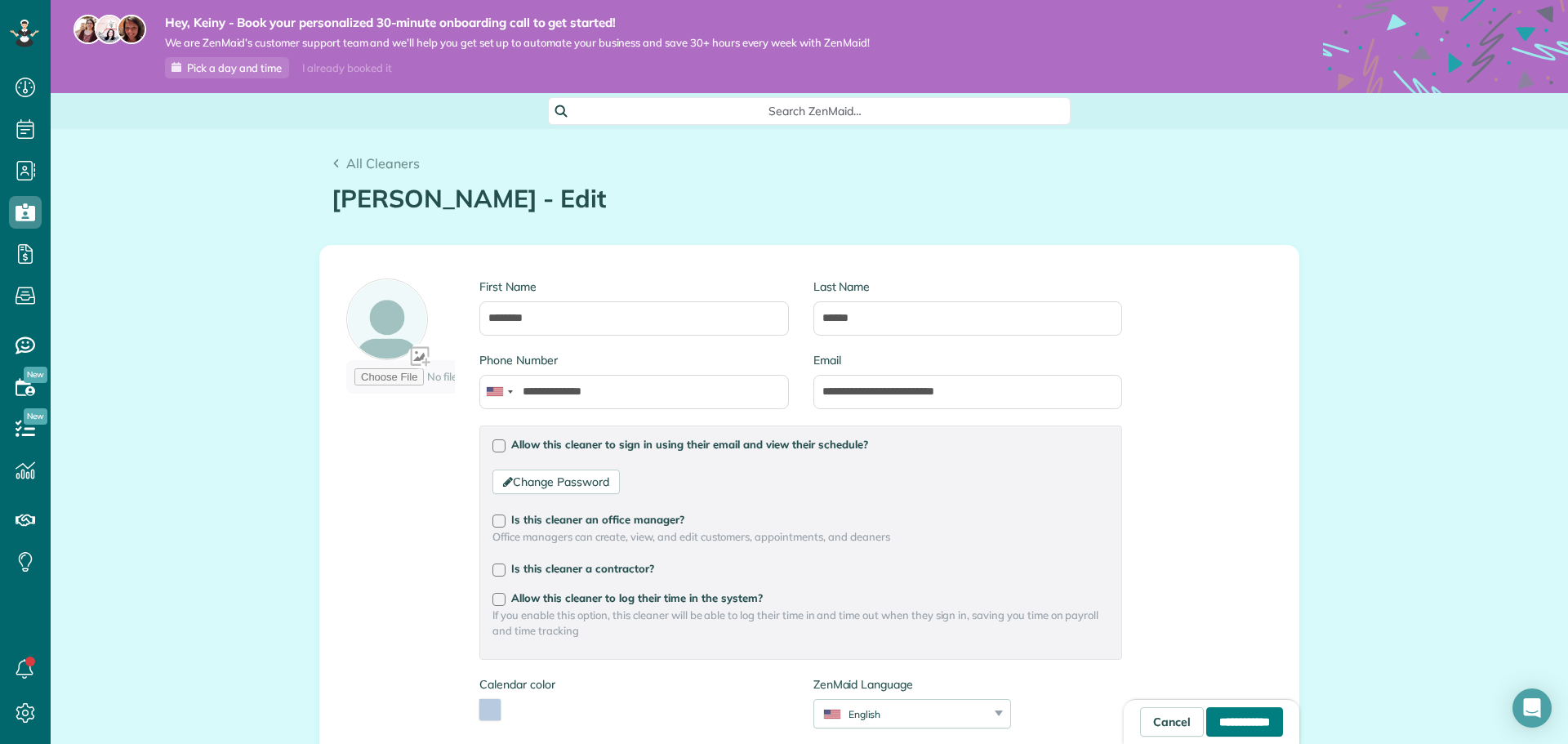 type on "******" 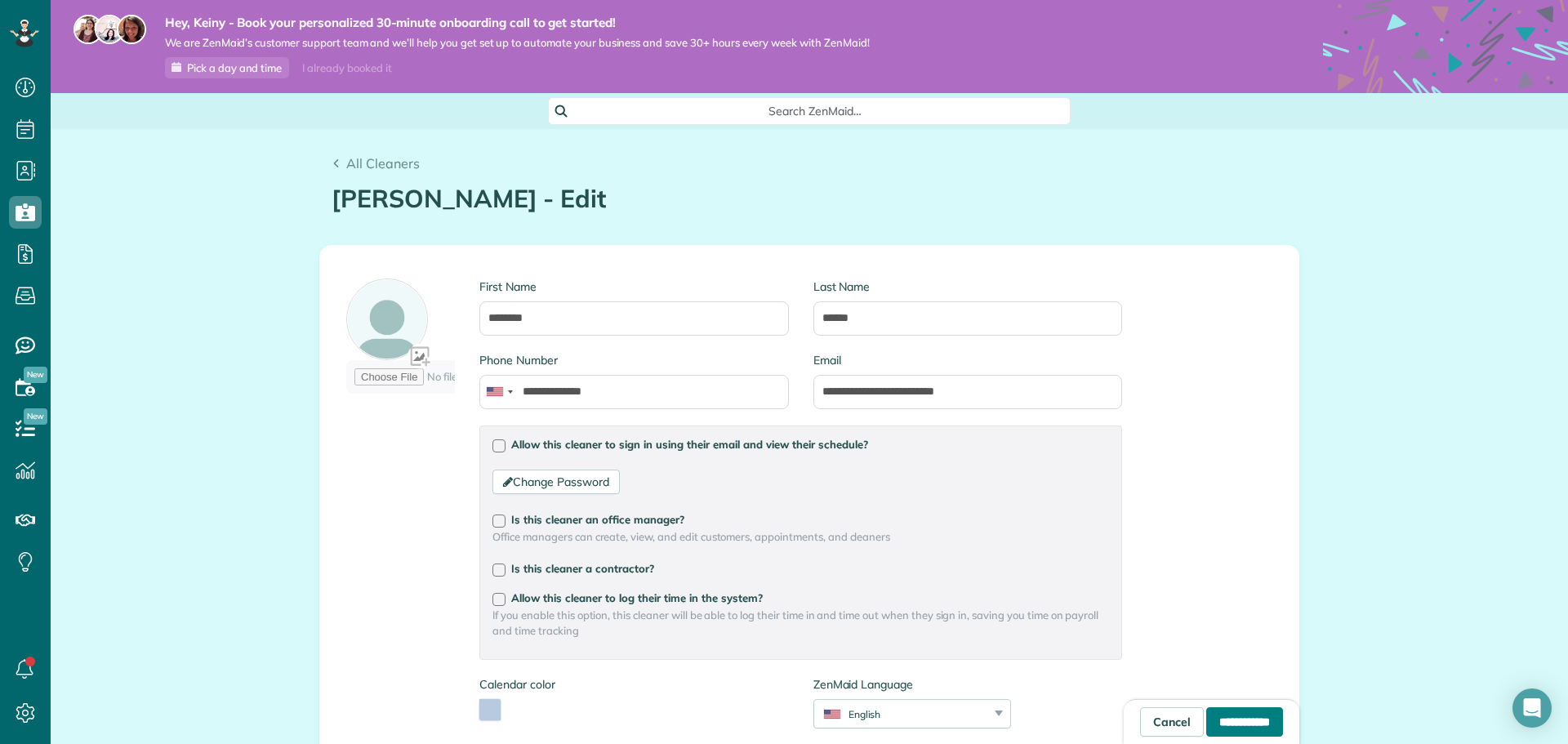 click on "**********" at bounding box center (1245, 722) 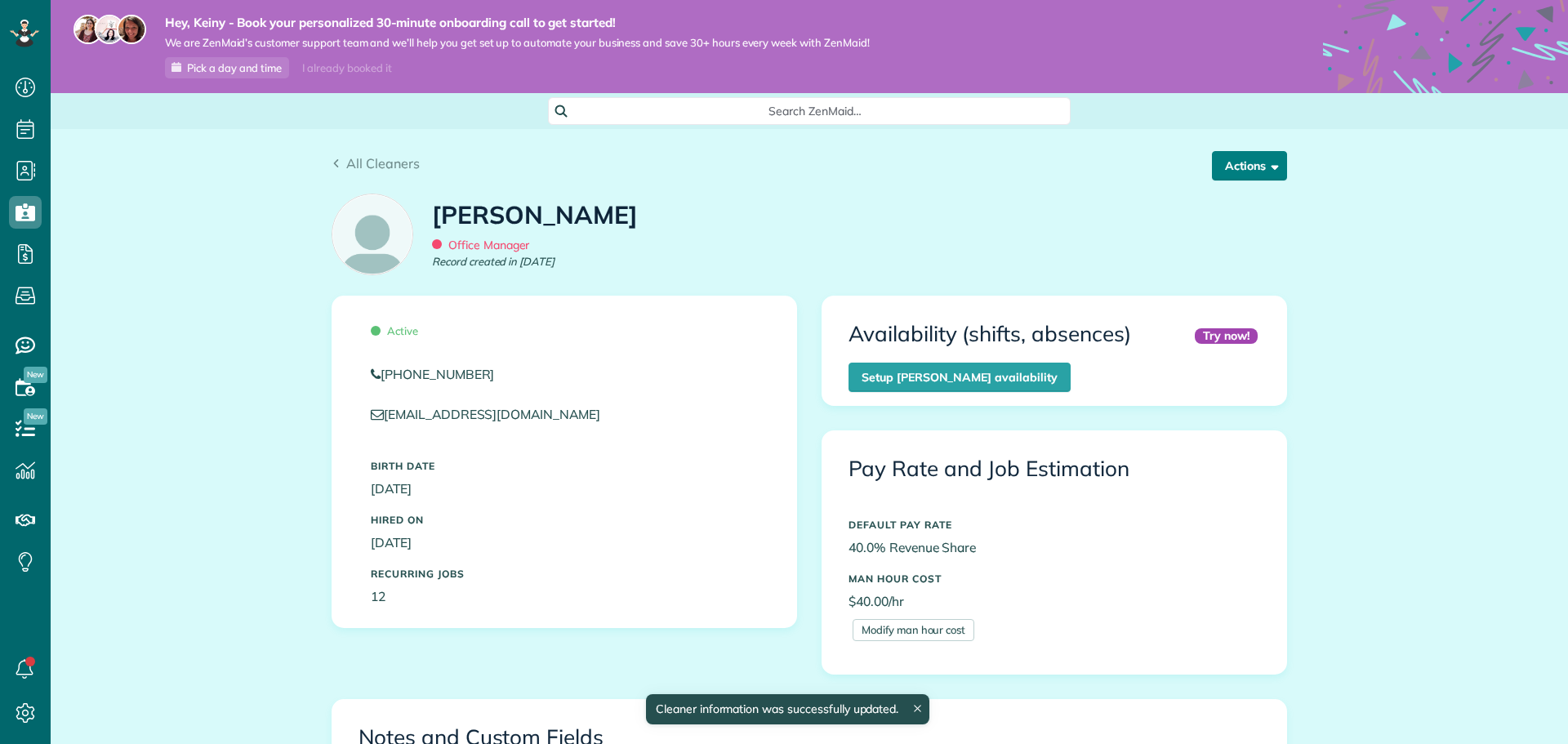 click on "Actions" at bounding box center [1250, 166] 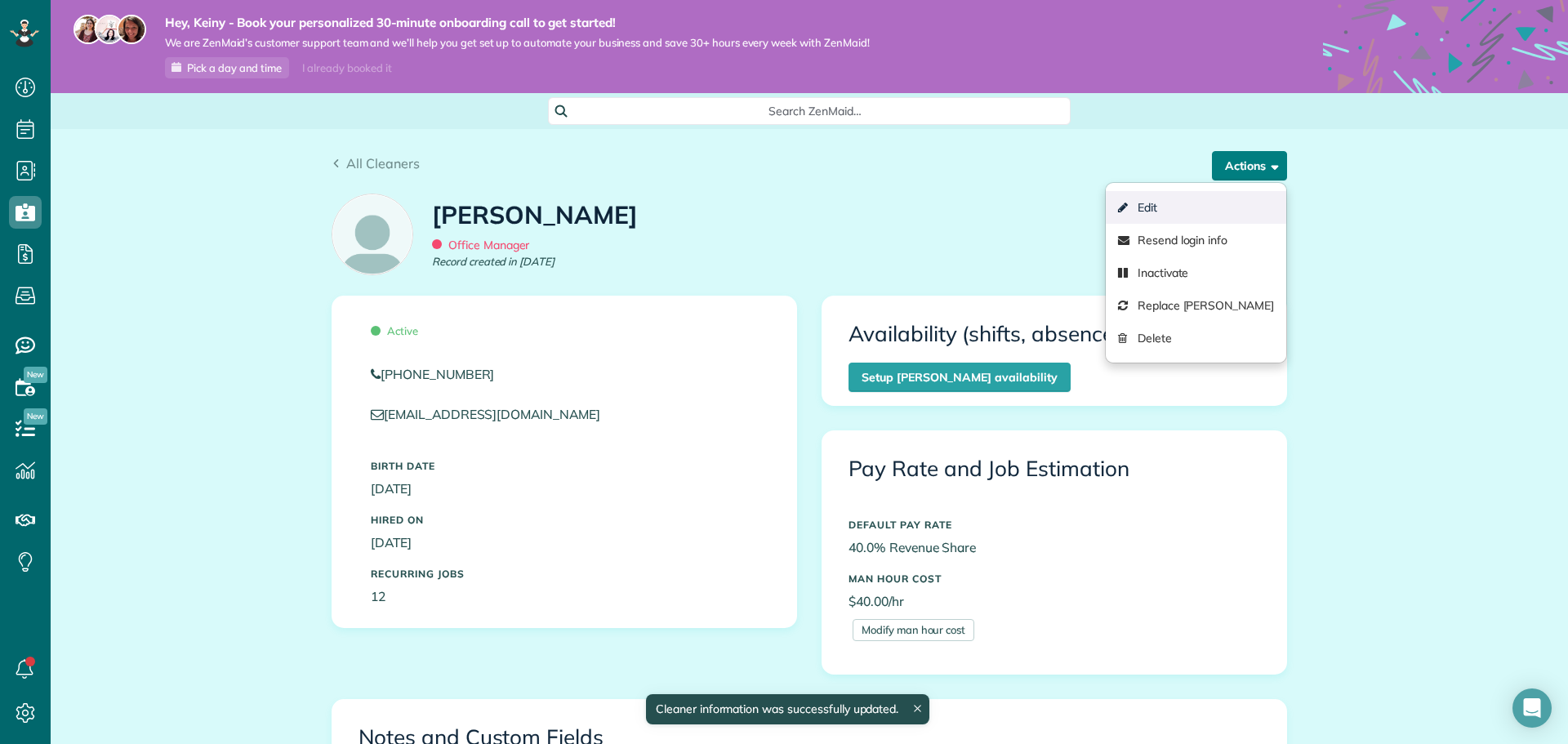 scroll, scrollTop: 744, scrollLeft: 51, axis: both 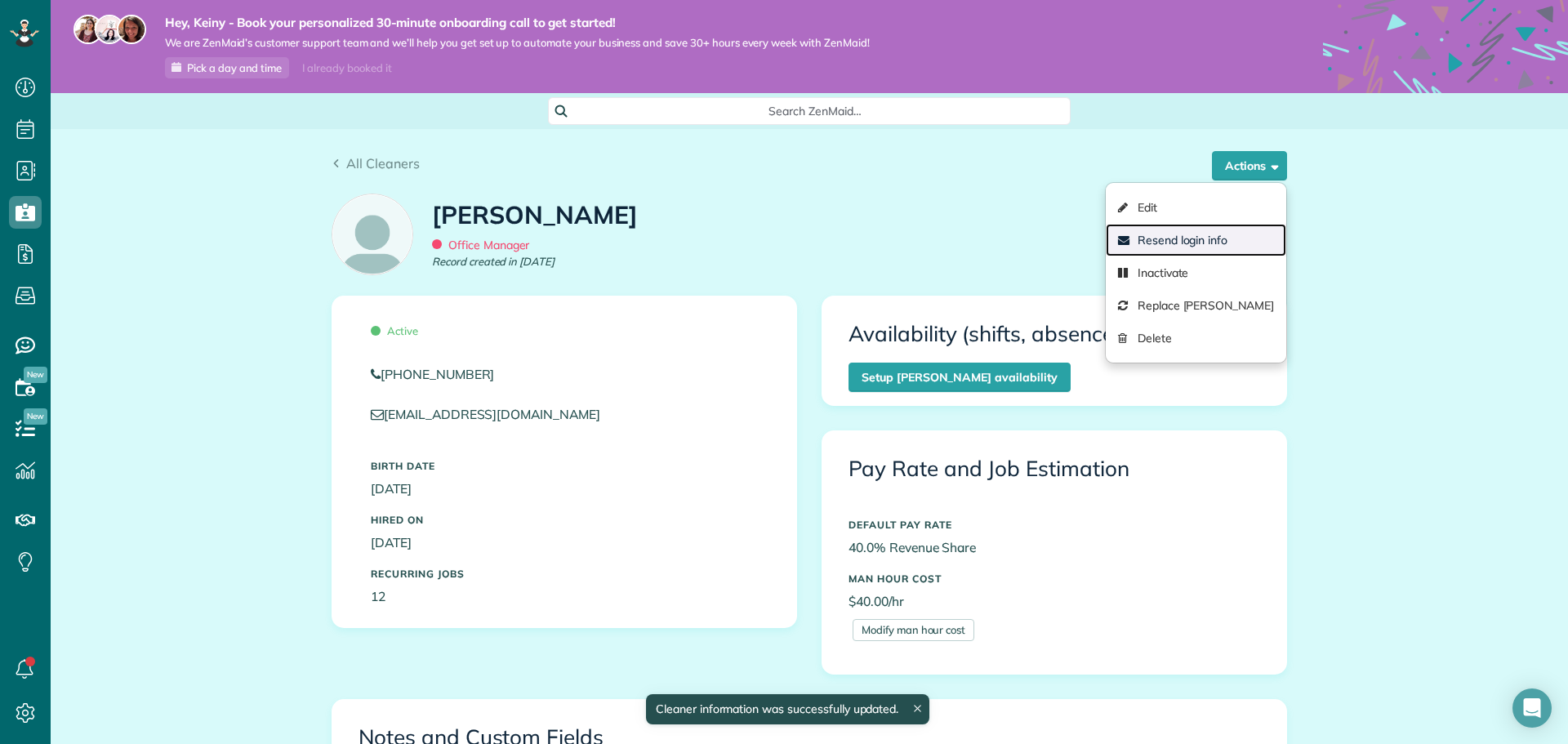click on "Resend login info" at bounding box center (1196, 240) 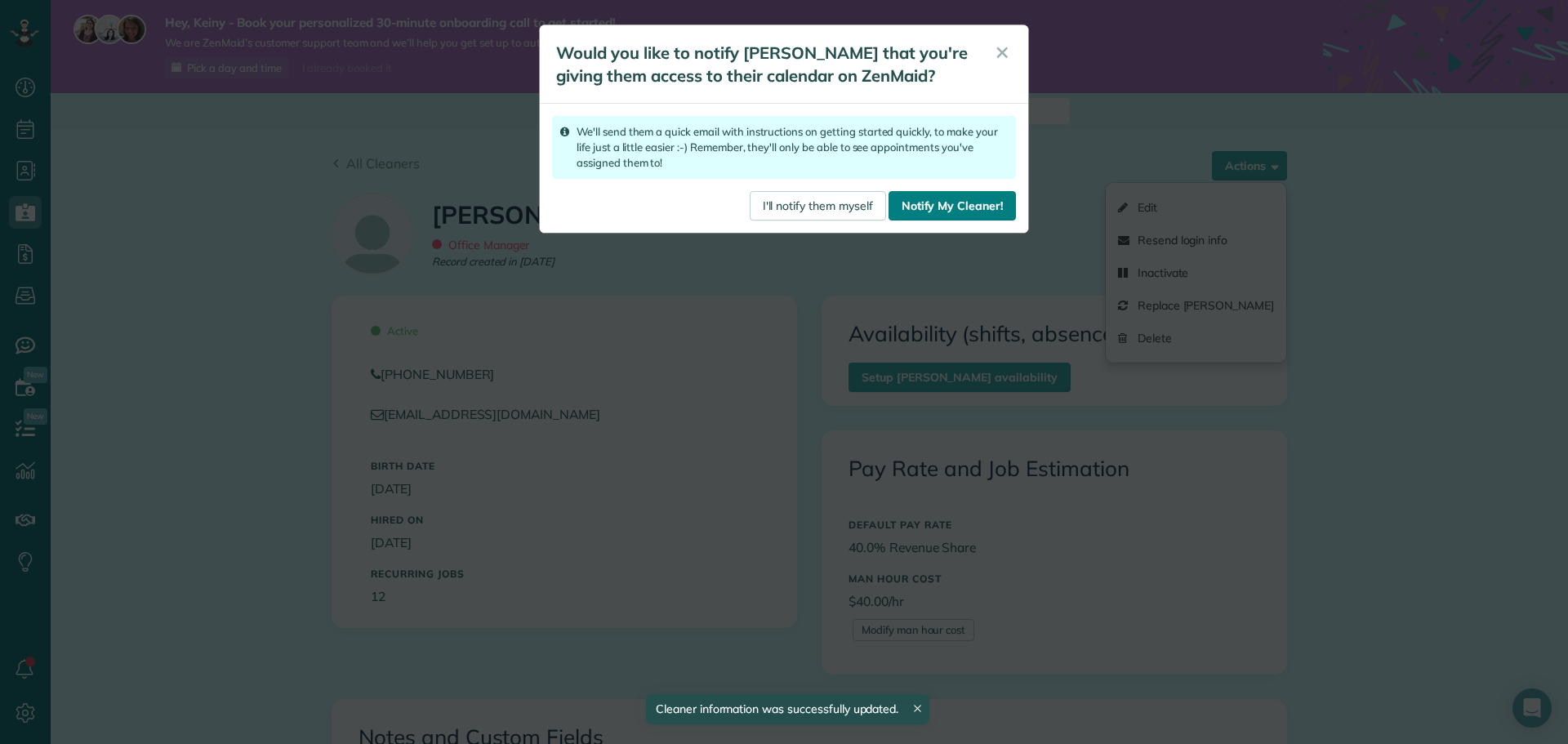 click on "Notify My Cleaner!" at bounding box center [952, 206] 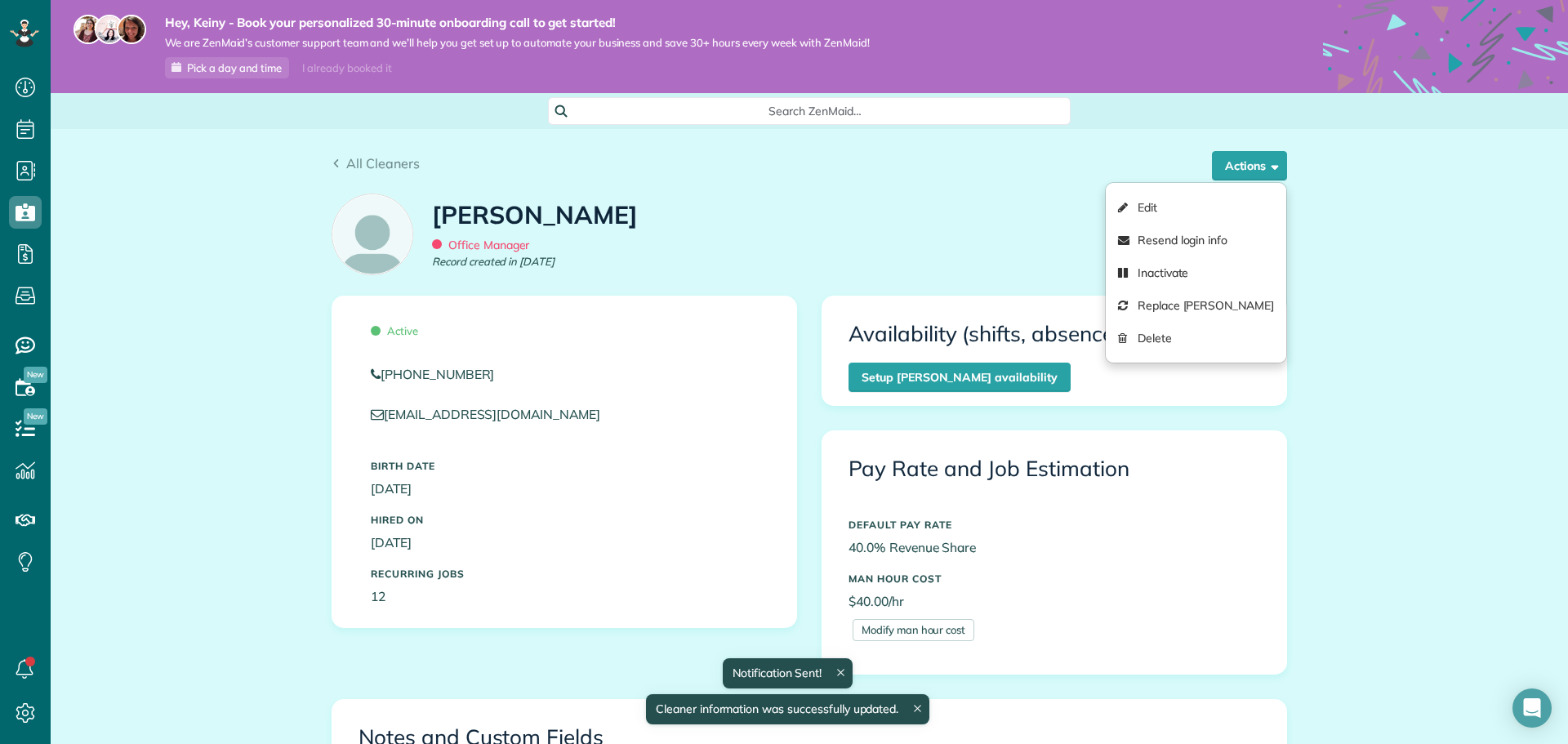 click on "Jonathan Hughes
Office Manager
Record created in Jul 2025" at bounding box center [809, 240] 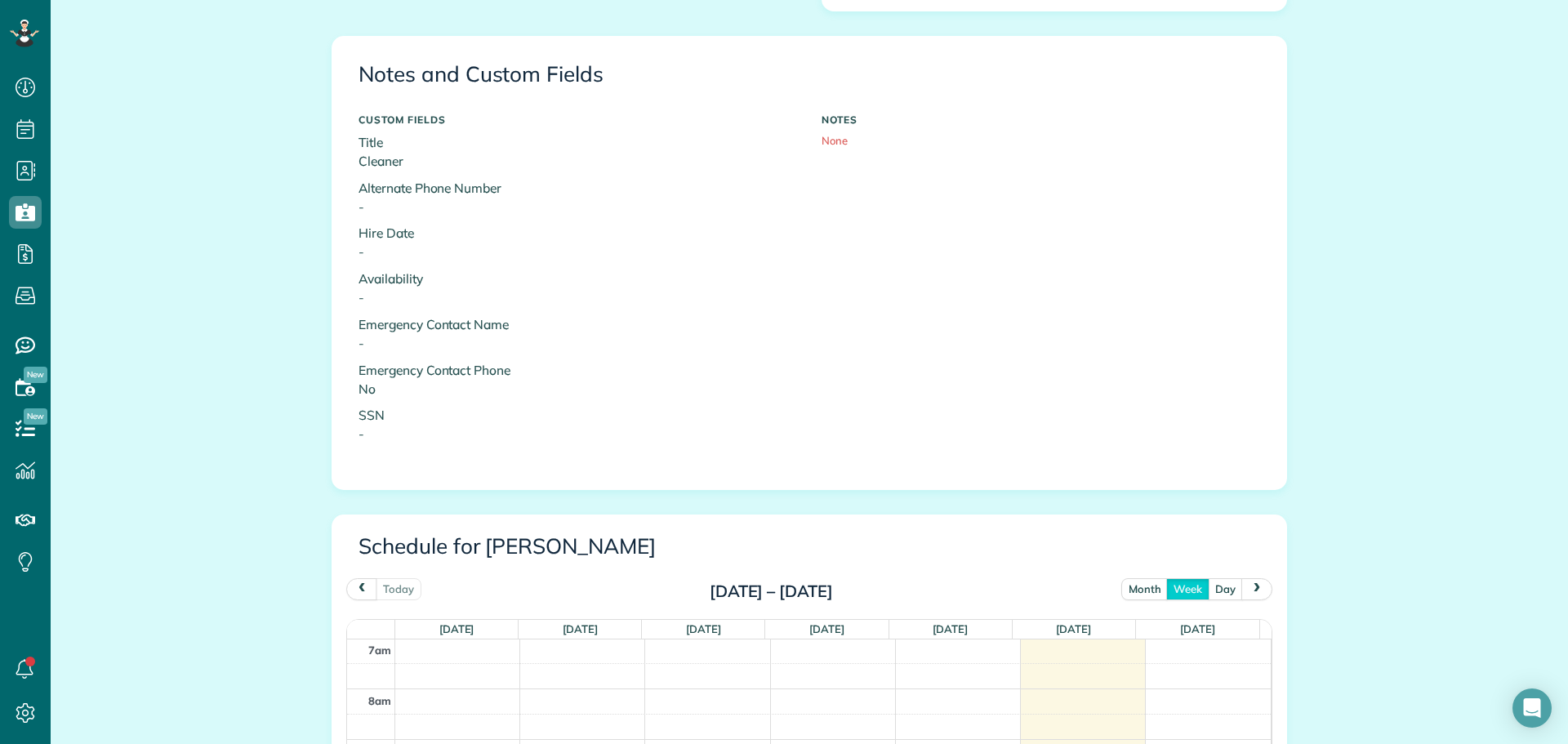 scroll, scrollTop: 653, scrollLeft: 0, axis: vertical 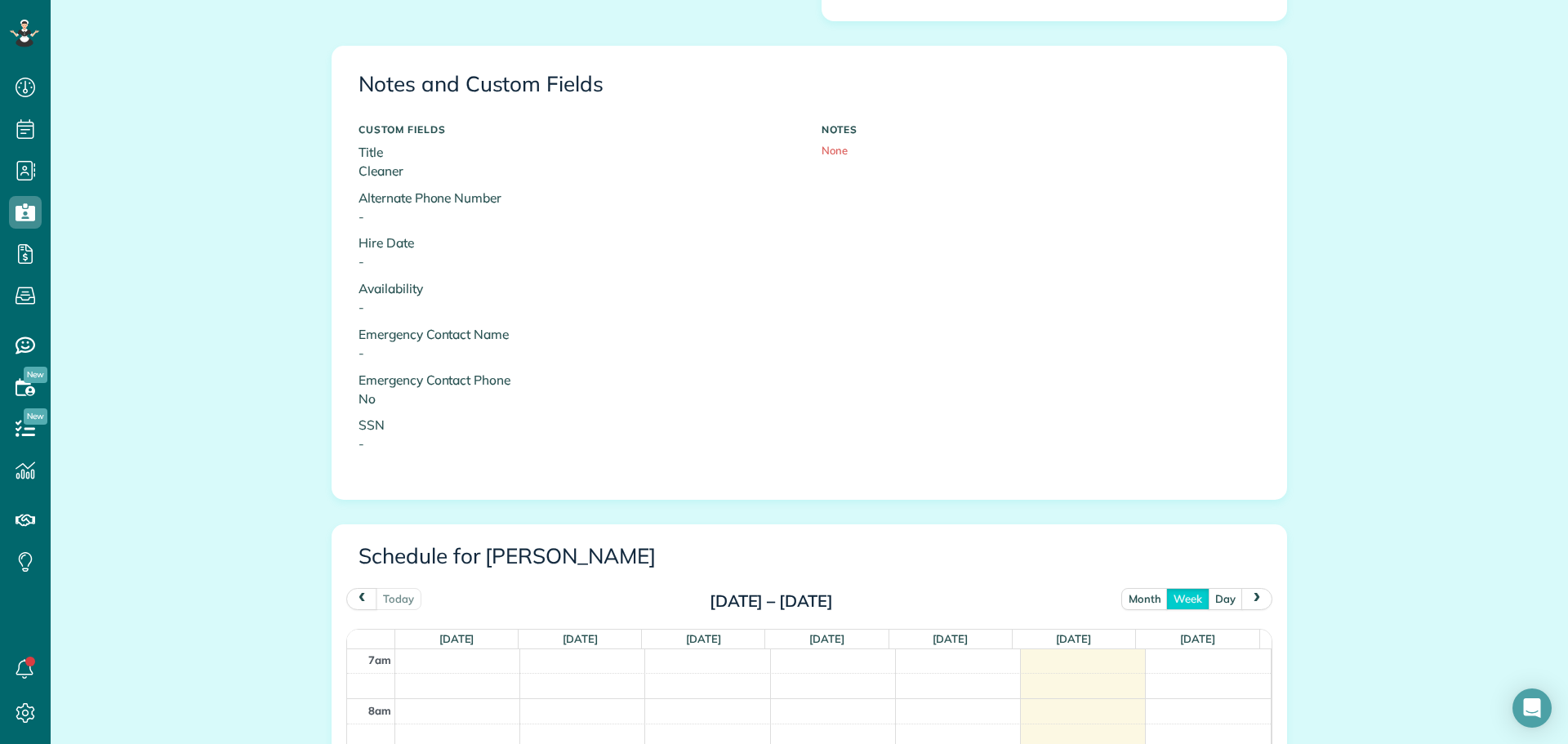 click on "Hire Date
-" at bounding box center (577, 252) 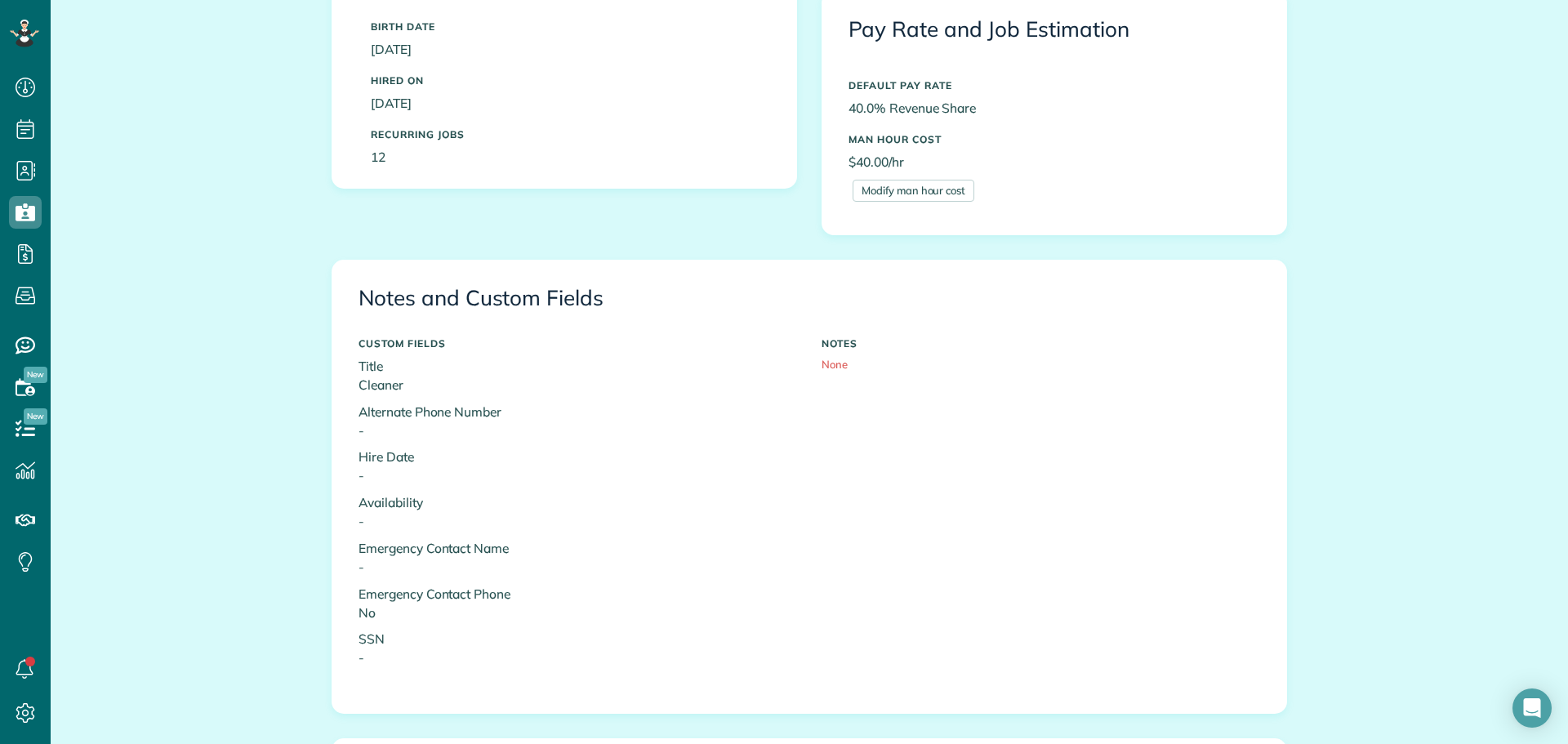 scroll, scrollTop: 163, scrollLeft: 0, axis: vertical 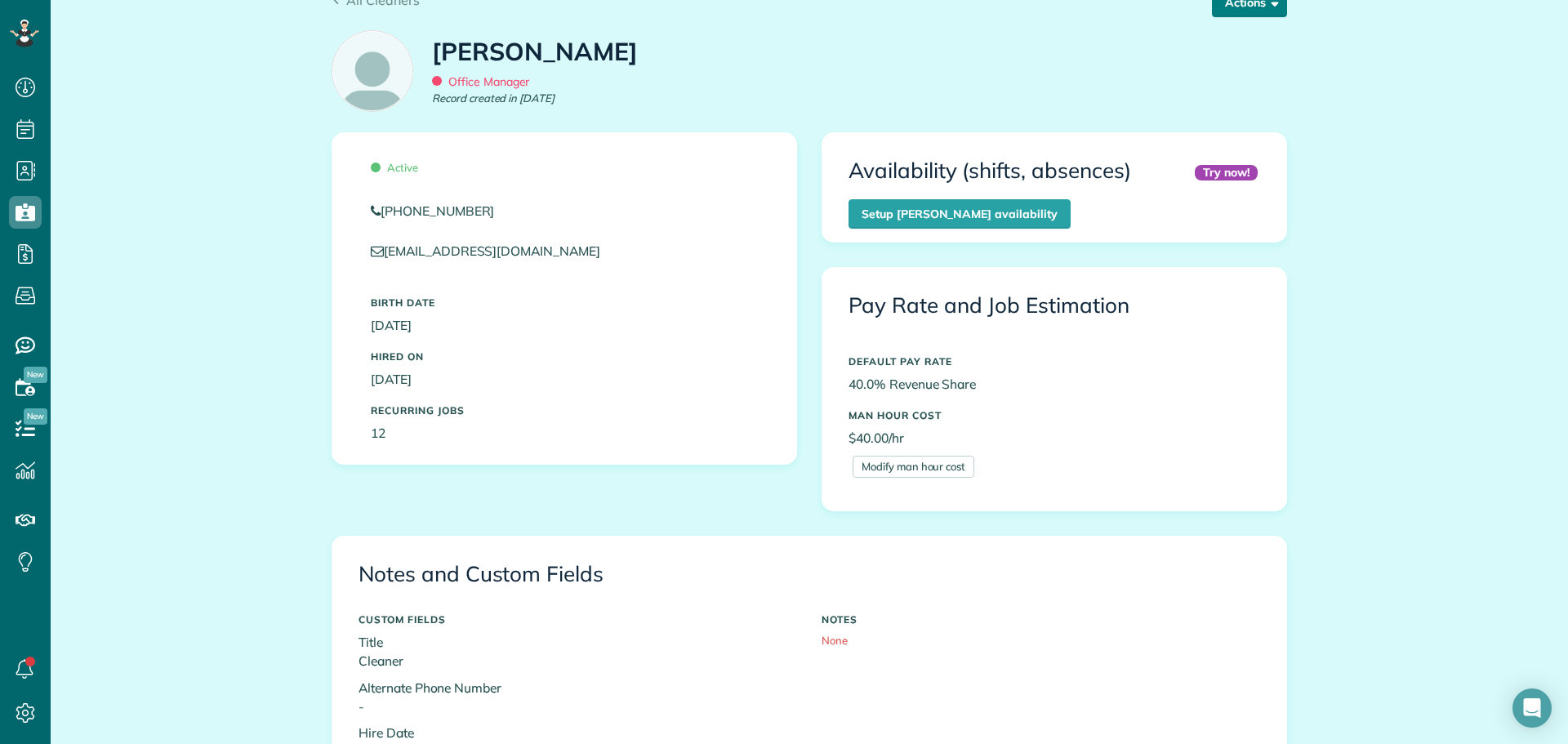 drag, startPoint x: 1223, startPoint y: 25, endPoint x: 1229, endPoint y: 11, distance: 15.231546 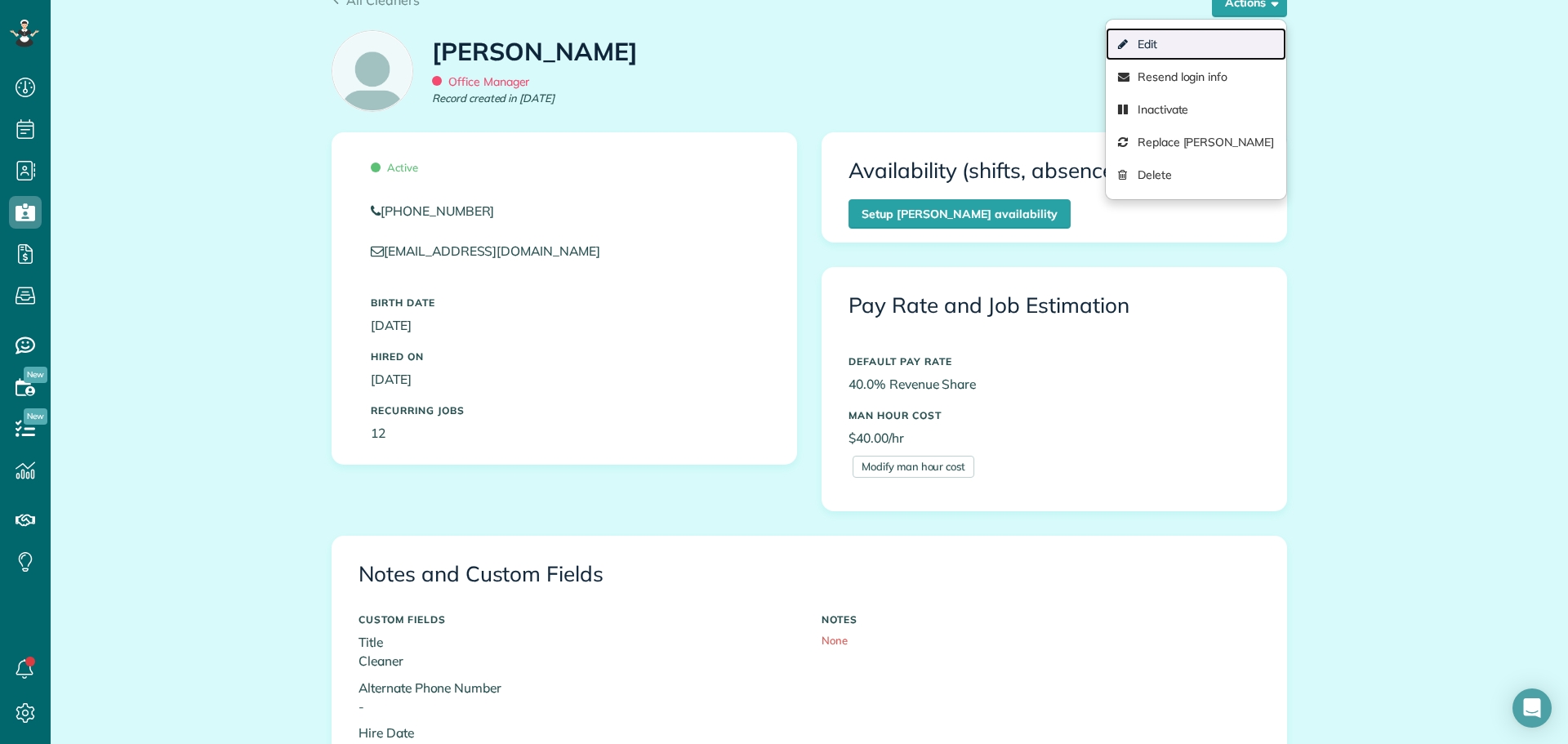 click on "Edit" at bounding box center [1196, 44] 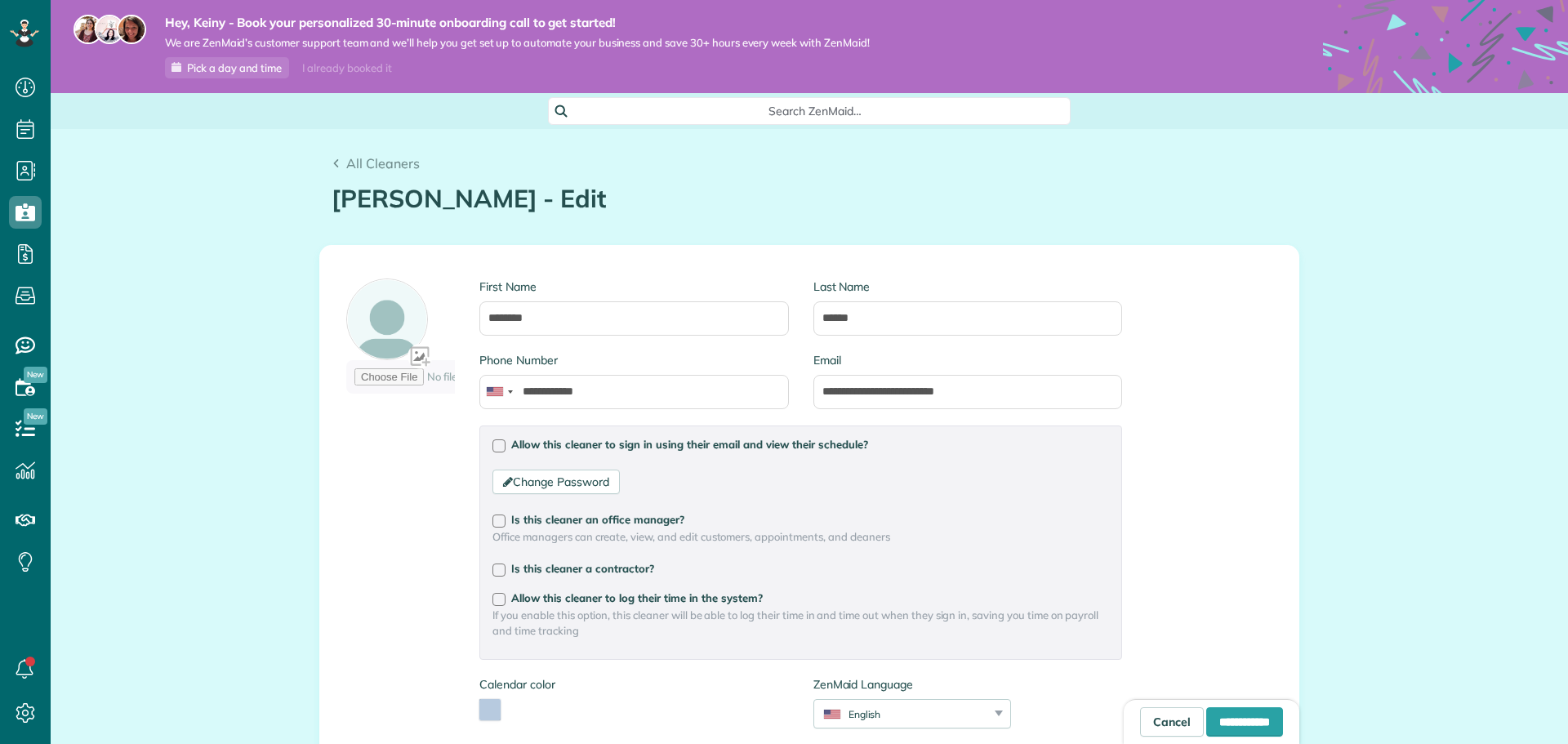 type on "**********" 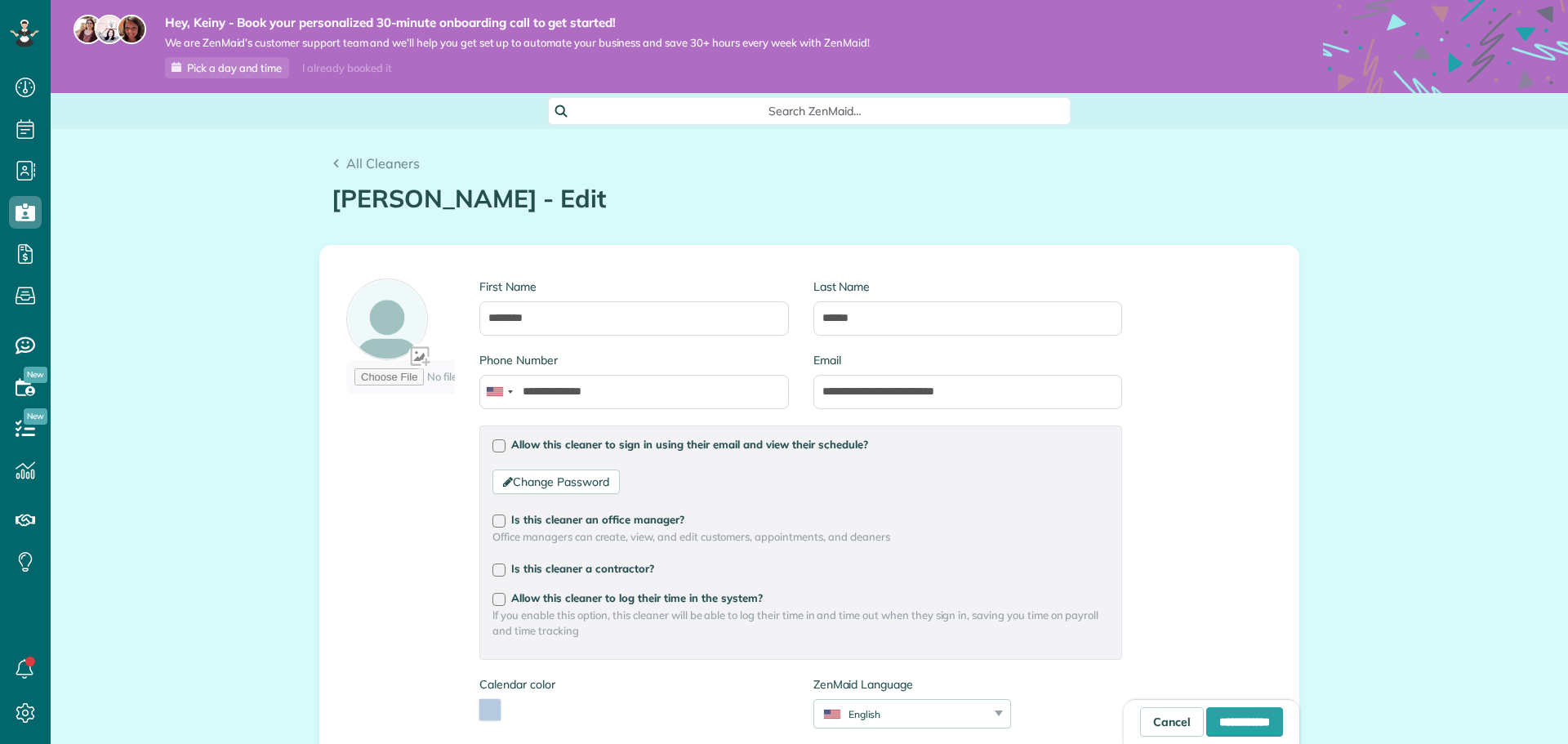 scroll, scrollTop: 0, scrollLeft: 0, axis: both 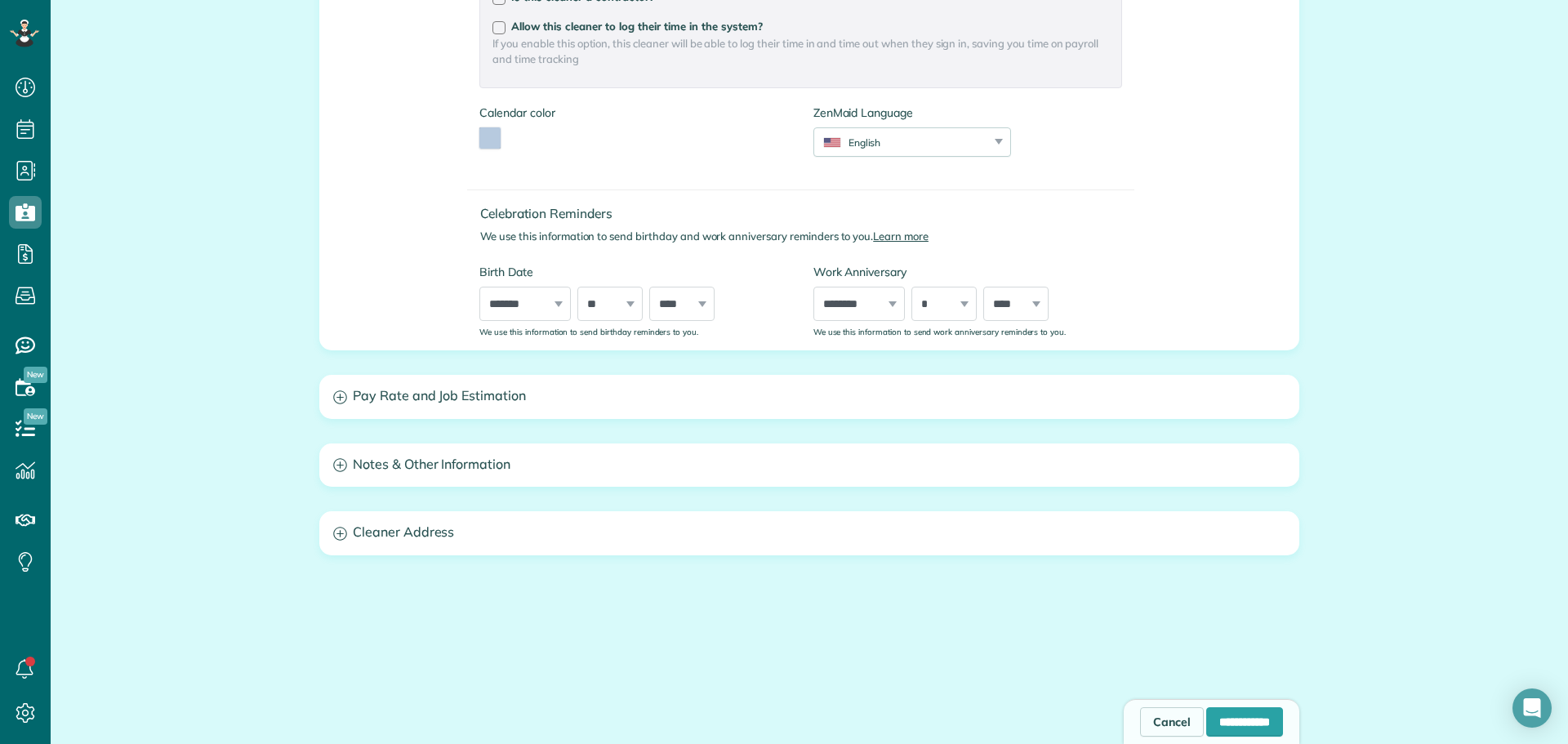 click on "Notes & Other Information
Your custom fields
SSN
Emergency Contact Phone **
Emergency Contact Name
Availability
Hire Date
Alternate Phone Number
Title *******
Notes" at bounding box center [809, 466] 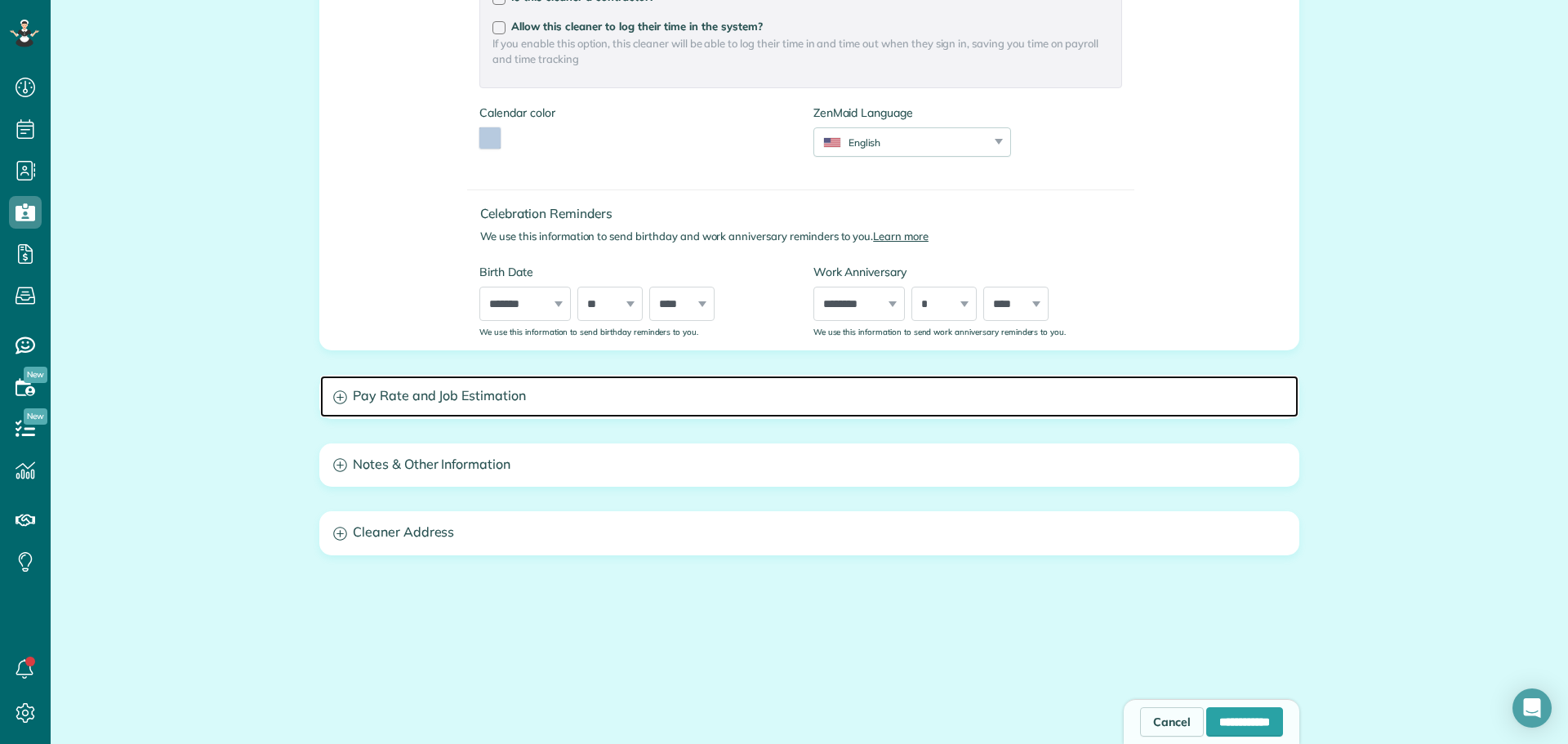 click on "Pay Rate and Job Estimation" at bounding box center [809, 396] 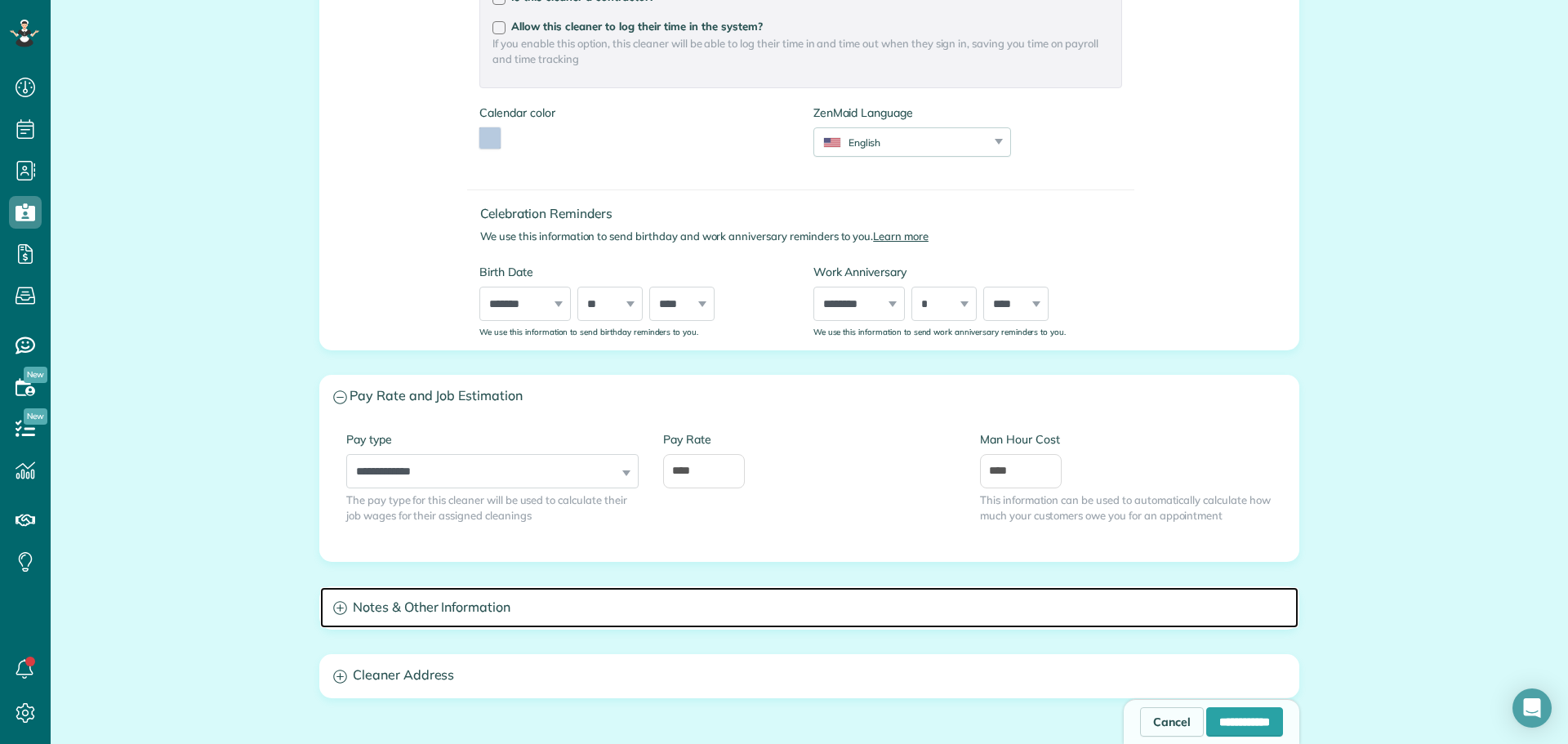 click on "Notes & Other Information" at bounding box center [809, 608] 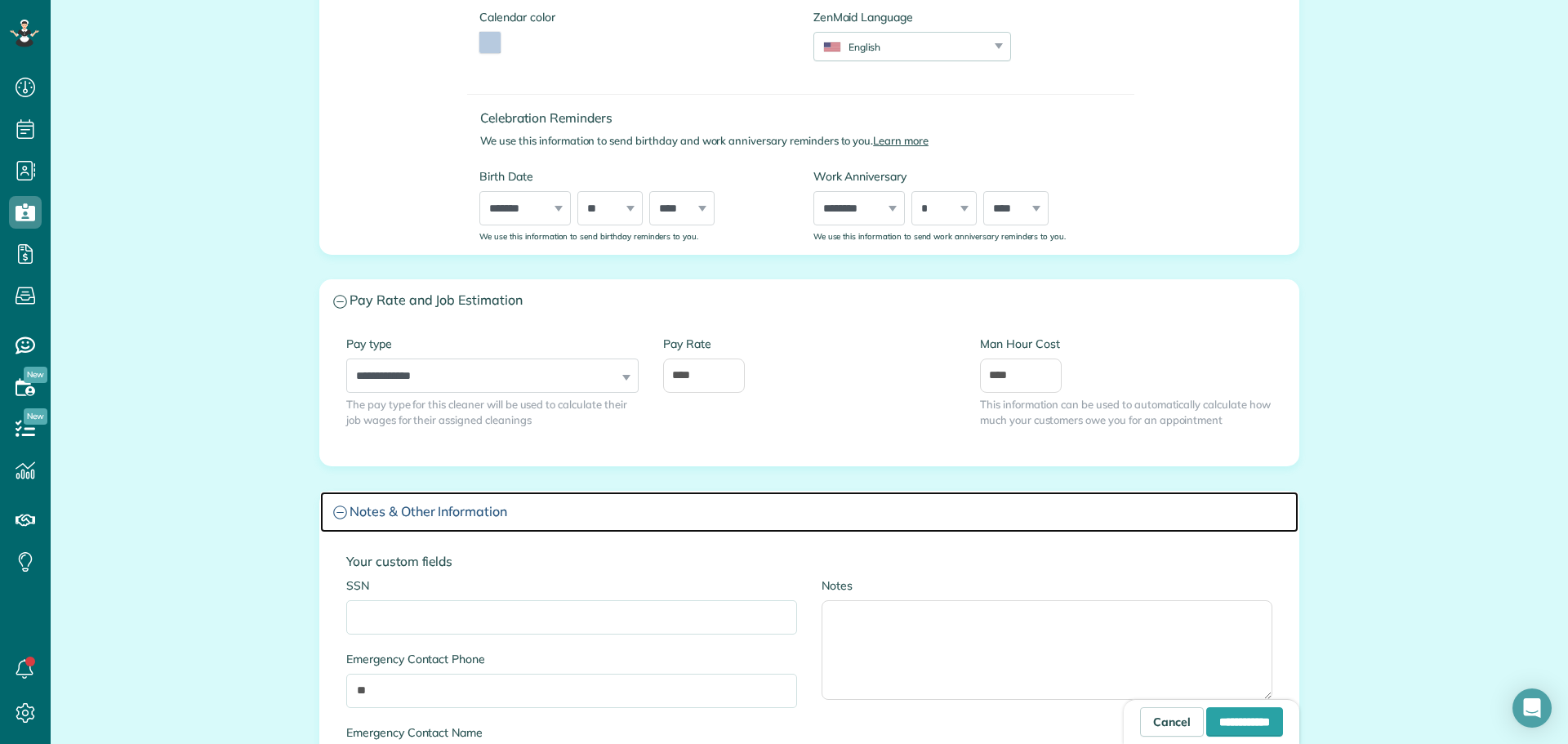 scroll, scrollTop: 817, scrollLeft: 0, axis: vertical 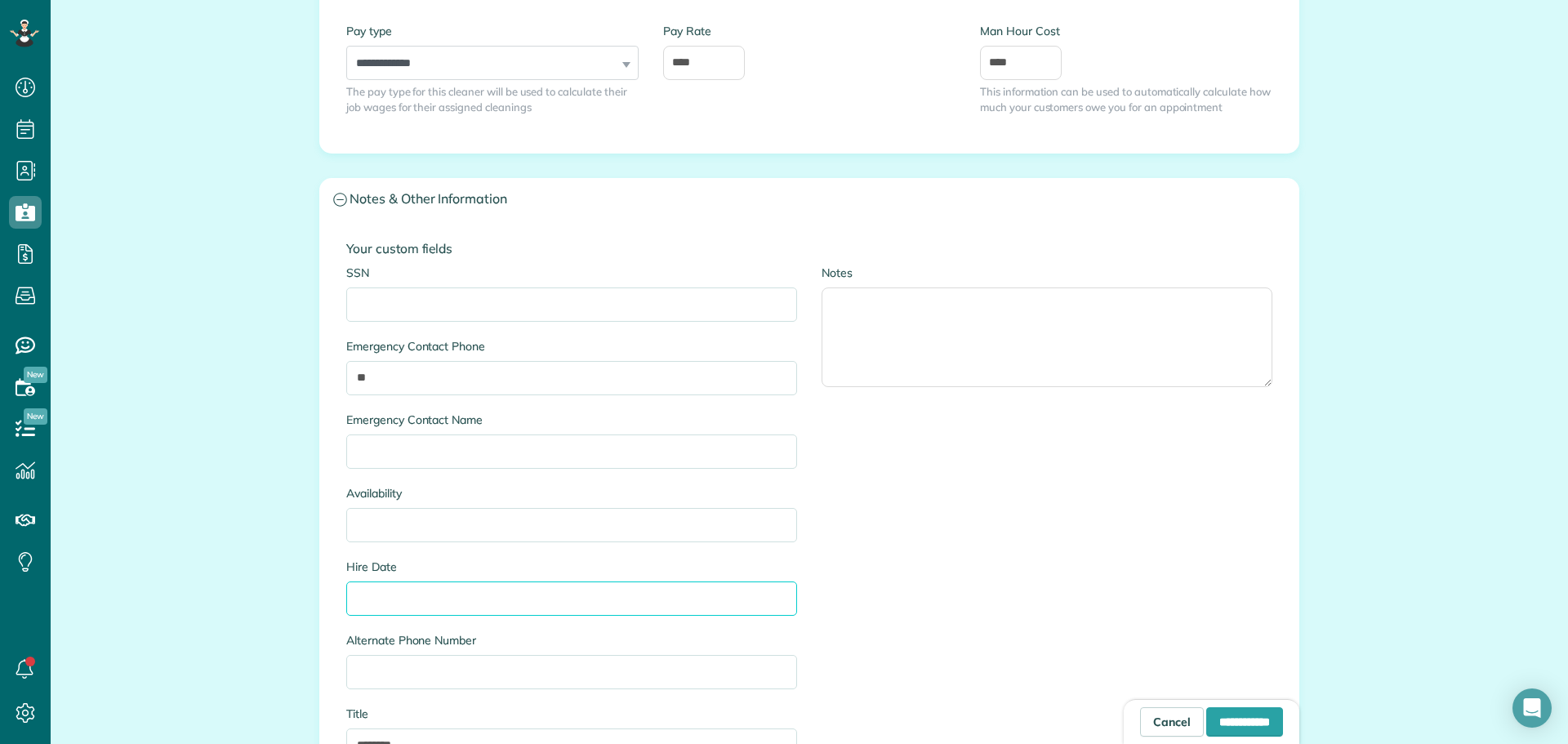 click on "Hire Date" at bounding box center (572, 599) 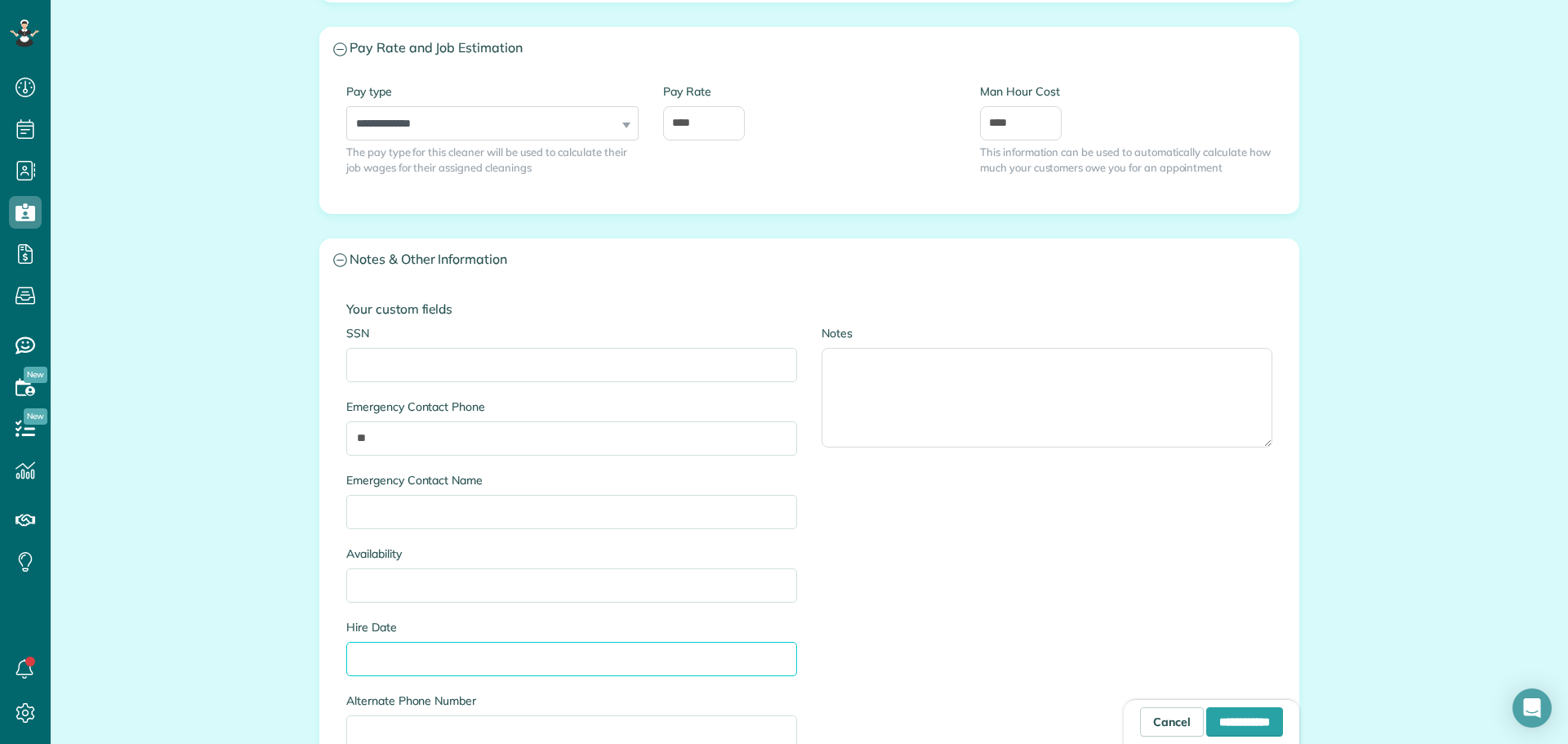 scroll, scrollTop: 980, scrollLeft: 0, axis: vertical 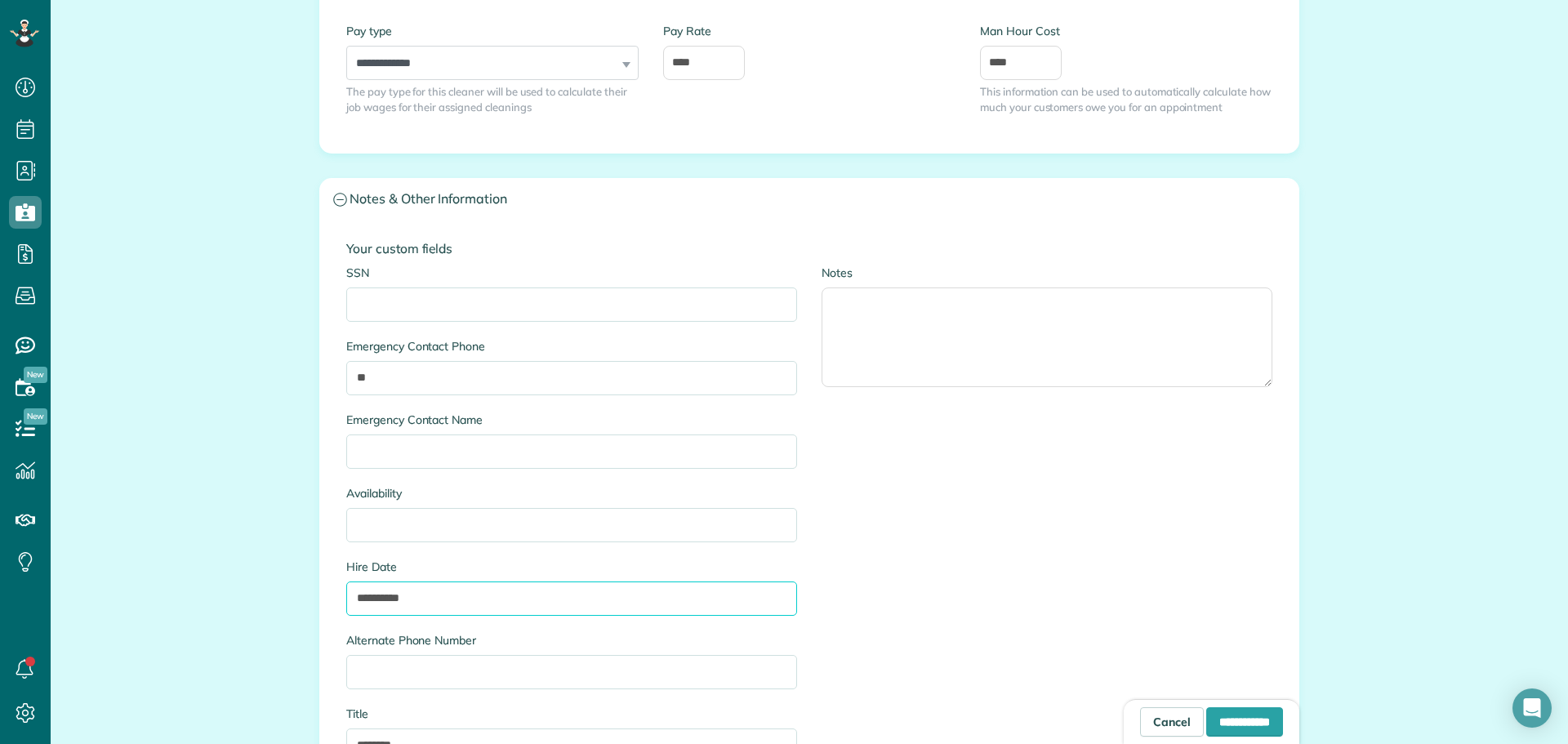 type on "**********" 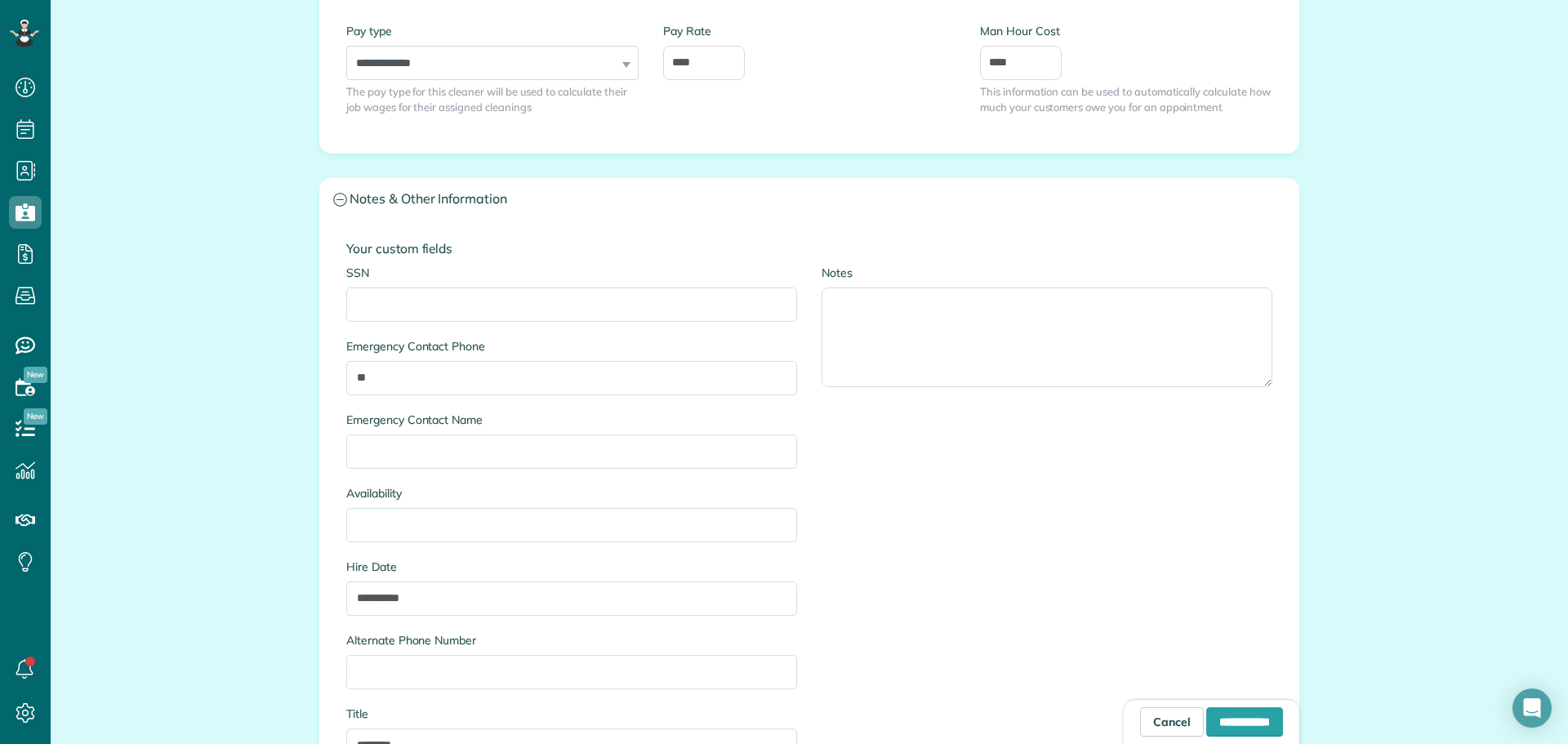 click on "**********" at bounding box center [809, 522] 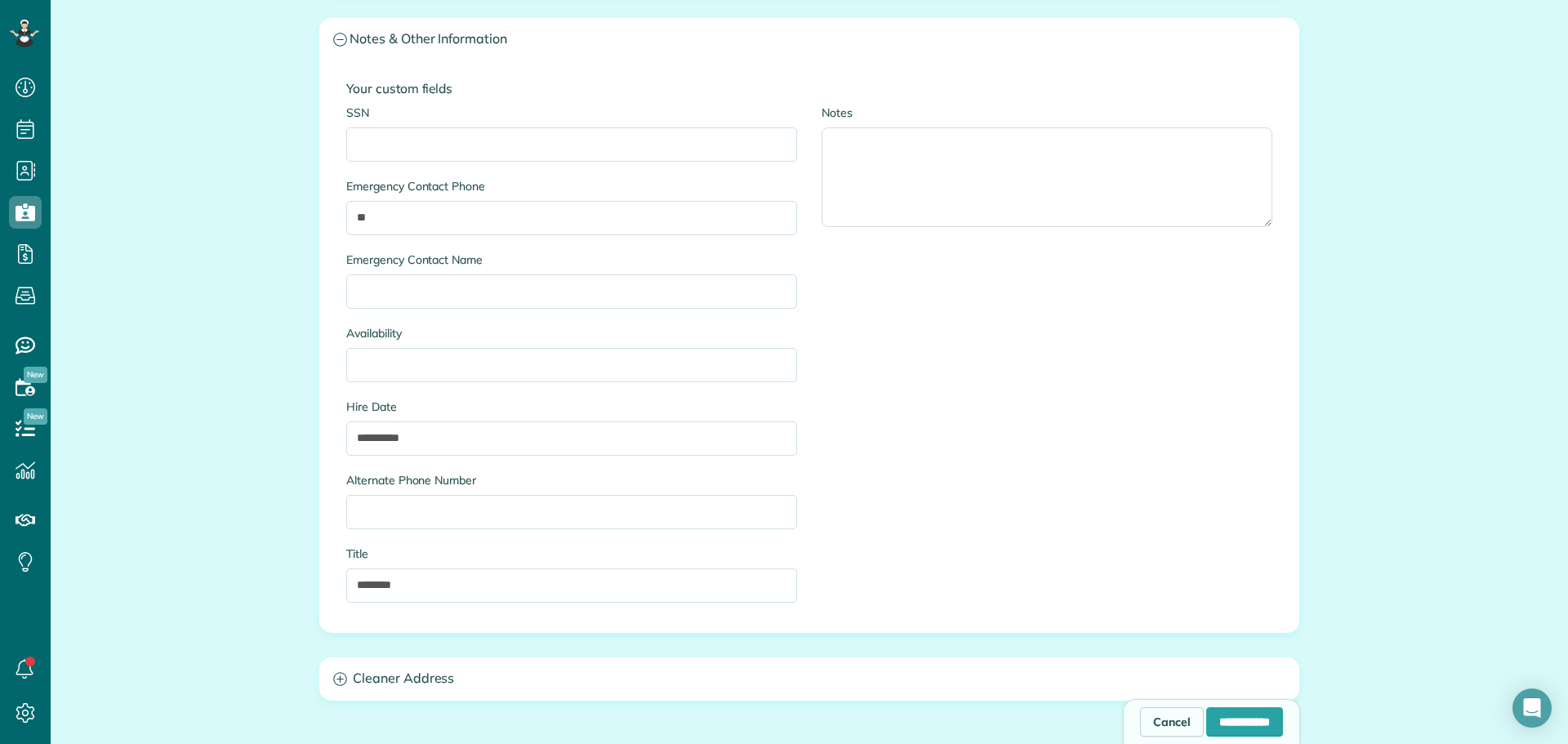 scroll, scrollTop: 1143, scrollLeft: 0, axis: vertical 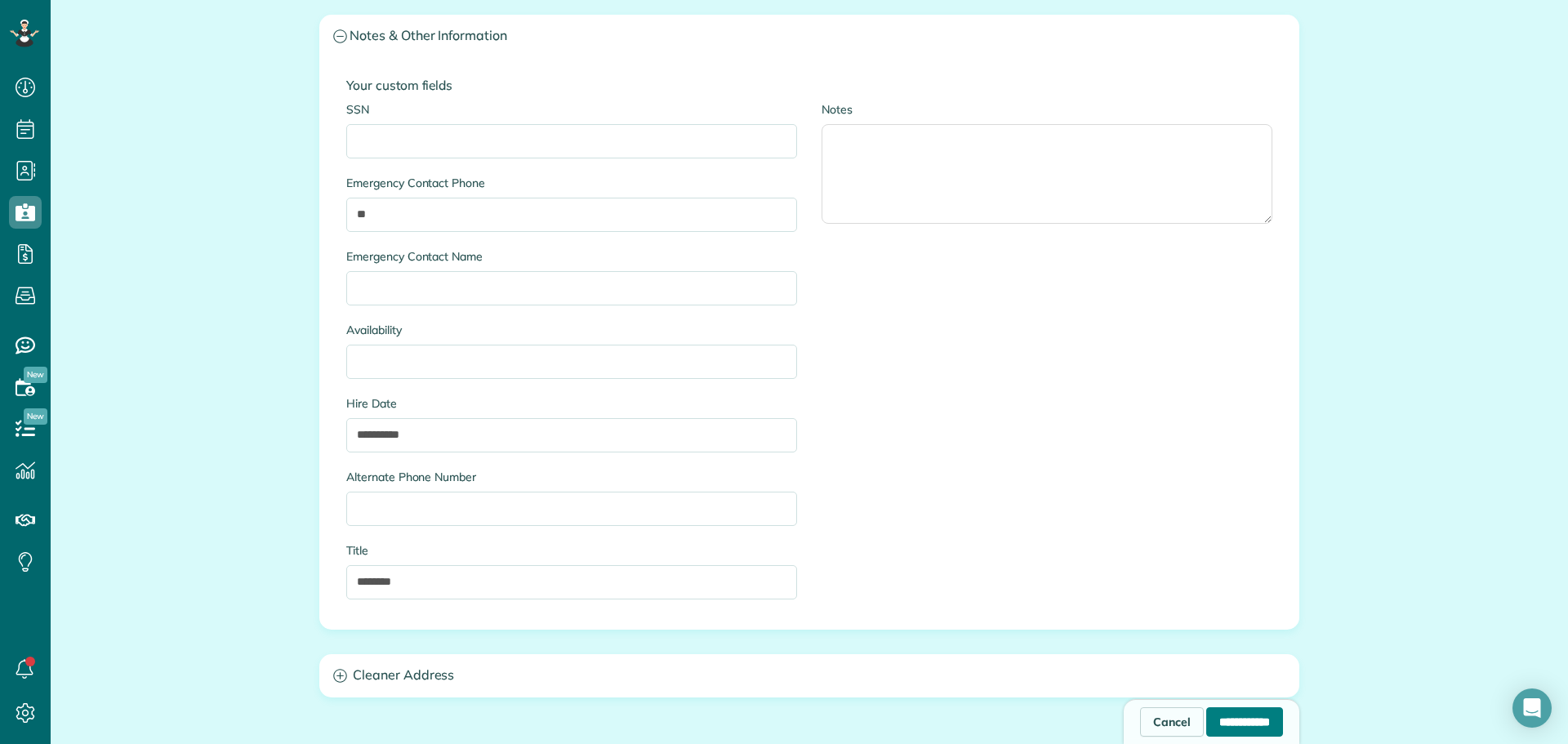 click on "**********" at bounding box center (1245, 722) 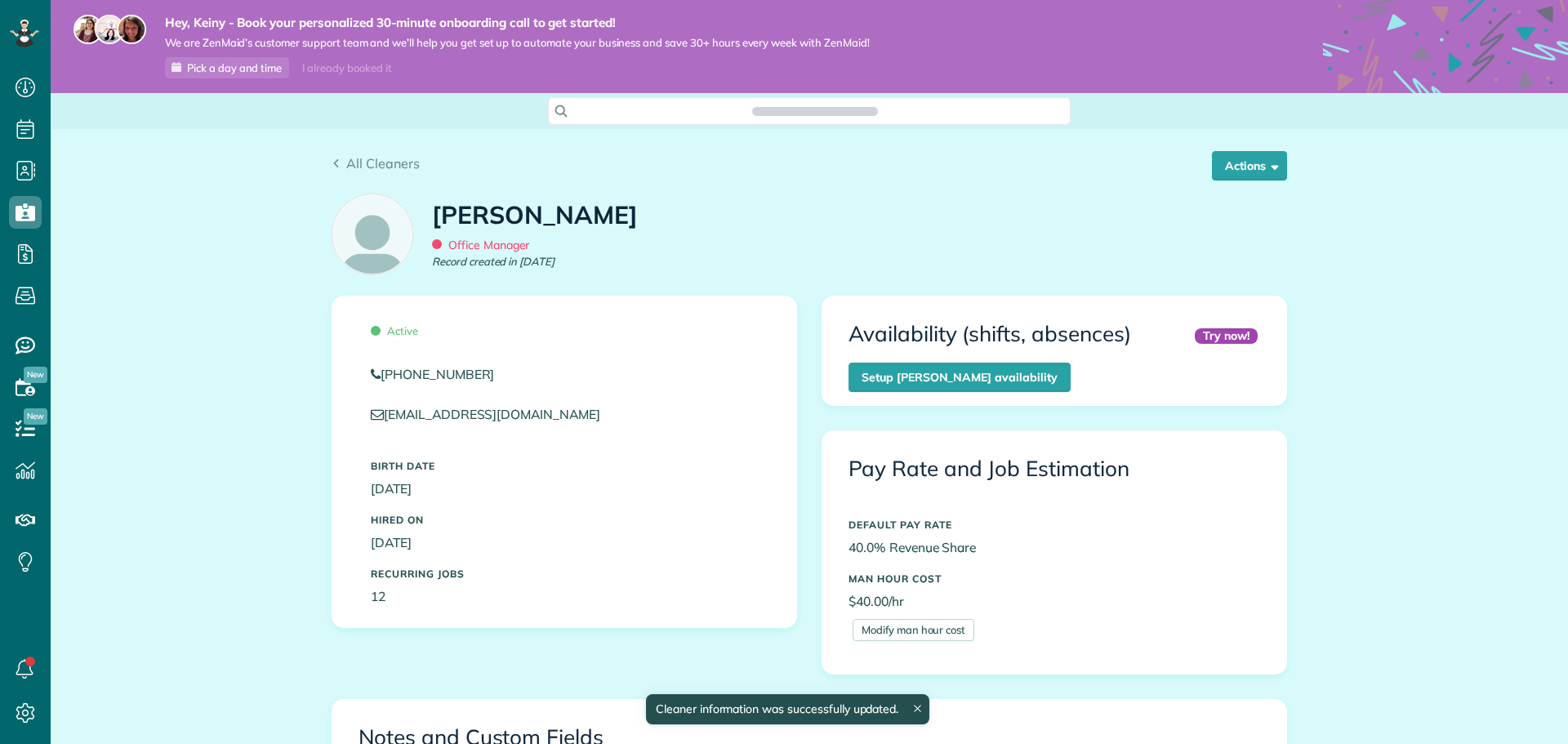 scroll, scrollTop: 0, scrollLeft: 0, axis: both 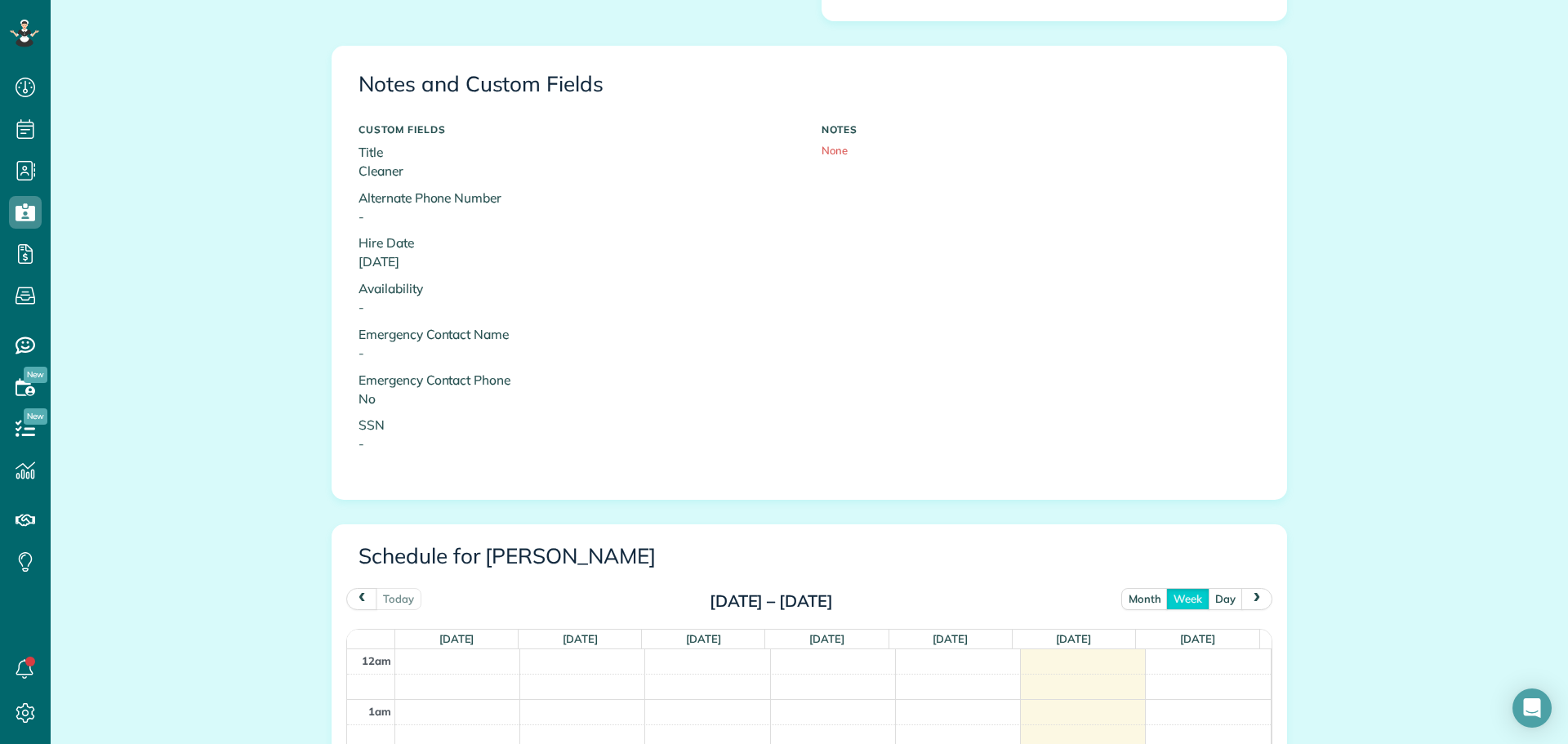 click on "Emergency Contact Name
-" at bounding box center [577, 344] 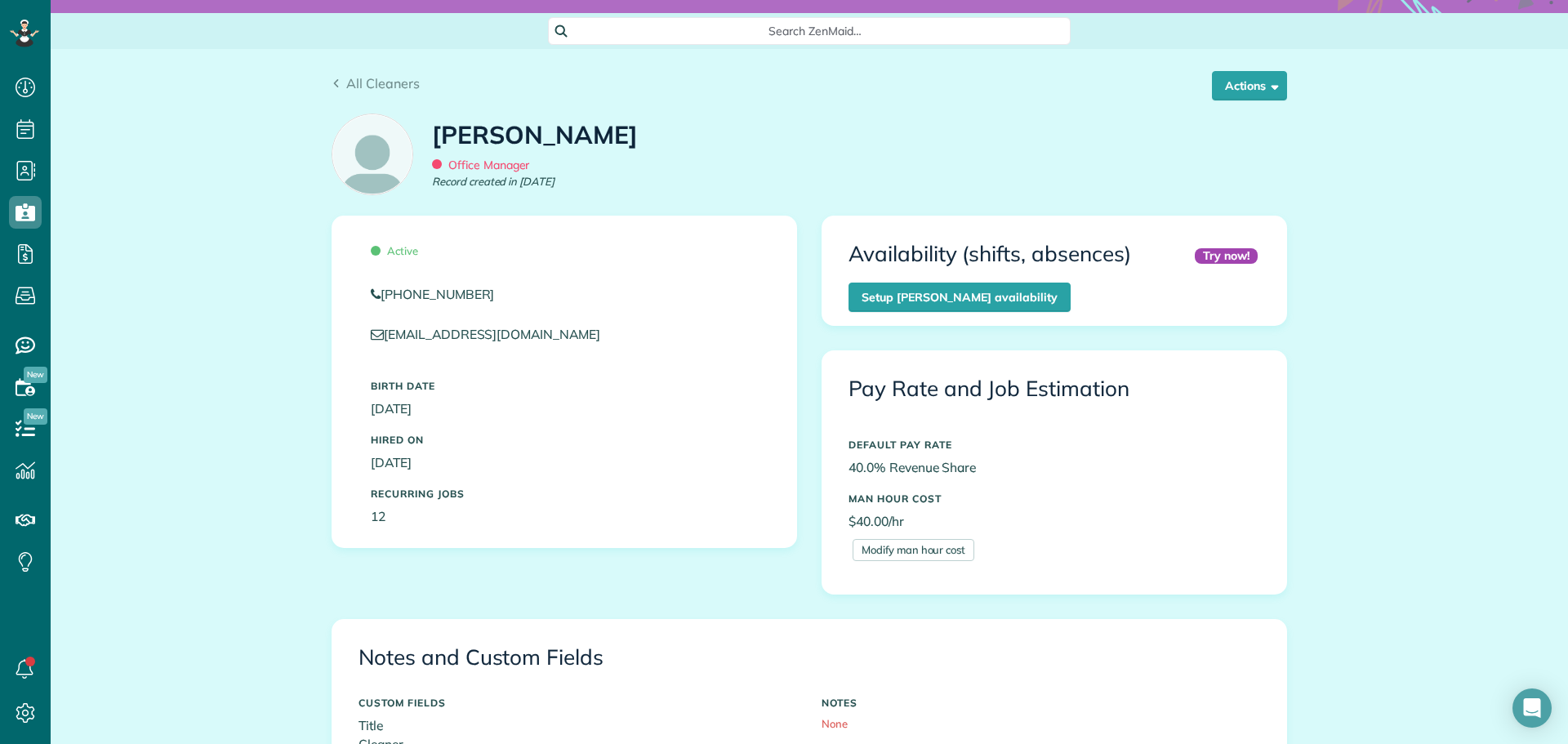 scroll, scrollTop: 0, scrollLeft: 0, axis: both 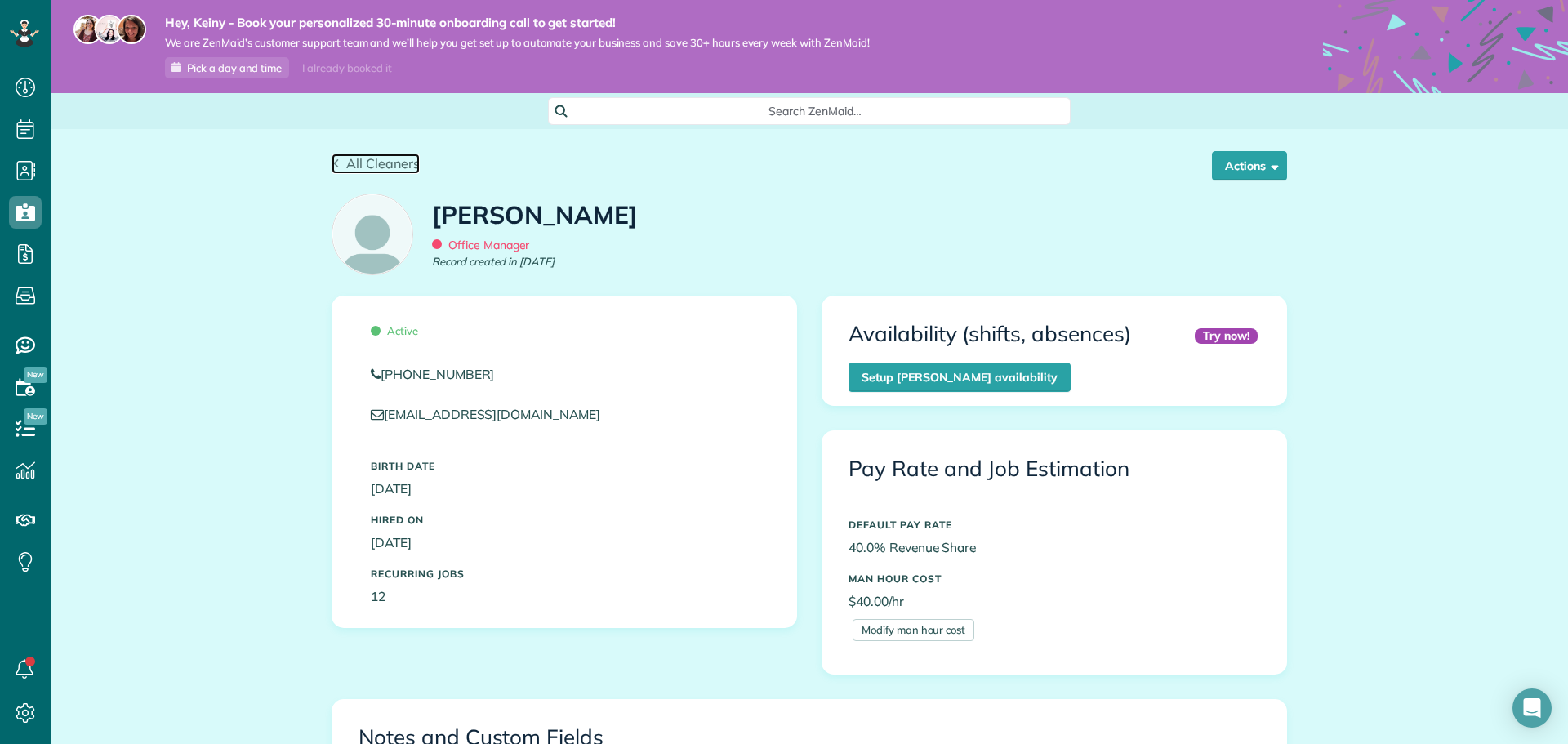 click on "All Cleaners" at bounding box center [376, 163] 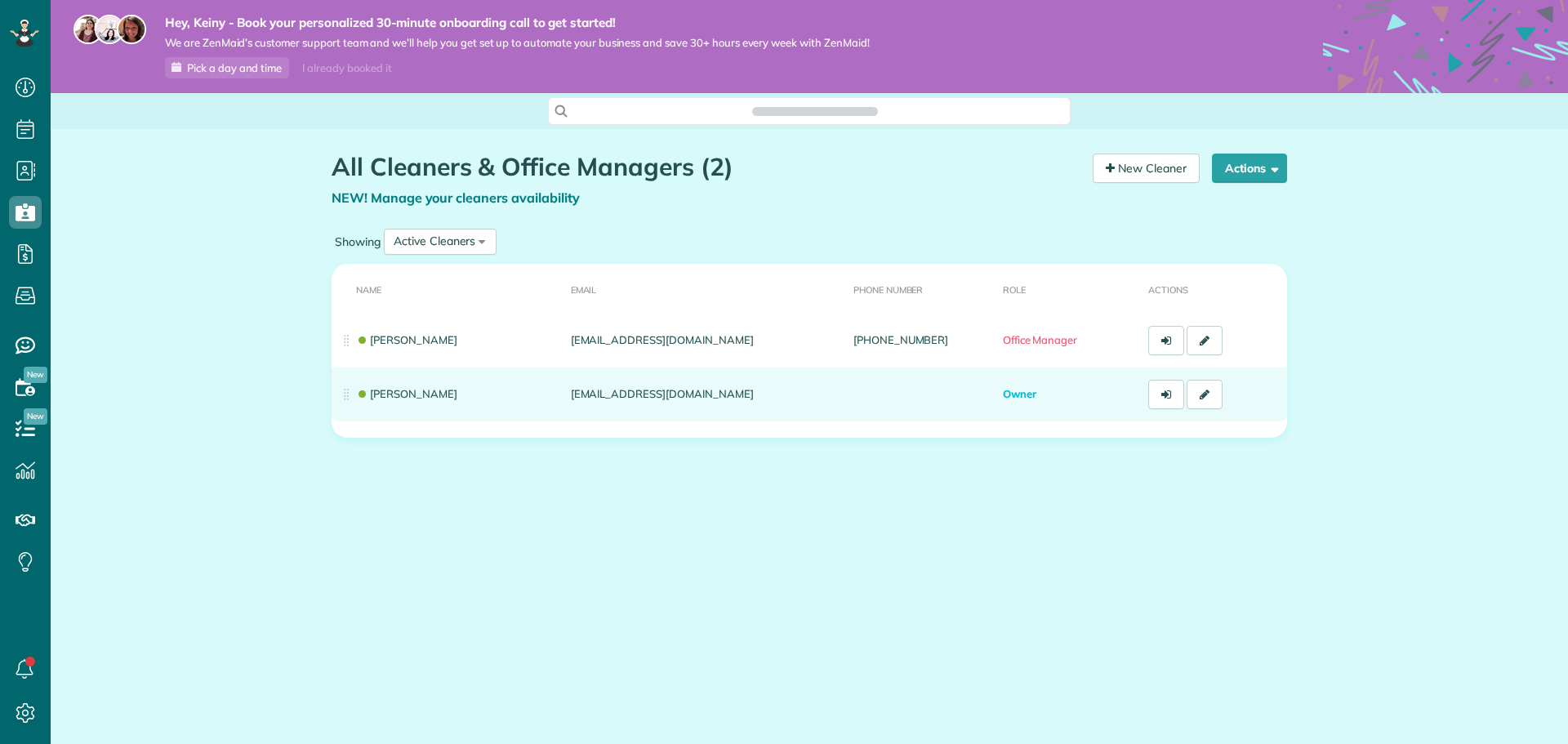 scroll, scrollTop: 0, scrollLeft: 0, axis: both 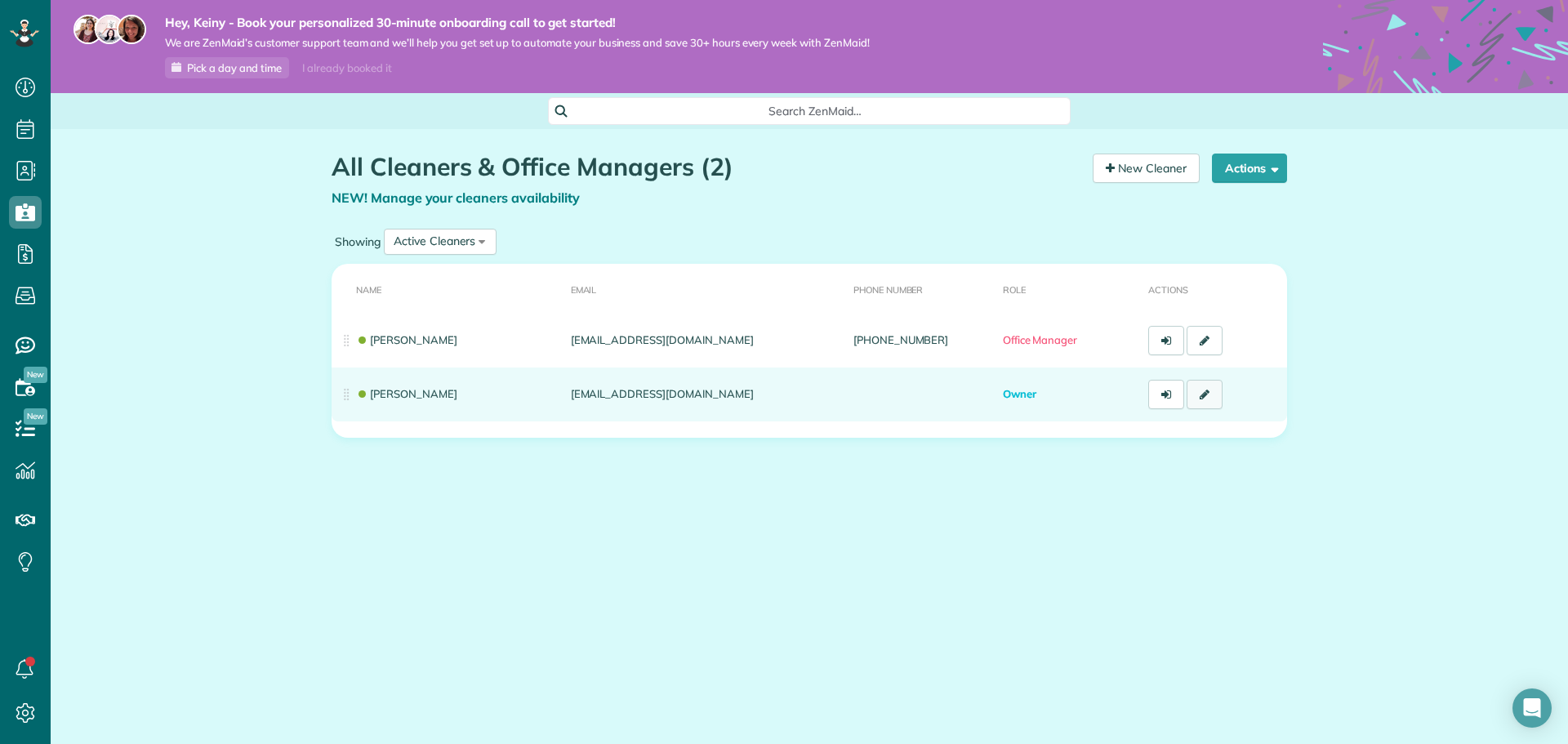 click at bounding box center (1205, 394) 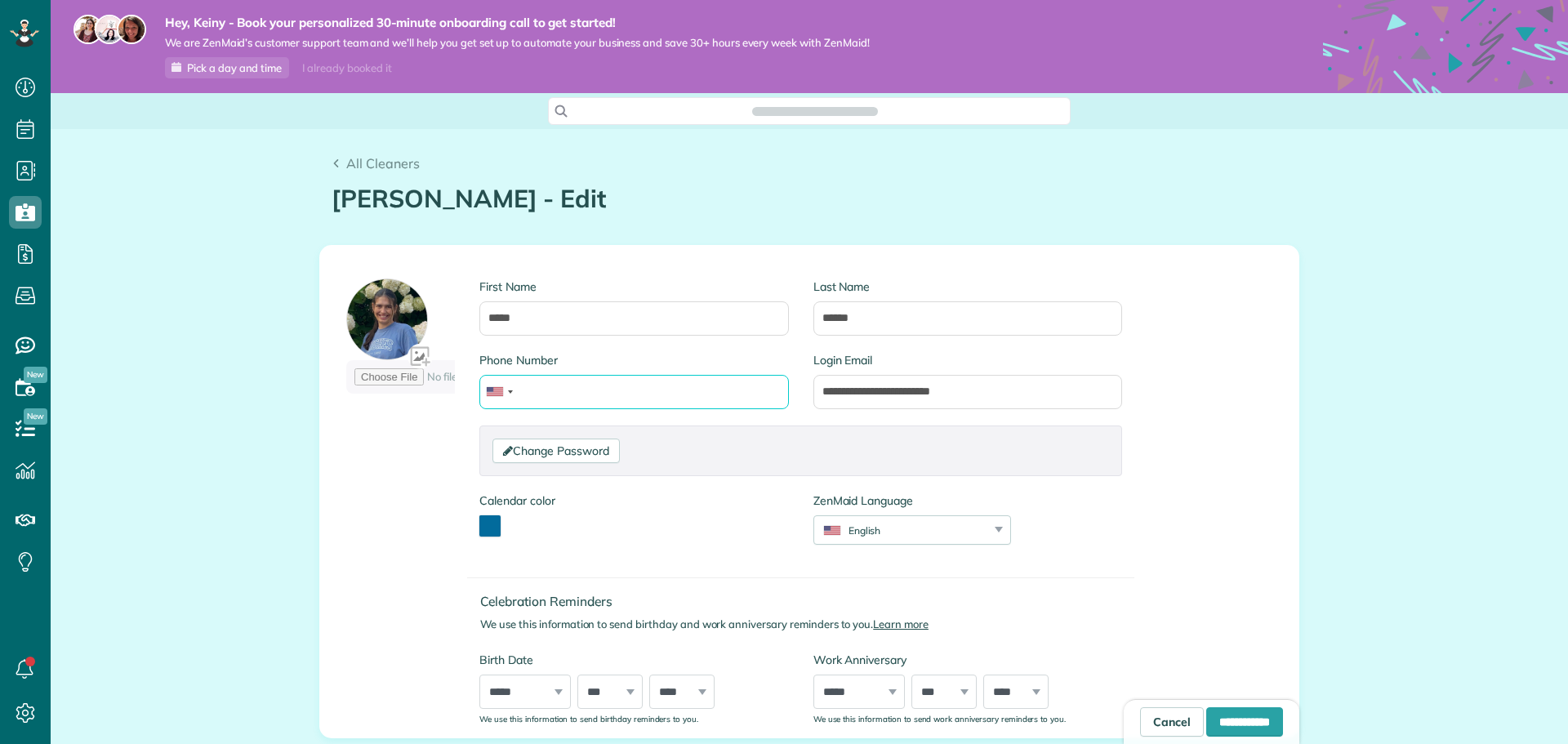 click on "Phone Number" at bounding box center [634, 392] 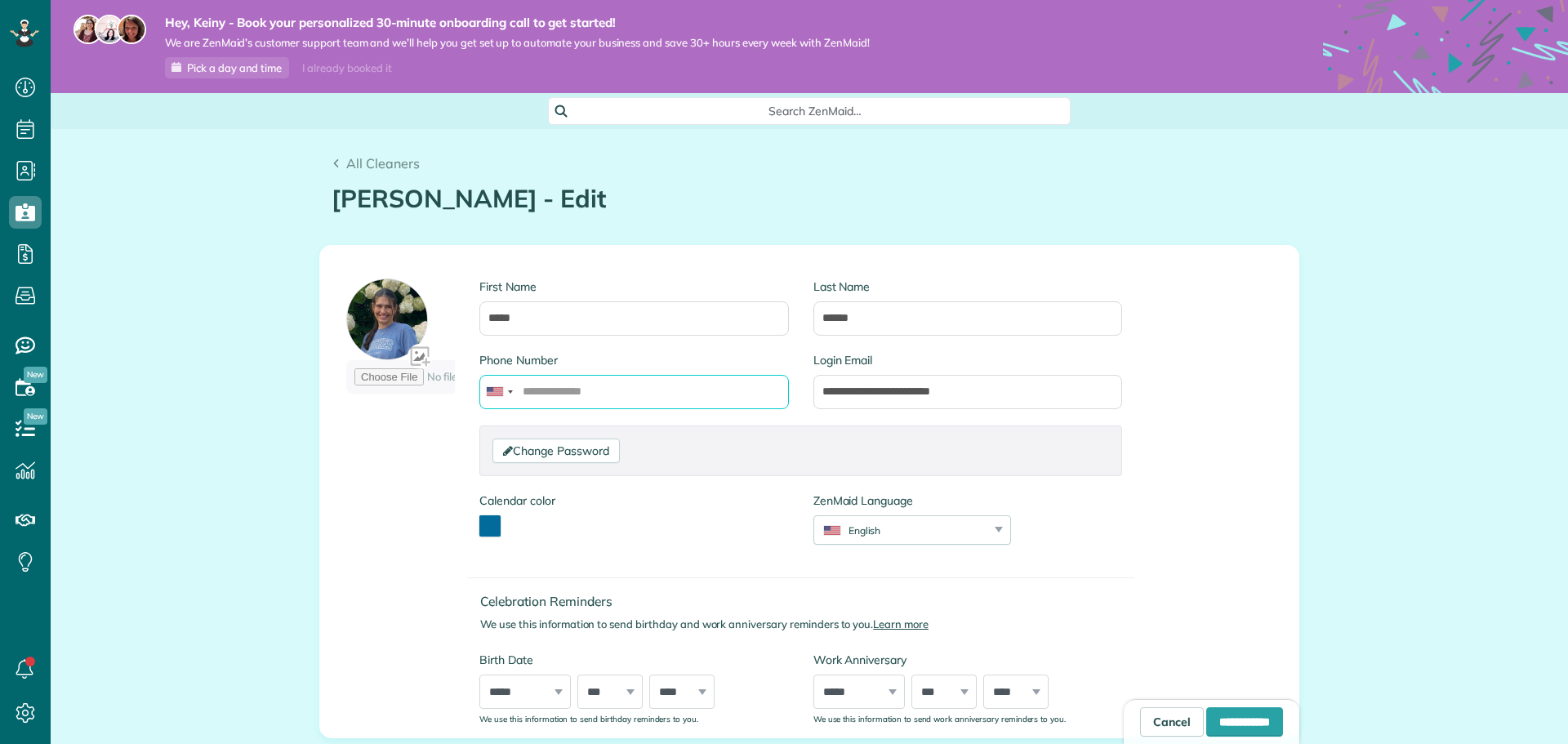 scroll, scrollTop: 0, scrollLeft: 0, axis: both 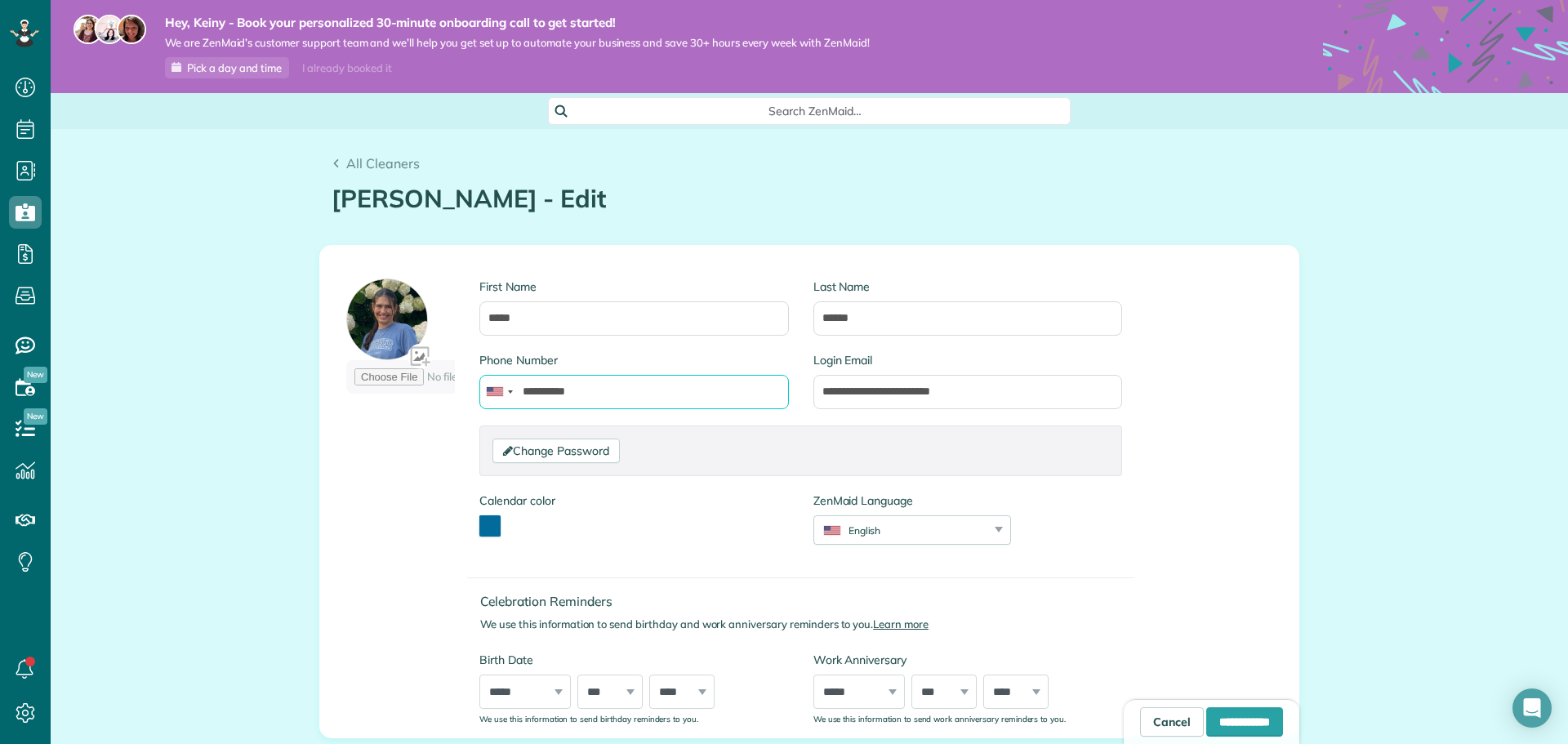 type on "**********" 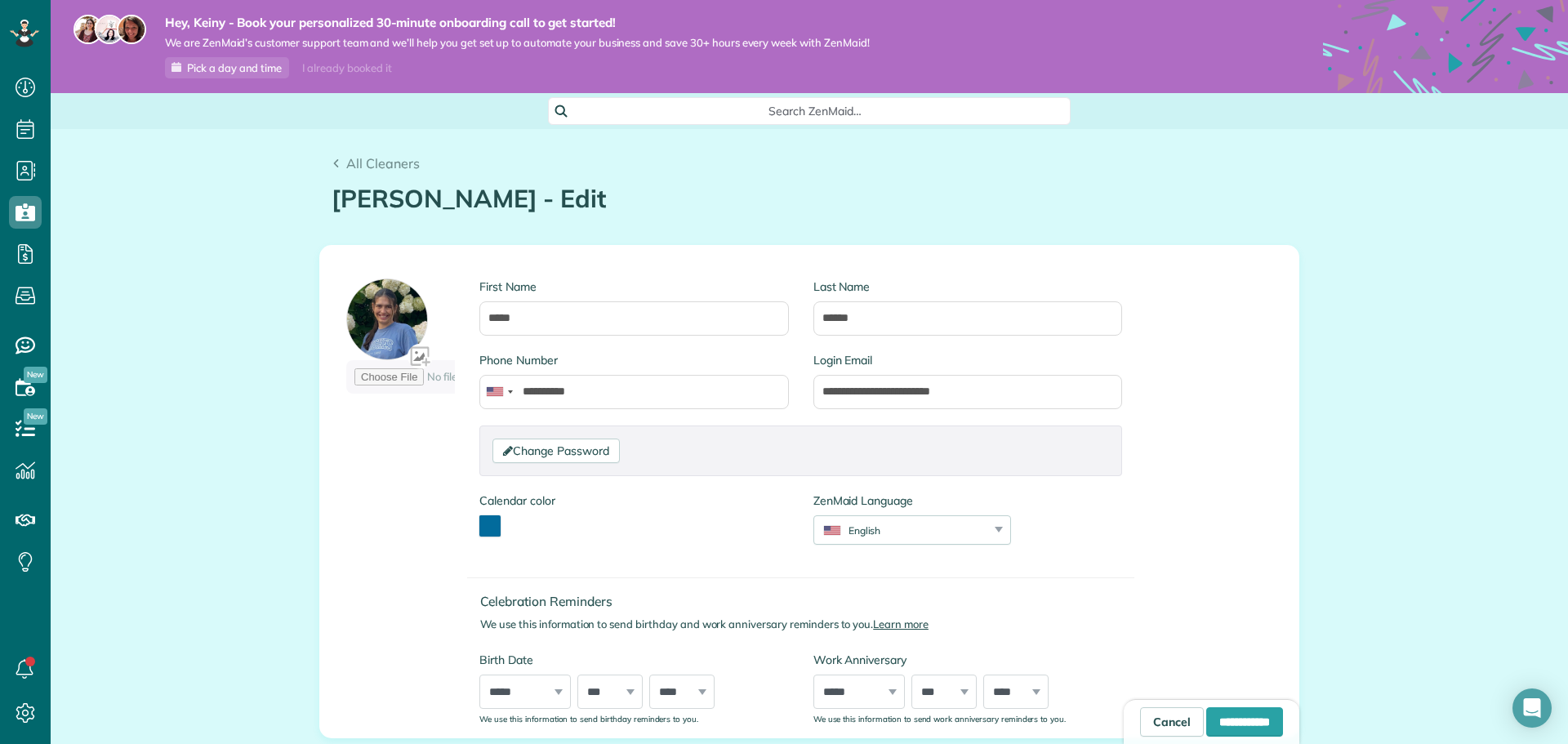 click on "Phone Number" at bounding box center (634, 360) 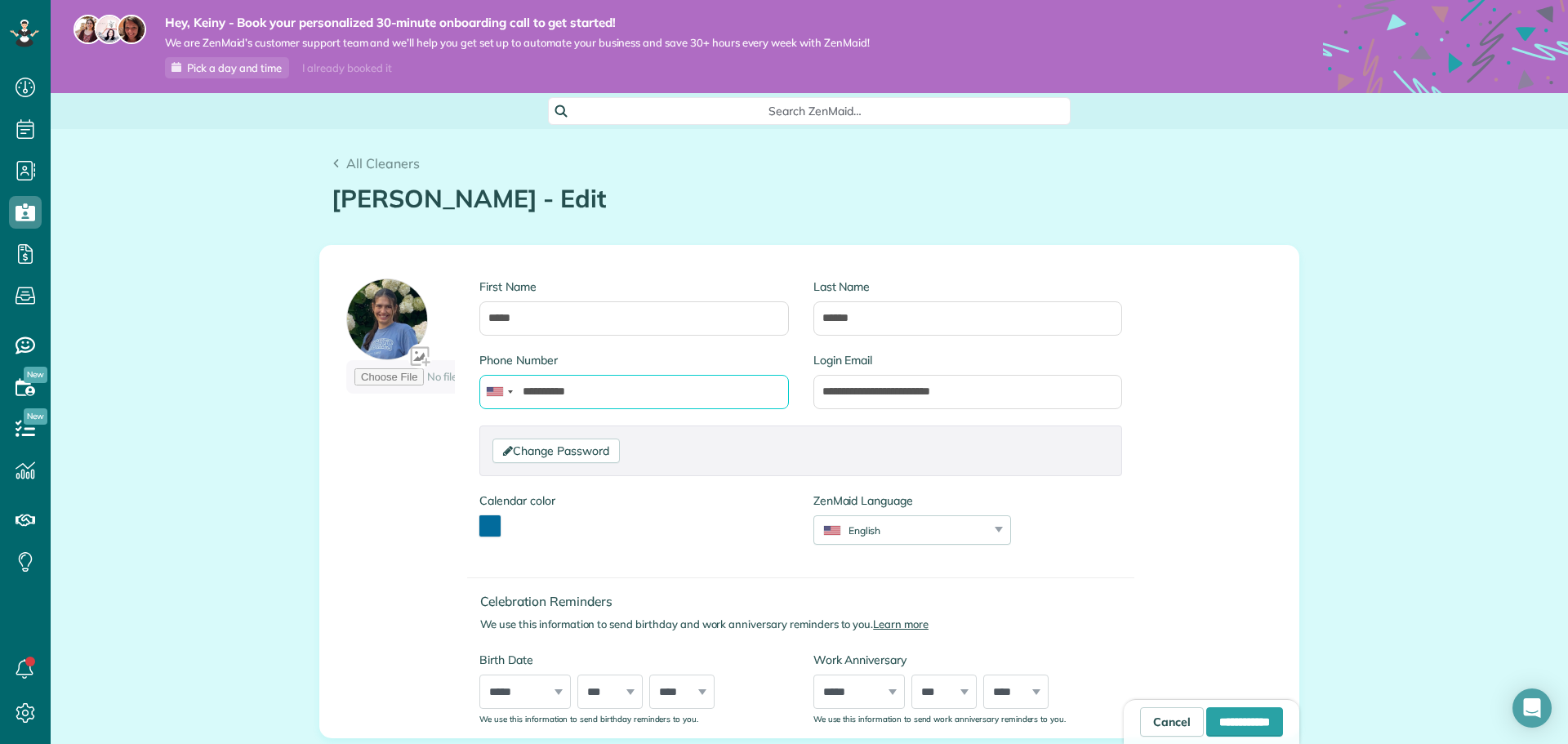 click on "**********" at bounding box center [634, 392] 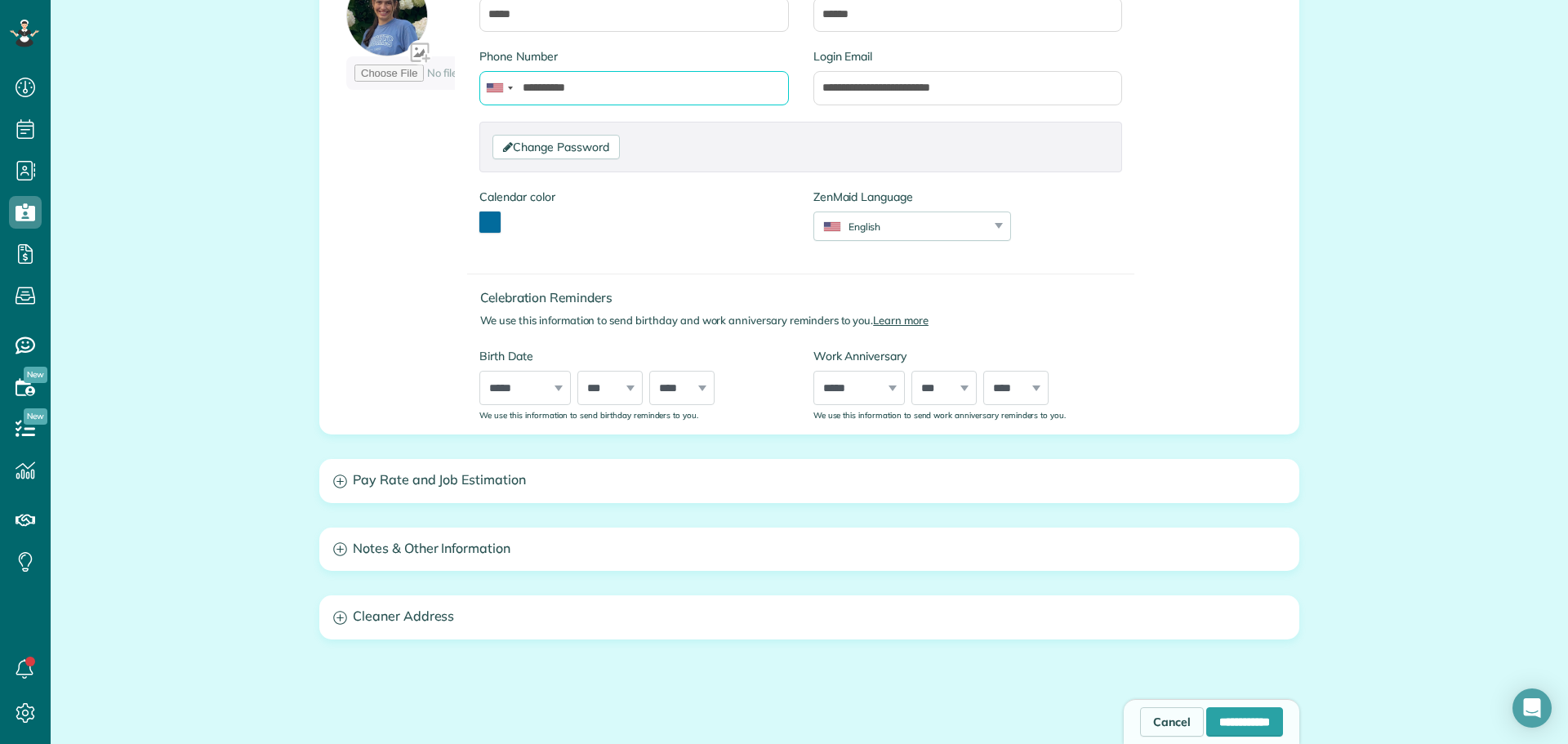 scroll, scrollTop: 327, scrollLeft: 0, axis: vertical 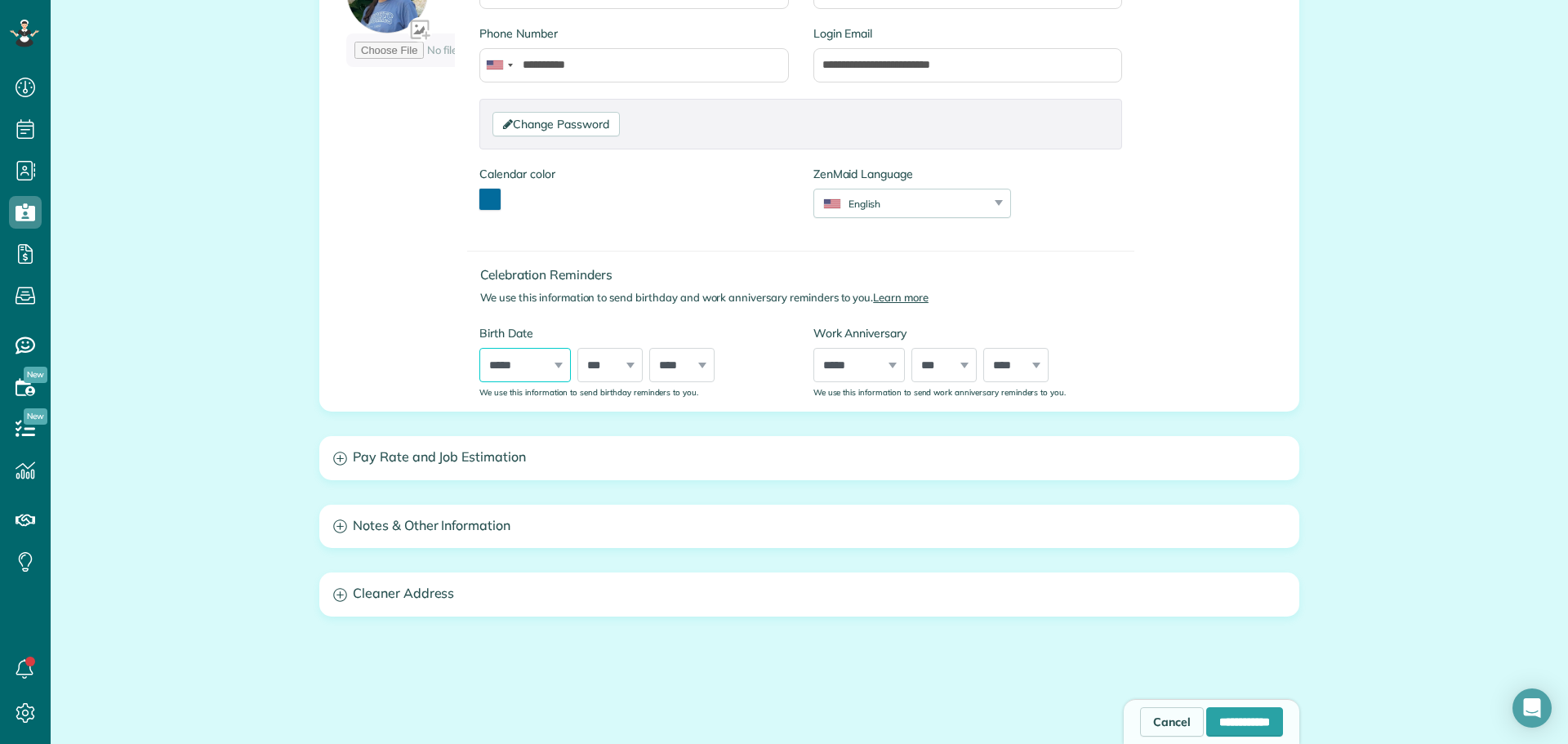 click on "*****
*******
********
*****
*****
***
****
****
******
*********
*******
********
********" at bounding box center [525, 365] 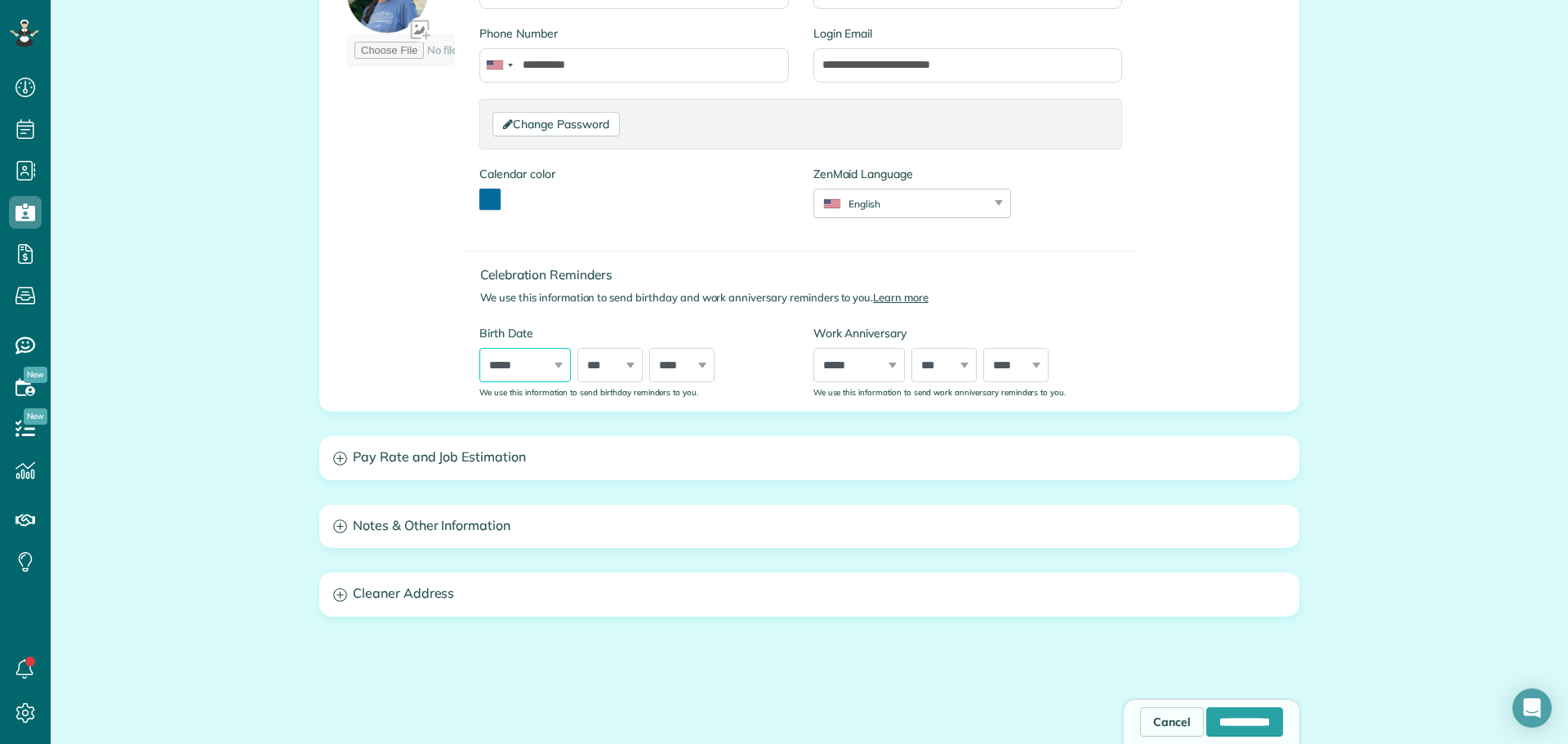 select on "*" 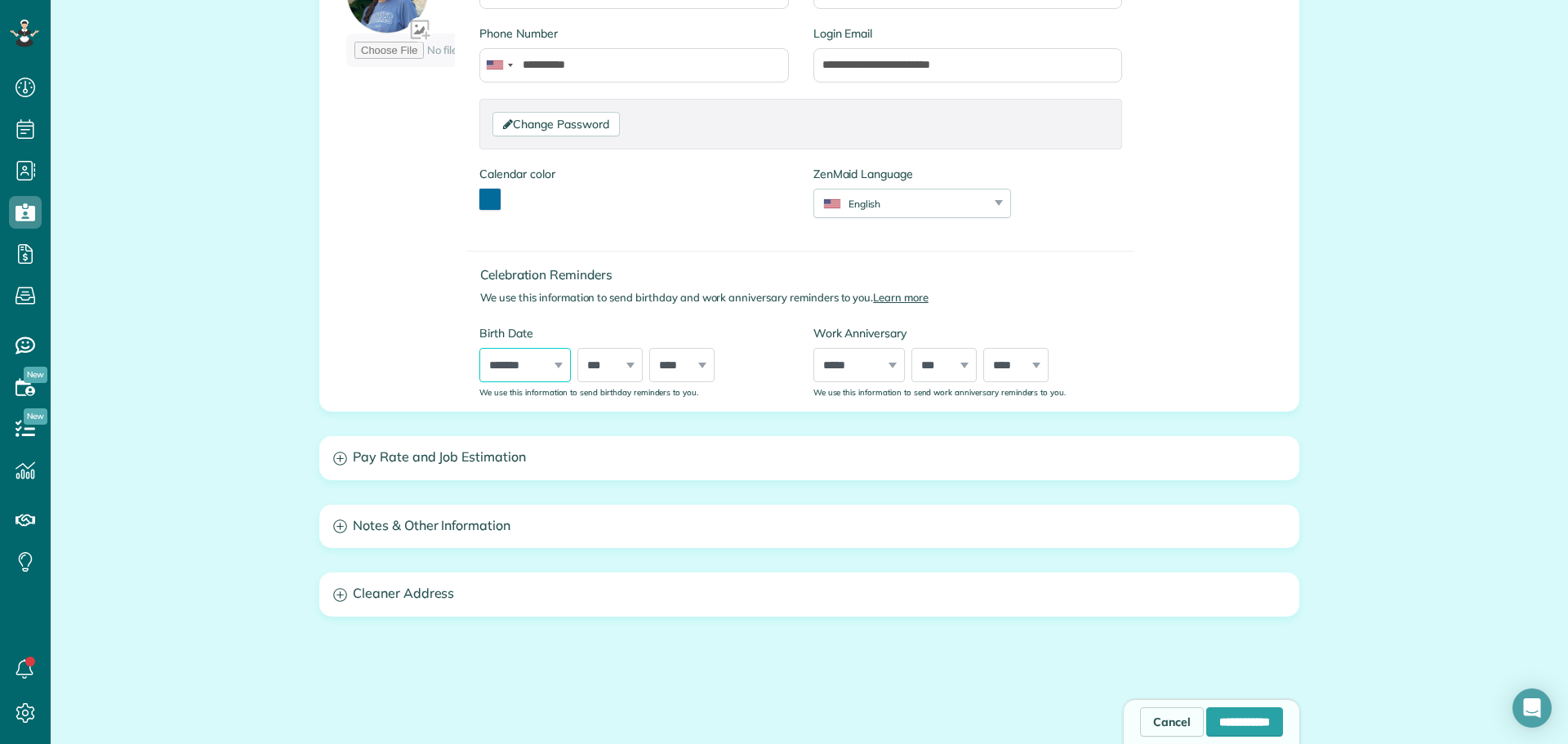 click on "*****
*******
********
*****
*****
***
****
****
******
*********
*******
********
********" at bounding box center [525, 365] 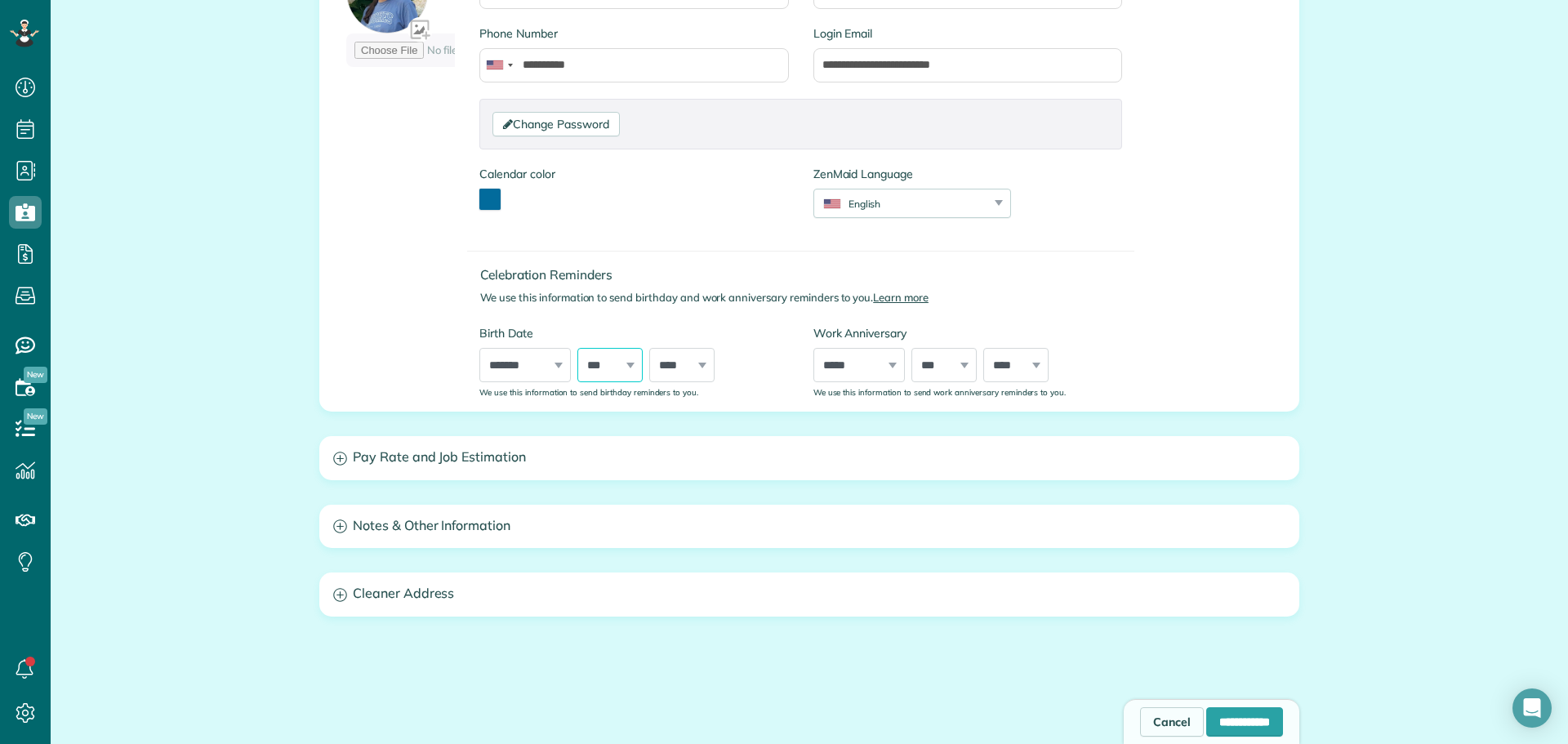 click on "***
*
*
*
*
*
*
*
*
*
**
**
**
**
**
**
**
**
**
**
**
**
**
**
**
**
**
**
**
**
**
**" at bounding box center [610, 365] 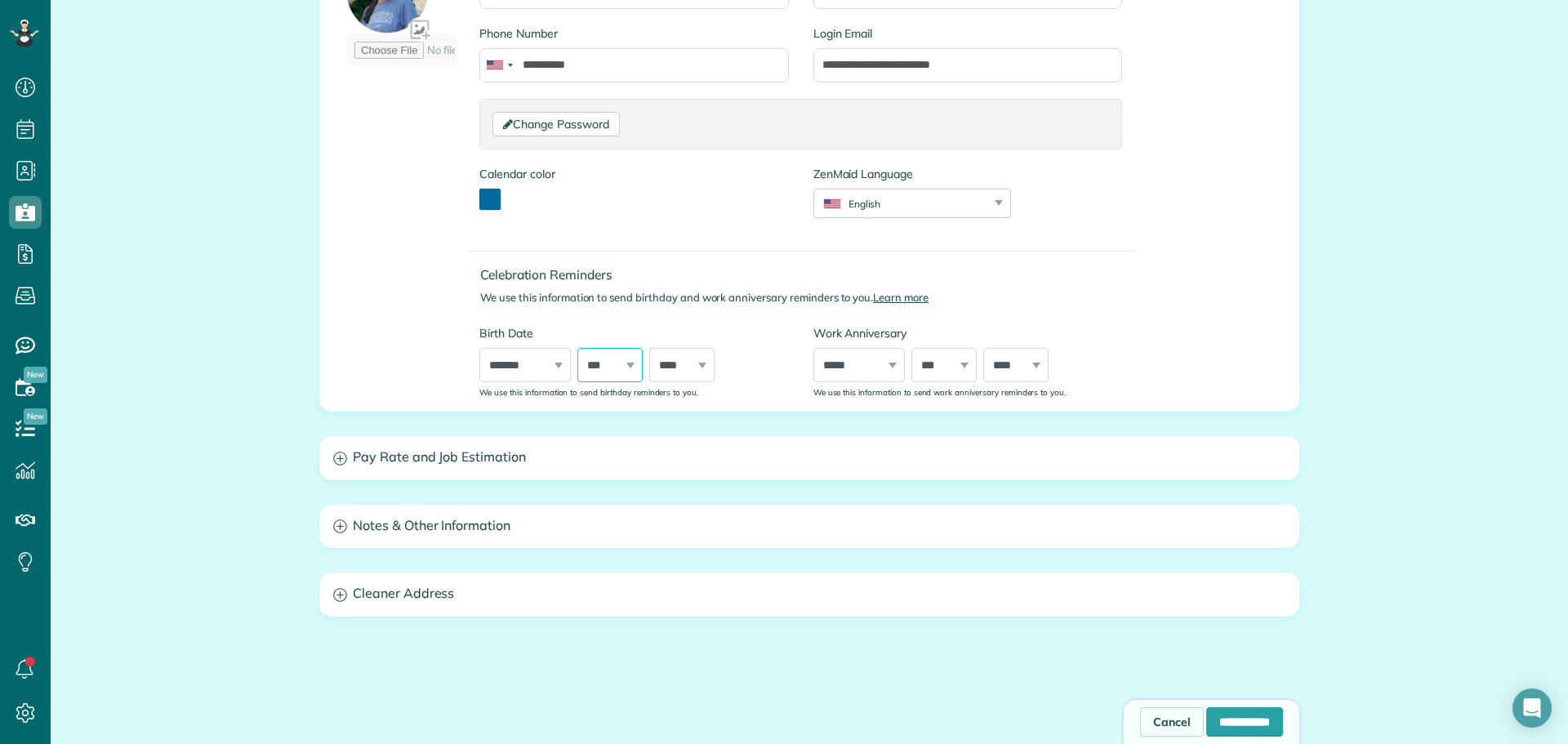 select on "**" 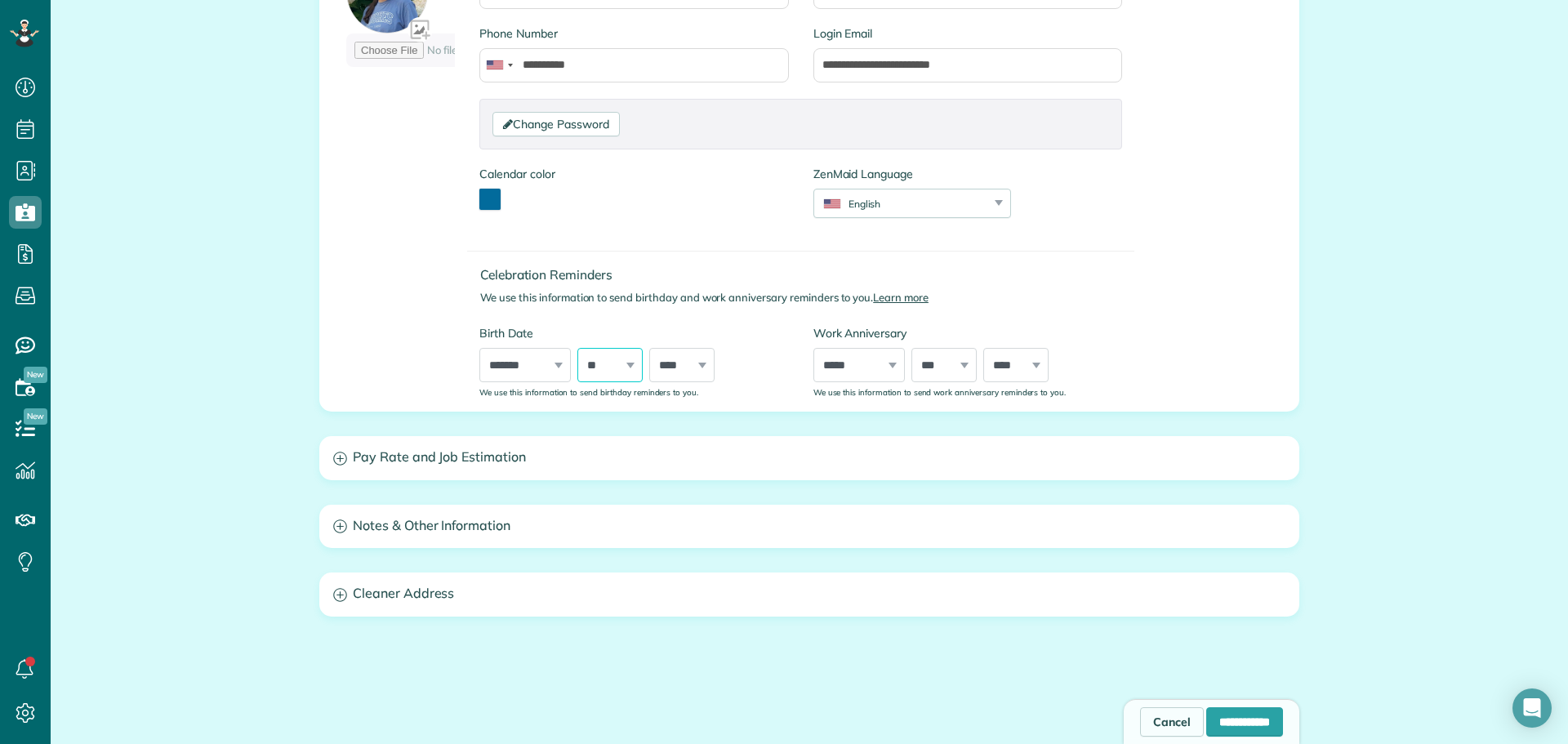 click on "***
*
*
*
*
*
*
*
*
*
**
**
**
**
**
**
**
**
**
**
**
**
**
**
**
**
**
**
**
**
**
**" at bounding box center (610, 365) 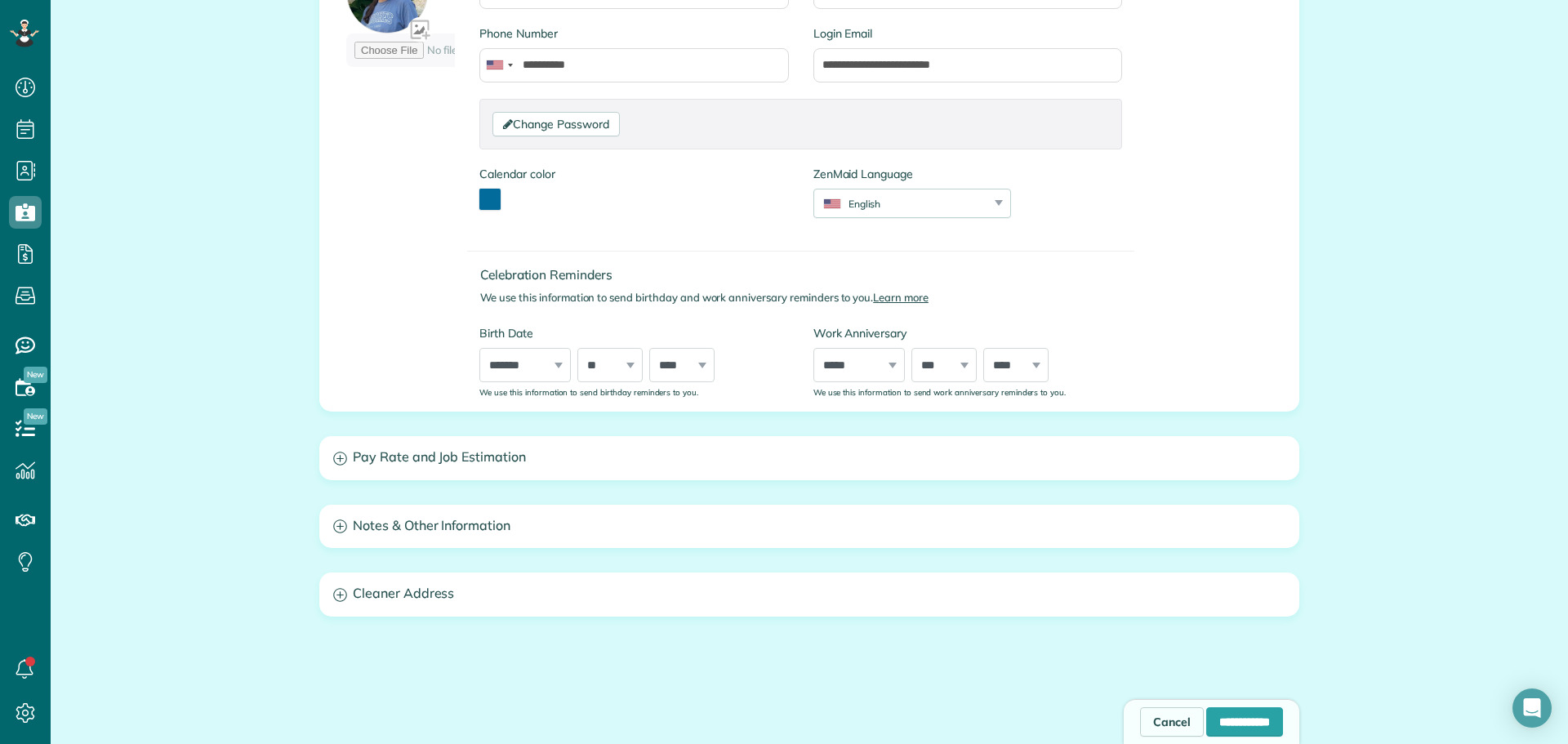 click on "Birth Date
*****
*******
********
*****
*****
***
****
****
******
*********
*******
********
********
***
*
*
*
*
*
*
*
*
*
**
**
**
**
**
**
**
**
**
**
**
**
**
**
**
**
**
**
**
**
**
**
****
****
****
****
****
****
****
****
****
****
****
****
****
****
****
****
****
****
****
****
****
****
****
****
****
****
****
****
****
****
****
****
****
****
****
****
****
****
****
****
****
****
****
****
****
****
****
****
****
****
****
****
****
****
****
****
****
****
****
****
****
****
****
****
****
****
****
****
****
****
****
****
****
****
****
****
****
****
****
****
We use this information to send birthday reminders to you." at bounding box center (634, 361) 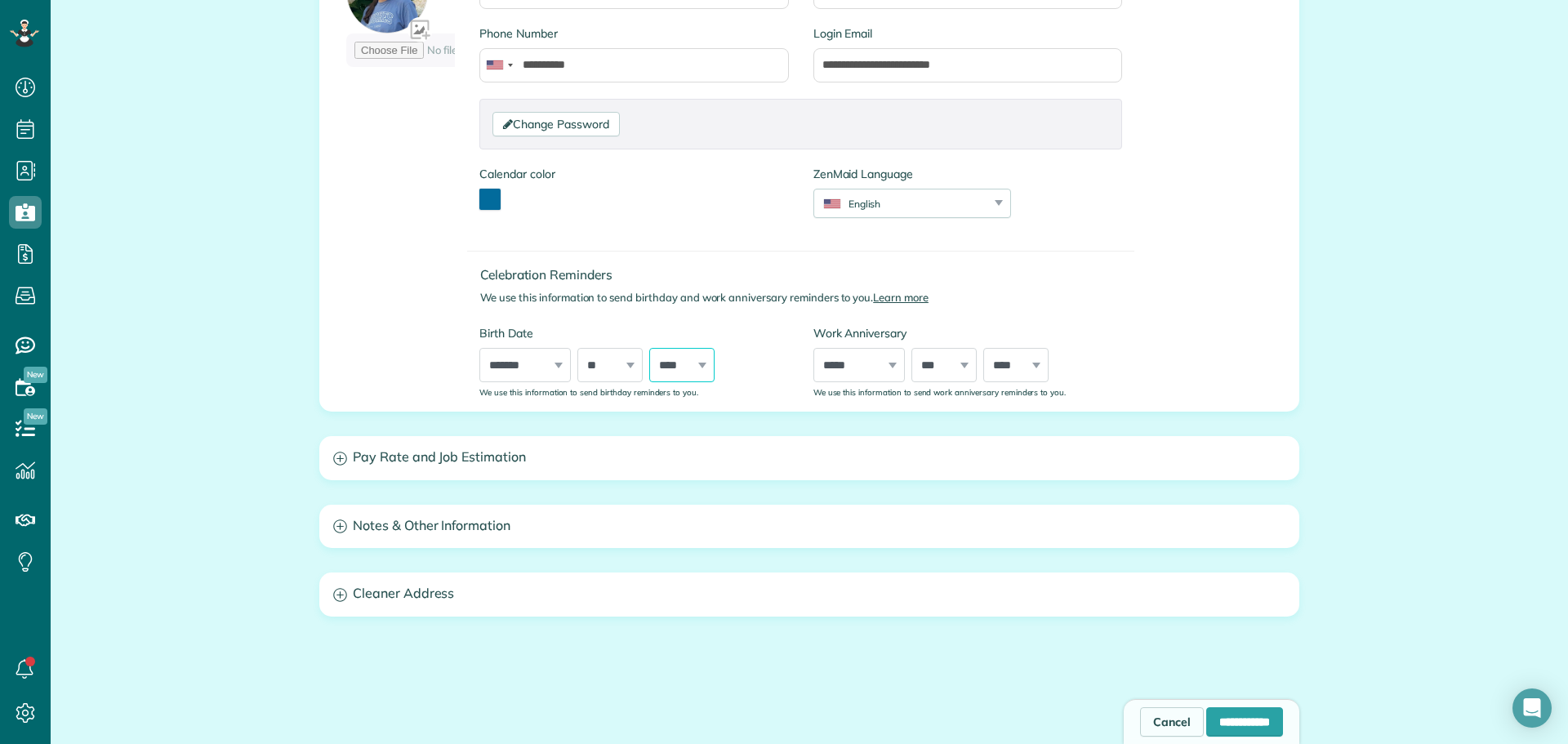 click on "****
****
****
****
****
****
****
****
****
****
****
****
****
****
****
****
****
****
****
****
****
****
****
****
****
****
****
****
****
****
****
****
****
****
****
****
****
****
****
****
****
****
****
****
****
****
****
****
****
****
****
****
****
****
****
****
****
****
****
****
****
****
****
****
****
****
****
****
****
****
****
****
****
****
****
****
****
****
****
****" at bounding box center (682, 365) 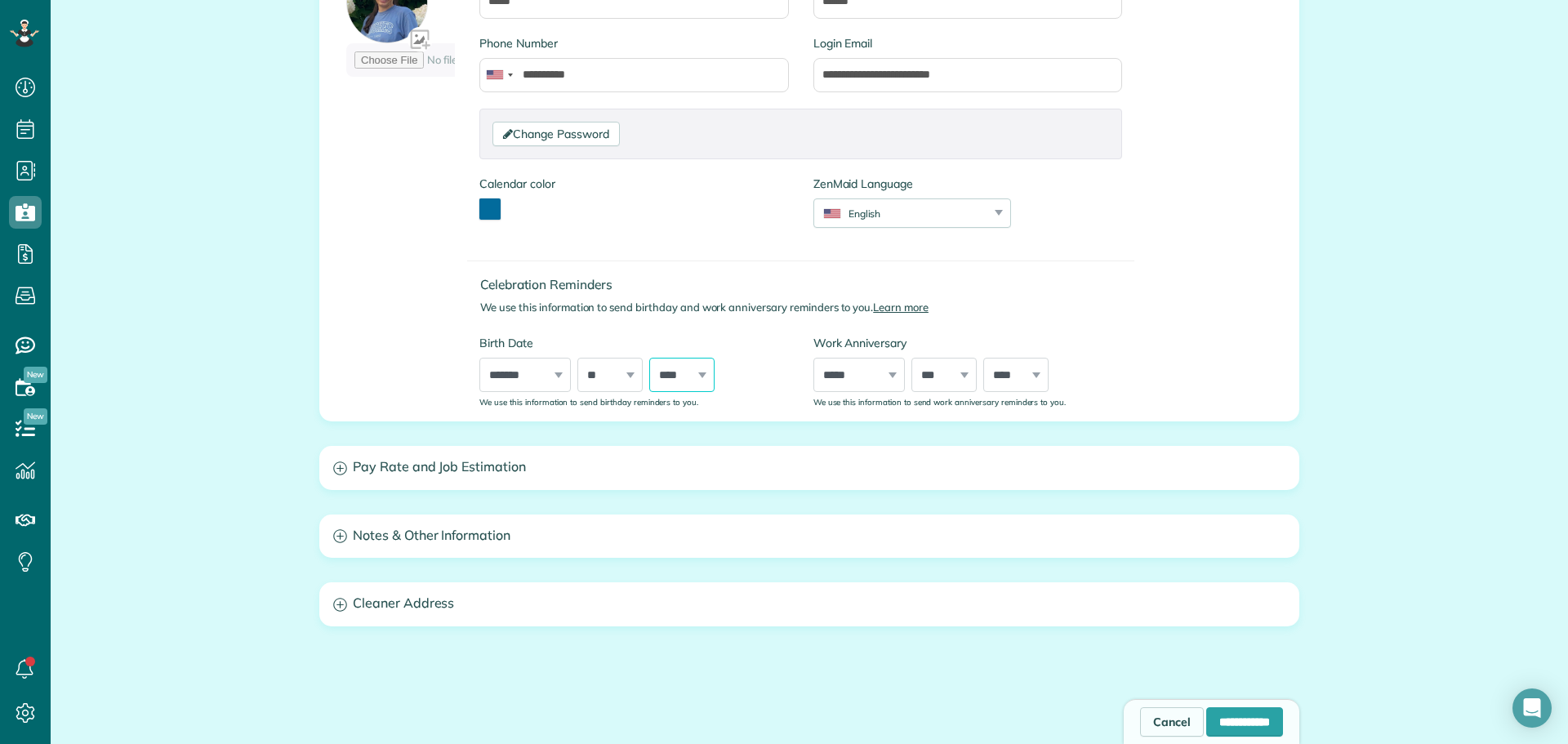 scroll, scrollTop: 245, scrollLeft: 0, axis: vertical 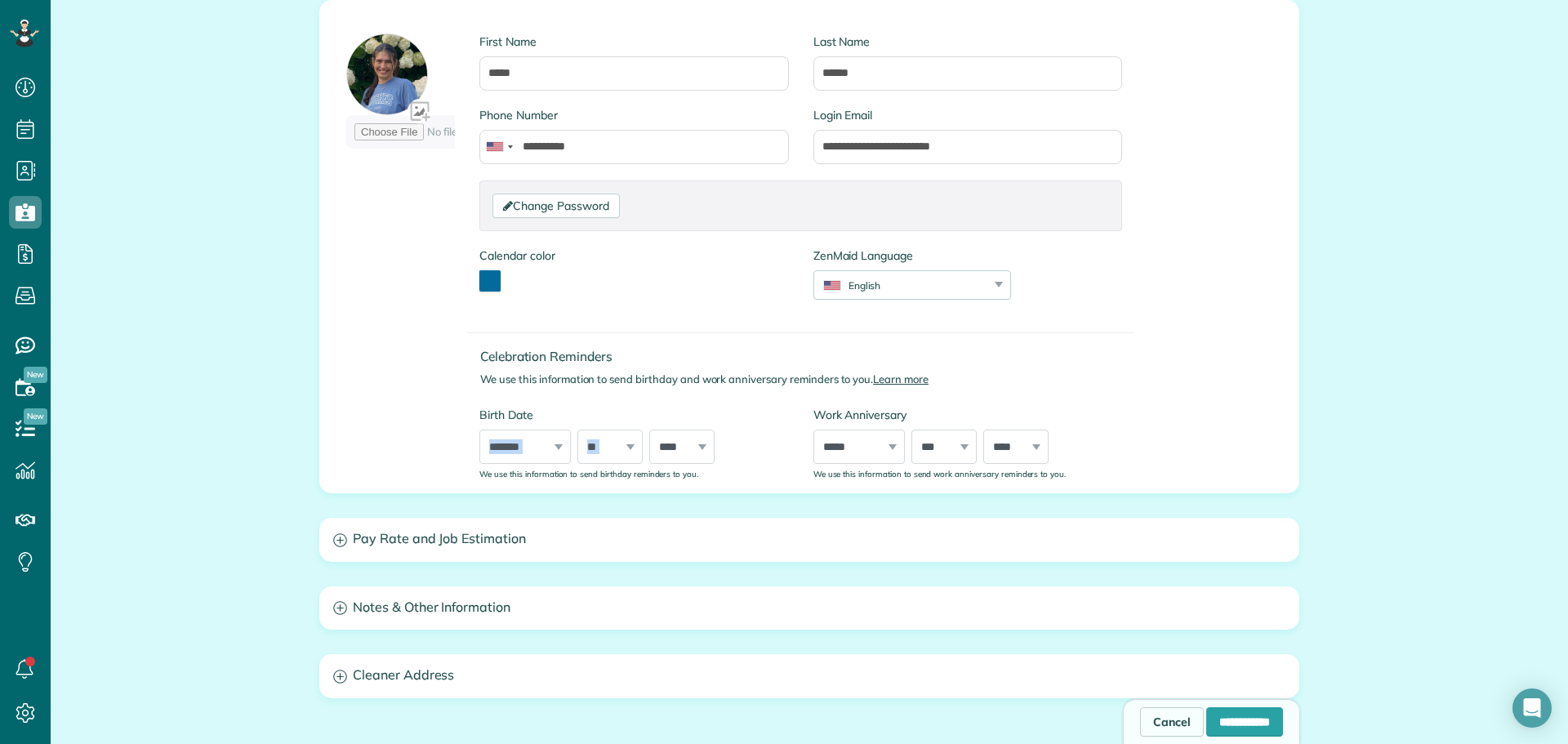 drag, startPoint x: 660, startPoint y: 417, endPoint x: 669, endPoint y: 443, distance: 27.51363 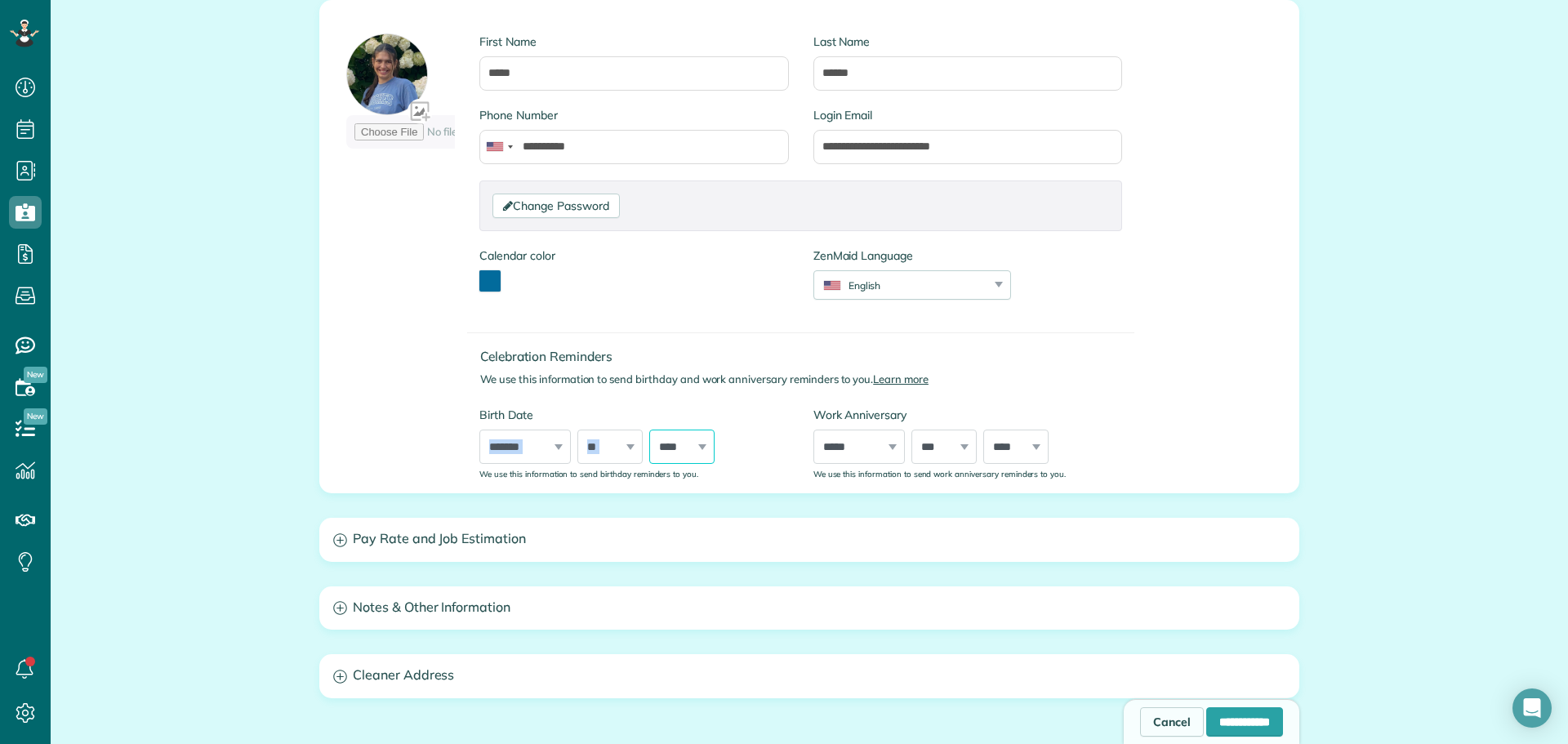 click on "****
****
****
****
****
****
****
****
****
****
****
****
****
****
****
****
****
****
****
****
****
****
****
****
****
****
****
****
****
****
****
****
****
****
****
****
****
****
****
****
****
****
****
****
****
****
****
****
****
****
****
****
****
****
****
****
****
****
****
****
****
****
****
****
****
****
****
****
****
****
****
****
****
****
****
****
****
****
****
****" at bounding box center (682, 447) 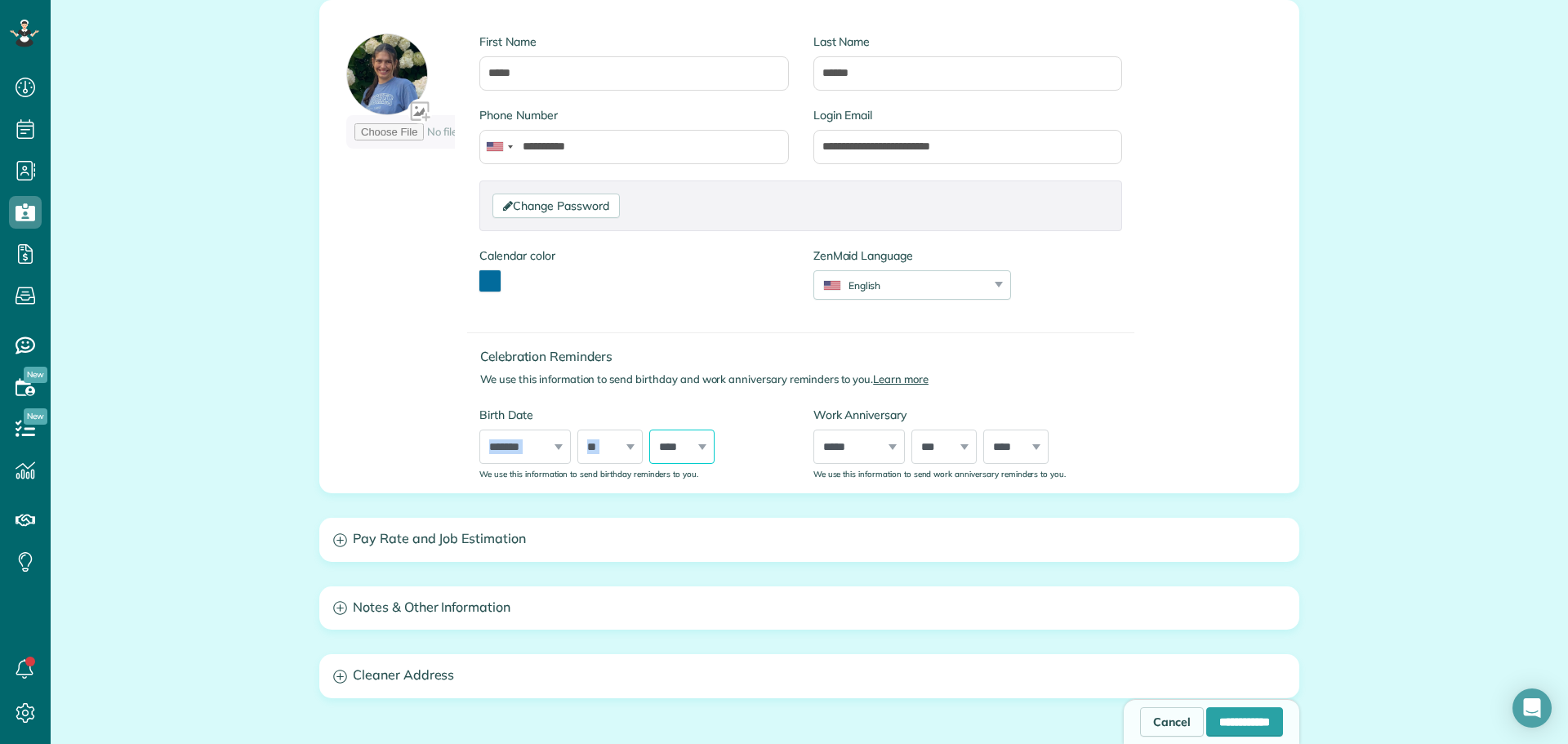 select on "****" 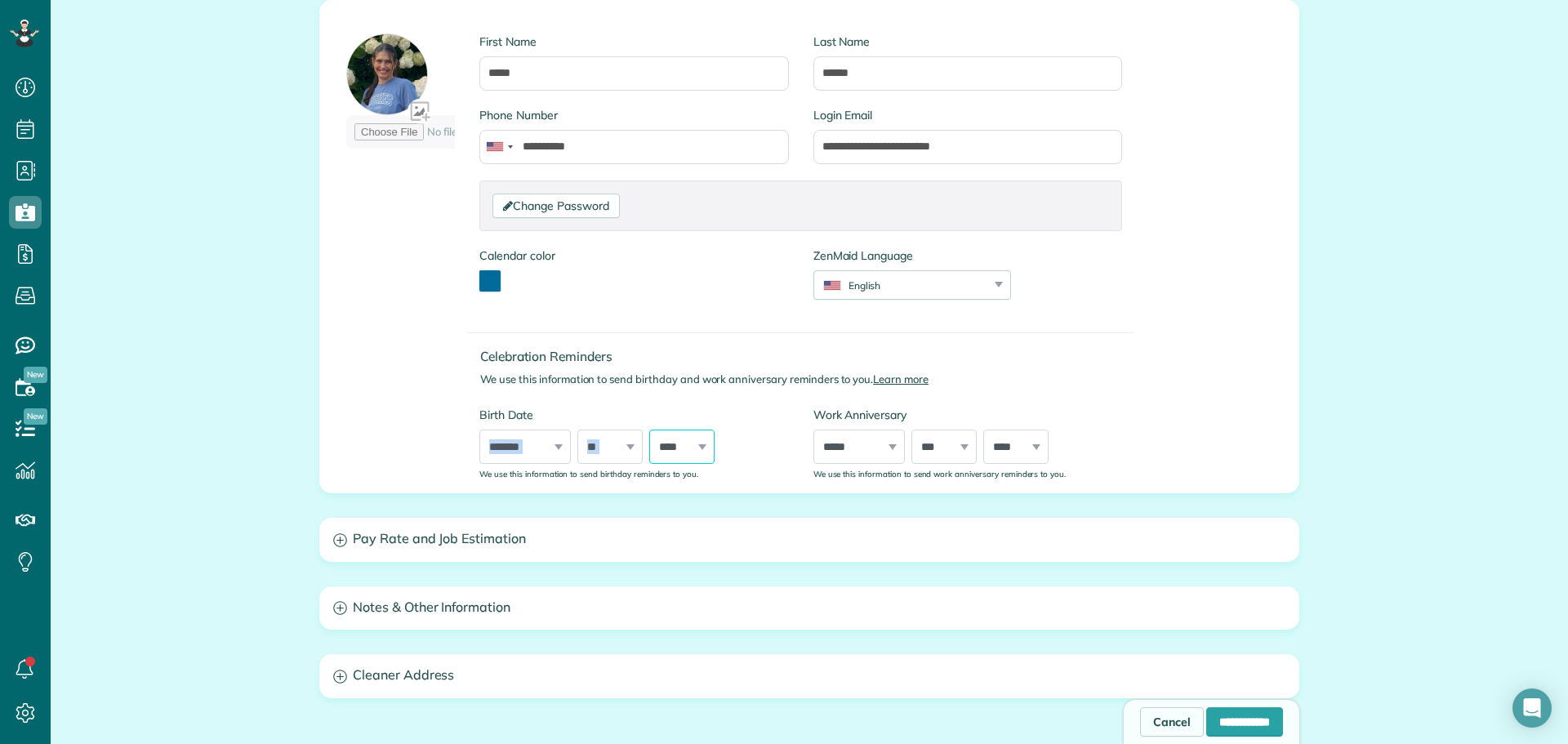click on "****
****
****
****
****
****
****
****
****
****
****
****
****
****
****
****
****
****
****
****
****
****
****
****
****
****
****
****
****
****
****
****
****
****
****
****
****
****
****
****
****
****
****
****
****
****
****
****
****
****
****
****
****
****
****
****
****
****
****
****
****
****
****
****
****
****
****
****
****
****
****
****
****
****
****
****
****
****
****
****" at bounding box center [682, 447] 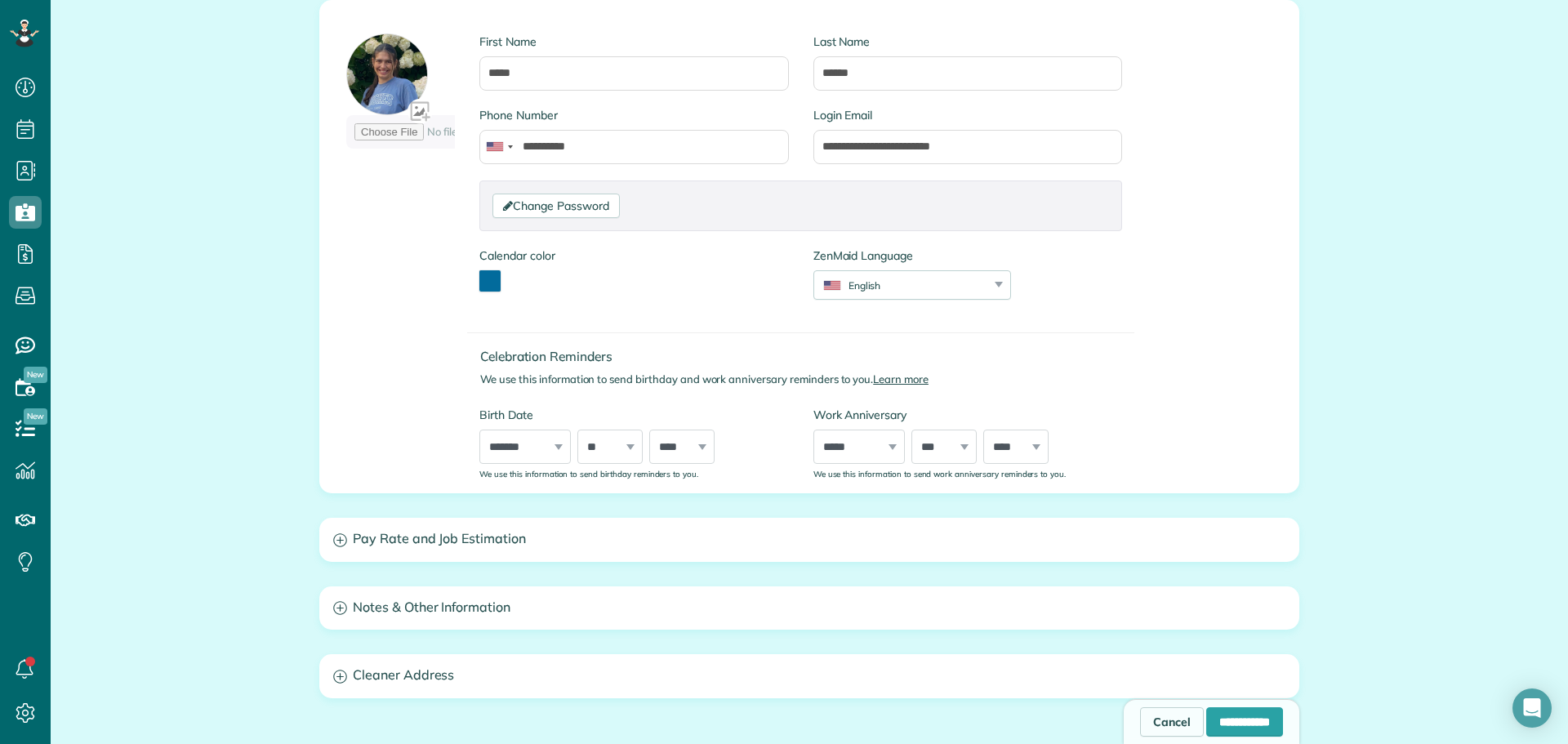 click on "Work Anniversary
*****
*******
********
*****
*****
***
****
****
******
*********
*******
********
********
***
*
*
*
*
*
*
*
*
*
**
**
**
**
**
**
**
**
**
**
**
**
**
**
**
**
**
**
**
**
**
**
****
****
****
****
****
****
****
****
****
****
****
****
****
****
****
****
****
****
****
****
****
****
****
****
****
****
****
****
****
****
****
****
****
****
****
****
****
****
****
****
****
****
****
****
****
****
****
****
****
****
****
****
****
We use this information to send work anniversary reminders to you." at bounding box center (968, 443) 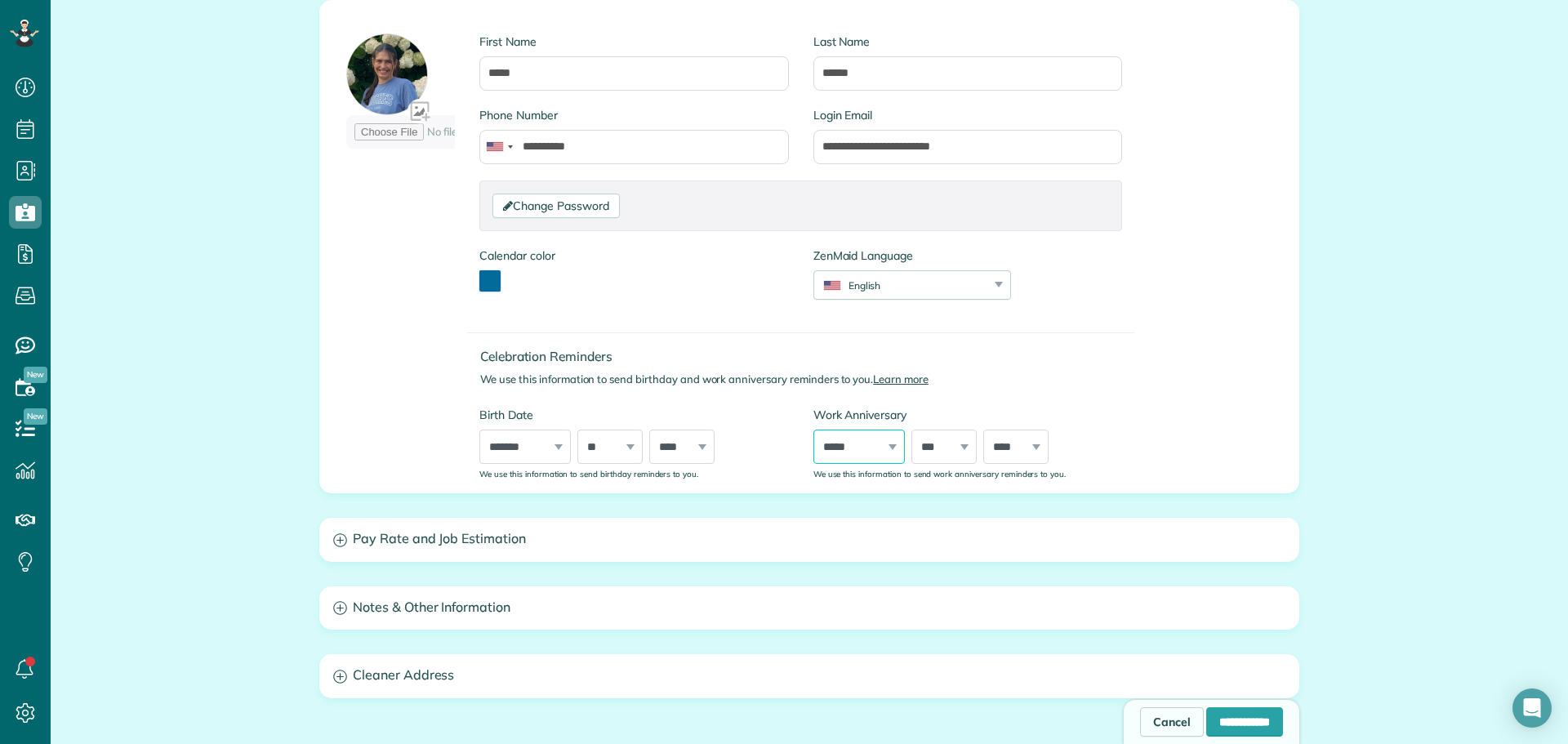 click on "*****
*******
********
*****
*****
***
****
****
******
*********
*******
********
********" at bounding box center (859, 447) 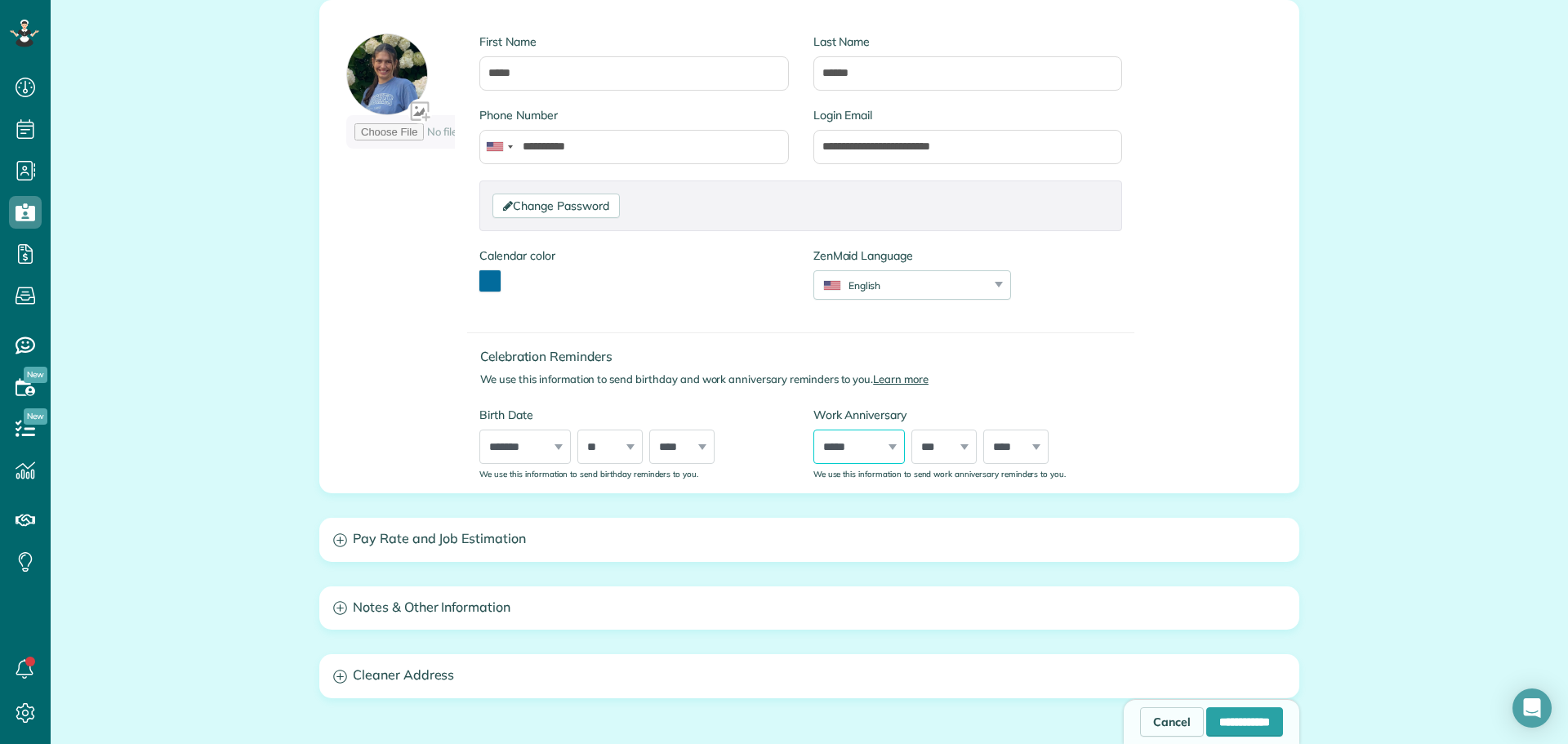 select on "*" 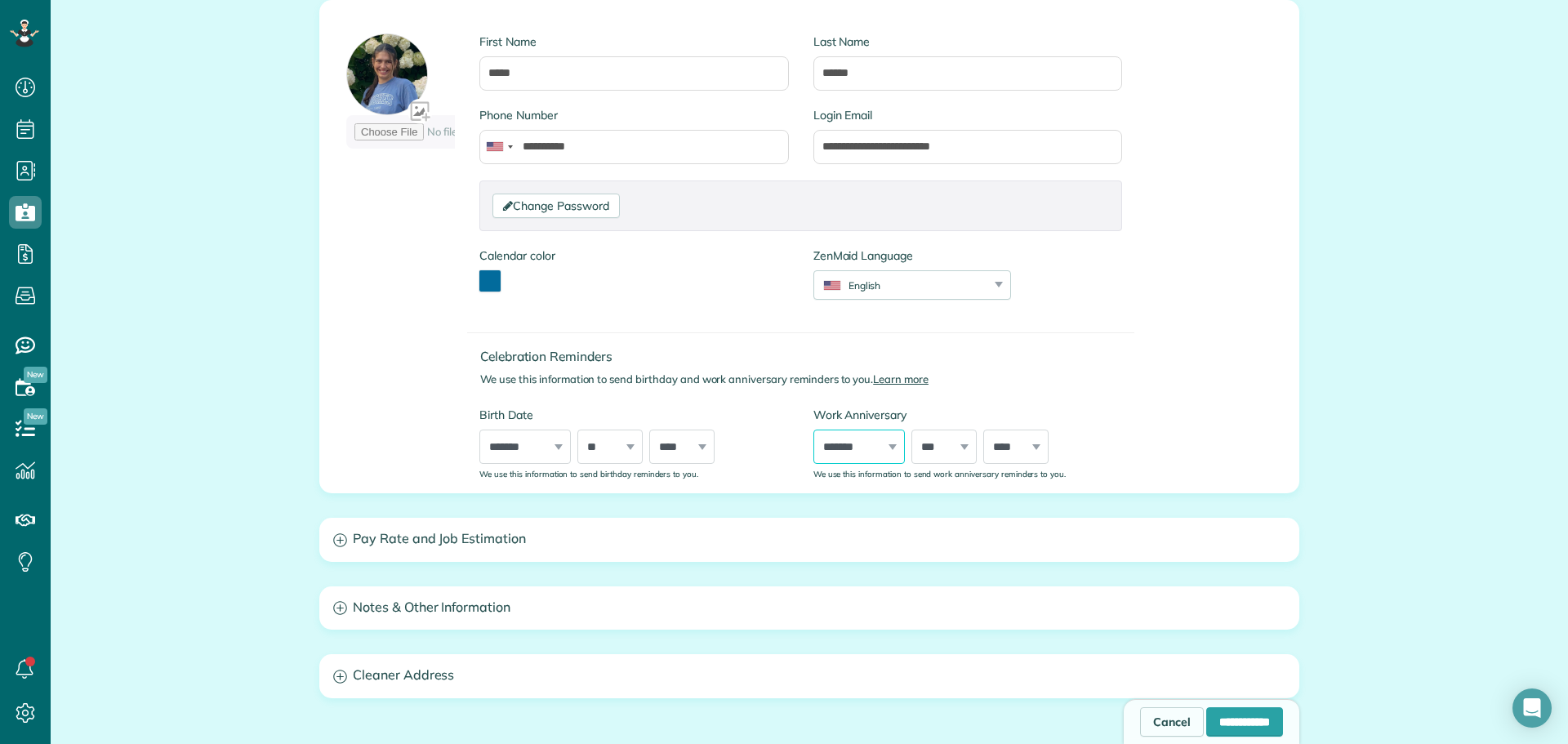 click on "*****
*******
********
*****
*****
***
****
****
******
*********
*******
********
********" at bounding box center (859, 447) 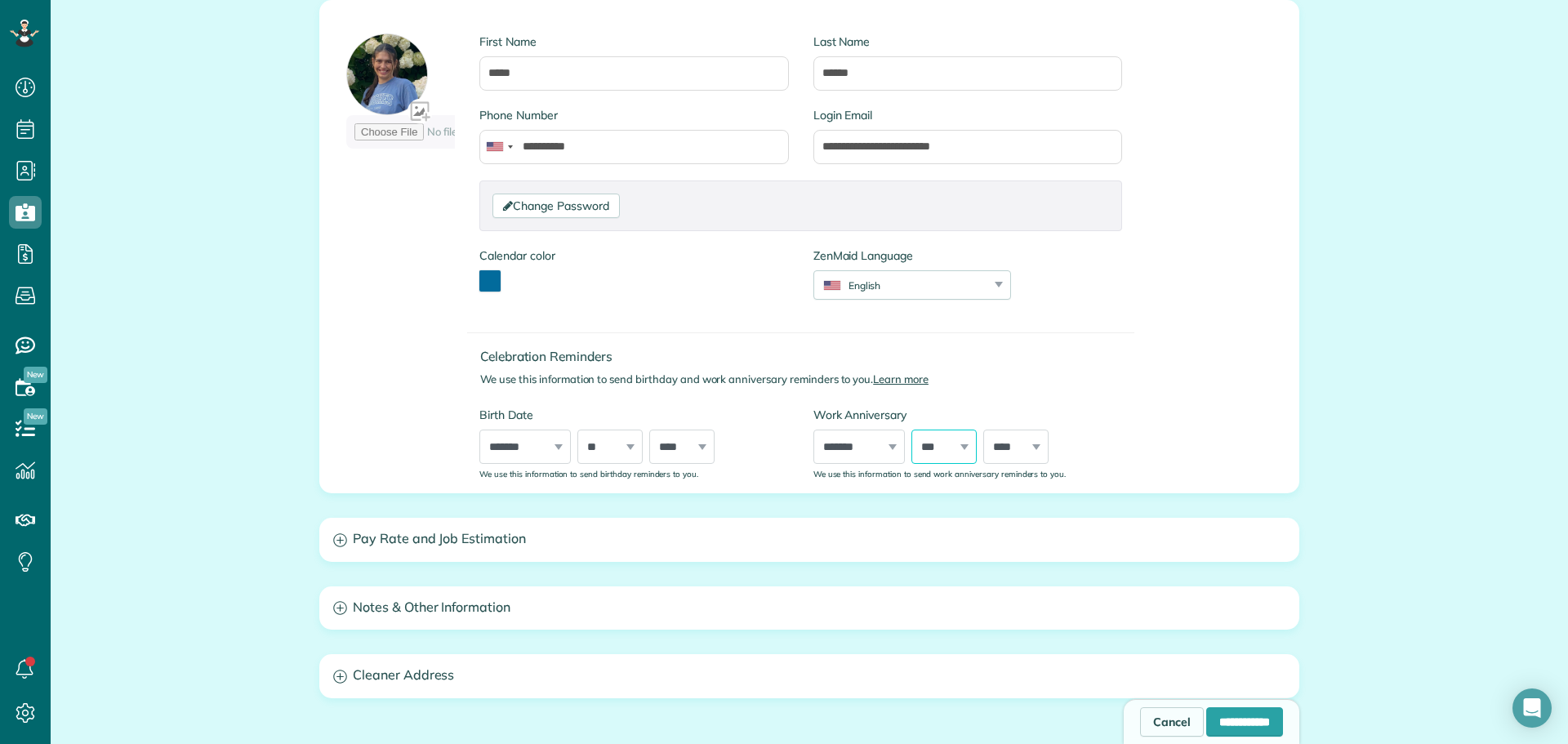 click on "***
*
*
*
*
*
*
*
*
*
**
**
**
**
**
**
**
**
**
**
**
**
**
**
**
**
**
**
**
**
**
**" at bounding box center [944, 447] 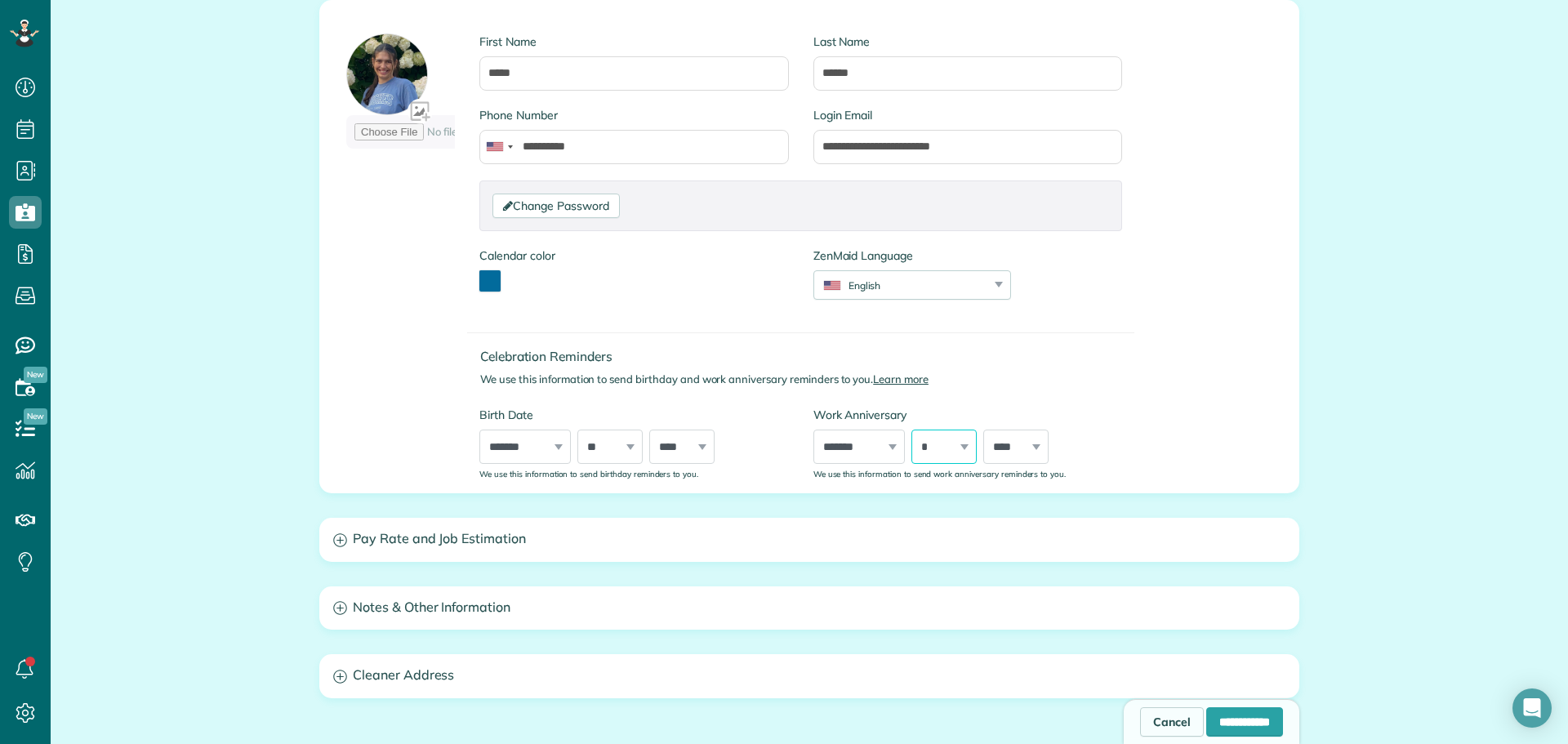 click on "***
*
*
*
*
*
*
*
*
*
**
**
**
**
**
**
**
**
**
**
**
**
**
**
**
**
**
**
**
**
**
**" at bounding box center [944, 447] 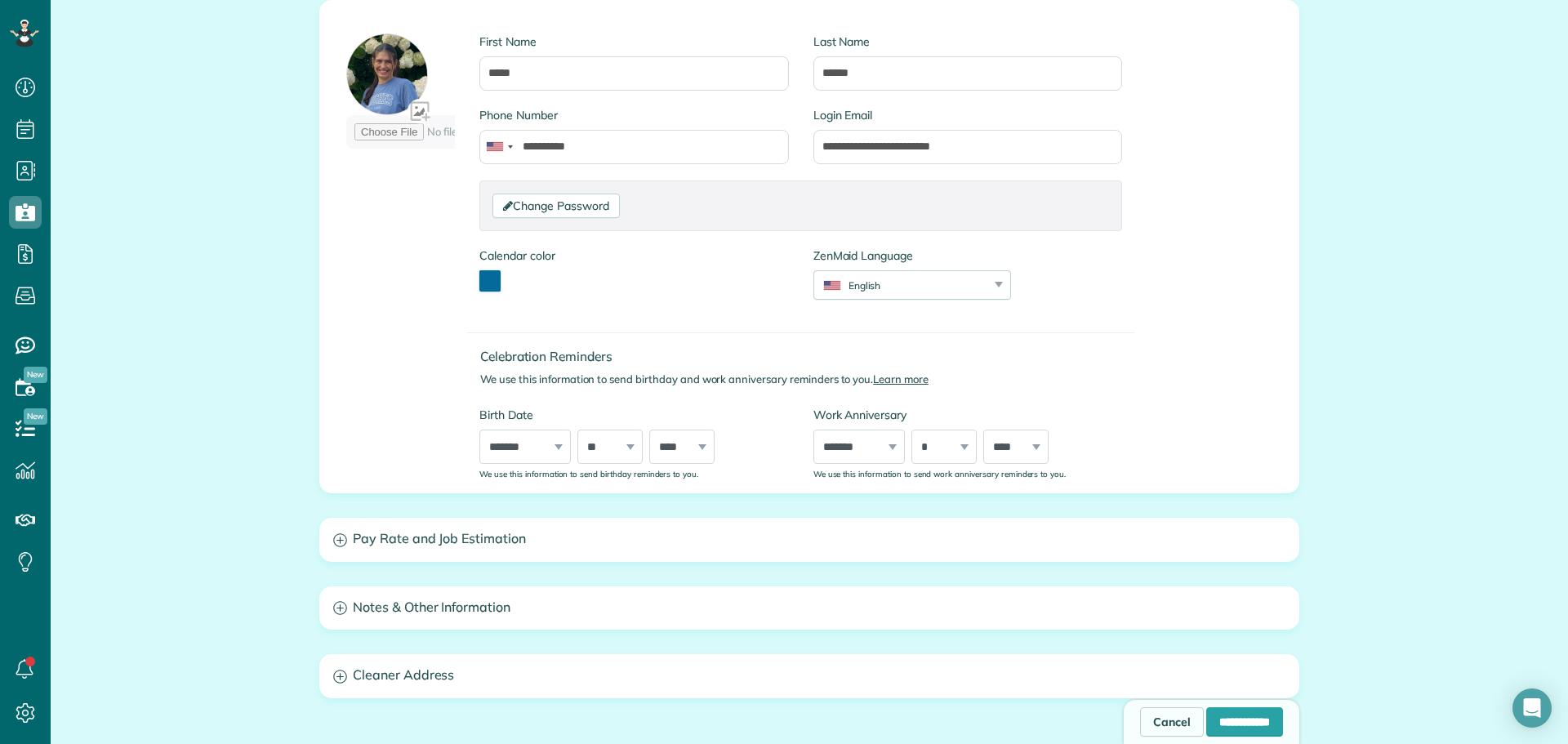 click on "****
****
****
****
****
****
****
****
****
****
****
****
****
****
****
****
****
****
****
****
****
****
****
****
****
****
****
****
****
****
****
****
****
****
****
****
****
****
****
****
****
****
****
****
****
****
****
****
****
****
****
****
****" at bounding box center (1016, 447) 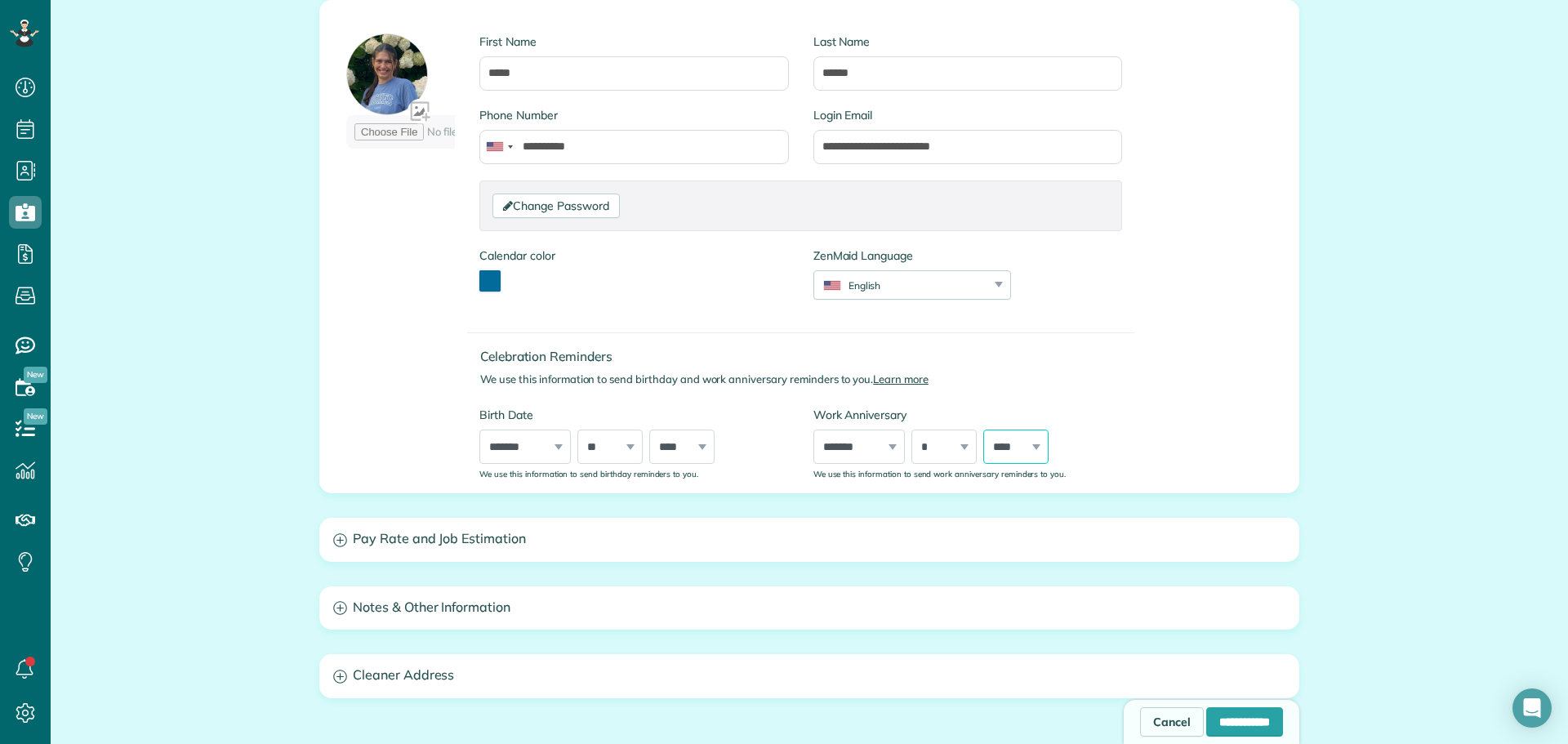 click on "****
****
****
****
****
****
****
****
****
****
****
****
****
****
****
****
****
****
****
****
****
****
****
****
****
****
****
****
****
****
****
****
****
****
****
****
****
****
****
****
****
****
****
****
****
****
****
****
****
****
****
****
****" at bounding box center (1016, 447) 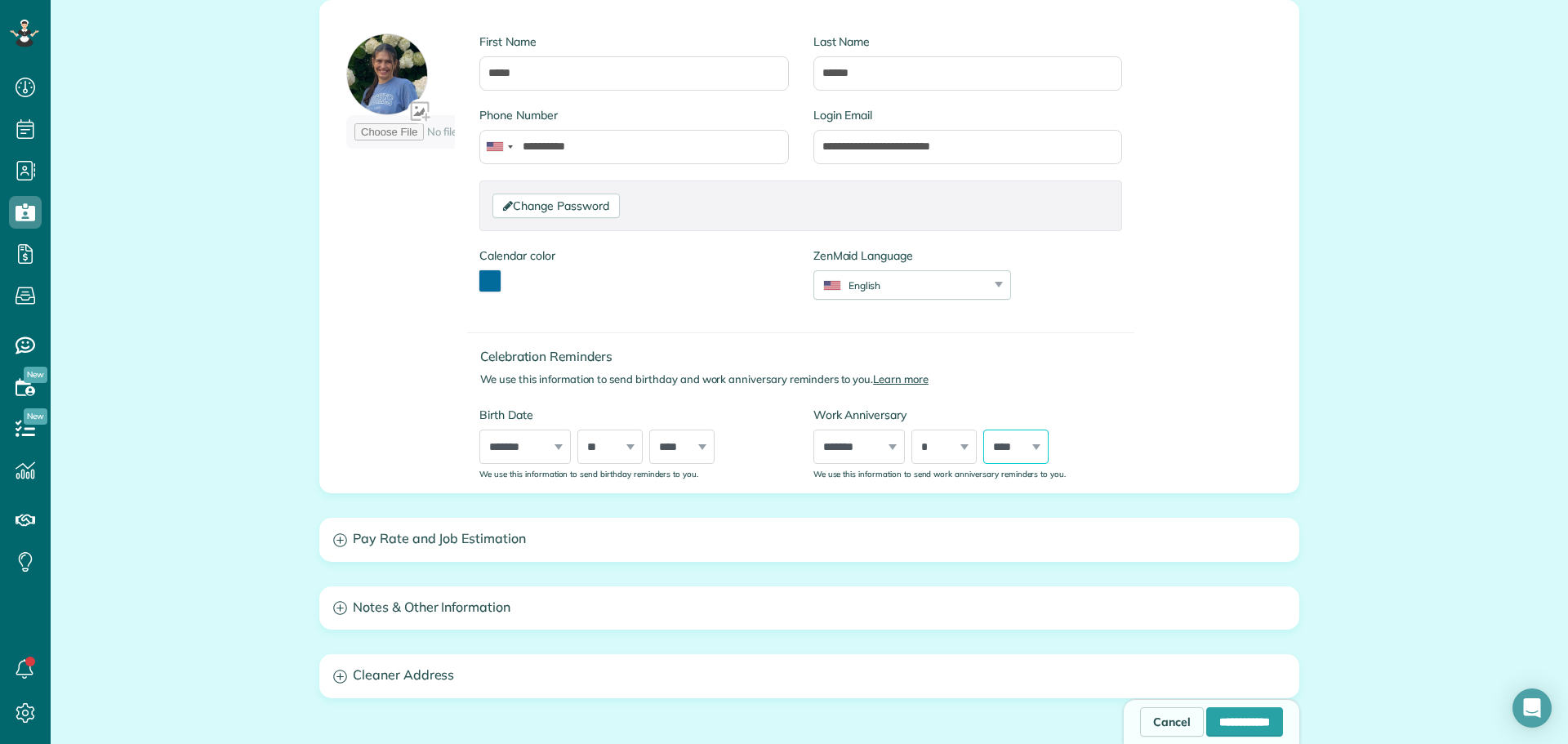 select on "****" 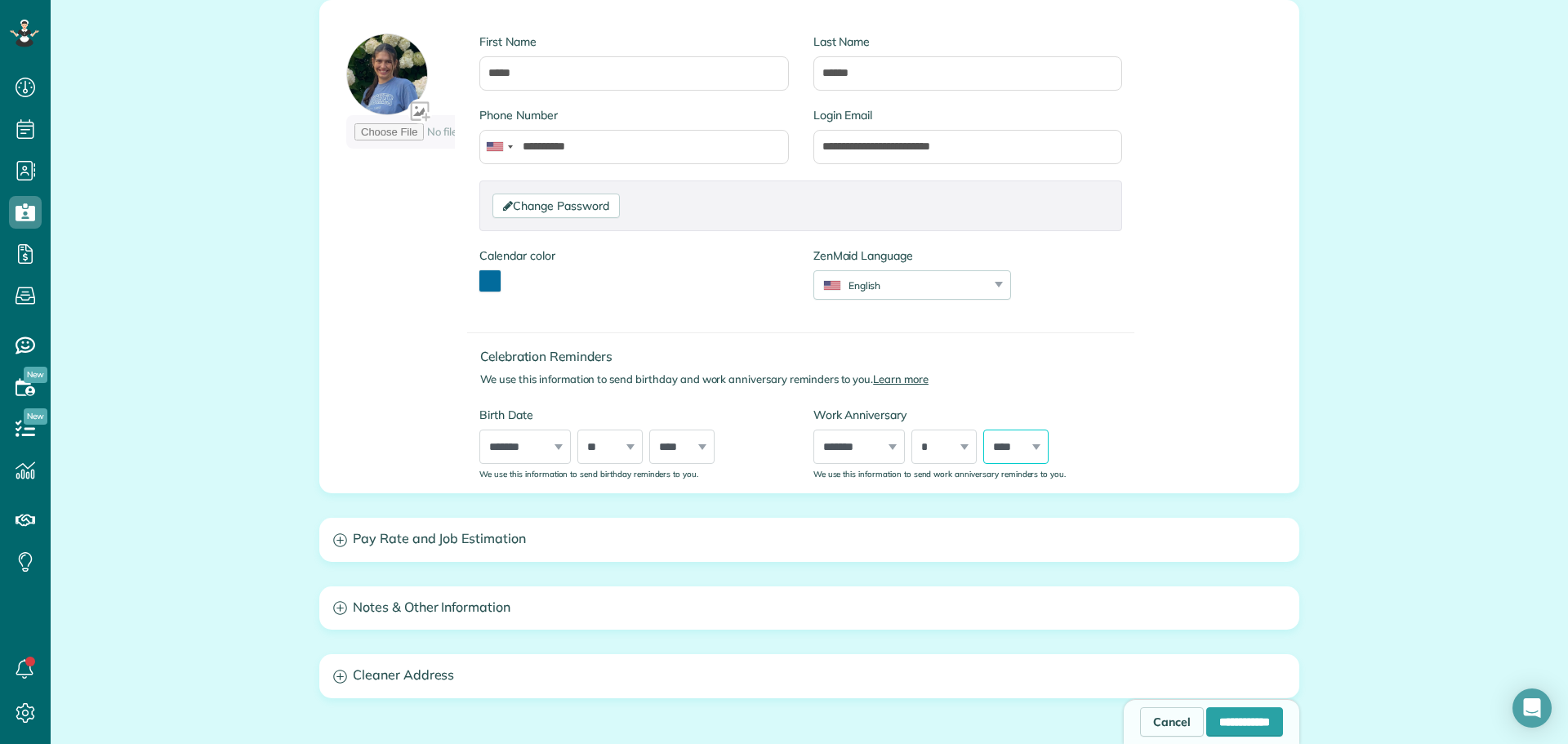 click on "****
****
****
****
****
****
****
****
****
****
****
****
****
****
****
****
****
****
****
****
****
****
****
****
****
****
****
****
****
****
****
****
****
****
****
****
****
****
****
****
****
****
****
****
****
****
****
****
****
****
****
****
****" at bounding box center [1016, 447] 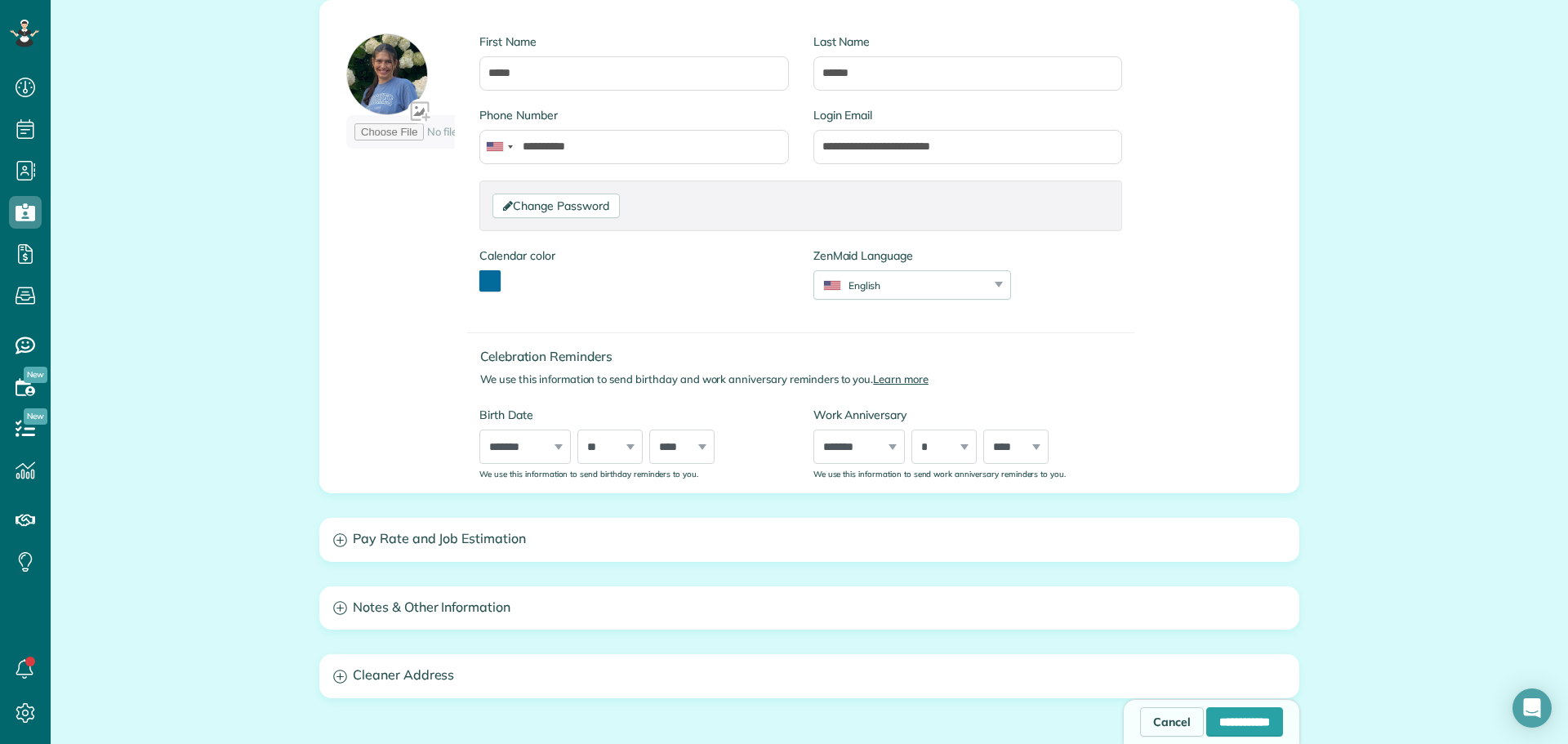 click on "Celebration Reminders
We use this information to send birthday and work anniversary reminders to you.
Learn more
Birth Date
*****
*******
********
*****
*****
***
****
****
******
*********
*******
********
********
***
*
*
*
*
*
*
*
*
*
**
**
**
**
**
**
**
**
**
**
**
**
**
**
**
**
**
**
**
**
**
**
****
****
****
****
****
****
****
****
****
****
****
****
****
****
****
****
****
****
****
****
****
****
****
****
****
****
****
****
****
****
****
****
****
****
****
****
****
****
****
****
****
****
****
****
****
****
****
****
****
****
****
****
****
****
****
****
****
****
****
****
****
****
****
****
****
****
****
****
****
****
****
****" at bounding box center (800, 398) 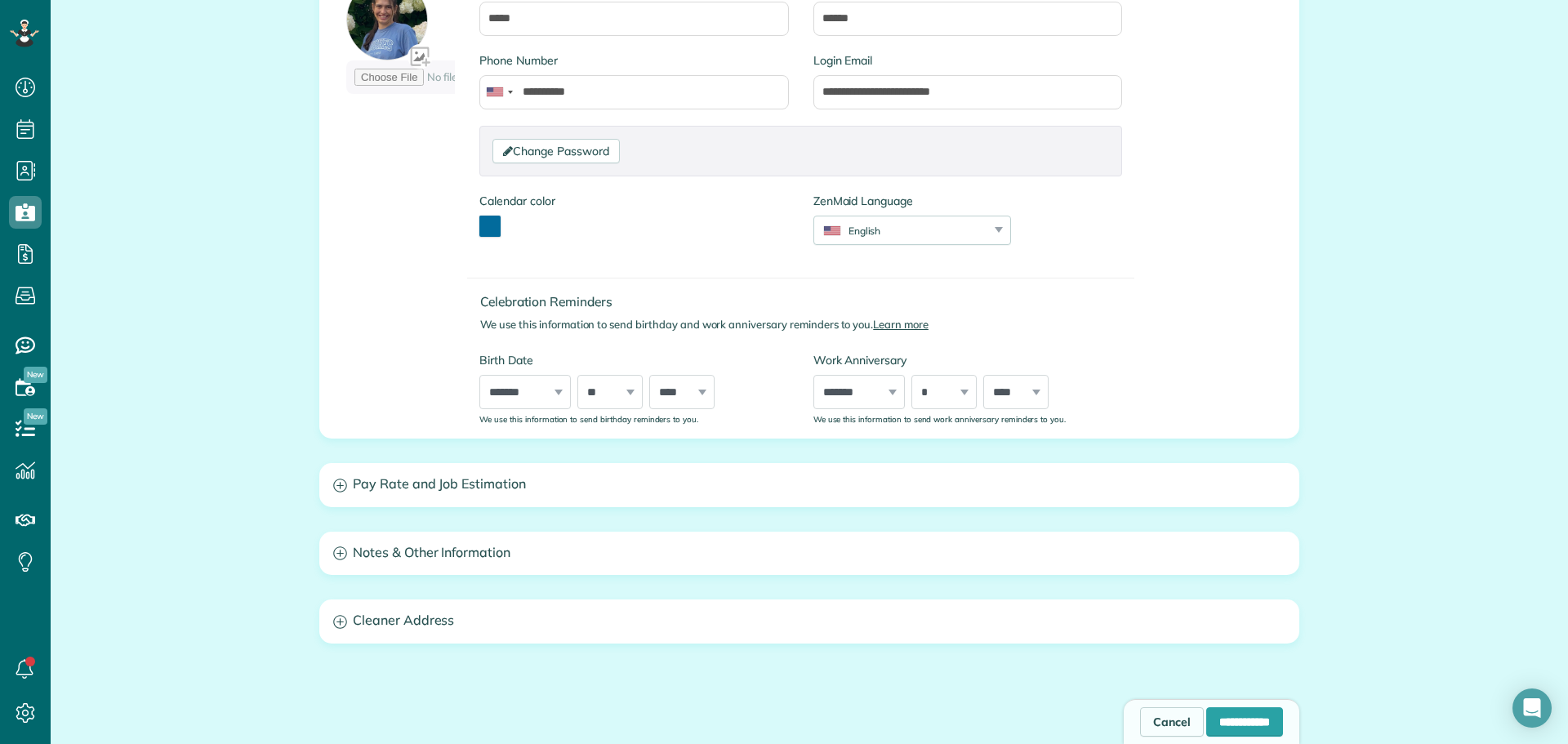 scroll, scrollTop: 327, scrollLeft: 0, axis: vertical 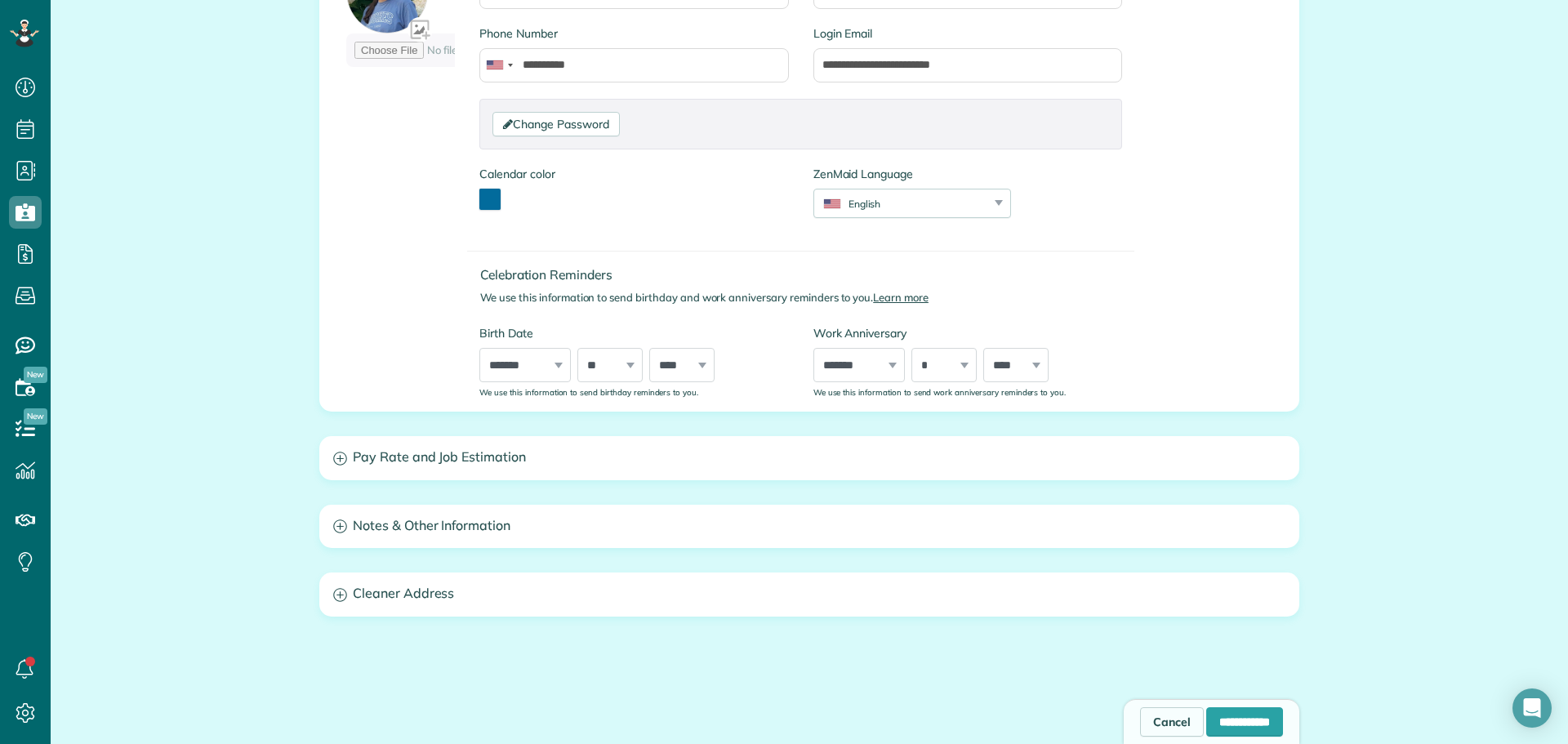 click on "Pay Rate and Job Estimation" at bounding box center (809, 458) 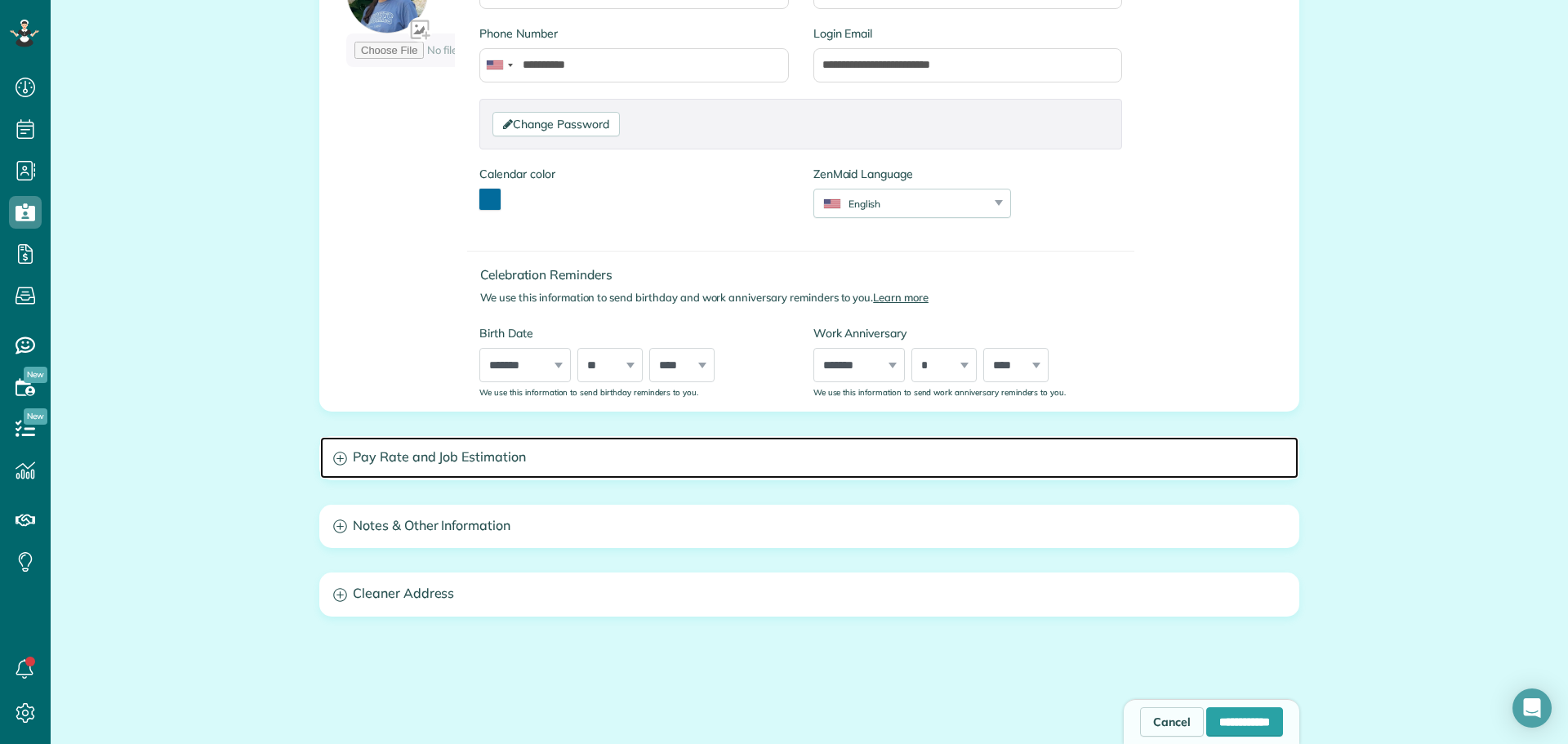 click on "Pay Rate and Job Estimation" at bounding box center (809, 457) 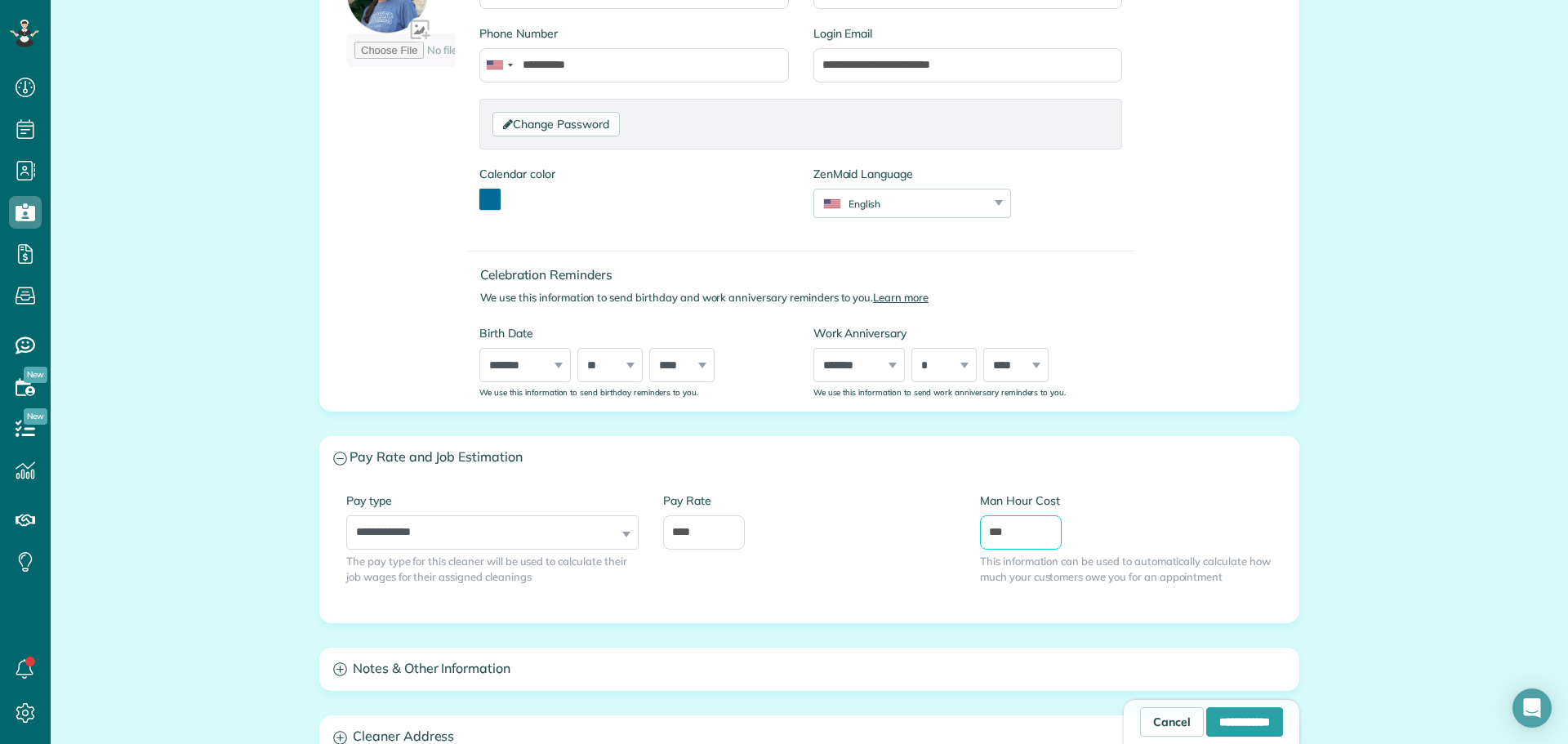 drag, startPoint x: 977, startPoint y: 543, endPoint x: 1023, endPoint y: 536, distance: 46.52956 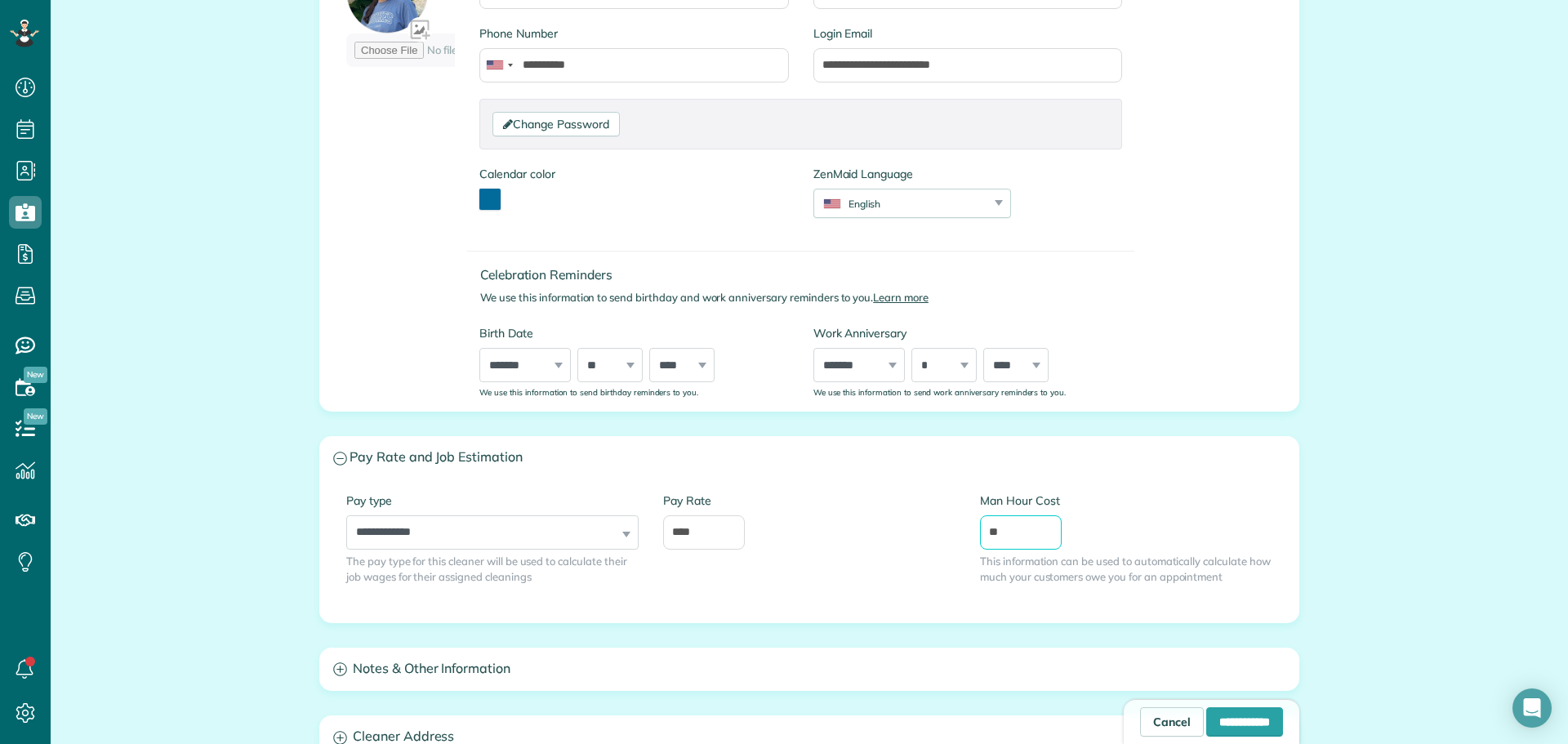 type on "**" 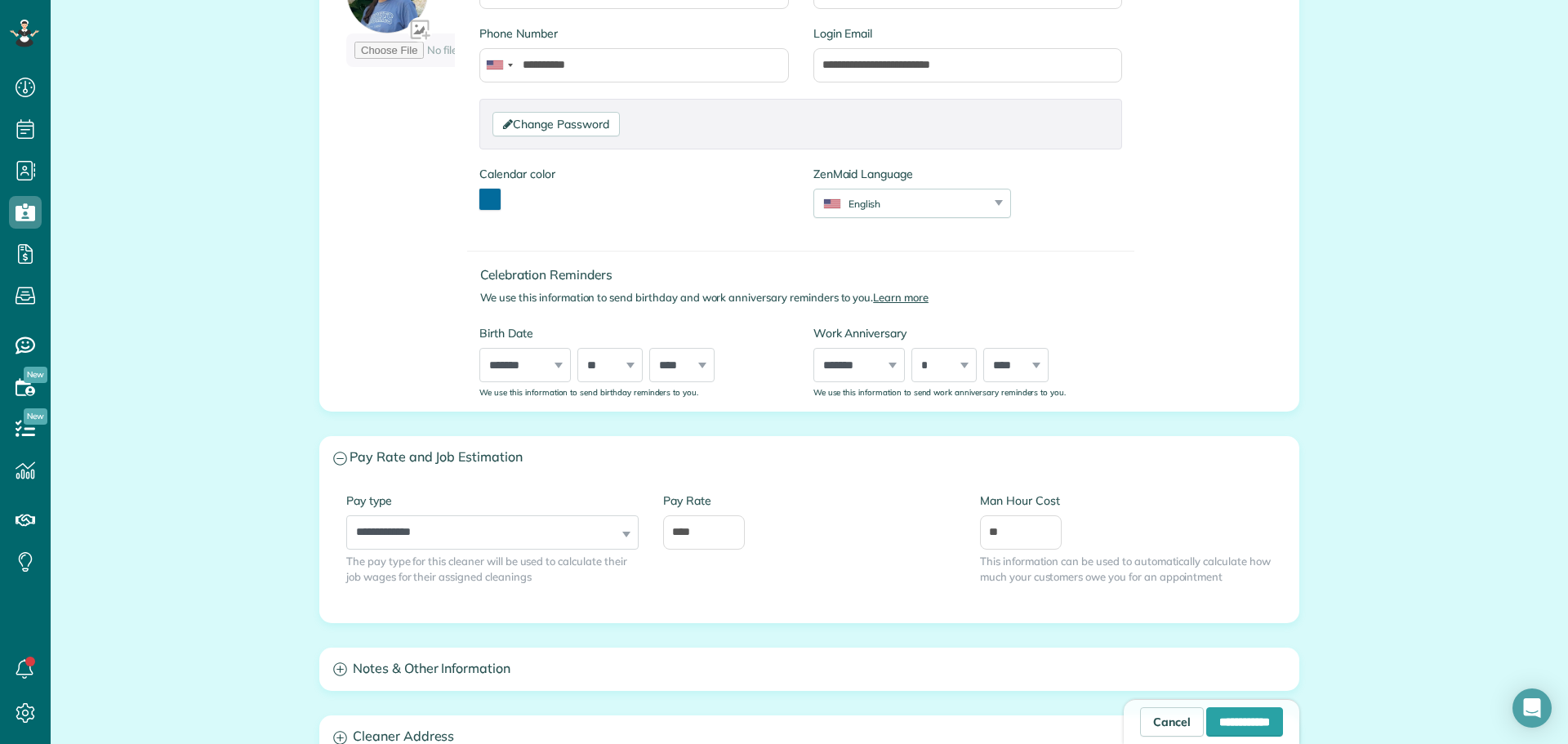 click on "Pay Rate ****" at bounding box center [809, 529] 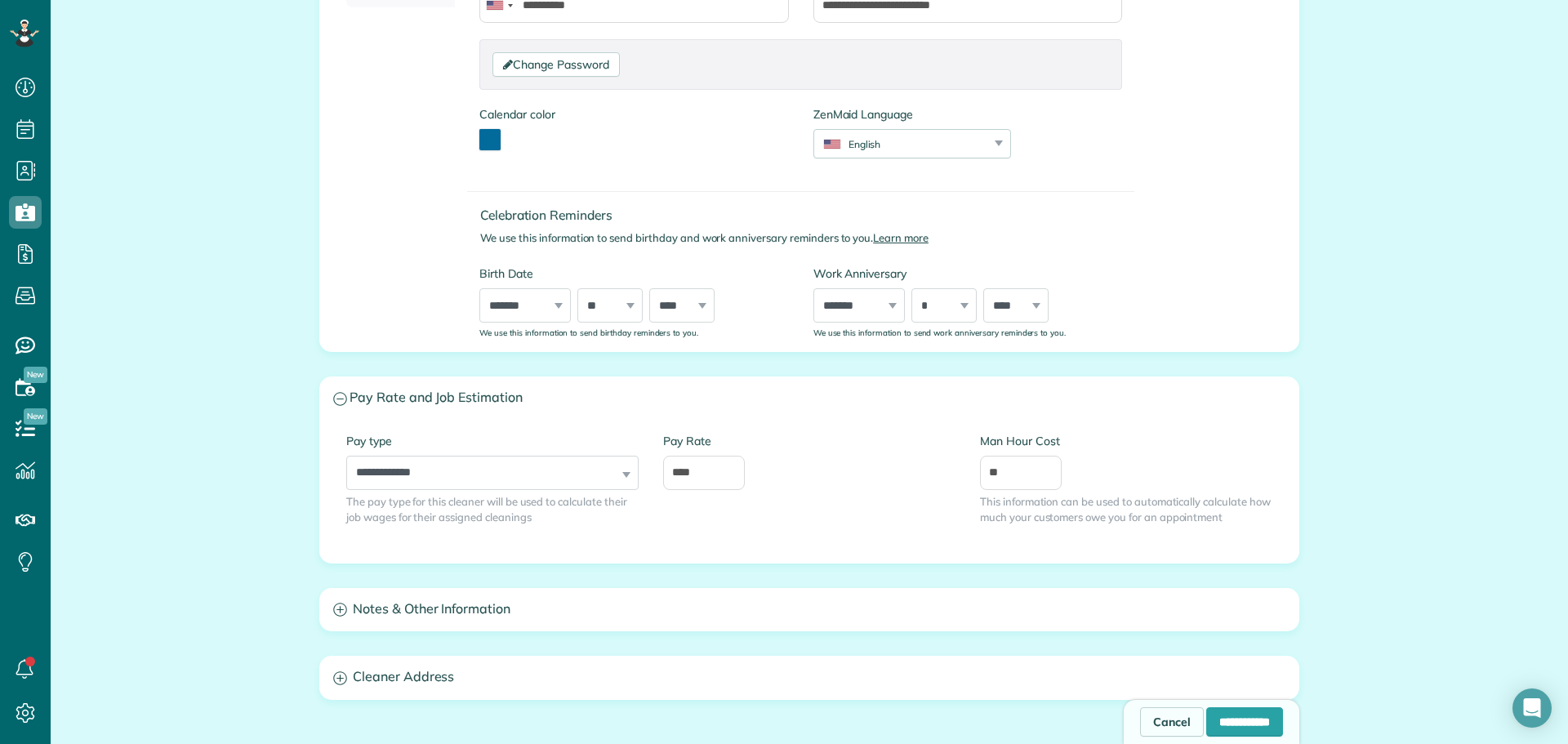 scroll, scrollTop: 408, scrollLeft: 0, axis: vertical 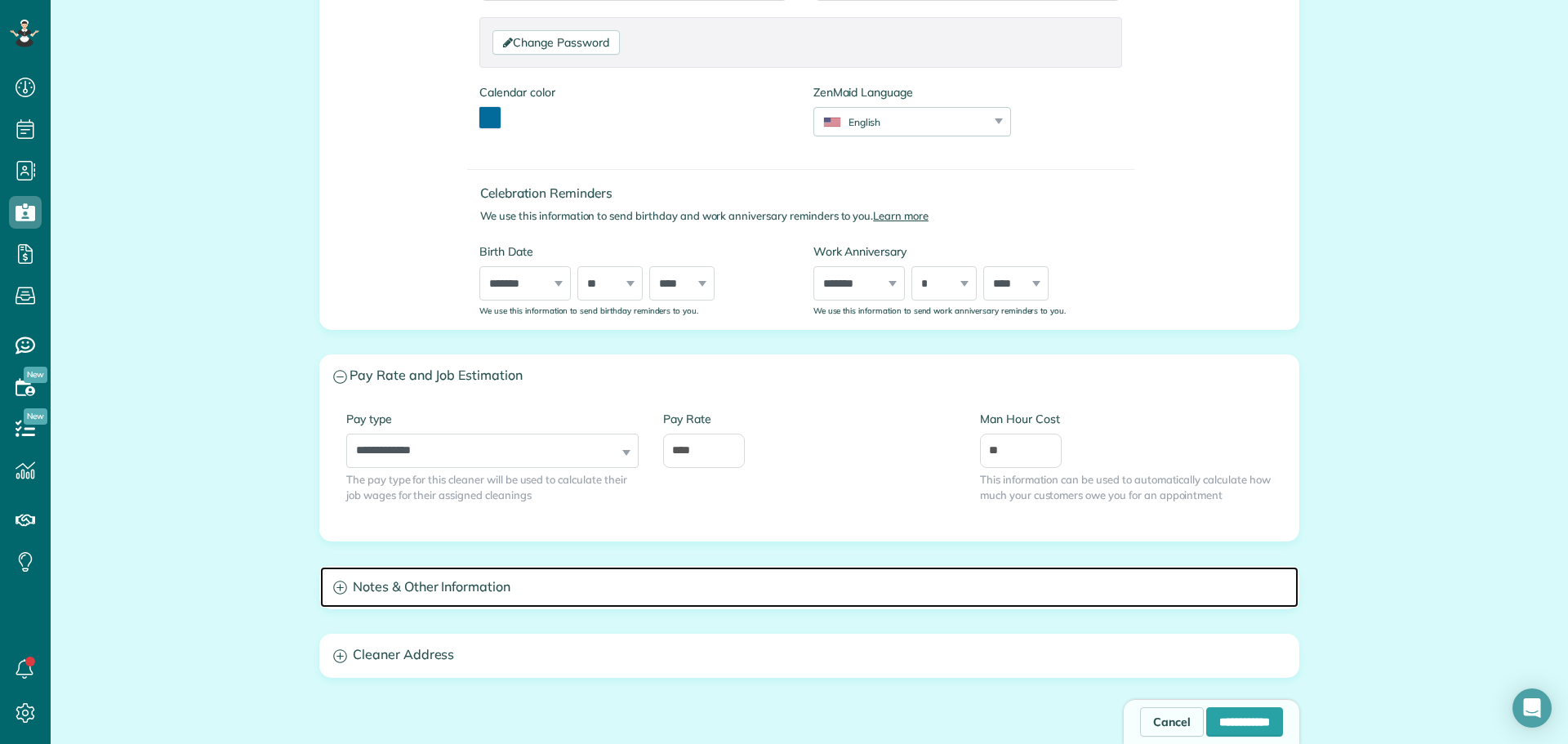 click on "Notes & Other Information" at bounding box center [809, 587] 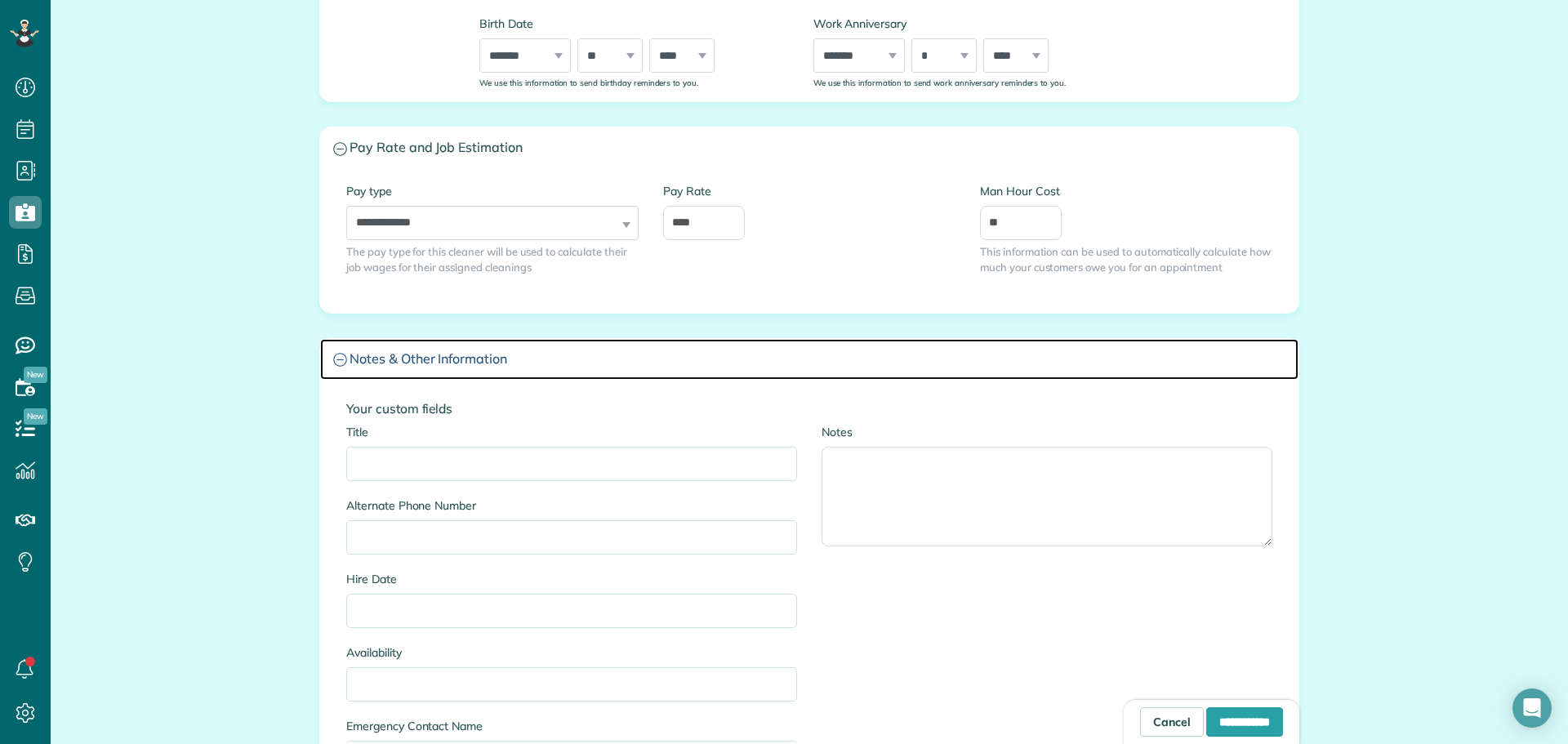 scroll, scrollTop: 653, scrollLeft: 0, axis: vertical 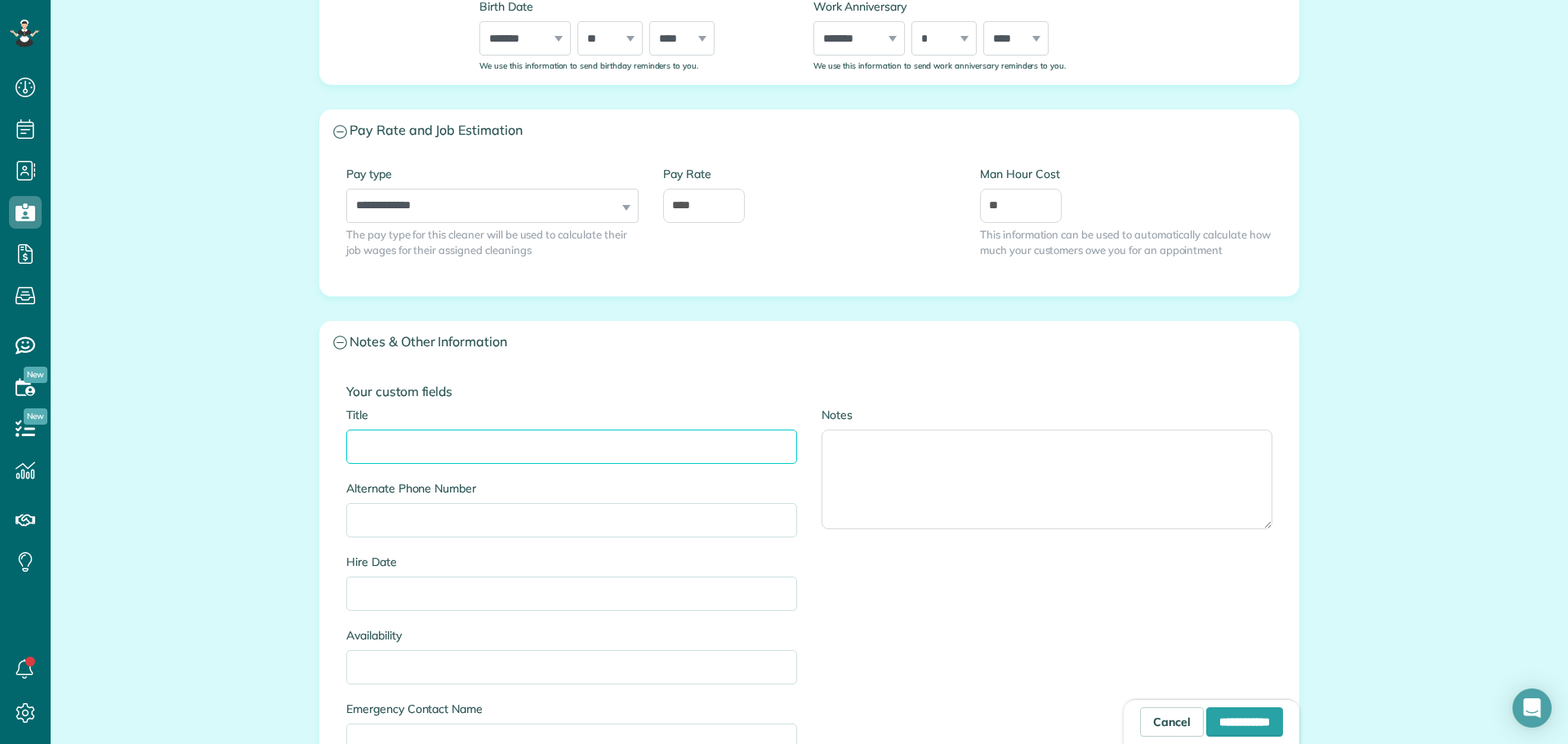 click on "Title" at bounding box center (572, 447) 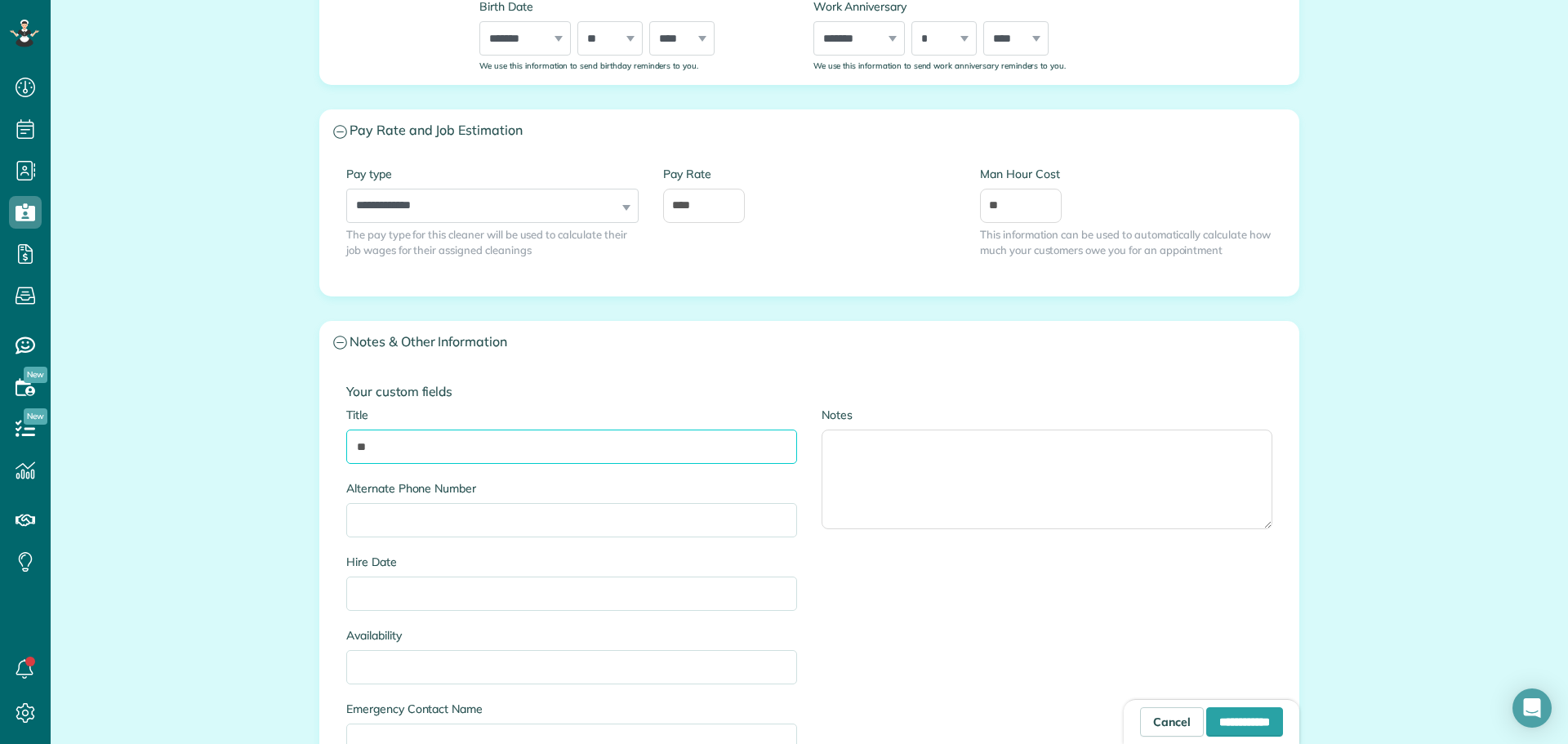 type on "*" 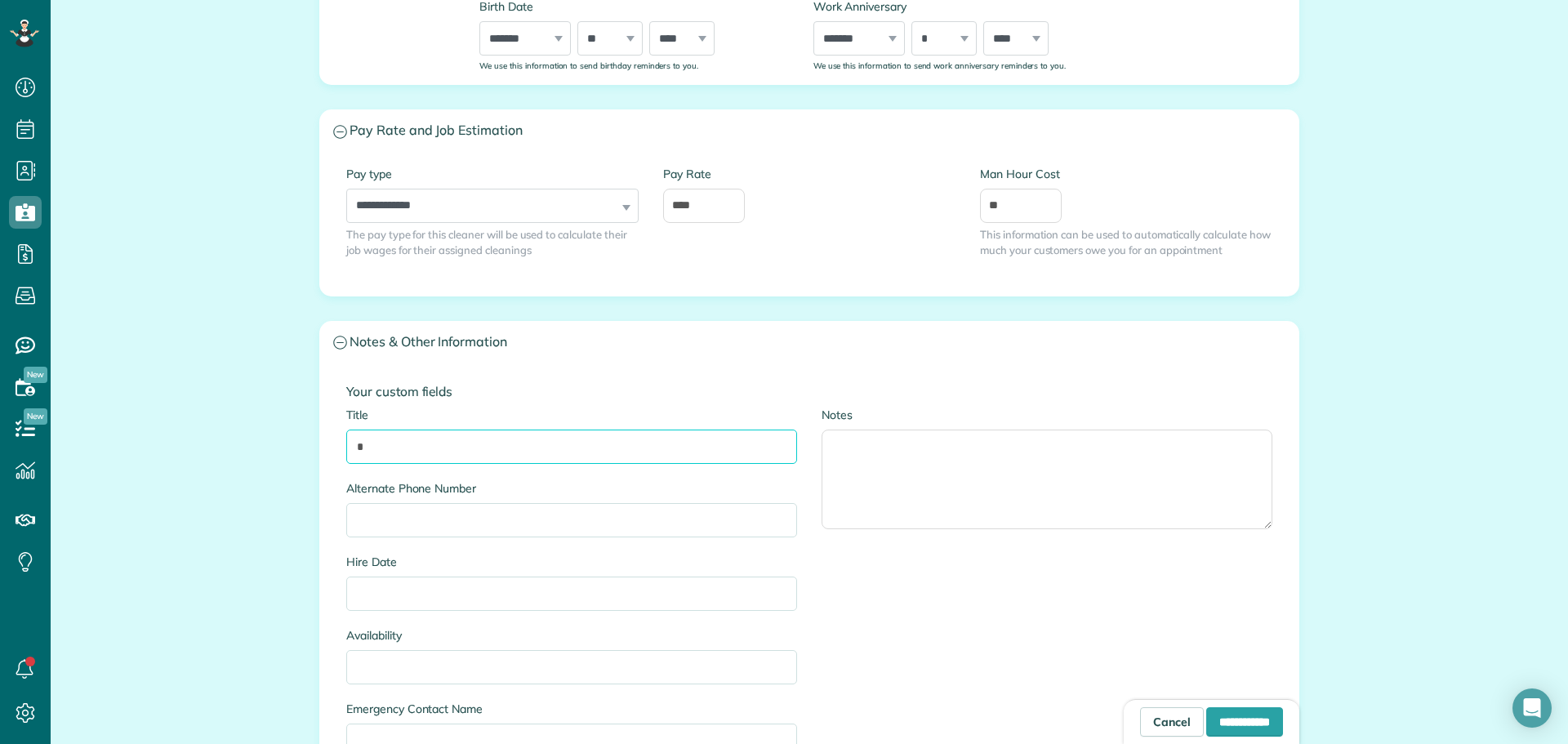 type 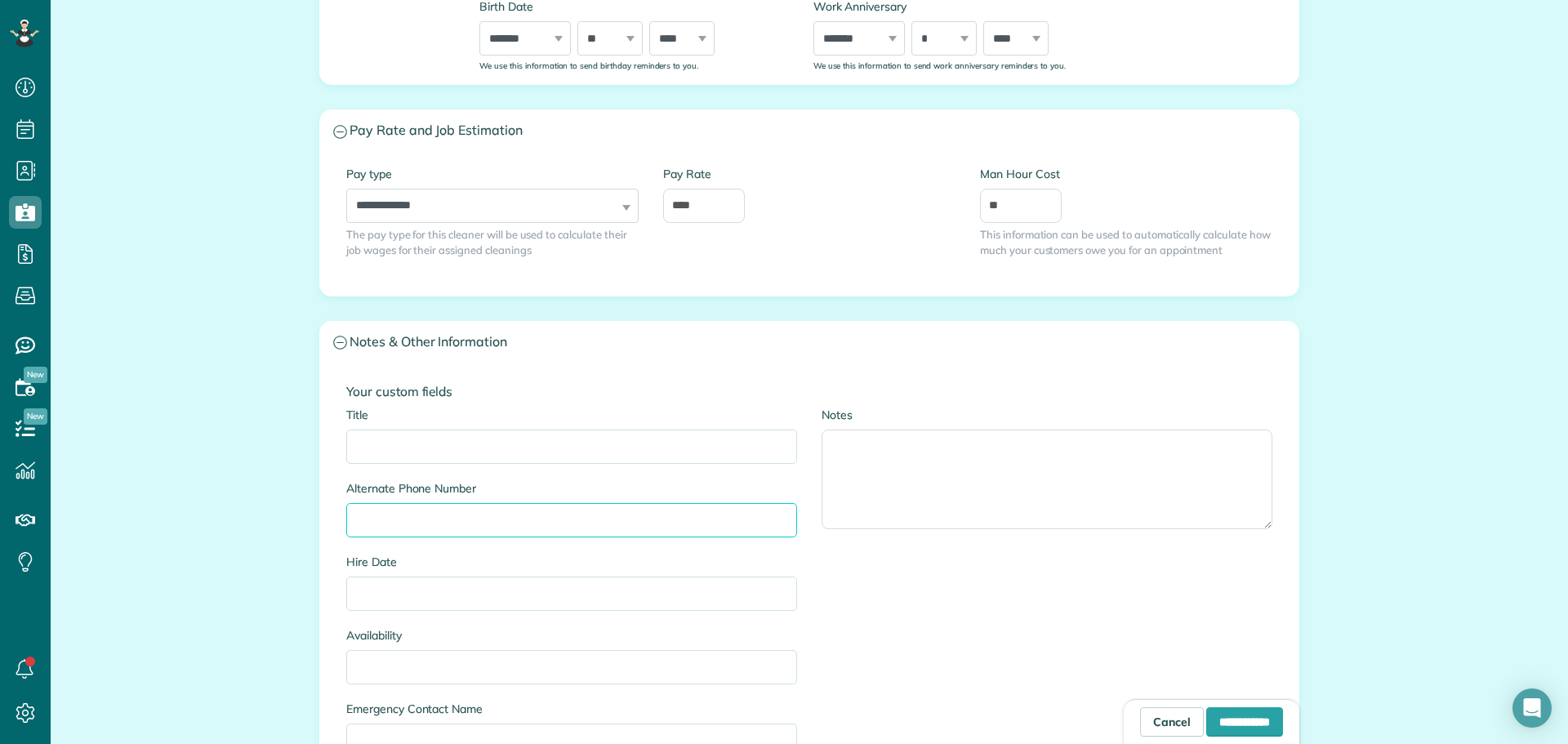type on "*" 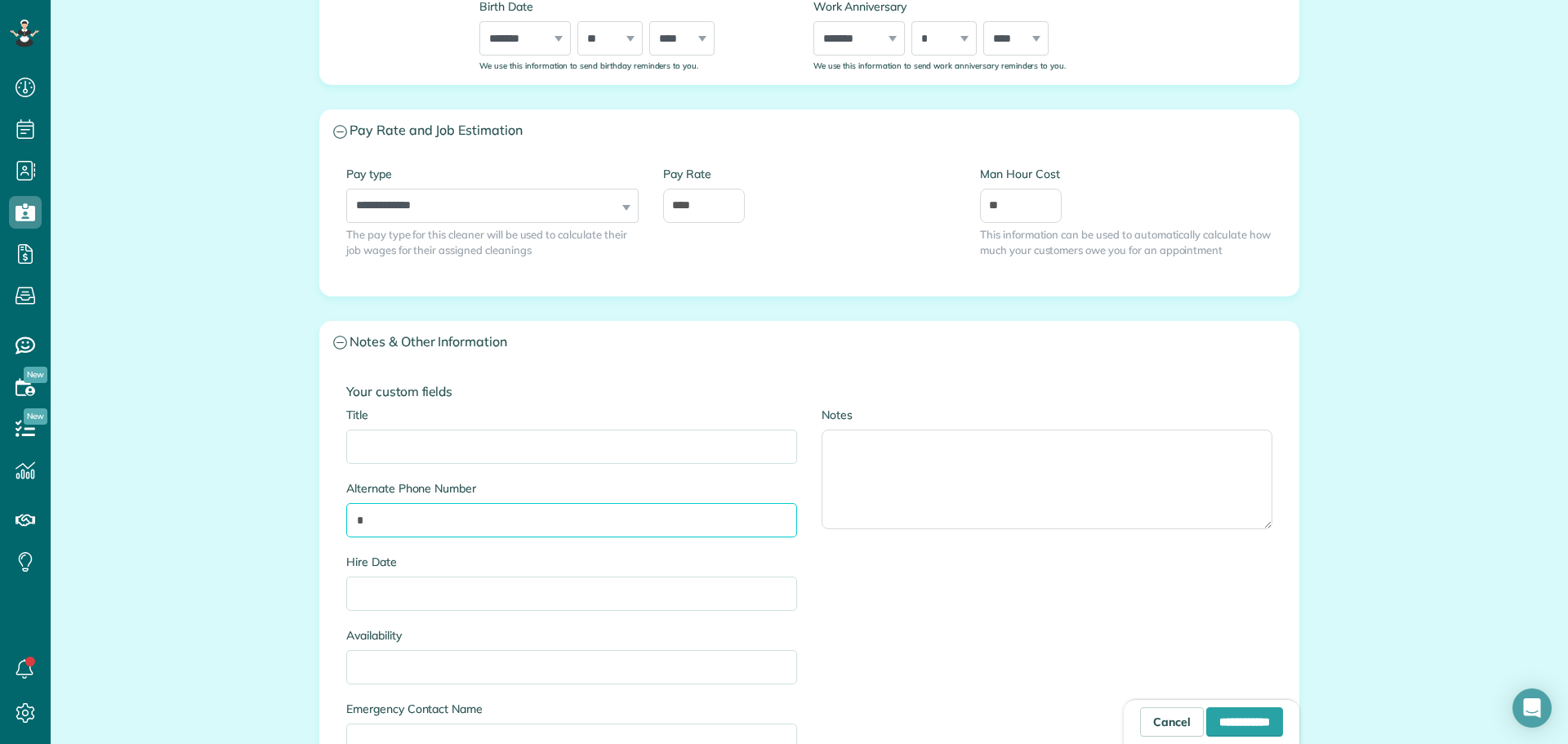 type 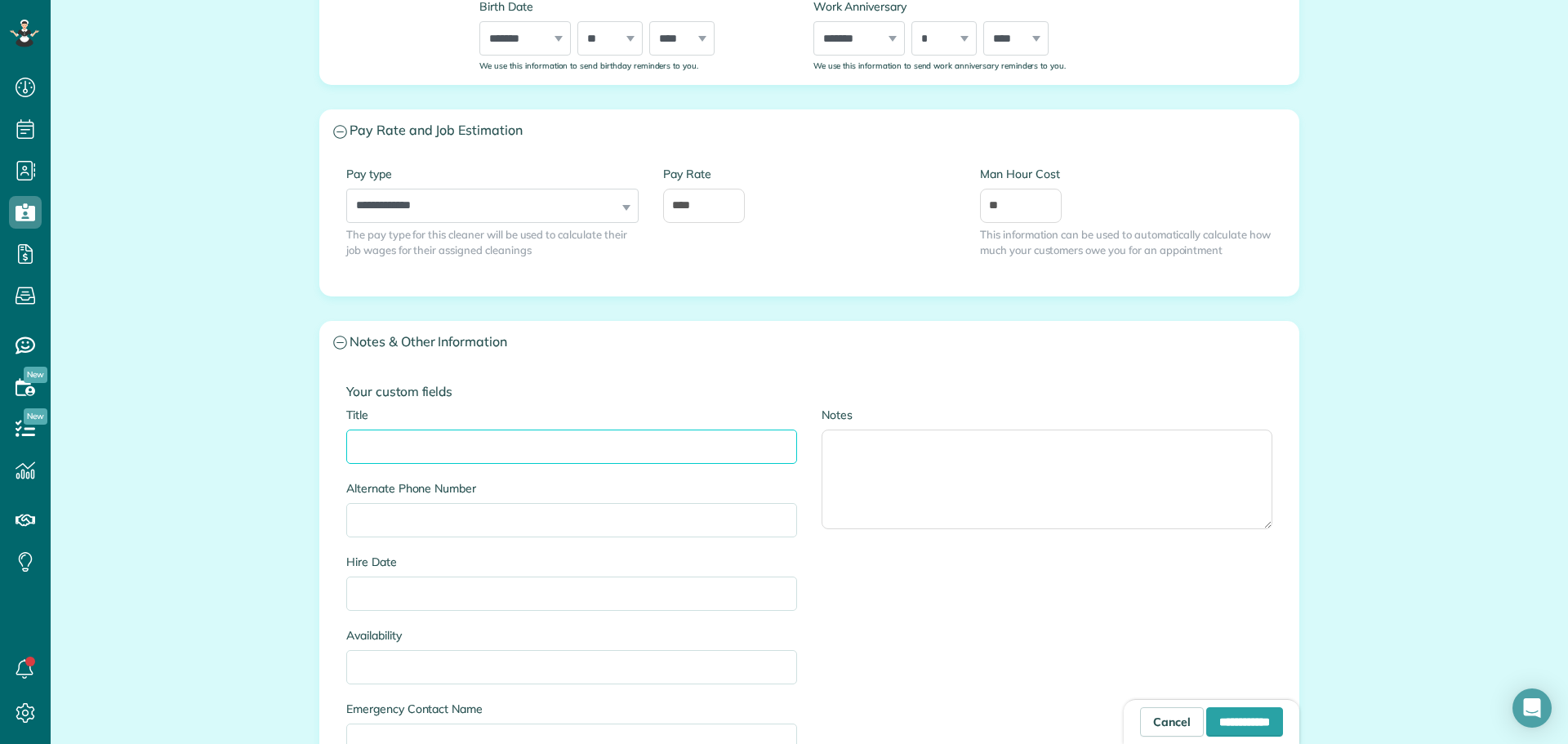 click on "Title" at bounding box center (572, 447) 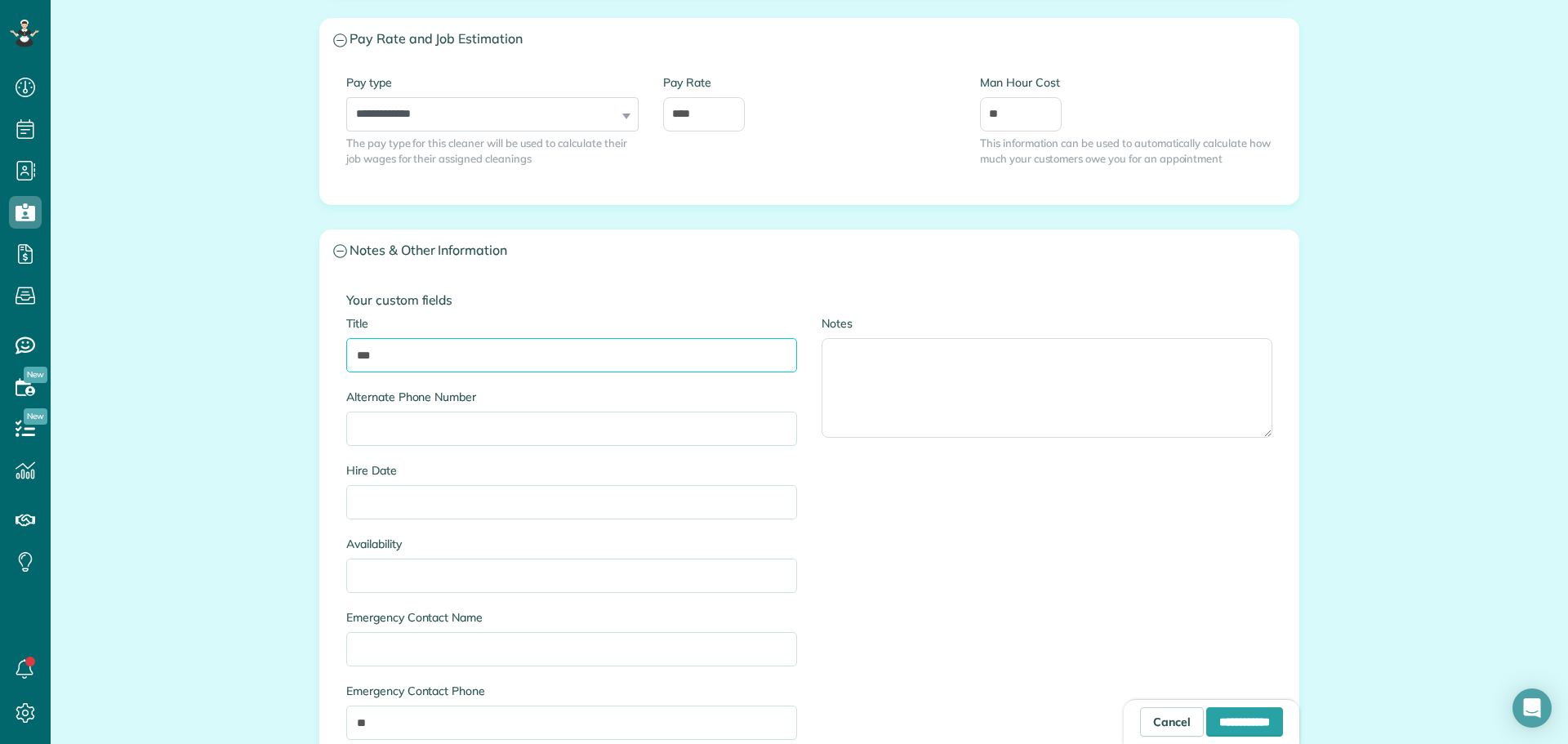 scroll, scrollTop: 898, scrollLeft: 0, axis: vertical 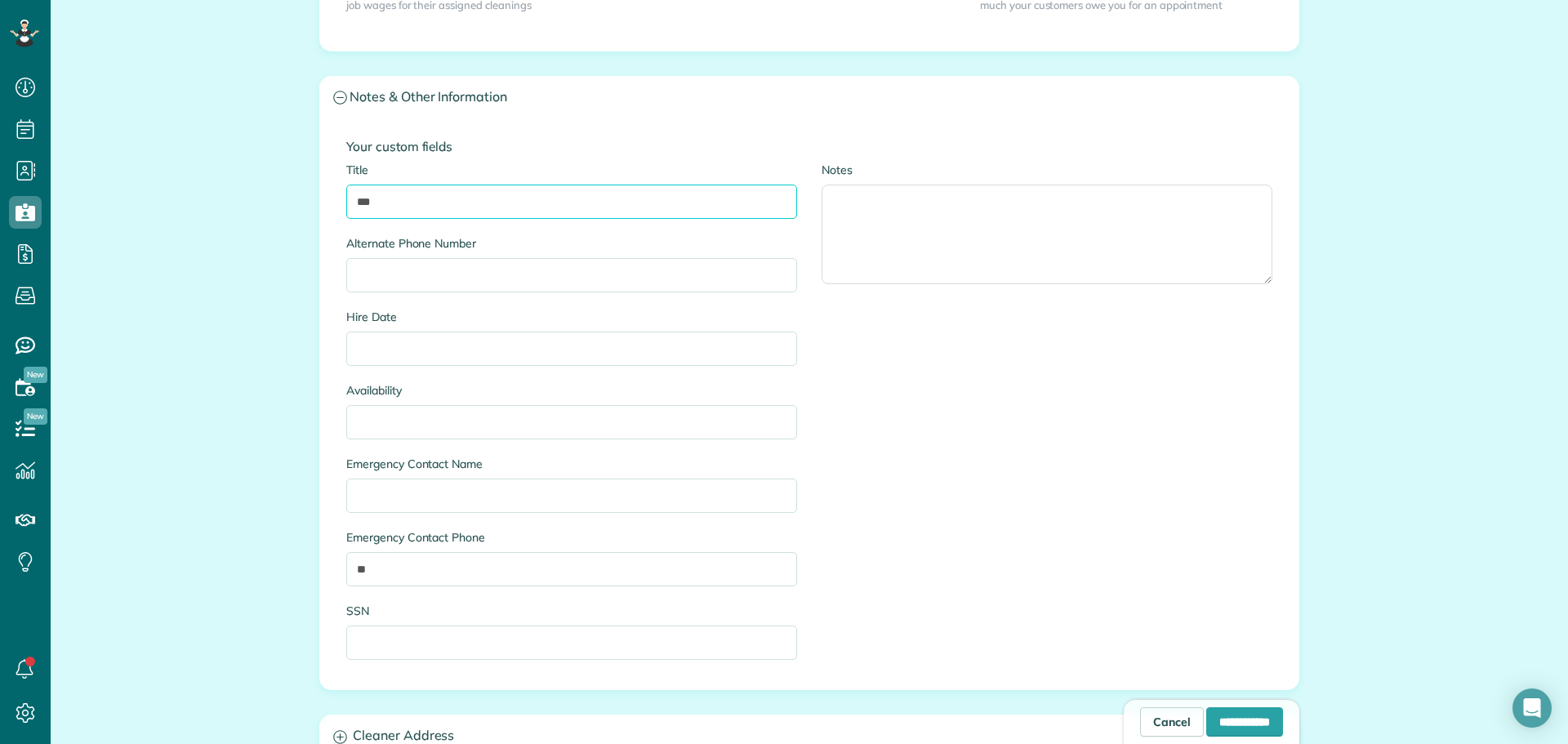 type on "***" 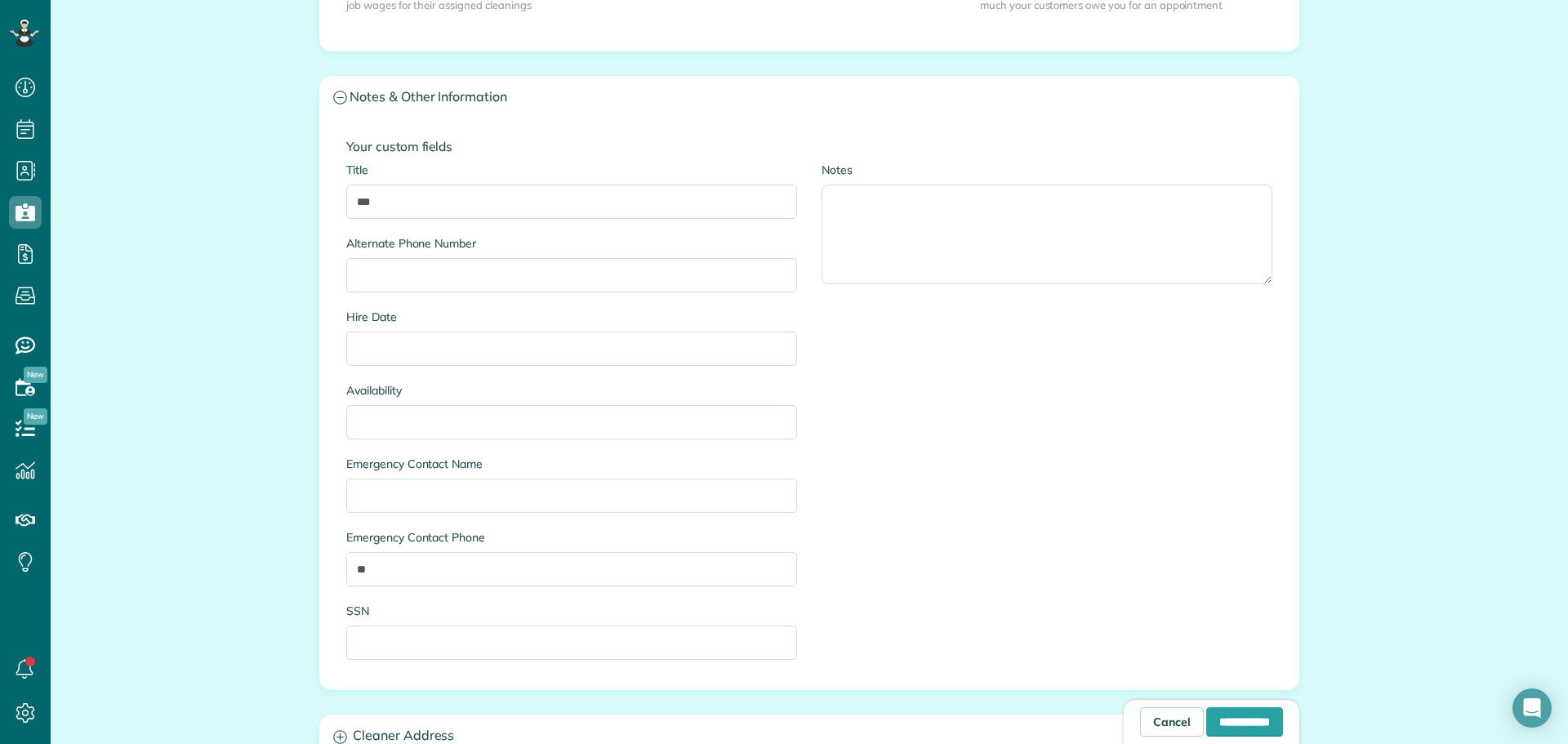 click on "Title ***
Alternate Phone Number
Hire Date
Availability
Emergency Contact Name
Emergency Contact Phone **
SSN
Notes" at bounding box center [809, 419] 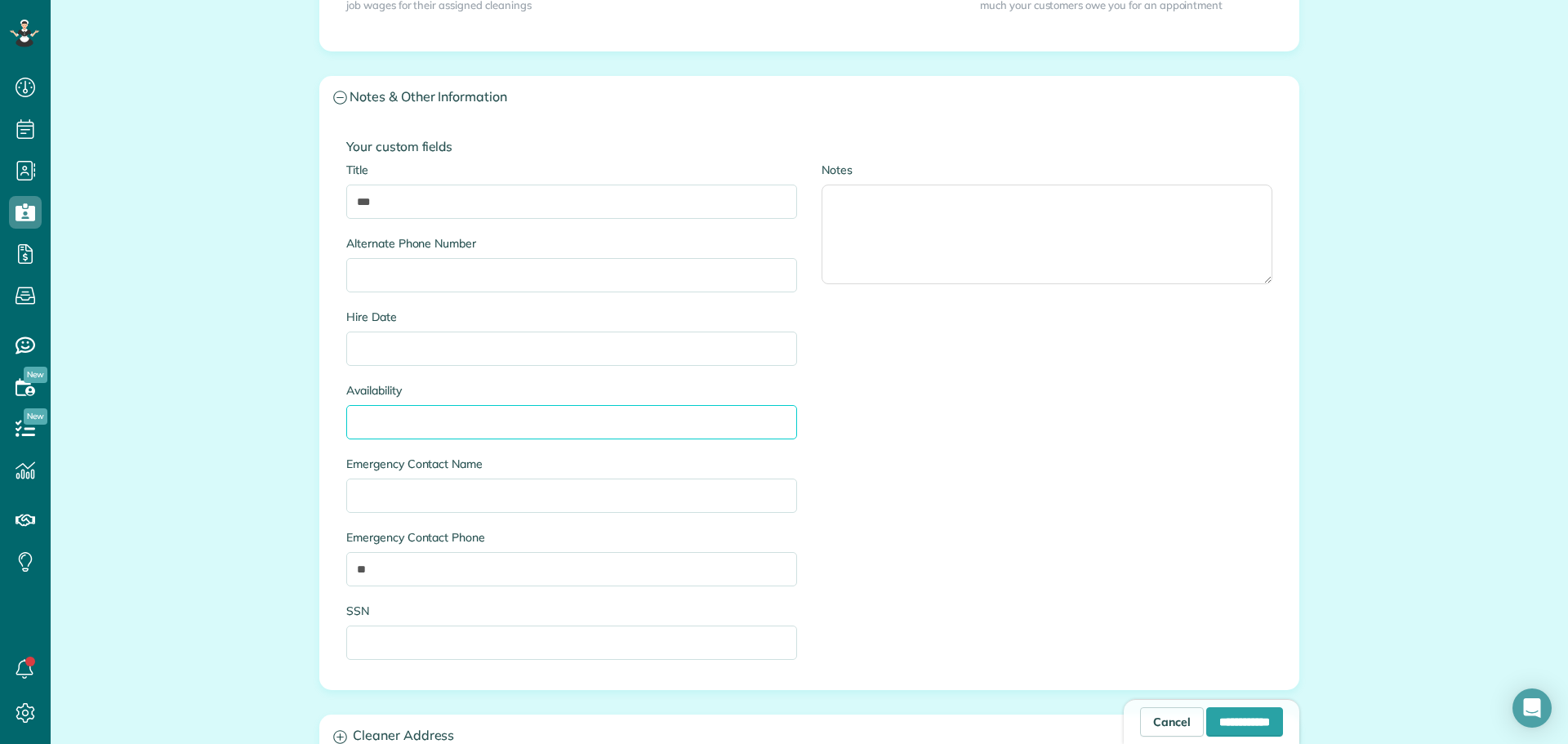 click on "Availability" at bounding box center (572, 422) 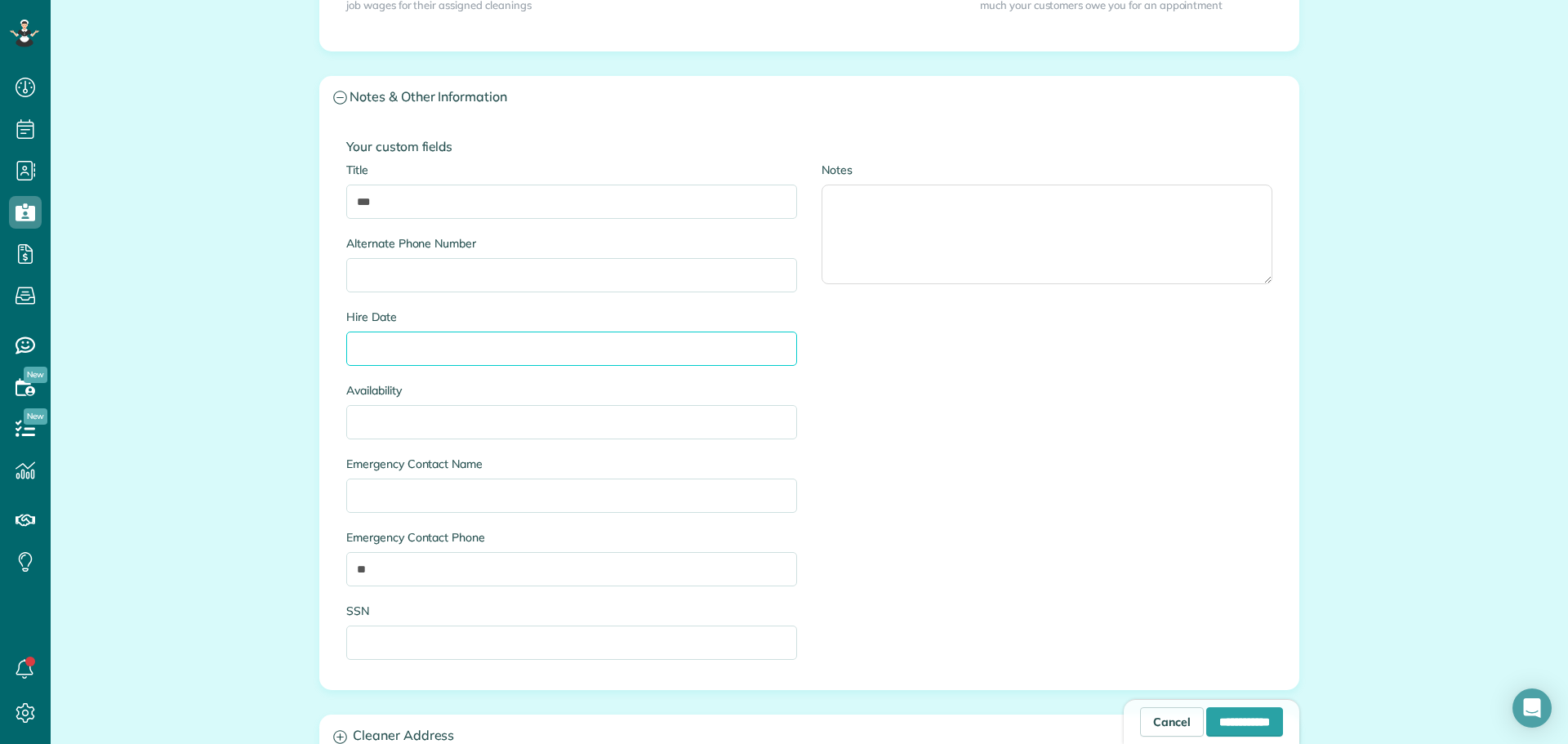 drag, startPoint x: 528, startPoint y: 338, endPoint x: 519, endPoint y: 355, distance: 19.23538 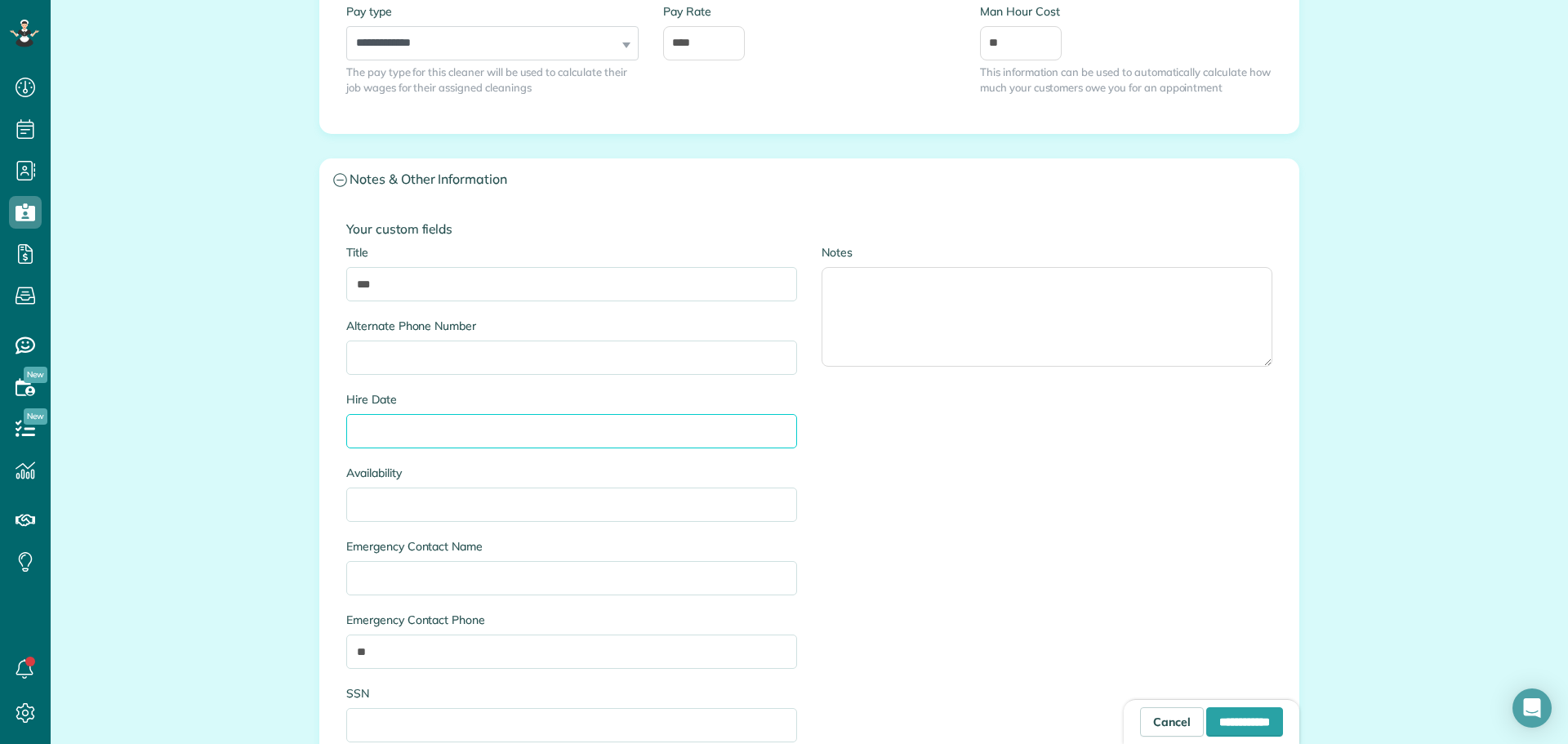 scroll, scrollTop: 817, scrollLeft: 0, axis: vertical 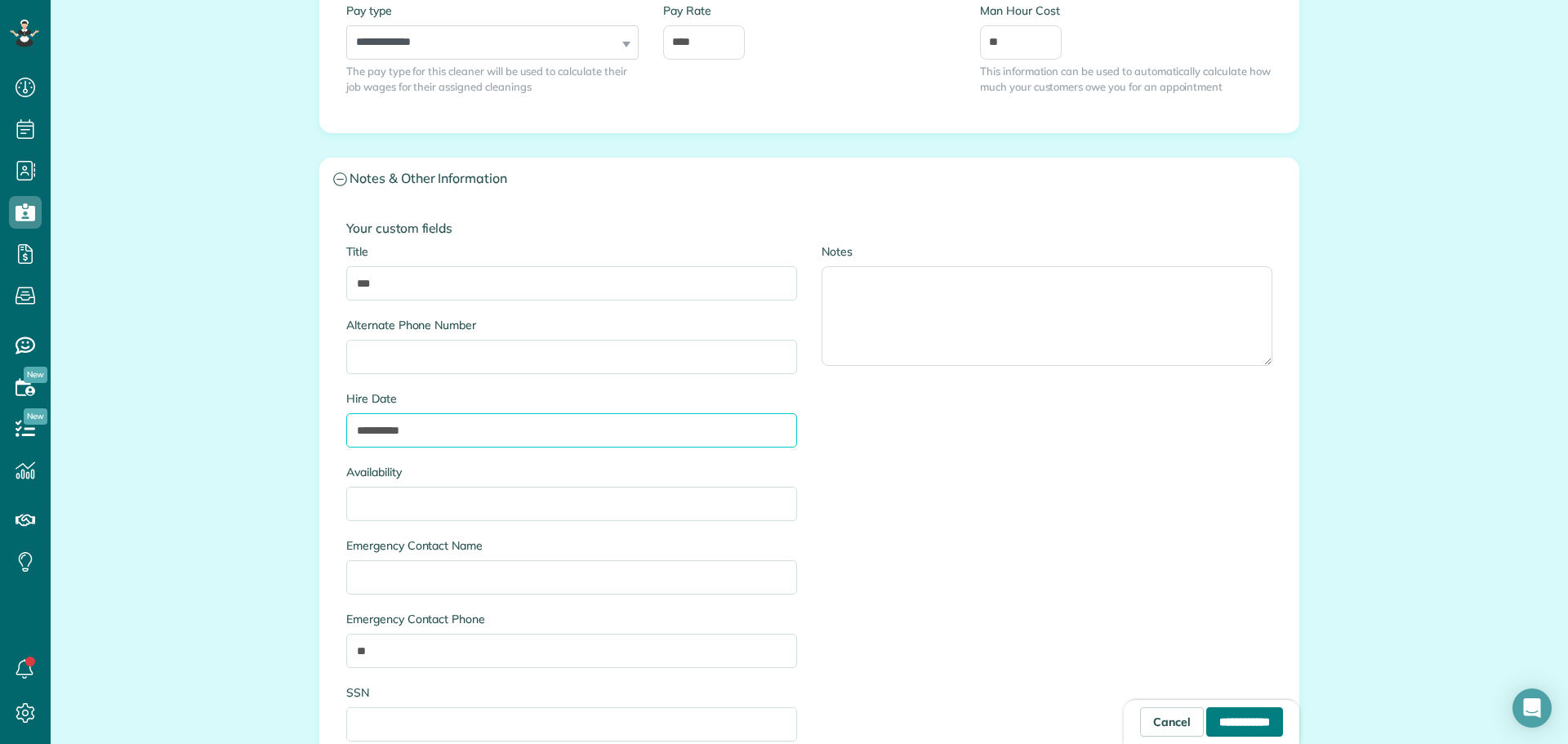 type on "**********" 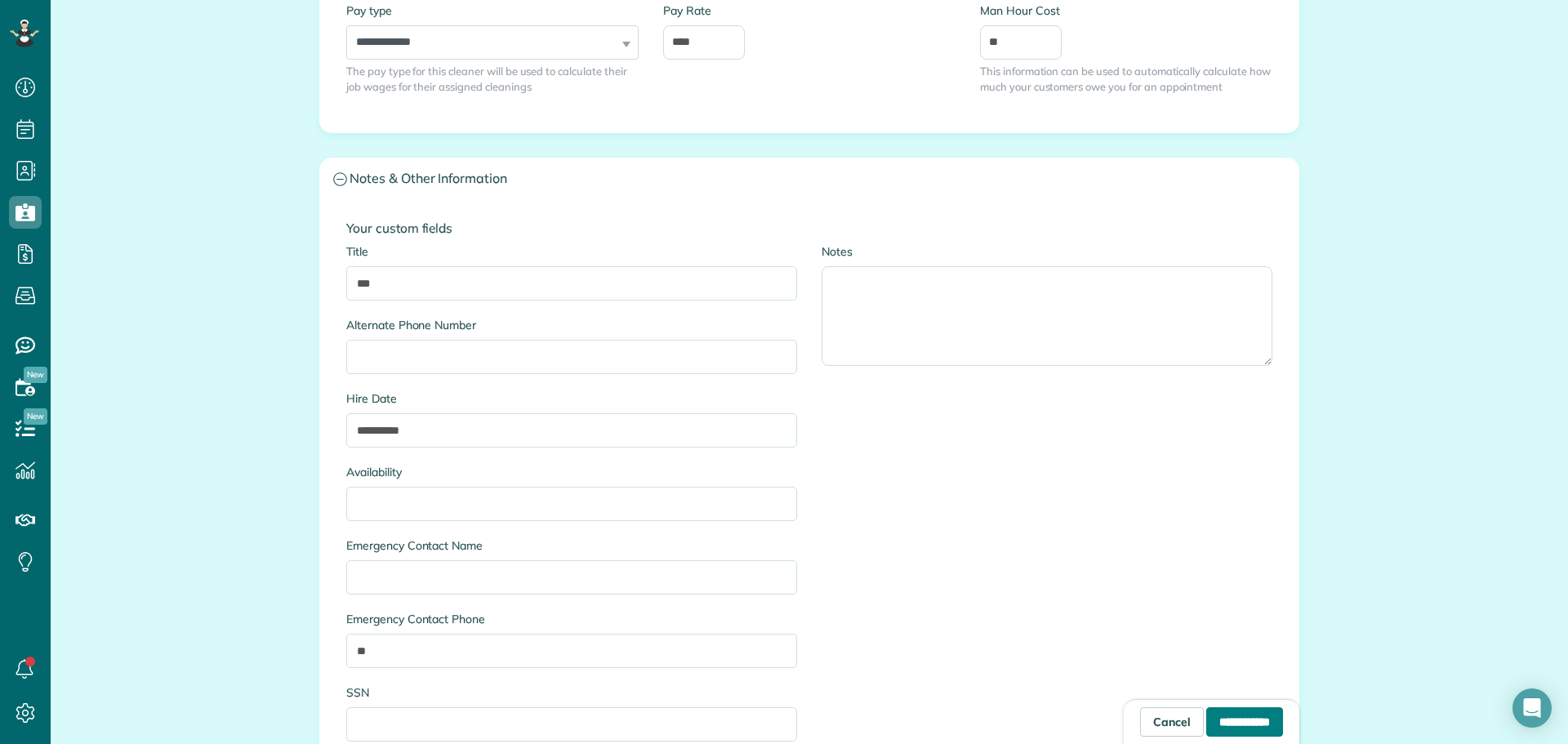 click on "**********" at bounding box center (1245, 722) 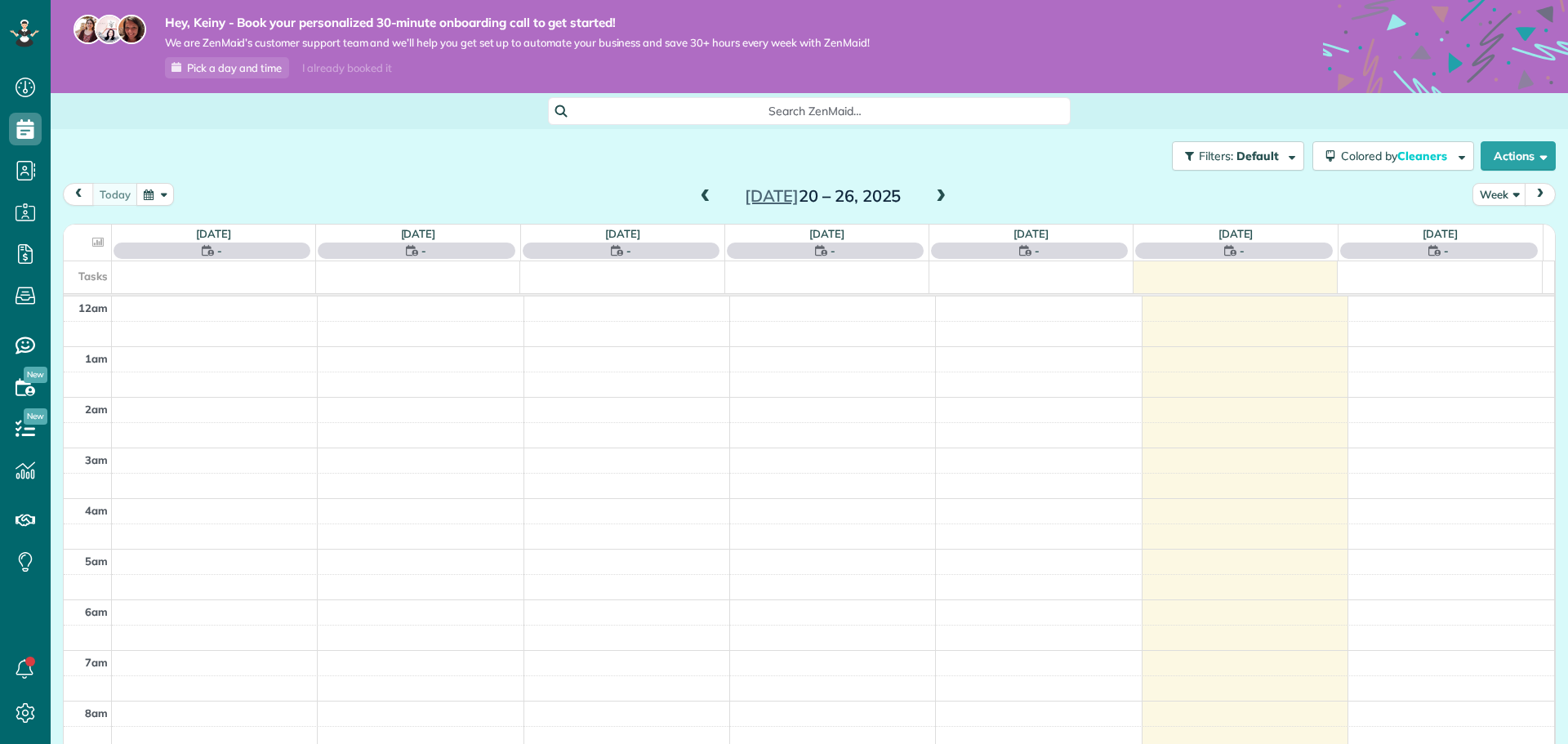 scroll, scrollTop: 0, scrollLeft: 0, axis: both 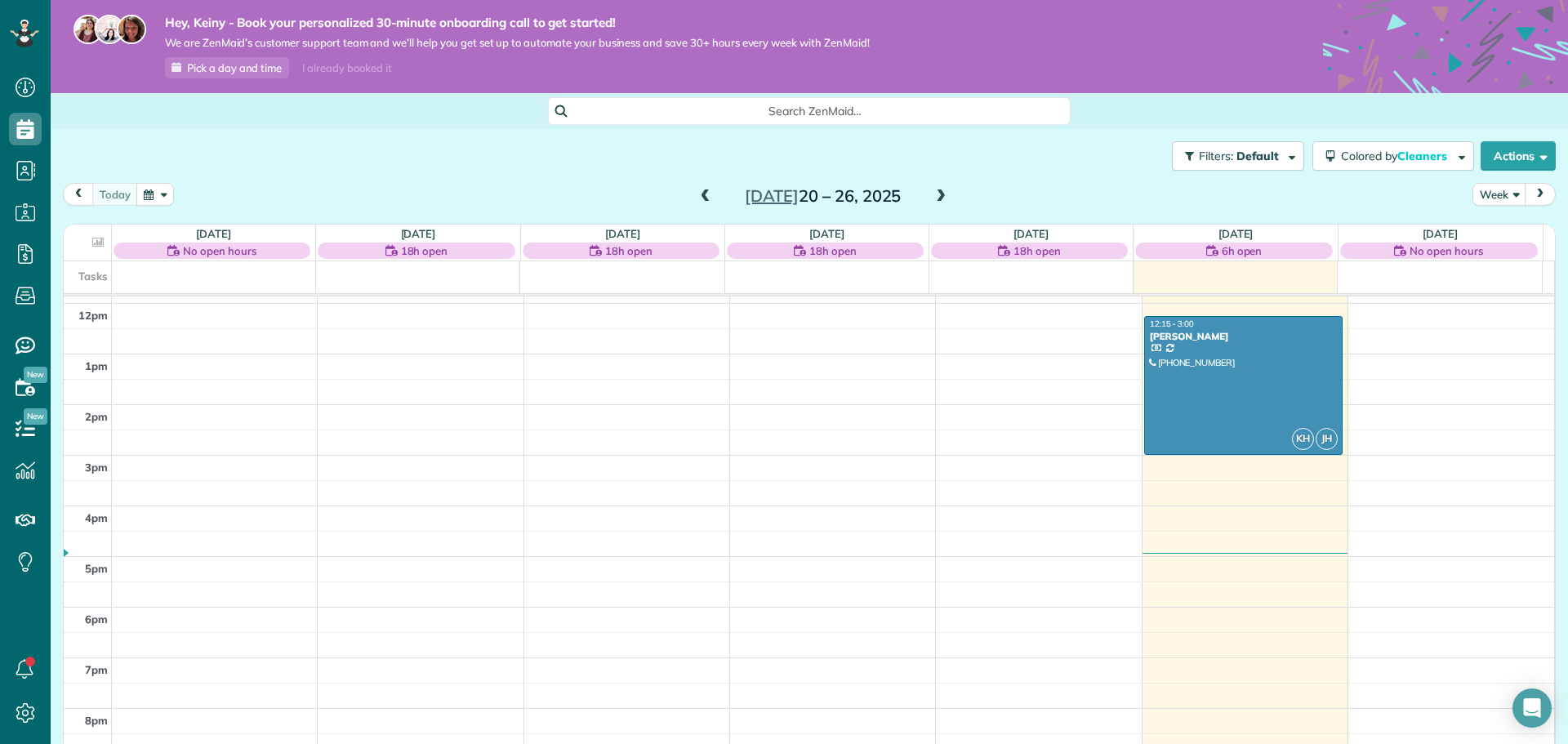 drag, startPoint x: 938, startPoint y: 197, endPoint x: 933, endPoint y: 210, distance: 13.928388 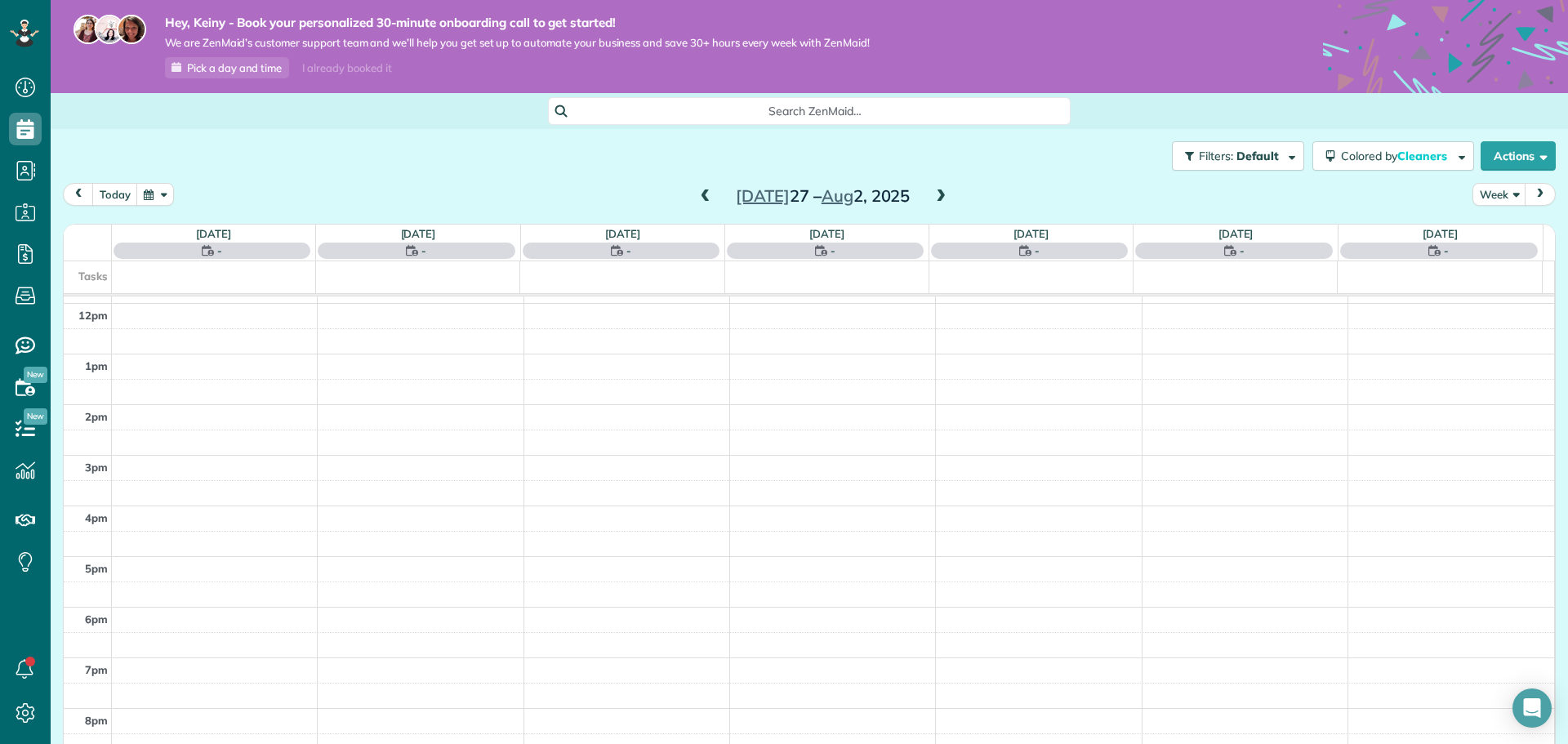 scroll, scrollTop: 355, scrollLeft: 0, axis: vertical 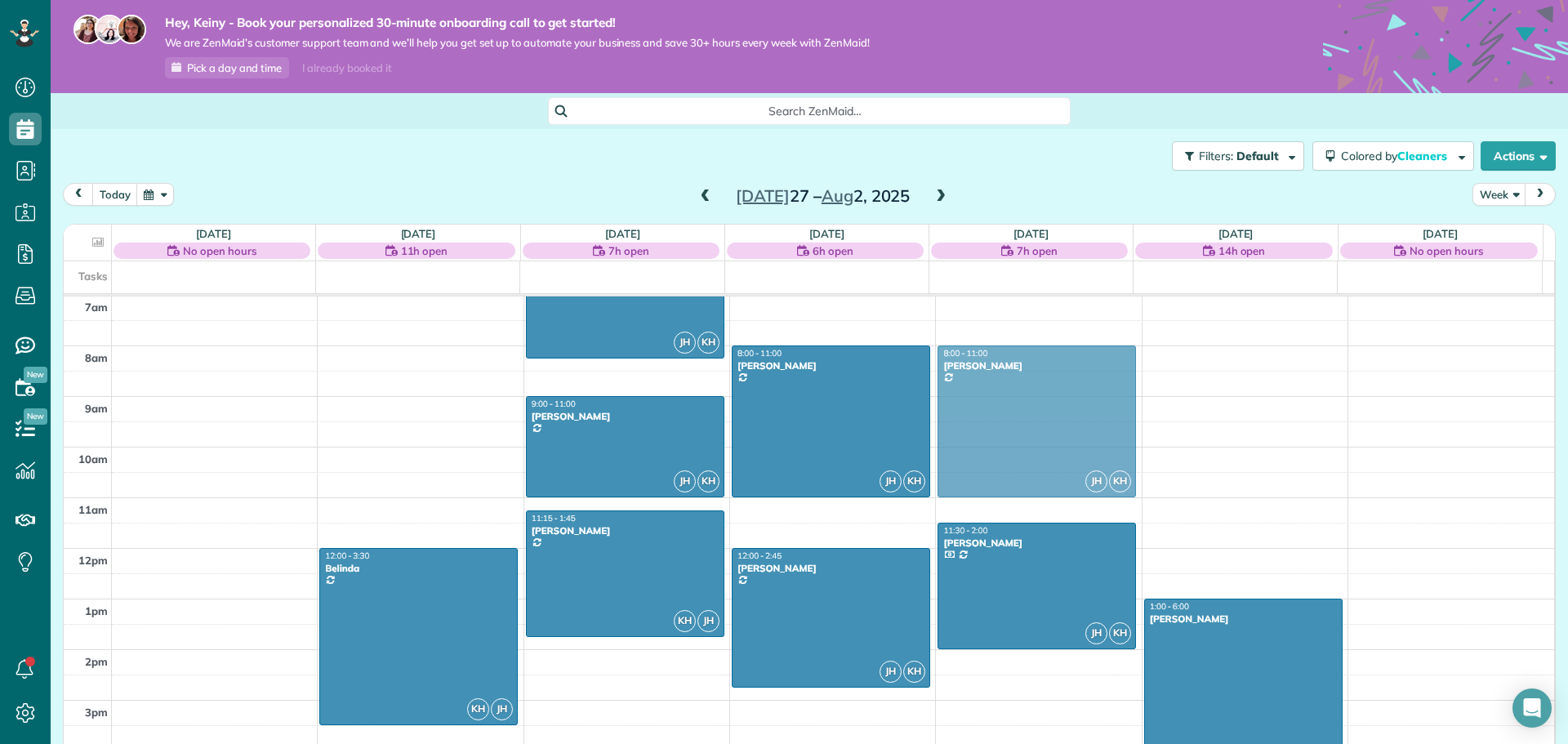 drag, startPoint x: 1032, startPoint y: 456, endPoint x: 1007, endPoint y: 458, distance: 25.079872 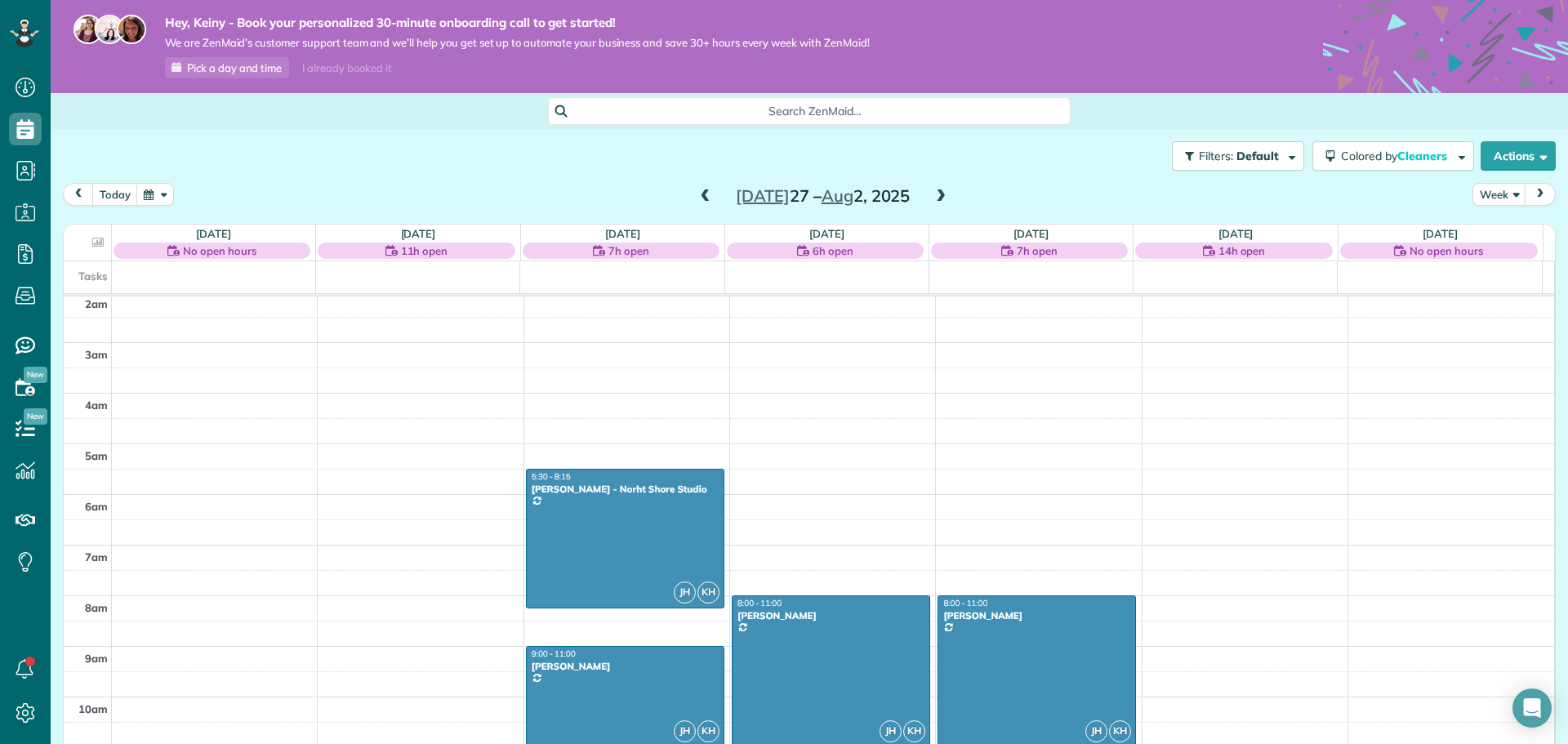 scroll, scrollTop: 110, scrollLeft: 0, axis: vertical 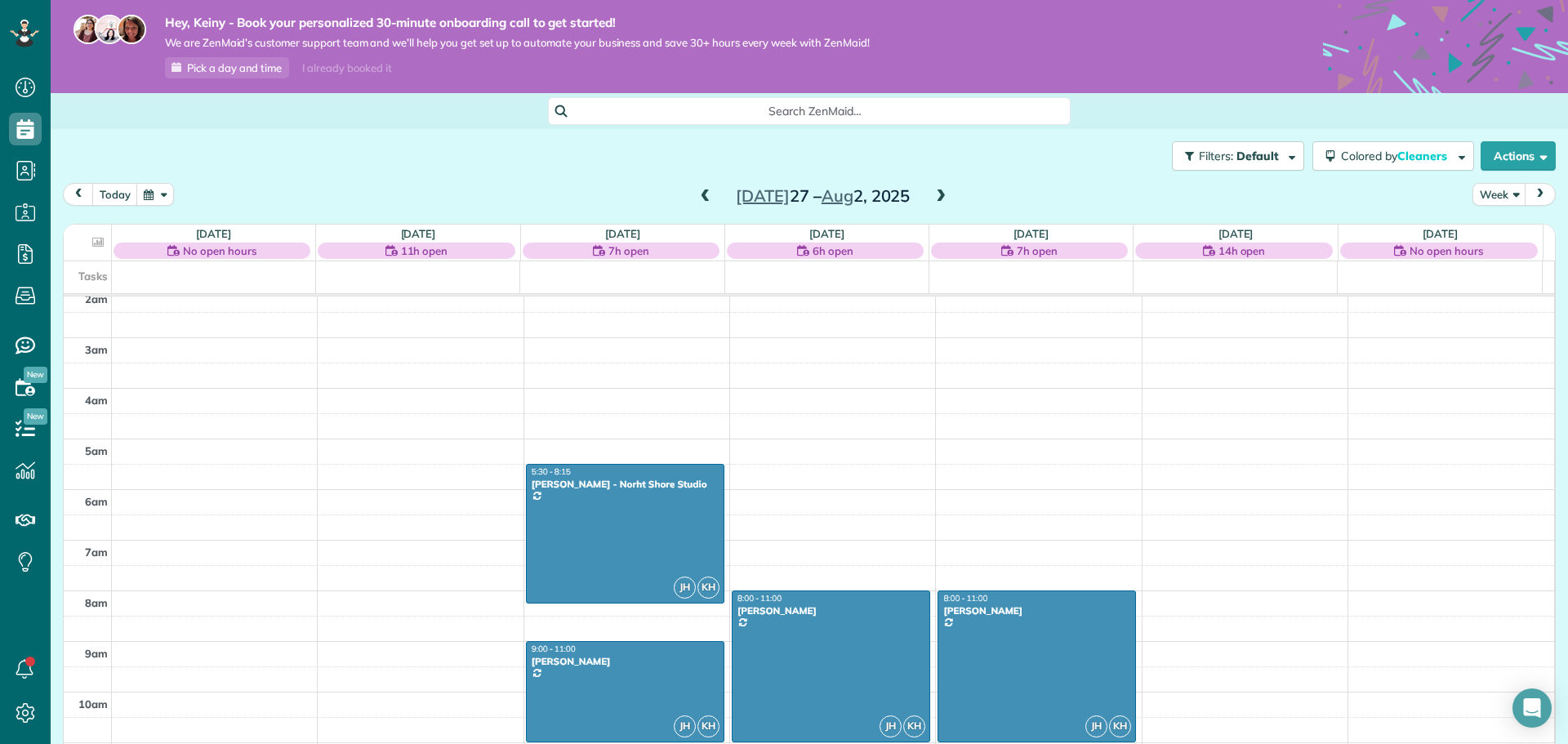 click on "6h open" at bounding box center (833, 251) 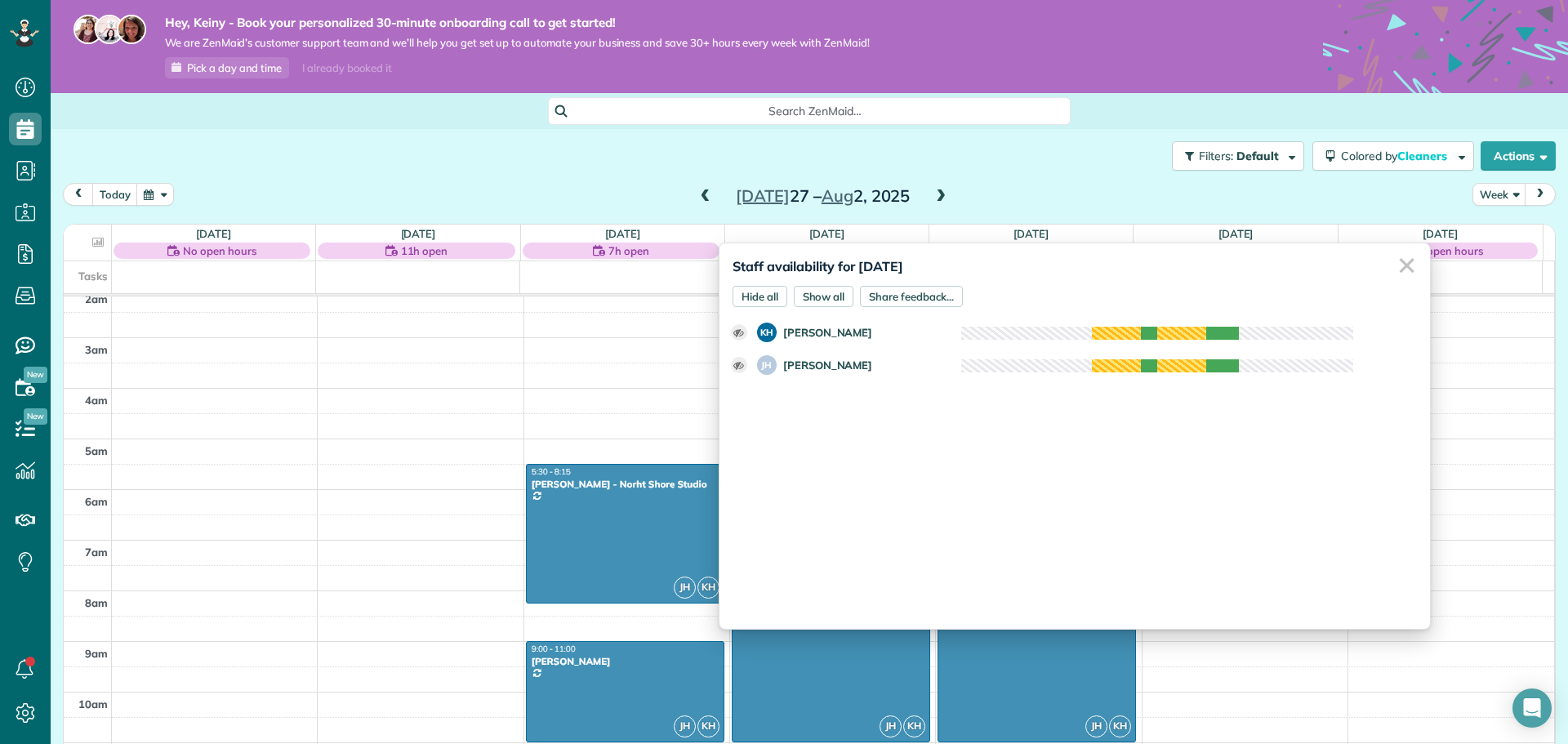 click on "✕" at bounding box center (1406, 265) 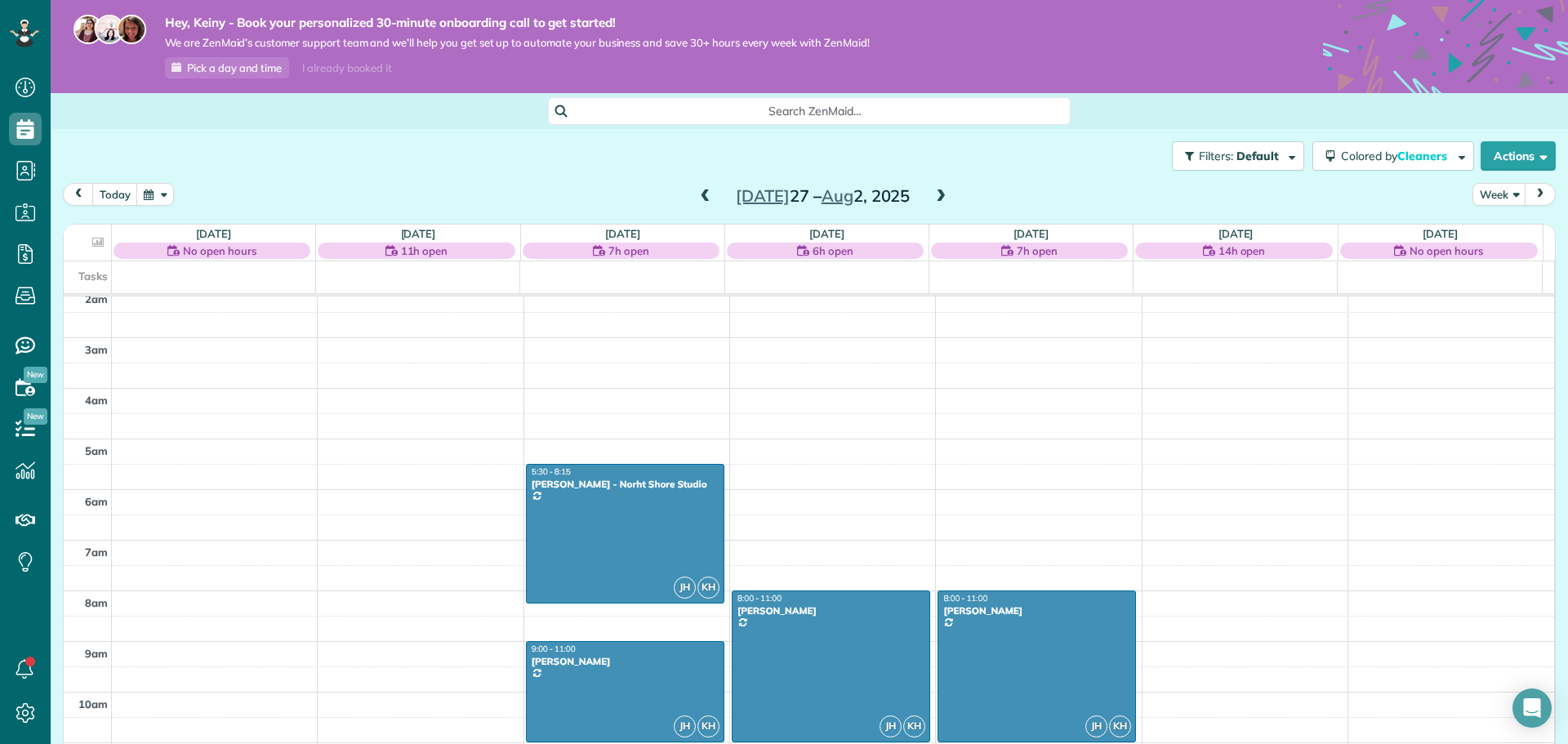 click on "11h open" at bounding box center (416, 251) 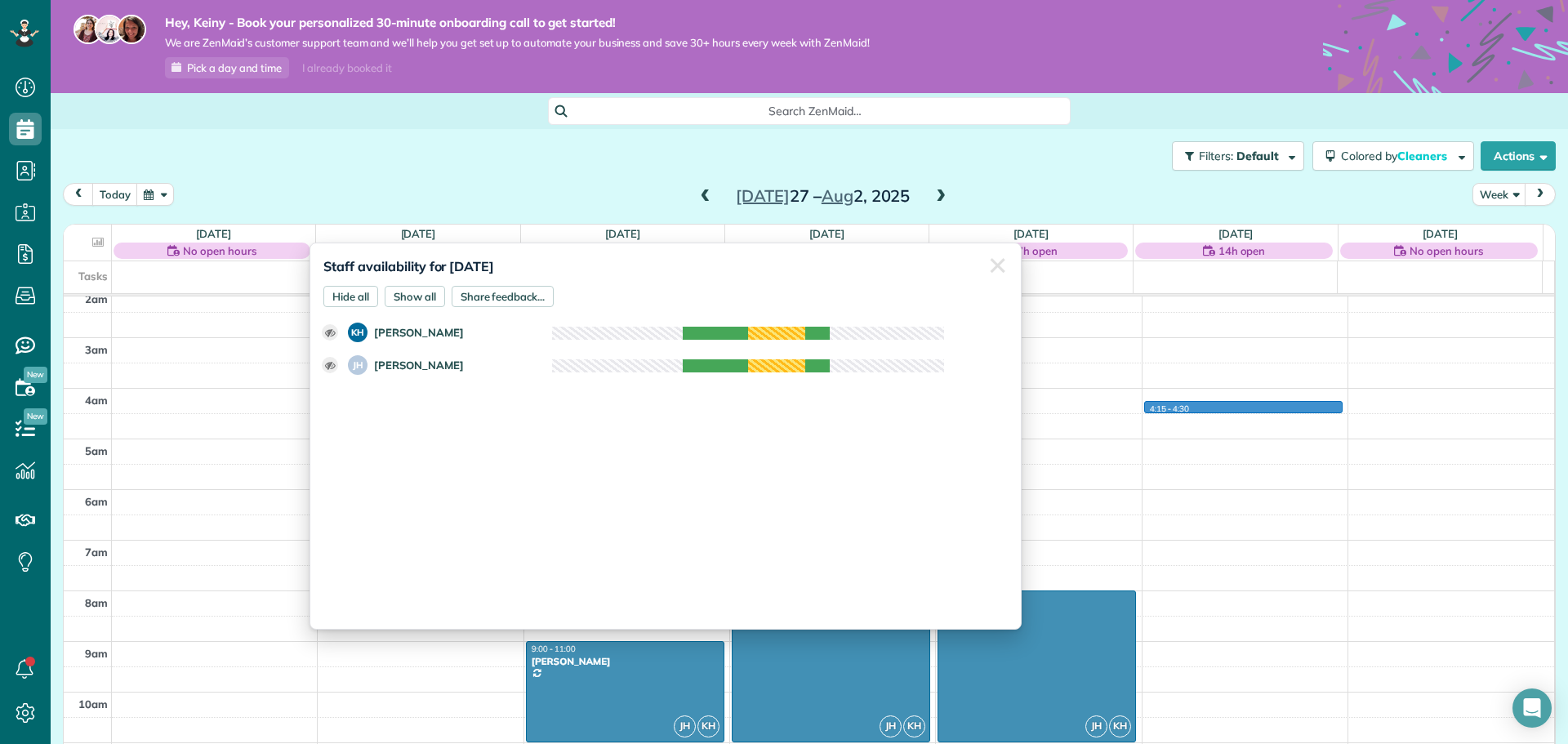 drag, startPoint x: 1319, startPoint y: 408, endPoint x: 625, endPoint y: 537, distance: 705.89 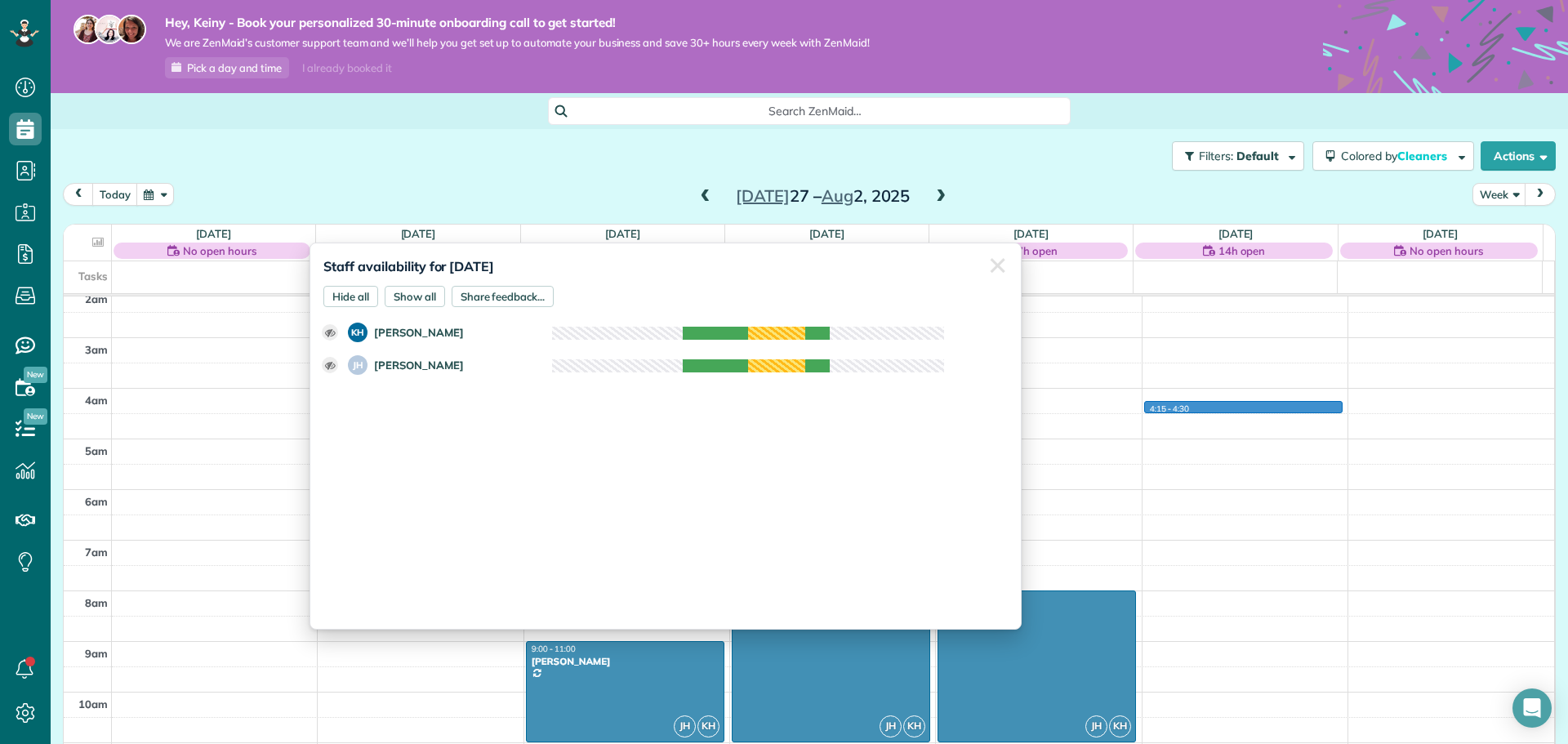 click on "12am 1am 2am 3am 4am 5am 6am 7am 8am 9am 10am 11am 12pm 1pm 2pm 3pm 4pm 5pm 6pm 7pm 8pm 9pm 10pm 11pm KH JH 12:00 - 3:30 Belinda 396 Ocean Ave Marblehead, MA 01945 JH KH 5:30 - 8:15 Brad - Norht Shore Studio 271 Western Av Lynn, MA 1902 JH KH 9:00 - 11:00 Monica 94 Lovett st Bervely, MA 01915 KH JH 11:15 - 1:45 Chris Brierley 17 Cleveland Rd Salem, MA 1970 JH KH 8:00 - 11:00 Robert Gunn 409 Ocean Avenue Marblehead, MA 01945 JH KH 12:00 - 2:45 Mary Jane Carpi 54 Tupelo Rd Swampscott, MA 01907 JH KH 8:00 - 11:00 Peter Inzana 19 Elmwood Swampscott, MA 01907 JH KH 11:30 - 2:00 Kristina Ryan 25 Barnard St Marblehead, MA 1945 JH KH 5:15 - 8:00 Debbie Zarelli 28 lee st Marblehead, MA 1945 4:15 - 4:30 KH 1:00 - 6:00 Kristina Ryan 25 Barnard St Marblehead, MA 1945" at bounding box center (808, 793) 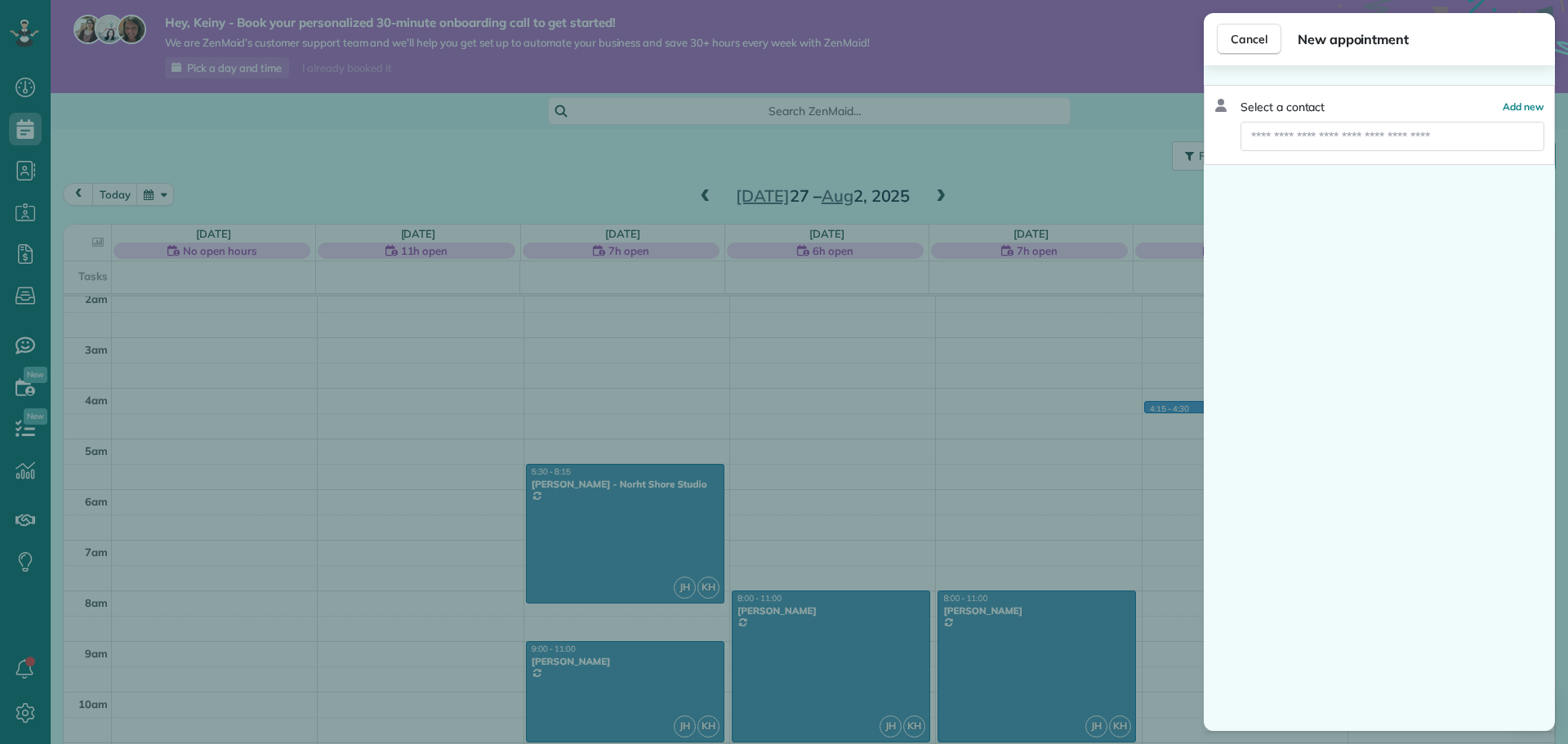 click on "Cancel New appointment Select a contact Add new" at bounding box center [784, 372] 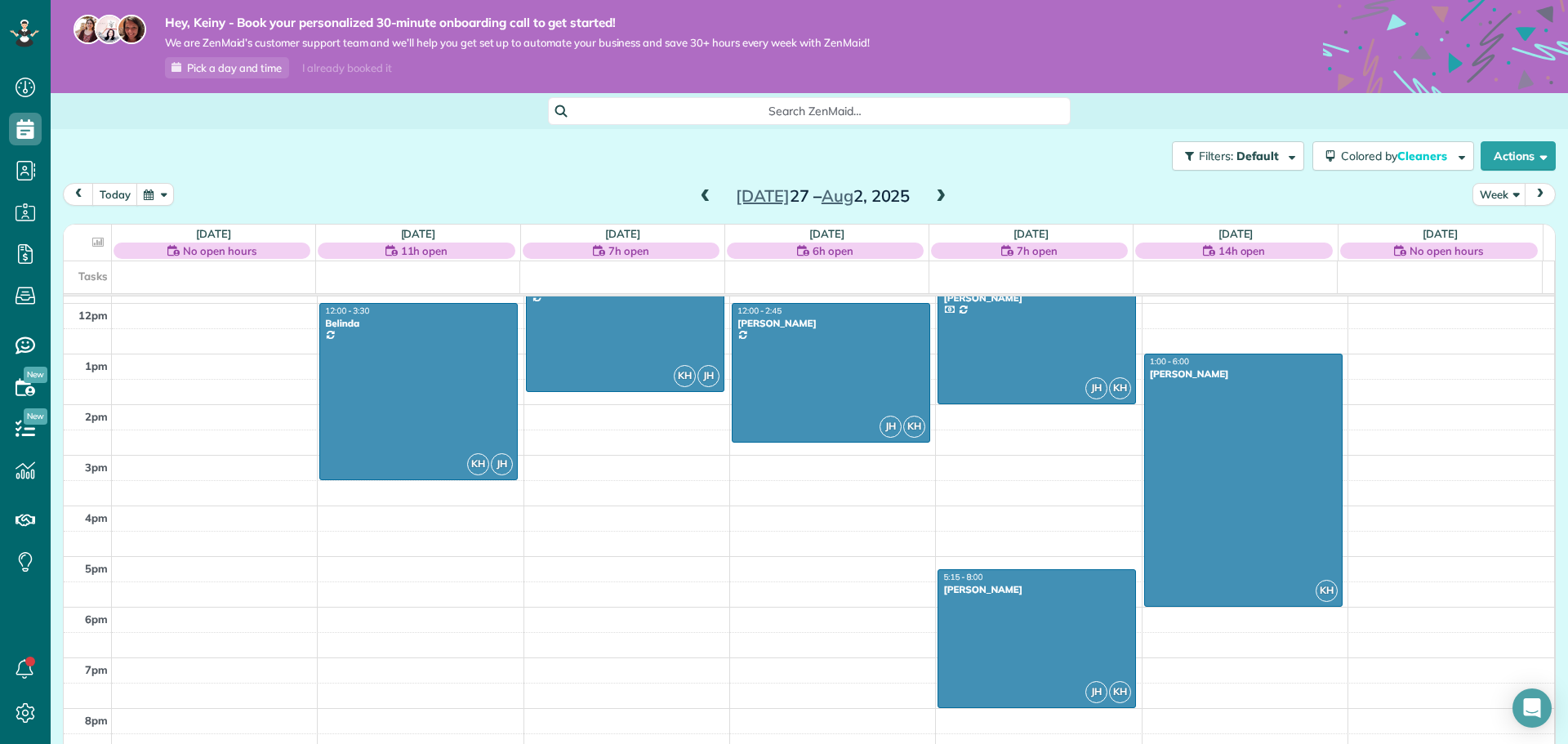 scroll, scrollTop: 652, scrollLeft: 0, axis: vertical 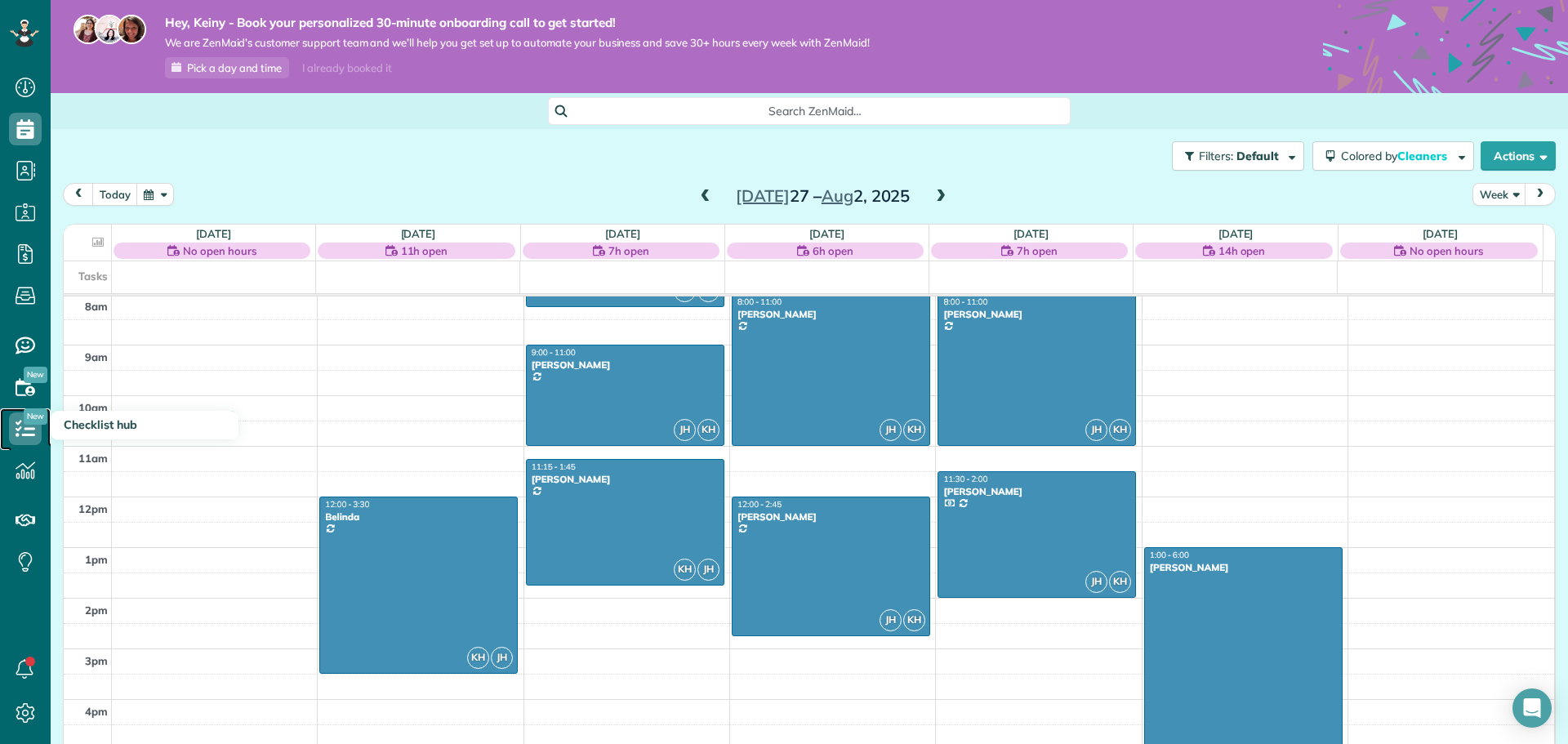 click 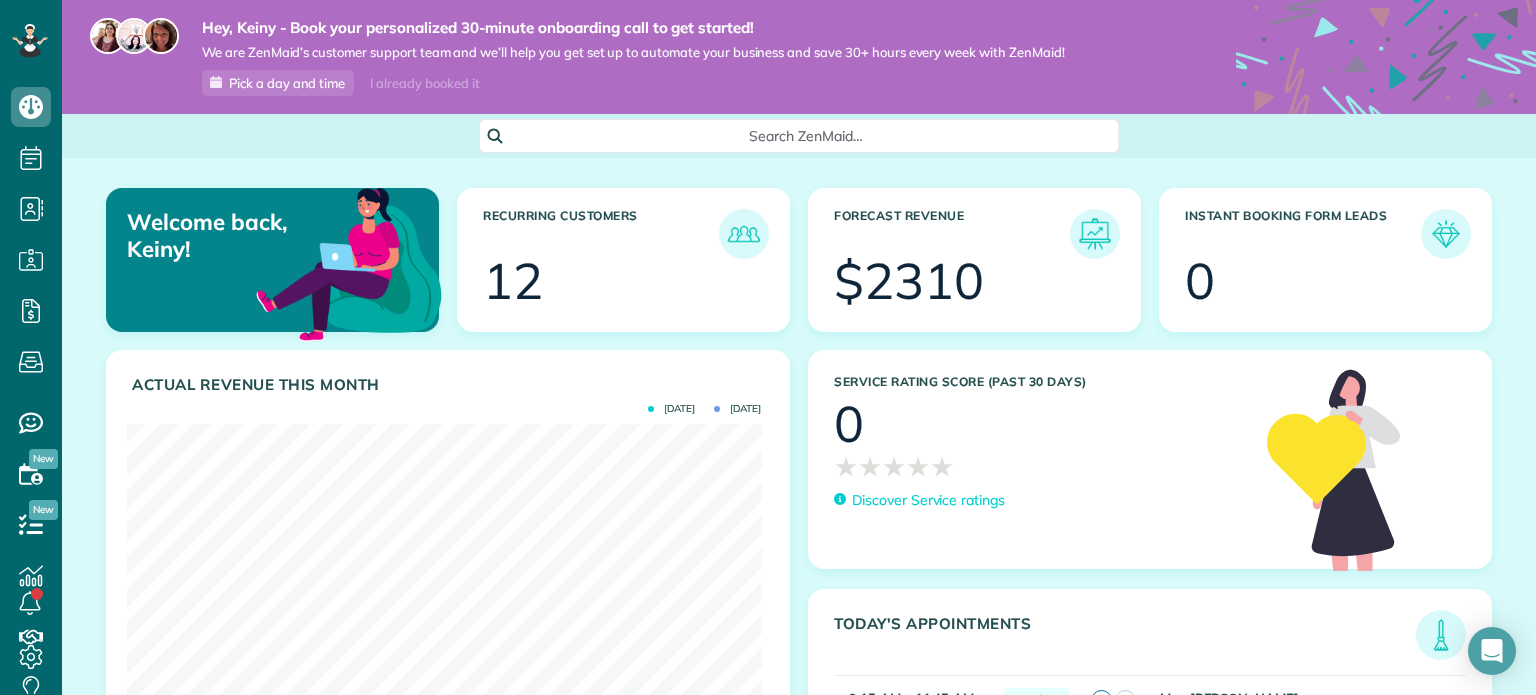 scroll, scrollTop: 0, scrollLeft: 0, axis: both 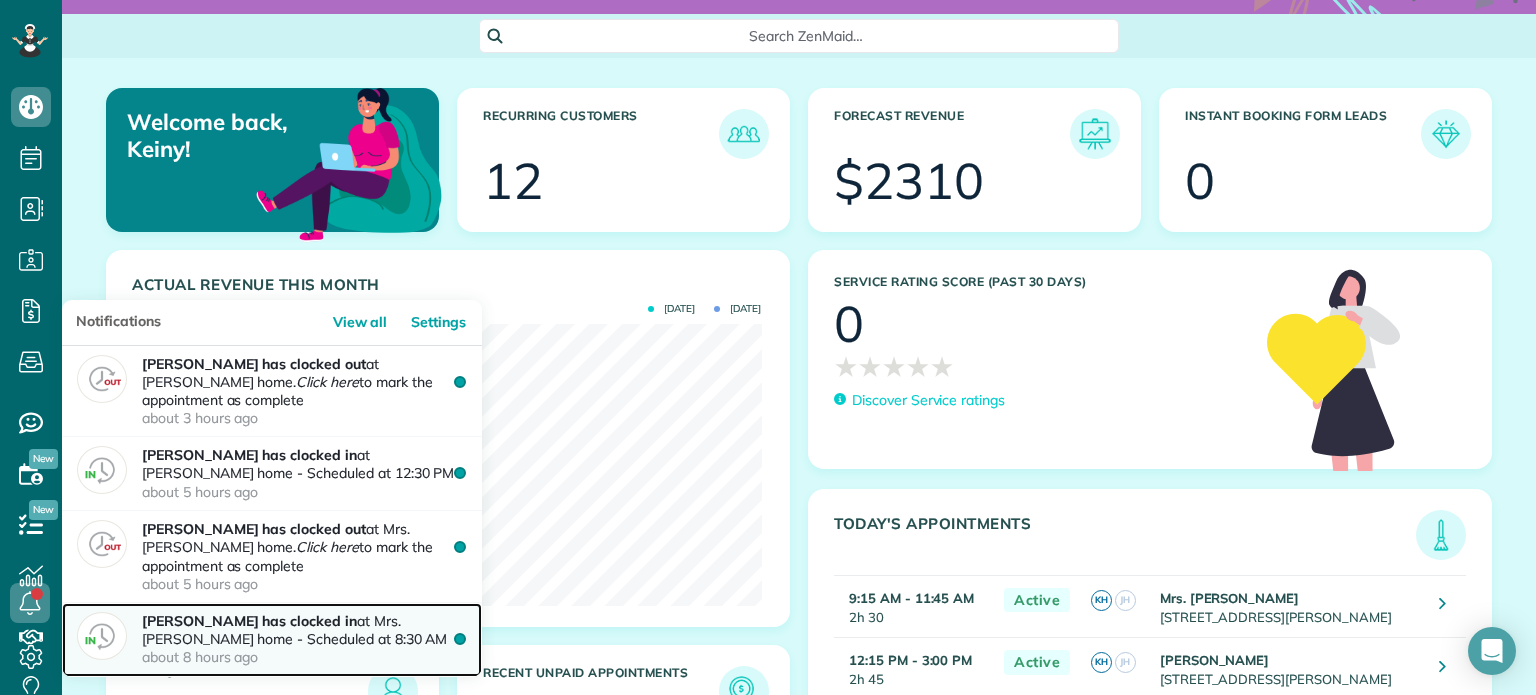 click on "[PERSON_NAME] has clocked in  at Mrs. [PERSON_NAME] home - Scheduled at  8:30 AM about 8 hours ago" at bounding box center (304, 639) 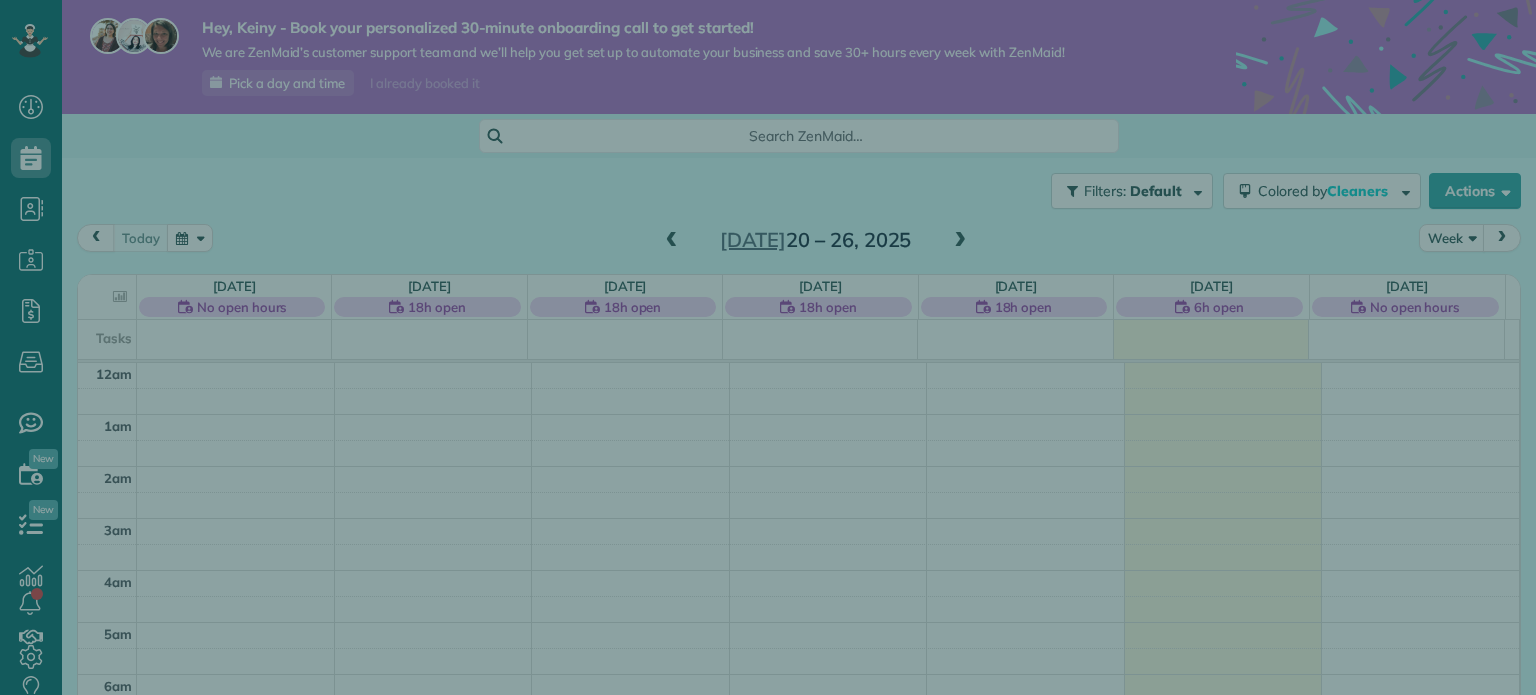 scroll, scrollTop: 0, scrollLeft: 0, axis: both 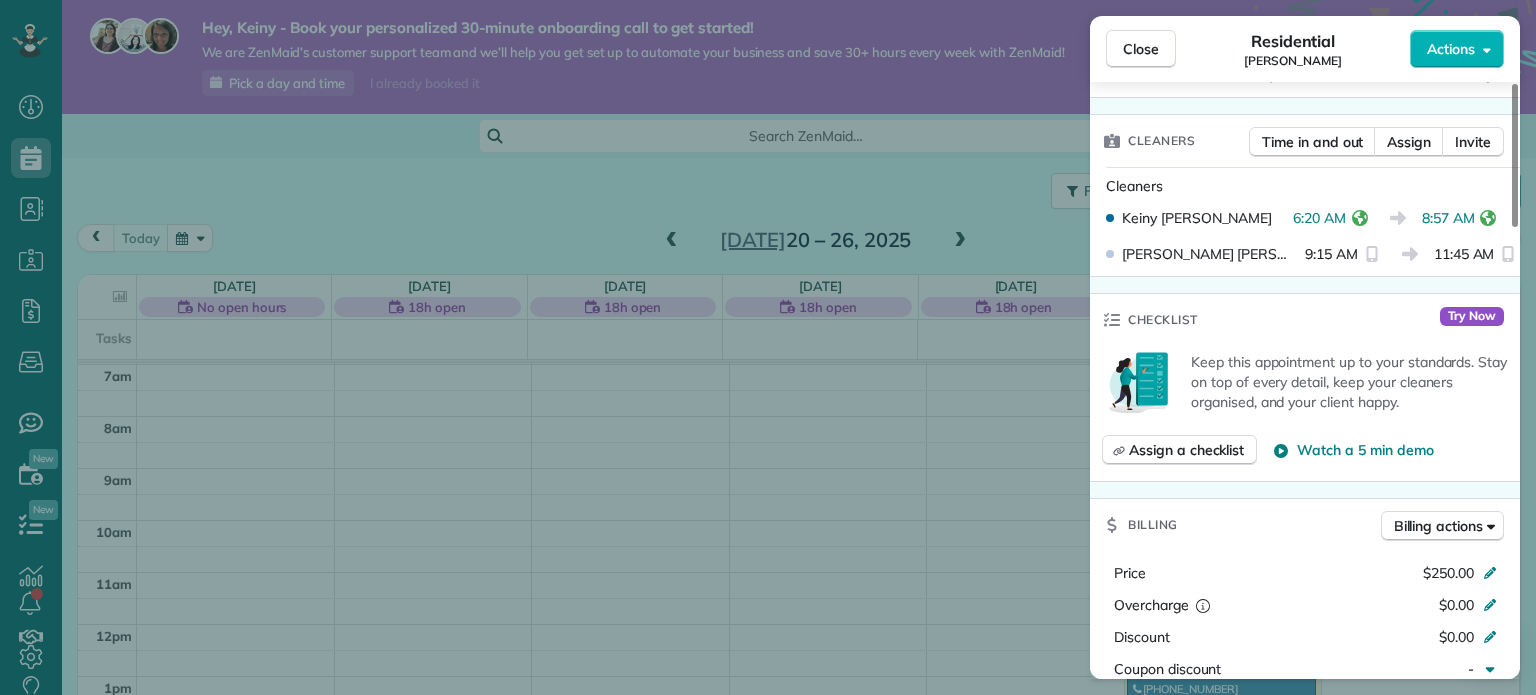 click on "6:20 AM" at bounding box center [1319, 218] 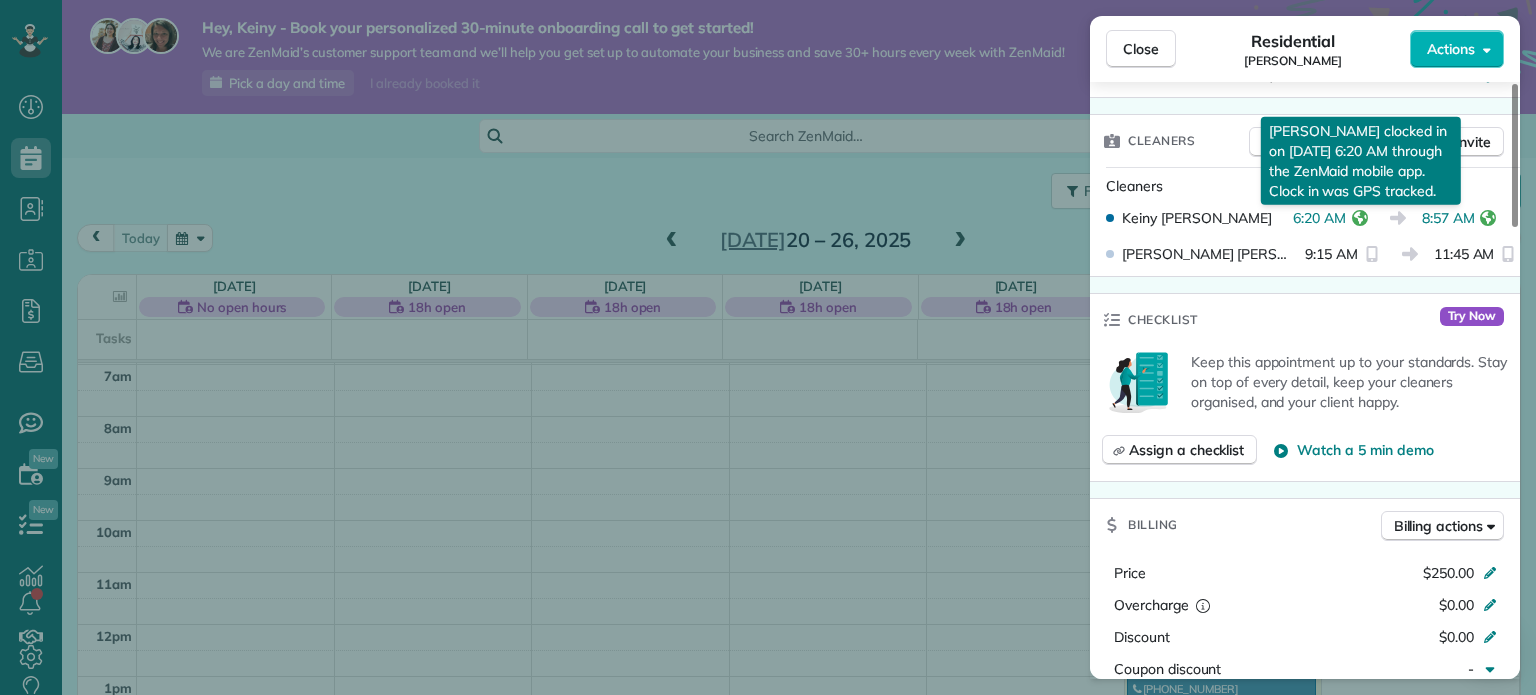click 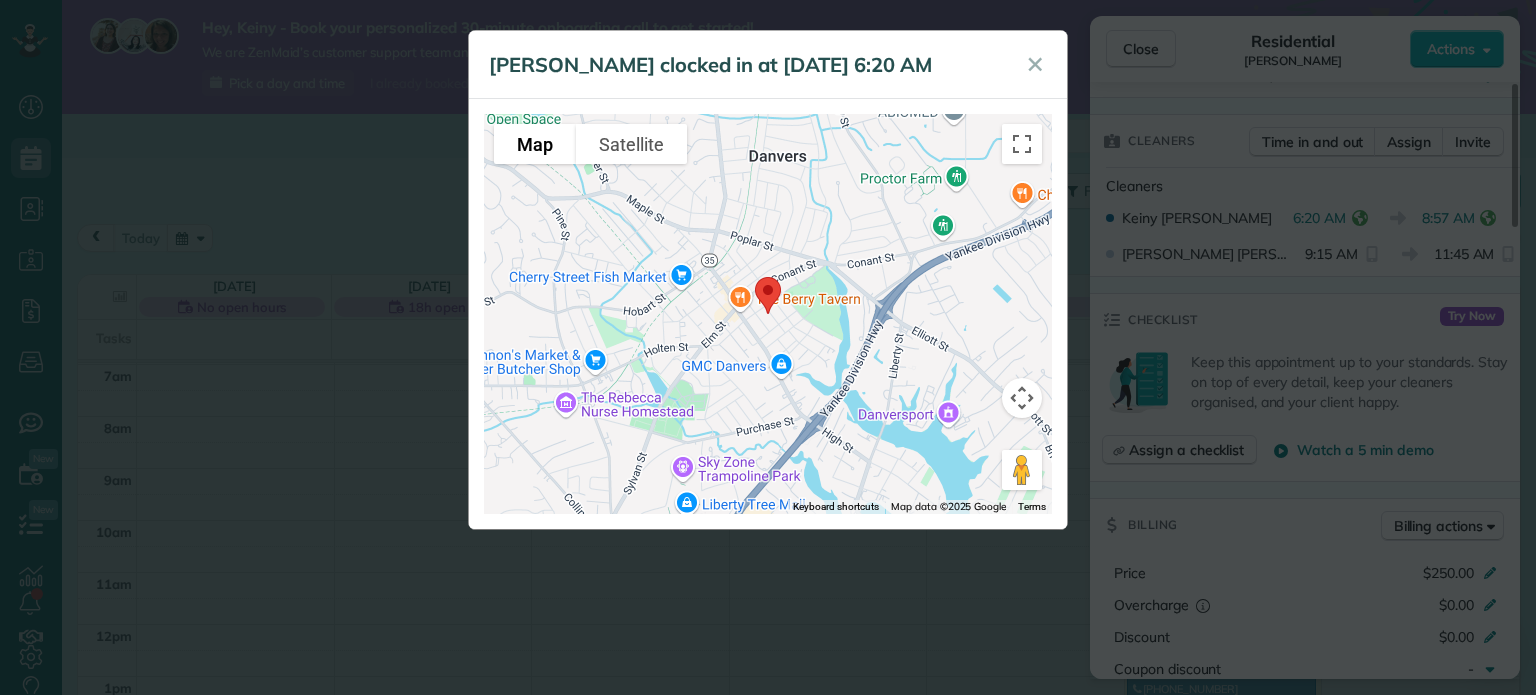 click on "[PERSON_NAME] clocked in at [DATE]  6:20 AM
✕
To navigate the map with touch gestures double-tap and hold your finger on the map, then drag the map. ← Move left → Move right ↑ Move up ↓ Move down + Zoom in - Zoom out Home Jump left by 75% End Jump right by 75% Page Up Jump up by 75% Page Down Jump down by 75% Map Terrain Satellite Labels Keyboard shortcuts Map Data Map data ©2025 Google Map data ©2025 Google 500 m  Click to toggle between metric and imperial units Terms Report a map error" at bounding box center [768, 347] 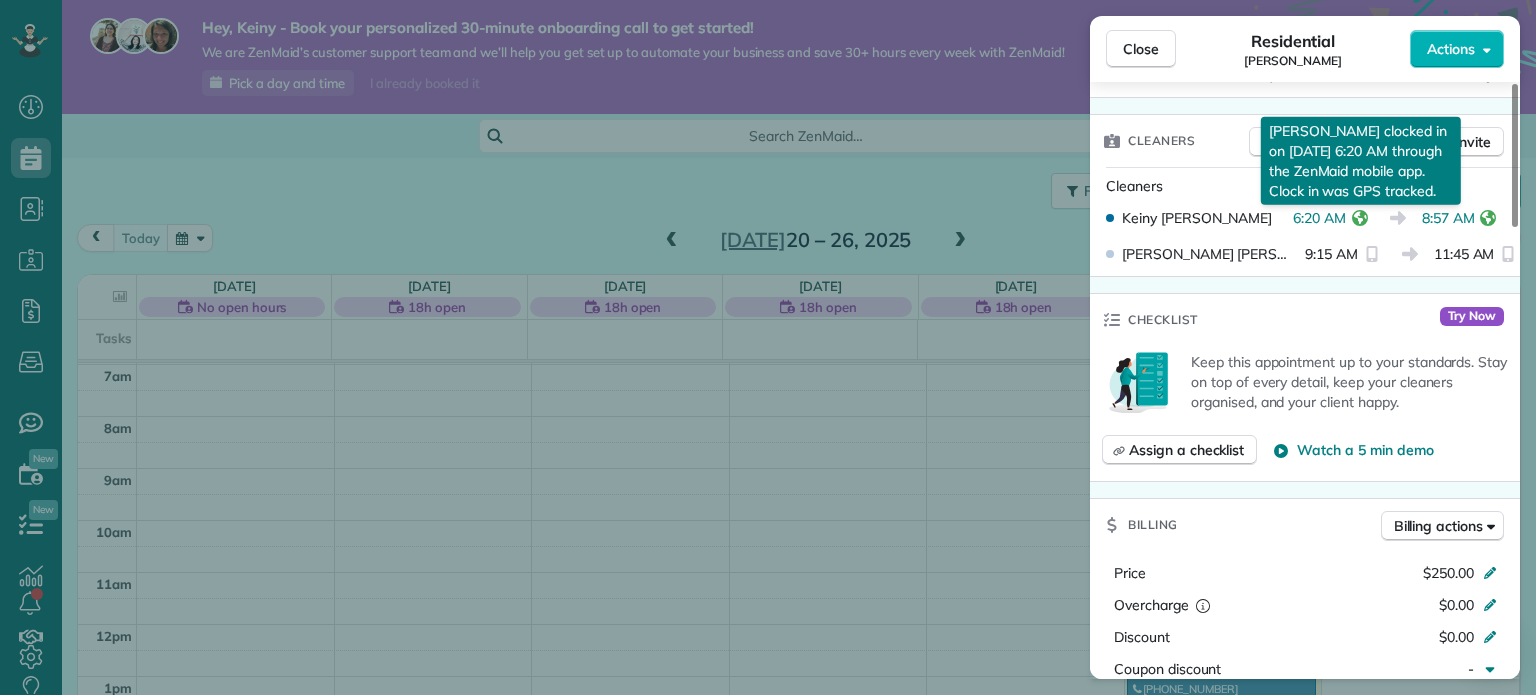 click 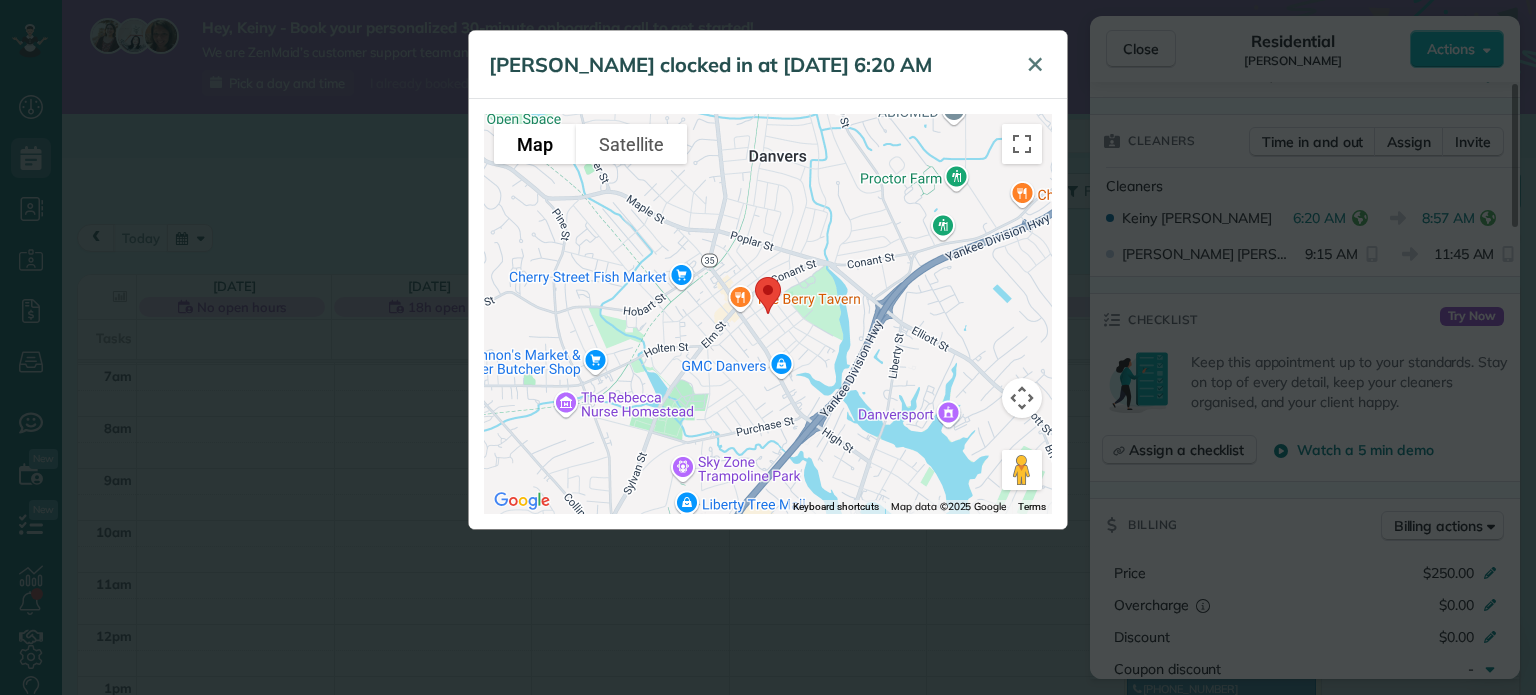 click on "✕" at bounding box center [1035, 64] 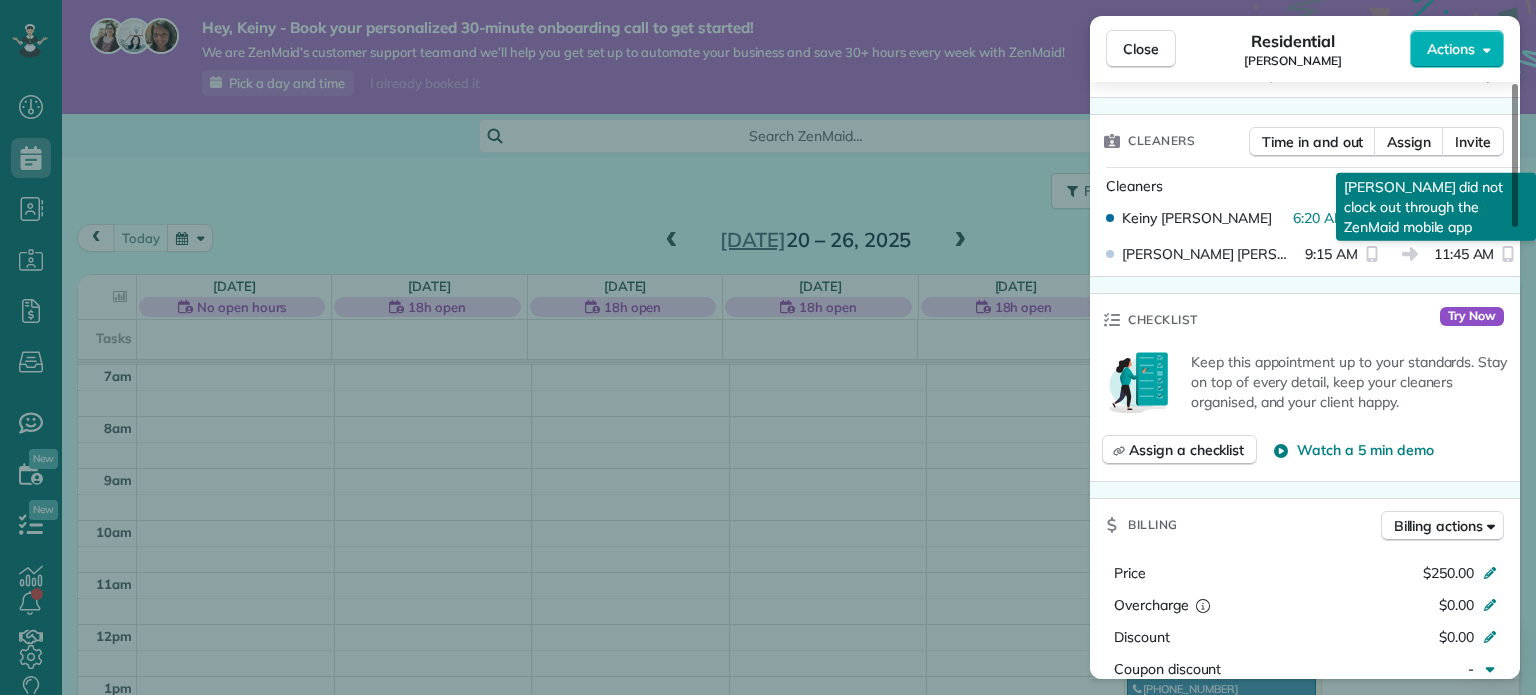 click 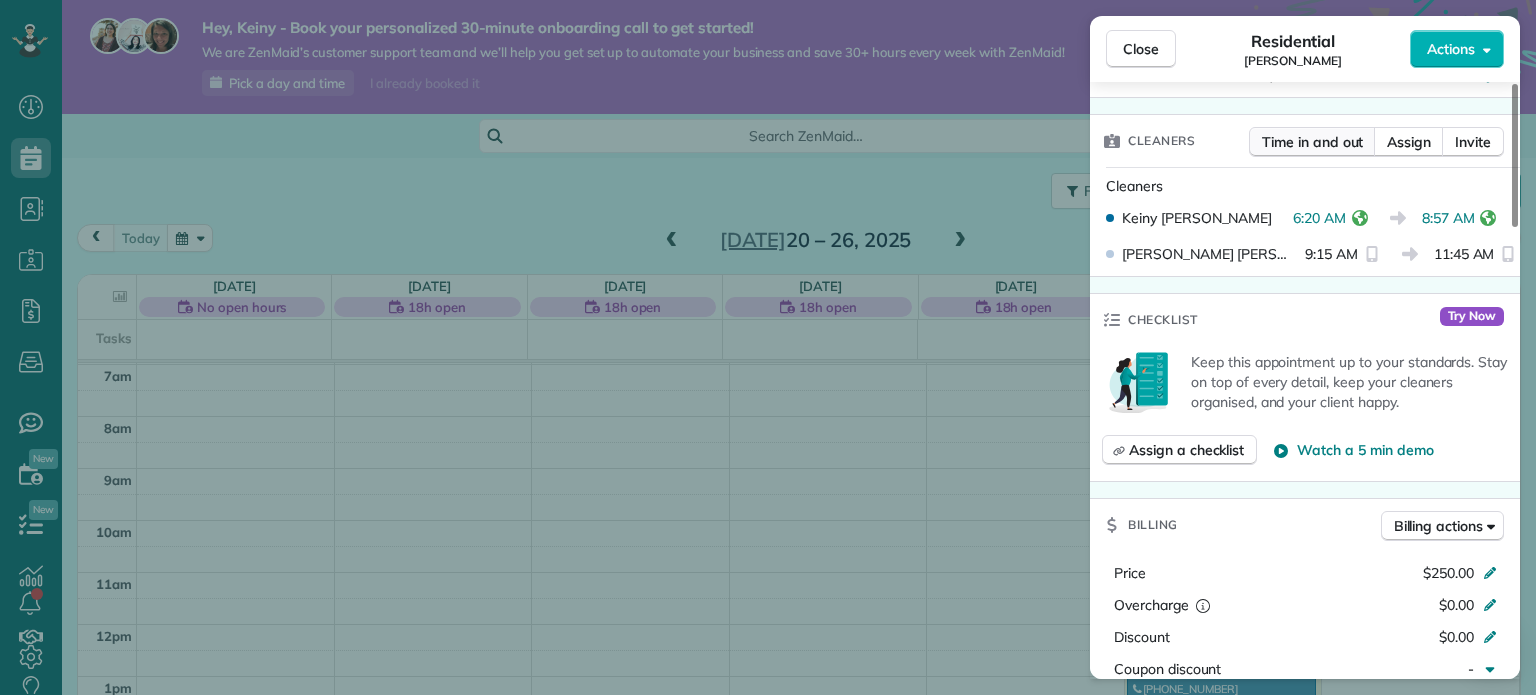 click on "Time in and out" at bounding box center [1312, 142] 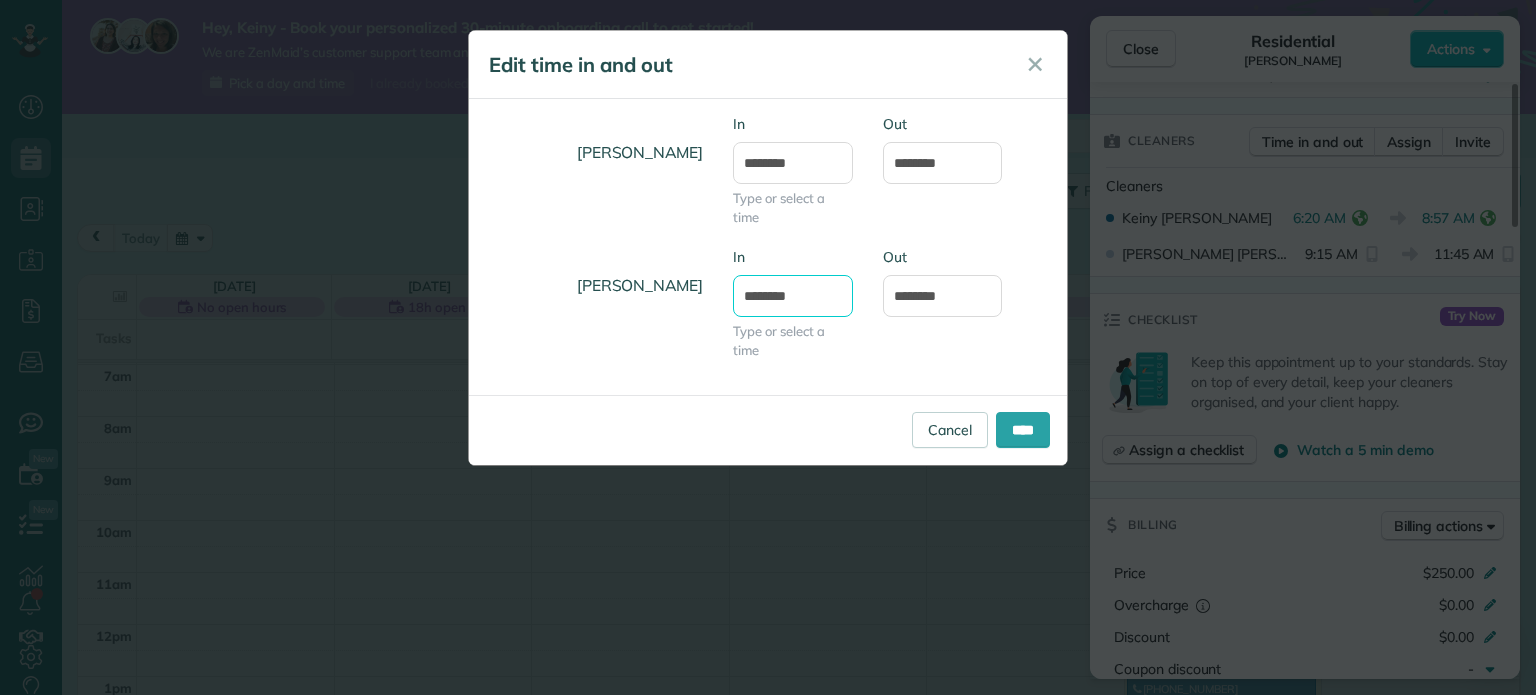 drag, startPoint x: 752, startPoint y: 294, endPoint x: 735, endPoint y: 292, distance: 17.117243 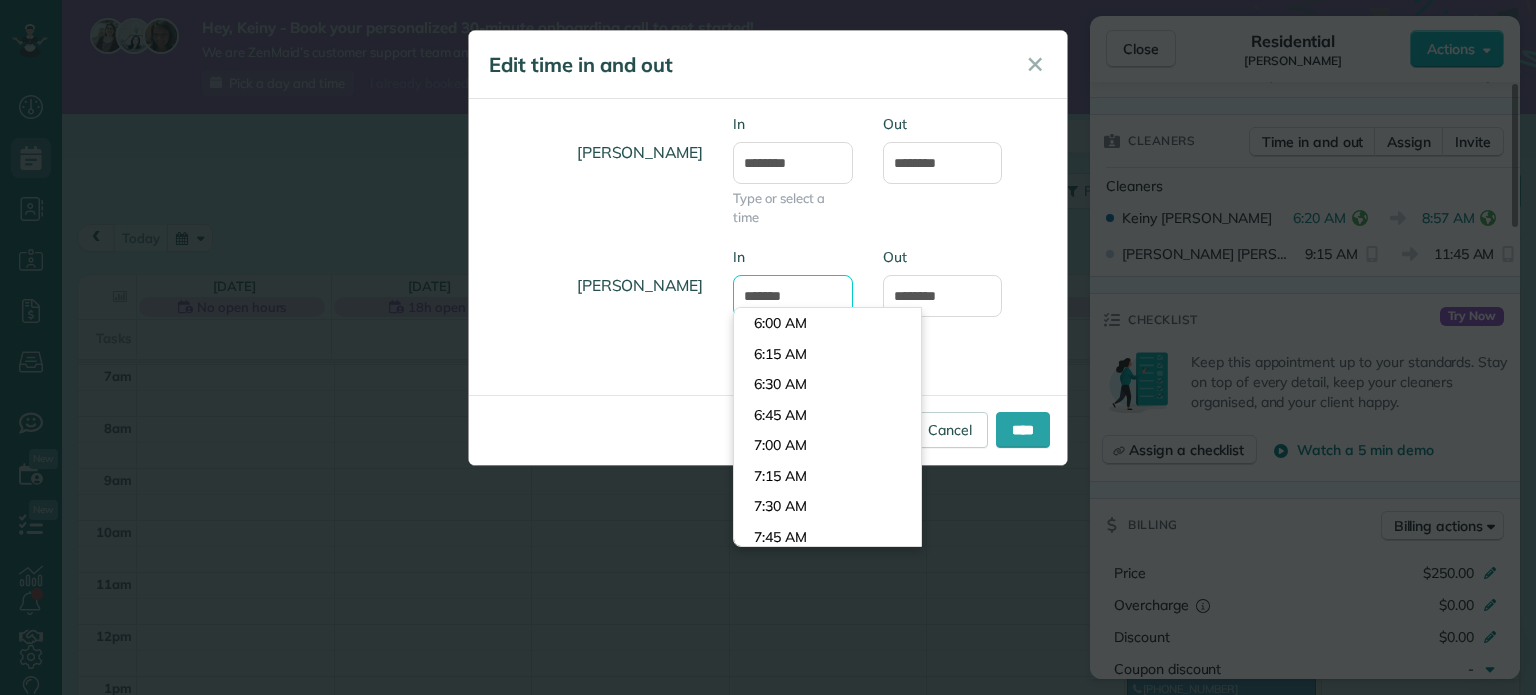 scroll, scrollTop: 1068, scrollLeft: 0, axis: vertical 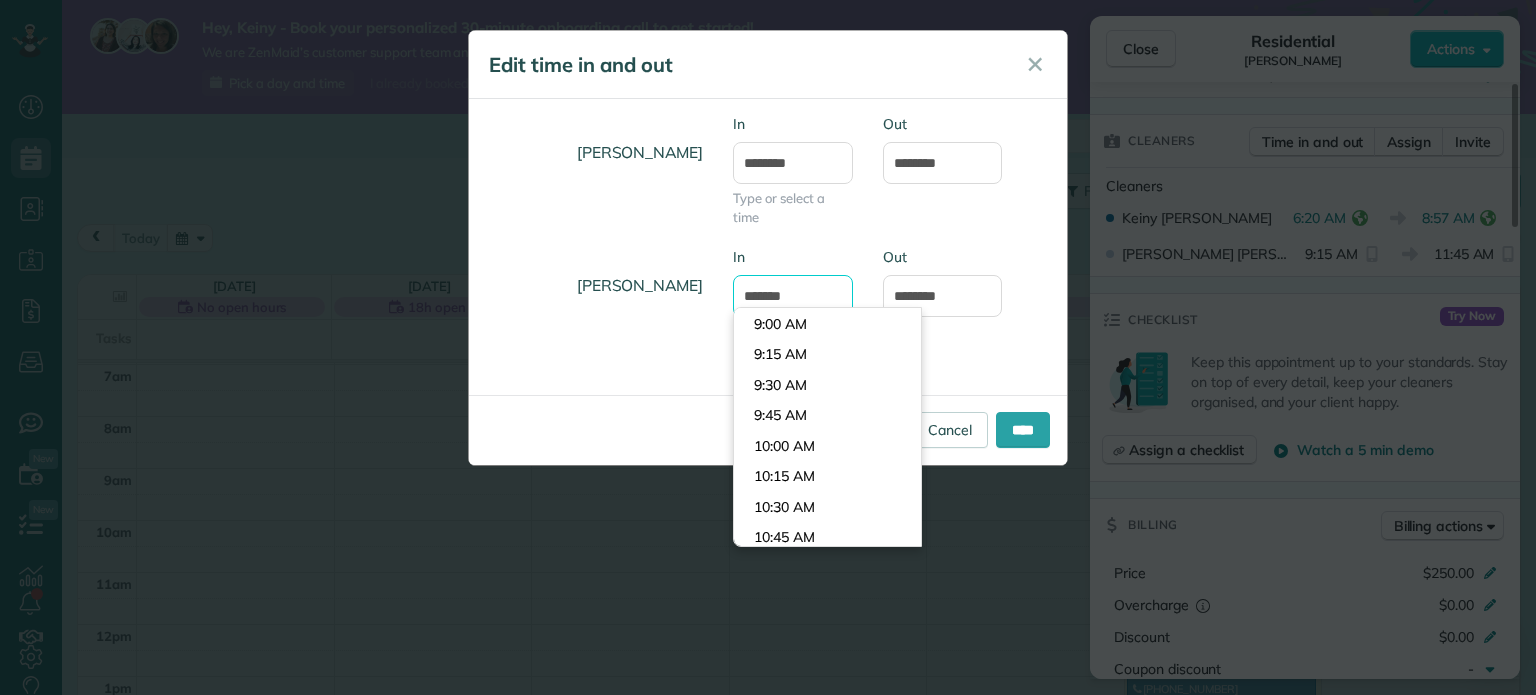 type on "*******" 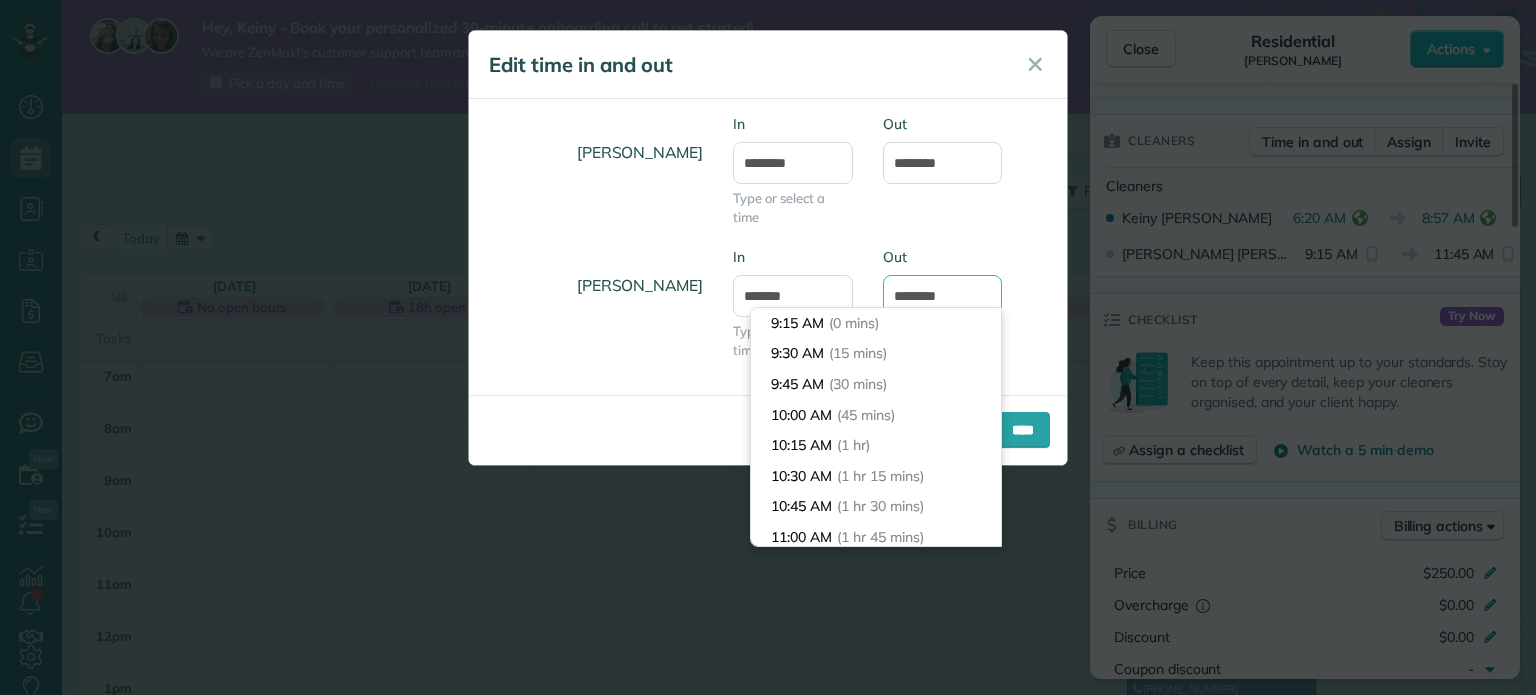 click on "*******" at bounding box center (943, 296) 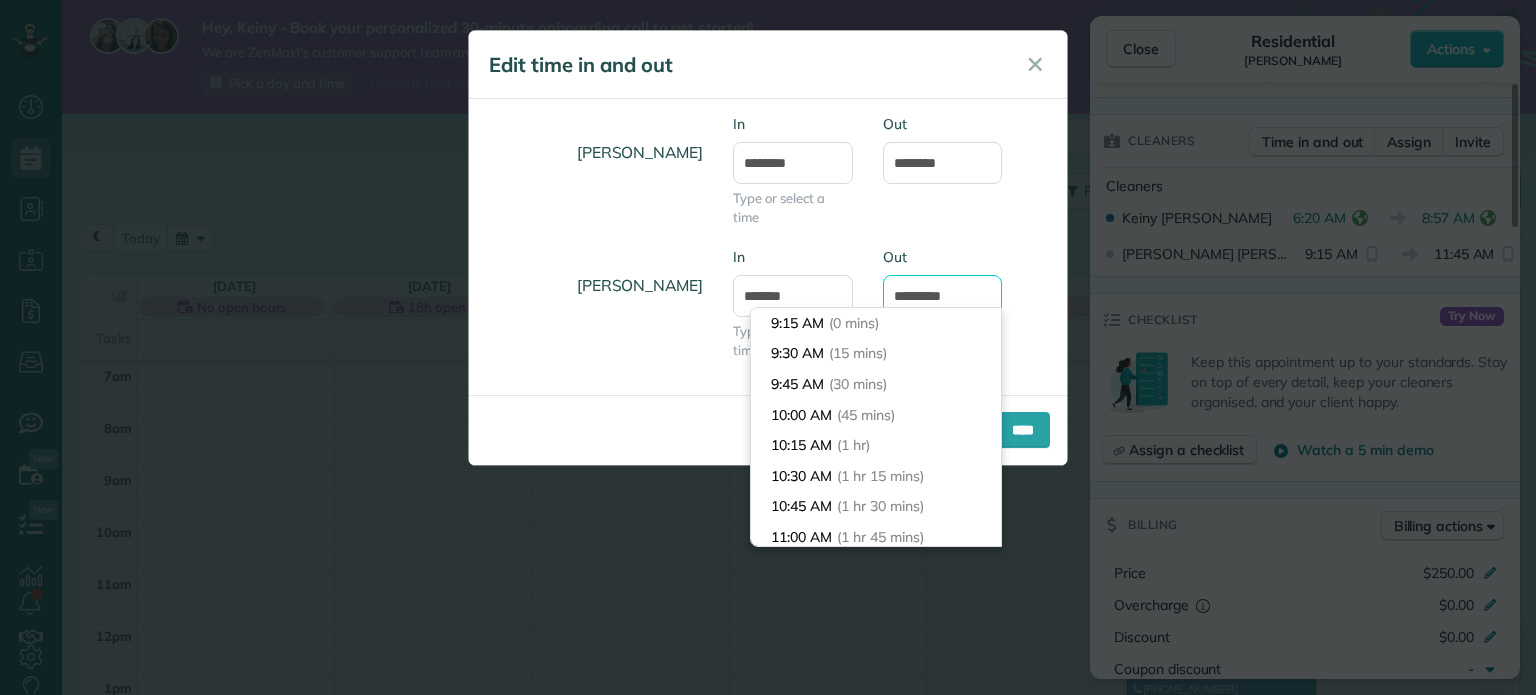scroll, scrollTop: 305, scrollLeft: 0, axis: vertical 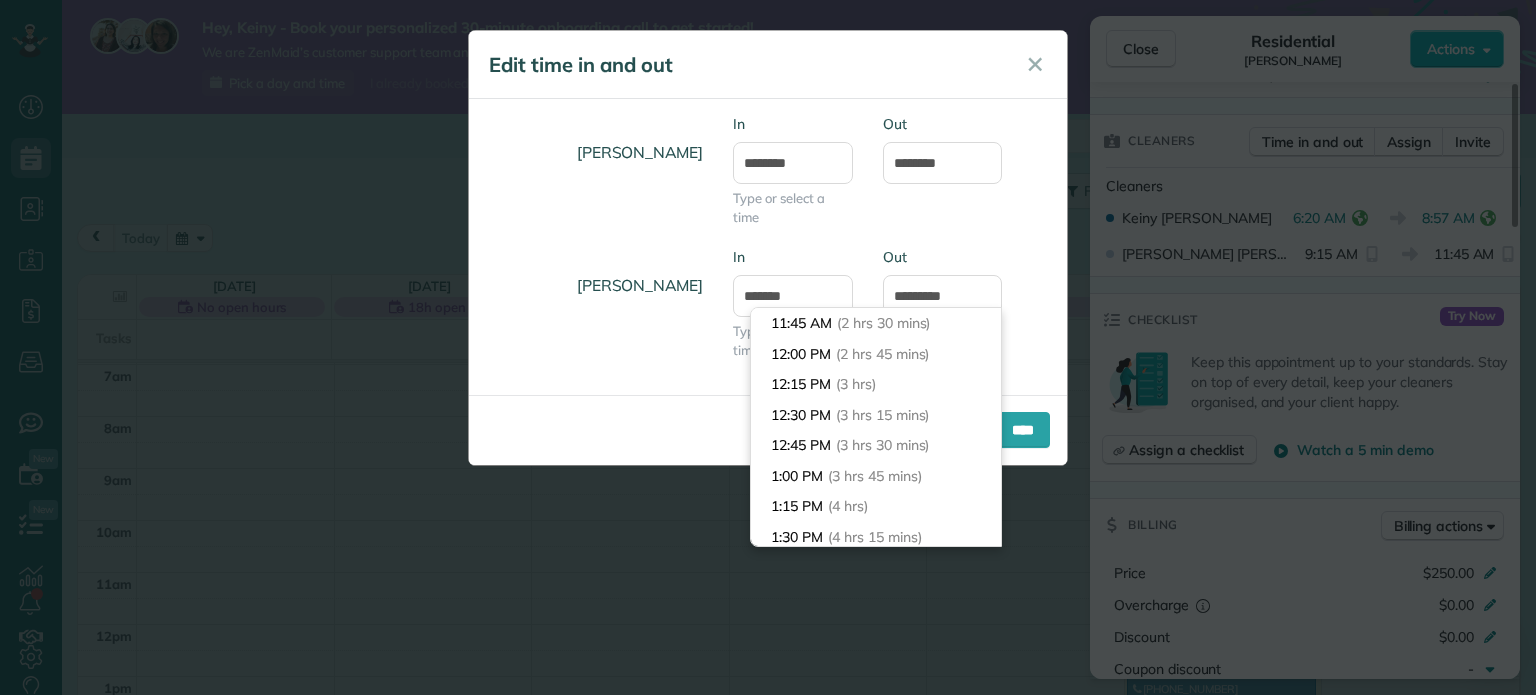 type on "********" 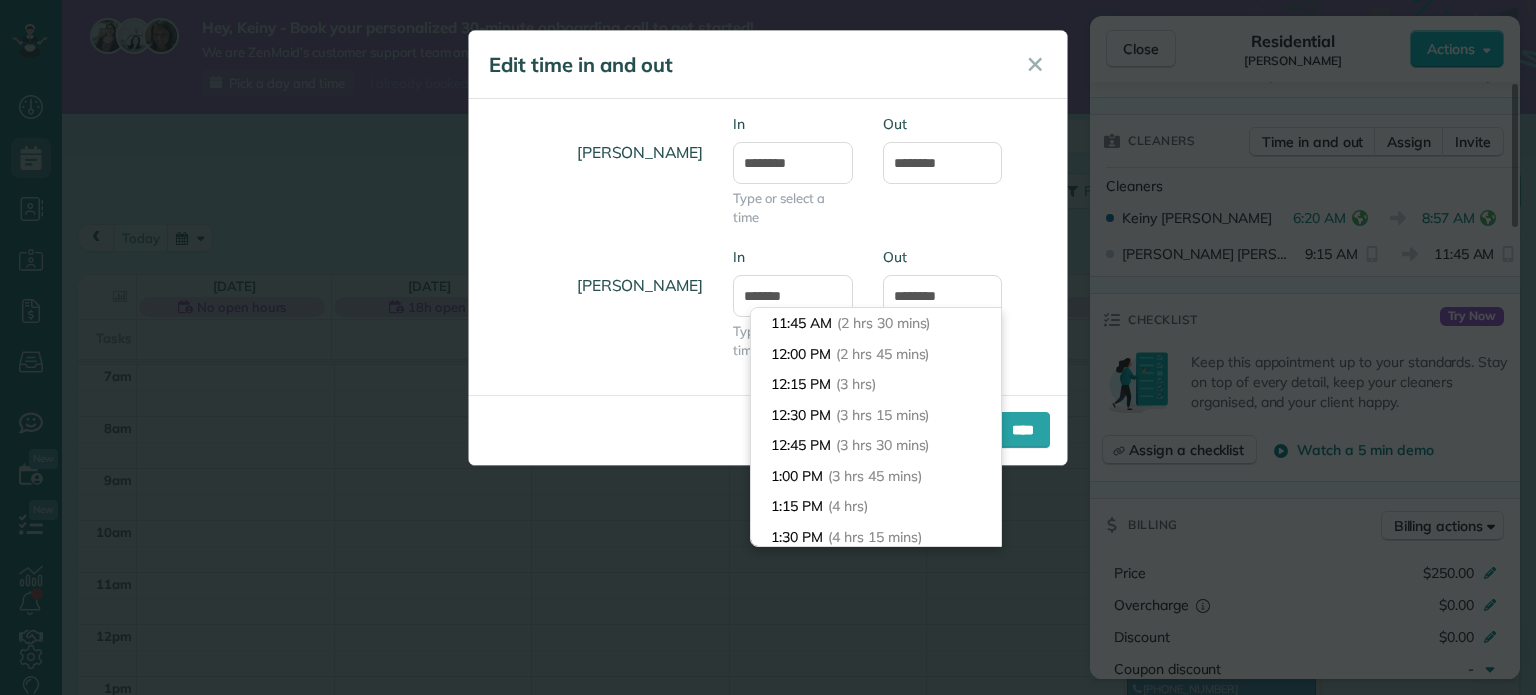 click on "Jonathan Hughes
In ******* Type or select a time
Out ********" at bounding box center [768, 180] 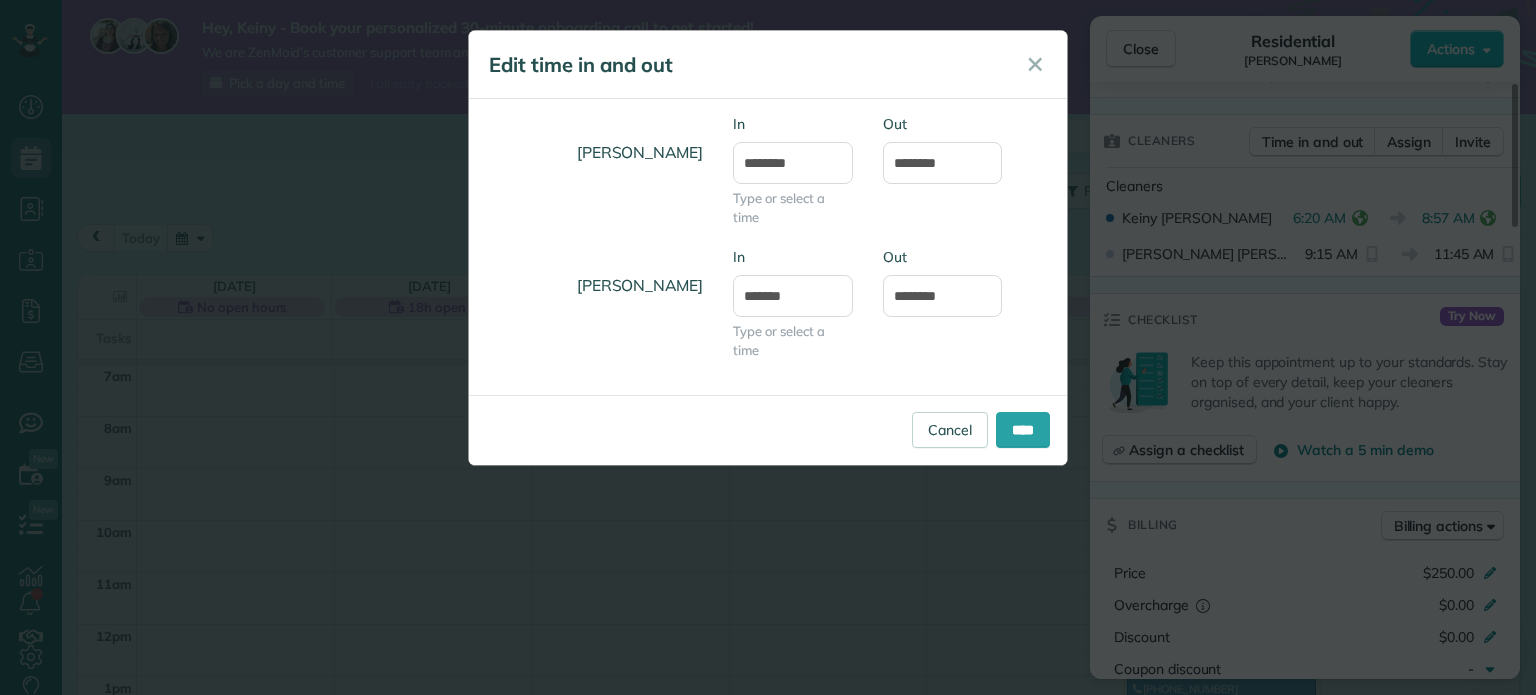 click on "Cancel
****" at bounding box center [768, 430] 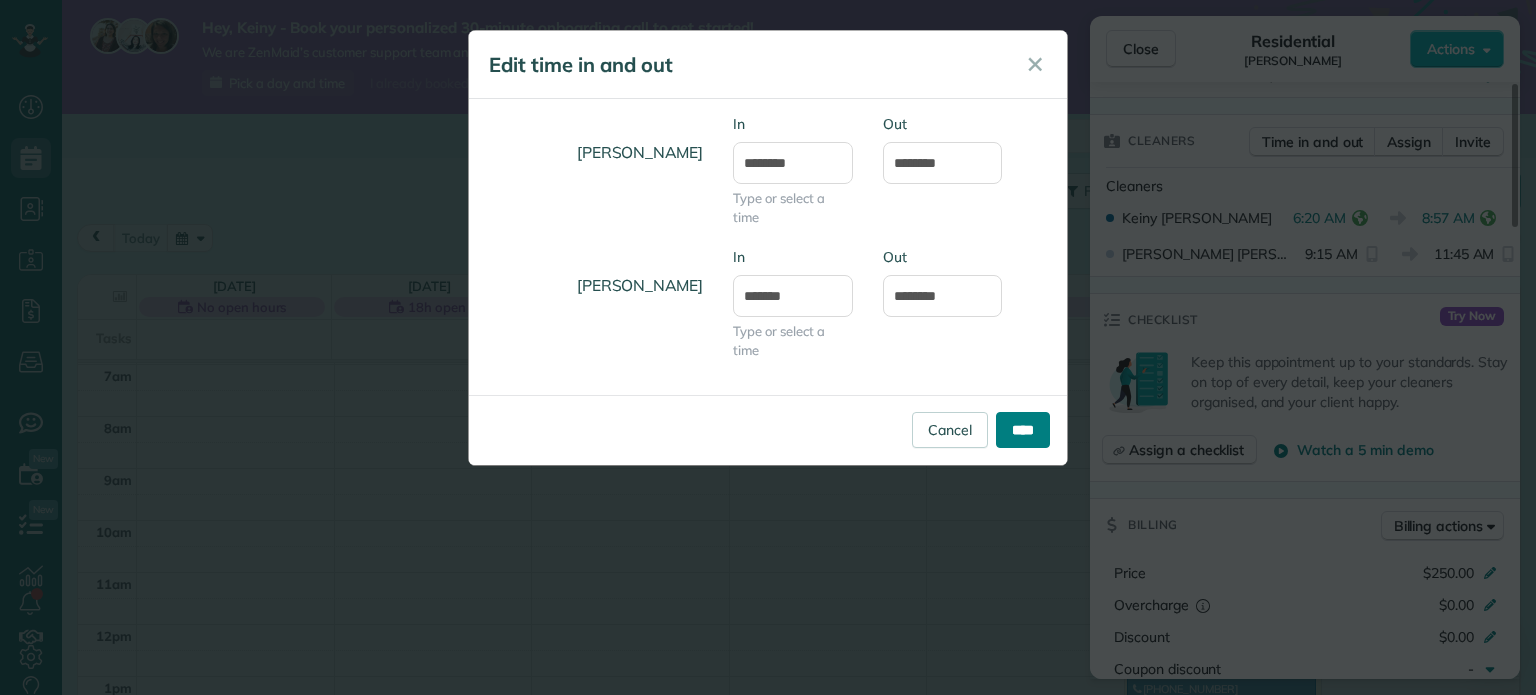 click on "****" at bounding box center (1023, 430) 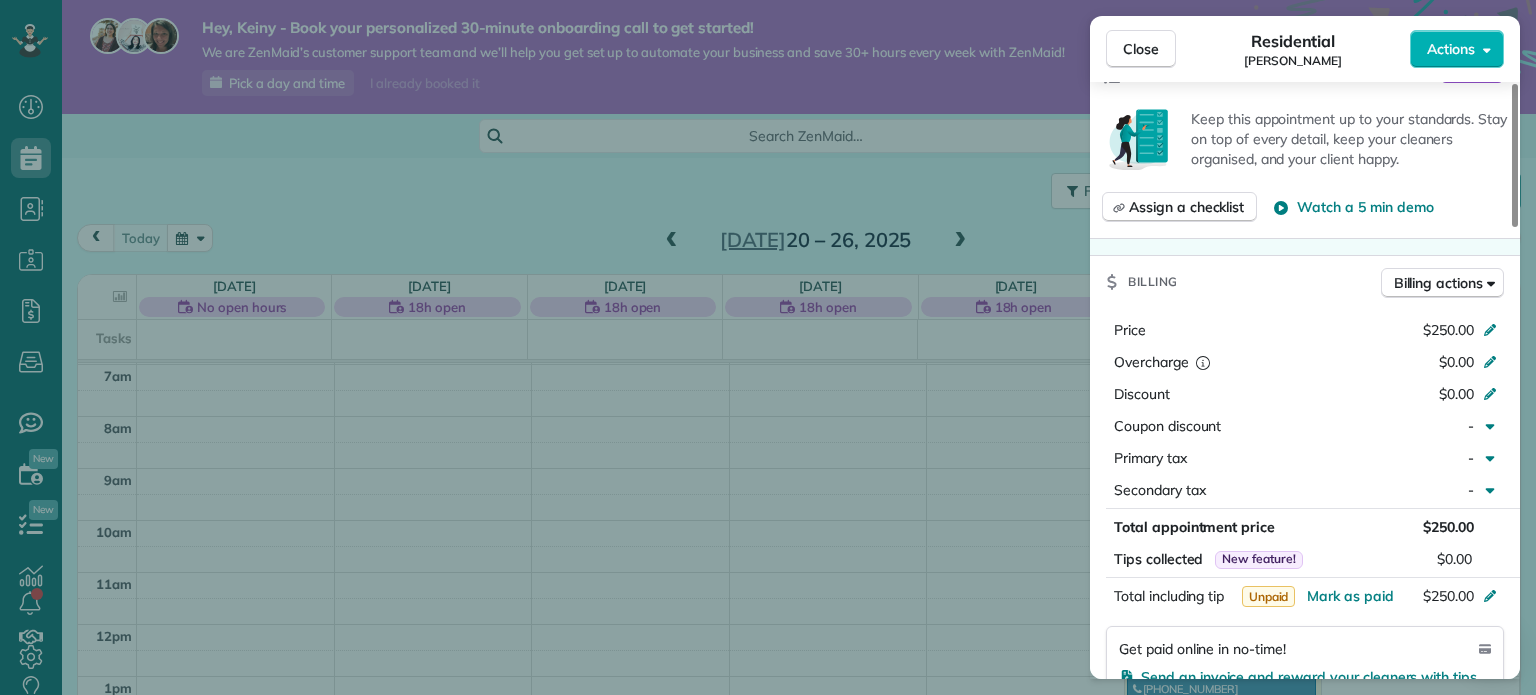scroll, scrollTop: 915, scrollLeft: 0, axis: vertical 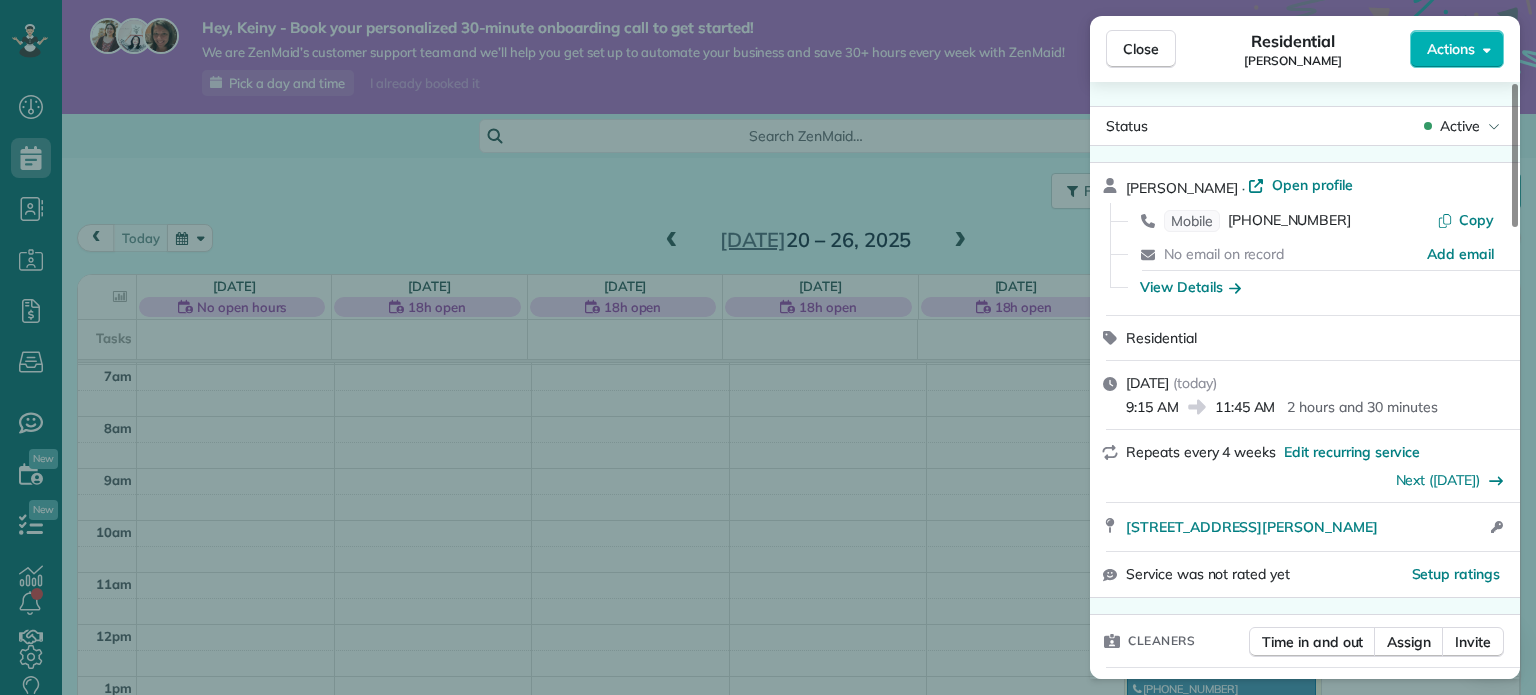 click on "Close Residential Lisa McKenna Actions Status Active Lisa McKenna · Open profile Mobile (978) 807-8005 Copy No email on record Add email View Details Residential Friday, July 25, 2025 ( today ) 9:15 AM 11:45 AM 2 hours and 30 minutes Repeats every 4 weeks Edit recurring service Next (Aug 22) 15 Berry St Danvers MA 1926 Open access information Service was not rated yet Setup ratings Cleaners Time in and out Assign Invite Cleaners Keiny   Hughes 9:20 AM 11:57 AM Jonathan   Hughes 9:15 AM 11:45 AM Checklist Try Now Keep this appointment up to your standards. Stay on top of every detail, keep your cleaners organised, and your client happy. Assign a checklist Watch a 5 min demo Billing Billing actions Price $250.00 Overcharge $0.00 Discount $0.00 Coupon discount - Primary tax - Secondary tax - Total appointment price $250.00 Tips collected New feature! $0.00 Unpaid Mark as paid Total including tip $250.00 Get paid online in no-time! Send an invoice and reward your cleaners with tips Charge customer credit card -" at bounding box center [768, 347] 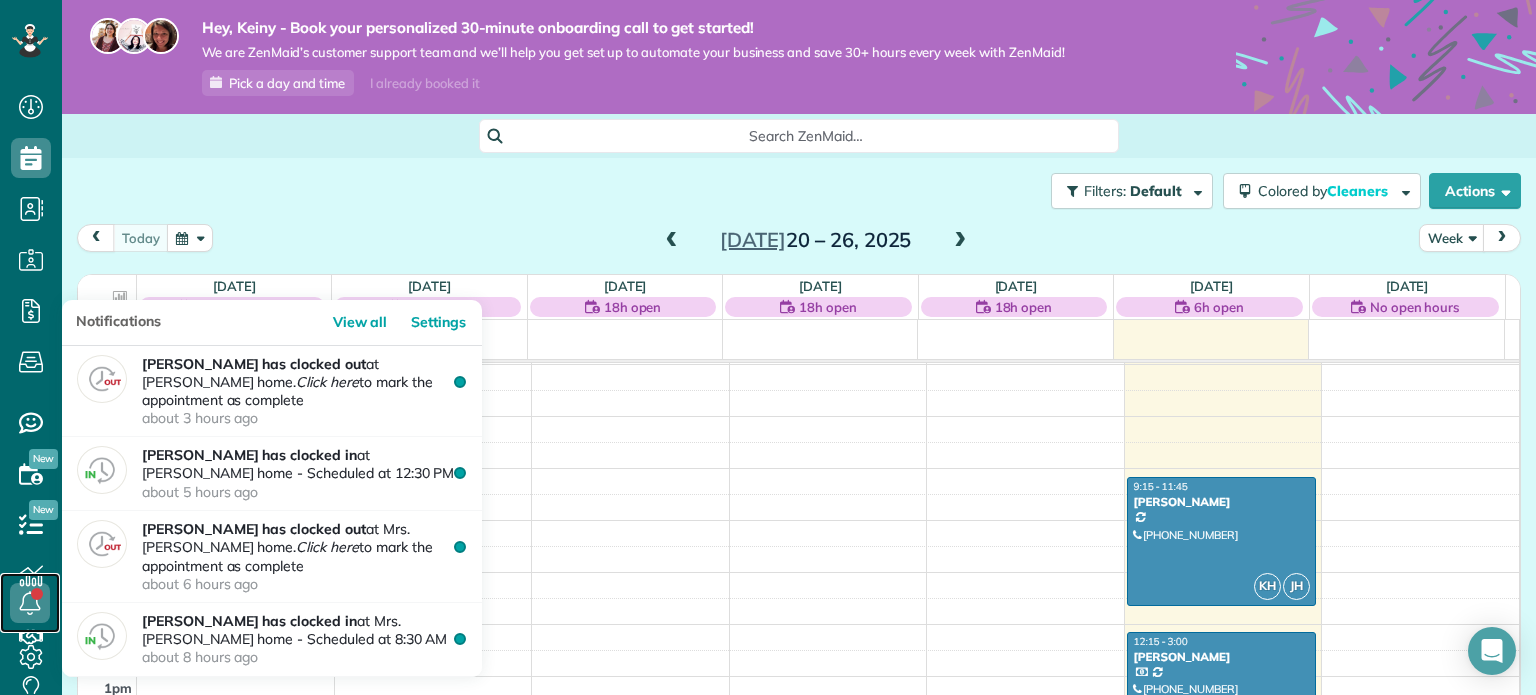 click 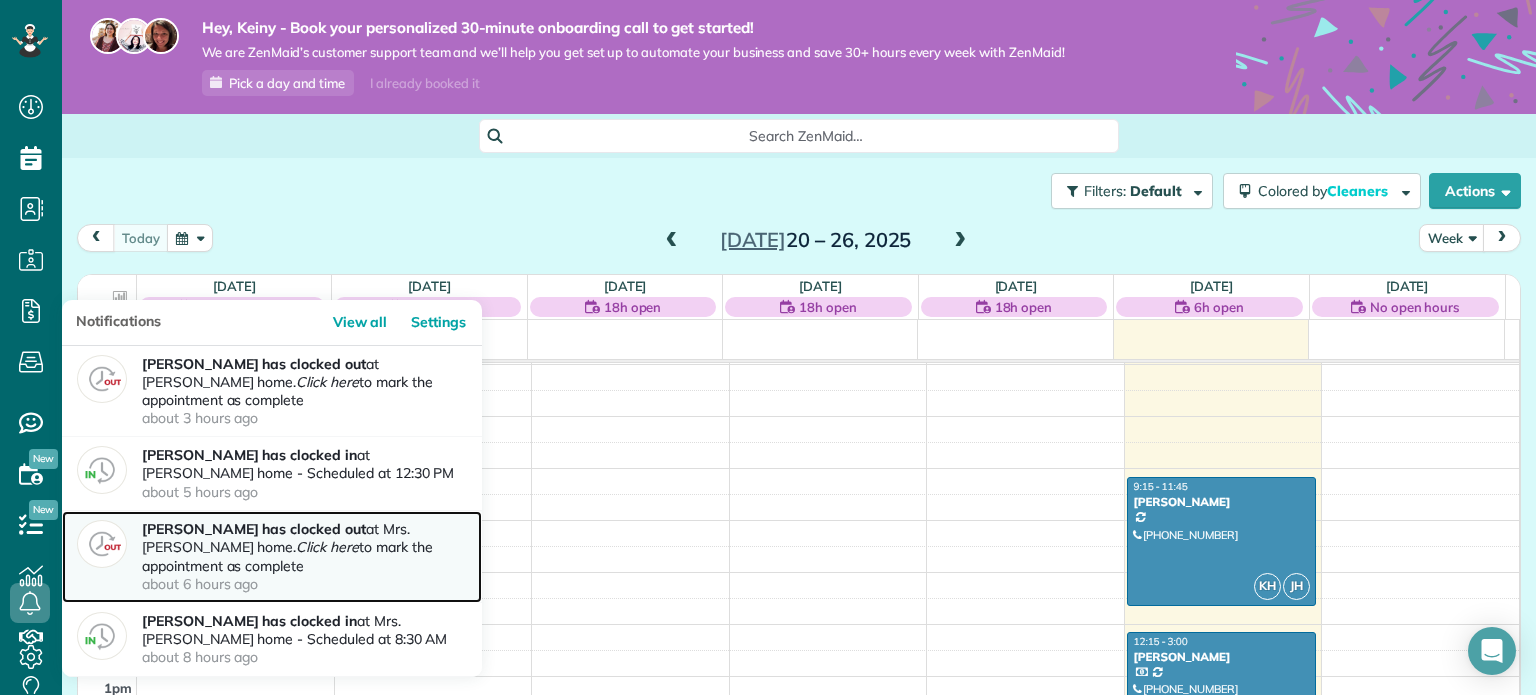 click on "Keiny Hughes has clocked out  at Mrs. Lisa McKenna's home.  Click here  to mark the appointment as complete about 6 hours ago" at bounding box center (304, 556) 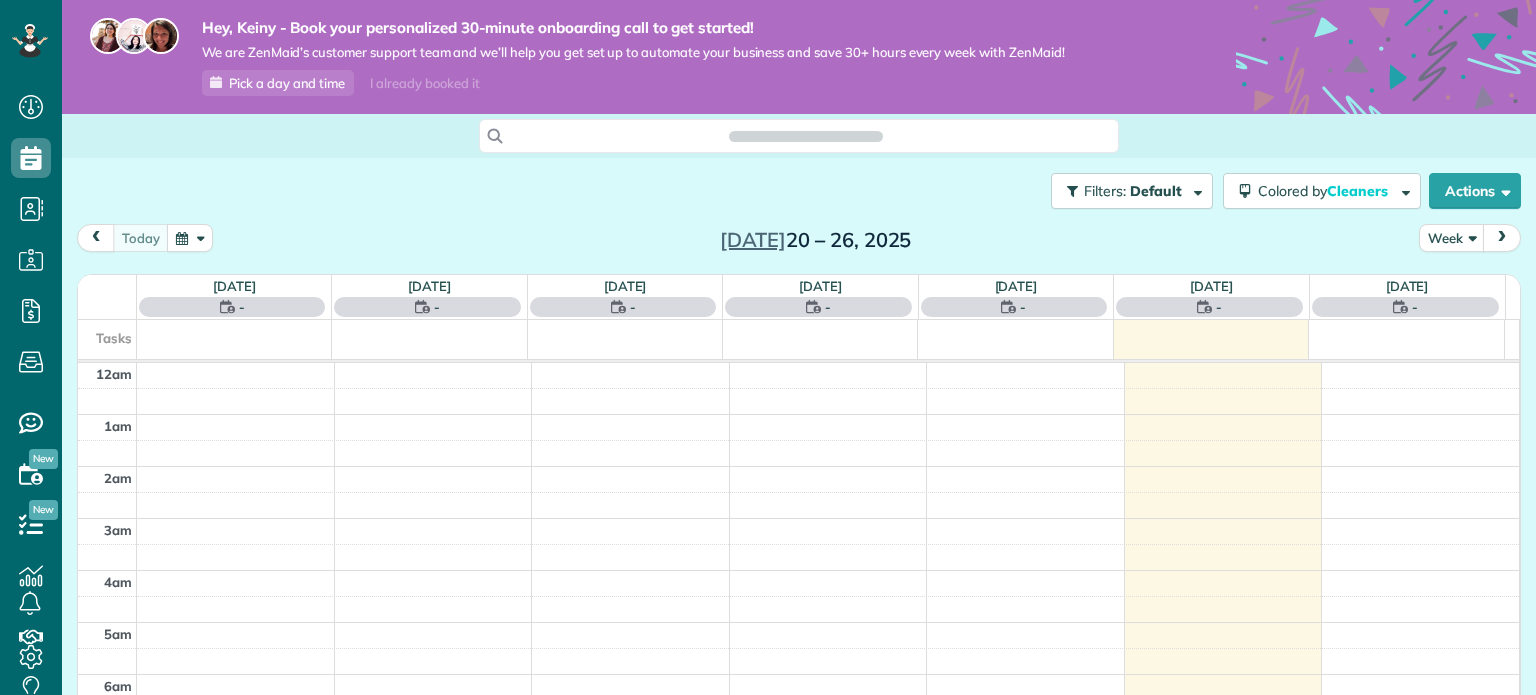 scroll, scrollTop: 0, scrollLeft: 0, axis: both 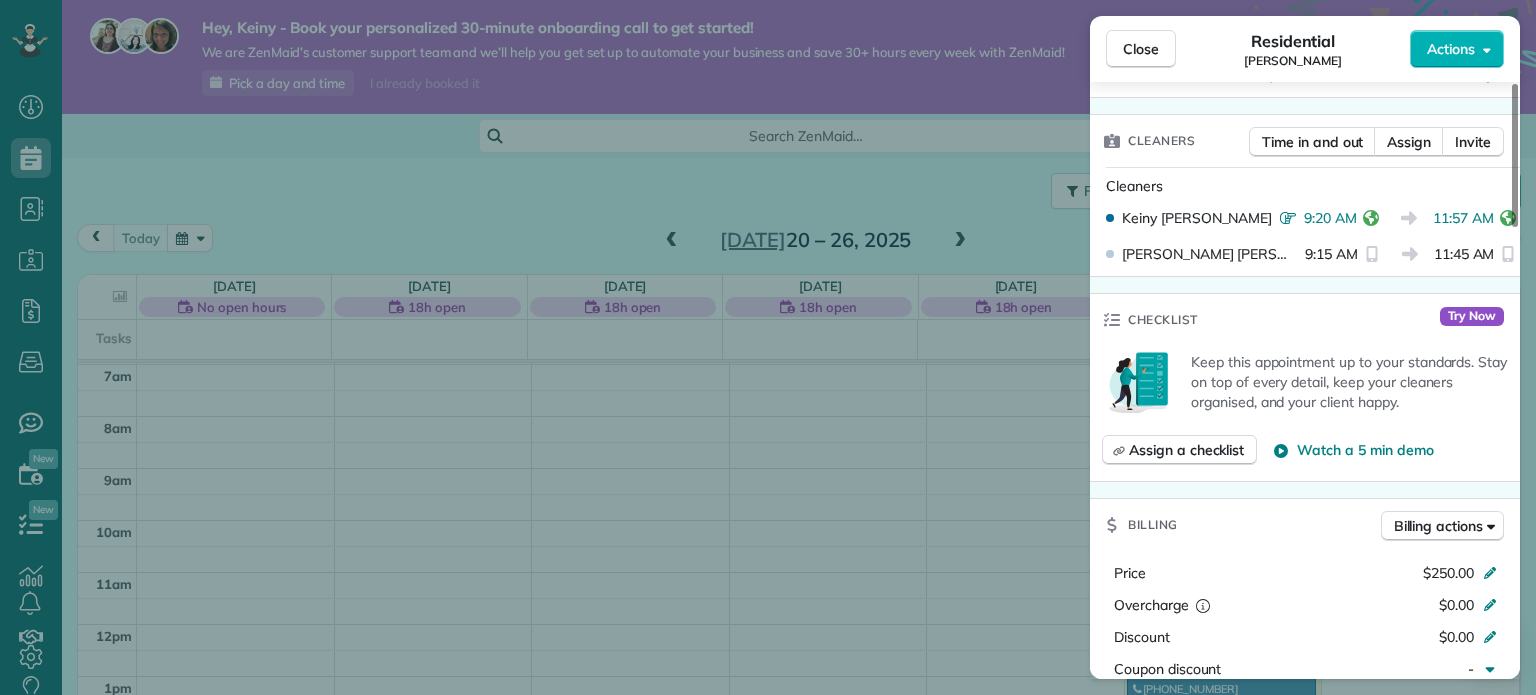 click on "Close Residential [PERSON_NAME] Actions Status Active [PERSON_NAME] · Open profile Mobile [PHONE_NUMBER] Copy No email on record Add email View Details Residential [DATE] ( [DATE] ) 9:15 AM 11:45 AM 2 hours and 30 minutes Repeats every 4 weeks Edit recurring service Next ([DATE]) 15 [PERSON_NAME] [GEOGRAPHIC_DATA] MA 1926 Open access information Service was not rated yet Setup ratings Cleaners Time in and out Assign Invite Cleaners [PERSON_NAME] 9:20 AM 11:57 AM [PERSON_NAME] 9:15 AM 11:45 AM Checklist Try Now Keep this appointment up to your standards. Stay on top of every detail, keep your cleaners organised, and your client happy. Assign a checklist Watch a 5 min demo Billing Billing actions Price $250.00 Overcharge $0.00 Discount $0.00 Coupon discount - Primary tax - Secondary tax - Total appointment price $250.00 Tips collected New feature! $0.00 Unpaid Mark as paid Total including tip $250.00 Get paid online in no-time! Send an invoice and reward your cleaners with tips Charge customer credit card -" at bounding box center [768, 347] 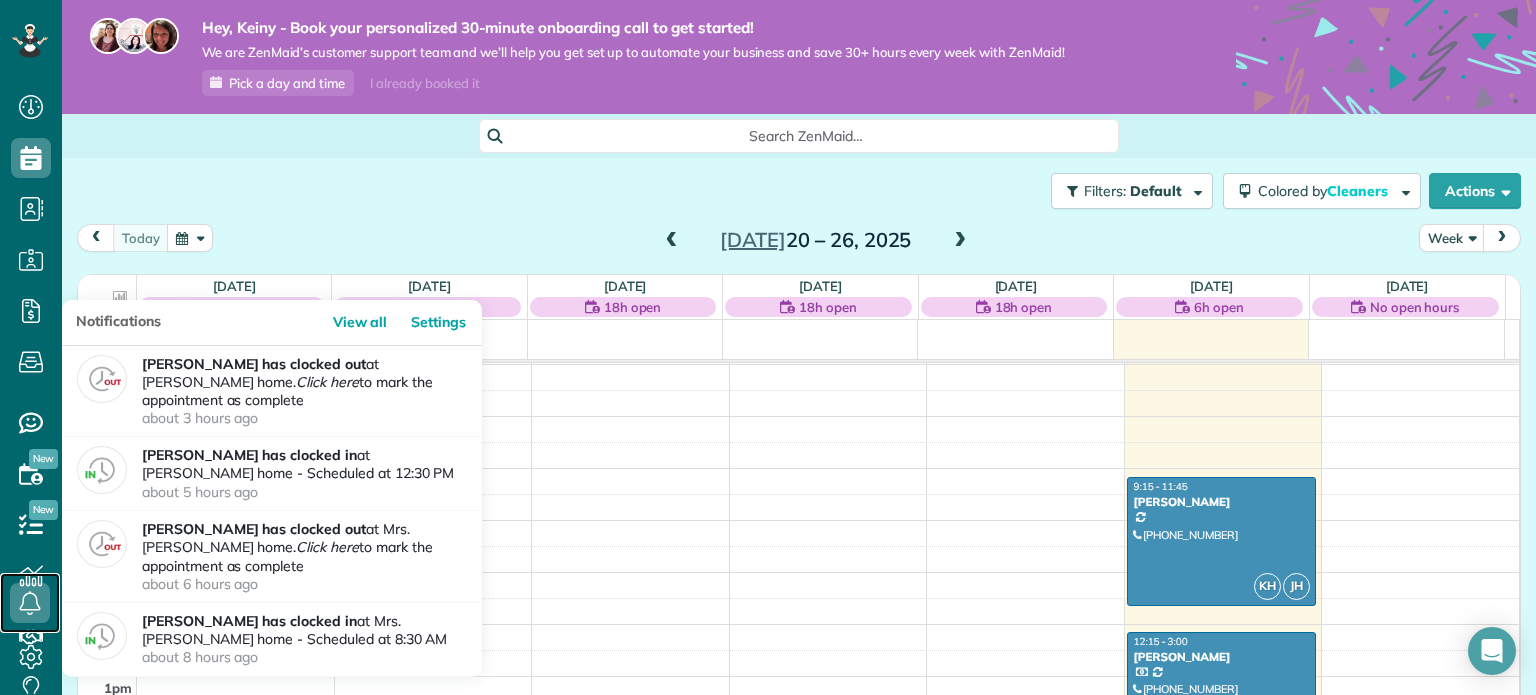click 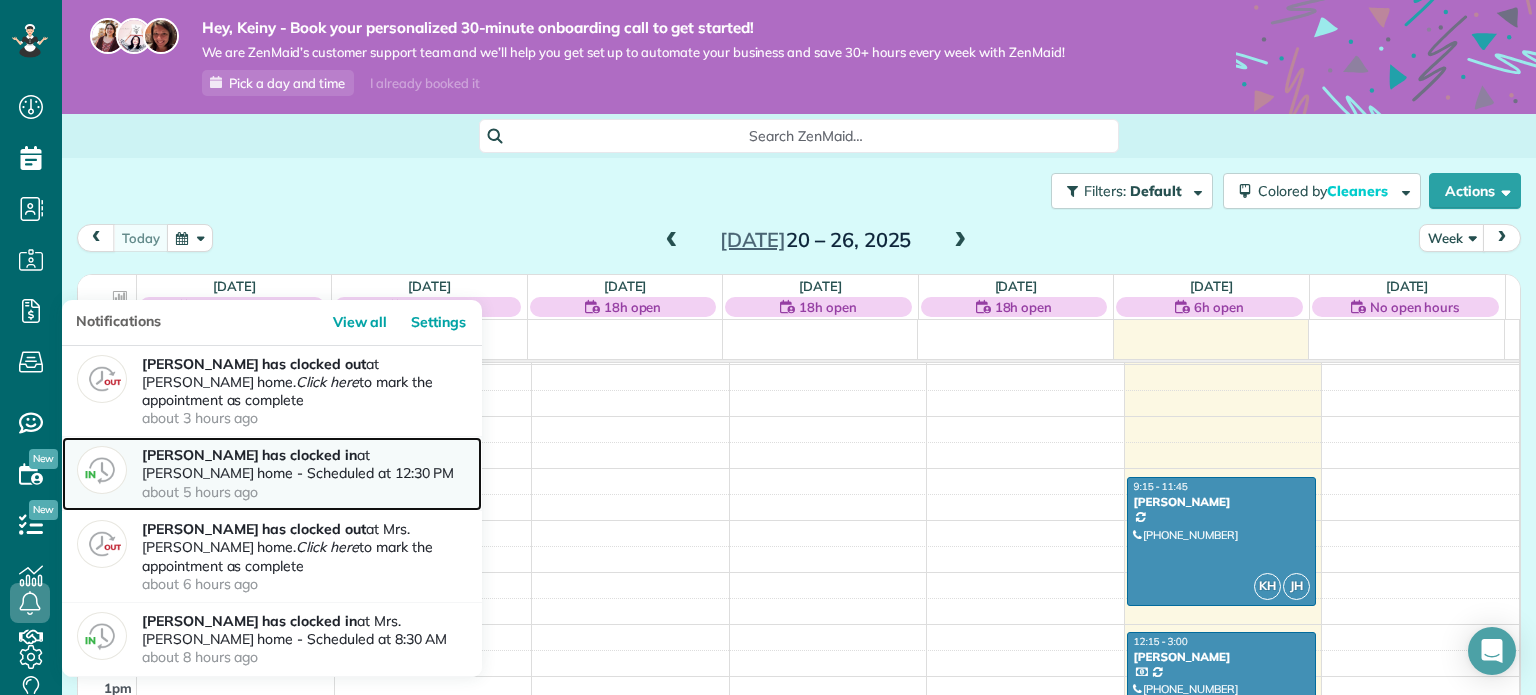 click on "[PERSON_NAME] has clocked in  at [PERSON_NAME] home - Scheduled at 12:30 PM about 5 hours ago" at bounding box center [304, 473] 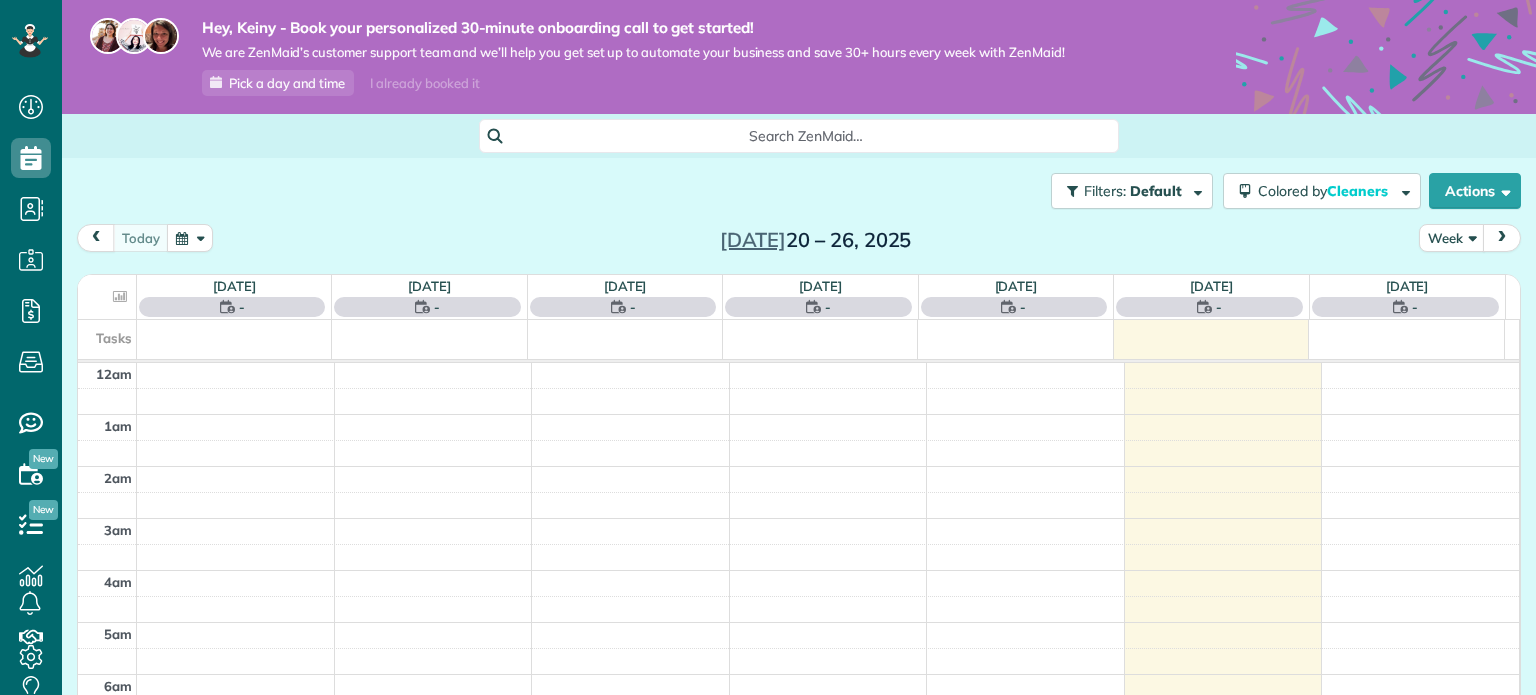 scroll, scrollTop: 0, scrollLeft: 0, axis: both 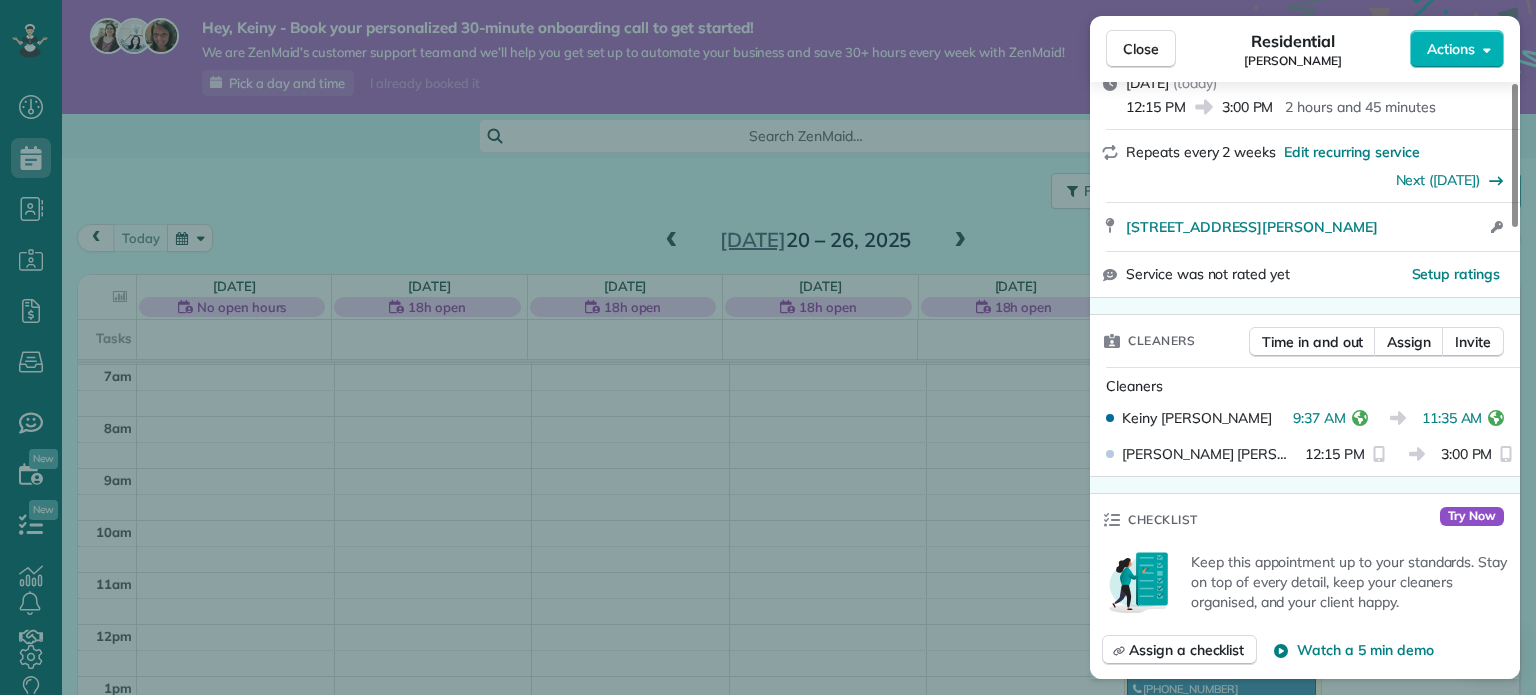 click on "Keiny   Hughes" at bounding box center [1199, 418] 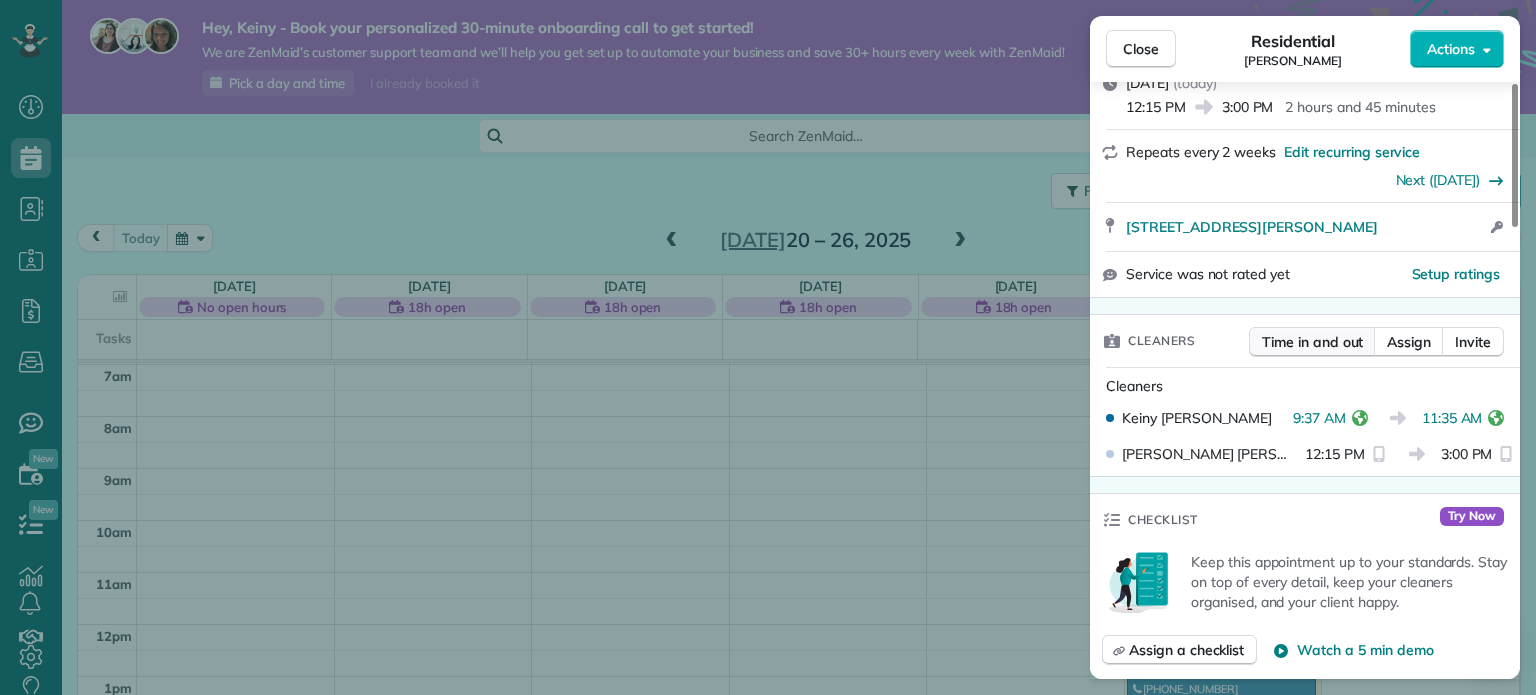 click on "Time in and out" at bounding box center (1312, 342) 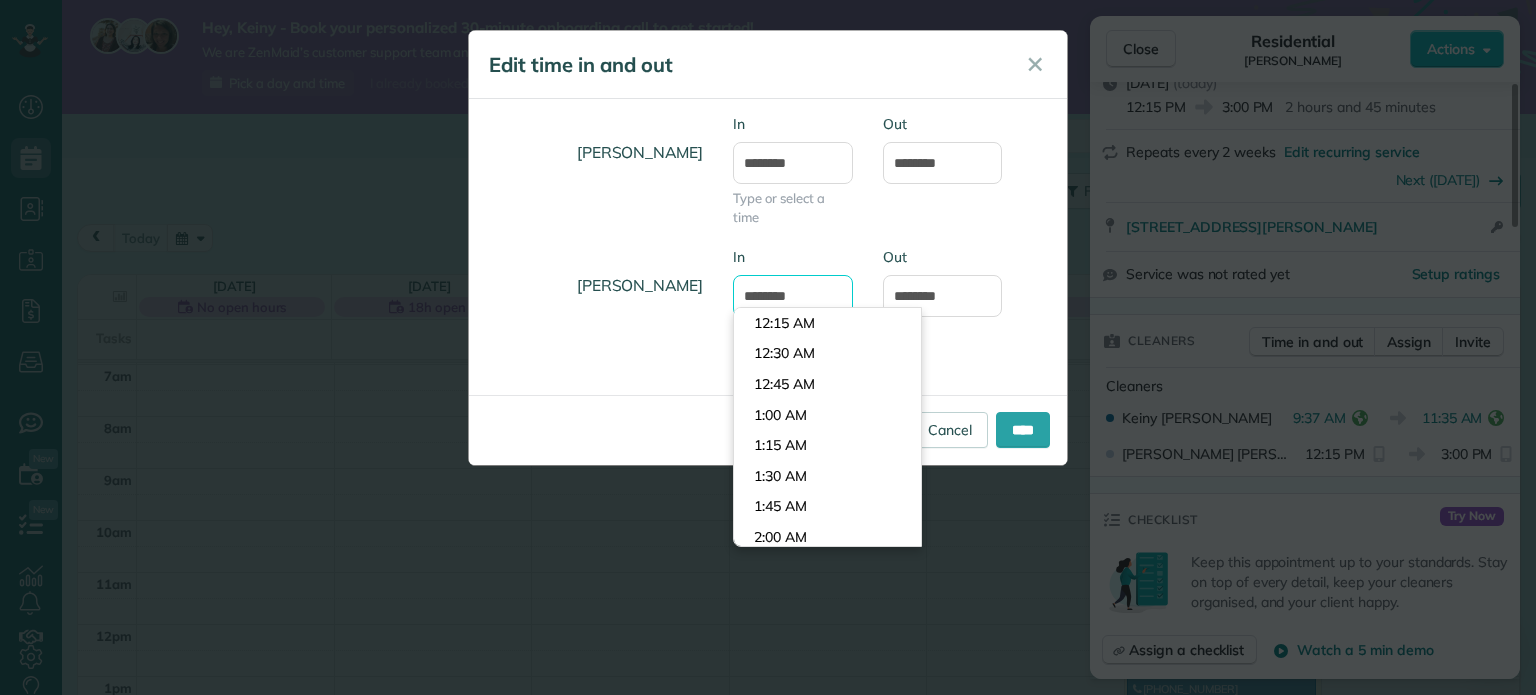scroll, scrollTop: 1099, scrollLeft: 0, axis: vertical 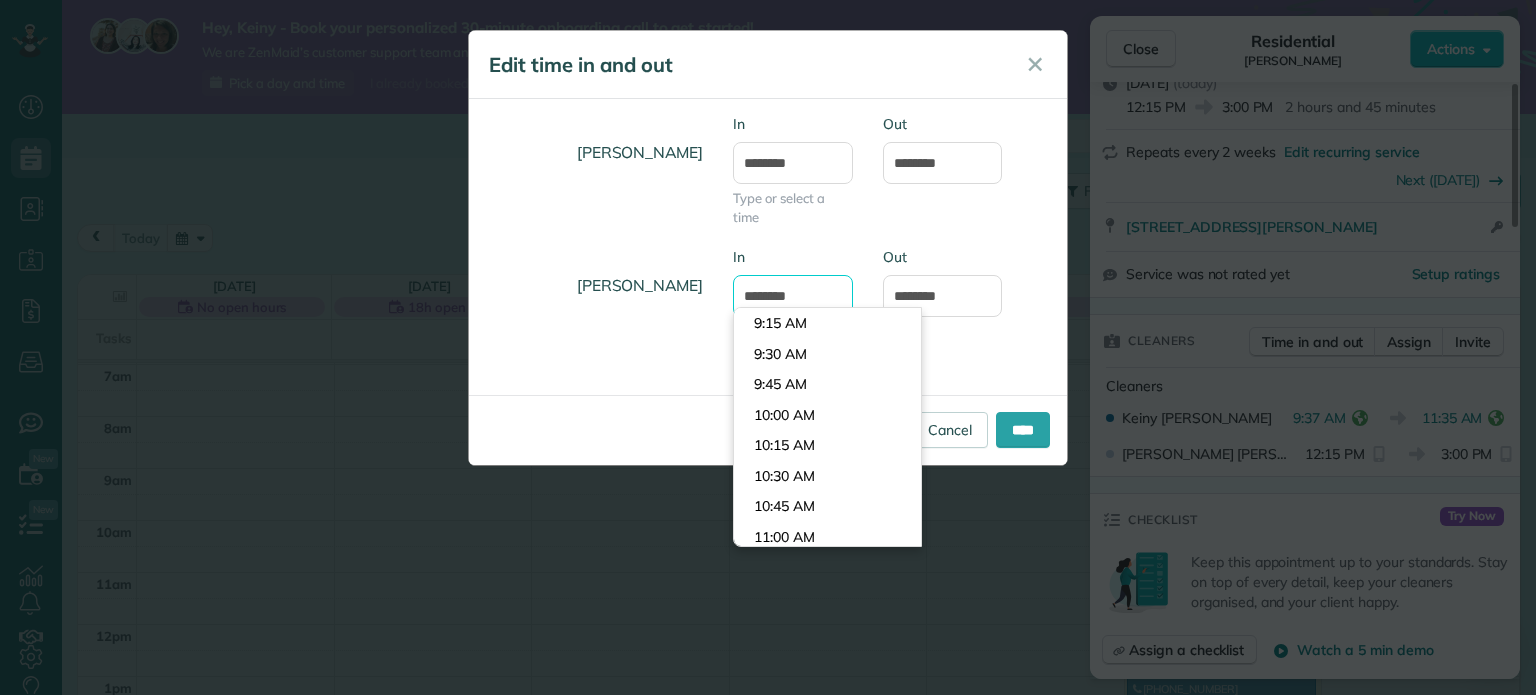 click on "*******" at bounding box center [793, 296] 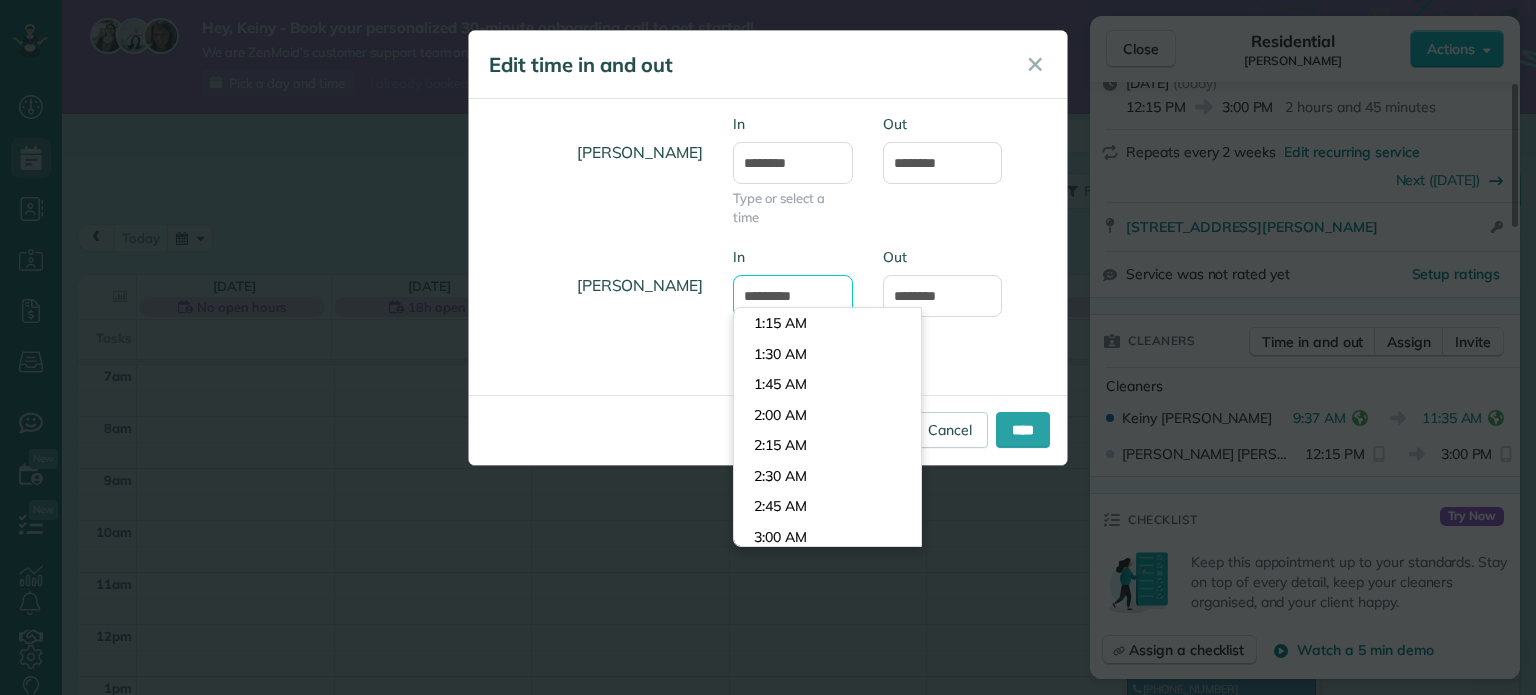 scroll, scrollTop: 0, scrollLeft: 0, axis: both 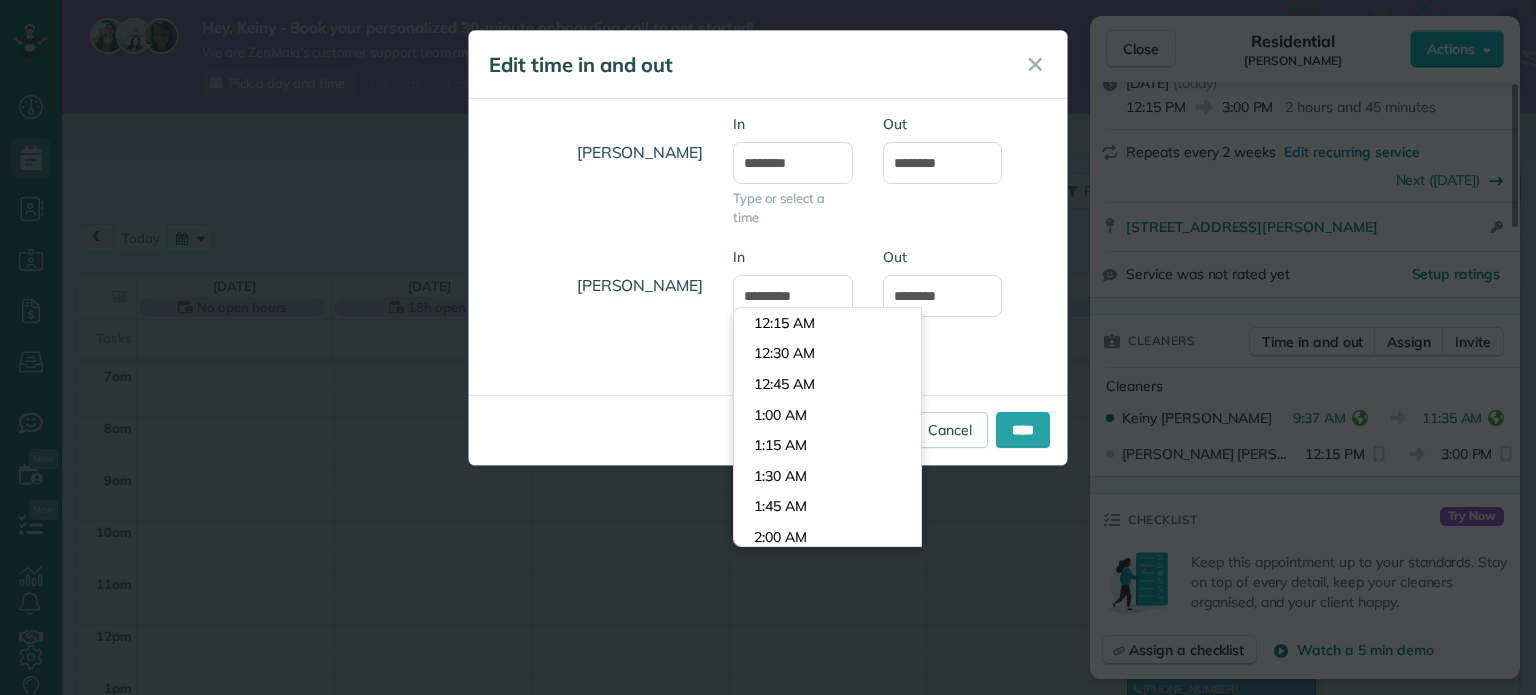 type on "********" 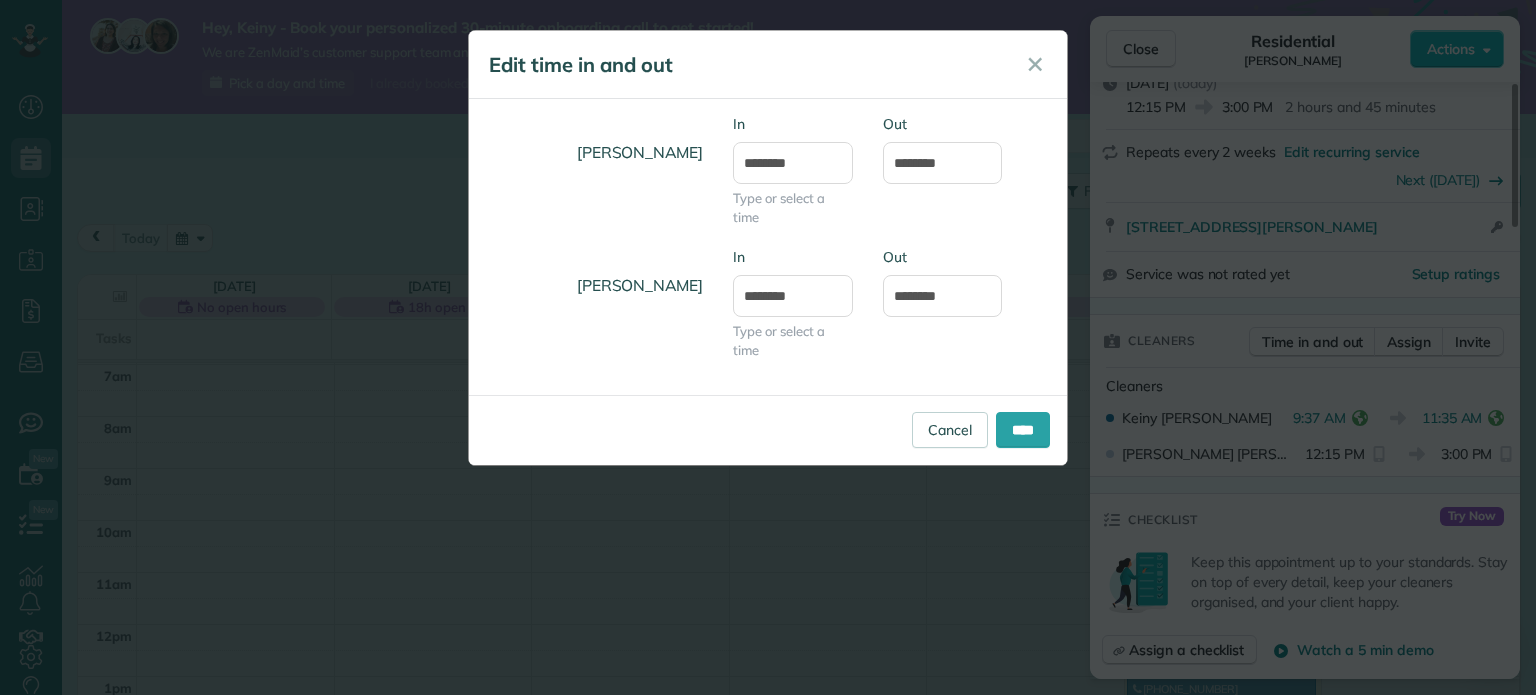 click on "Jonathan Hughes
In ******** Type or select a time
Out *******" at bounding box center (768, 180) 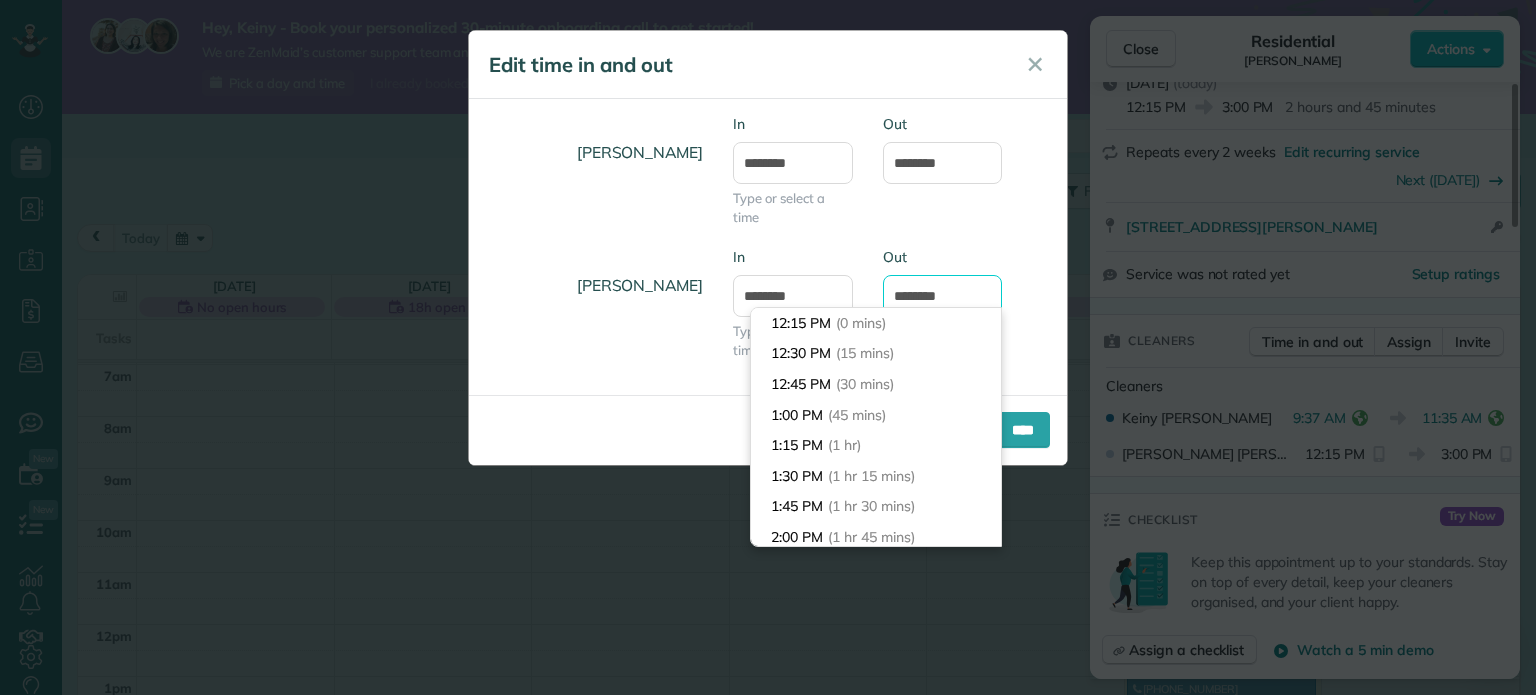 click on "********" at bounding box center [943, 296] 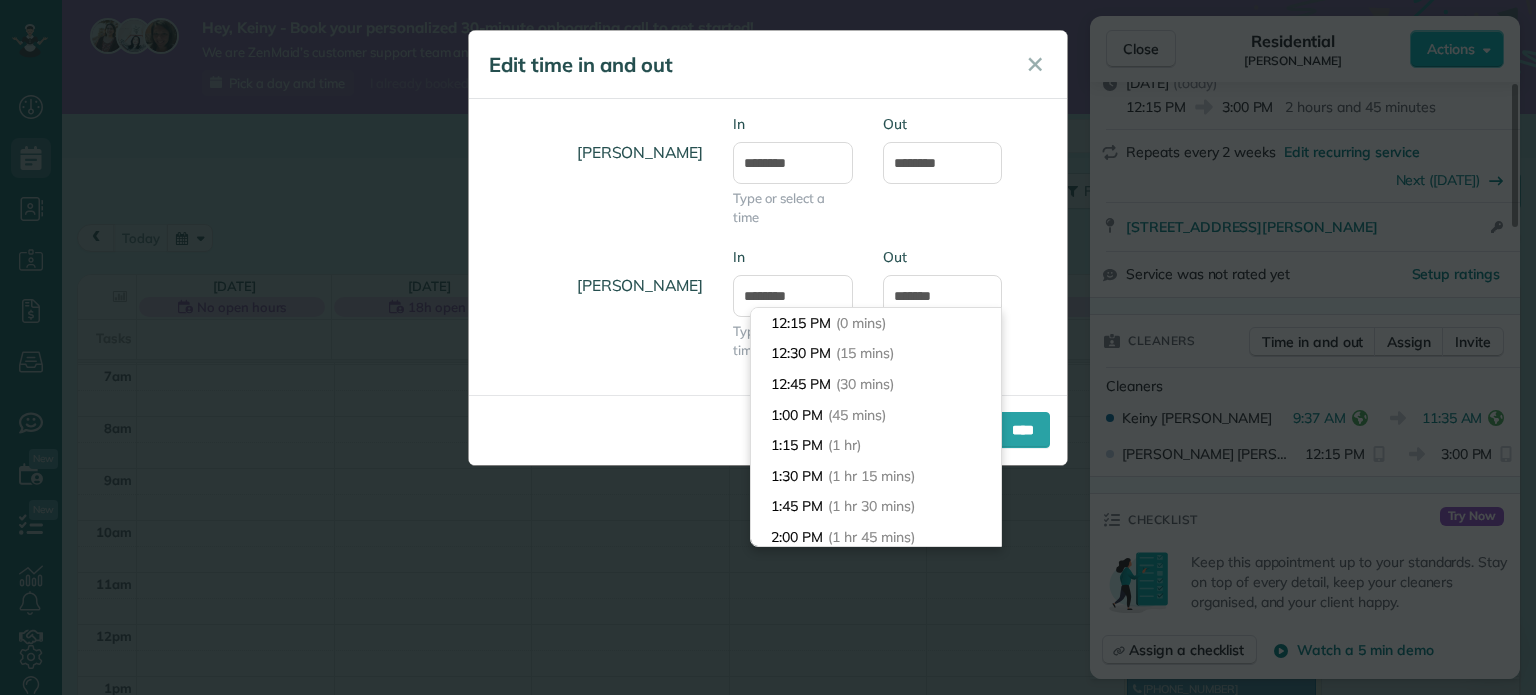 click on "Out *******" at bounding box center [943, 159] 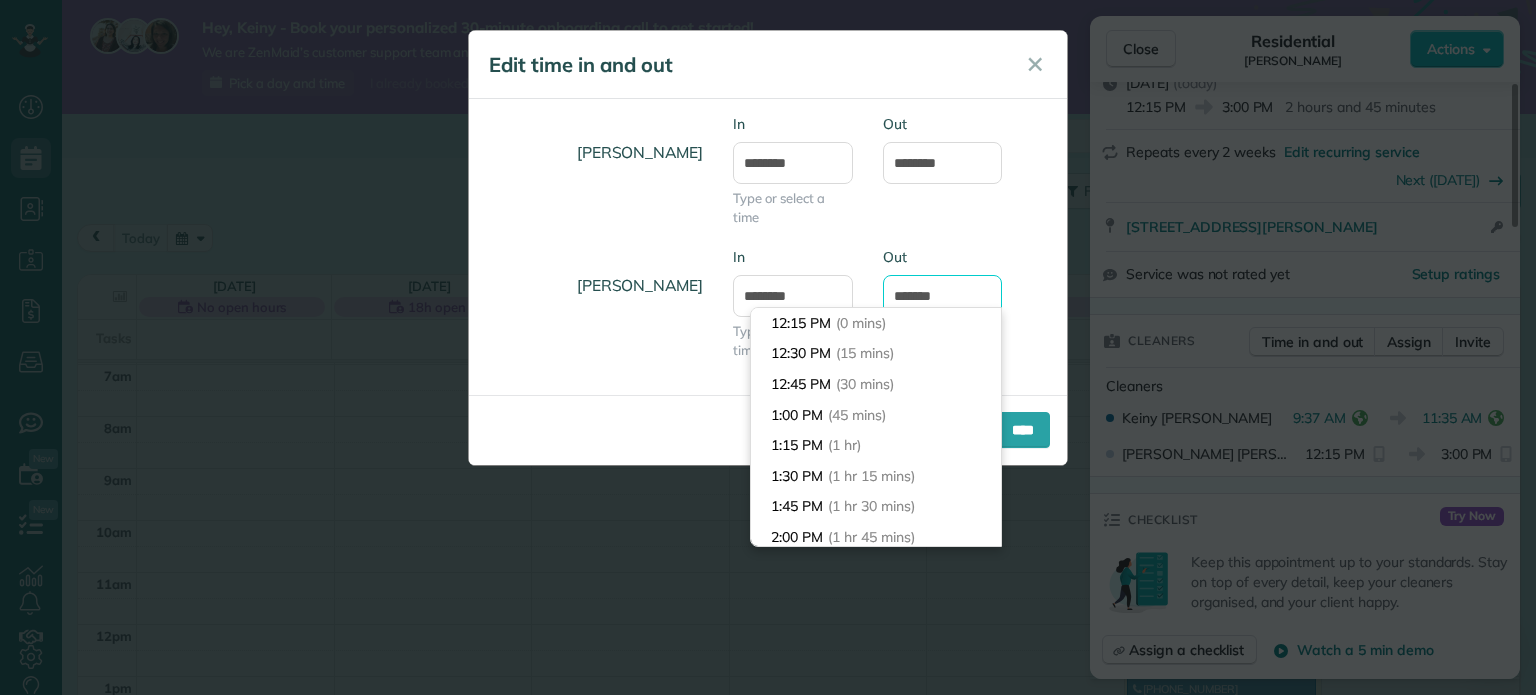 click on "Dashboard
Scheduling
Calendar View
List View
Dispatch View - Weekly scheduling (Beta)" at bounding box center (768, 347) 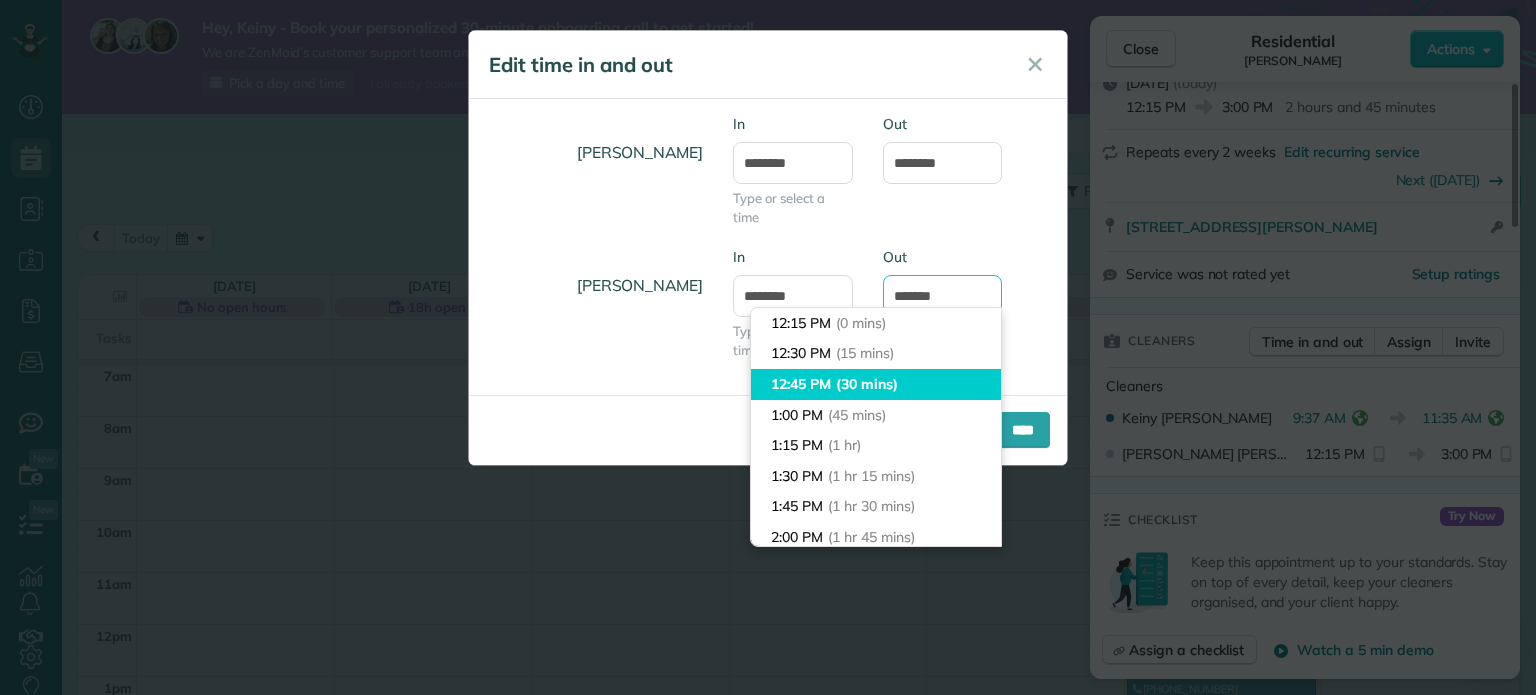 scroll, scrollTop: 366, scrollLeft: 0, axis: vertical 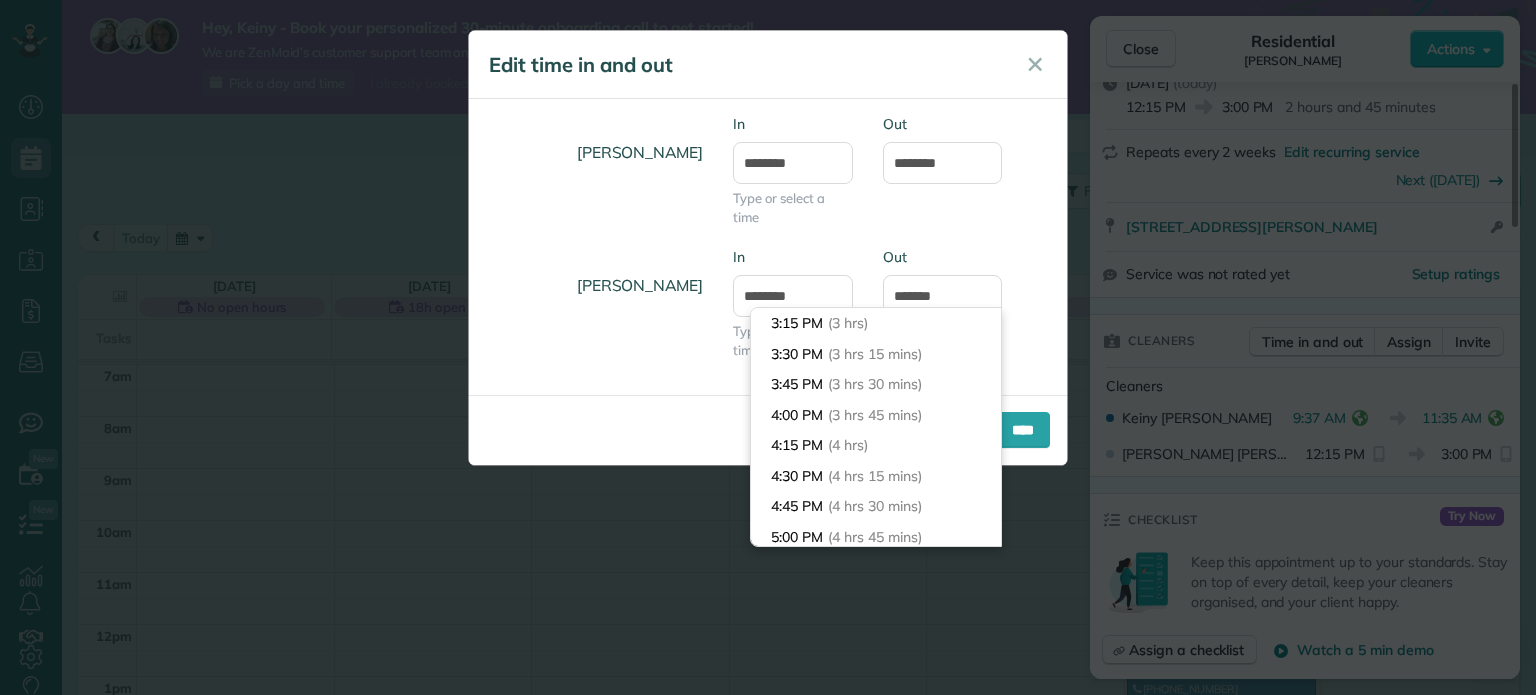 click on "Out" at bounding box center [943, 257] 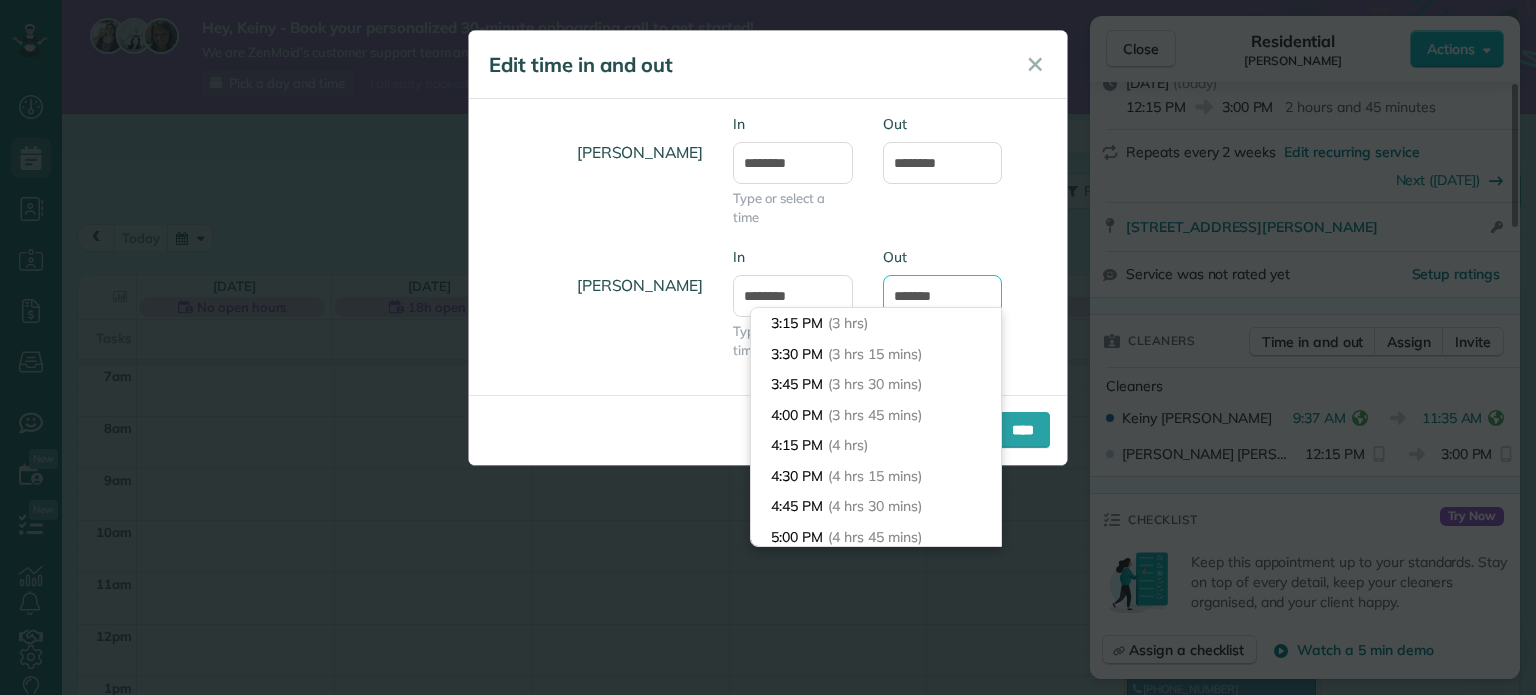 click on "*******" at bounding box center [943, 296] 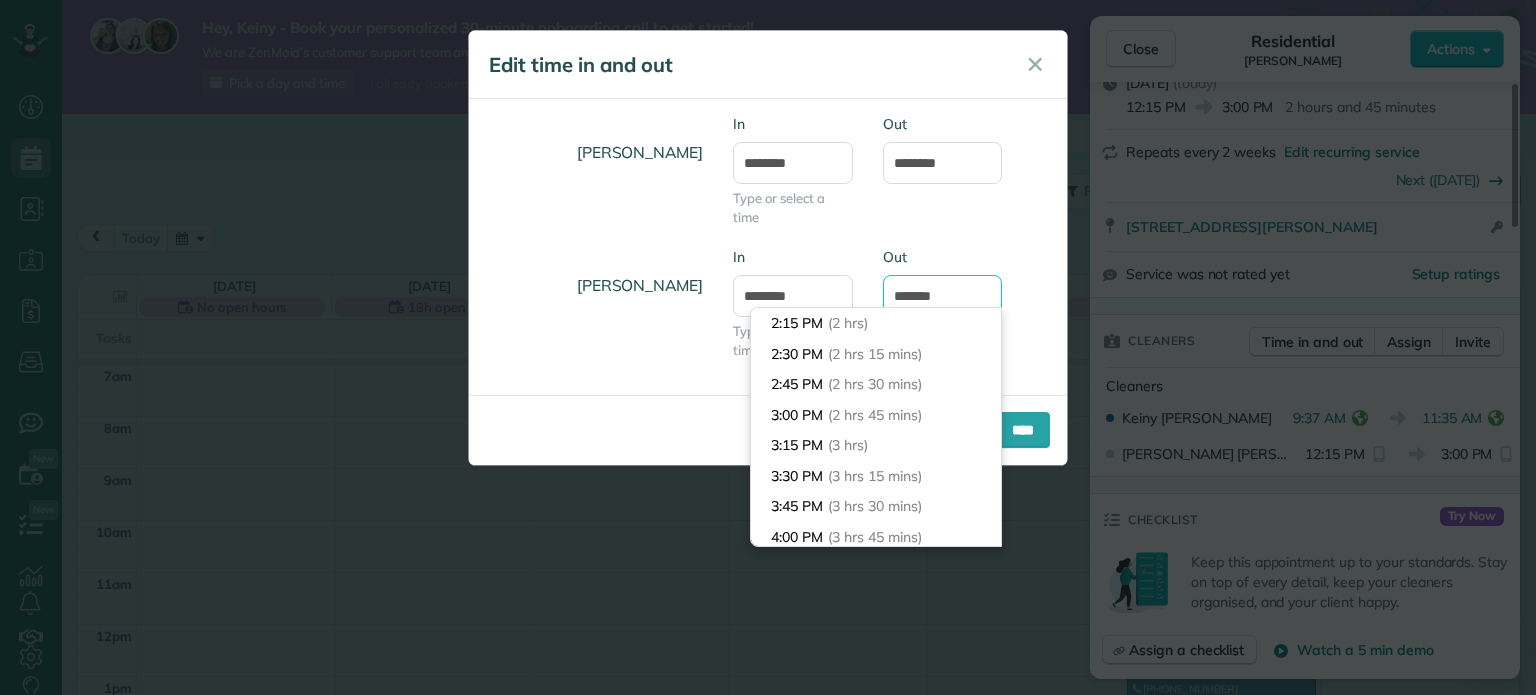 type on "*******" 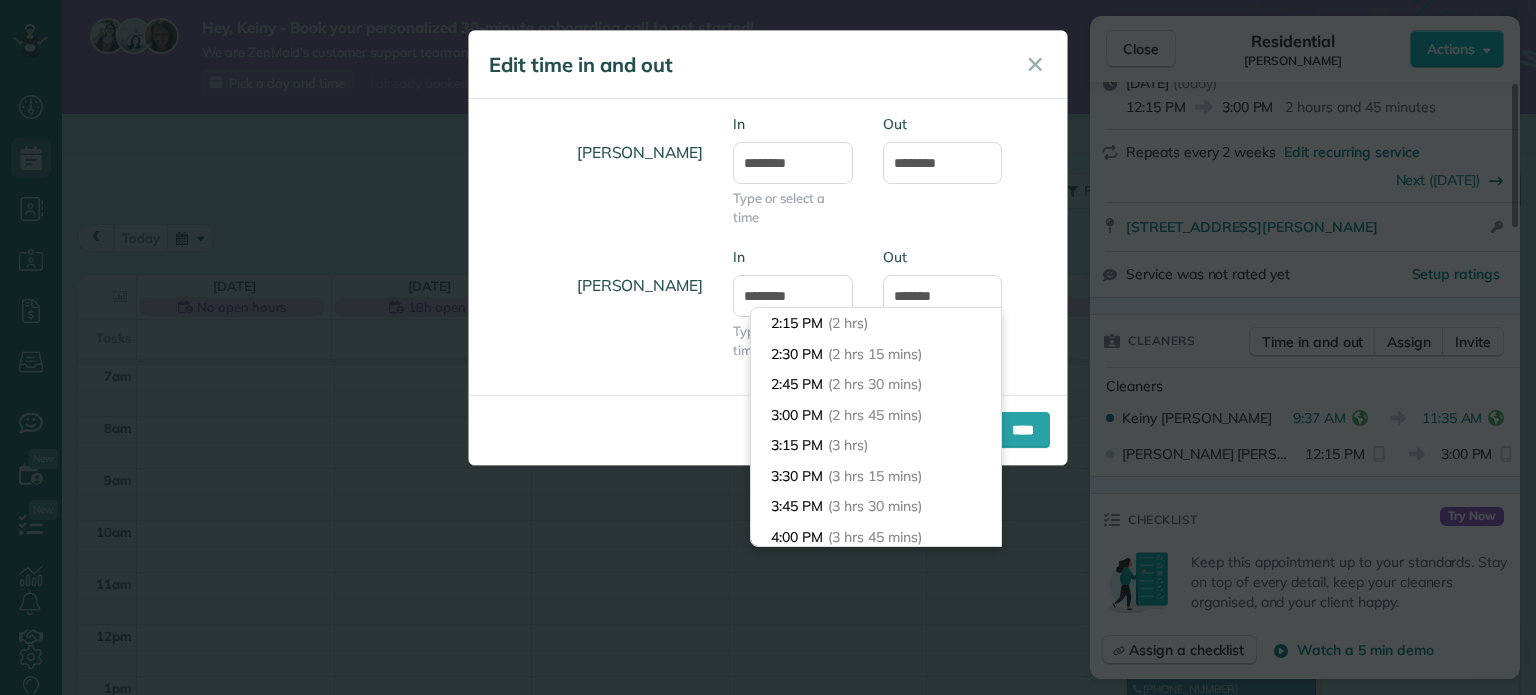 click on "Keiny Hughes
In ******** Type or select a time
Out *******" at bounding box center (768, 313) 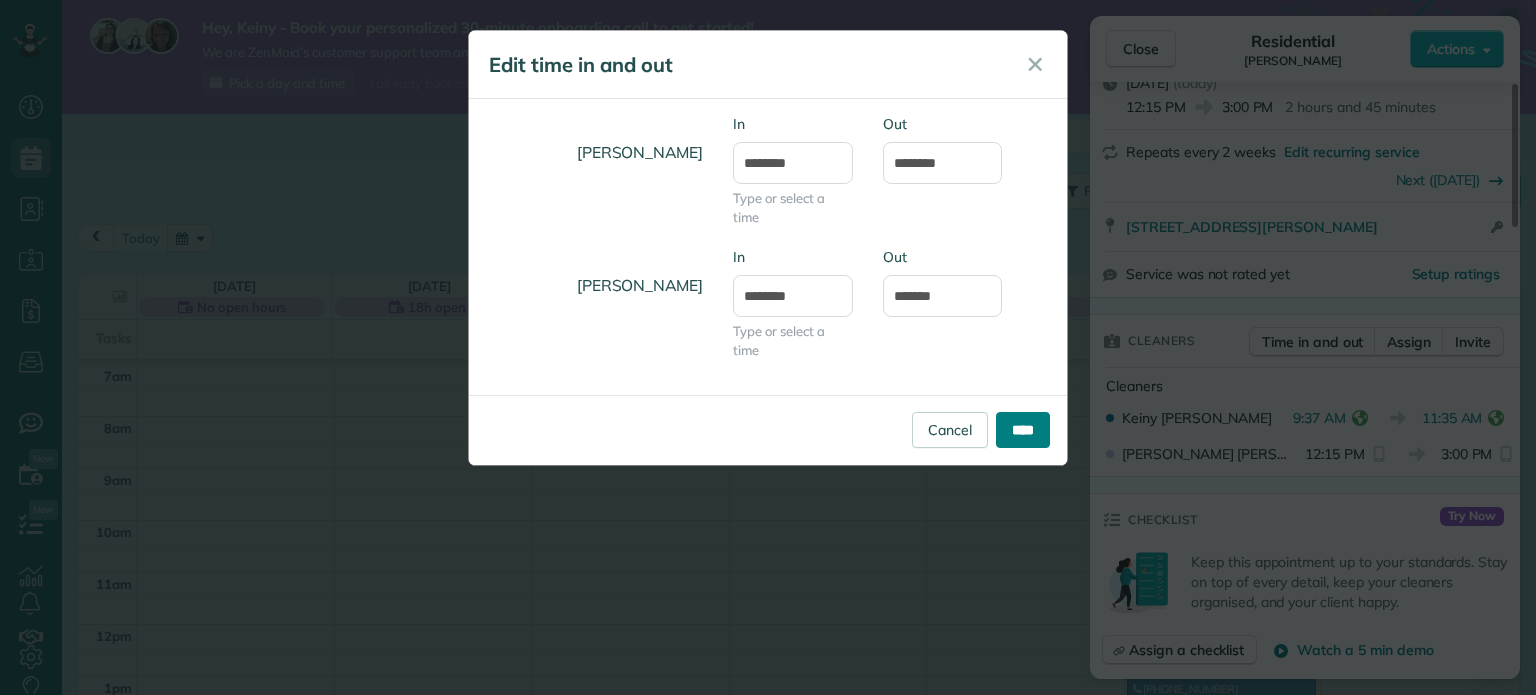 click on "****" at bounding box center [1023, 430] 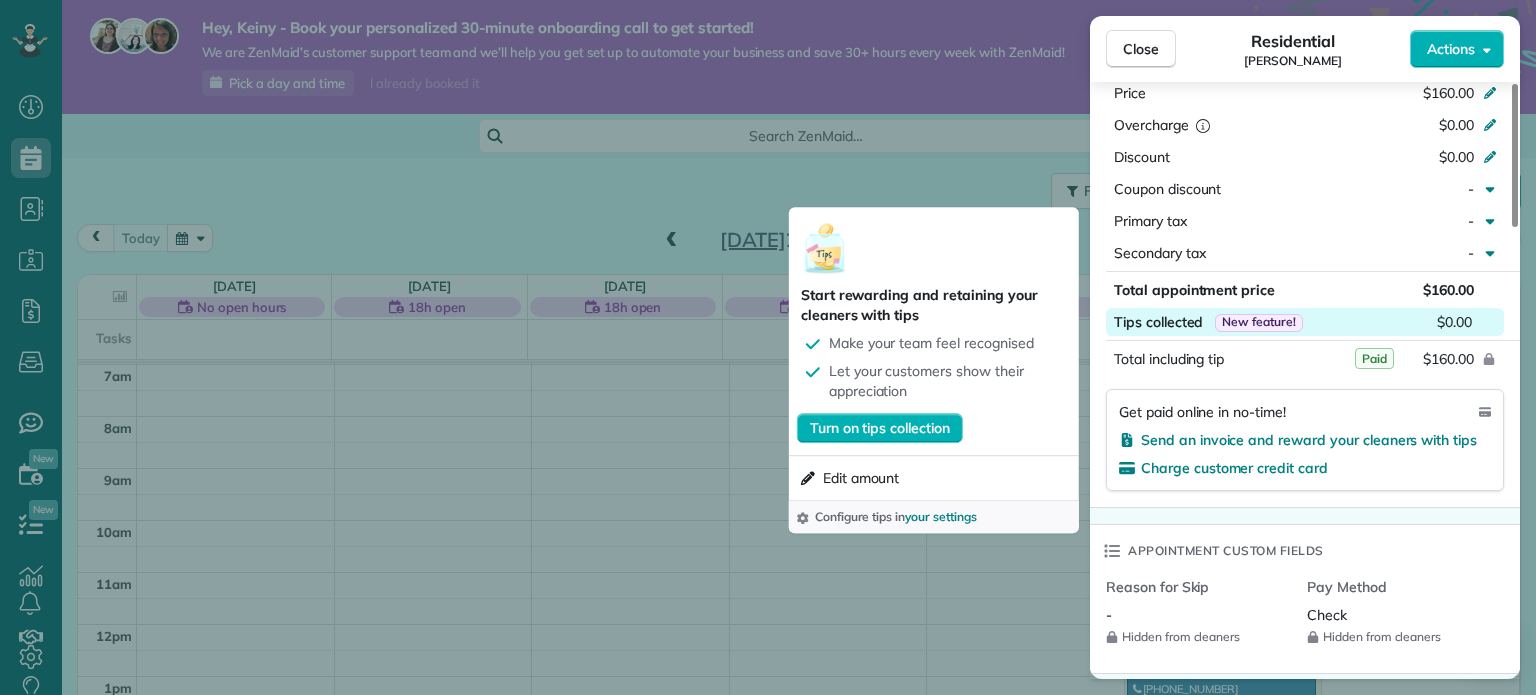 scroll, scrollTop: 1100, scrollLeft: 0, axis: vertical 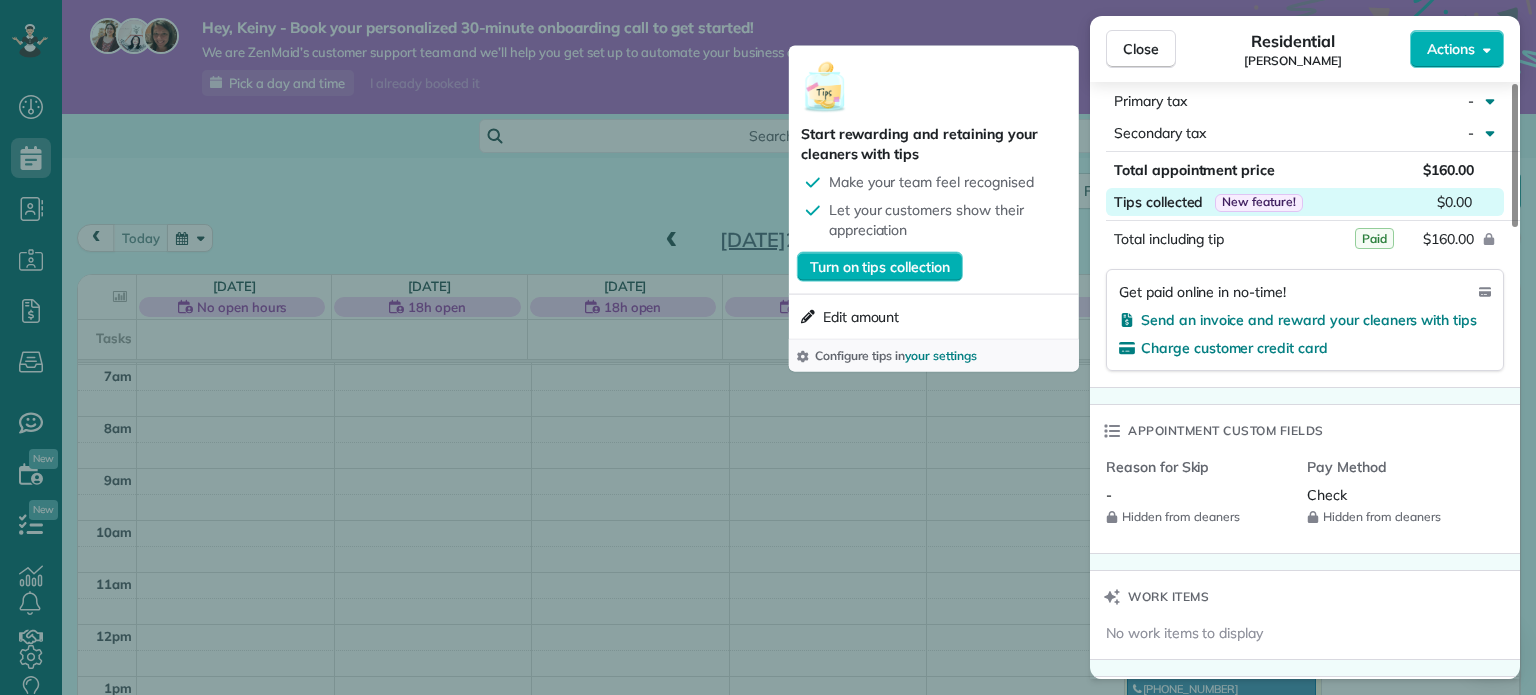 click on "$0.00" at bounding box center [1454, 202] 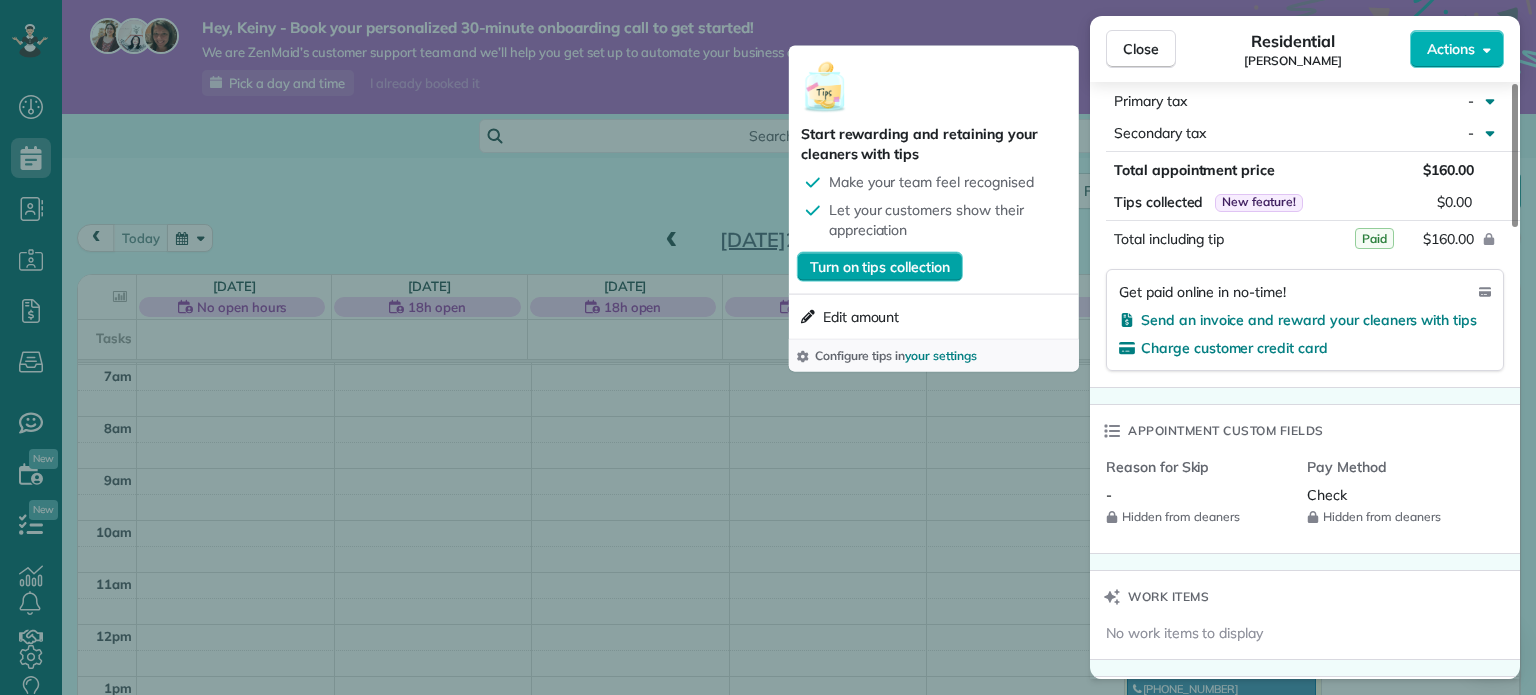 click on "Turn on tips collection" at bounding box center (880, 267) 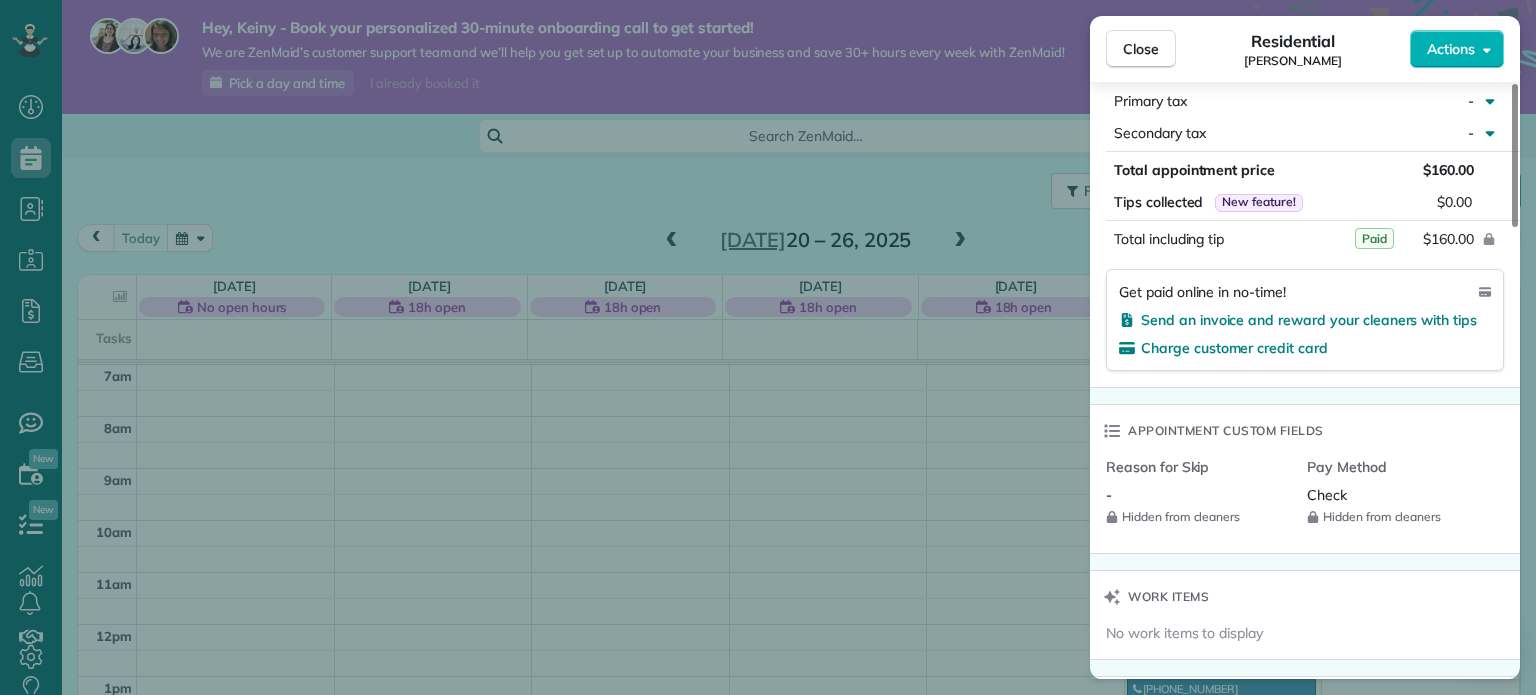 click on "Close Residential Kimberly McLaughlin Actions Status Active Kimberly McLaughlin · Open profile Mobile (781) 576-9173 Copy No email on record Add email View Details Residential Friday, July 25, 2025 ( today ) 12:15 PM 3:00 PM 2 hours and 45 minutes Repeats every 2 weeks Edit recurring service Next (Aug 08) 16 Gary stone park, apt 2 Lynn MA 01902 Open access information Service was not rated yet Setup ratings Cleaners Time in and out Assign Invite Cleaners Keiny   Hughes 12:37 AM 2:35 PM Jonathan   Hughes 12:15 PM 3:00 PM Checklist Try Now Keep this appointment up to your standards. Stay on top of every detail, keep your cleaners organised, and your client happy. Assign a checklist Watch a 5 min demo Billing Billing actions Price $160.00 Overcharge $0.00 Discount $0.00 Coupon discount - Primary tax - Secondary tax - Total appointment price $160.00 Tips collected New feature! $0.00 Paid Total including tip $160.00 Get paid online in no-time! Send an invoice and reward your cleaners with tips Reason for Skip - 0" at bounding box center [768, 347] 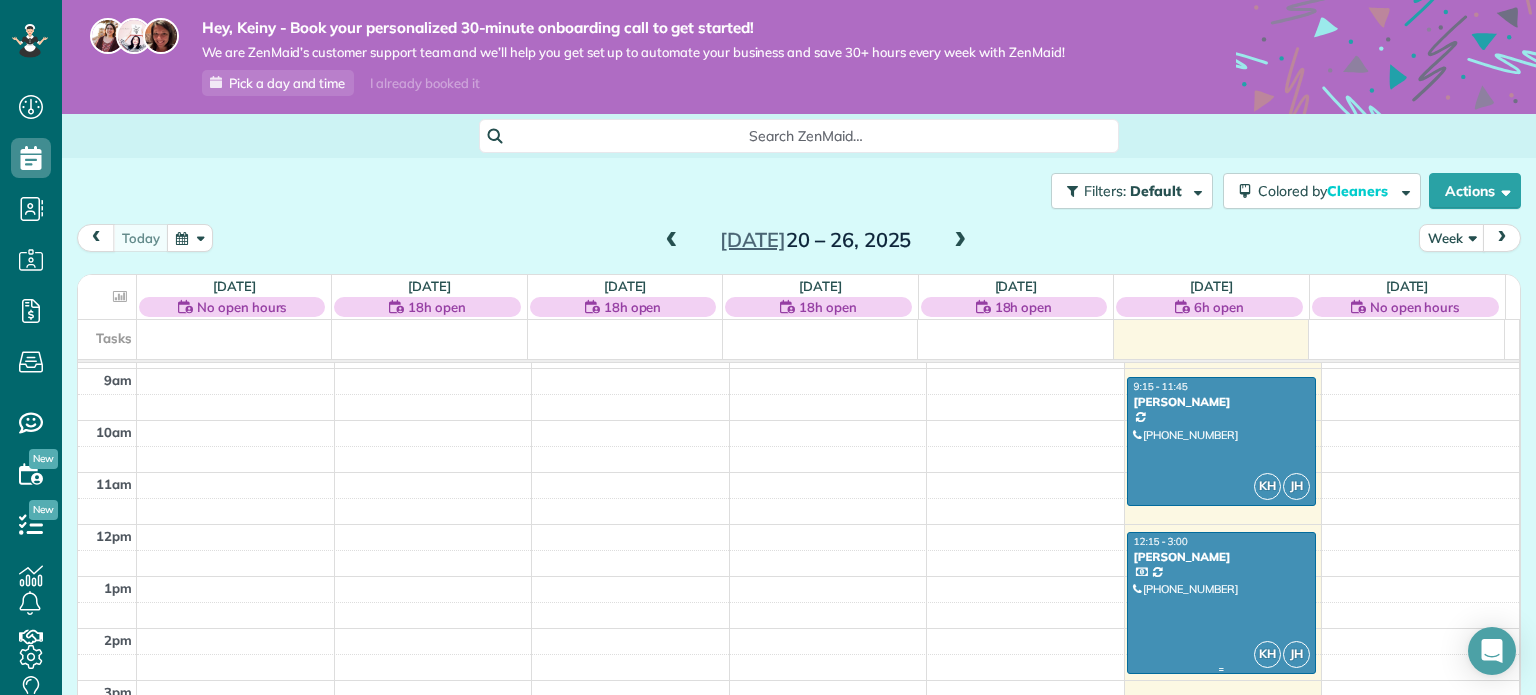 scroll, scrollTop: 362, scrollLeft: 0, axis: vertical 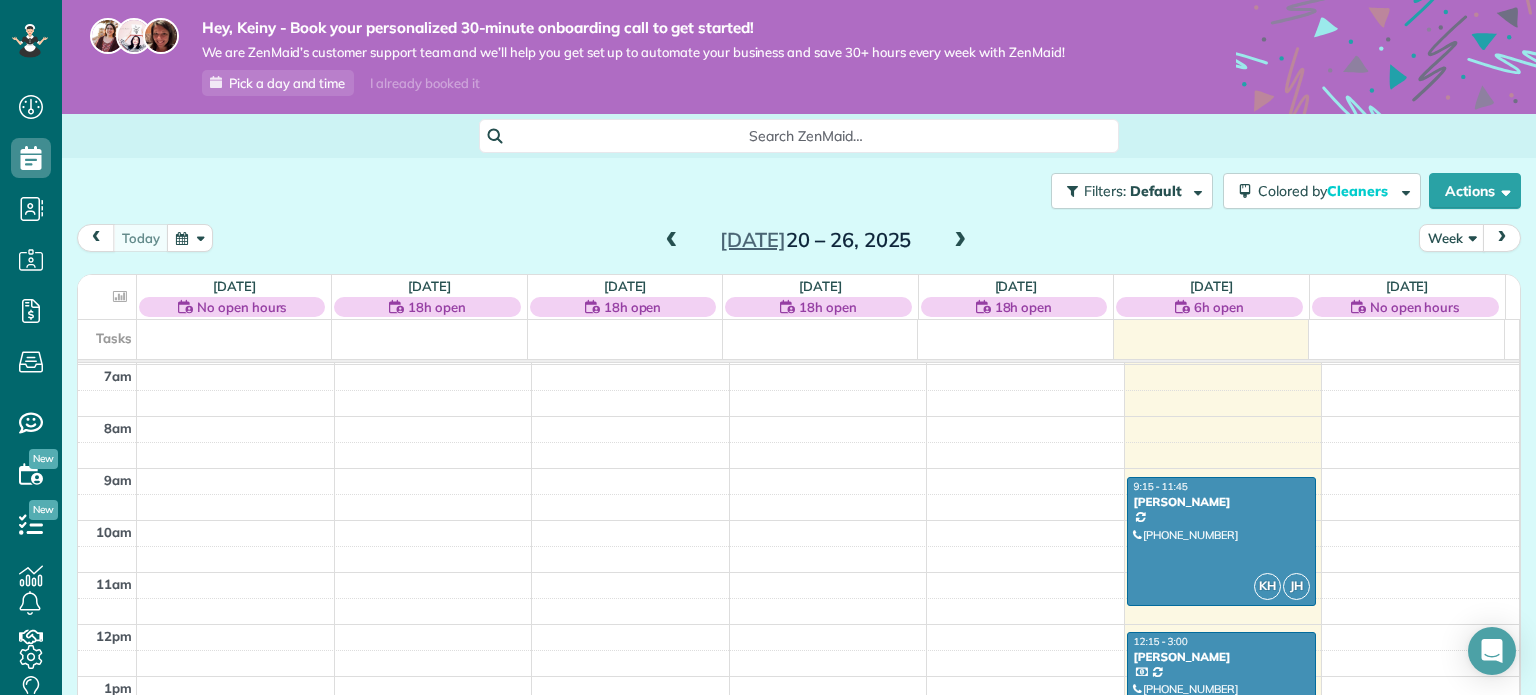 click on "12am 1am 2am 3am 4am 5am 6am 7am 8am 9am 10am 11am 12pm 1pm 2pm 3pm 4pm 5pm 6pm 7pm 8pm 9pm 10pm 11pm KH JH 9:15 - 11:45 Lisa McKenna (978) 807-8005 15 Berry St Danvers, MA 1926 KH JH 12:15 - 3:00 Kimberly McLaughlin (781) 576-9173 16 Gary stone park, apt 2 Lynn, MA 01902" at bounding box center [798, 624] 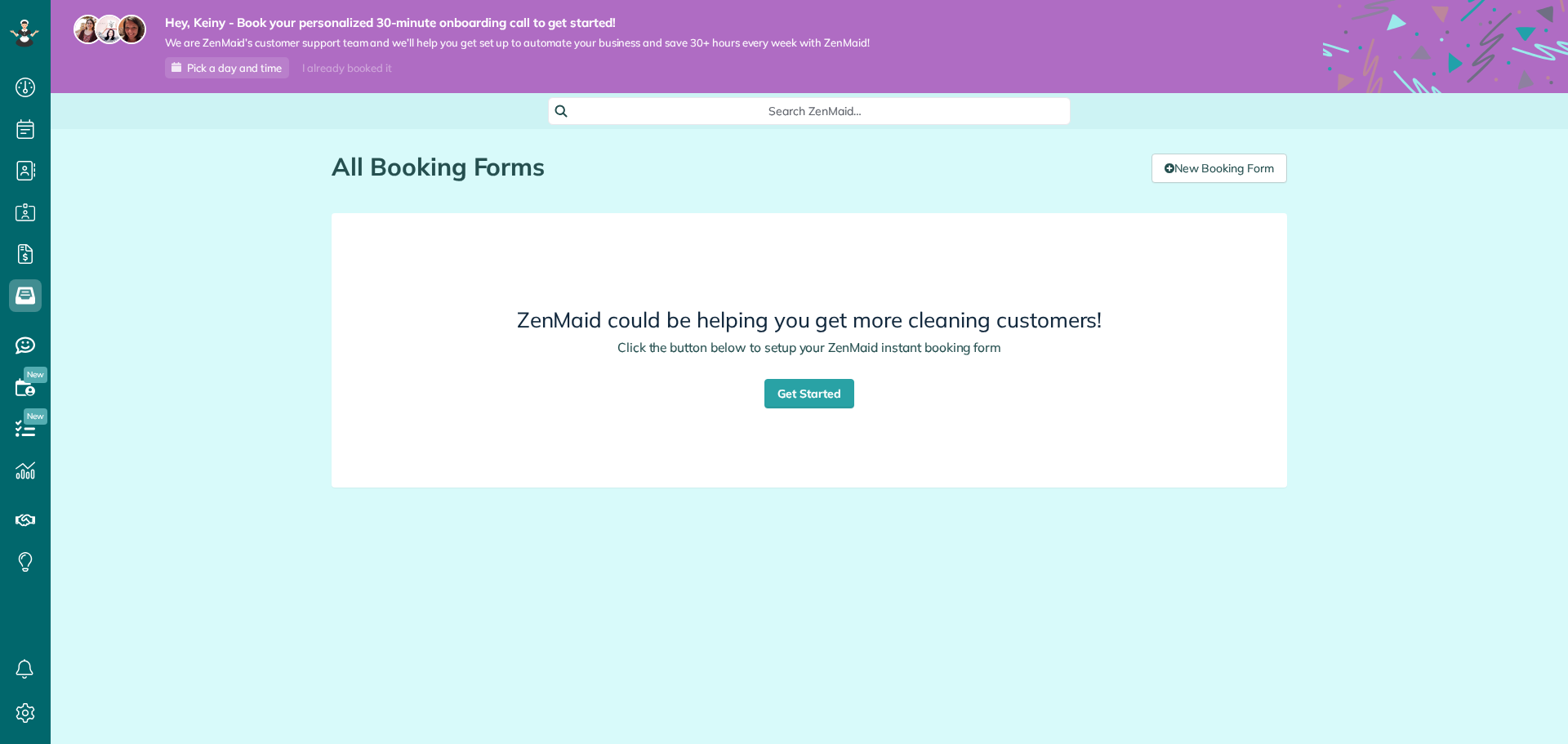 scroll, scrollTop: 0, scrollLeft: 0, axis: both 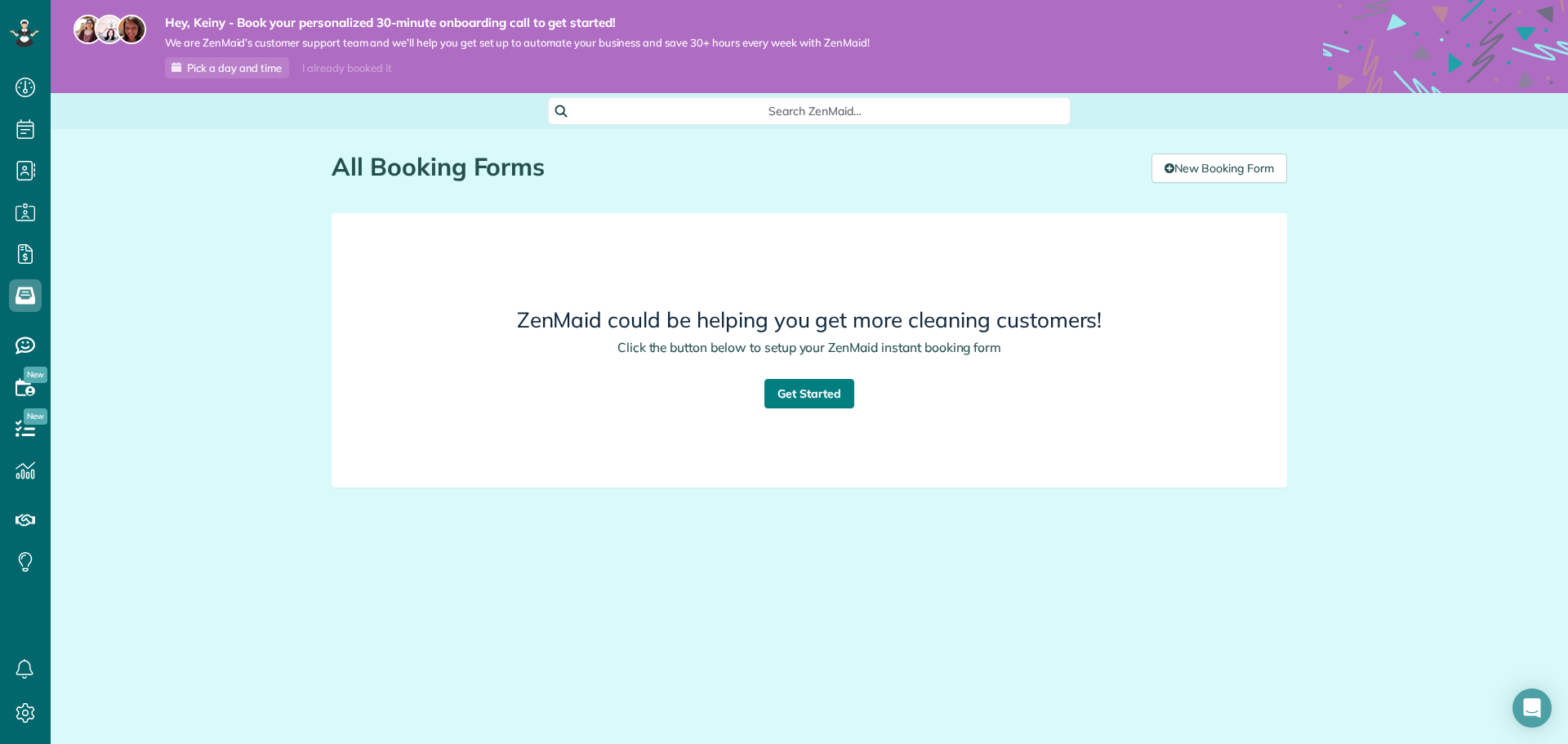 click on "Get Started" at bounding box center [809, 394] 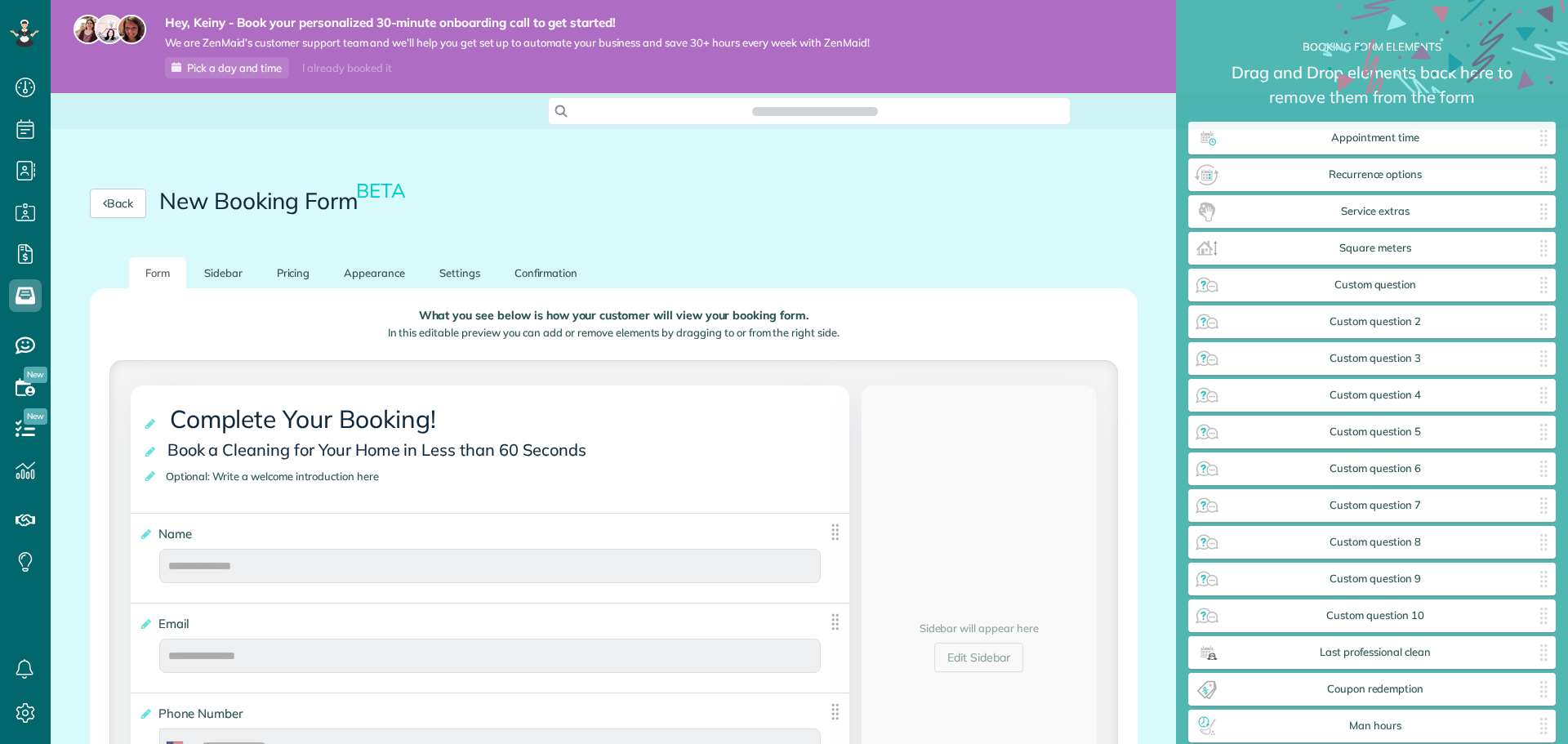scroll, scrollTop: 0, scrollLeft: 0, axis: both 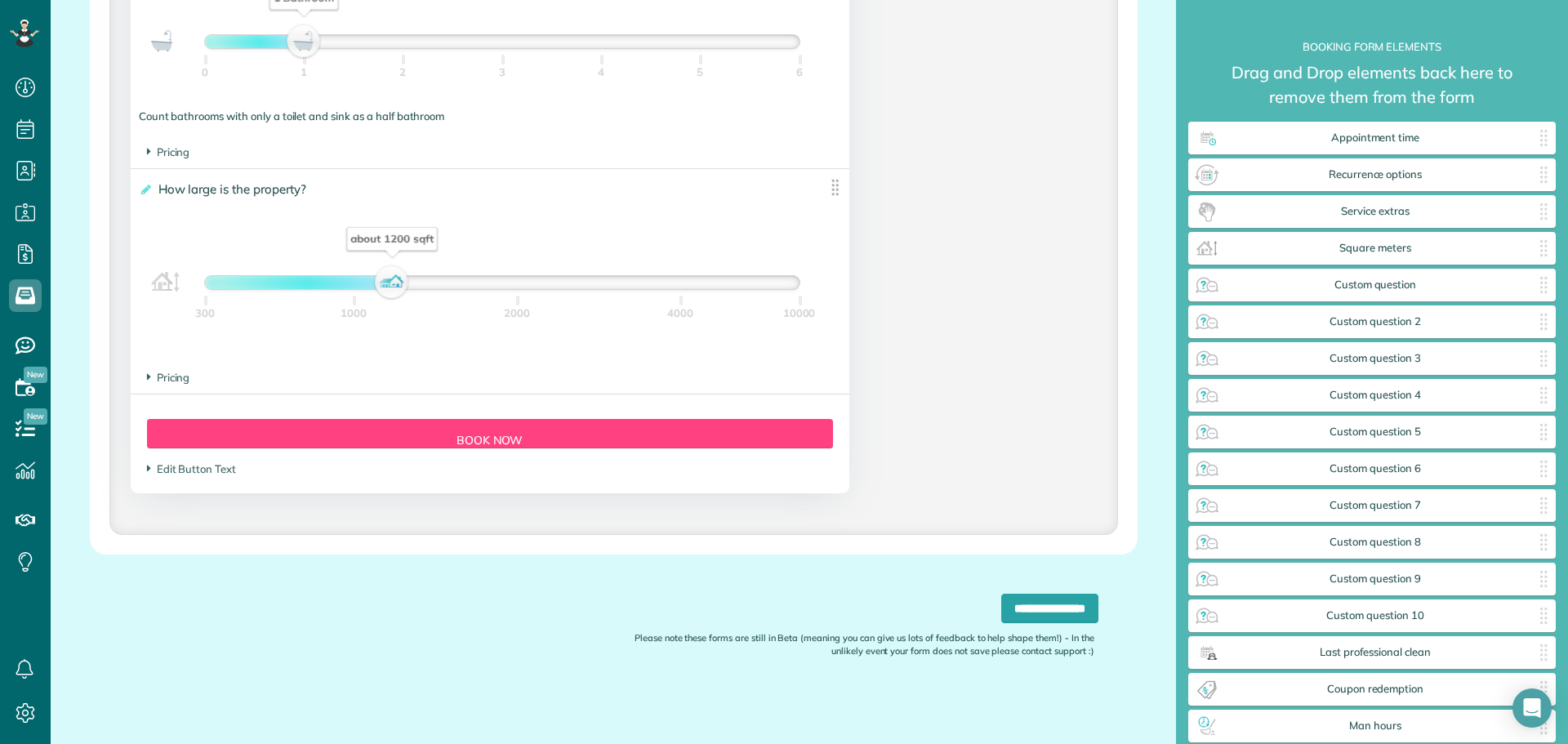 drag, startPoint x: 396, startPoint y: 279, endPoint x: 387, endPoint y: 282, distance: 9.486833 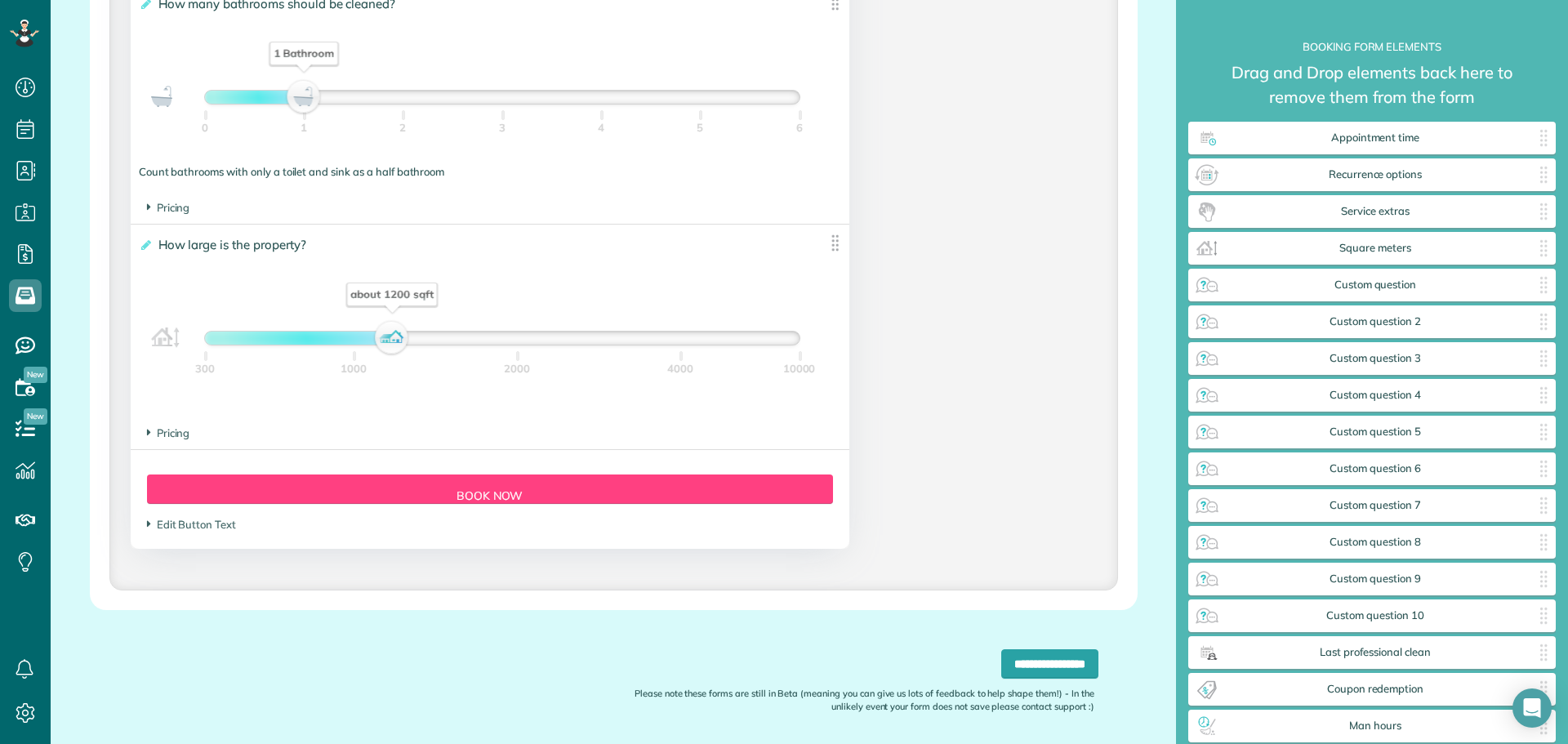 scroll, scrollTop: 1392, scrollLeft: 0, axis: vertical 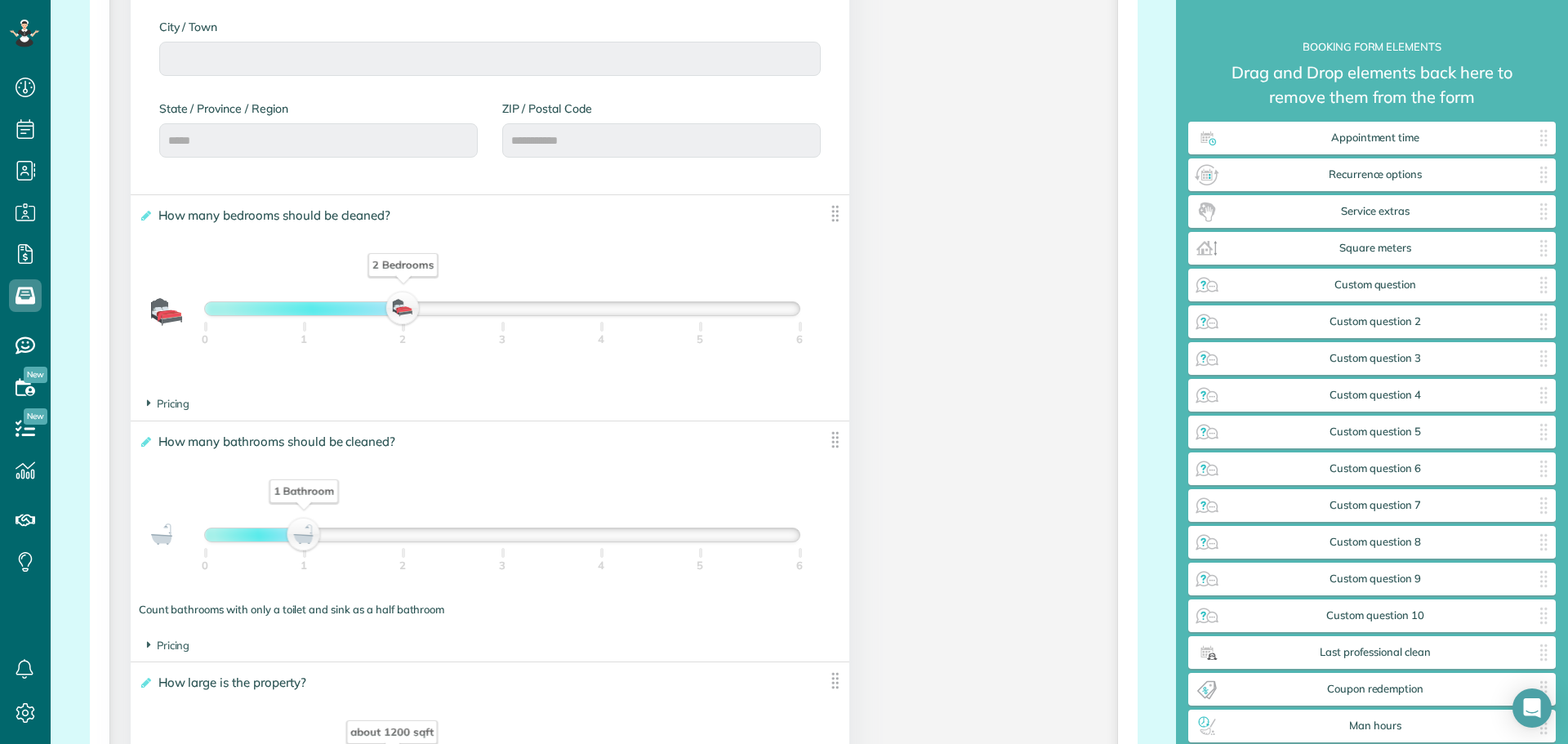 drag, startPoint x: 310, startPoint y: 301, endPoint x: 372, endPoint y: 312, distance: 62.96825 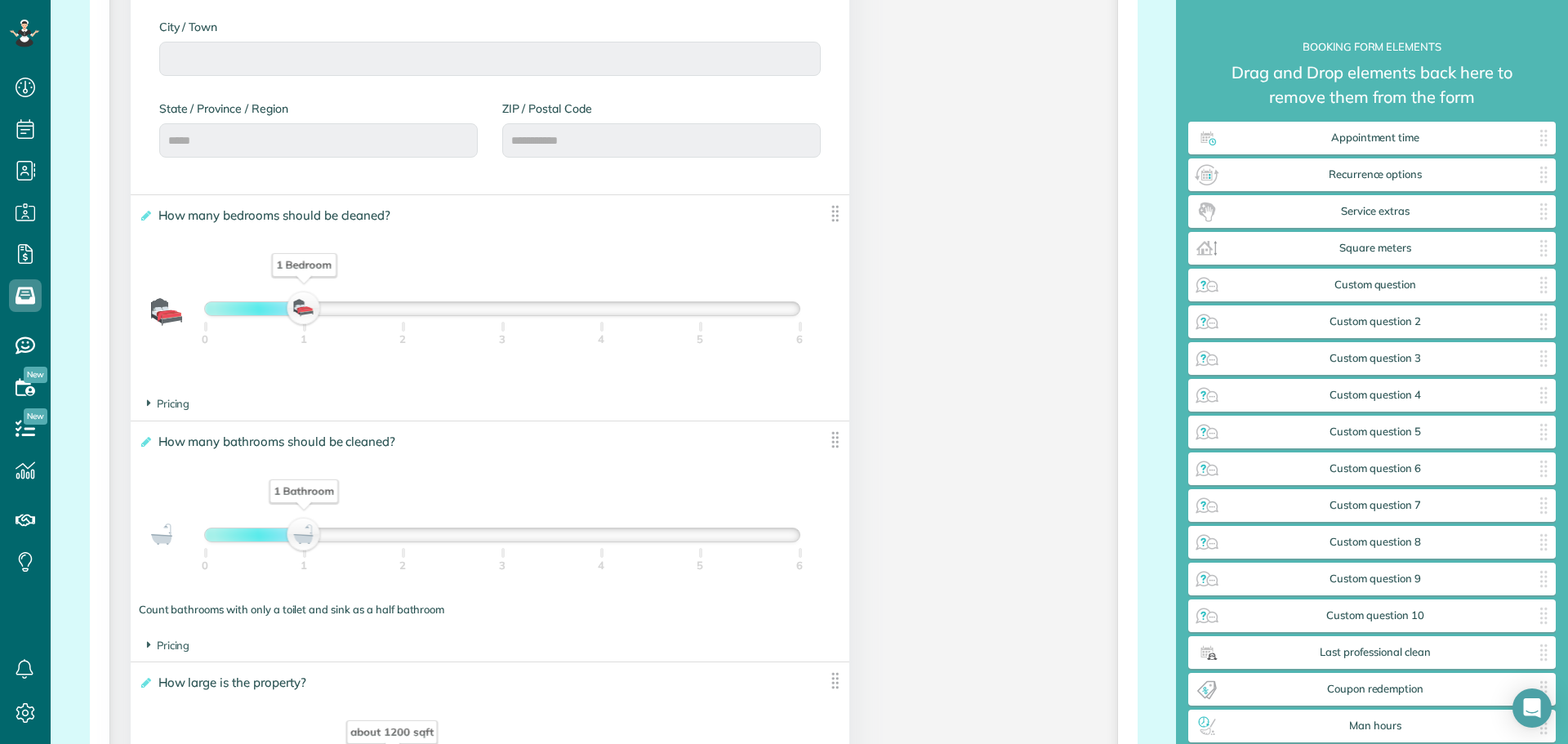 drag, startPoint x: 399, startPoint y: 306, endPoint x: 307, endPoint y: 307, distance: 92.00543 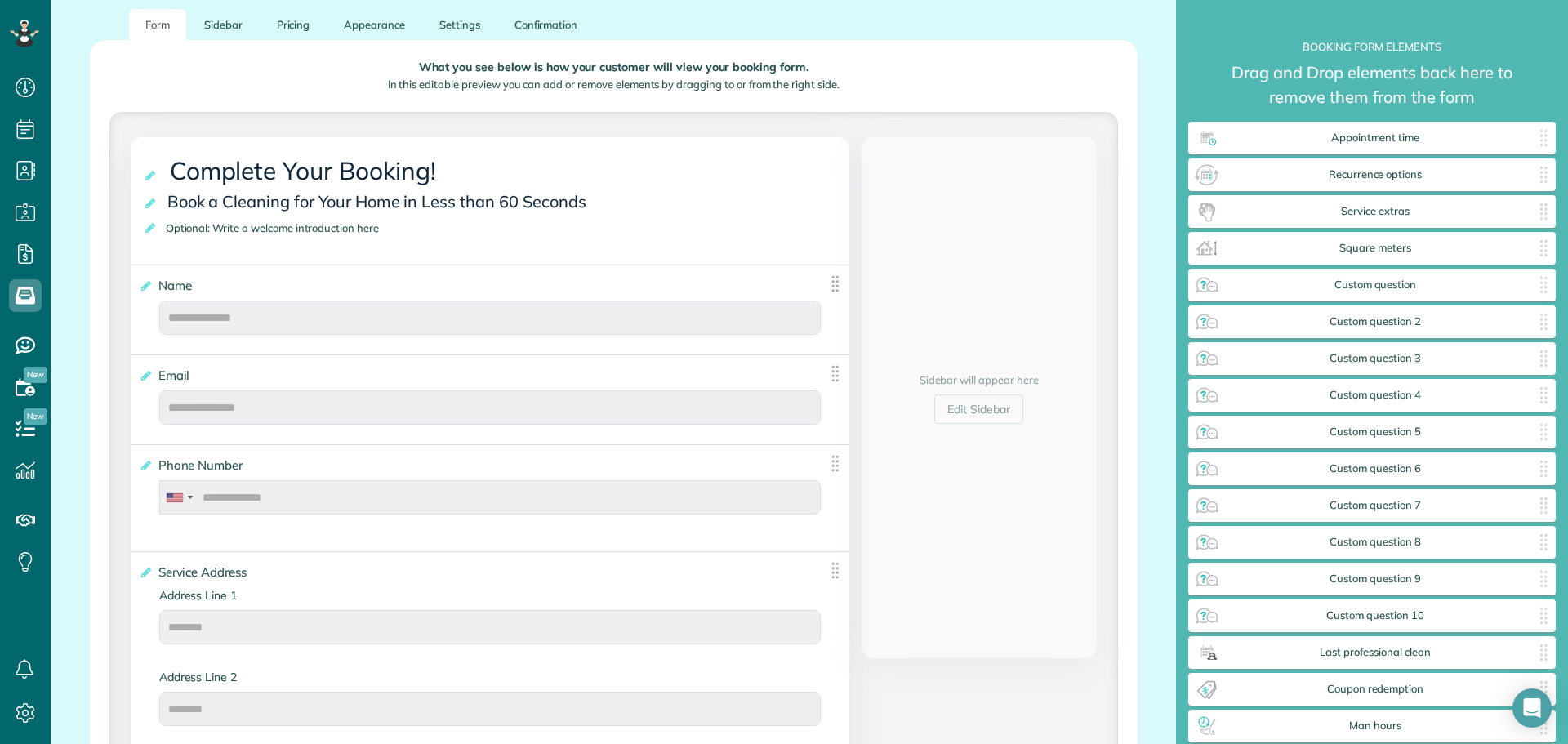 scroll, scrollTop: 167, scrollLeft: 0, axis: vertical 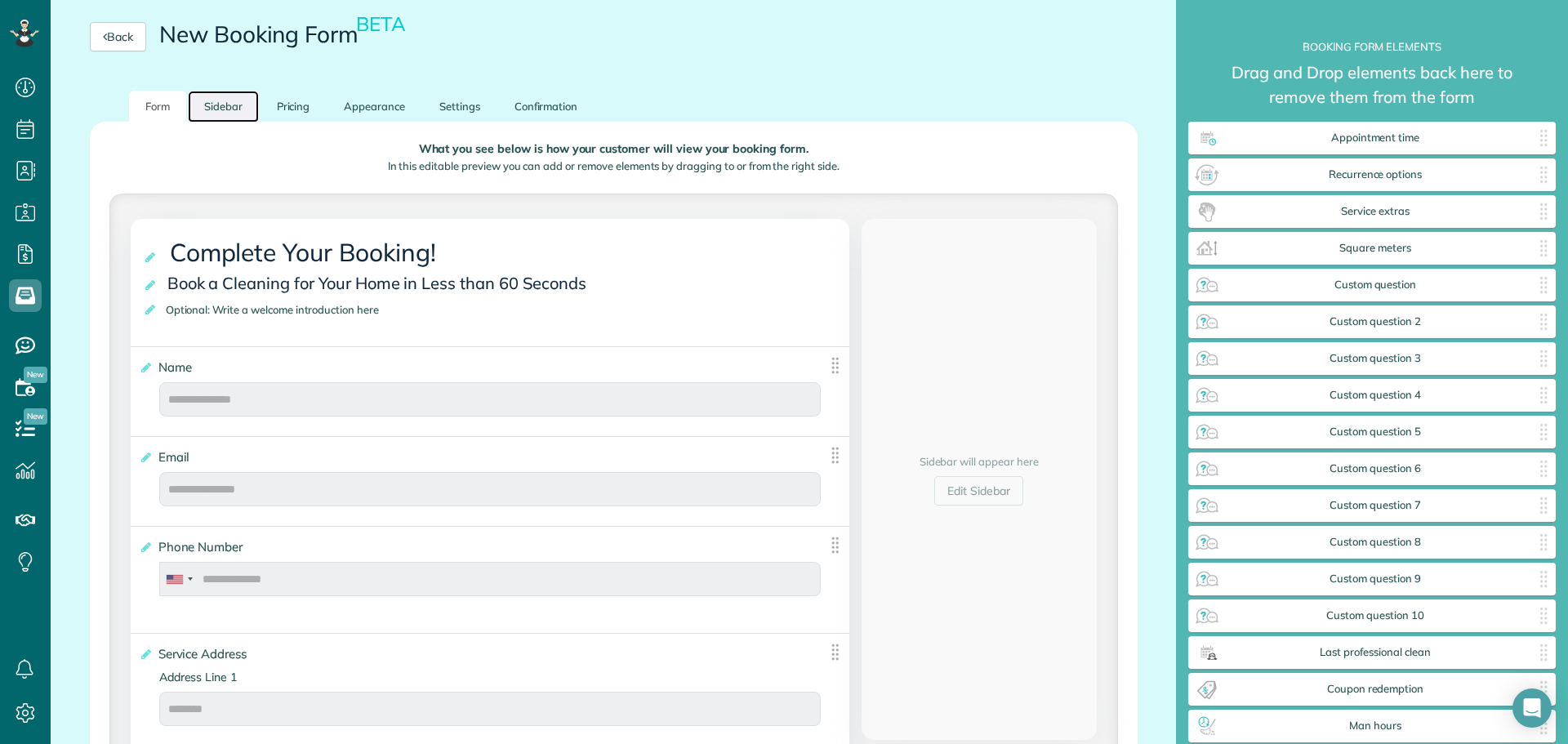 click on "Sidebar" at bounding box center (223, 106) 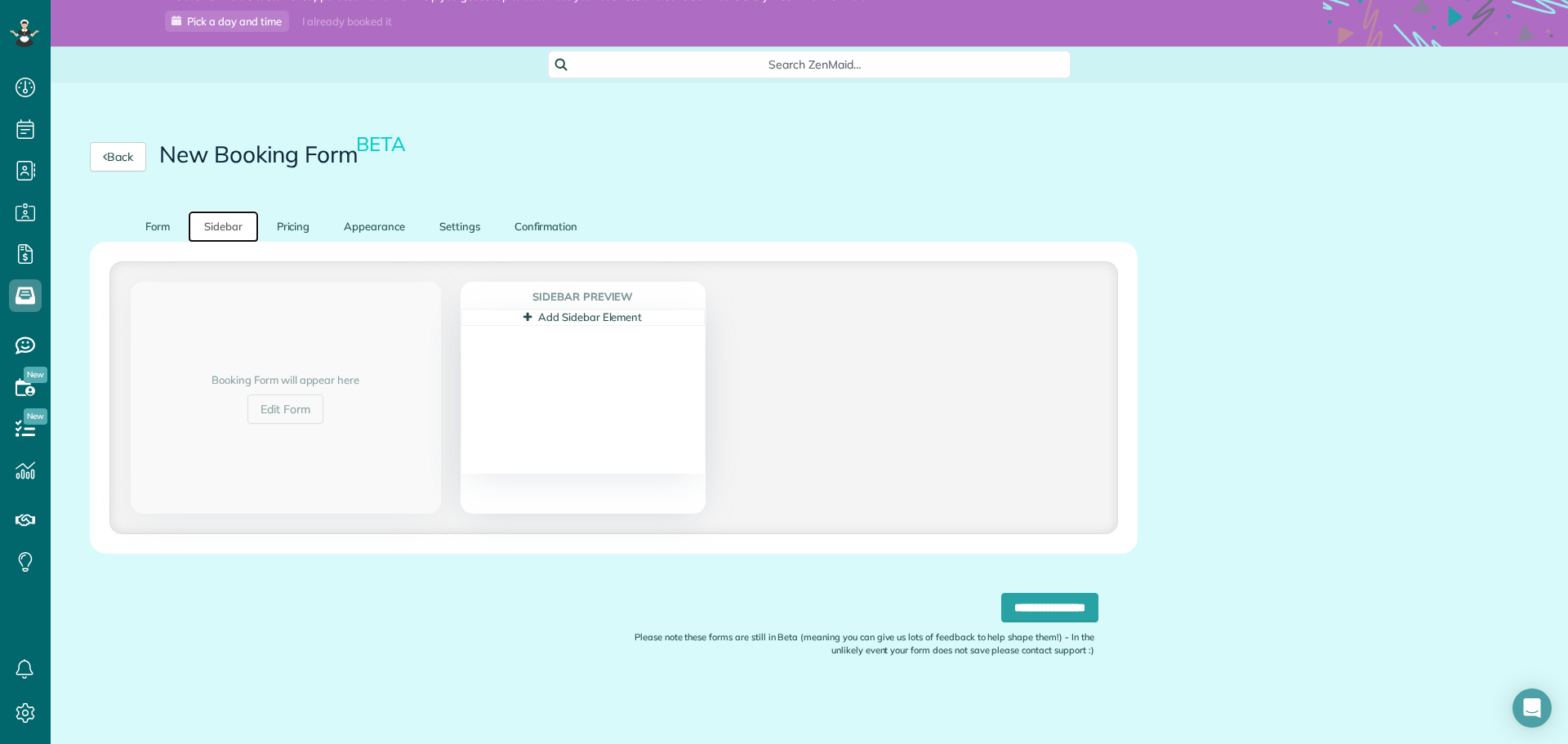 scroll, scrollTop: 47, scrollLeft: 0, axis: vertical 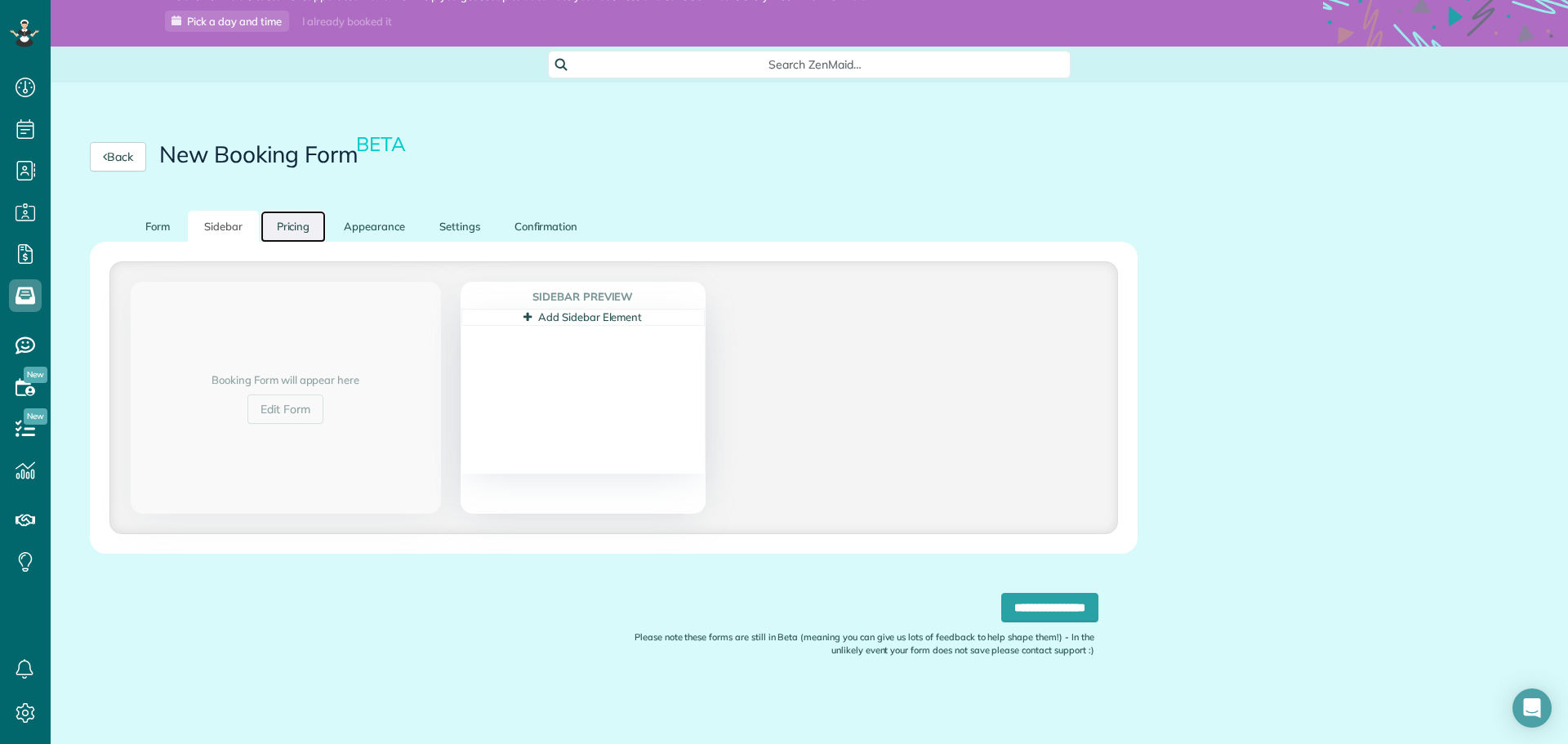 click on "Pricing" at bounding box center (293, 226) 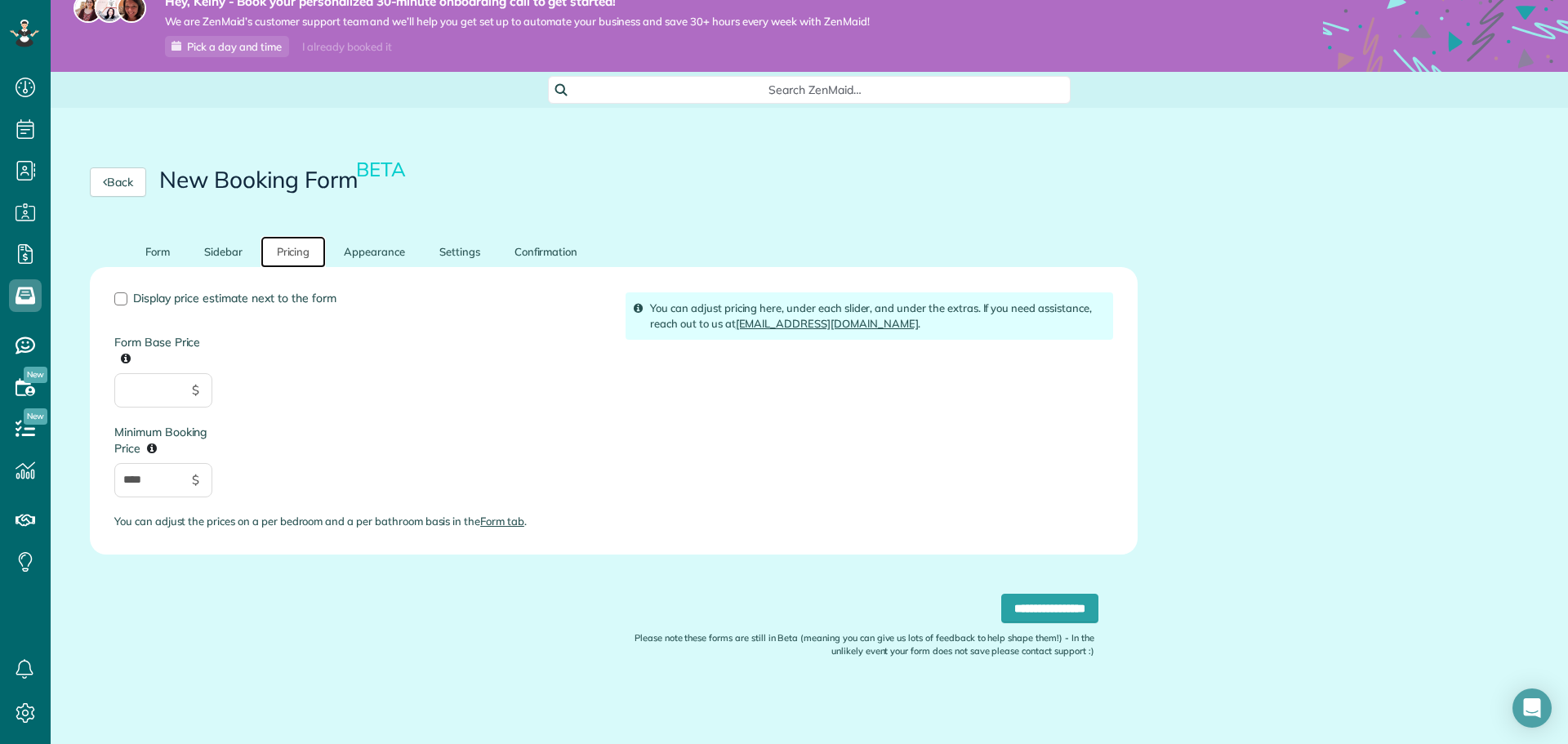 scroll, scrollTop: 21, scrollLeft: 0, axis: vertical 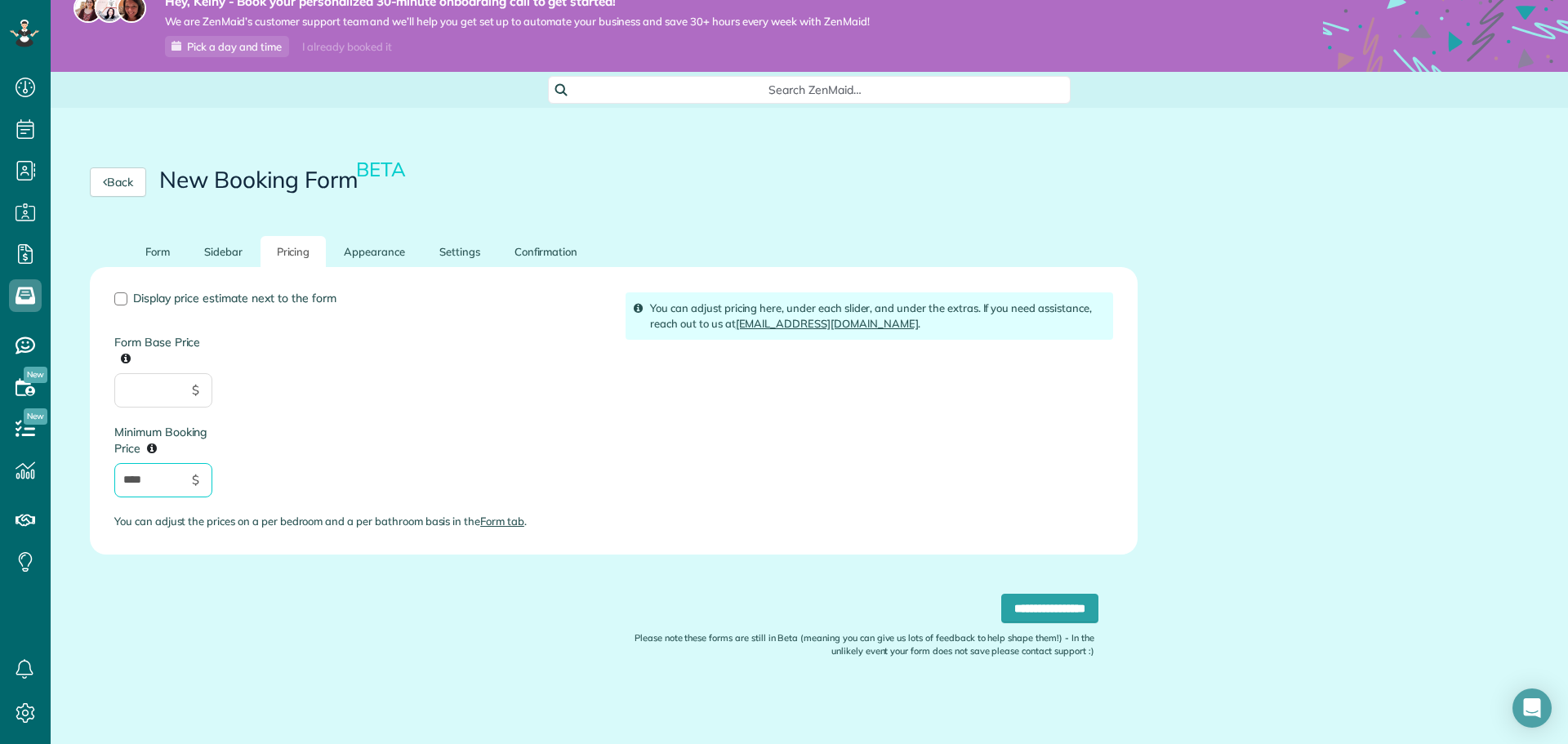 click on "****" at bounding box center (163, 480) 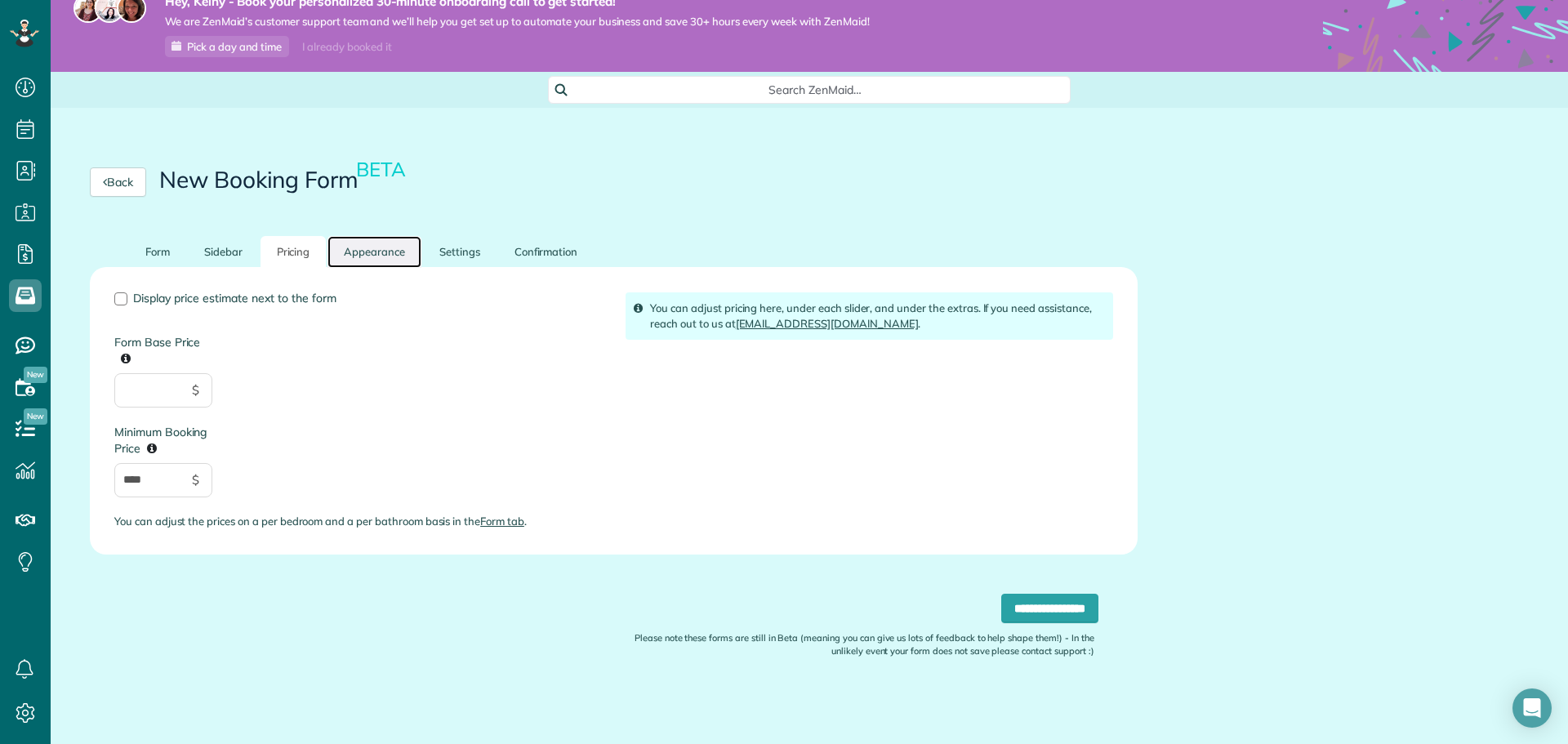 click on "Appearance" at bounding box center [374, 252] 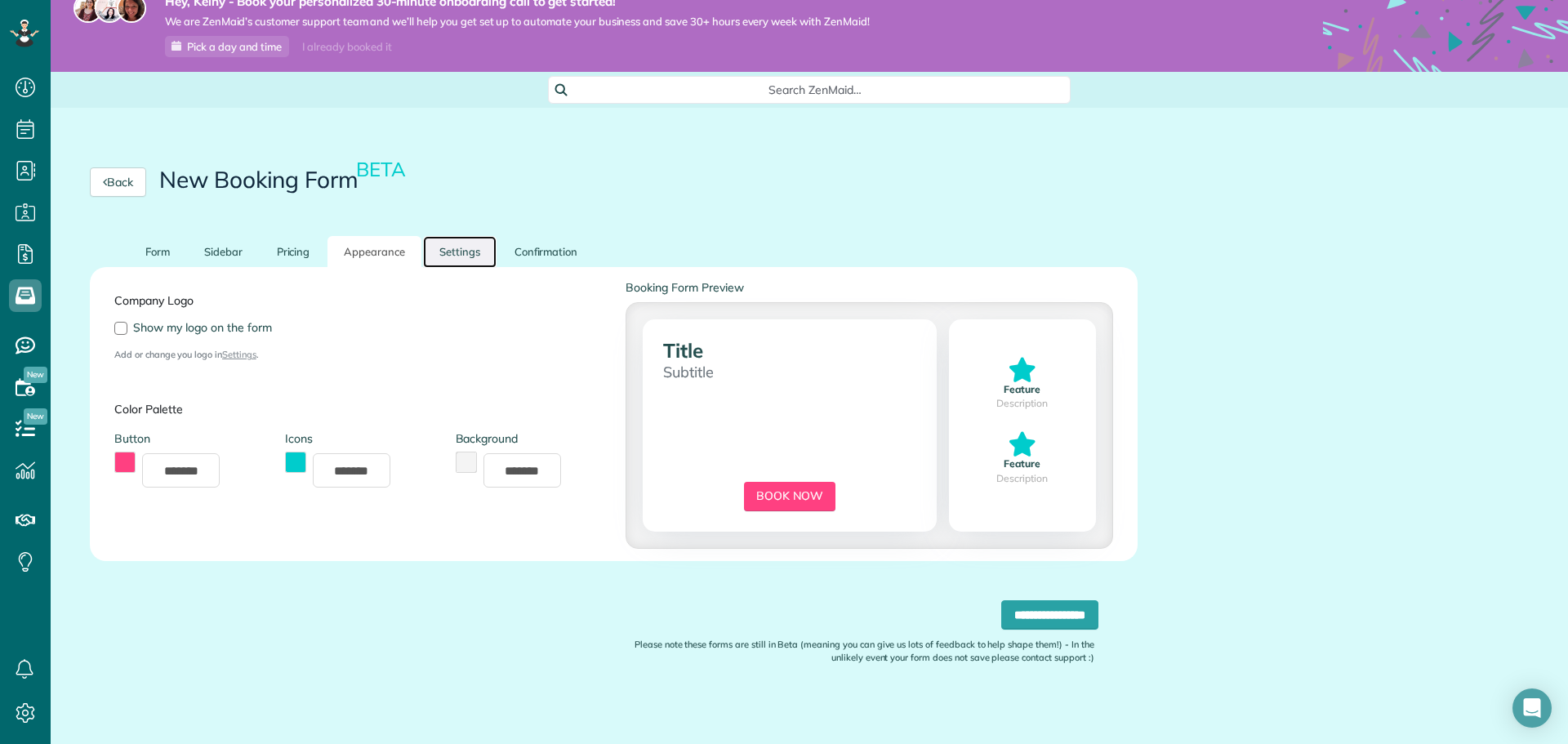 click on "Settings" at bounding box center (460, 252) 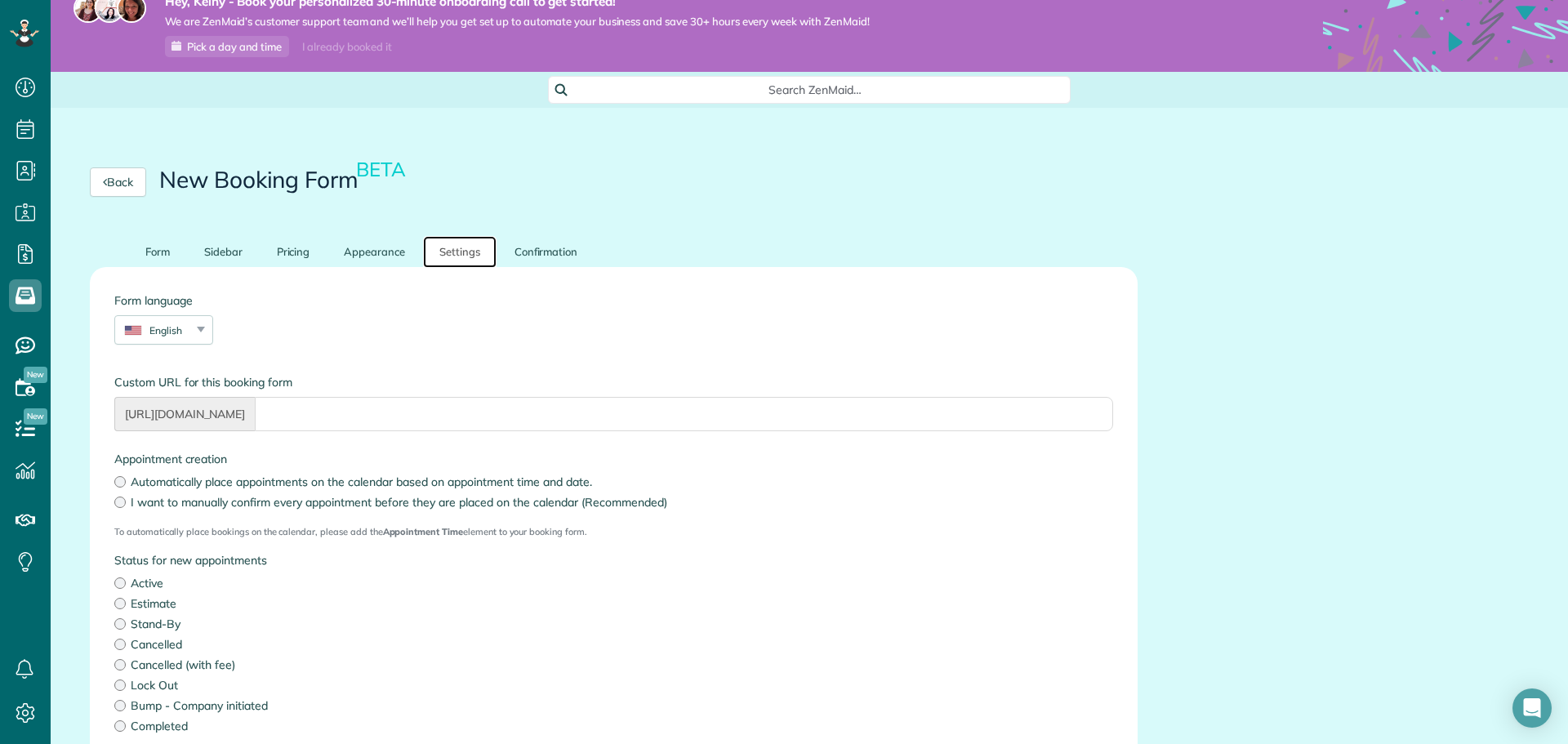 scroll, scrollTop: 185, scrollLeft: 0, axis: vertical 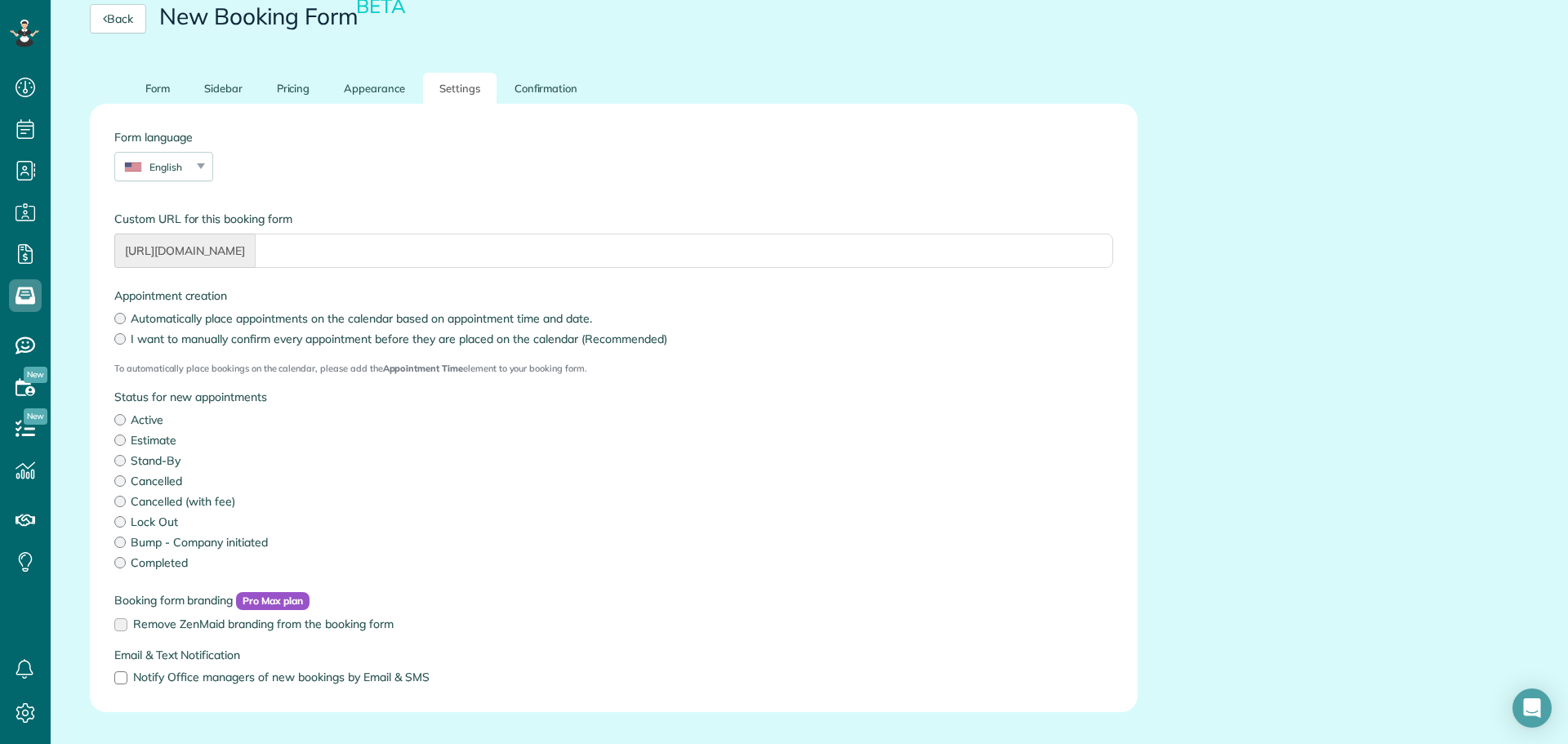 click on "Automatically place appointments on the calendar based on appointment time and date." at bounding box center (613, 319) 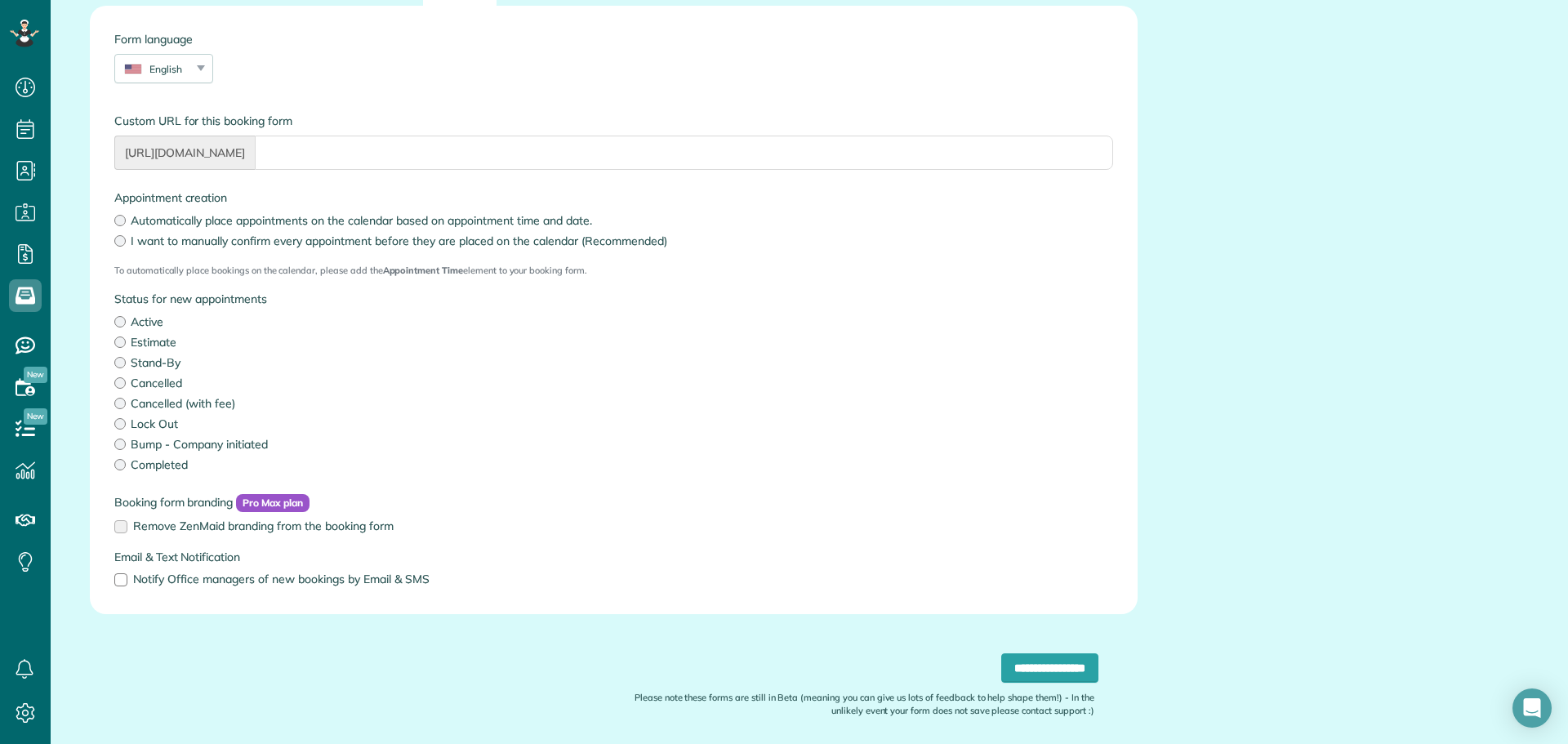 scroll, scrollTop: 342, scrollLeft: 0, axis: vertical 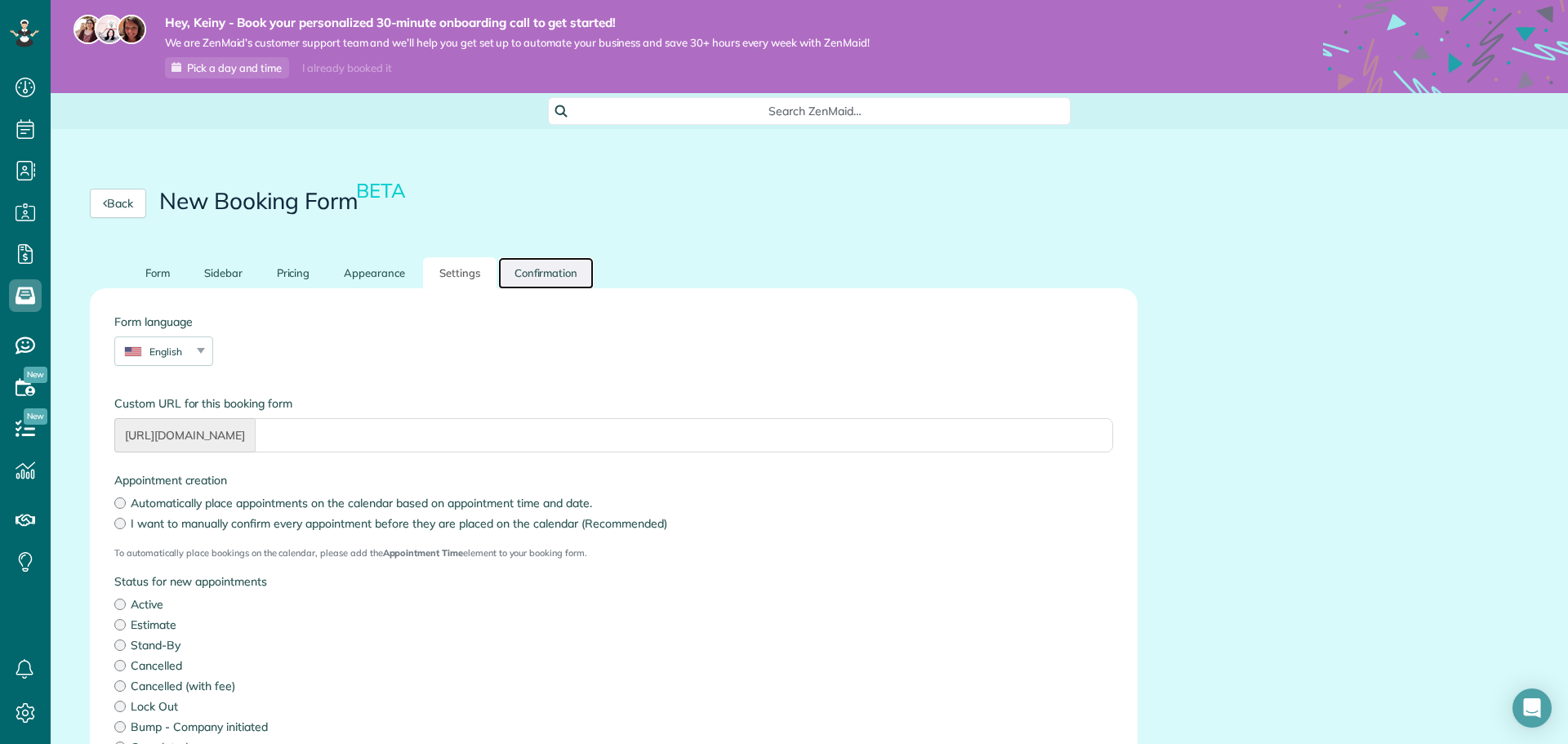 click on "Confirmation" at bounding box center (546, 273) 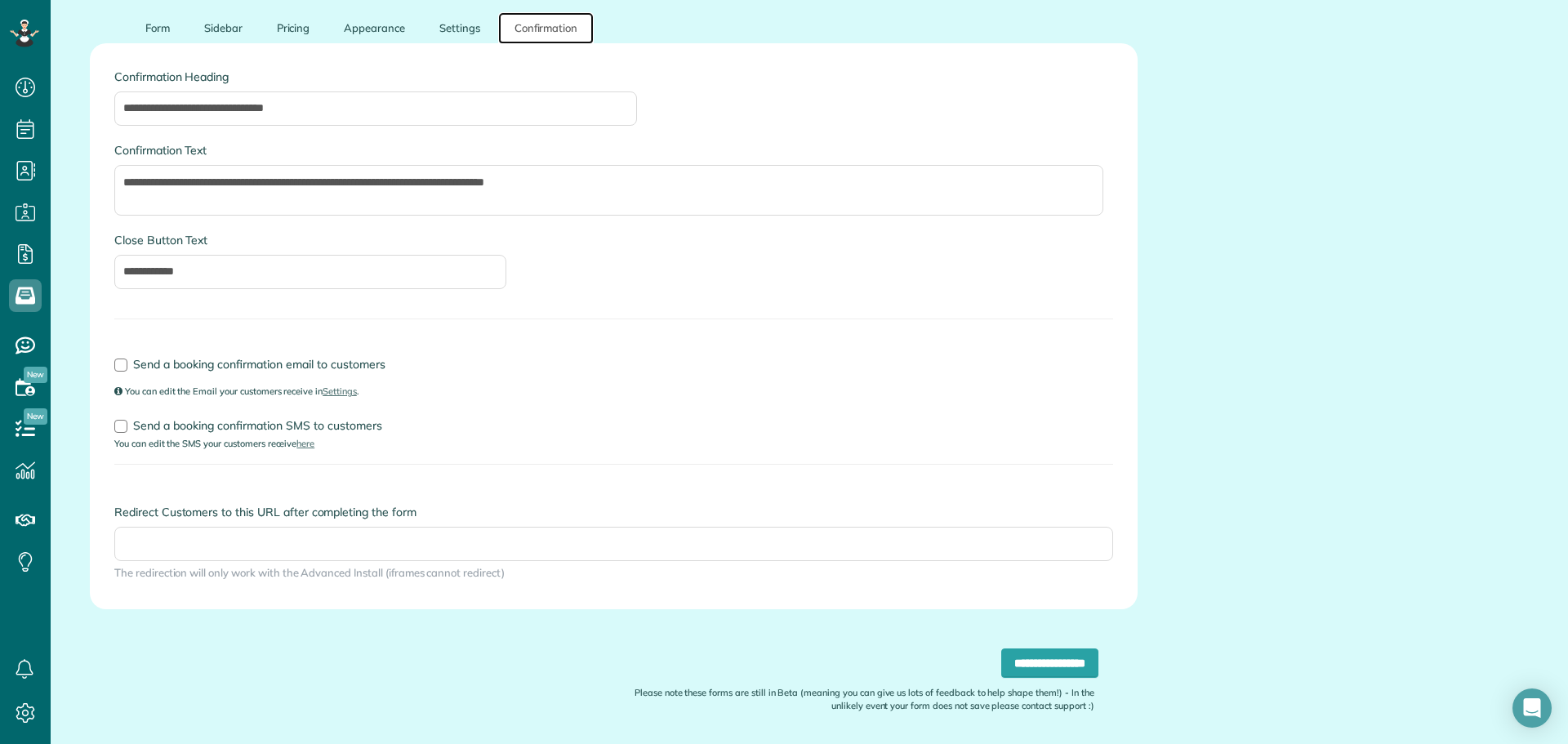 scroll, scrollTop: 163, scrollLeft: 0, axis: vertical 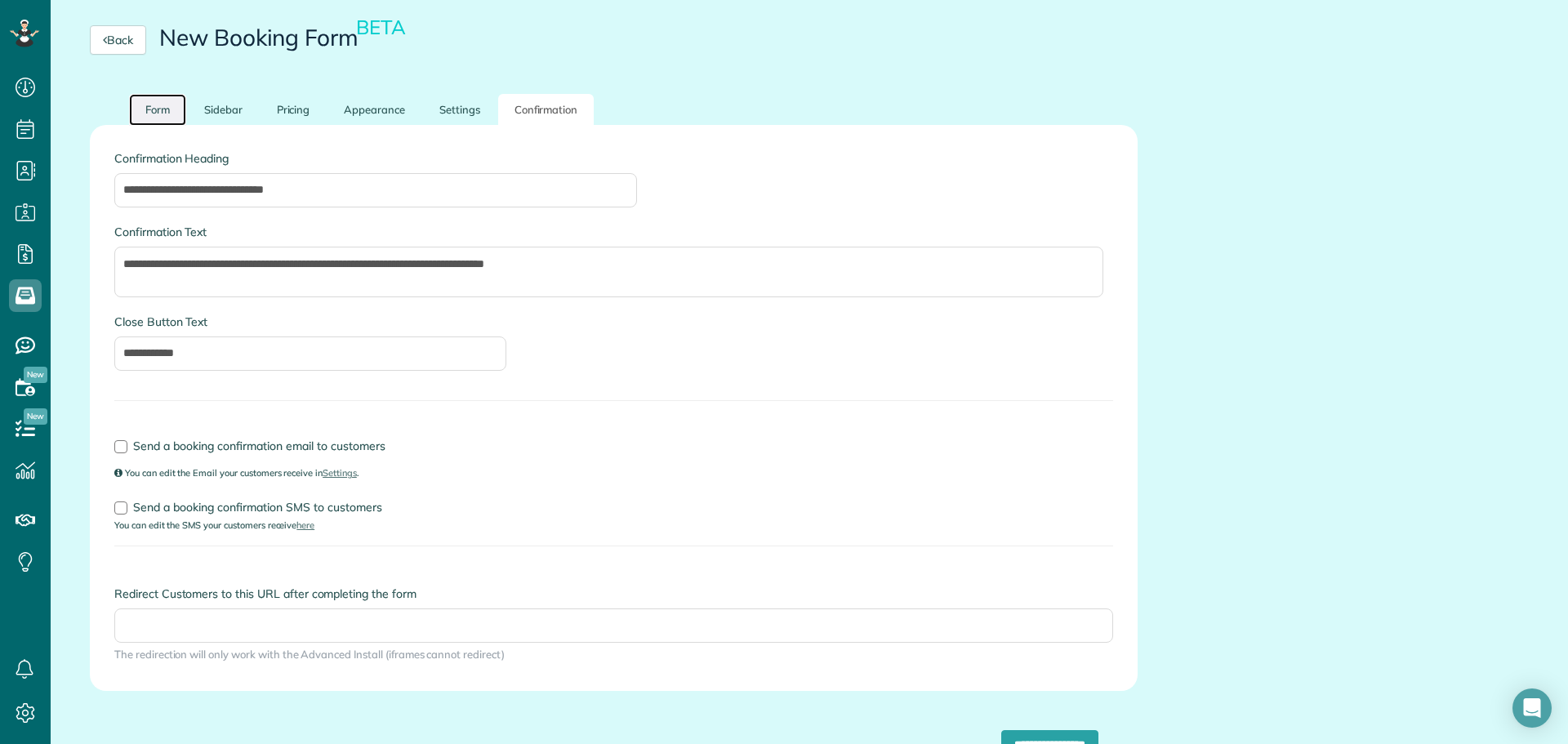 drag, startPoint x: 154, startPoint y: 114, endPoint x: 184, endPoint y: 108, distance: 30.59412 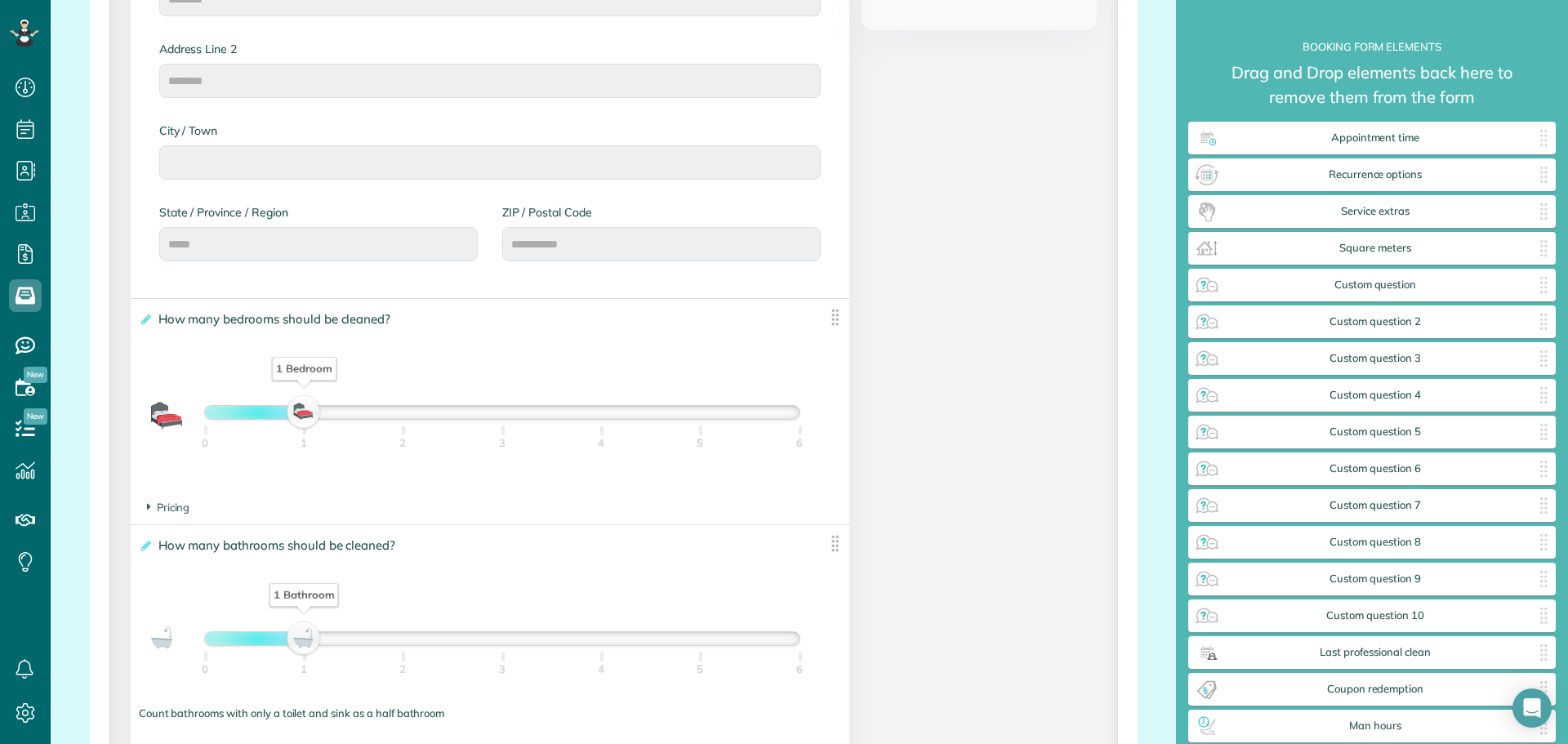scroll, scrollTop: 980, scrollLeft: 0, axis: vertical 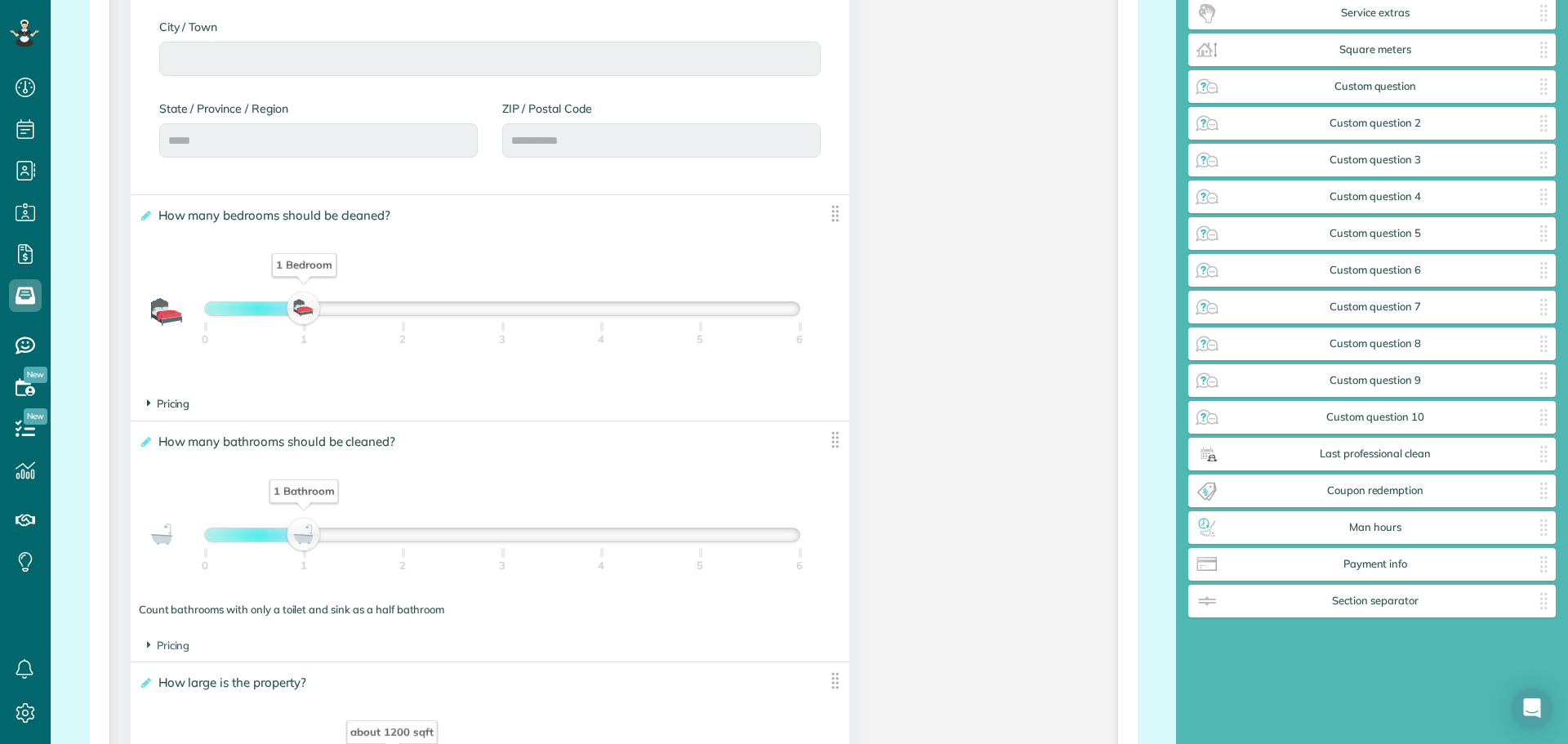 click on "Pricing" at bounding box center [168, 403] 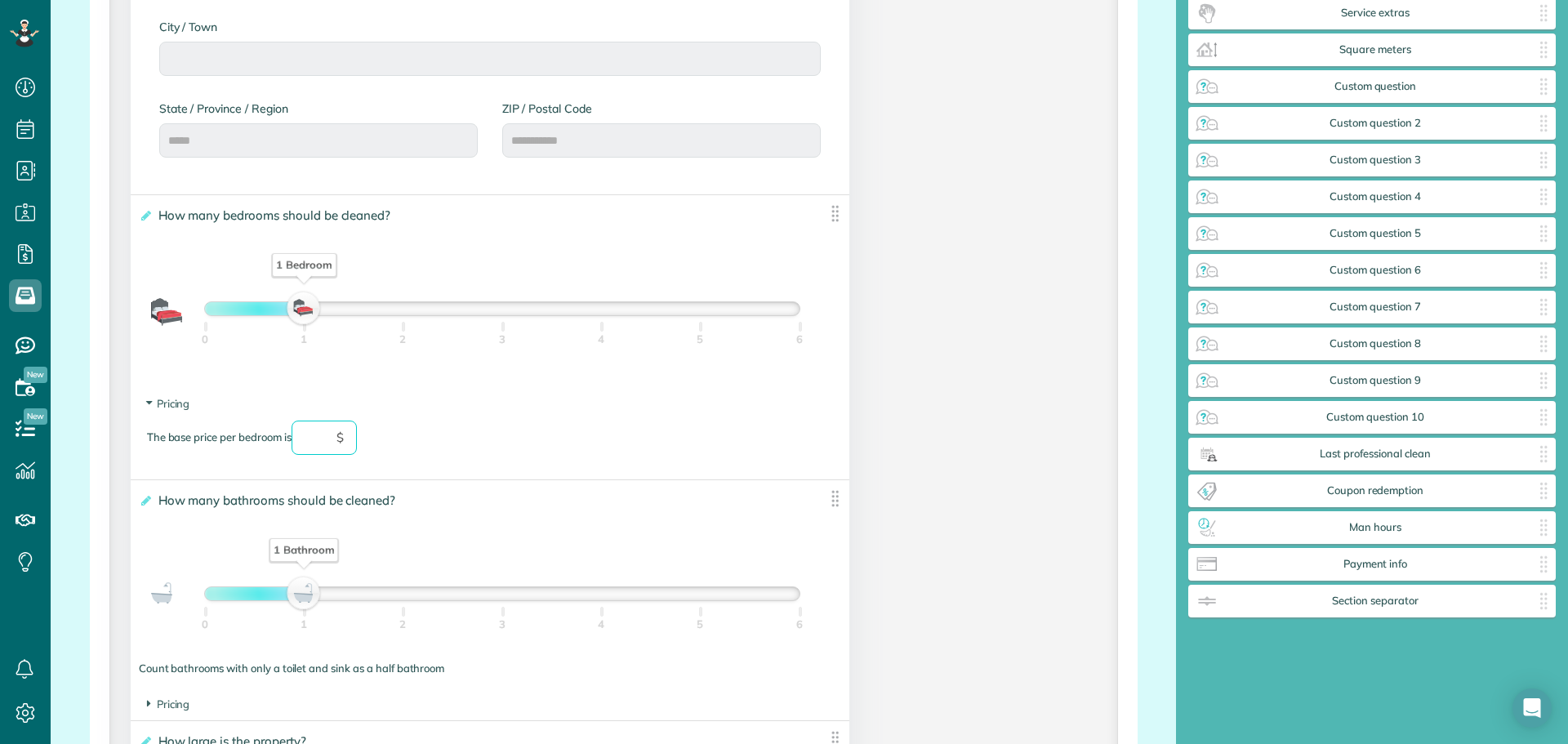 click at bounding box center (324, 438) 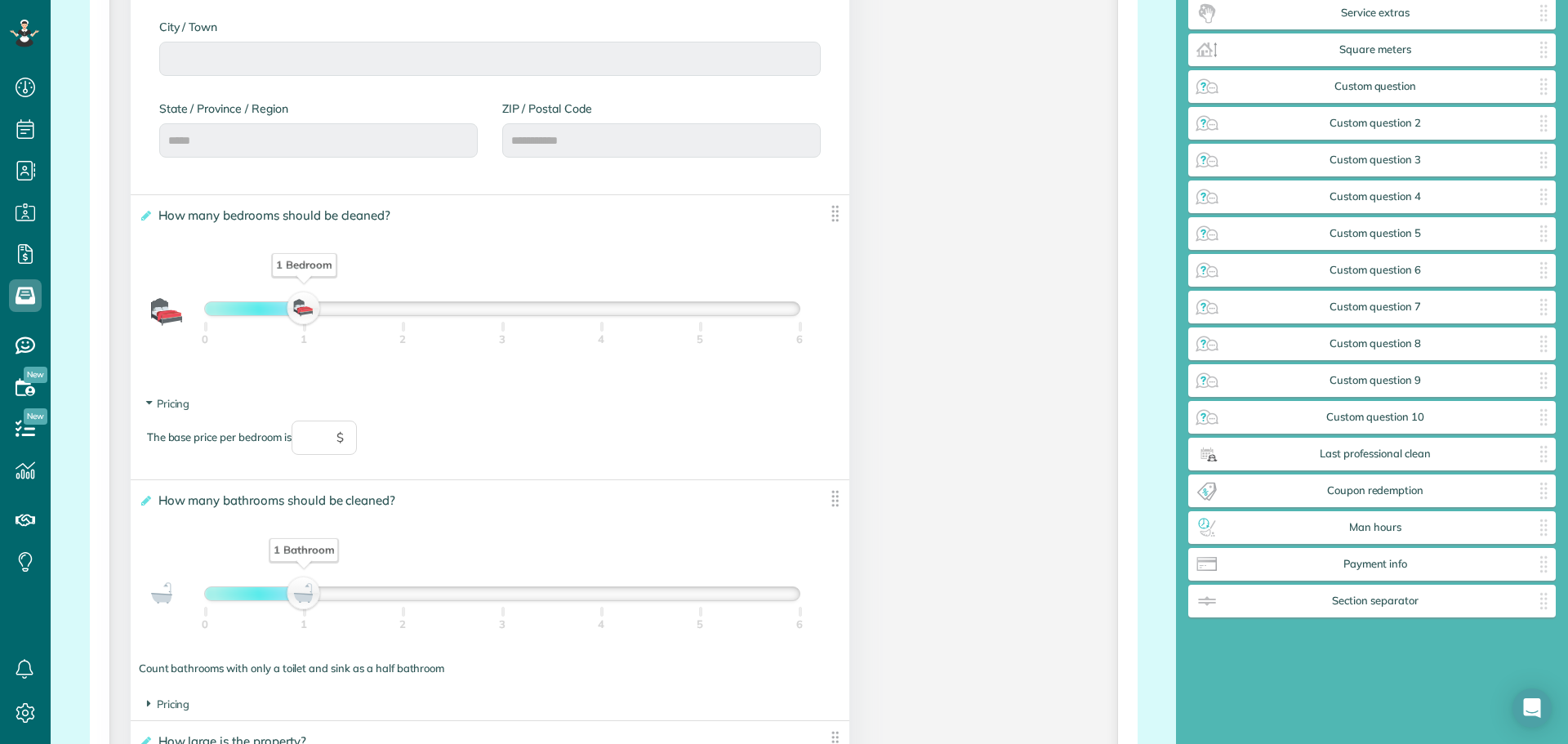 scroll, scrollTop: 1062, scrollLeft: 0, axis: vertical 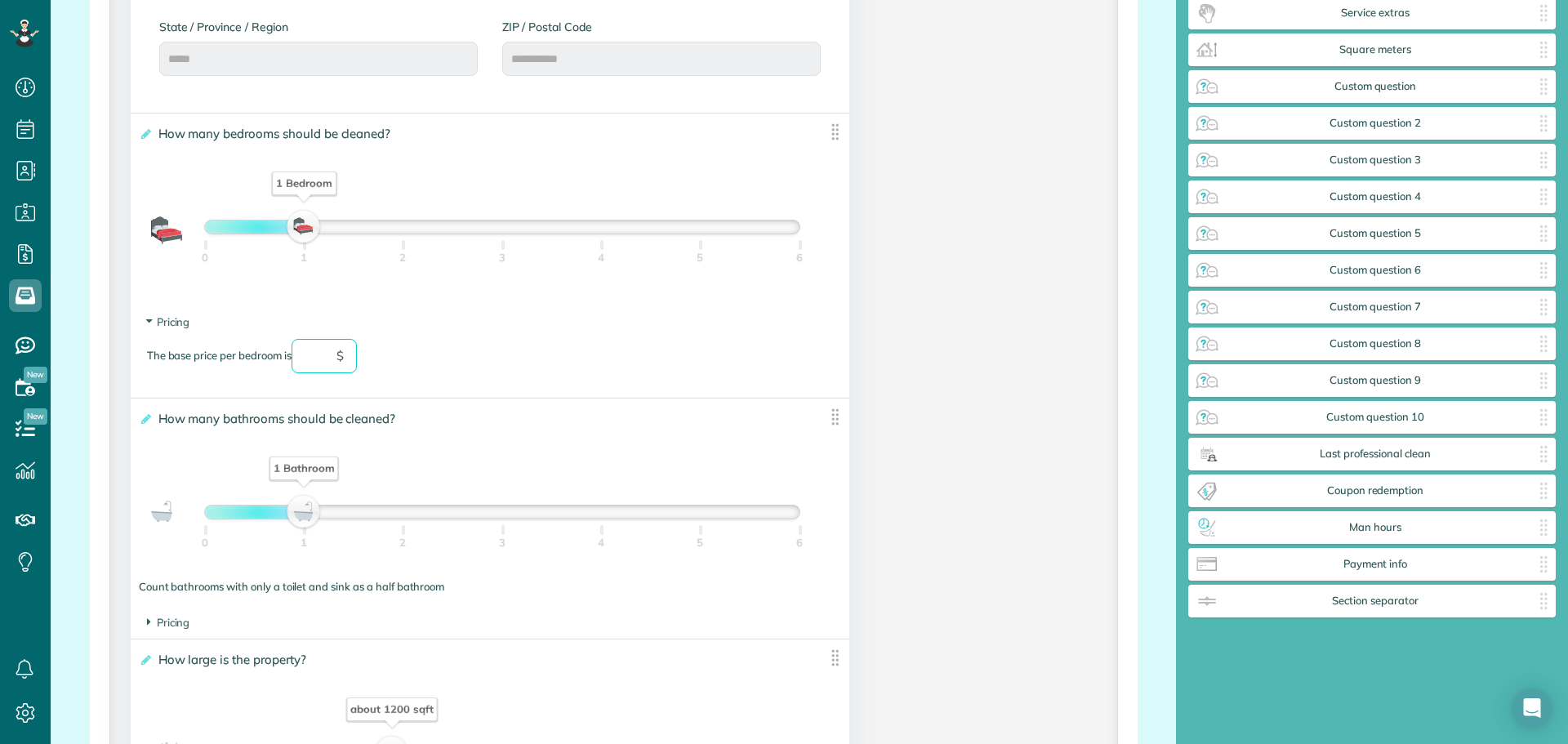 click at bounding box center (324, 356) 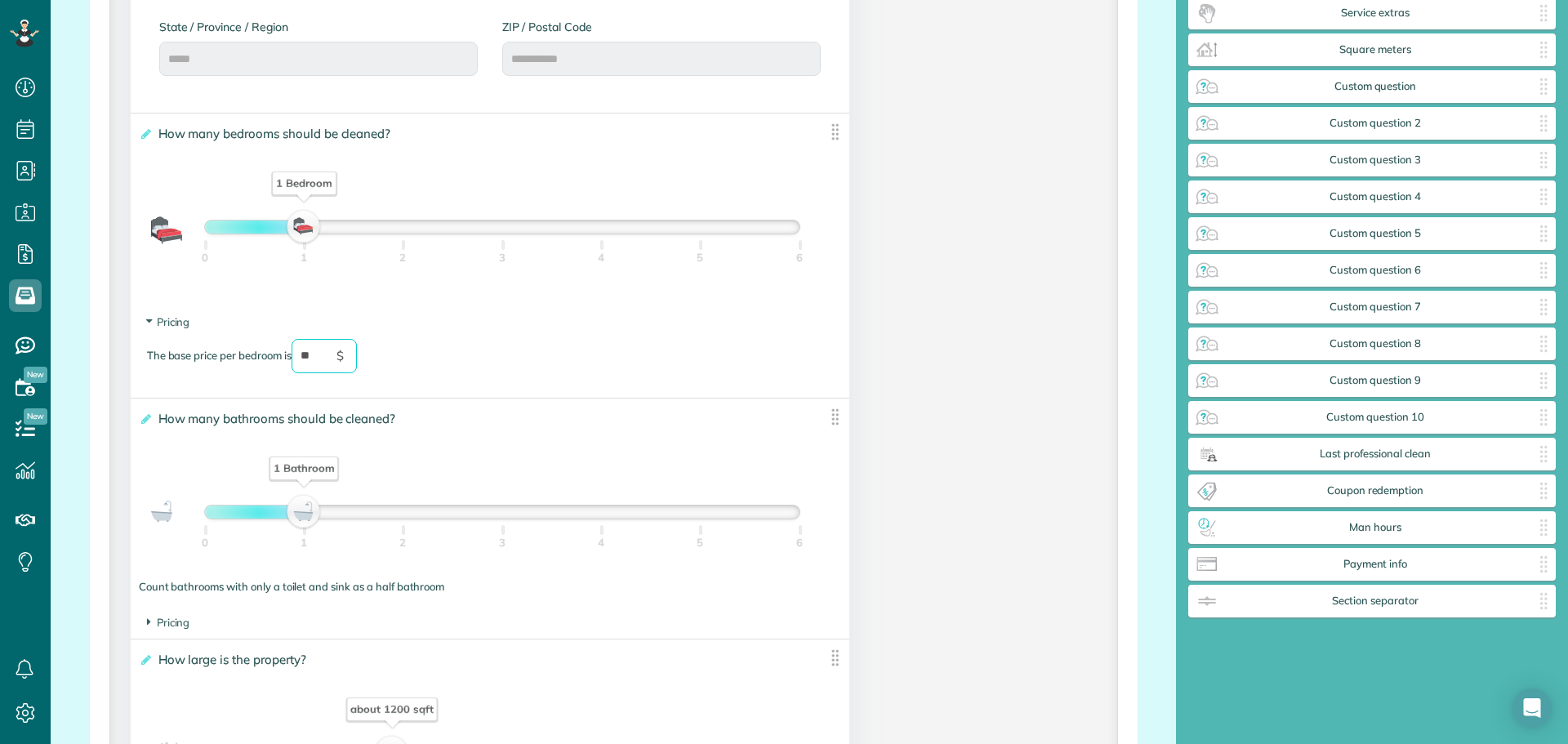 type on "**" 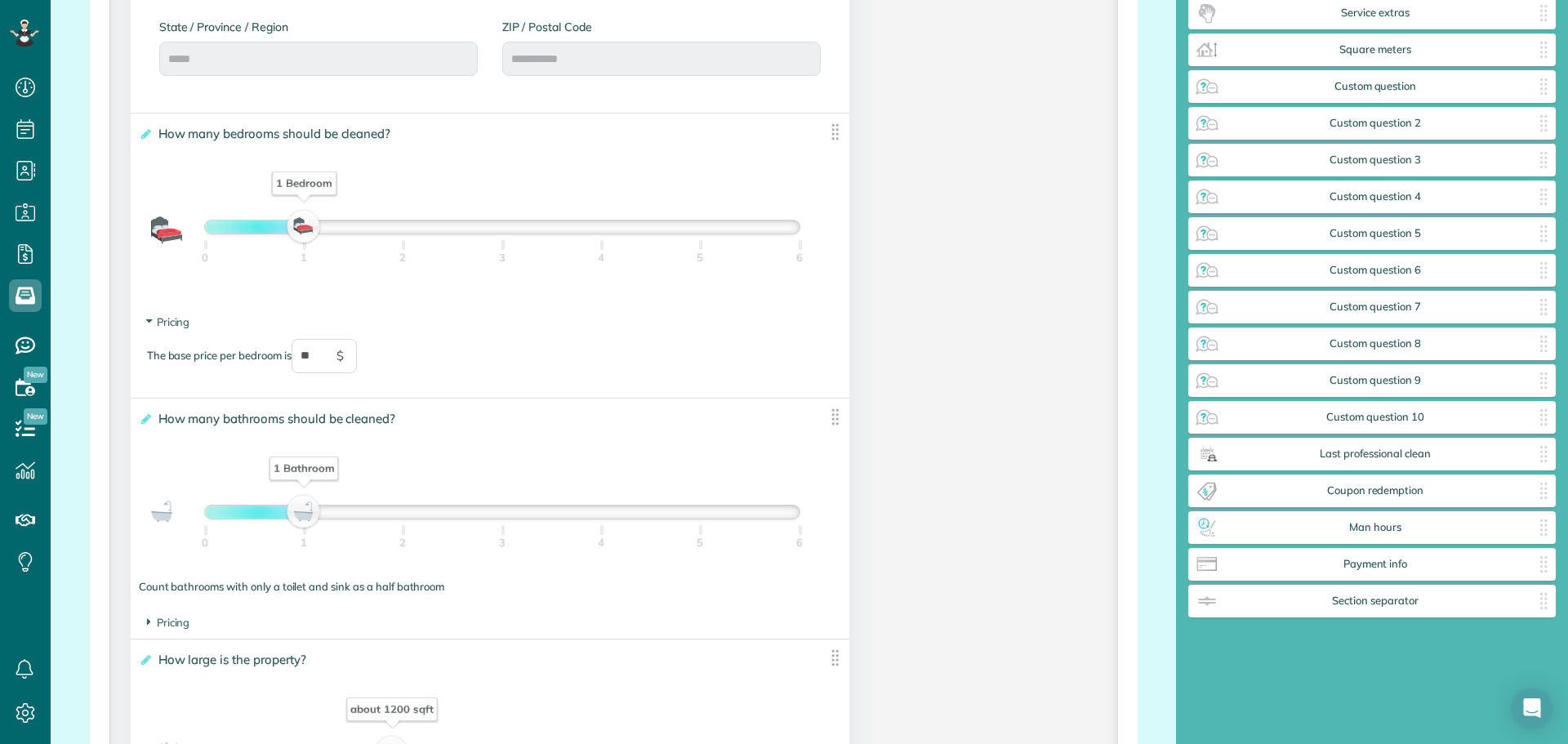 click at bounding box center (254, 227) 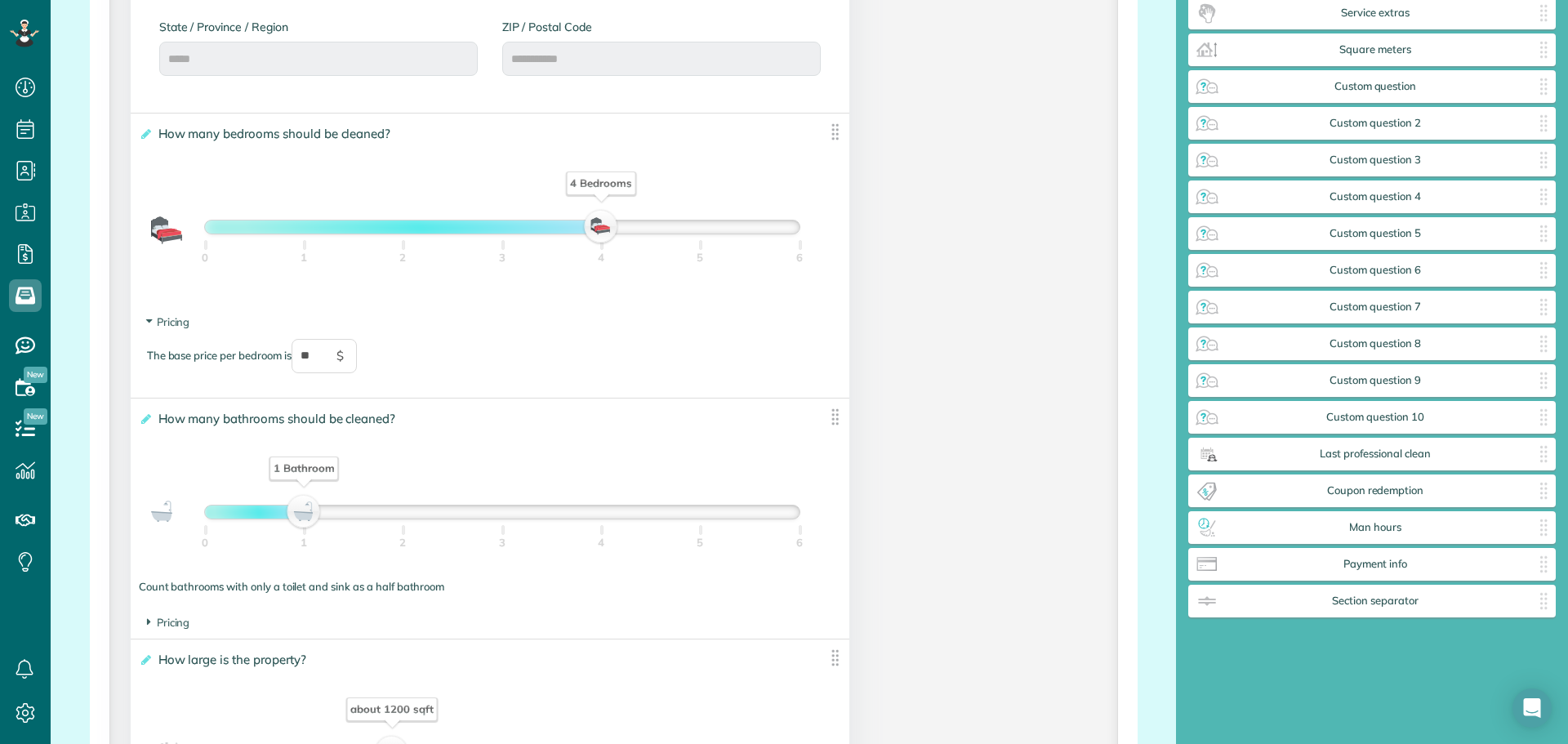 click at bounding box center [502, 227] 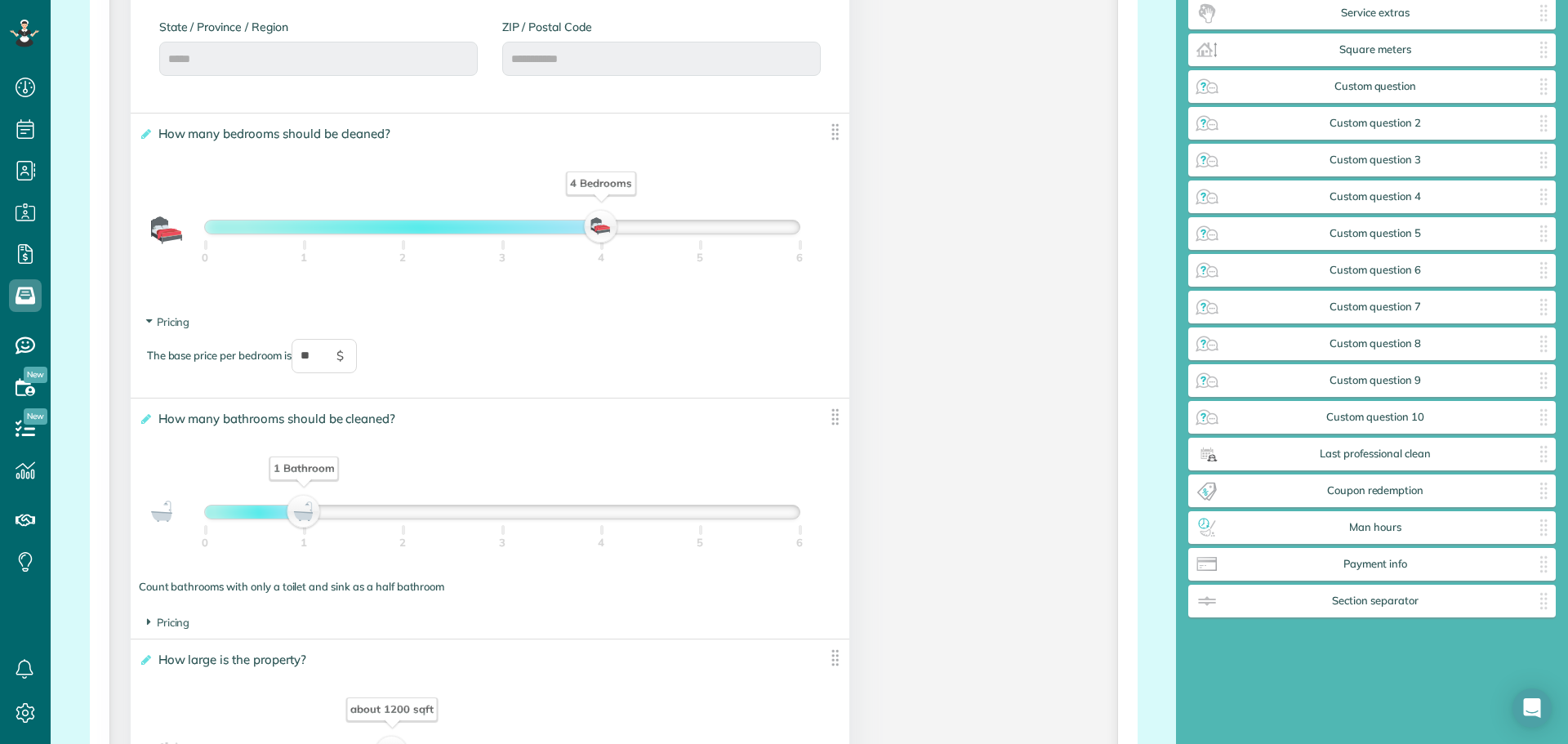 click on "The base price per bedroom is
**
$" at bounding box center (490, 364) 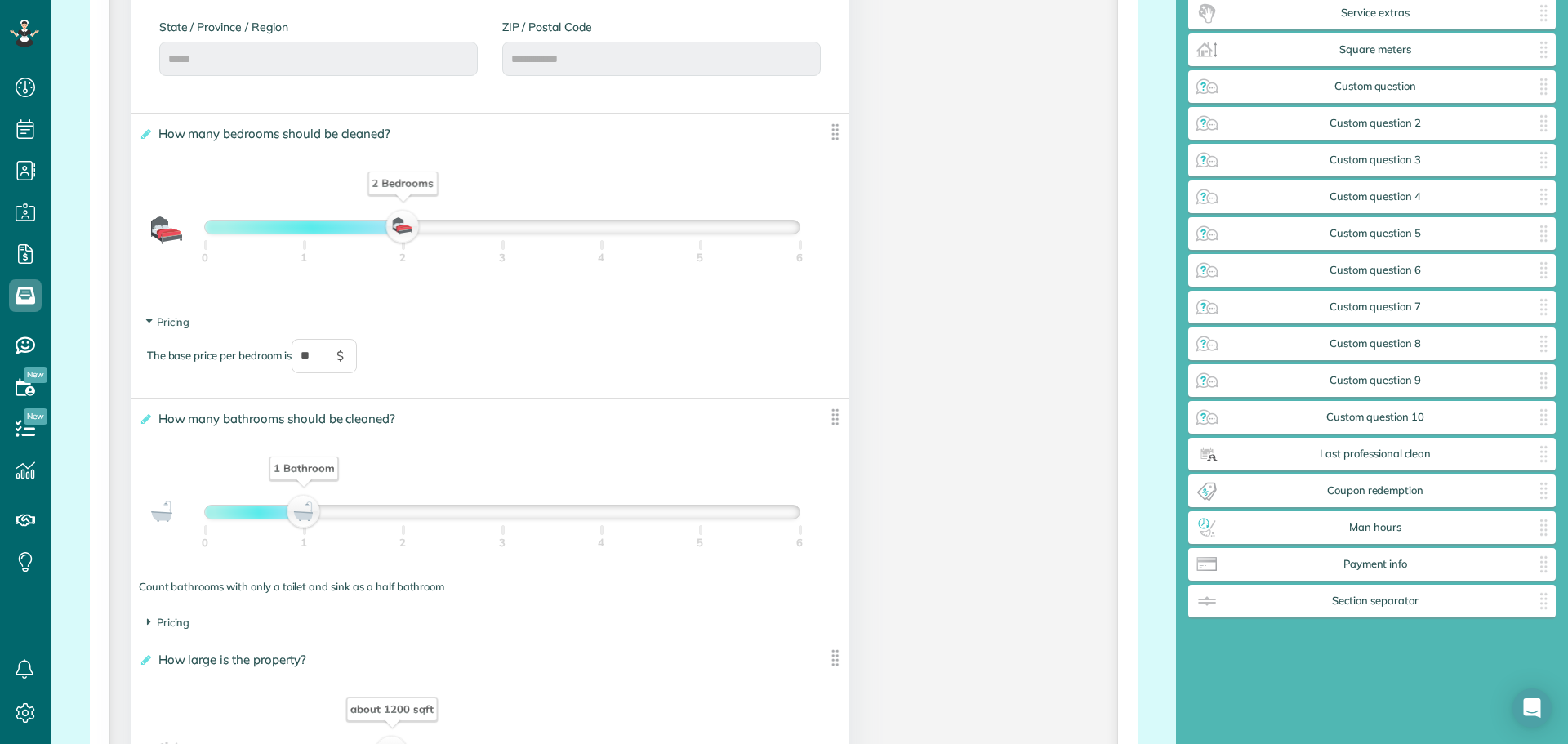 scroll, scrollTop: 1307, scrollLeft: 0, axis: vertical 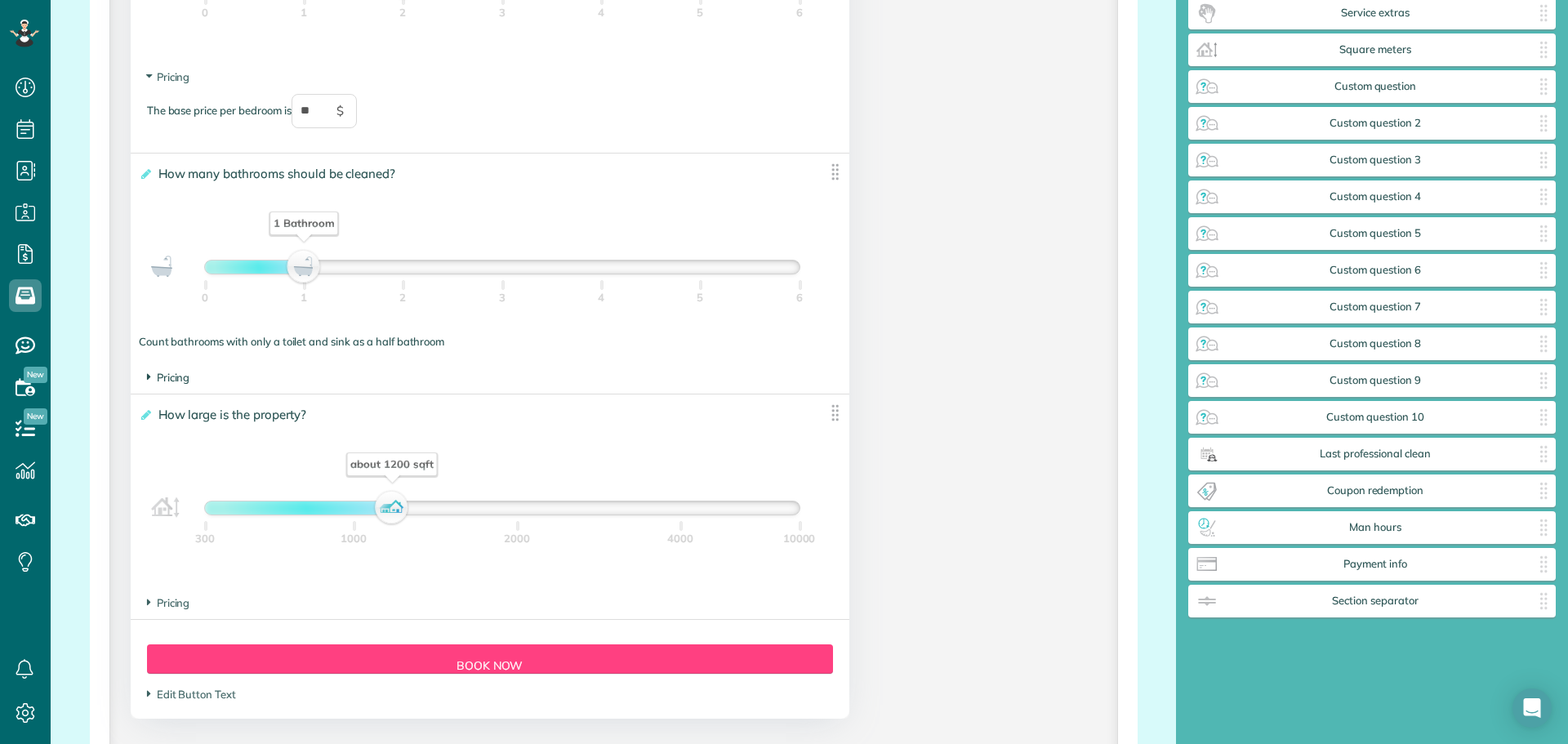 click on "Pricing" at bounding box center [168, 377] 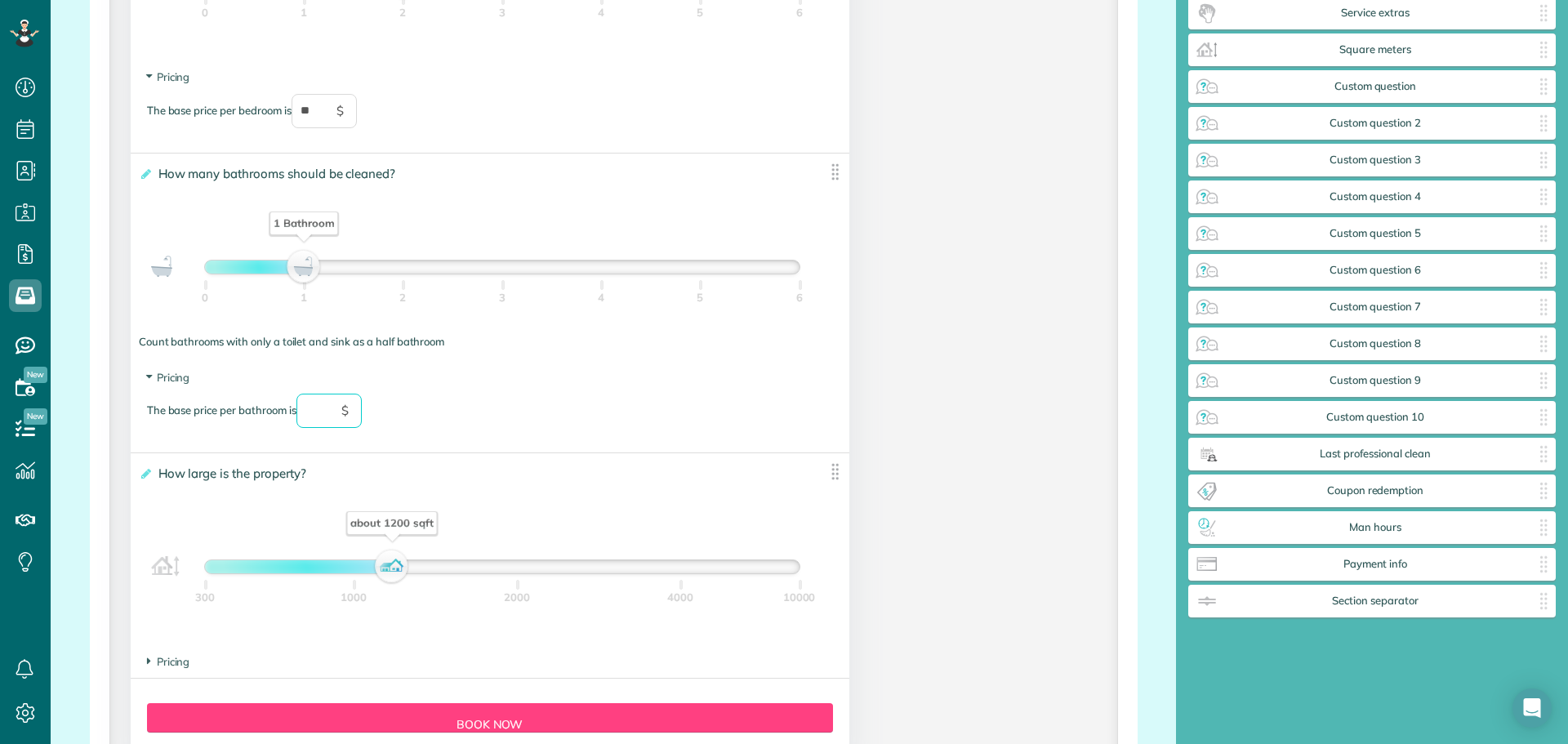click at bounding box center (329, 411) 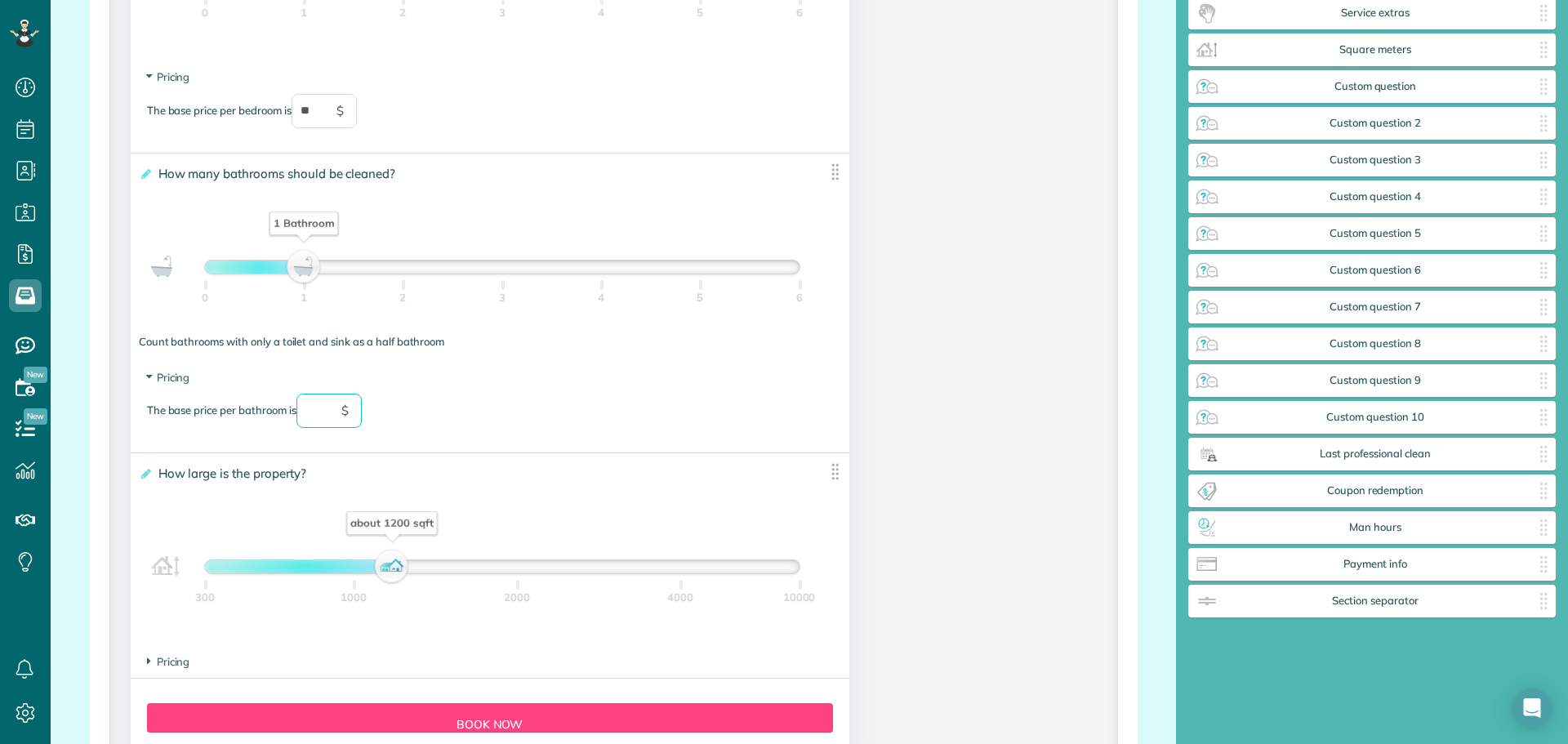 click at bounding box center [329, 411] 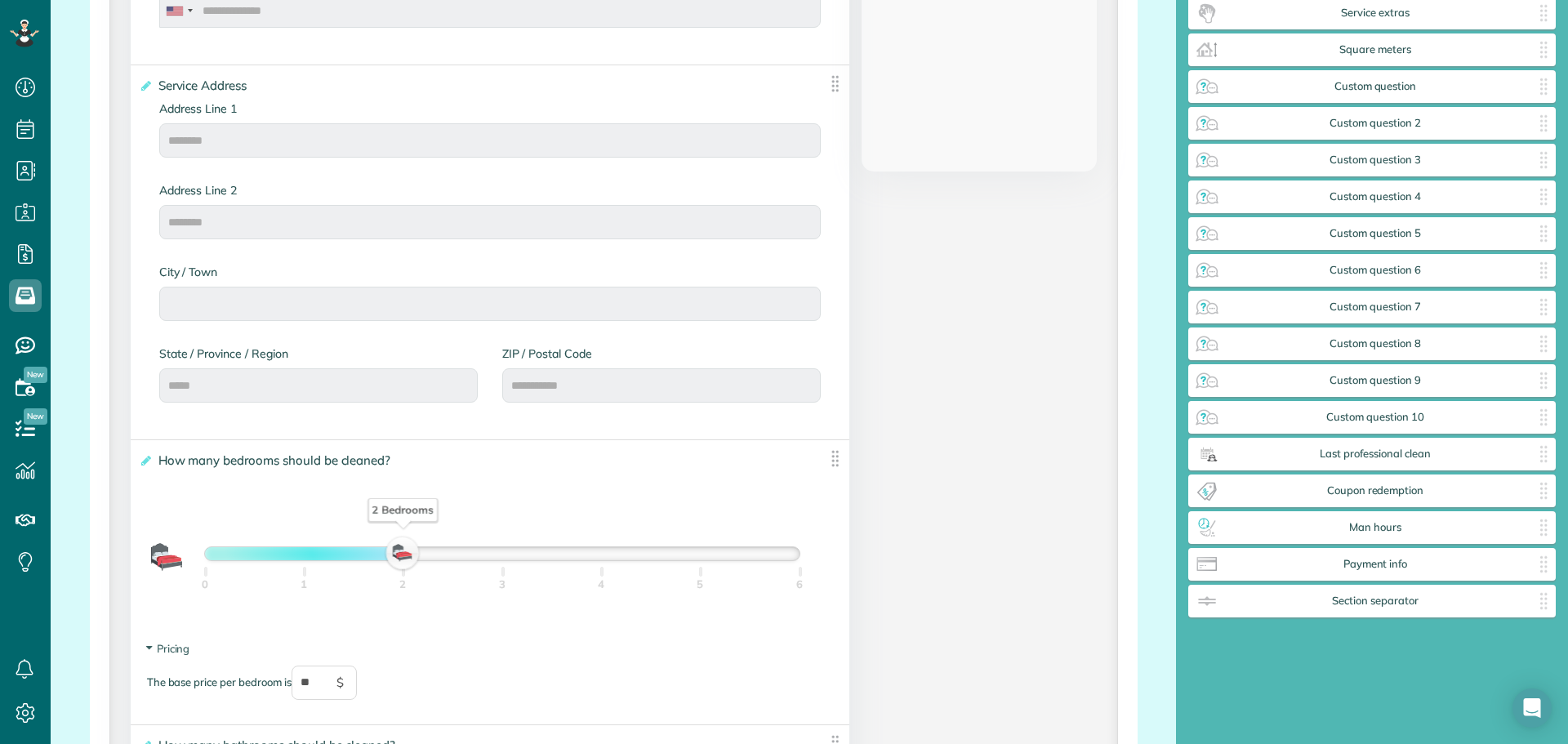 scroll, scrollTop: 980, scrollLeft: 0, axis: vertical 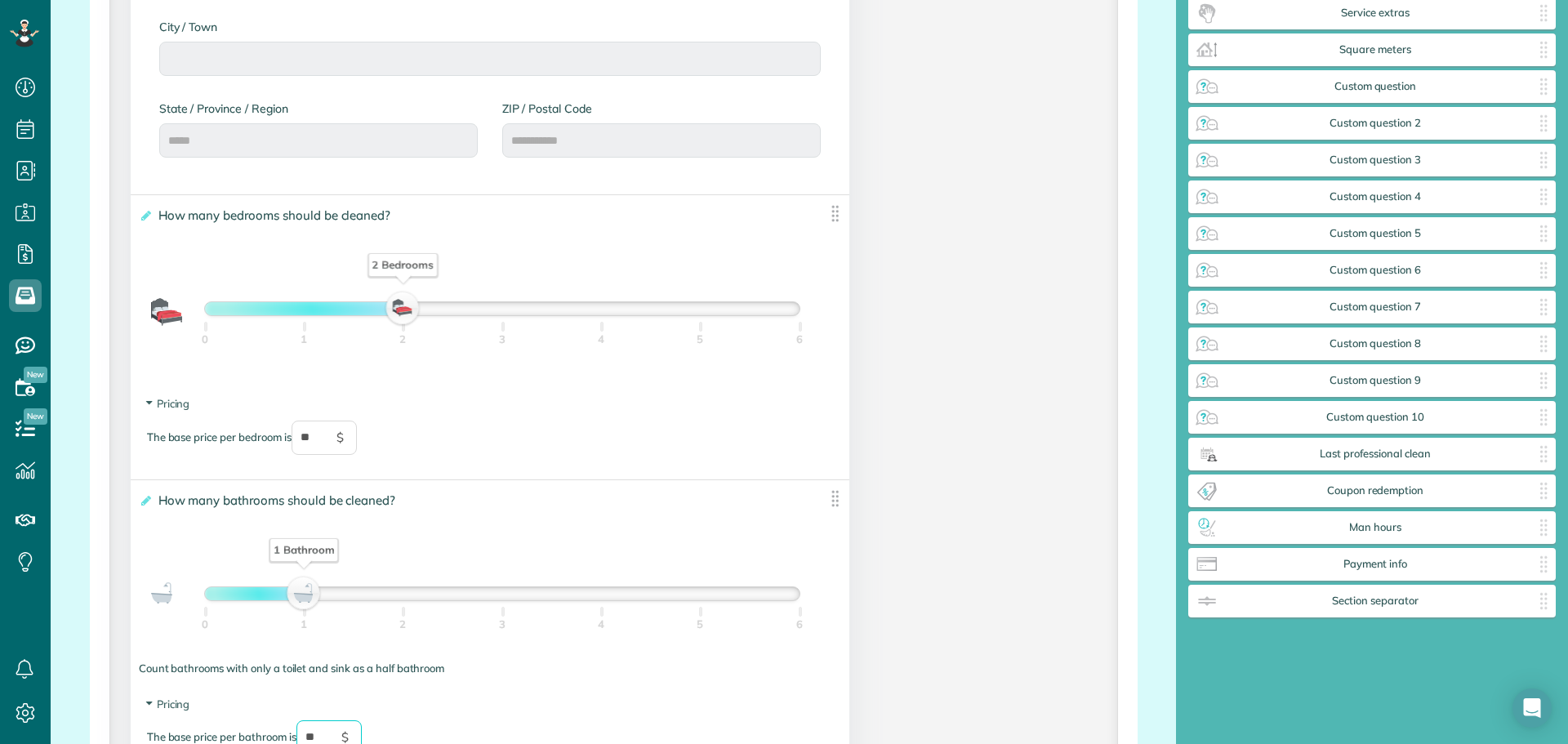 type on "**" 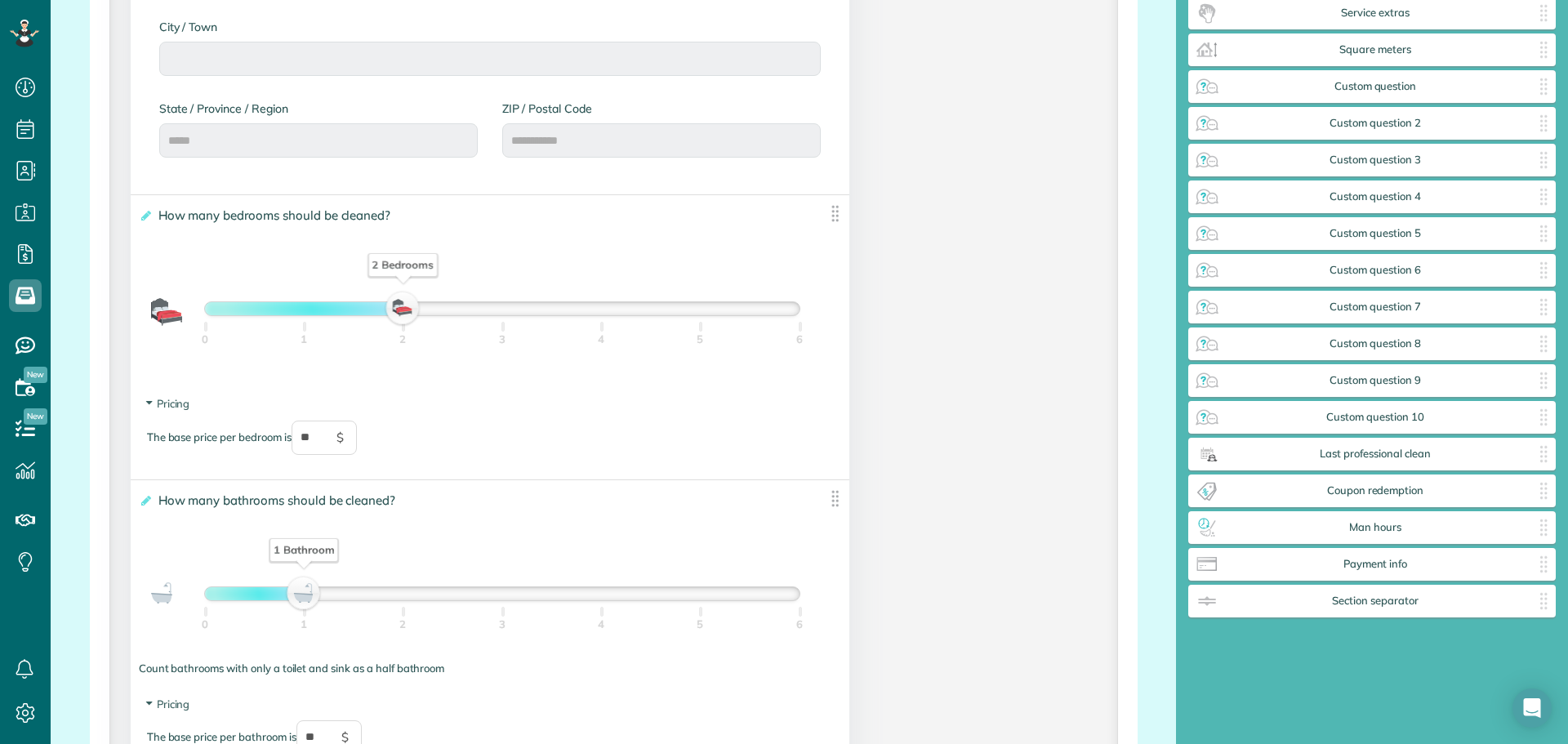 click at bounding box center (304, 309) 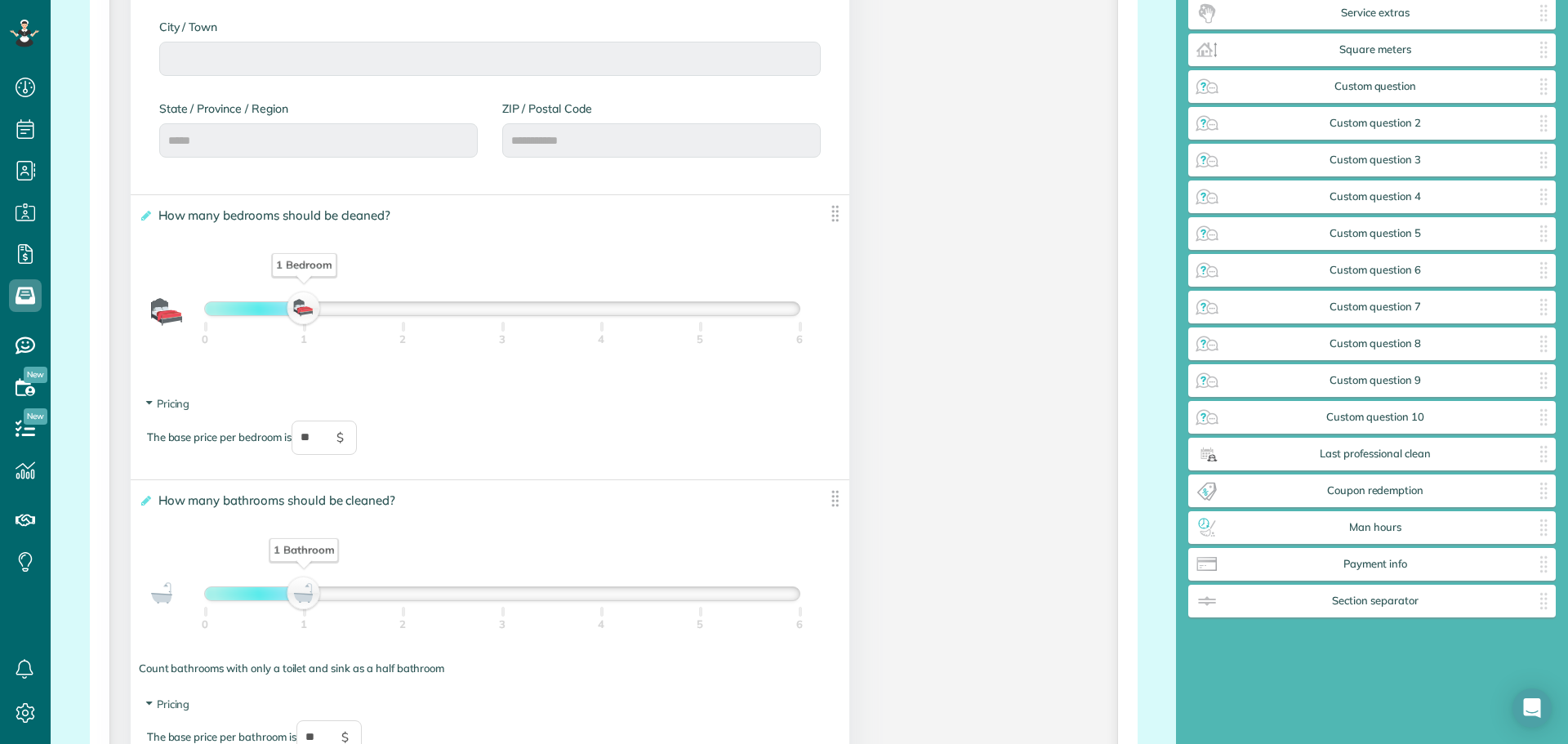 click on "1 Bedroom" at bounding box center [304, 309] 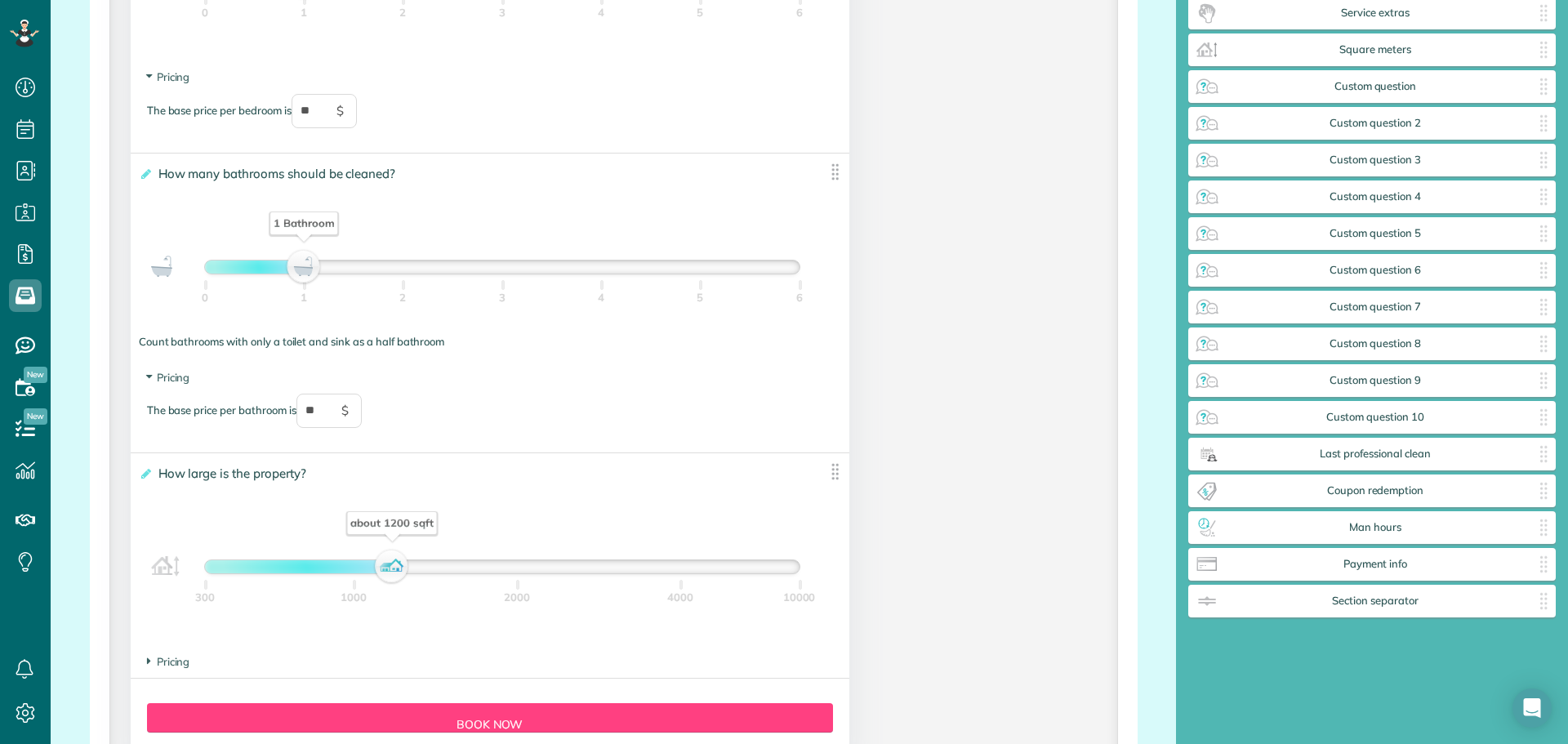scroll, scrollTop: 1388, scrollLeft: 0, axis: vertical 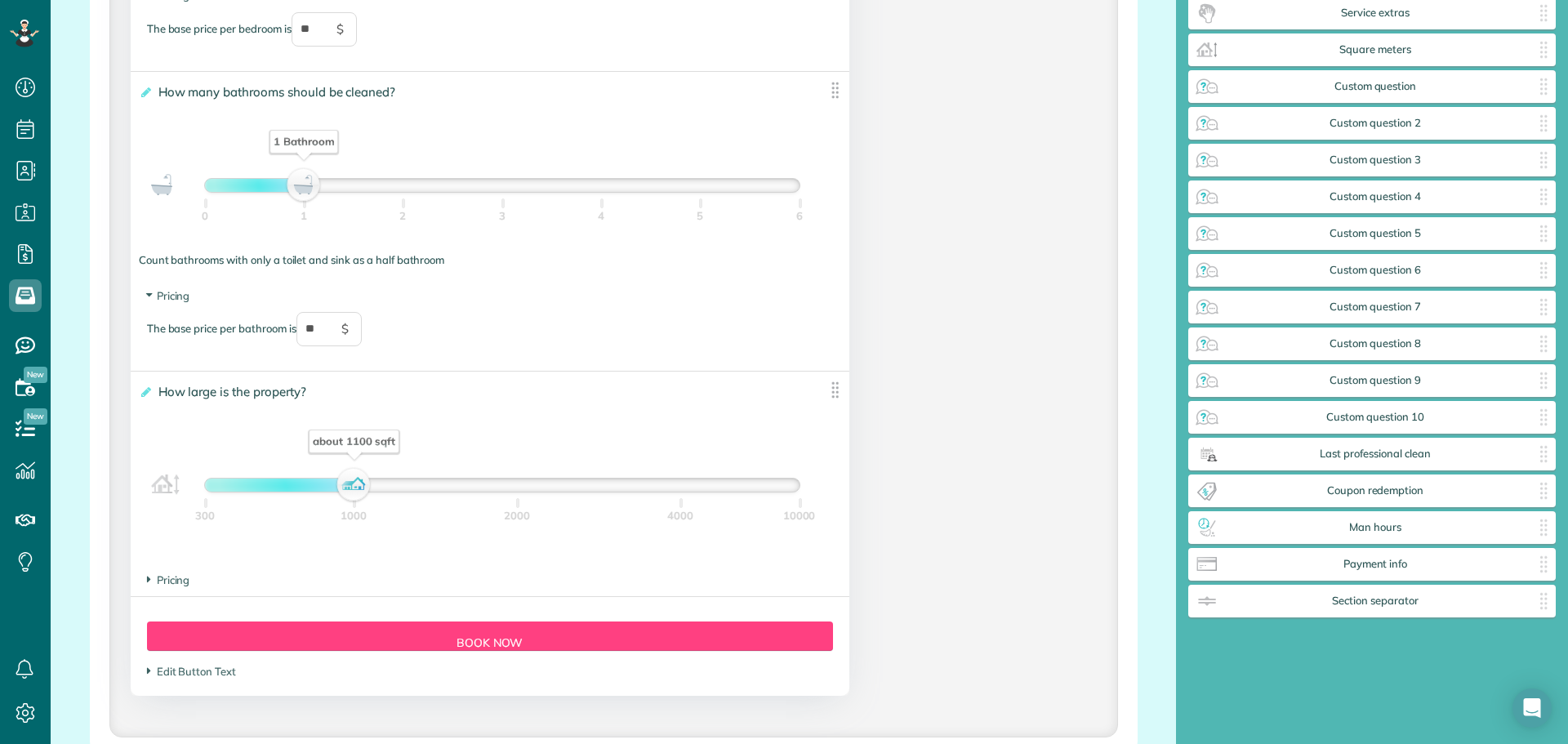 click at bounding box center [279, 485] 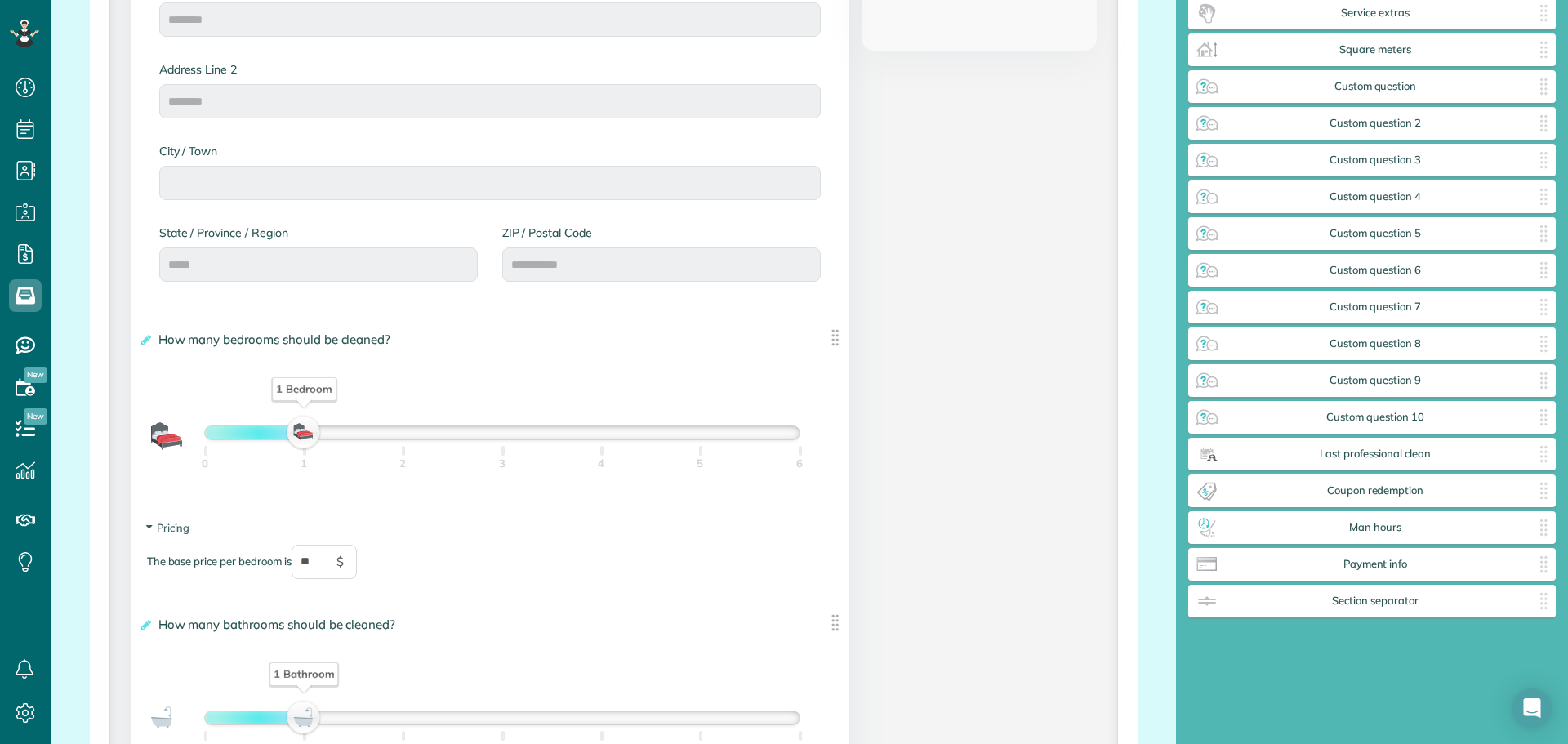 scroll, scrollTop: 284, scrollLeft: 0, axis: vertical 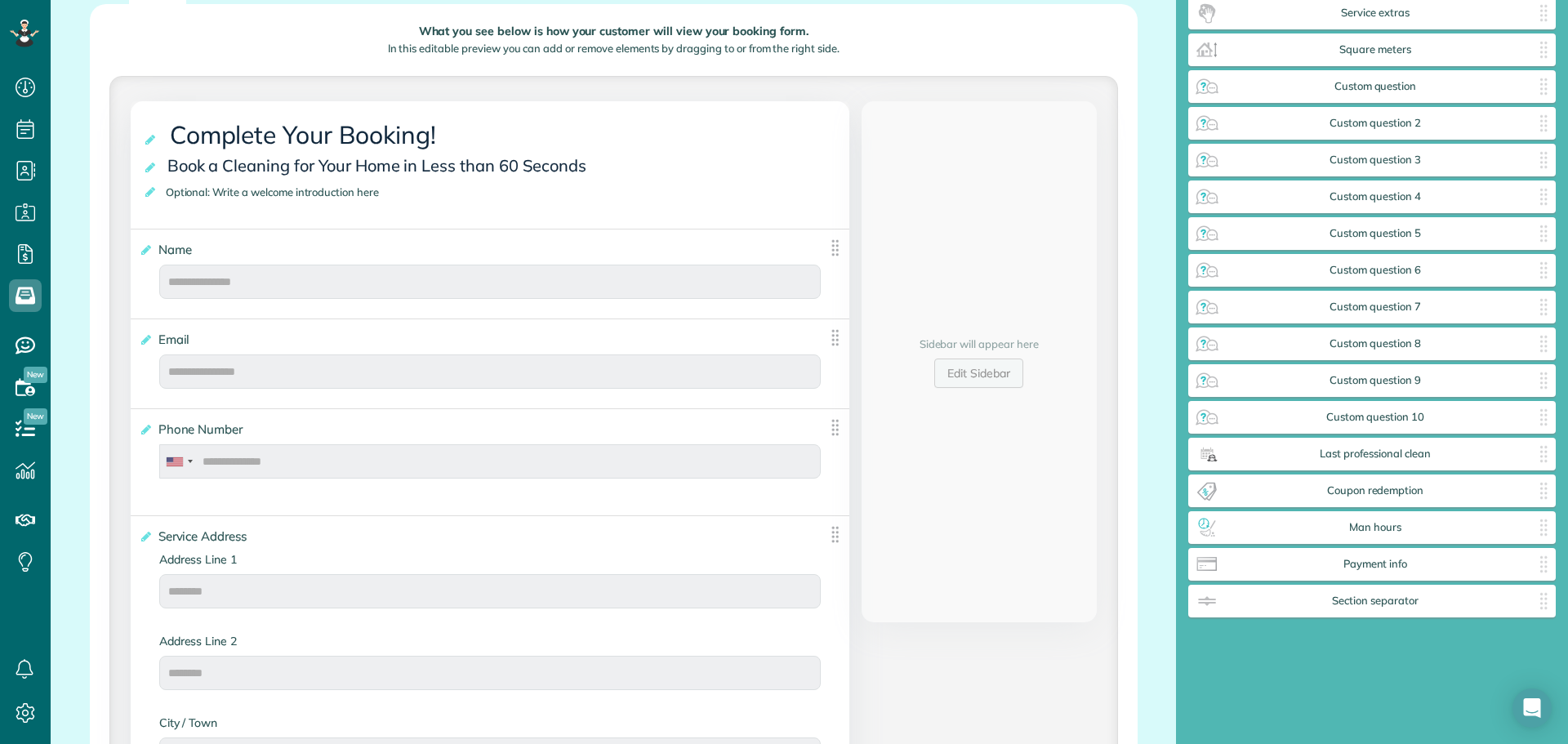 click on "Edit Sidebar" at bounding box center (978, 373) 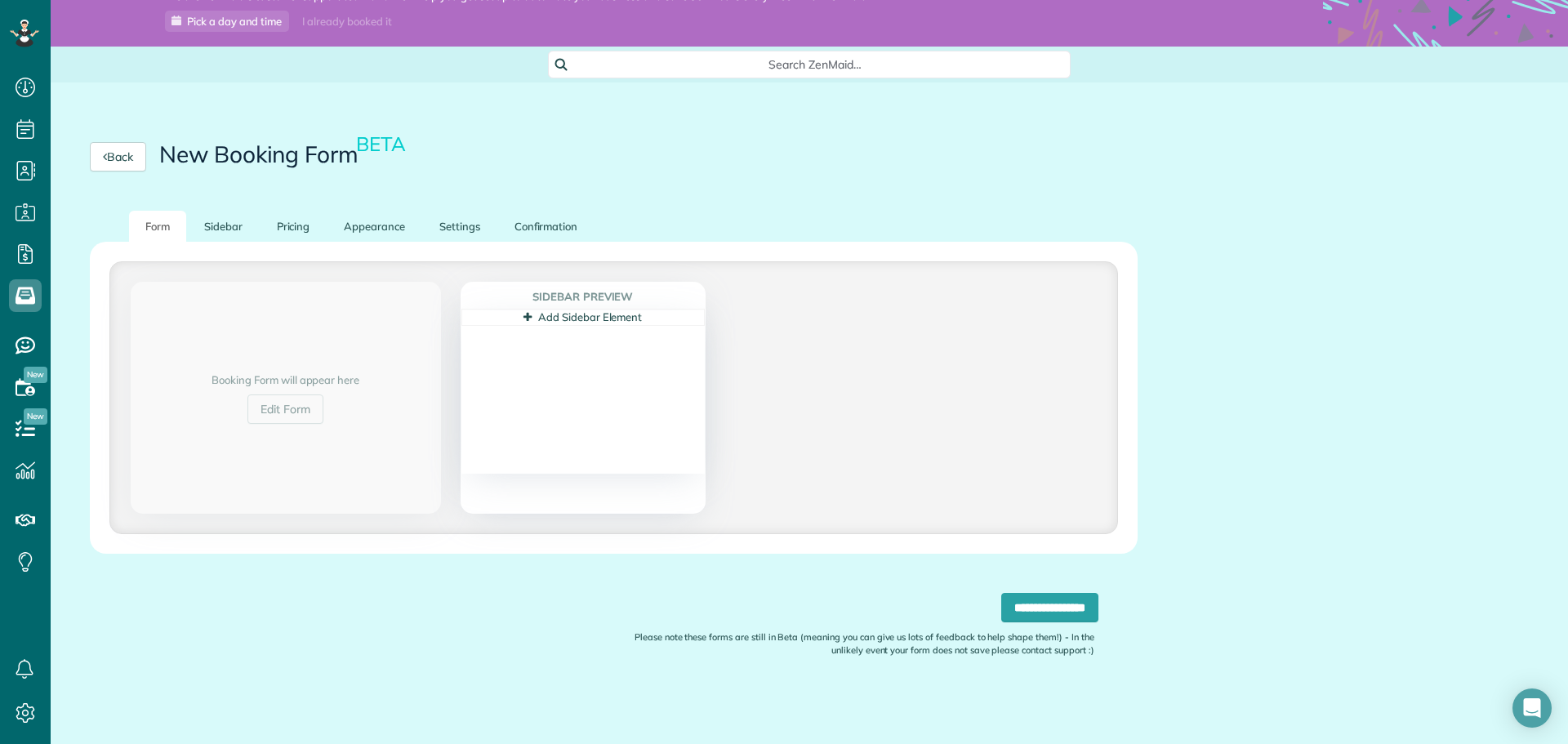 scroll, scrollTop: 47, scrollLeft: 0, axis: vertical 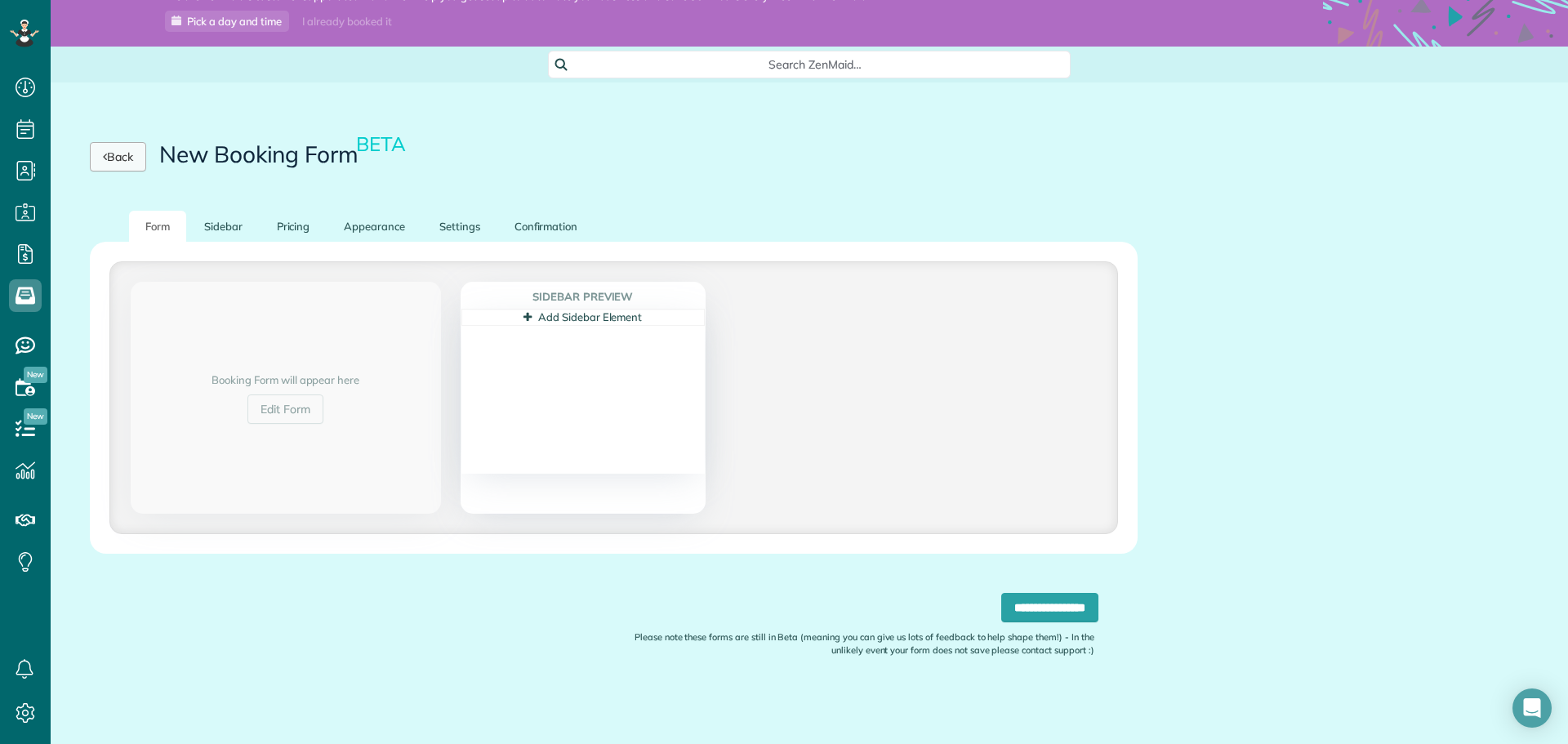 click on "Back" at bounding box center [118, 157] 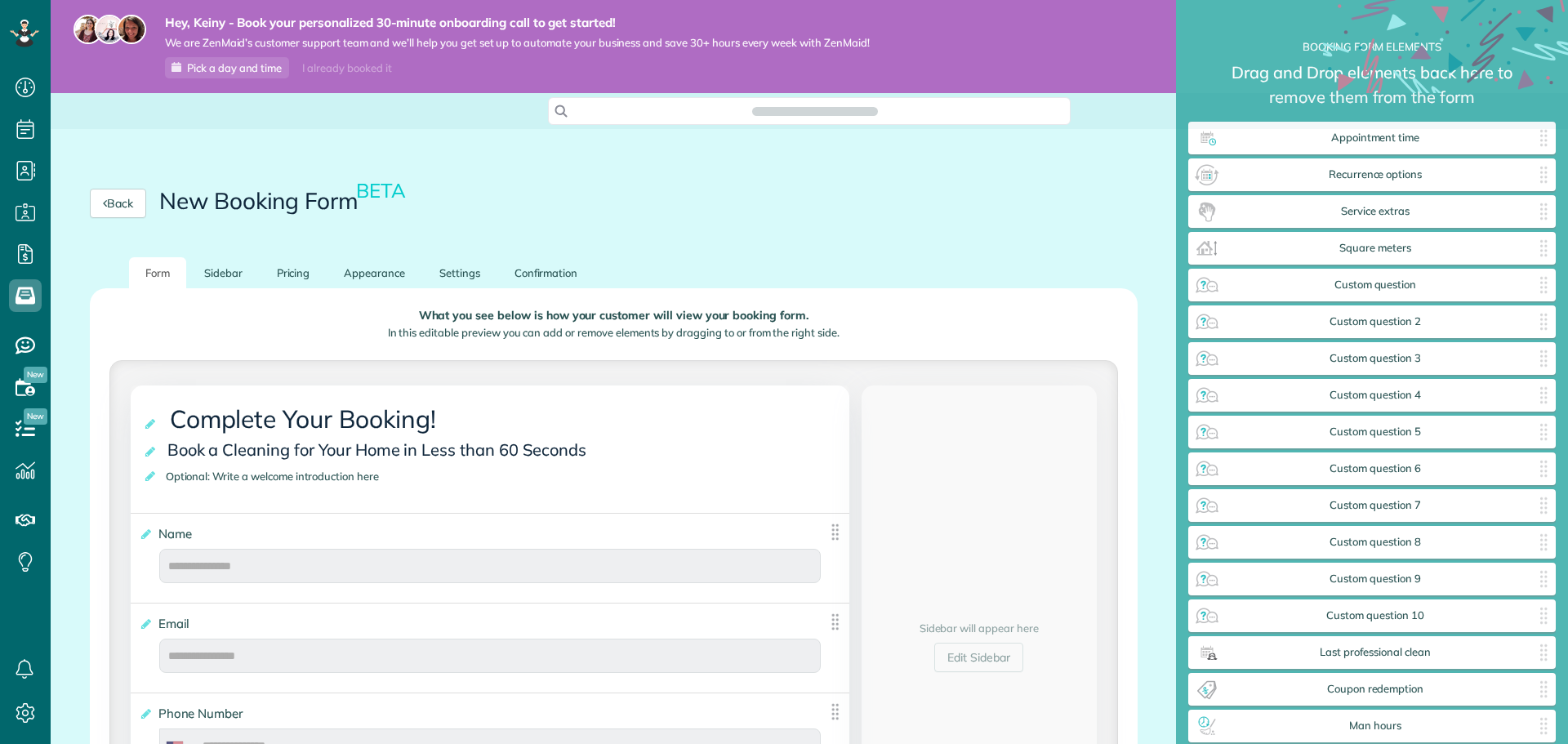 scroll, scrollTop: 0, scrollLeft: 0, axis: both 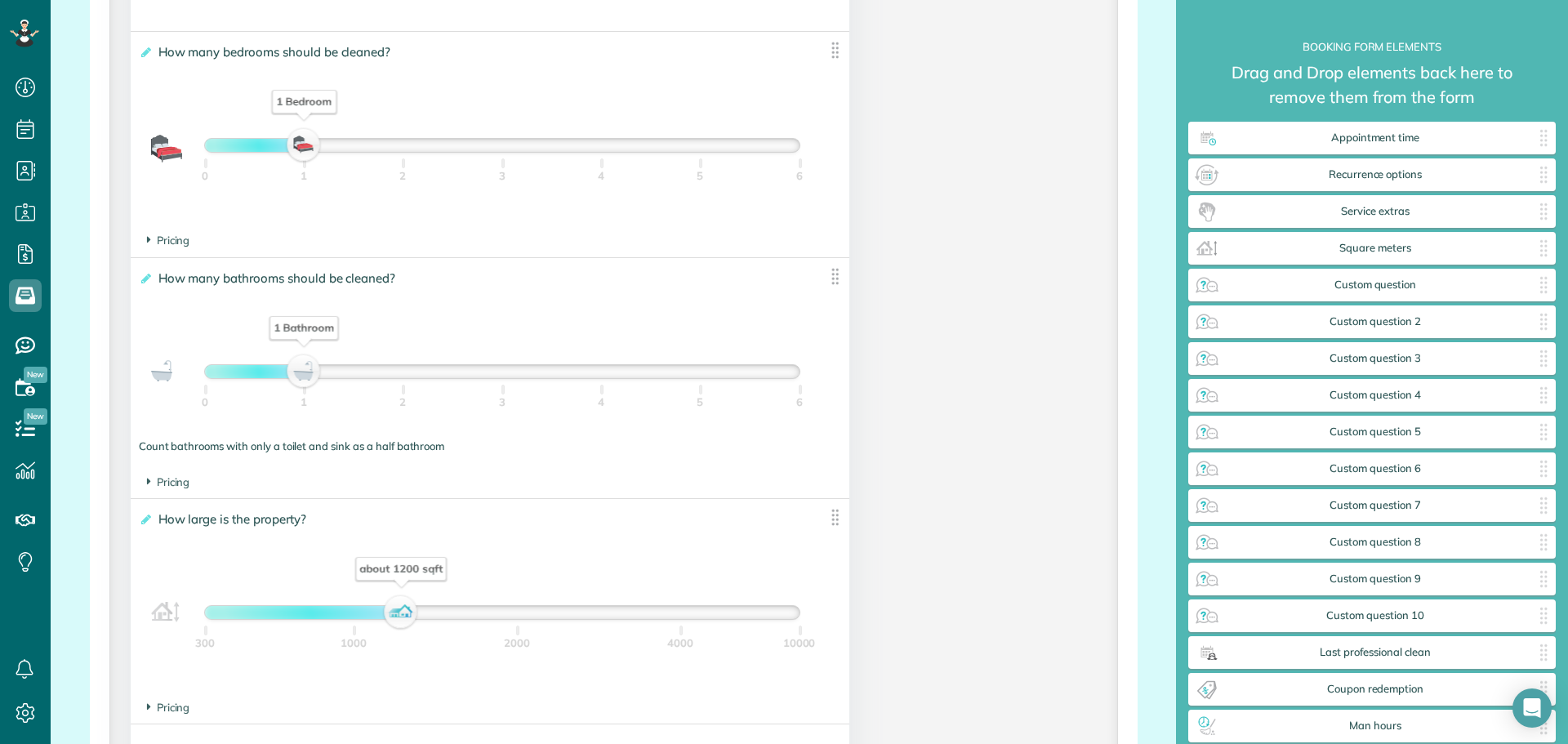click on "Pricing
The base price per bedroom is
$" at bounding box center (490, 240) 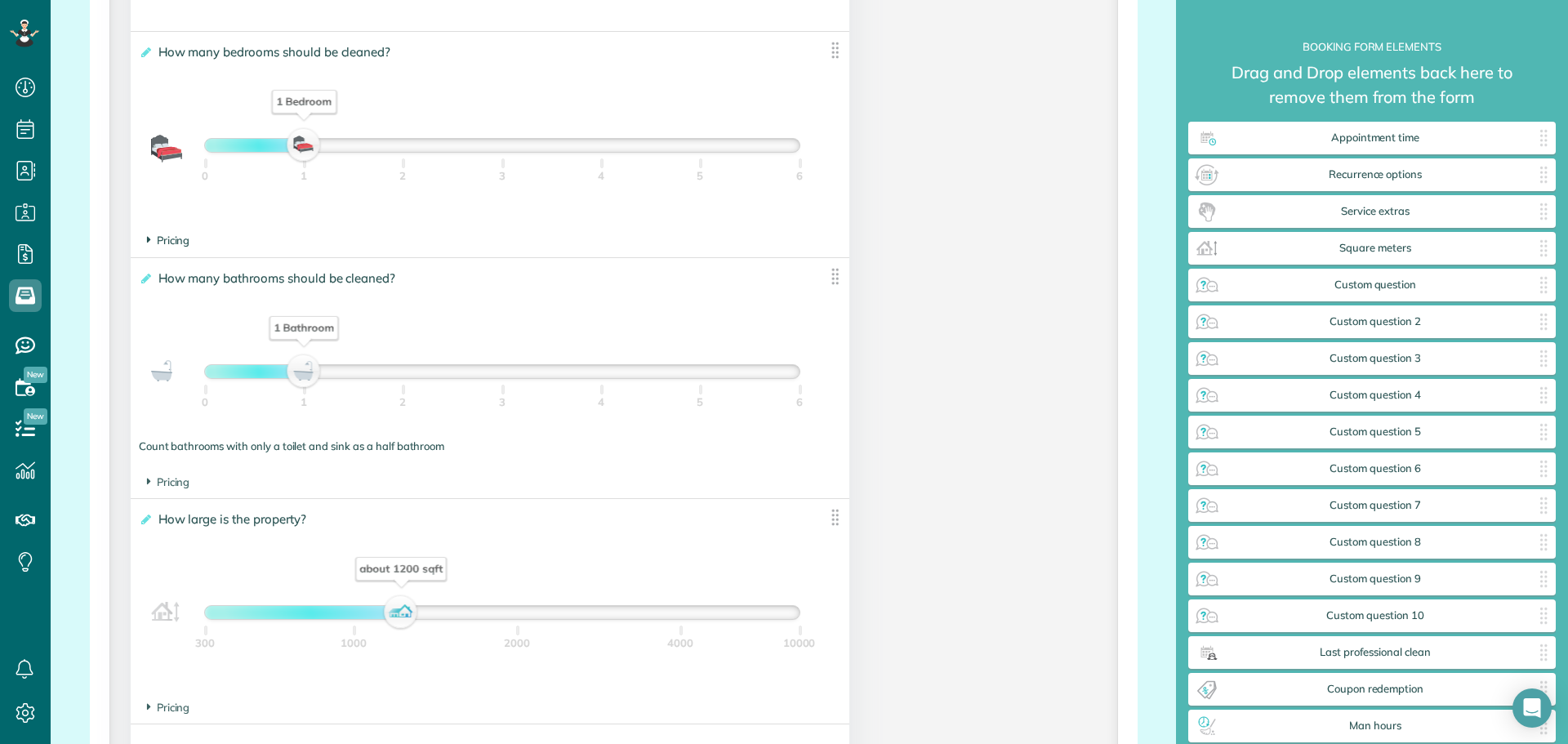click on "Pricing" at bounding box center [168, 240] 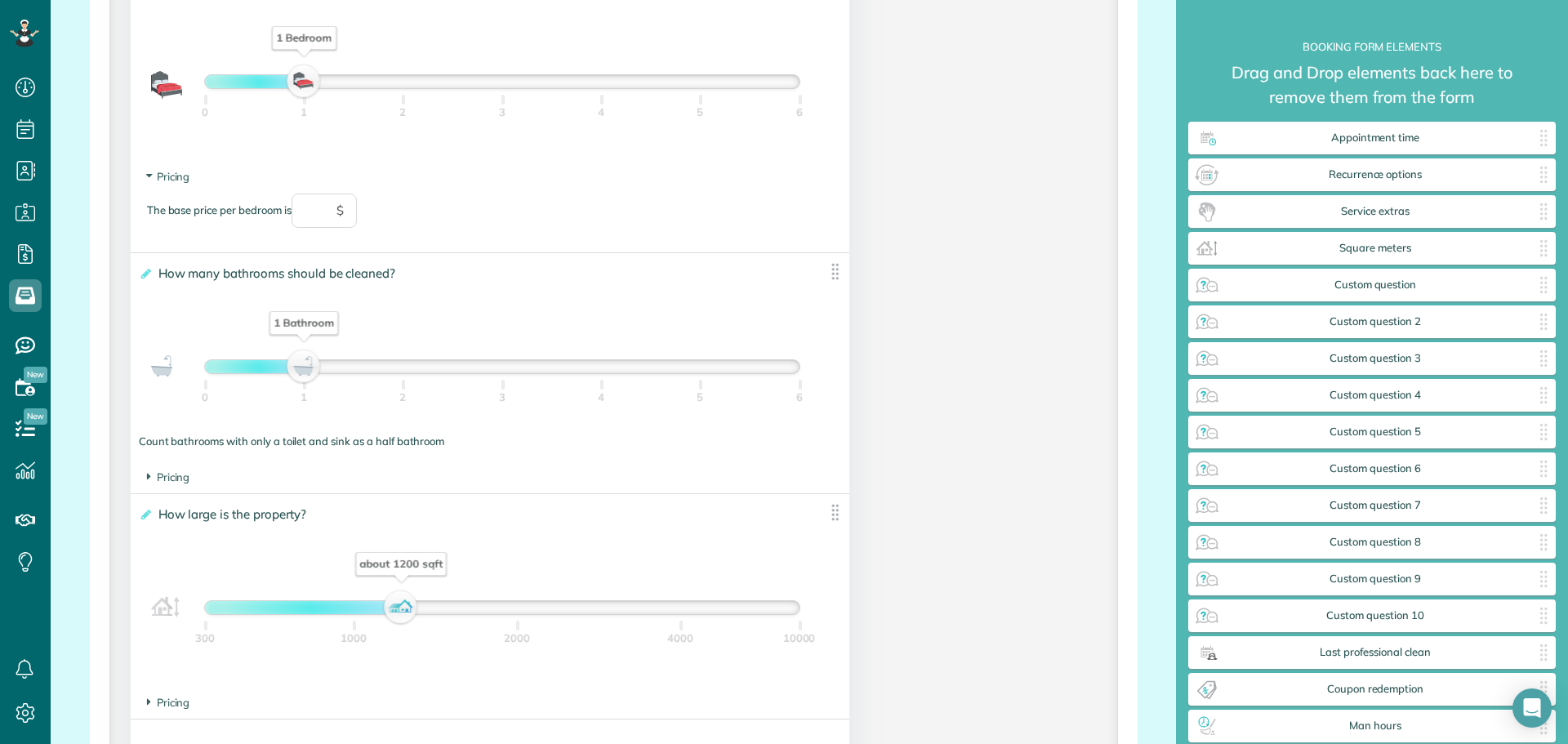 scroll, scrollTop: 1205, scrollLeft: 0, axis: vertical 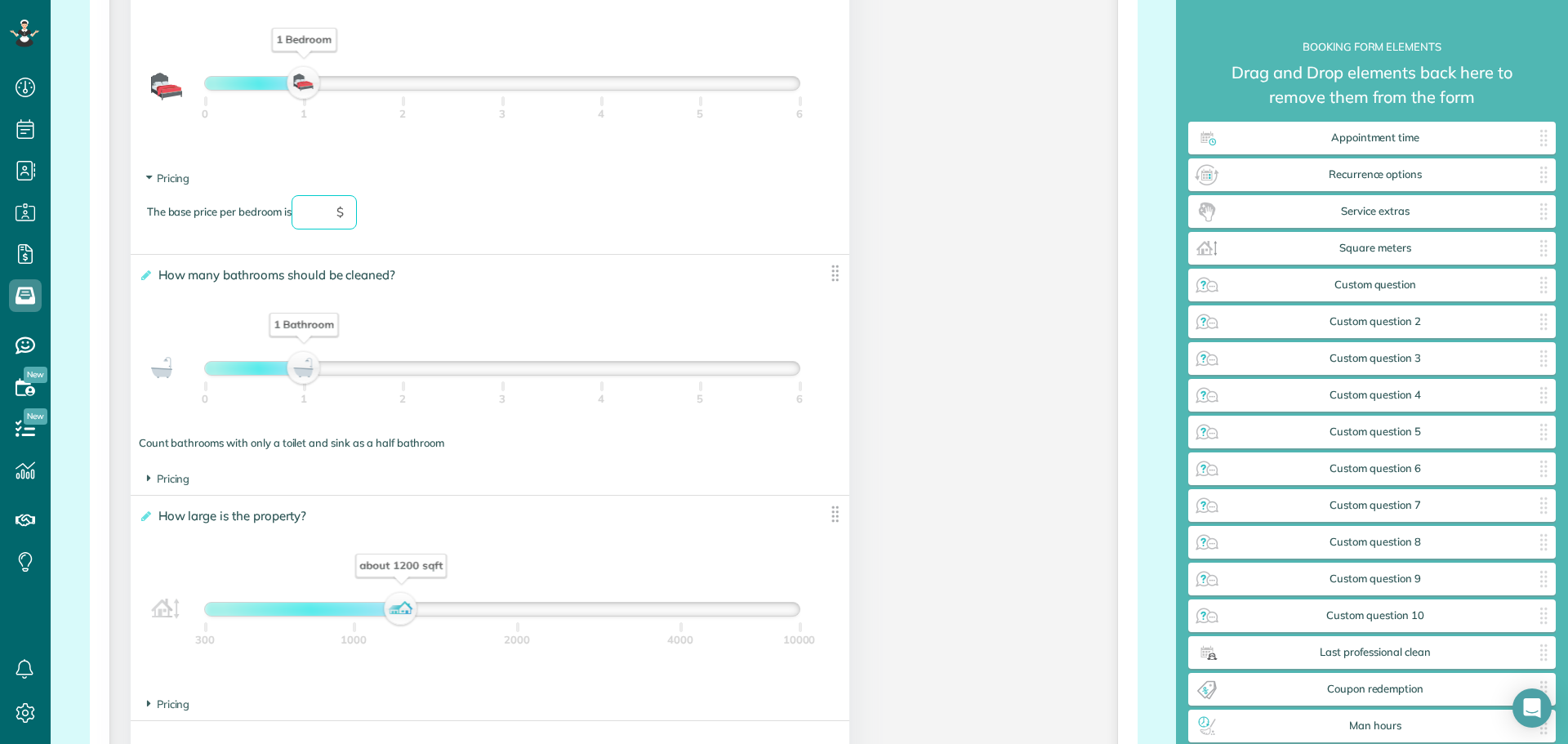 click at bounding box center (324, 212) 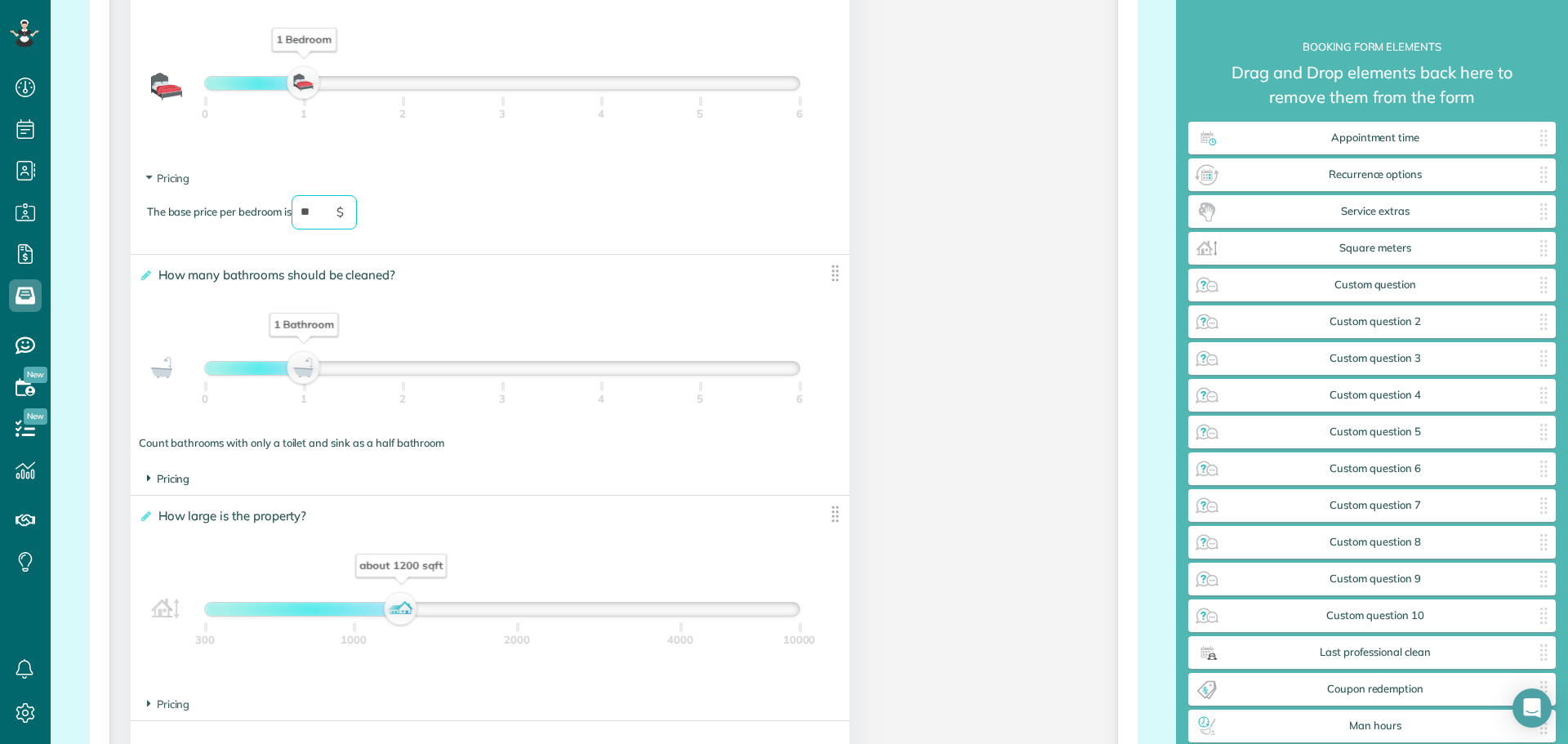 click on "Pricing" at bounding box center [168, 479] 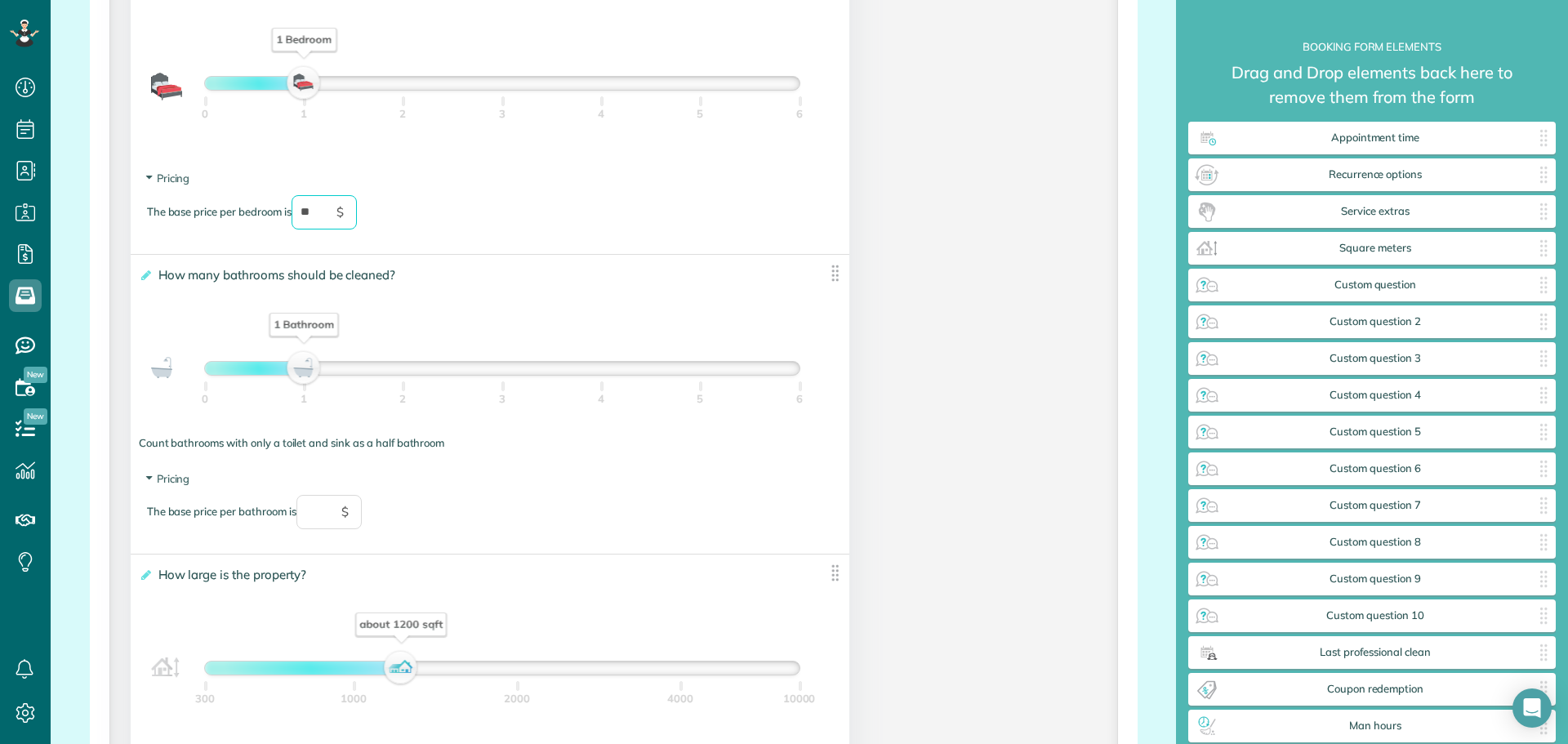 type on "**" 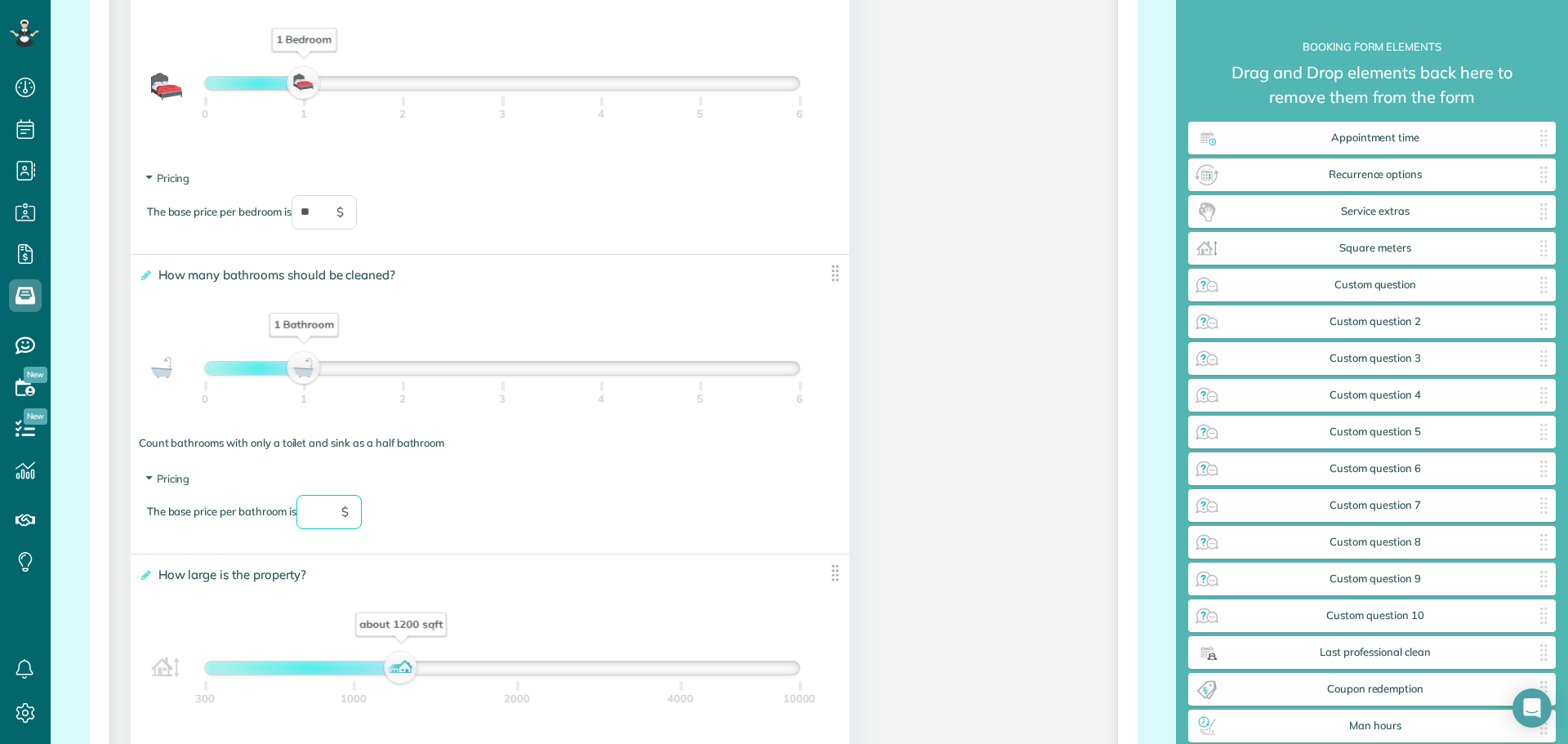click at bounding box center [329, 512] 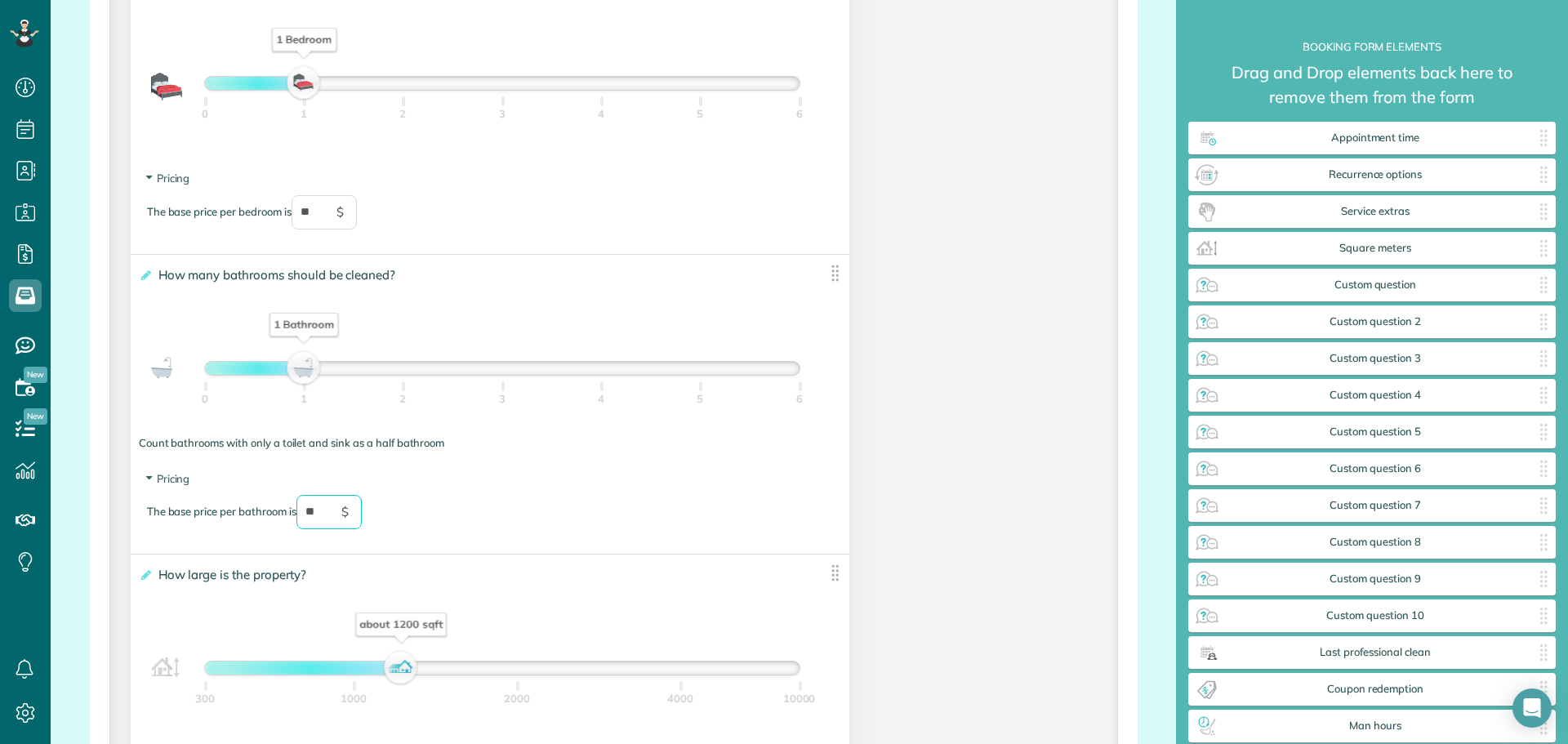 type on "**" 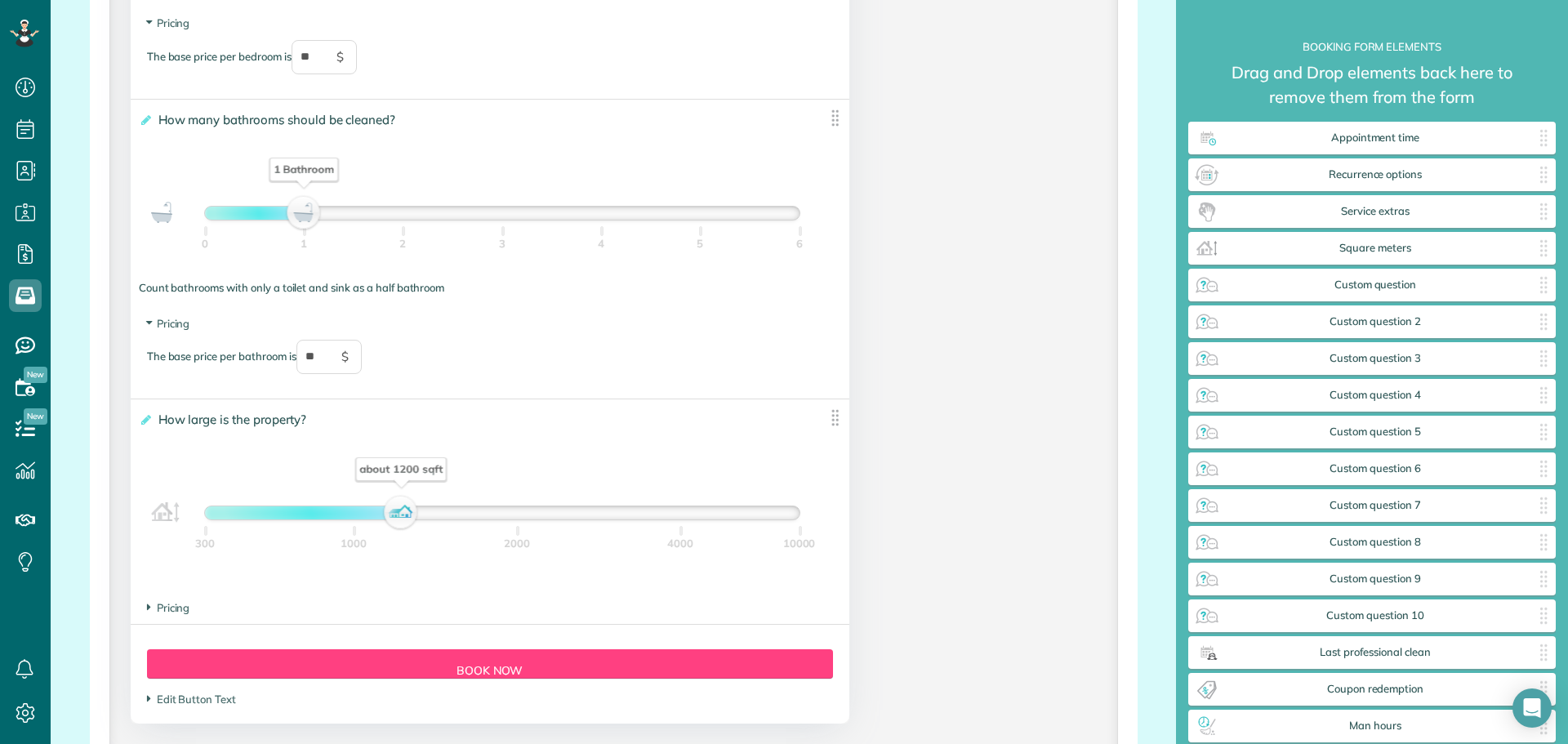 scroll, scrollTop: 1450, scrollLeft: 0, axis: vertical 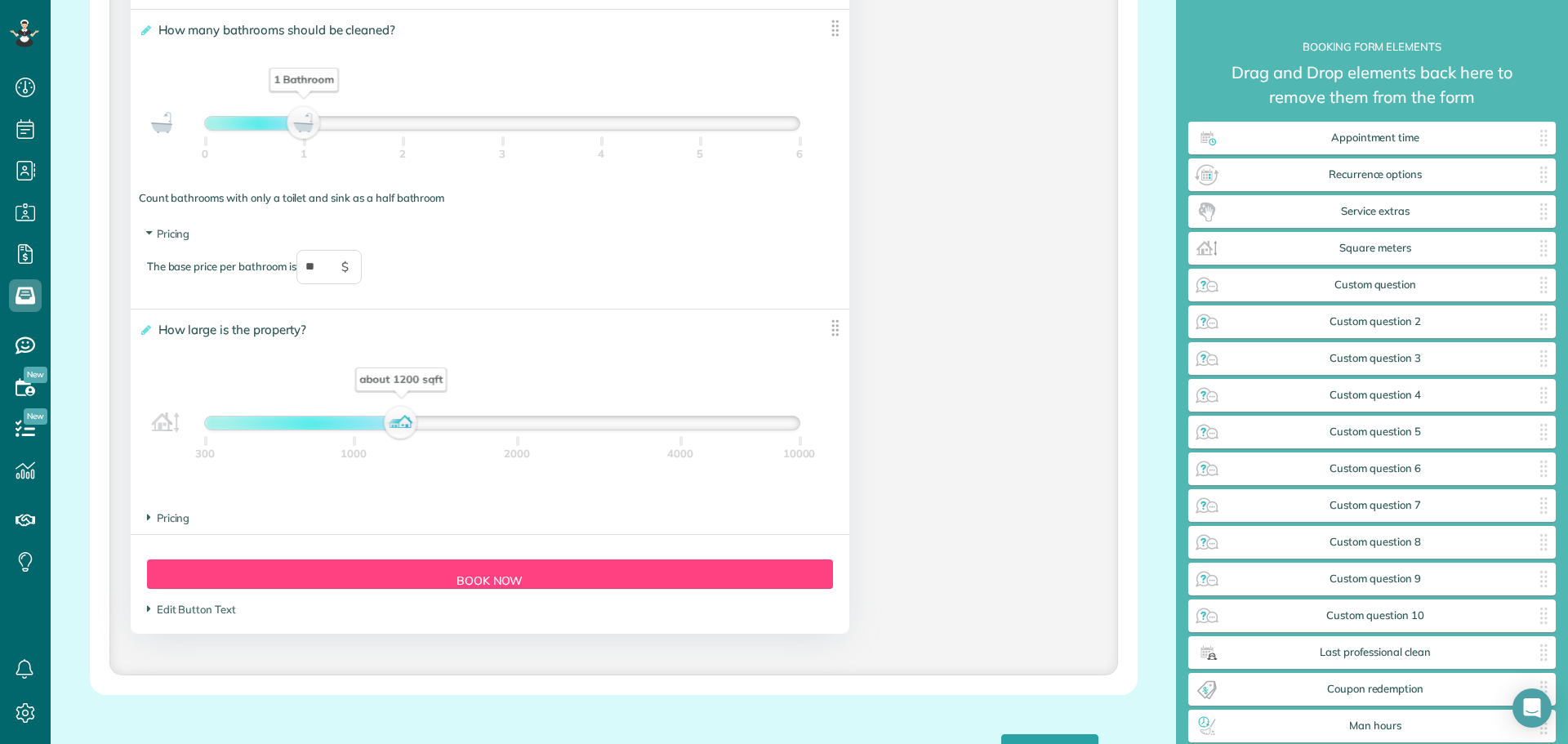 click on "Form Button Preview
Book Now" at bounding box center [490, 581] 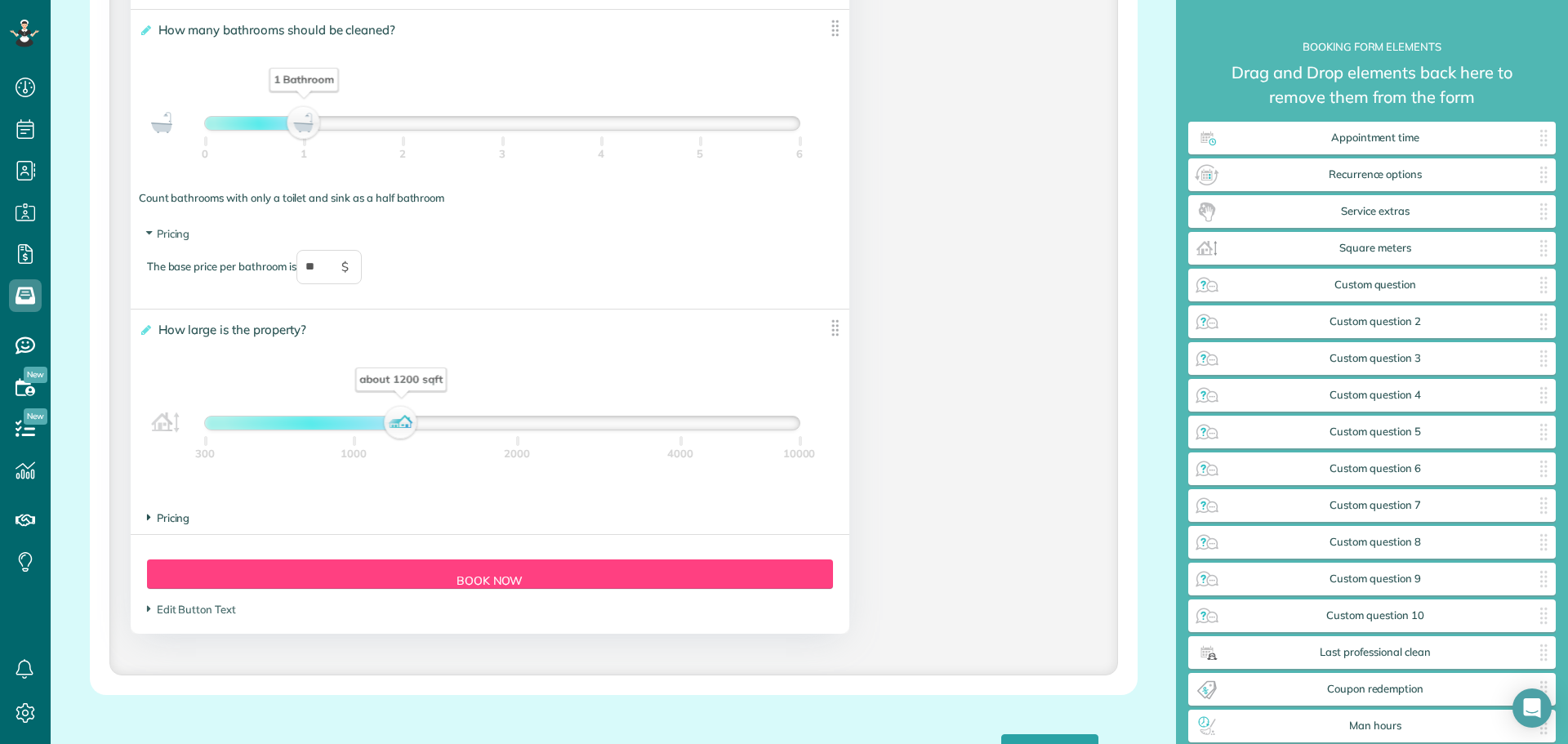 click on "Pricing" at bounding box center (168, 518) 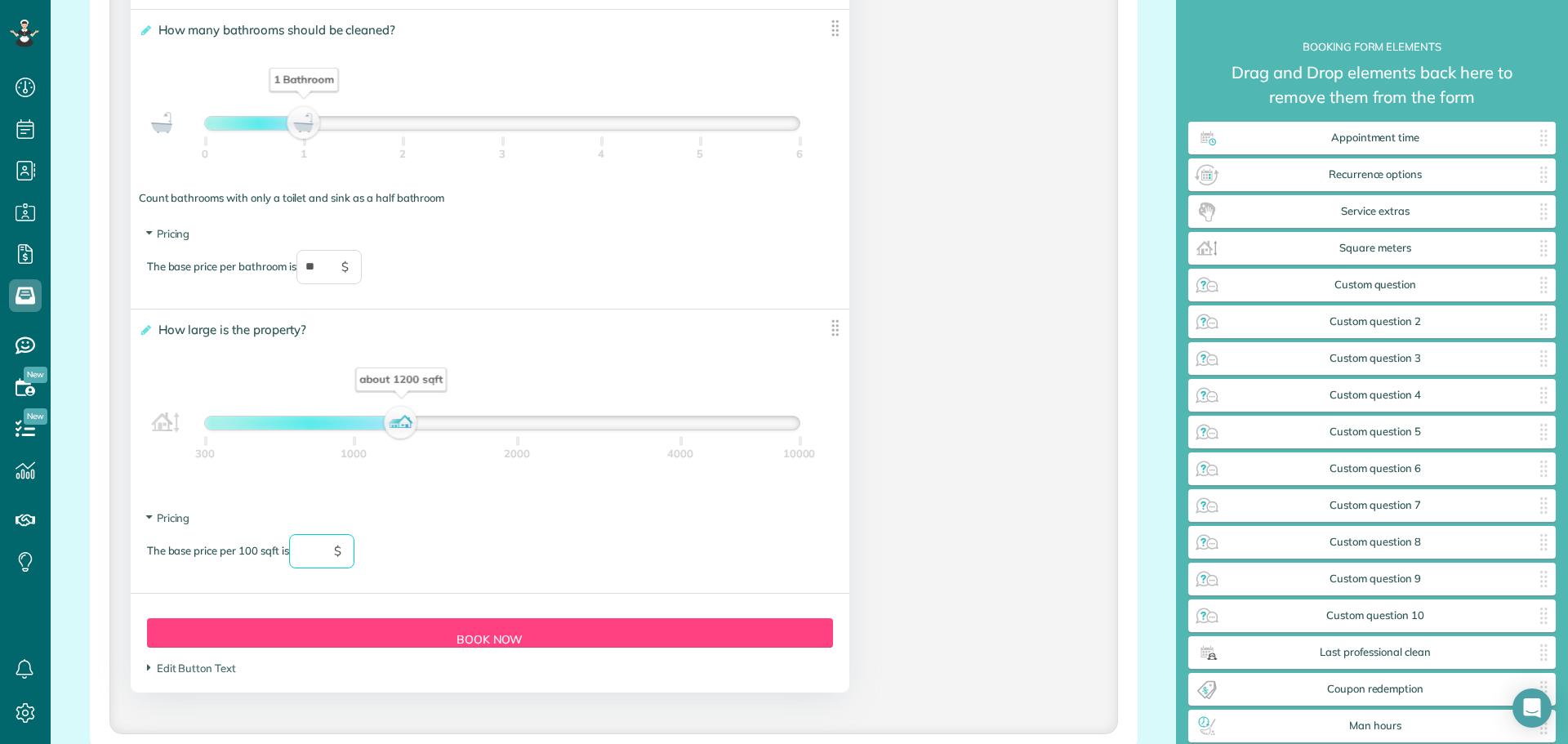 click at bounding box center (322, 551) 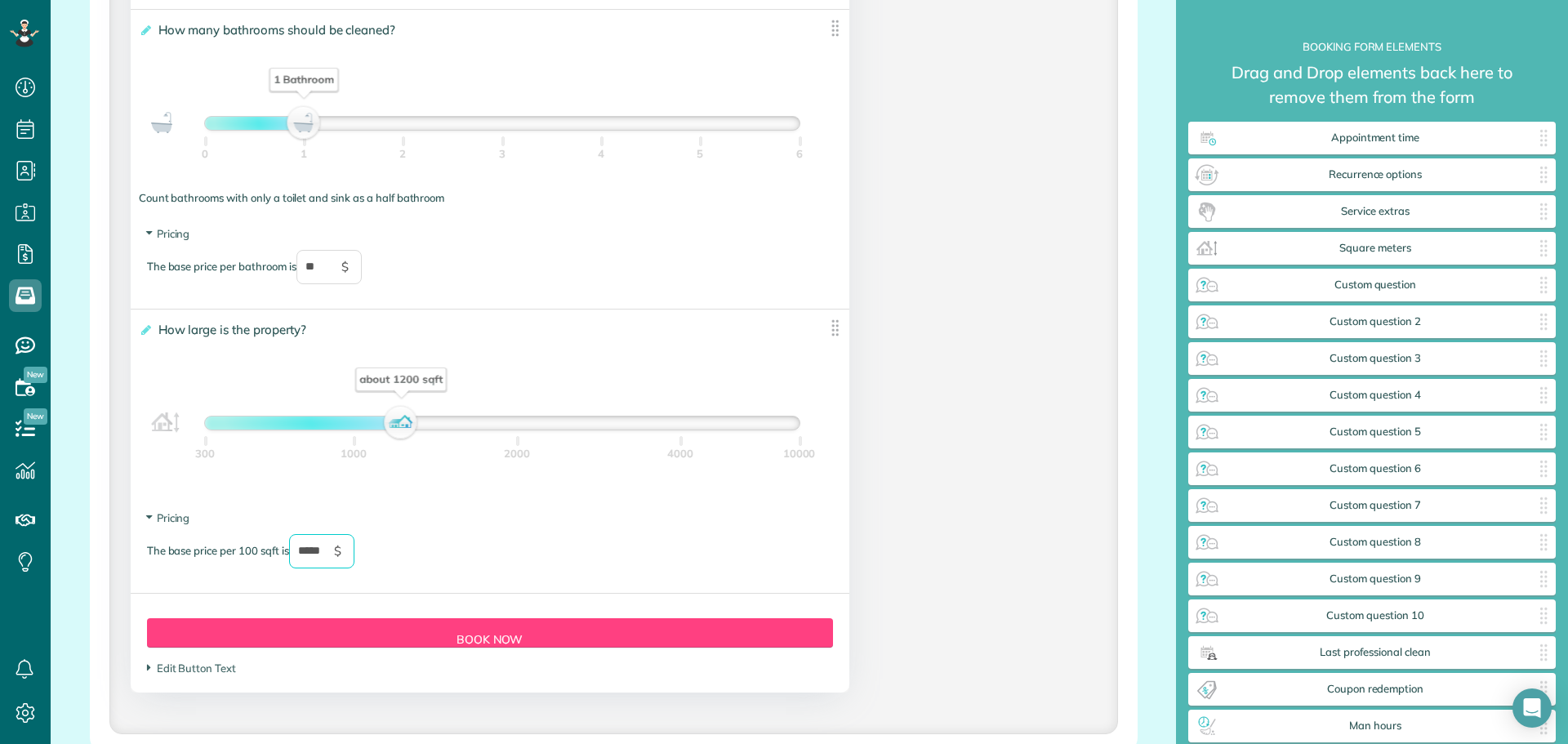 type on "*****" 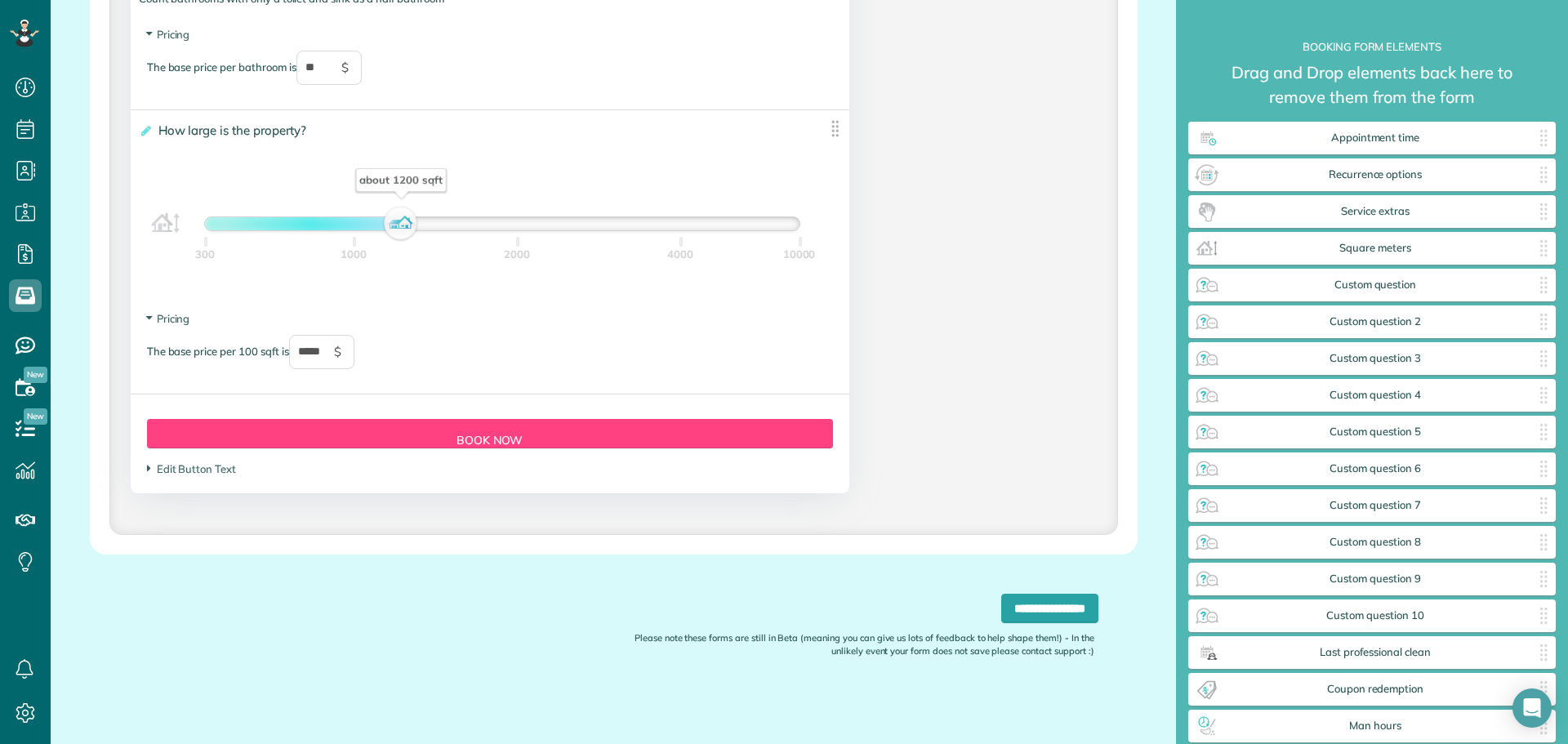 scroll, scrollTop: 1568, scrollLeft: 0, axis: vertical 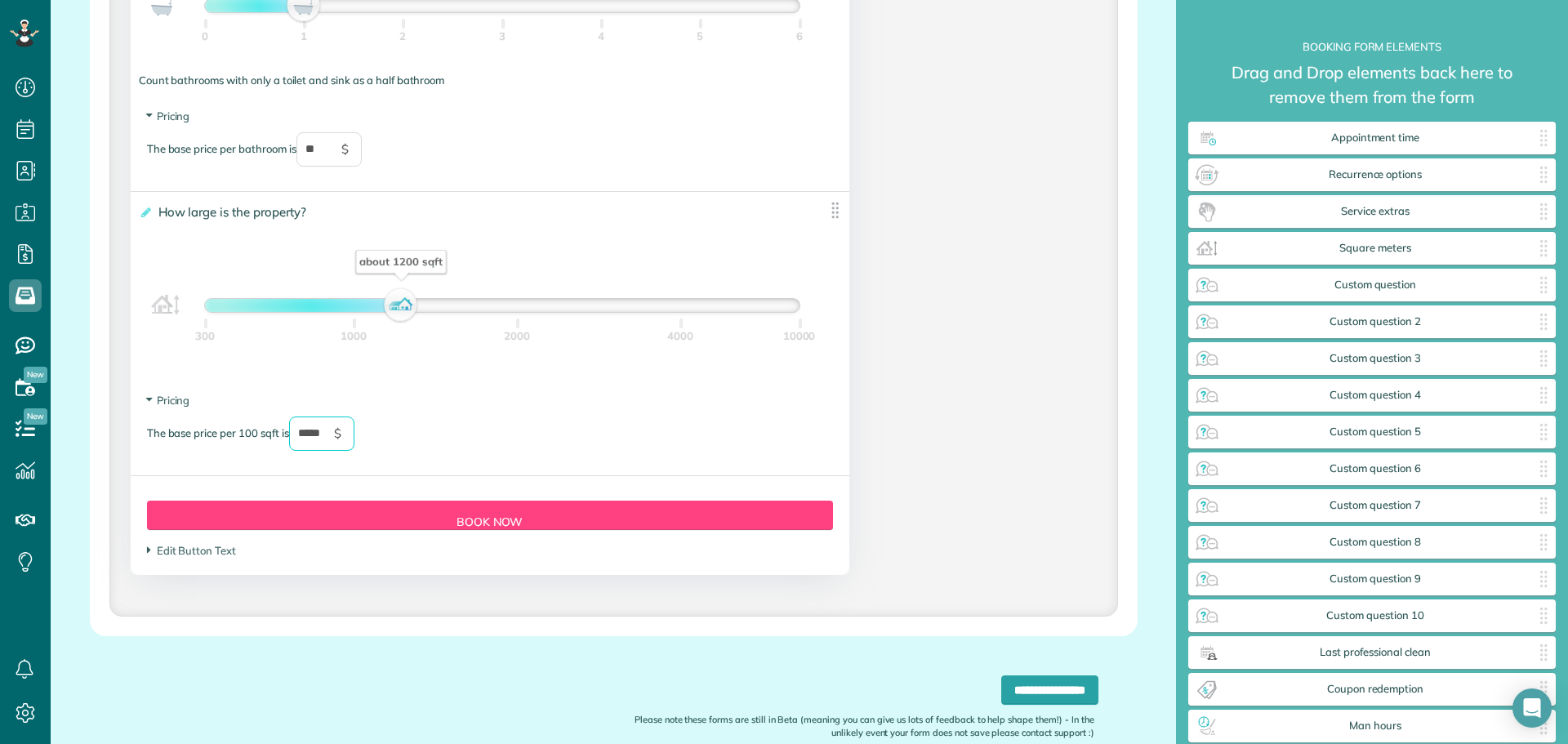 click on "*****" at bounding box center [322, 434] 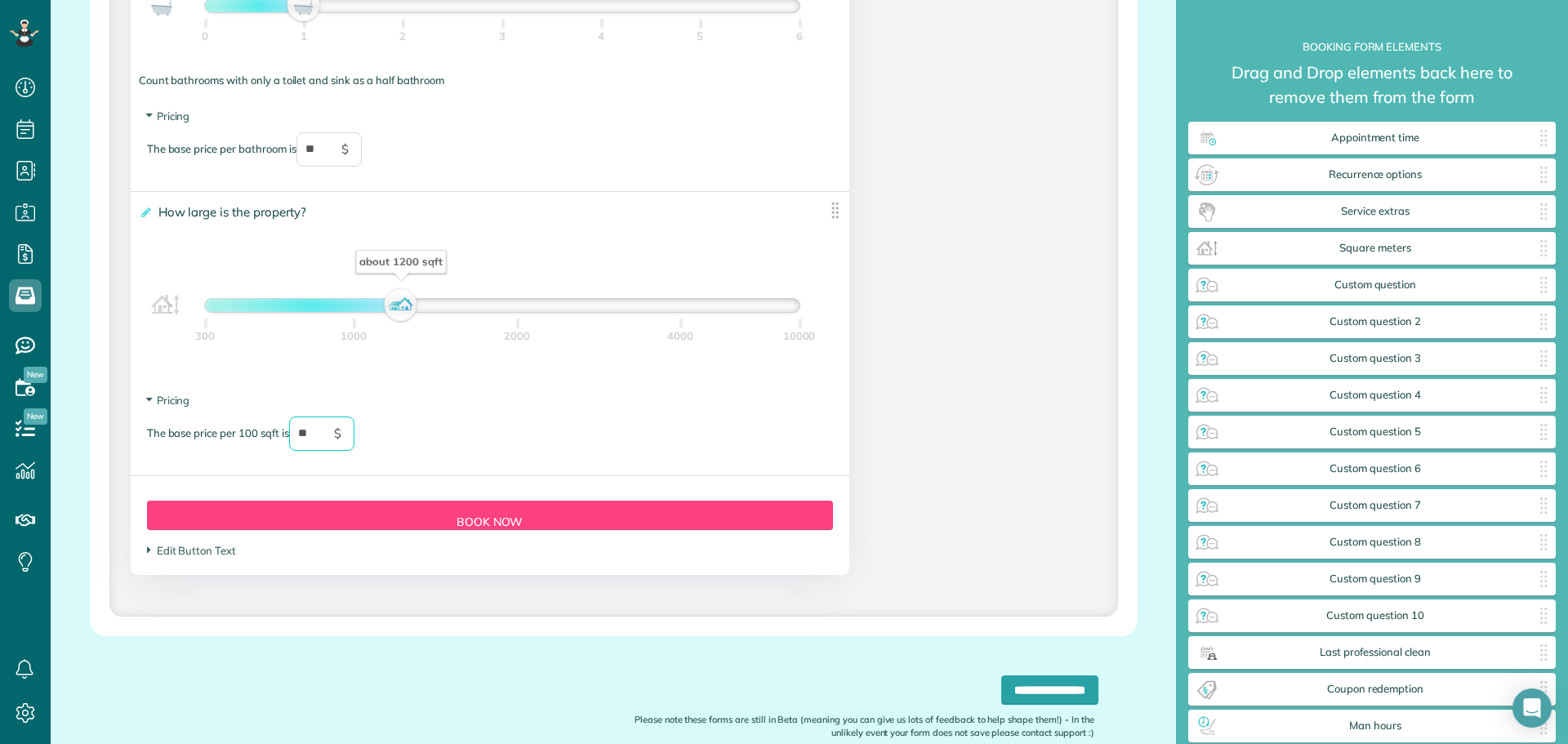 type on "**" 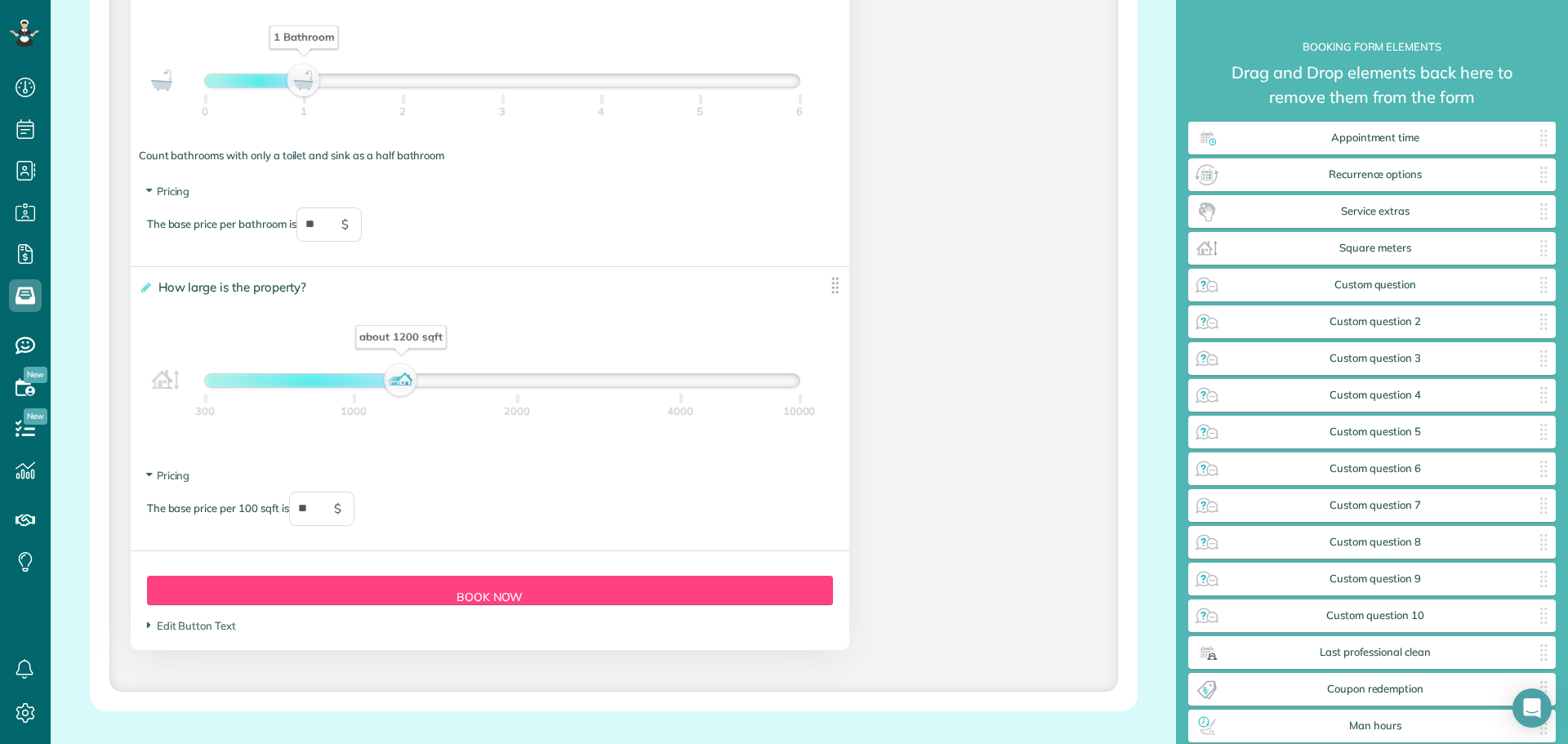 scroll, scrollTop: 1650, scrollLeft: 0, axis: vertical 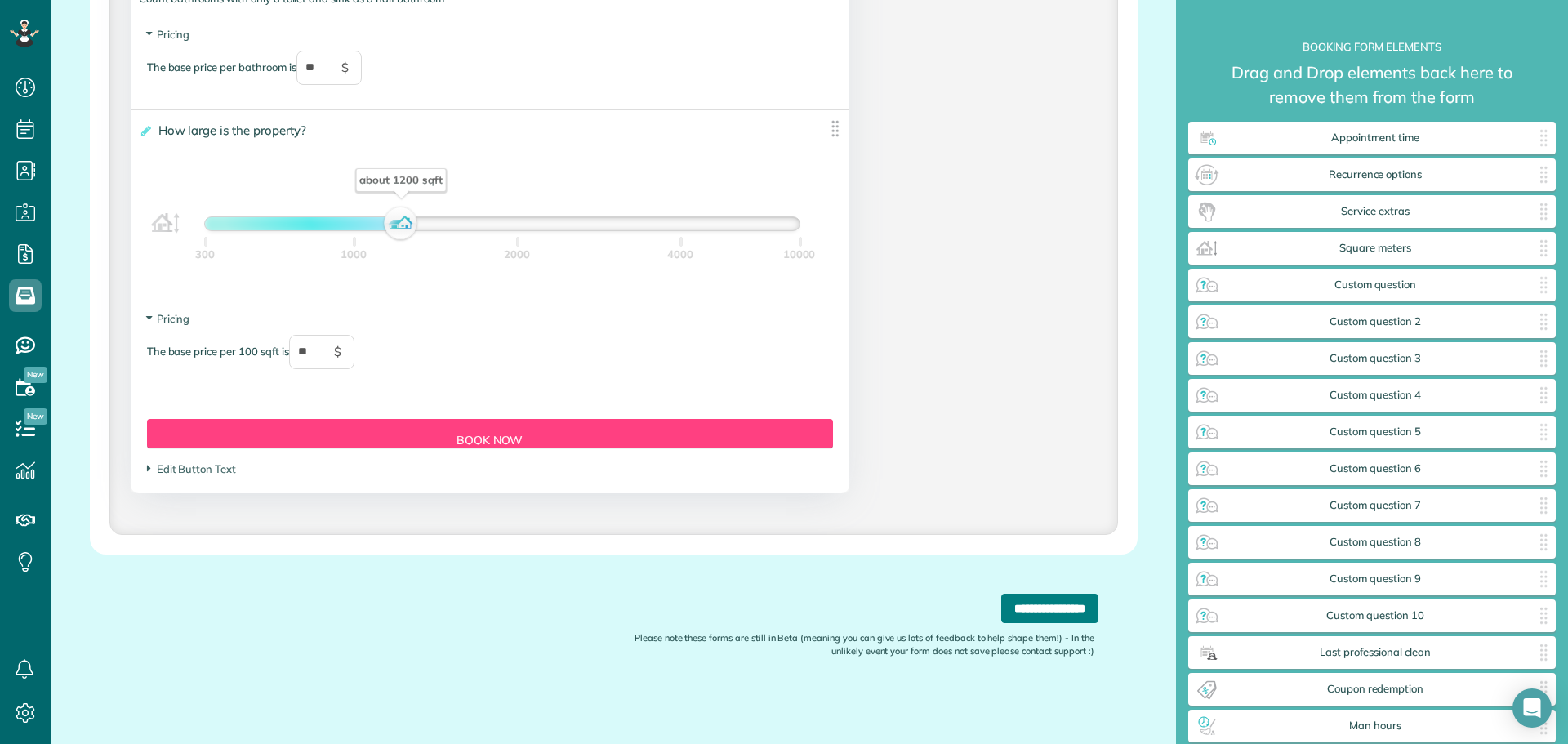 click on "**********" at bounding box center (1049, 608) 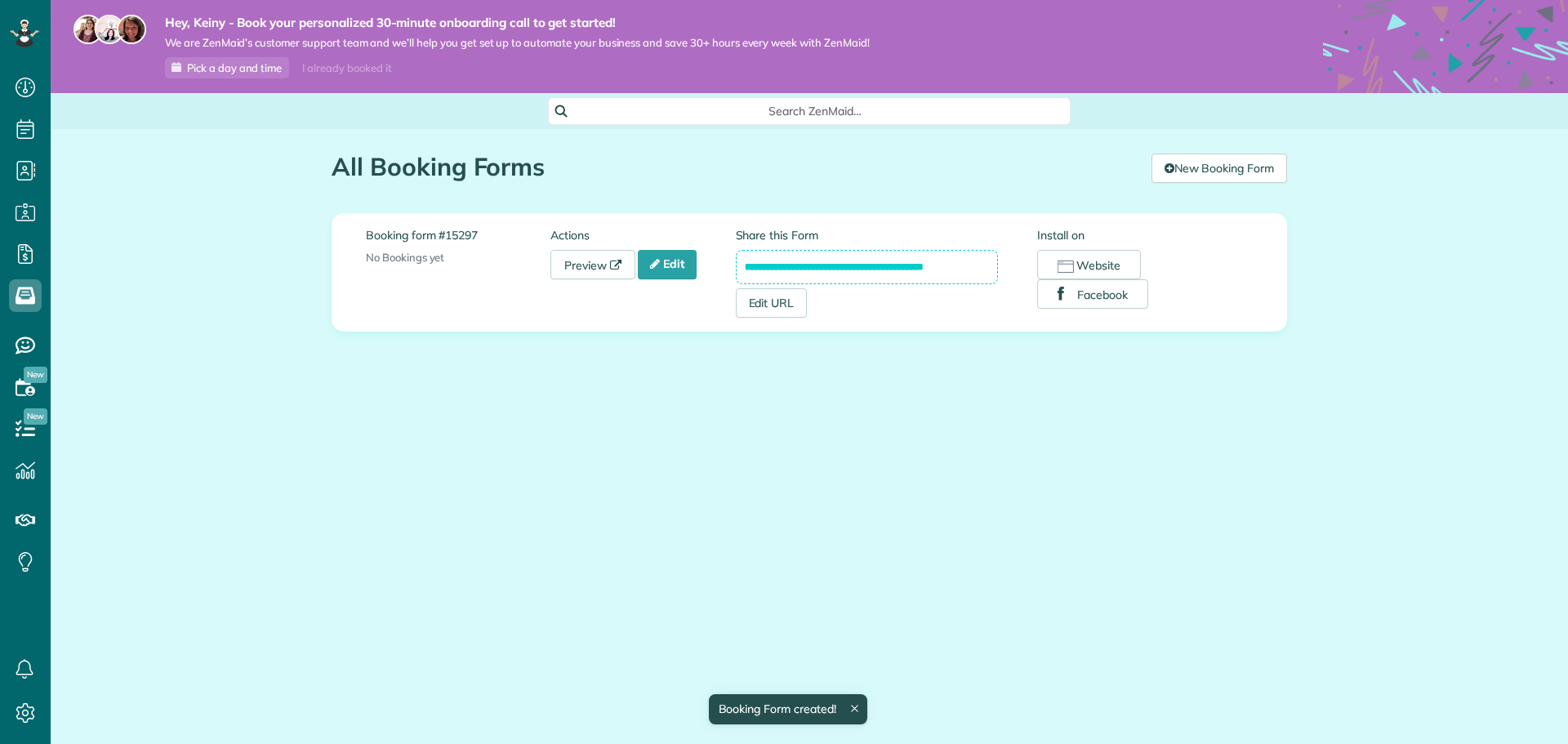 scroll, scrollTop: 0, scrollLeft: 0, axis: both 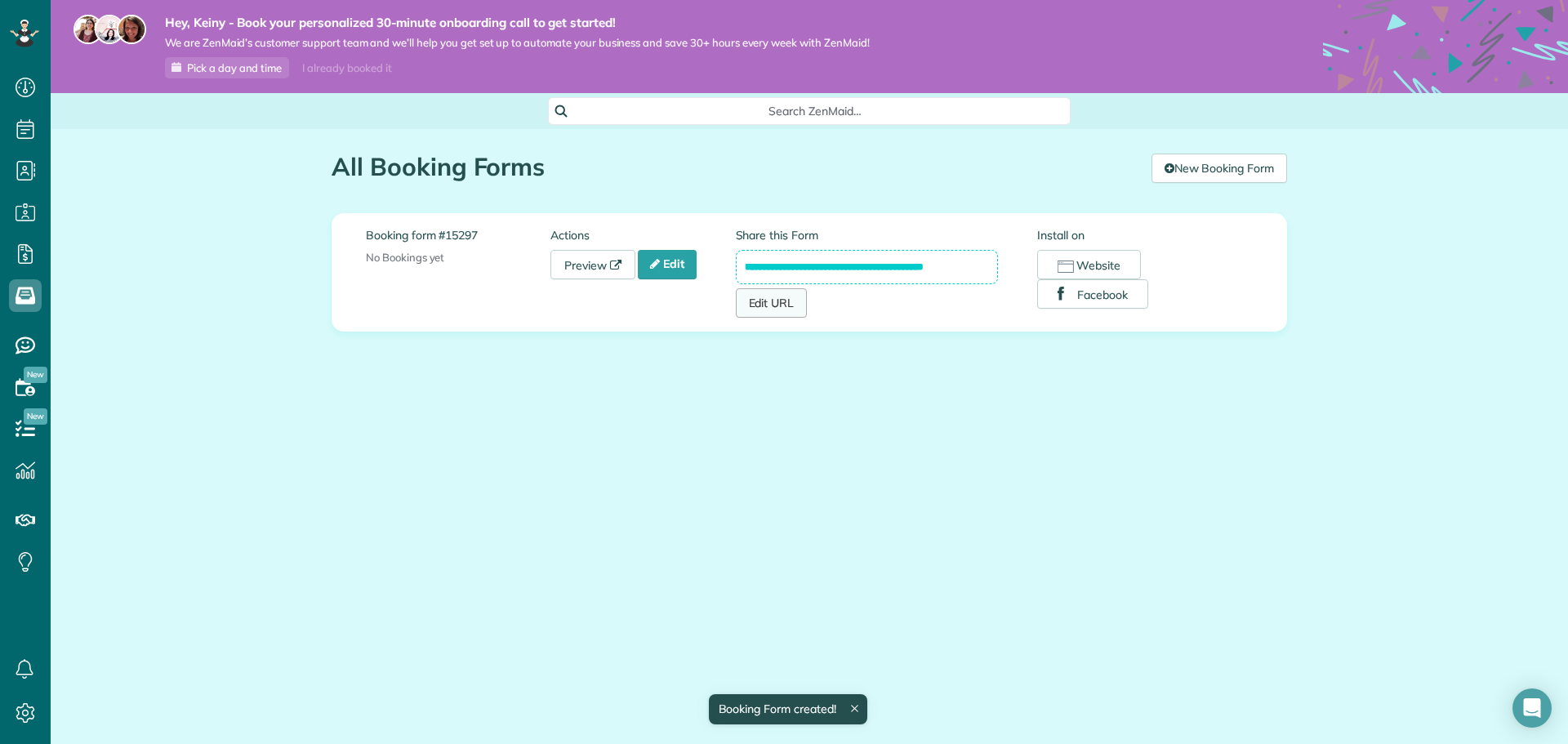 click on "Edit URL" at bounding box center [772, 303] 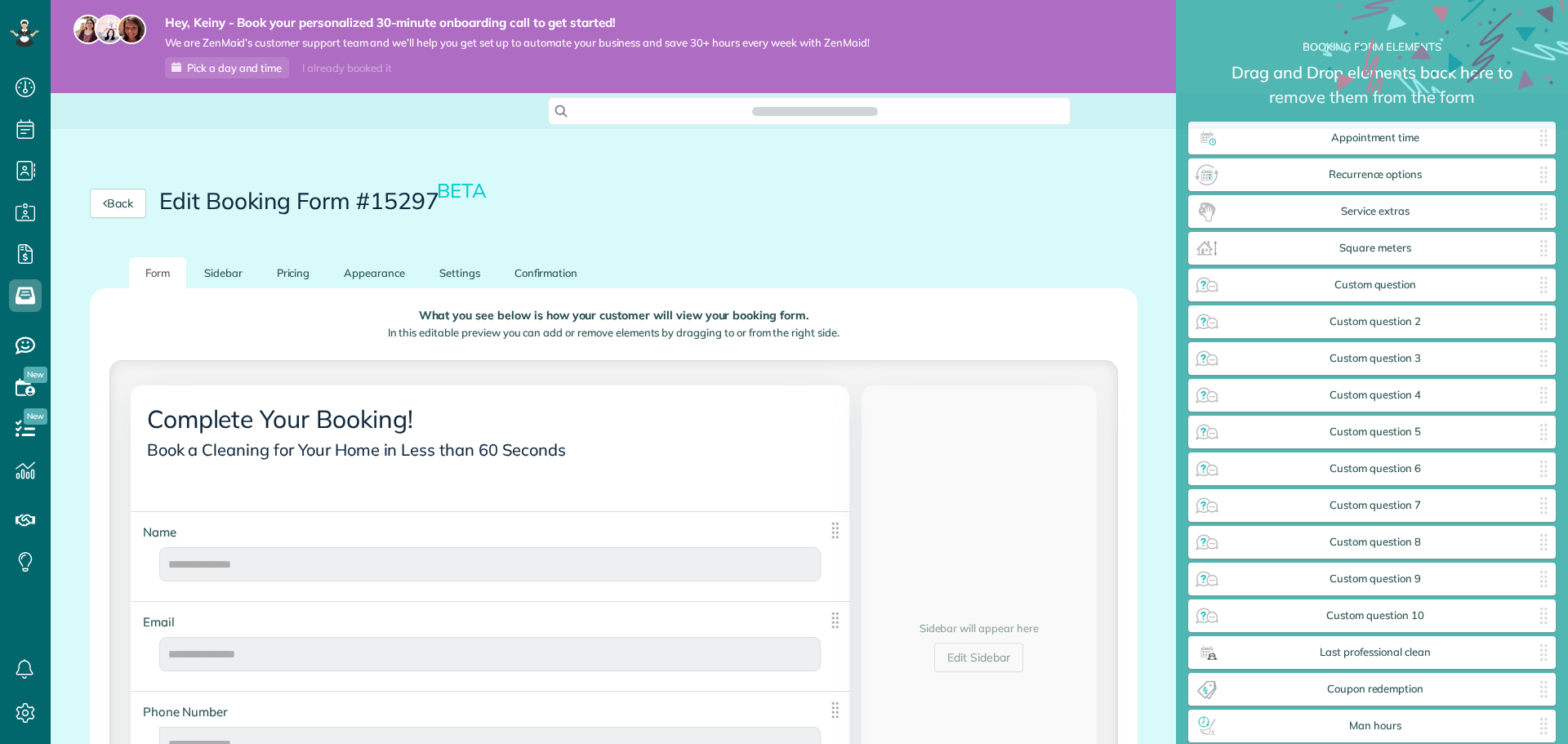 scroll, scrollTop: 0, scrollLeft: 0, axis: both 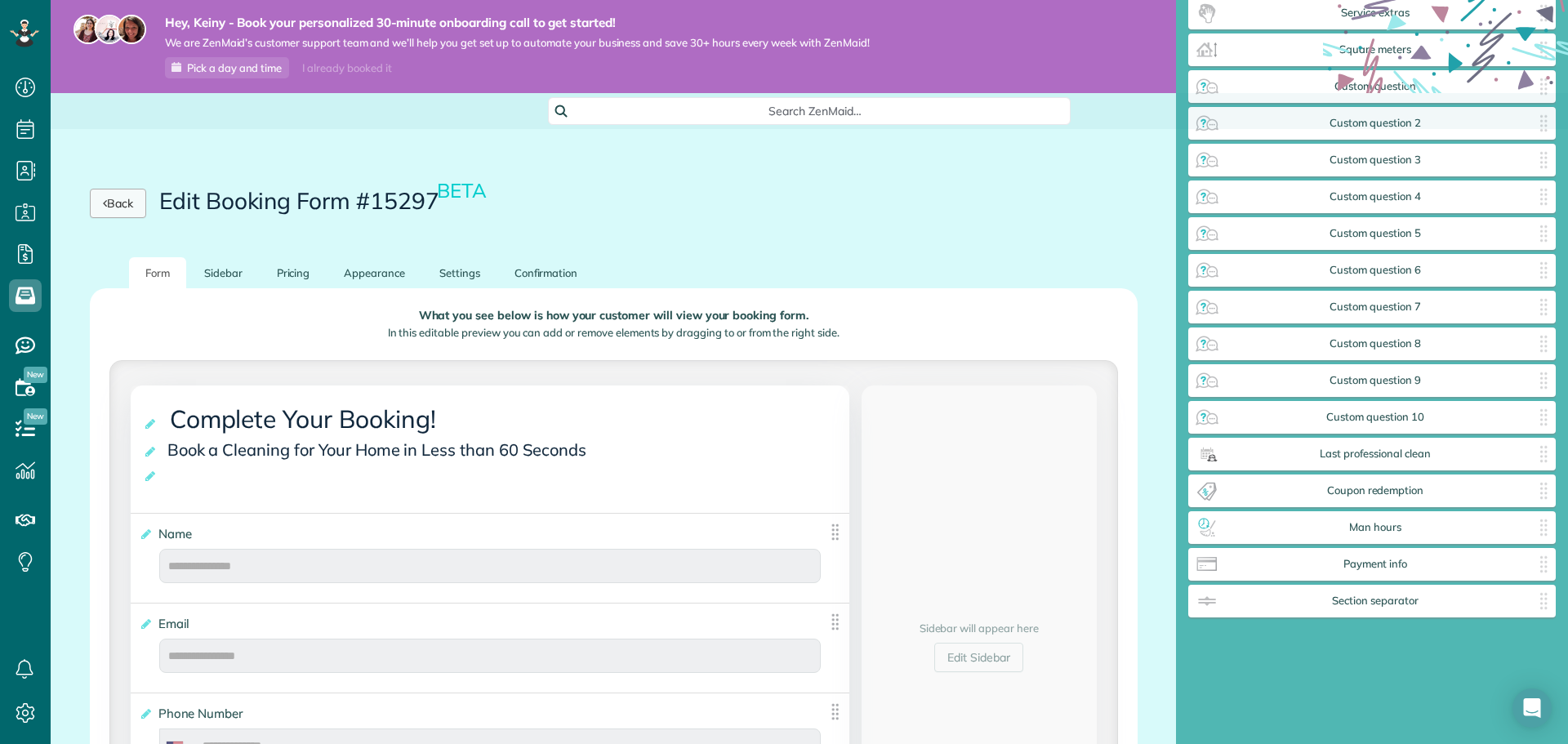click on "Back" at bounding box center [118, 203] 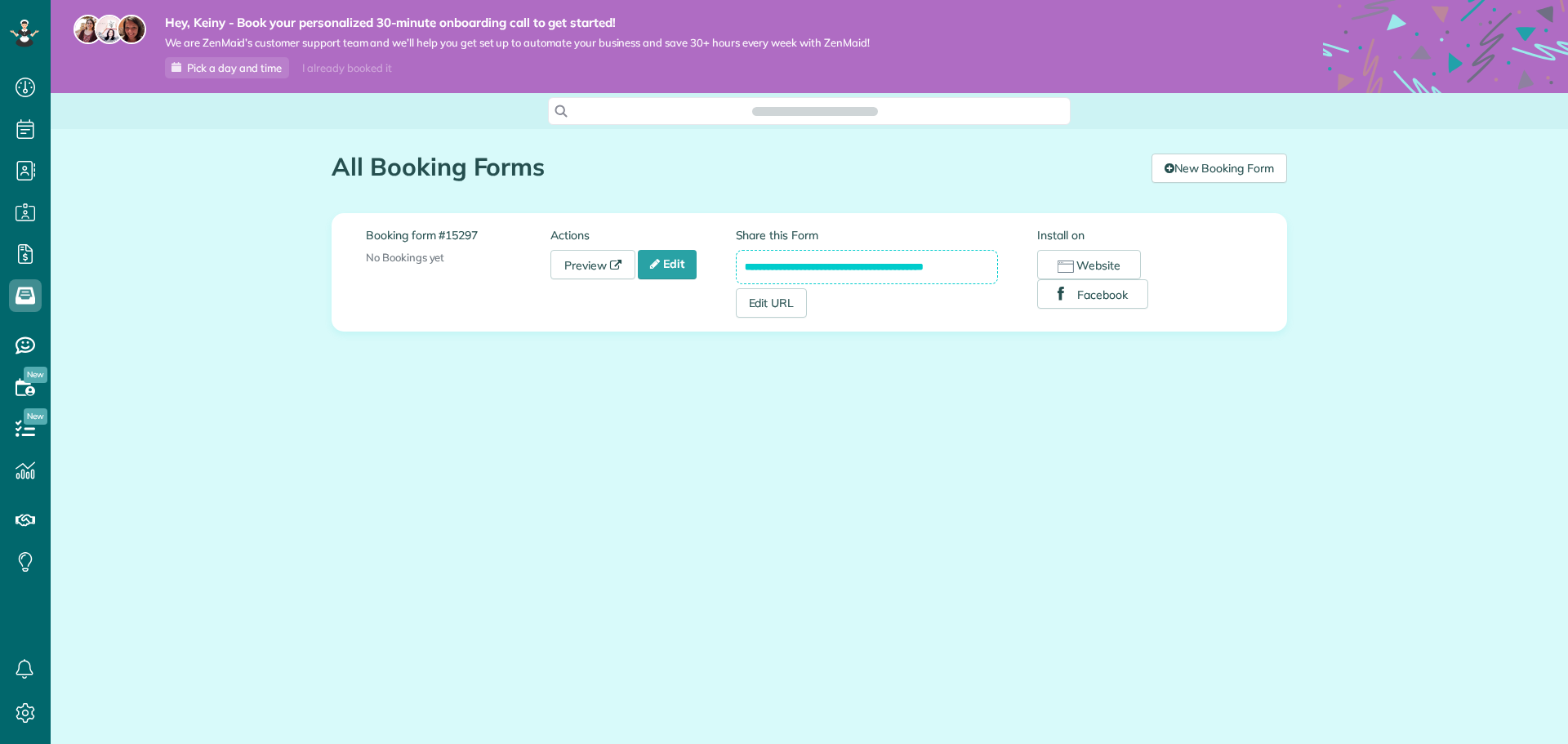 scroll, scrollTop: 0, scrollLeft: 0, axis: both 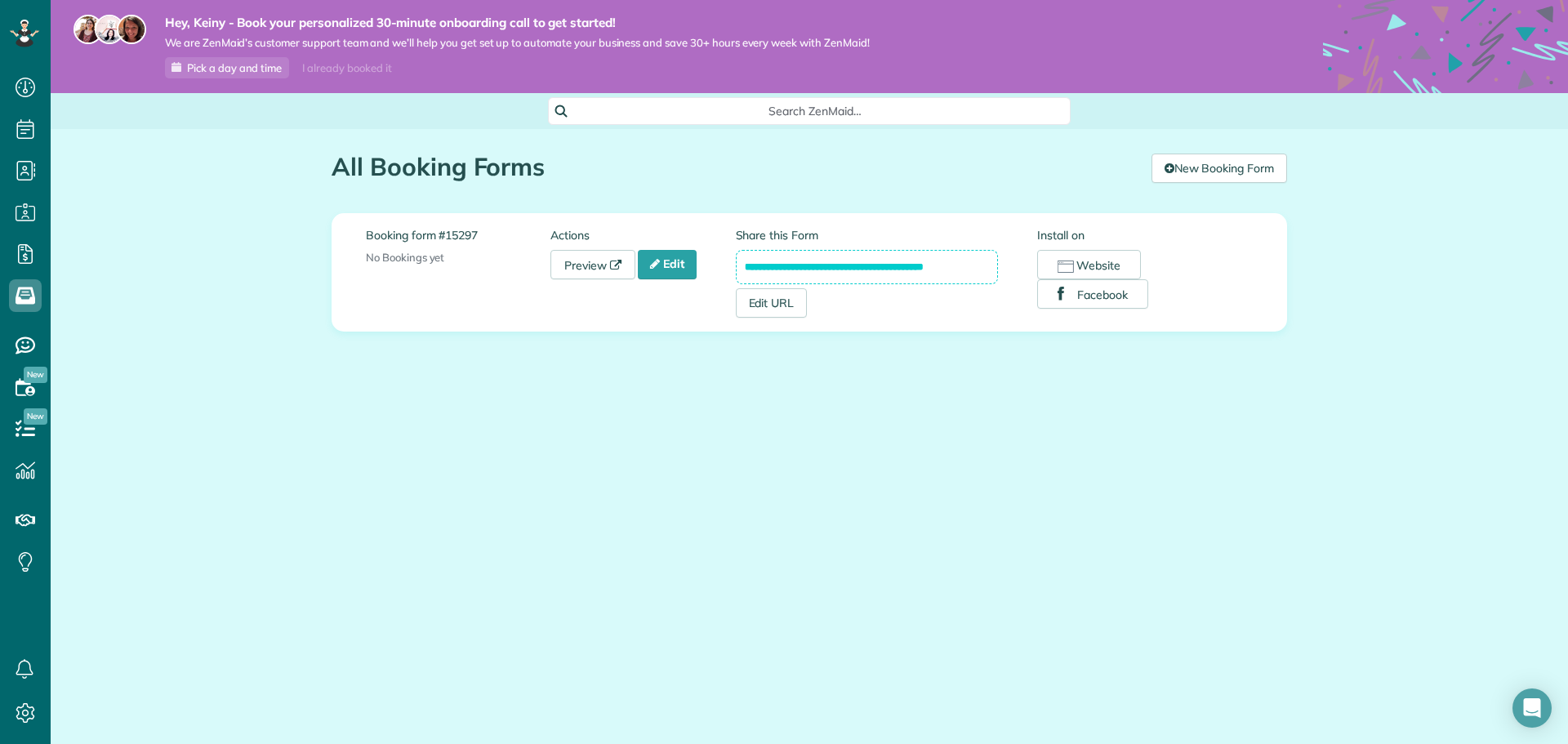 click on "**********" at bounding box center [867, 267] 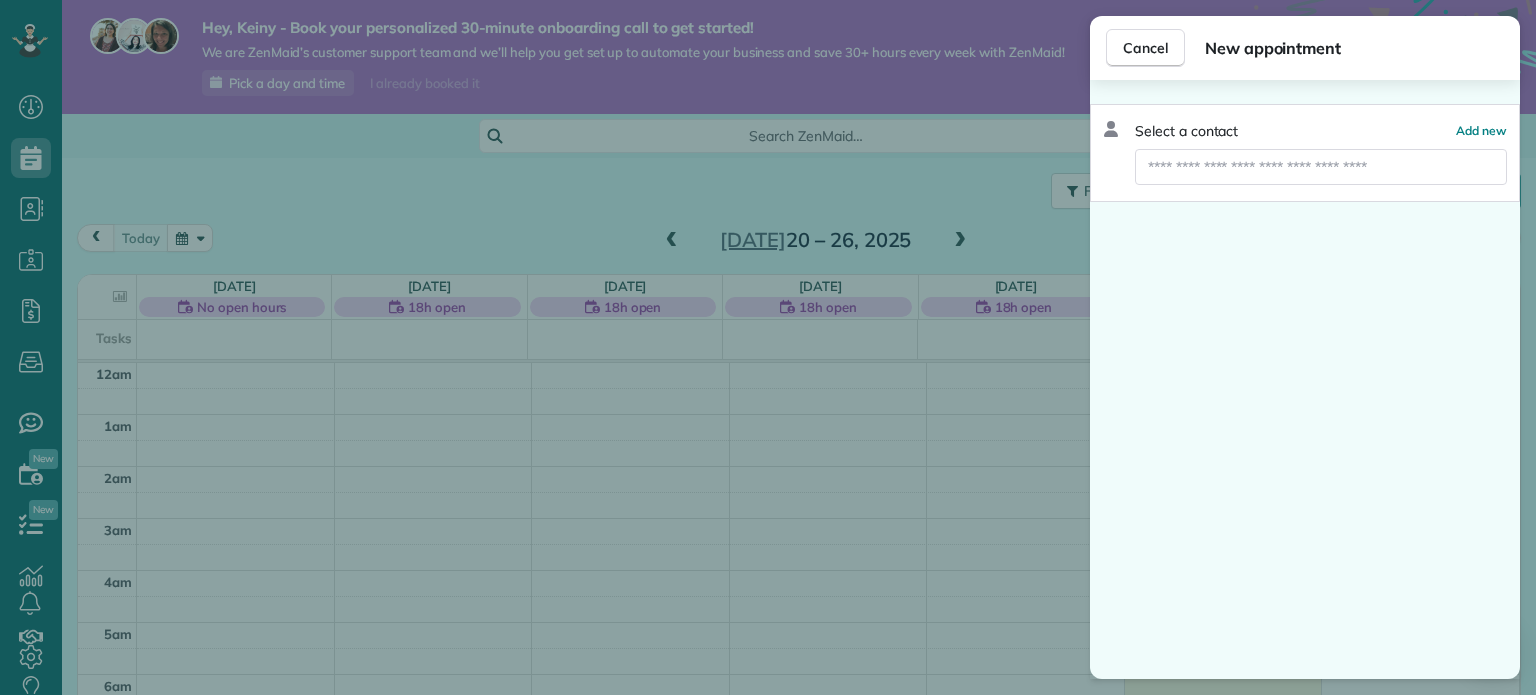 click on "Cancel New appointment Select a contact Add new" at bounding box center (768, 347) 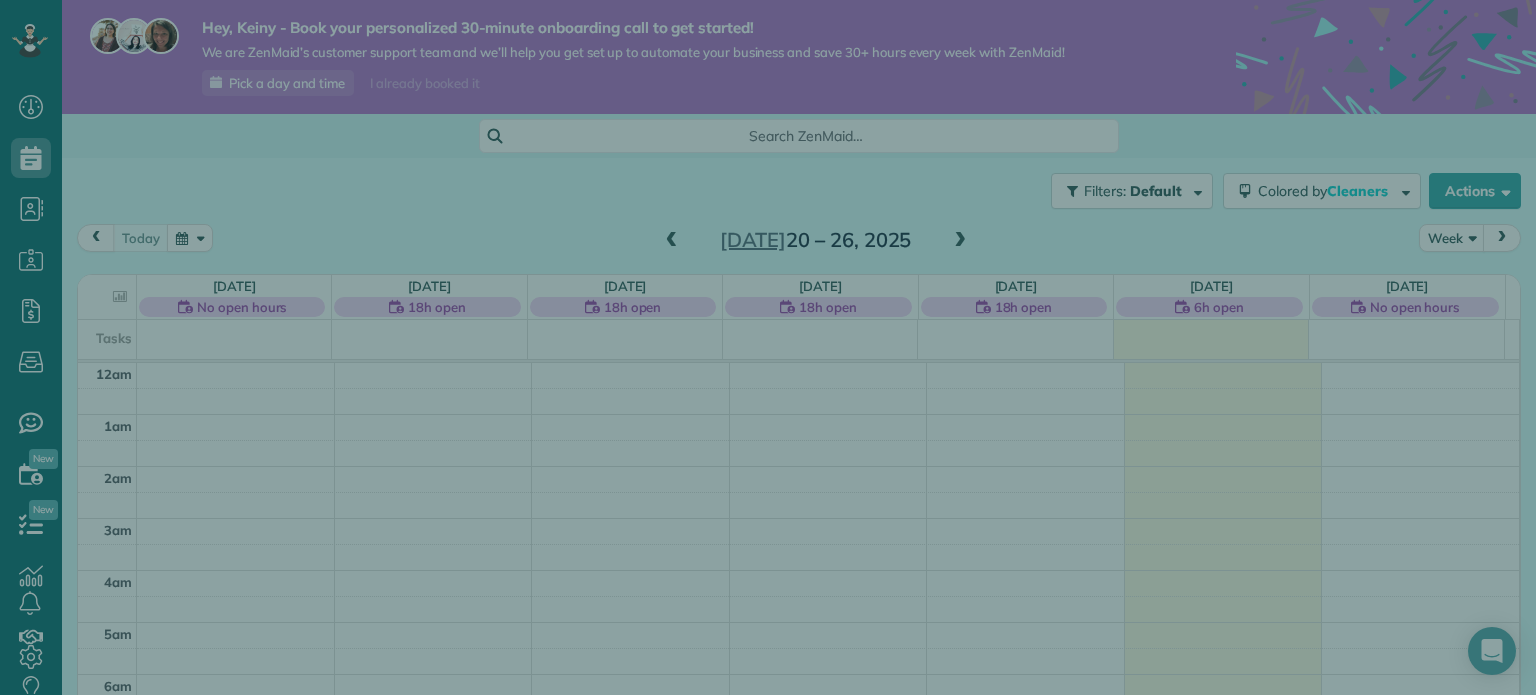 scroll, scrollTop: 0, scrollLeft: 0, axis: both 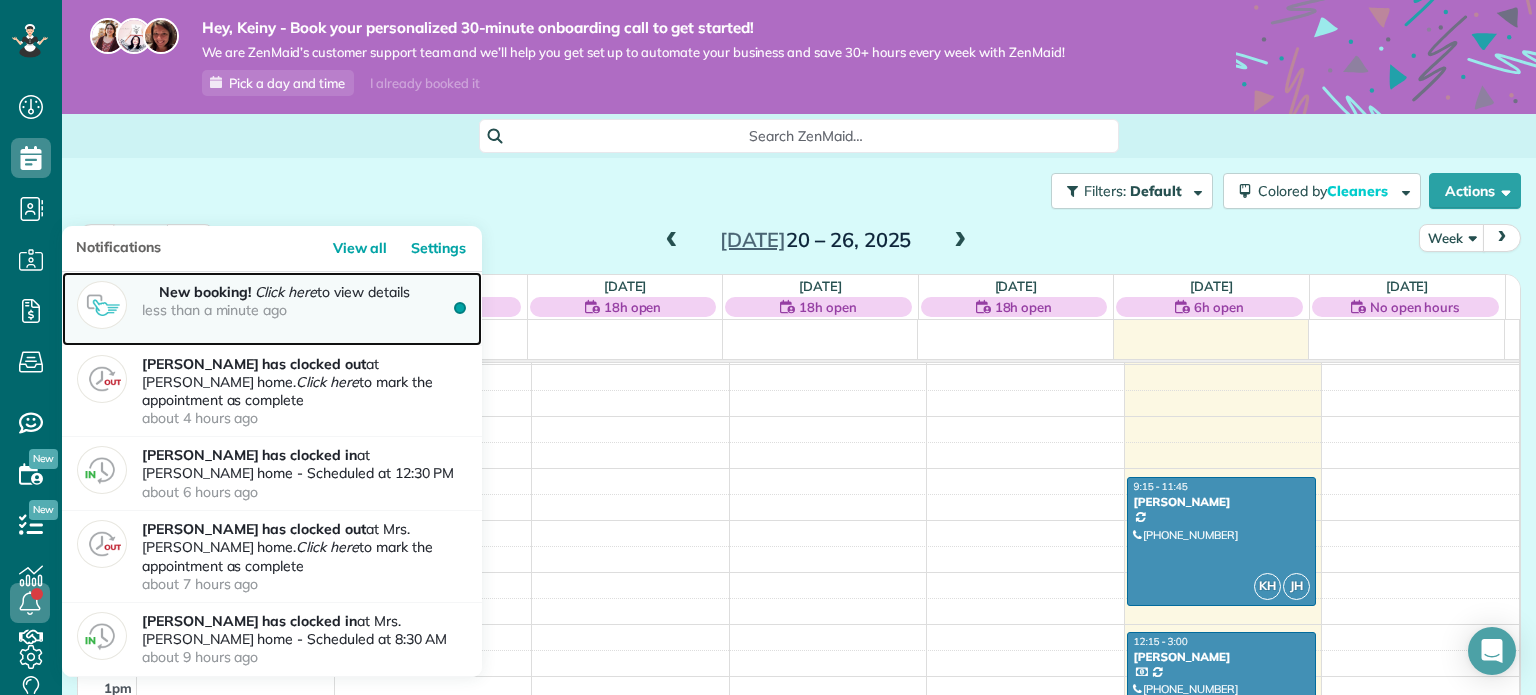 click on "less than a minute ago" at bounding box center (302, 310) 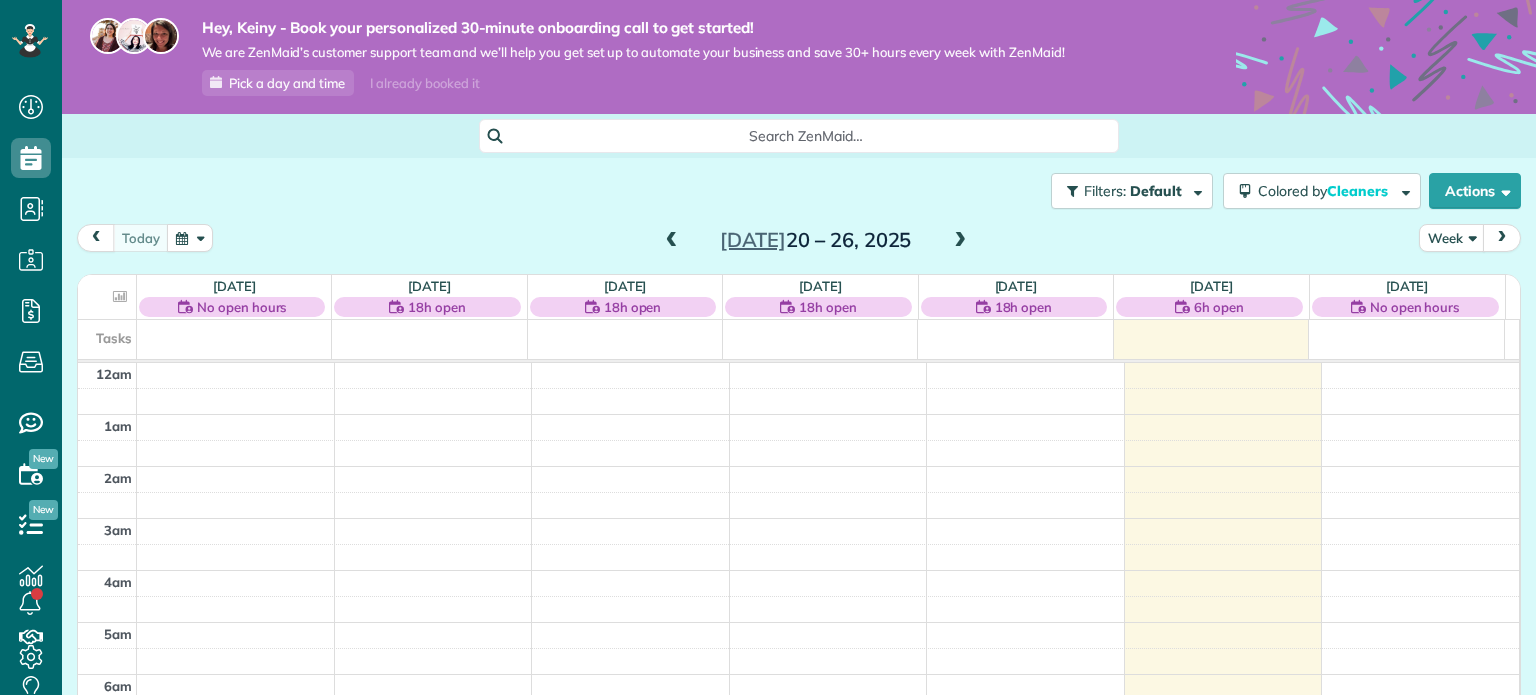 scroll, scrollTop: 0, scrollLeft: 0, axis: both 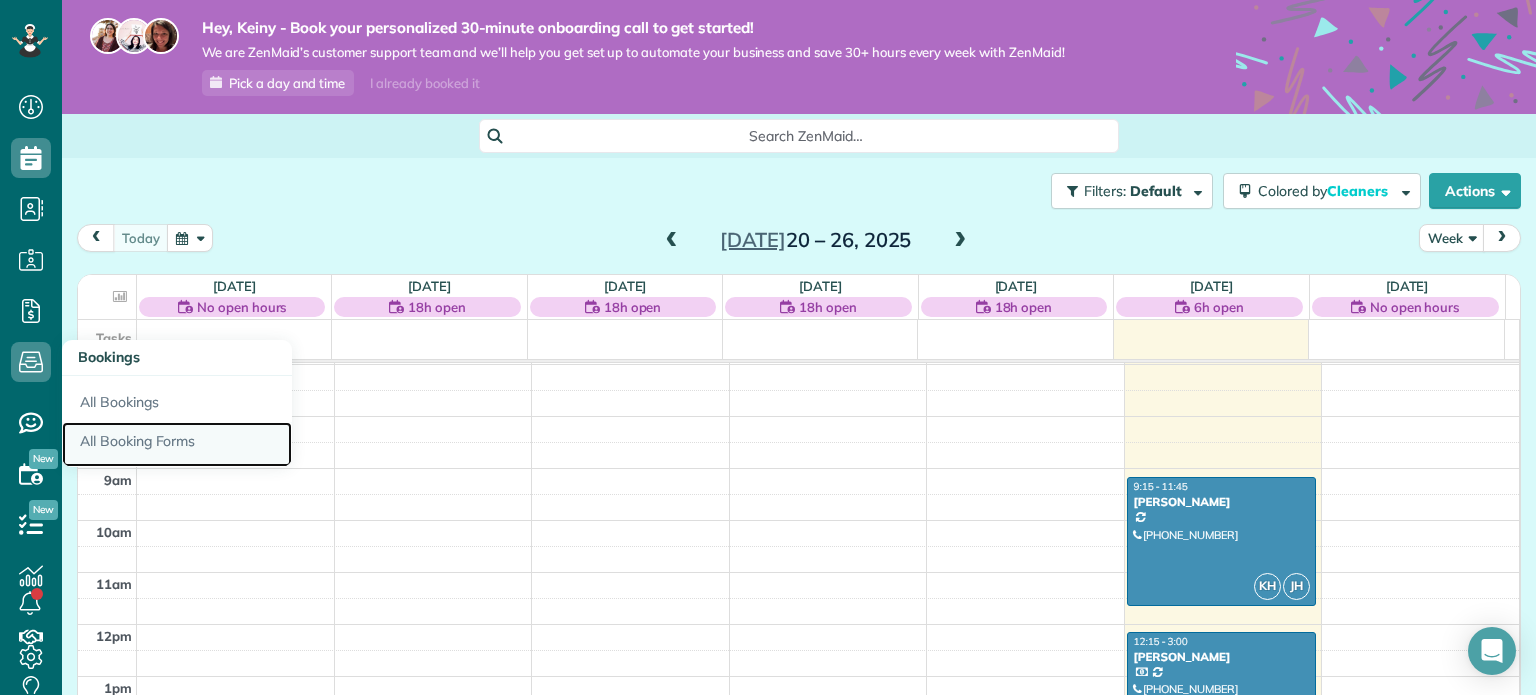 click on "All Booking Forms" at bounding box center [177, 445] 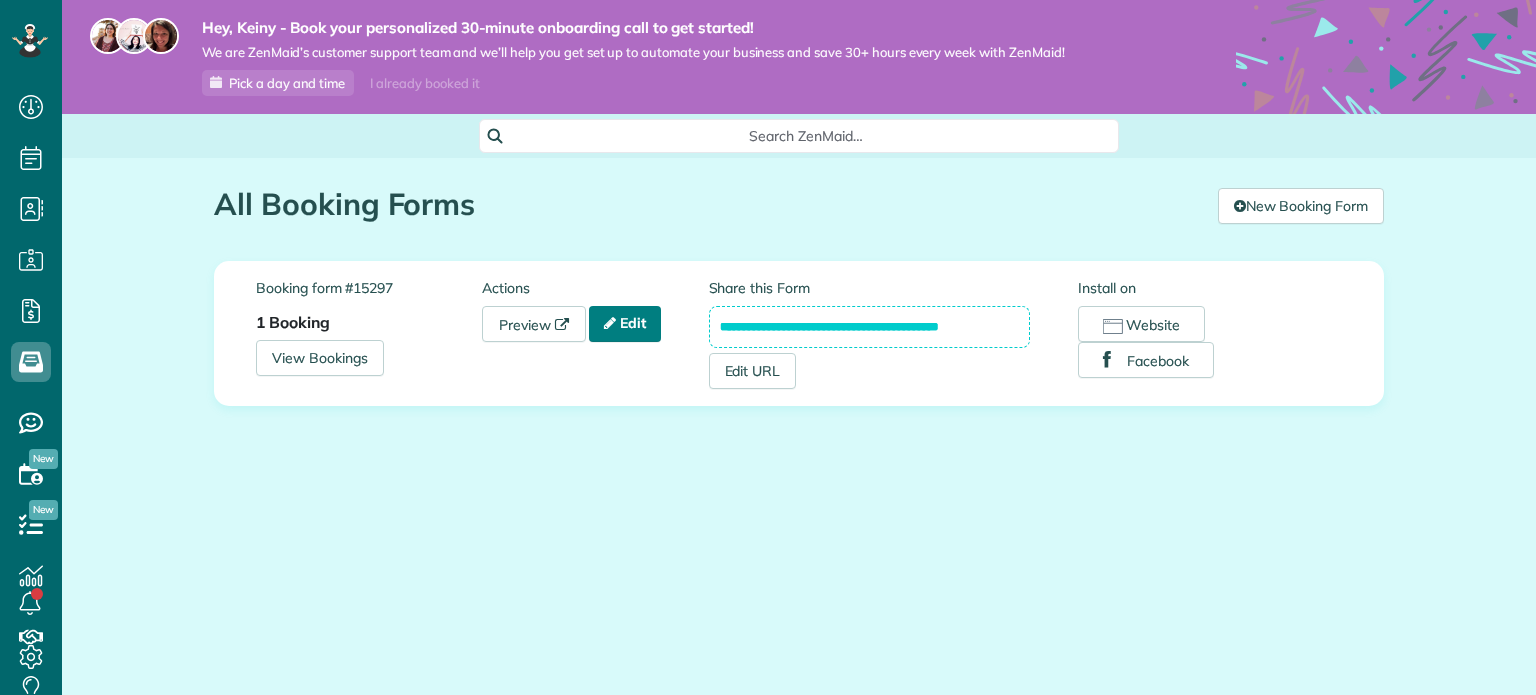 scroll, scrollTop: 0, scrollLeft: 0, axis: both 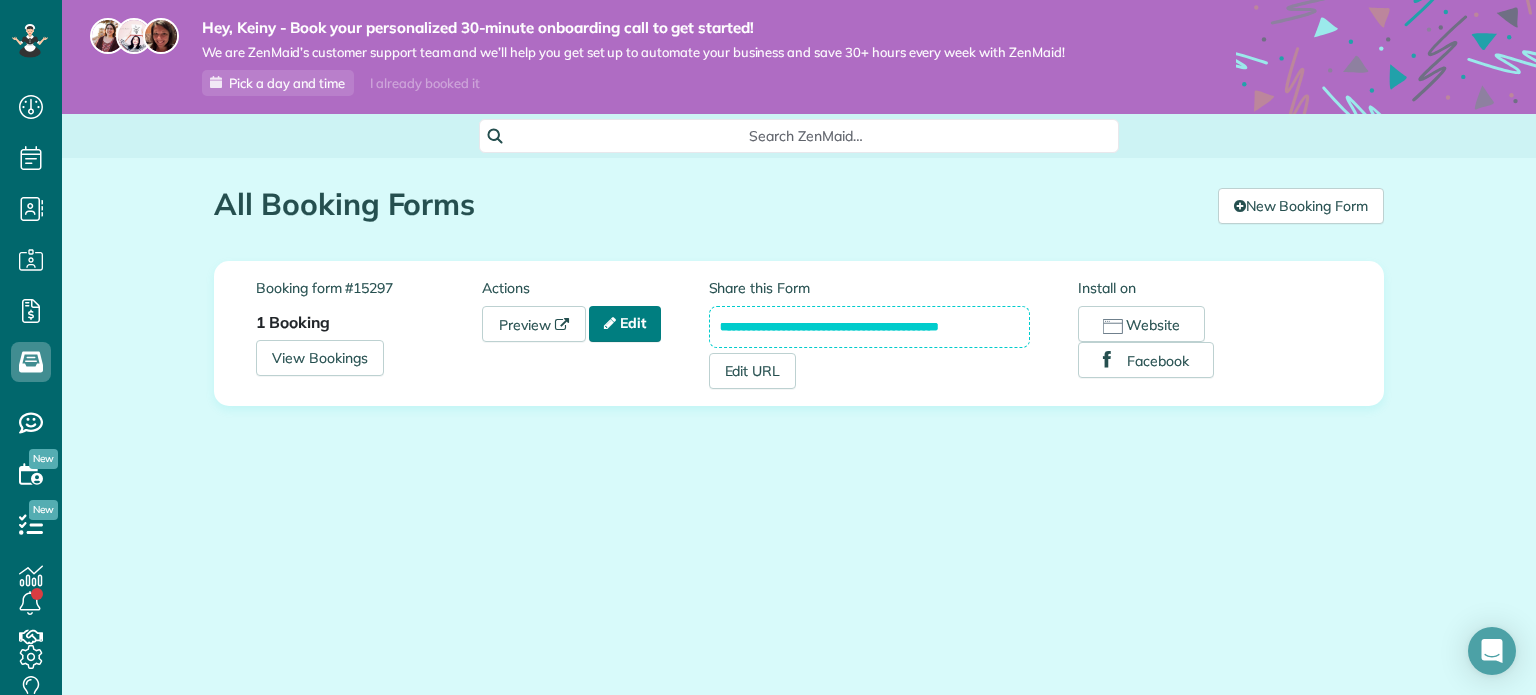 click at bounding box center (610, 323) 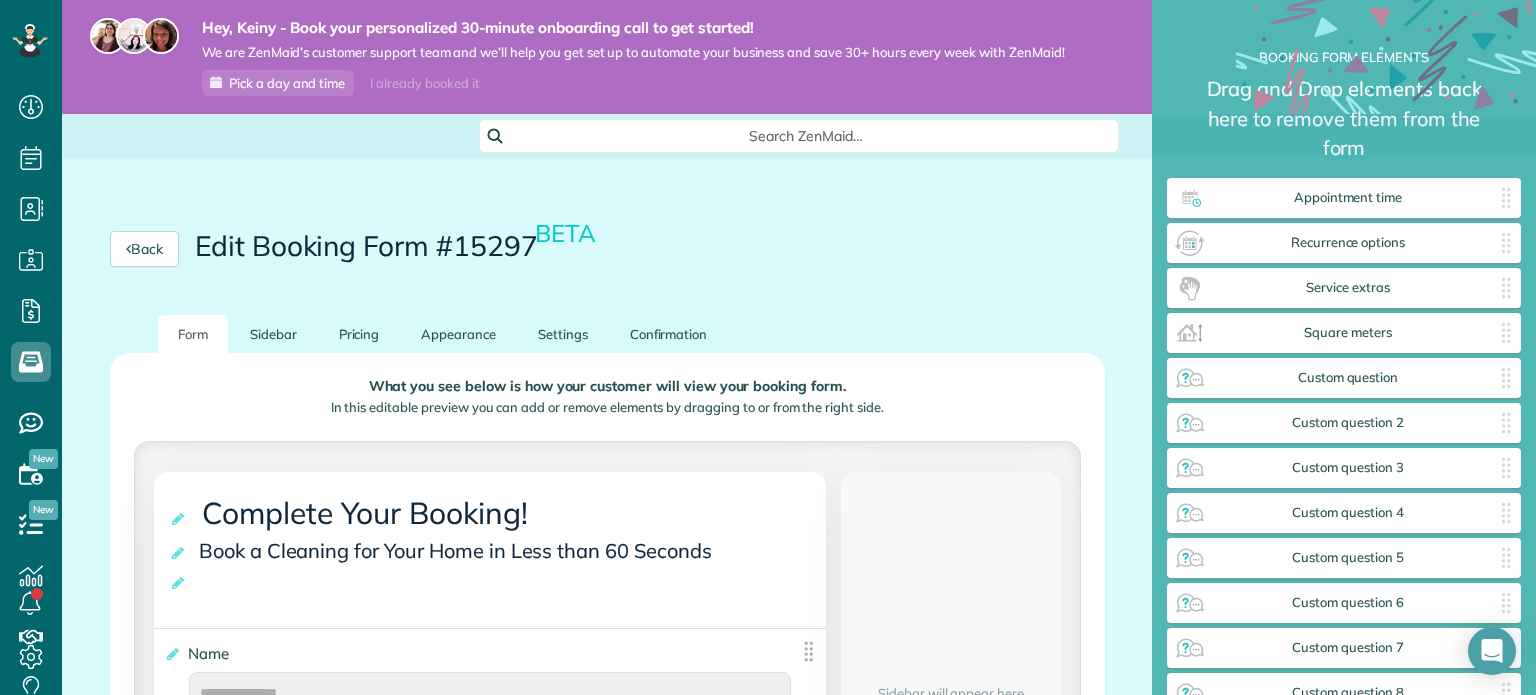 scroll, scrollTop: 0, scrollLeft: 0, axis: both 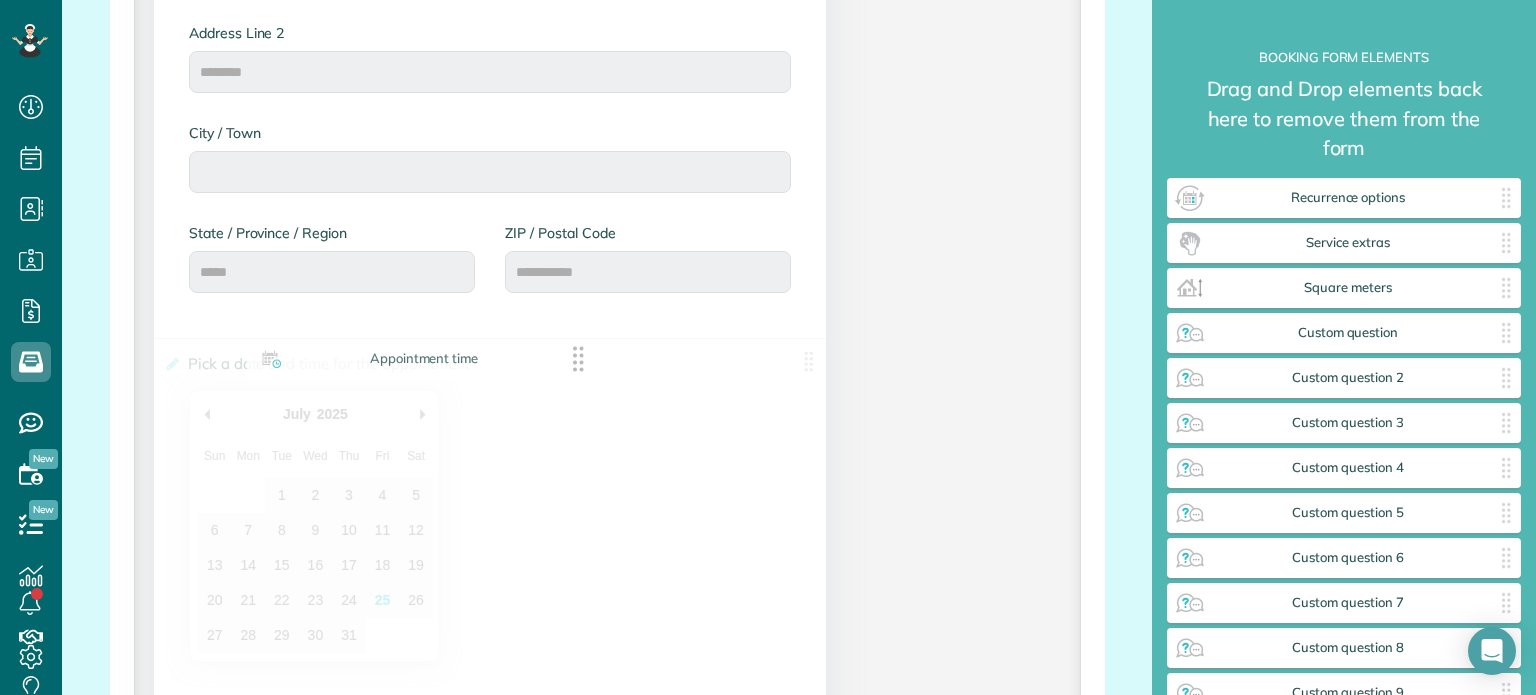 drag, startPoint x: 495, startPoint y: 403, endPoint x: 470, endPoint y: 357, distance: 52.35456 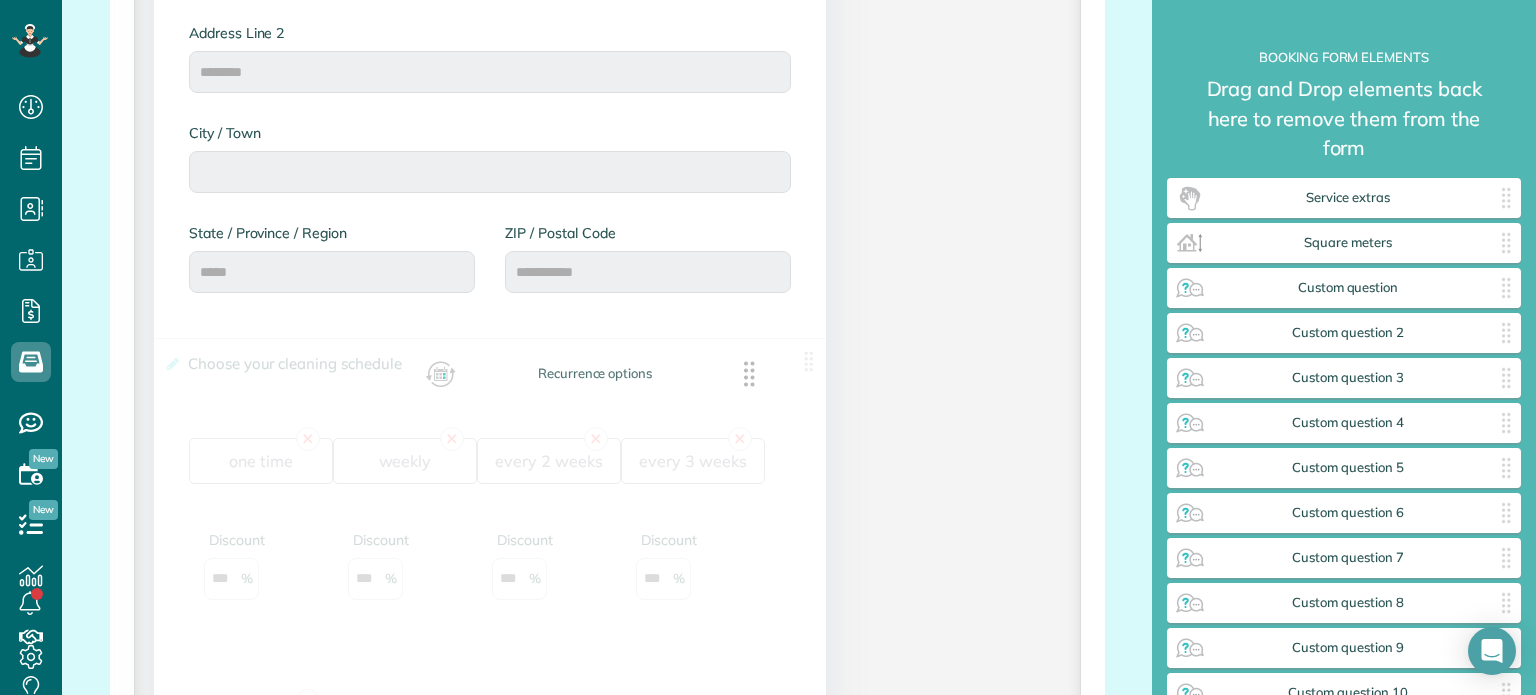 drag, startPoint x: 1399, startPoint y: 203, endPoint x: 650, endPoint y: 379, distance: 769.4004 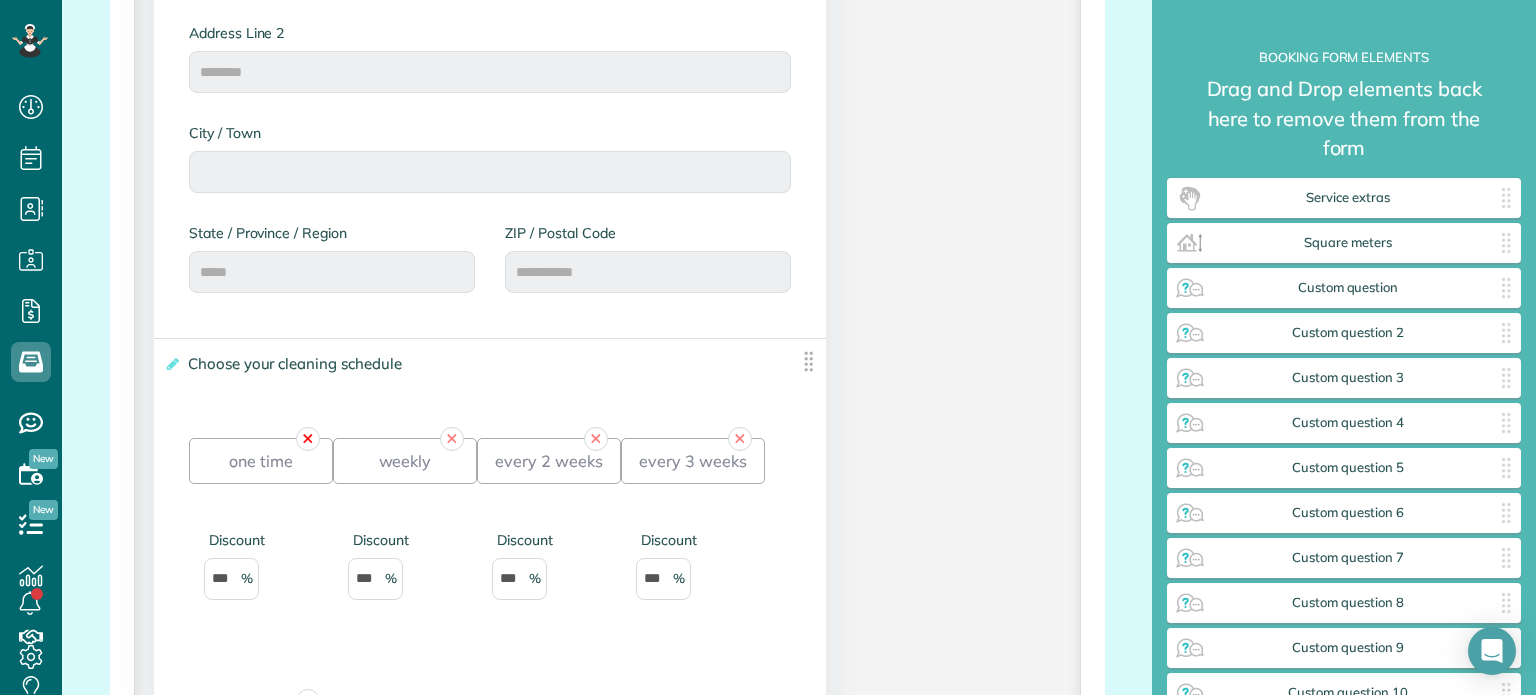 click on "✕" at bounding box center [308, 439] 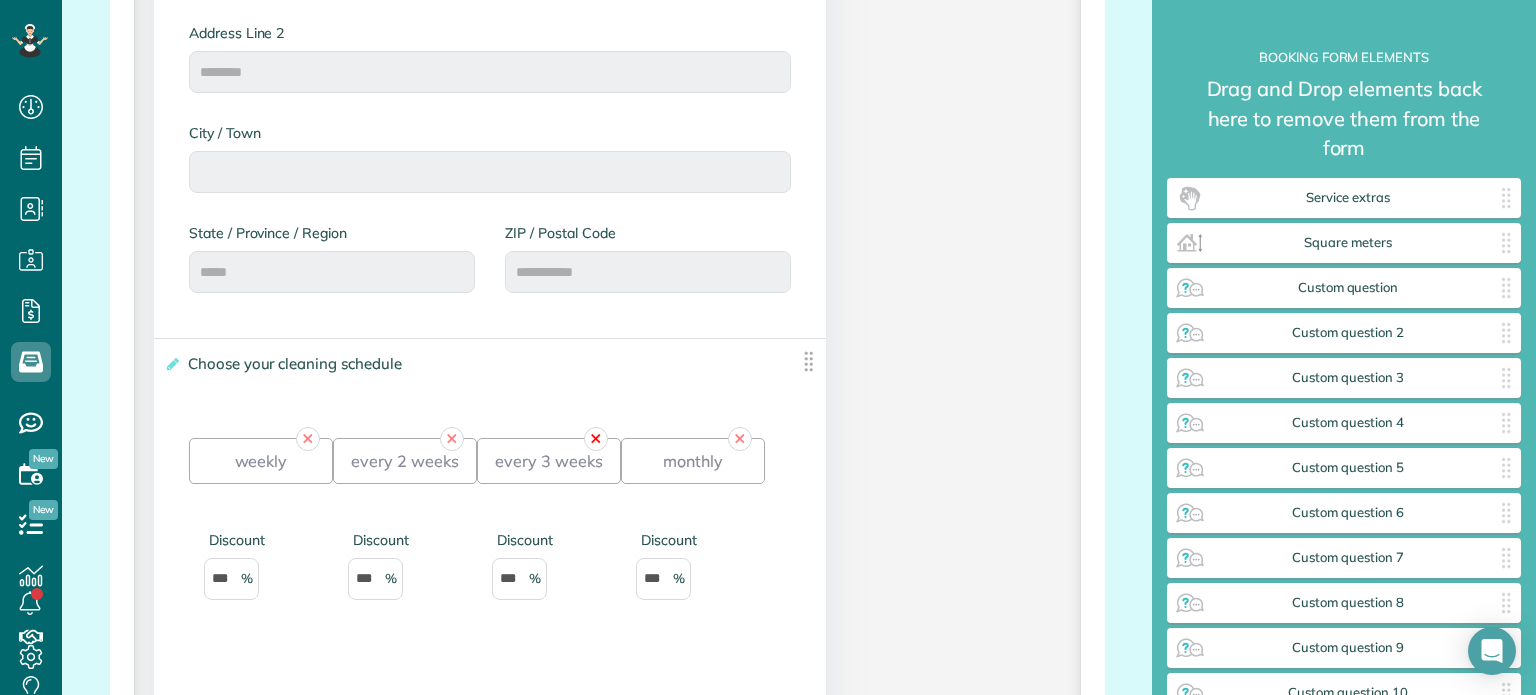 click on "✕" at bounding box center (596, 439) 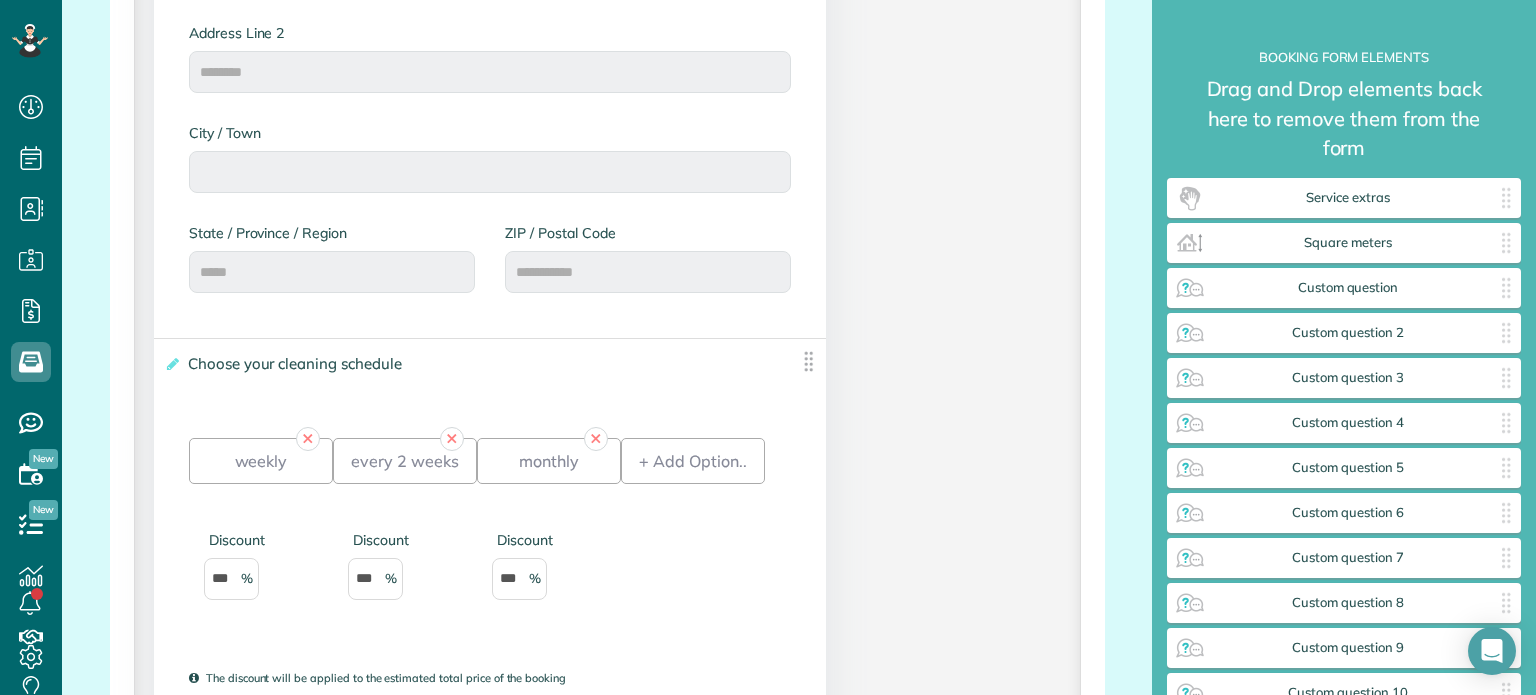 scroll, scrollTop: 1200, scrollLeft: 0, axis: vertical 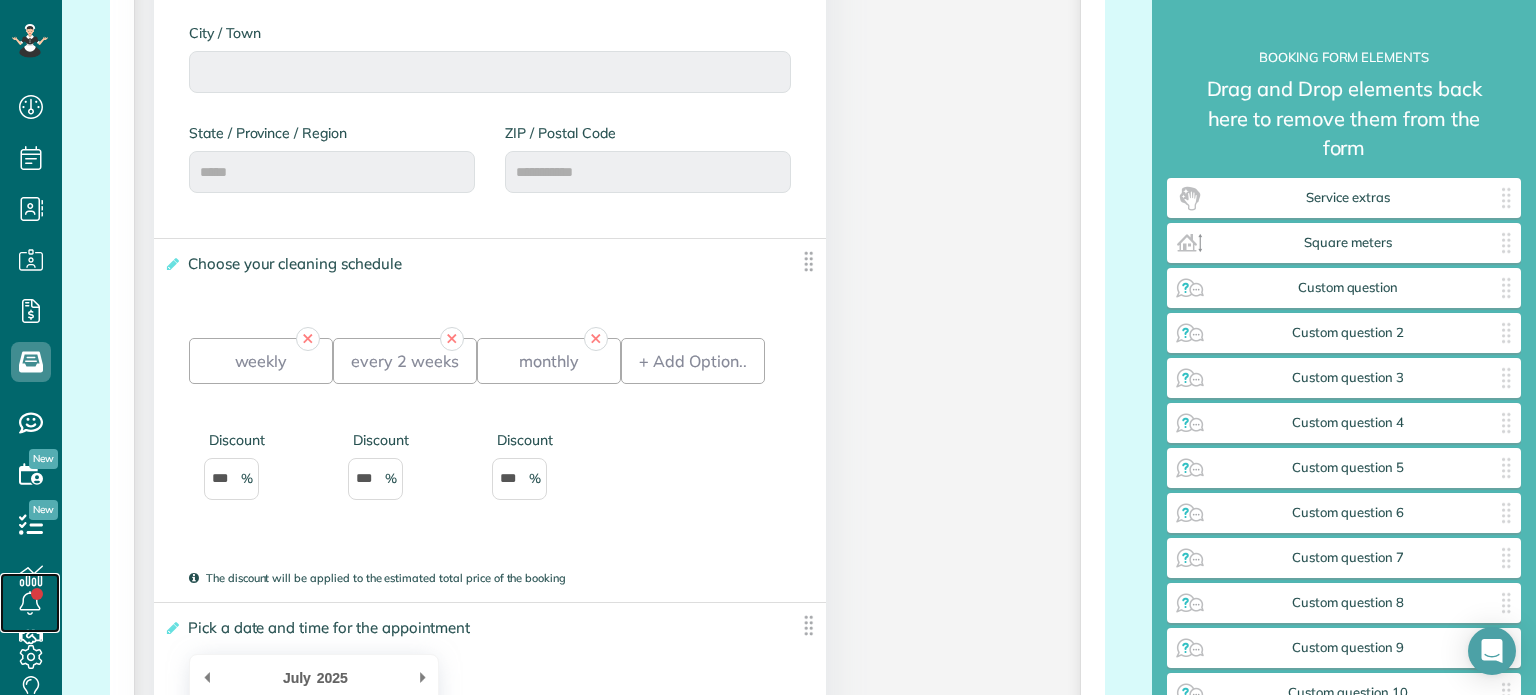 click at bounding box center (30, 603) 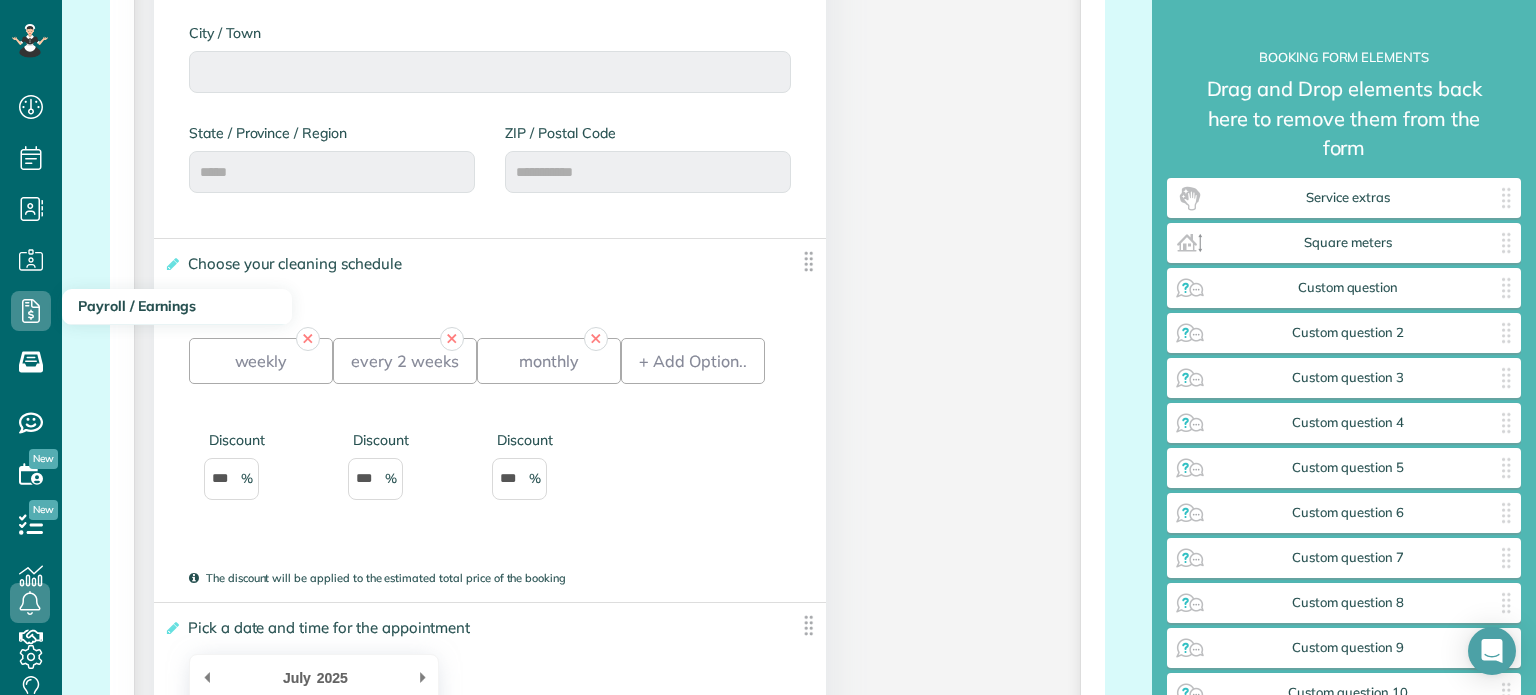 click on "**********" at bounding box center (607, 698) 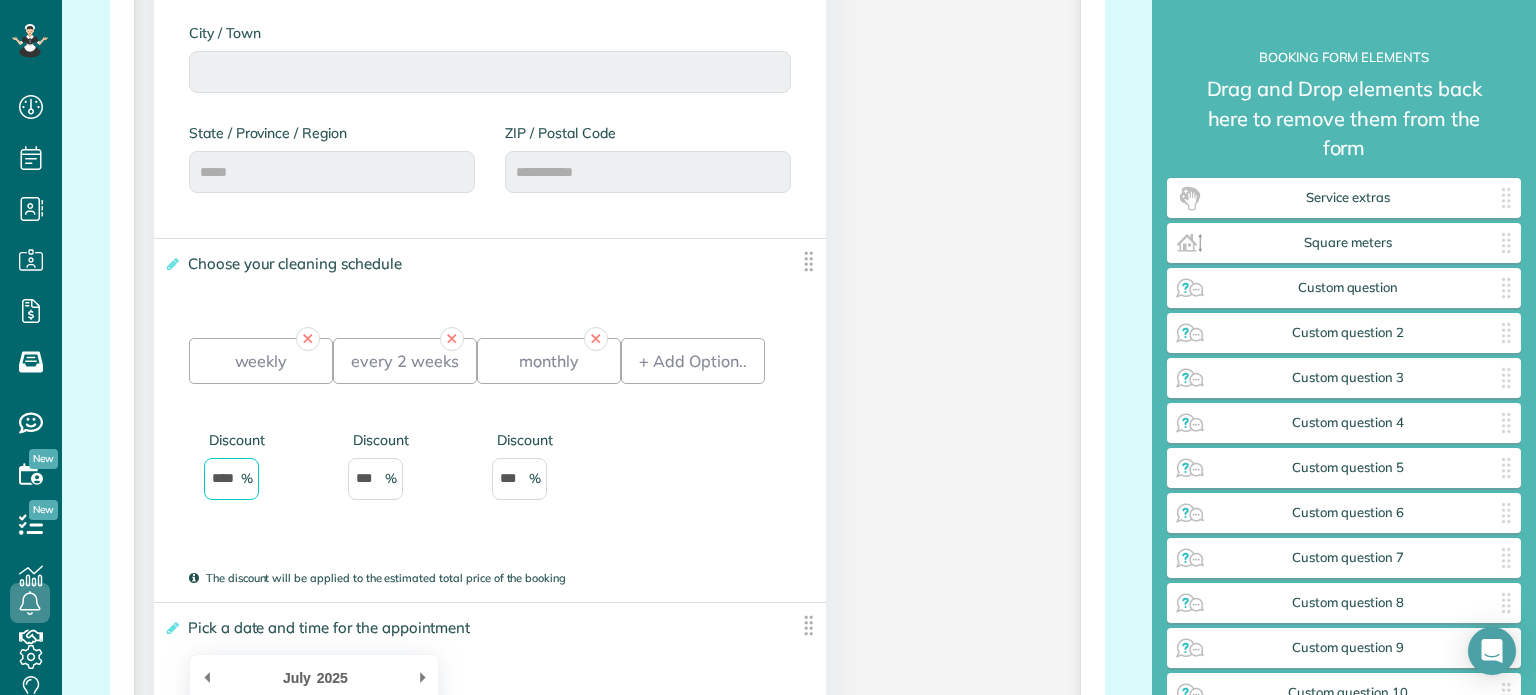 type on "****" 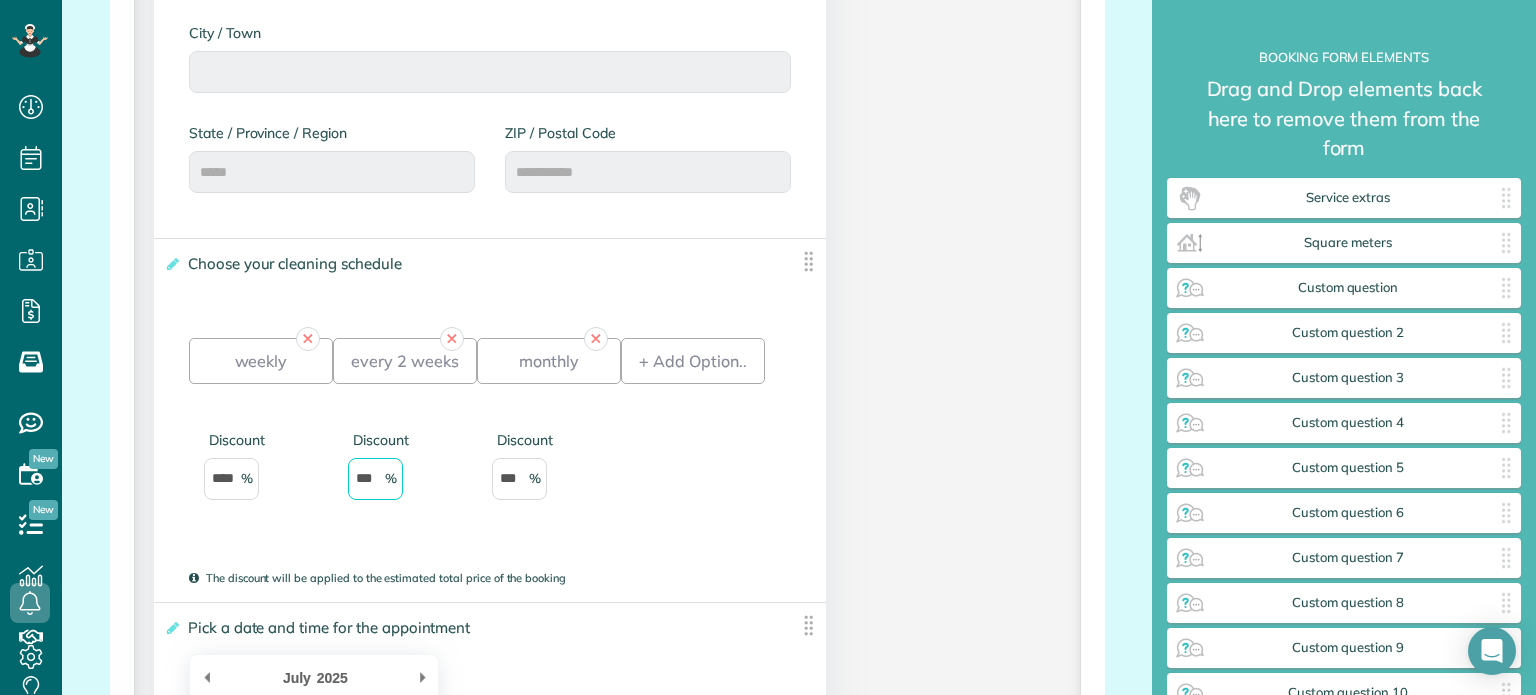 click on "***" at bounding box center (375, 479) 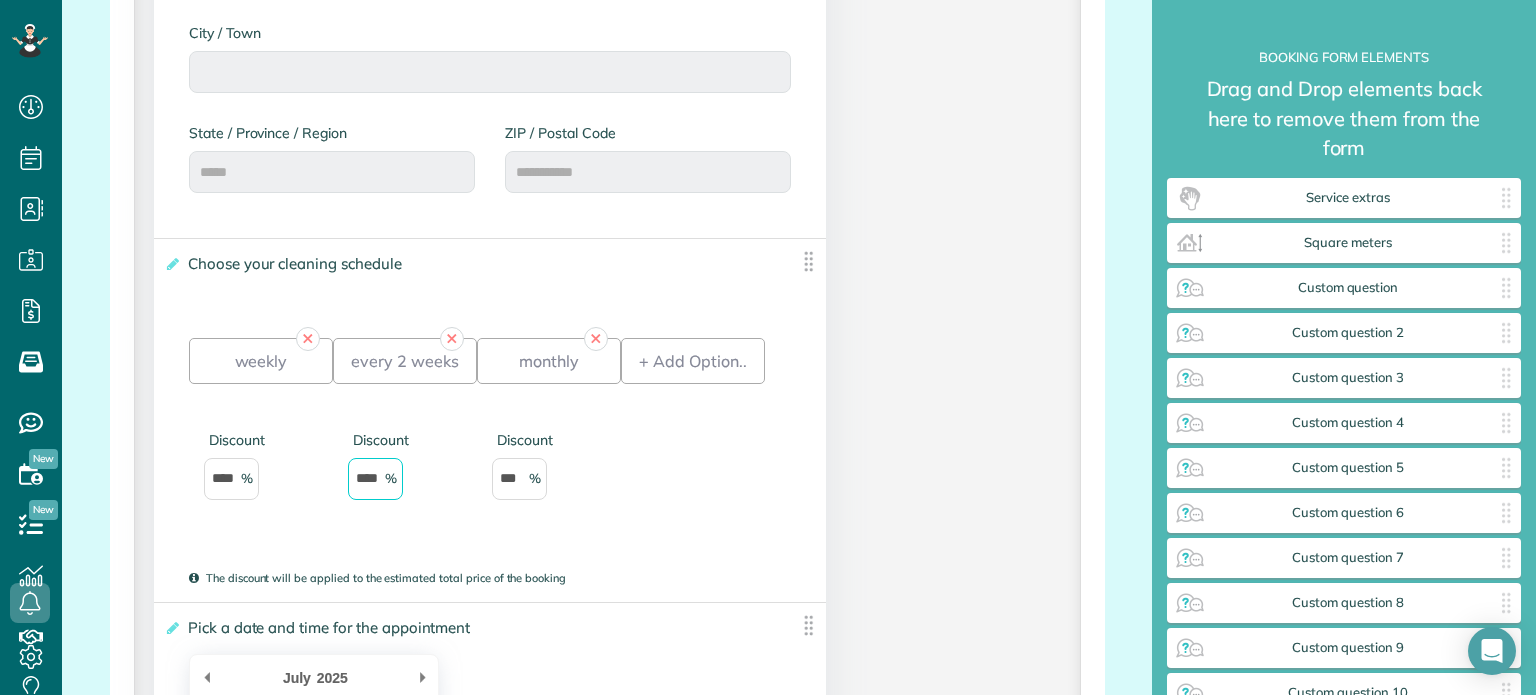 click on "+ Add Option.." at bounding box center (693, 436) 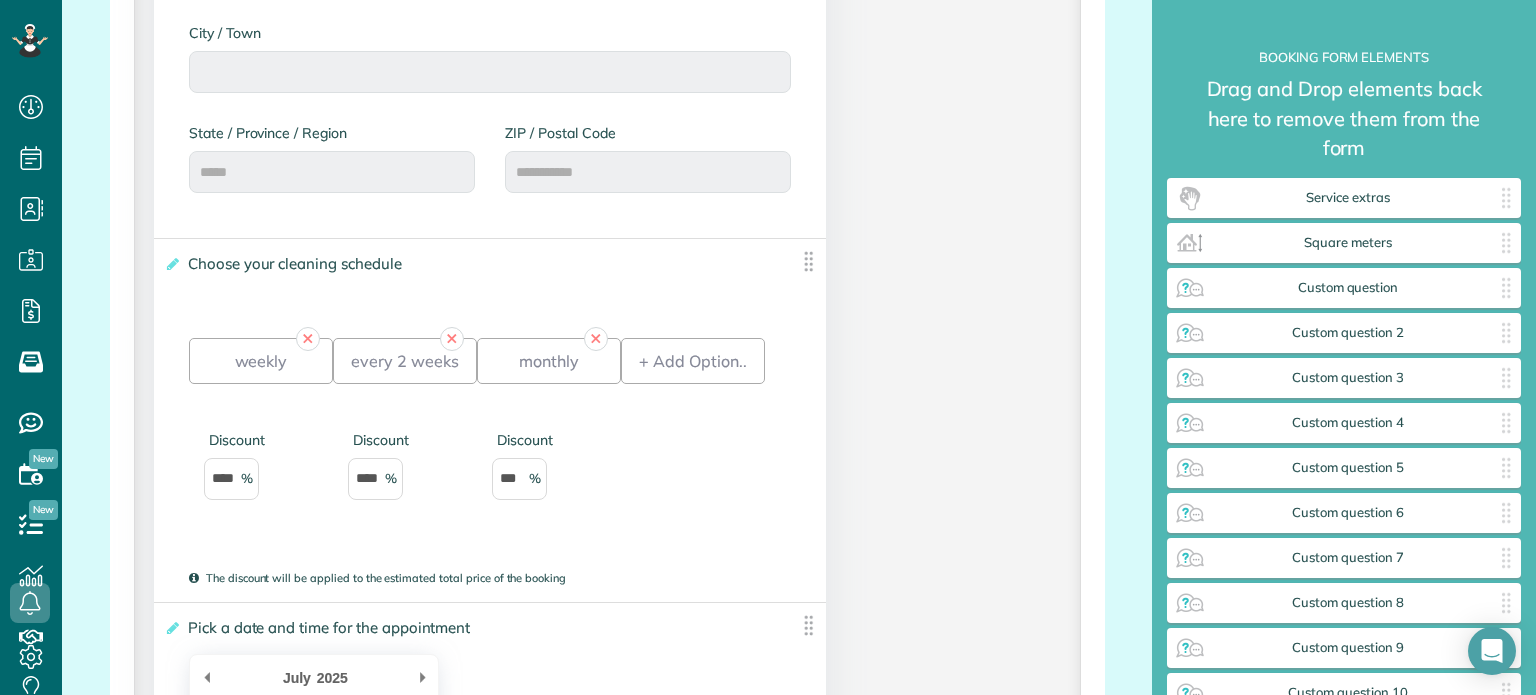 click on "**********" at bounding box center (607, 698) 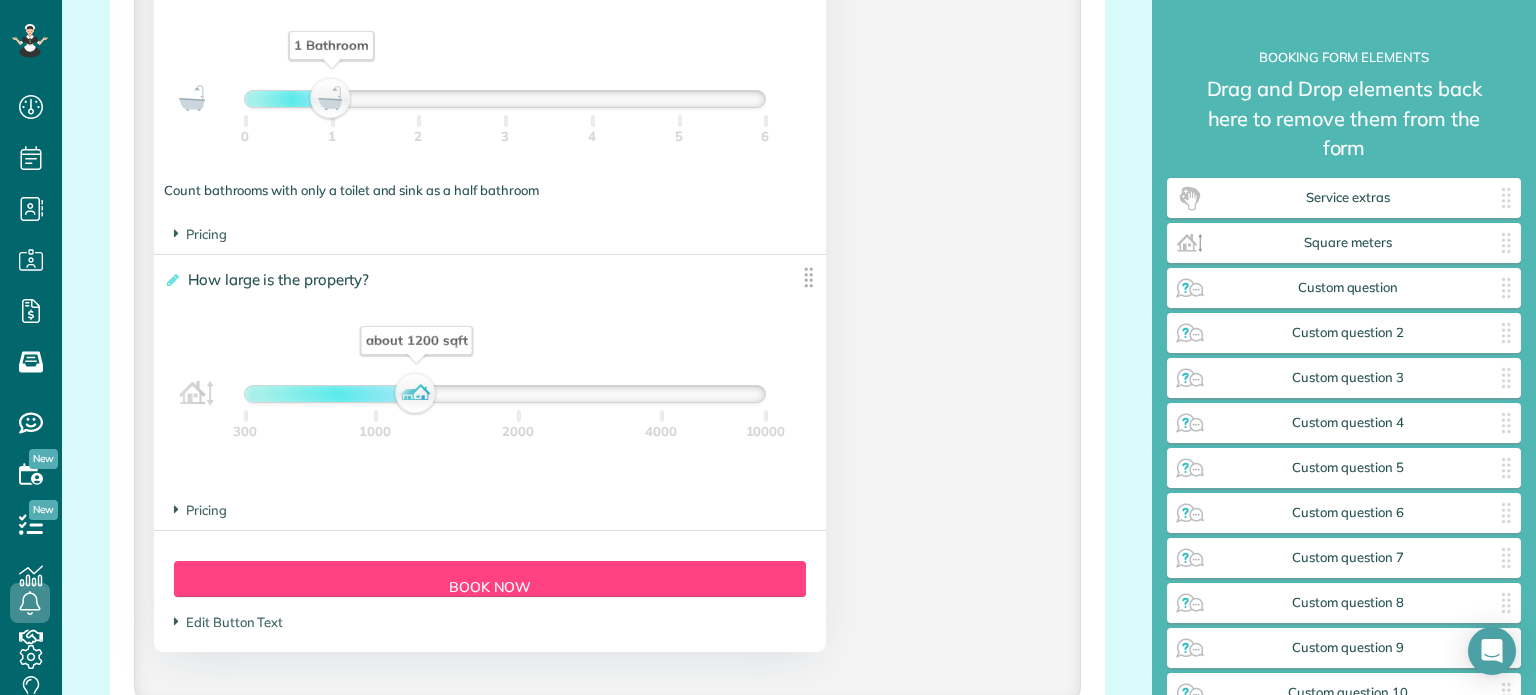 scroll, scrollTop: 2700, scrollLeft: 0, axis: vertical 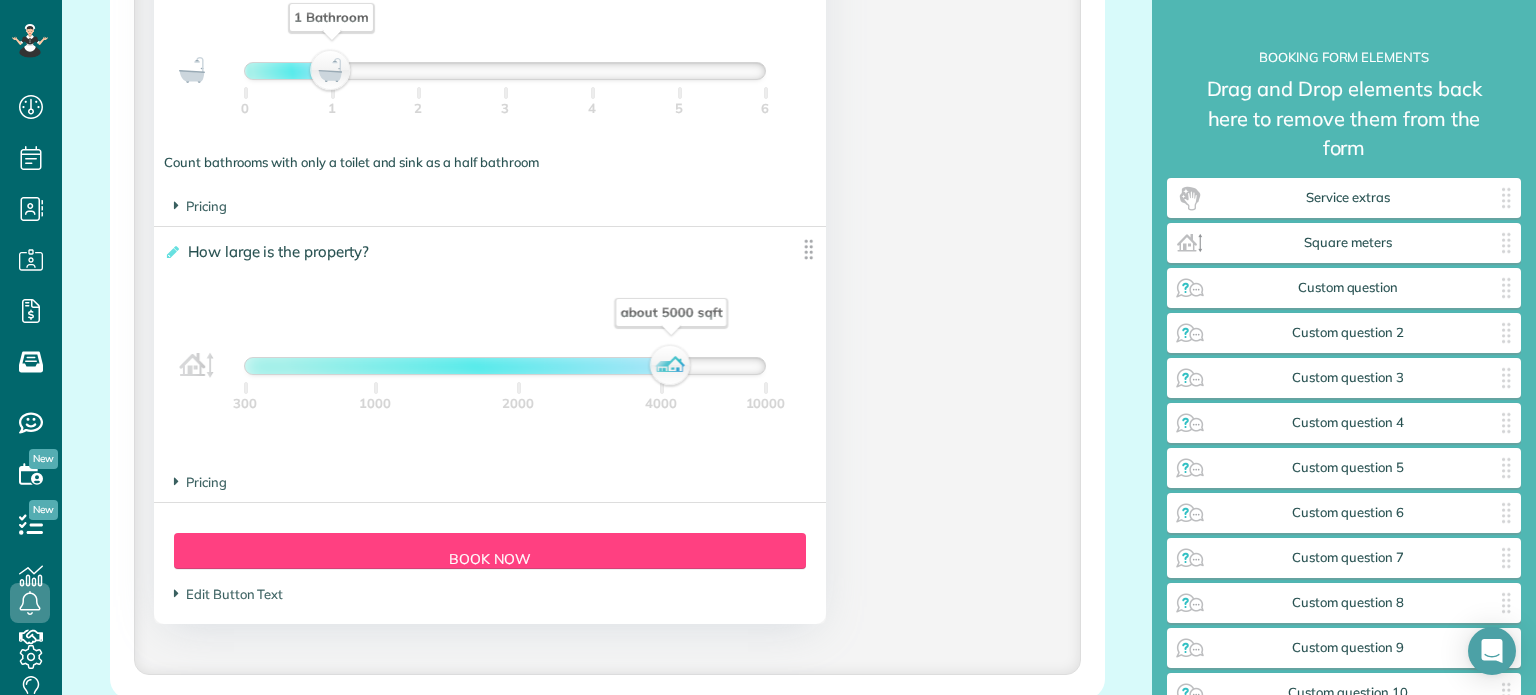 drag, startPoint x: 548, startPoint y: 337, endPoint x: 642, endPoint y: 331, distance: 94.19129 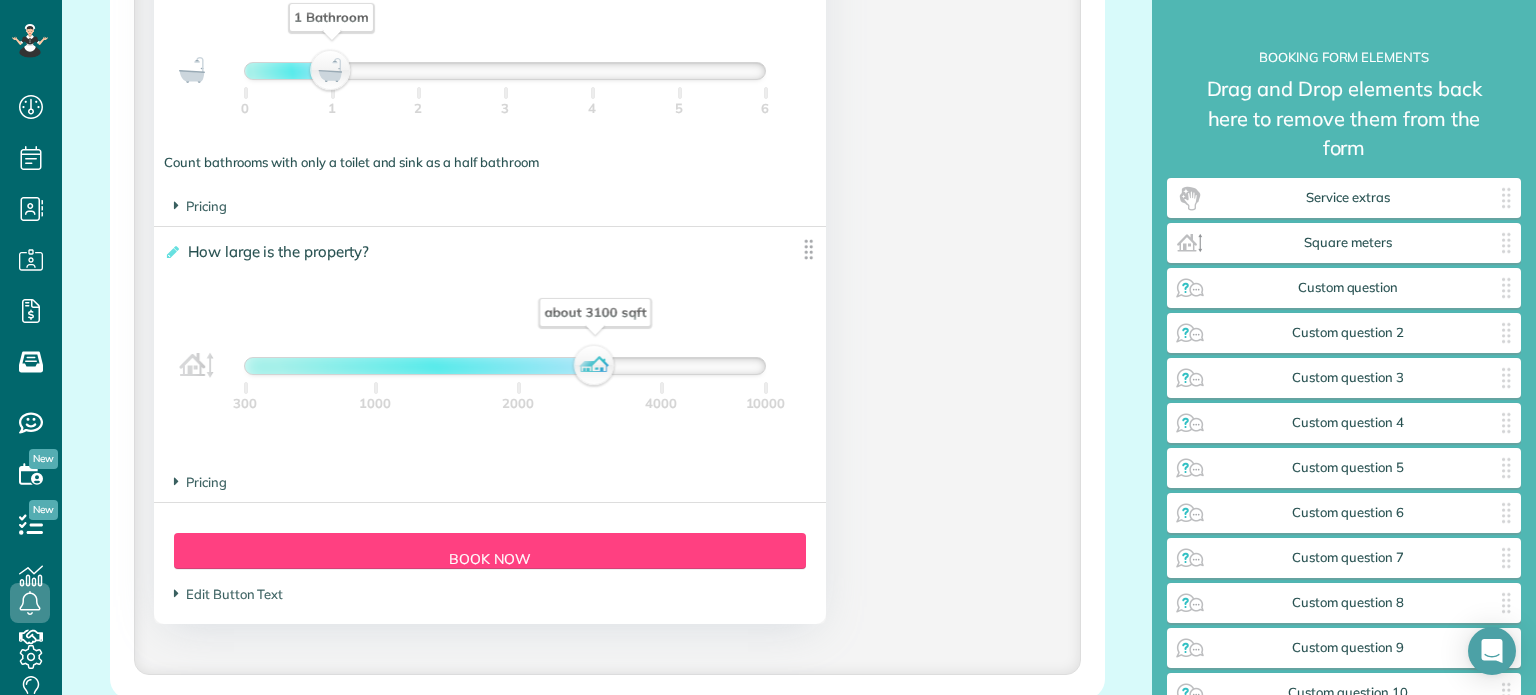 drag, startPoint x: 668, startPoint y: 379, endPoint x: 594, endPoint y: 385, distance: 74.24284 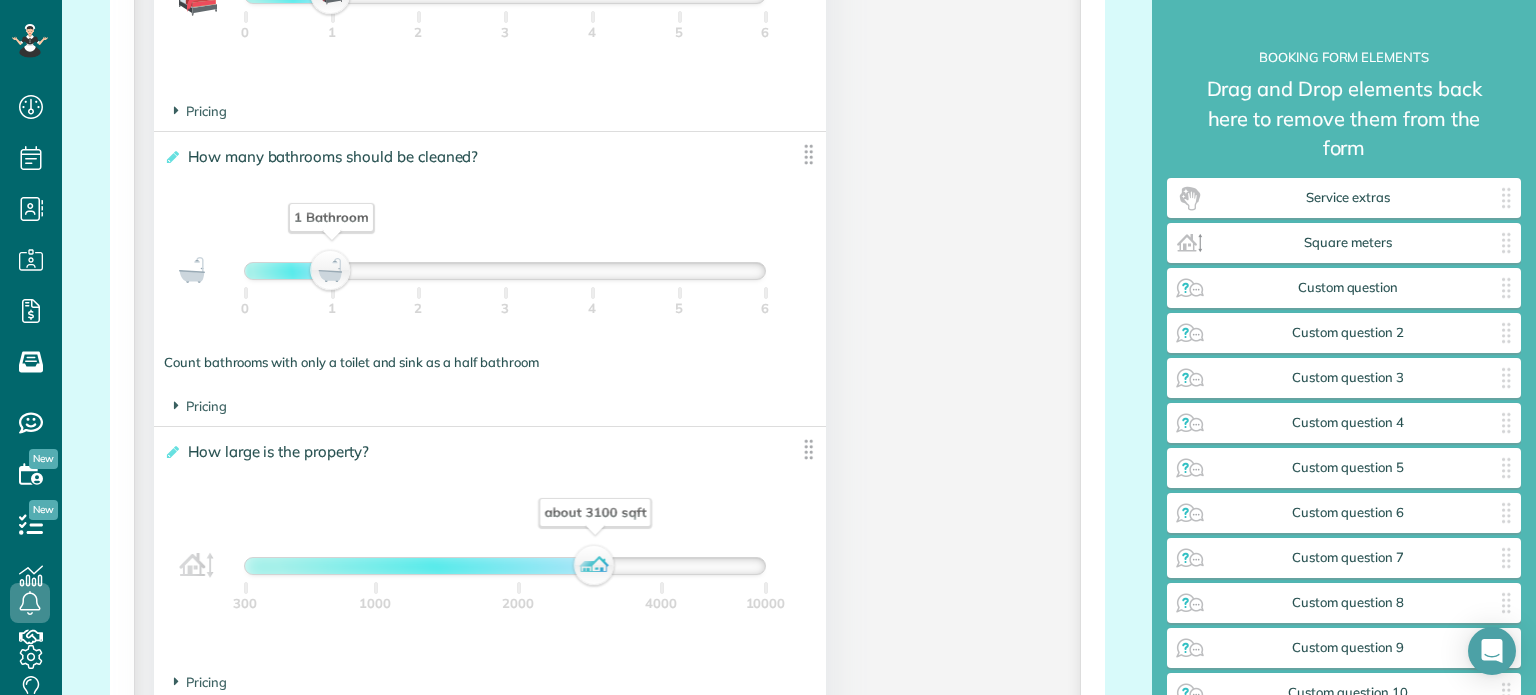 scroll, scrollTop: 2300, scrollLeft: 0, axis: vertical 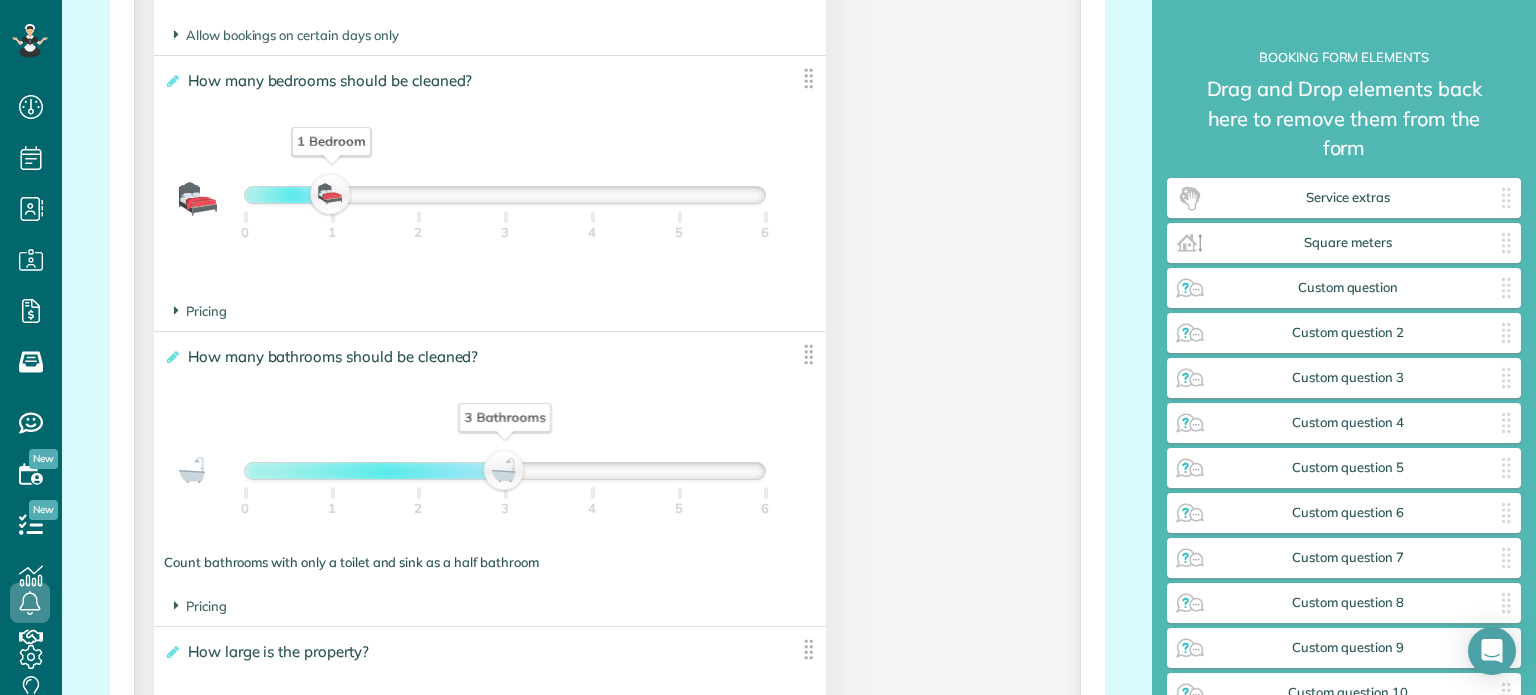 drag, startPoint x: 328, startPoint y: 476, endPoint x: 497, endPoint y: 449, distance: 171.14322 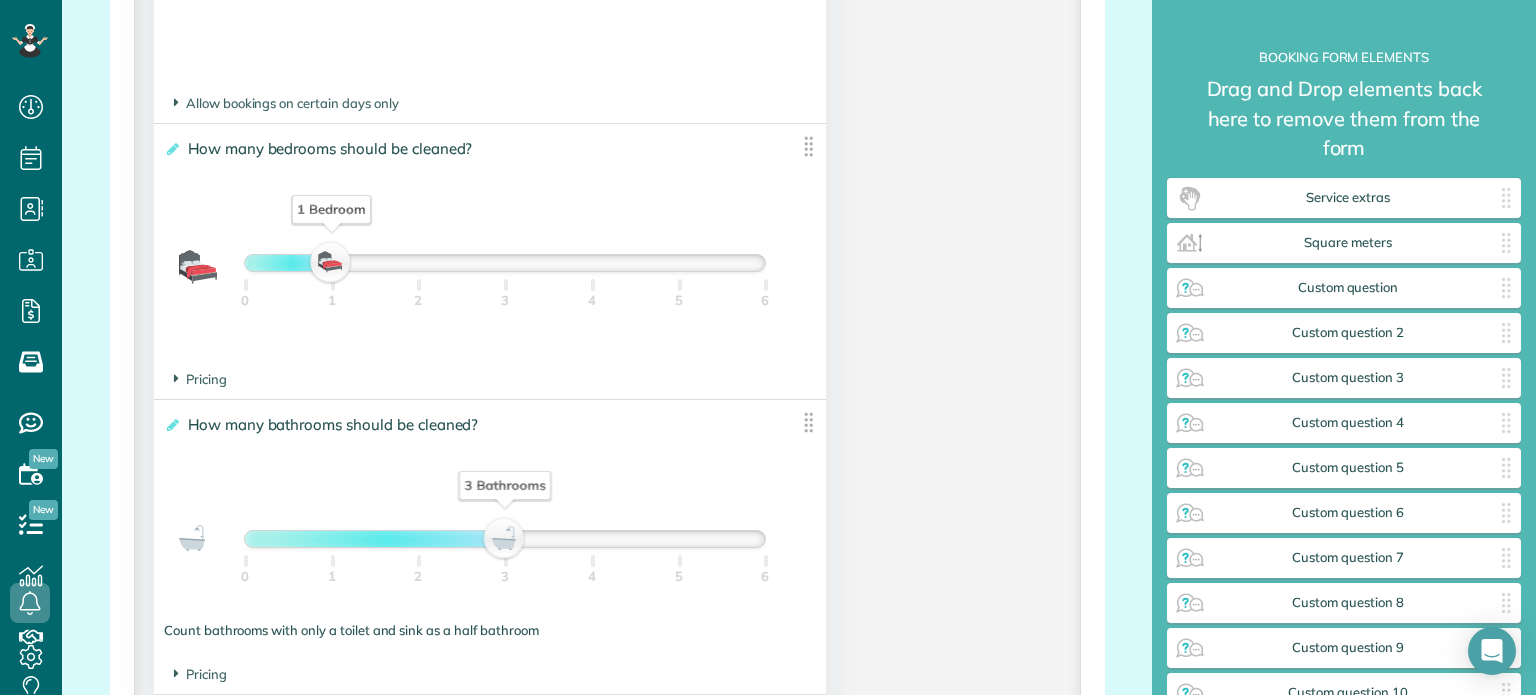 scroll, scrollTop: 2200, scrollLeft: 0, axis: vertical 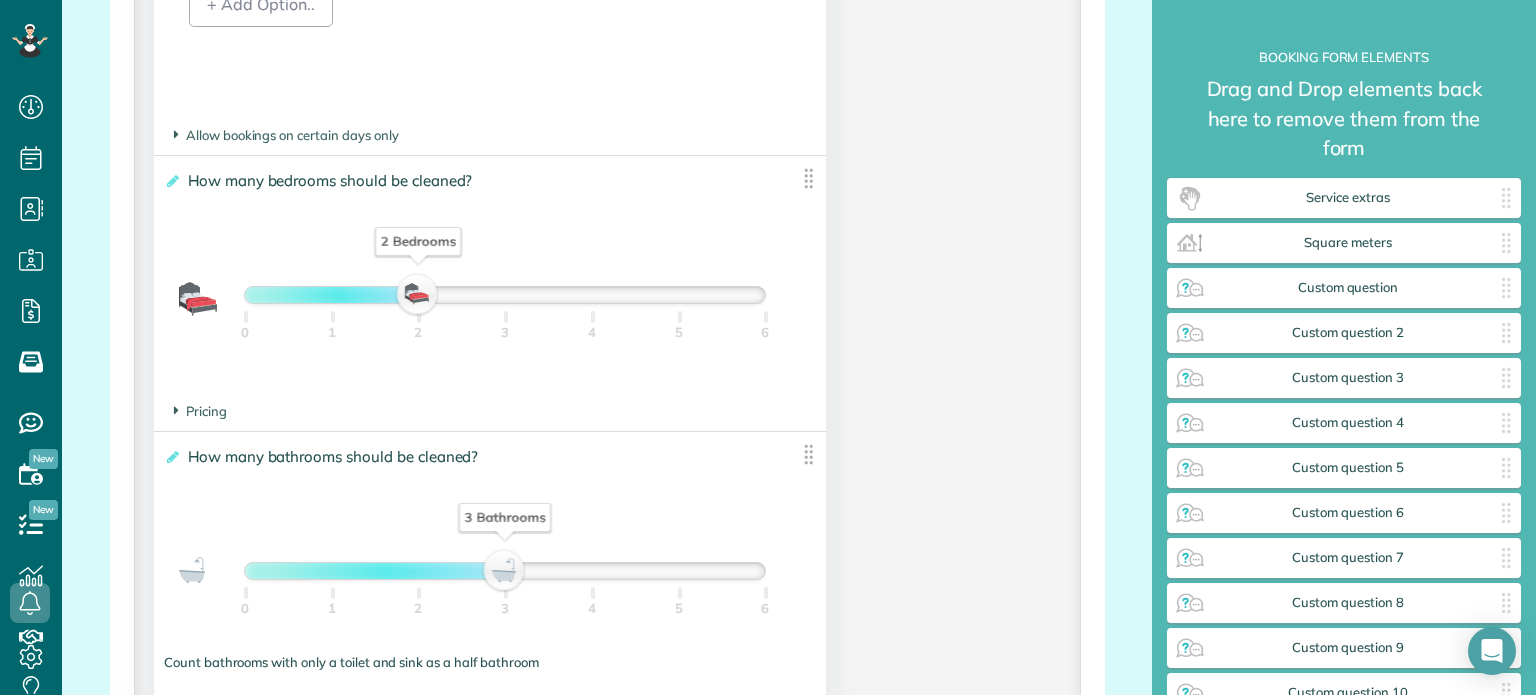 click on "2 Bedrooms" at bounding box center [418, 295] 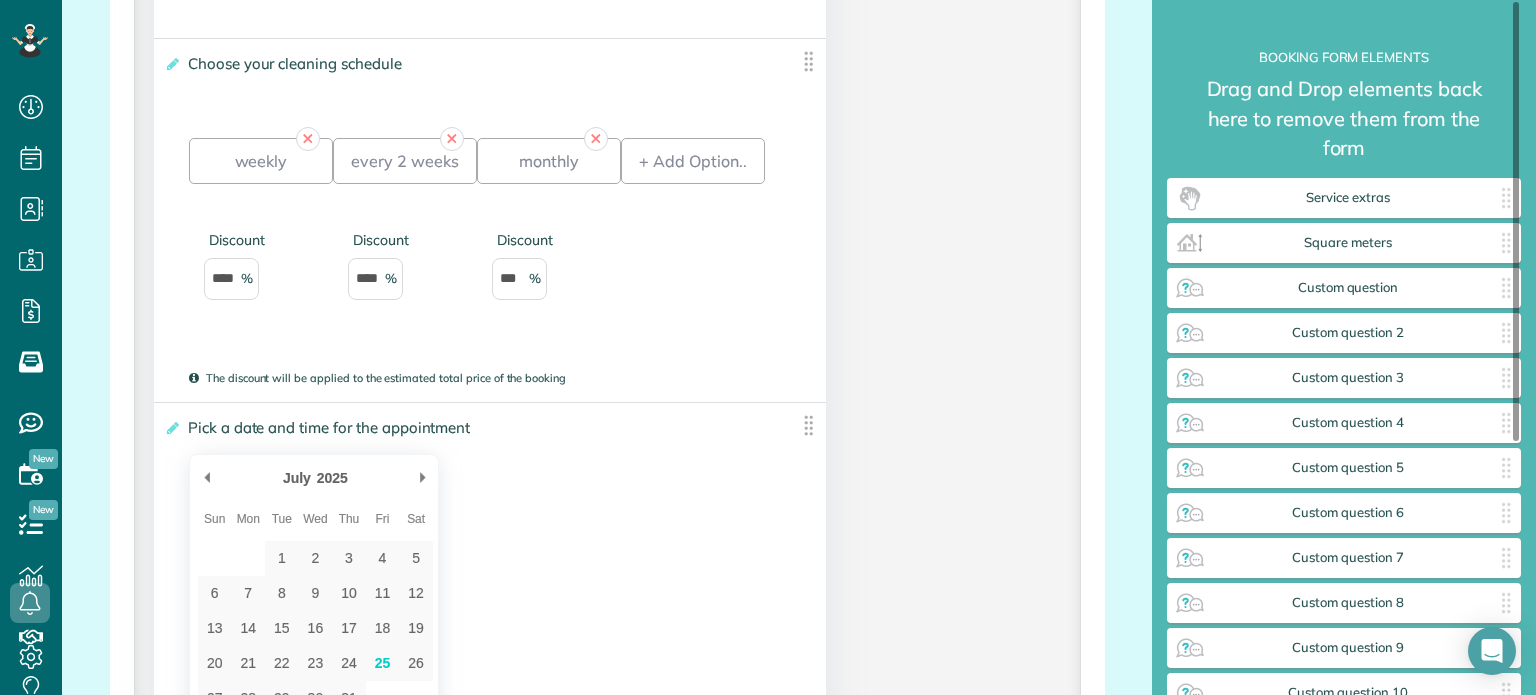 scroll, scrollTop: 1600, scrollLeft: 0, axis: vertical 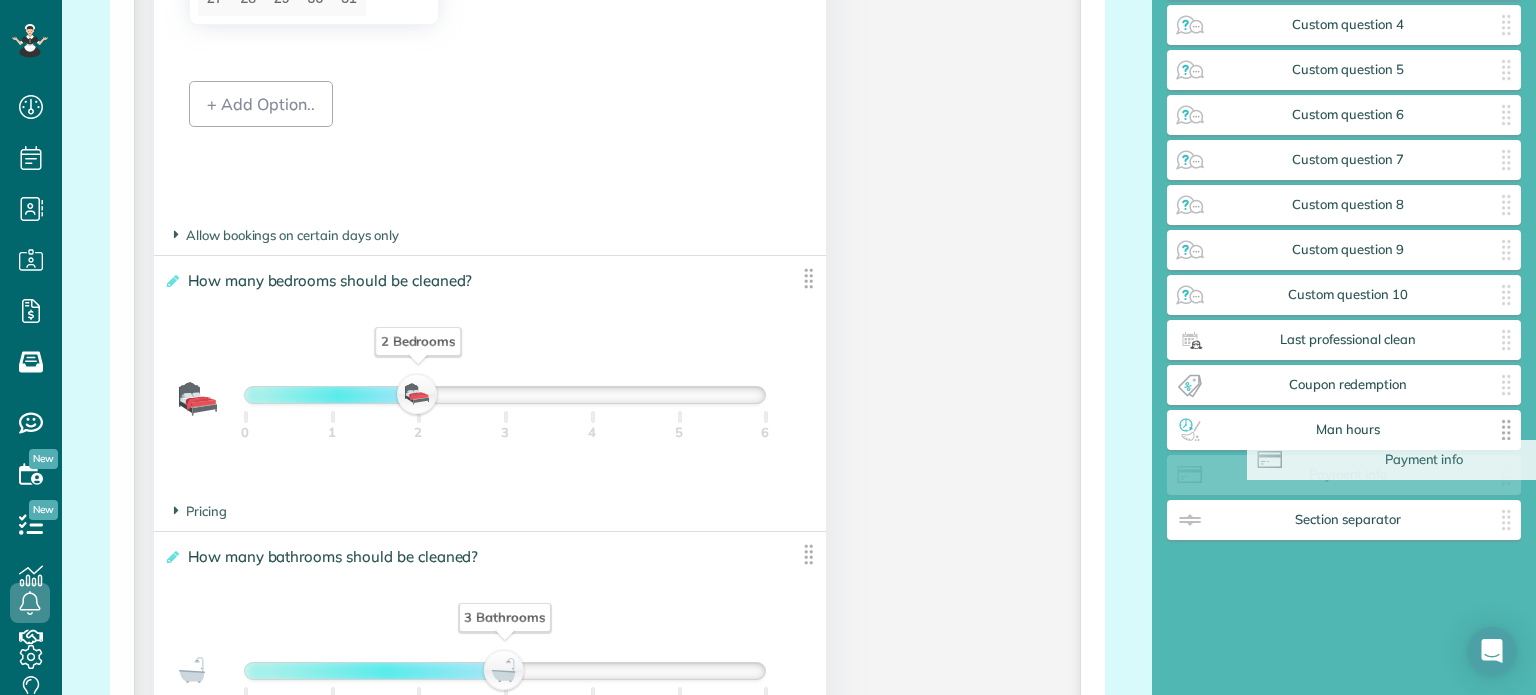 drag, startPoint x: 1396, startPoint y: 468, endPoint x: 1456, endPoint y: 449, distance: 62.936478 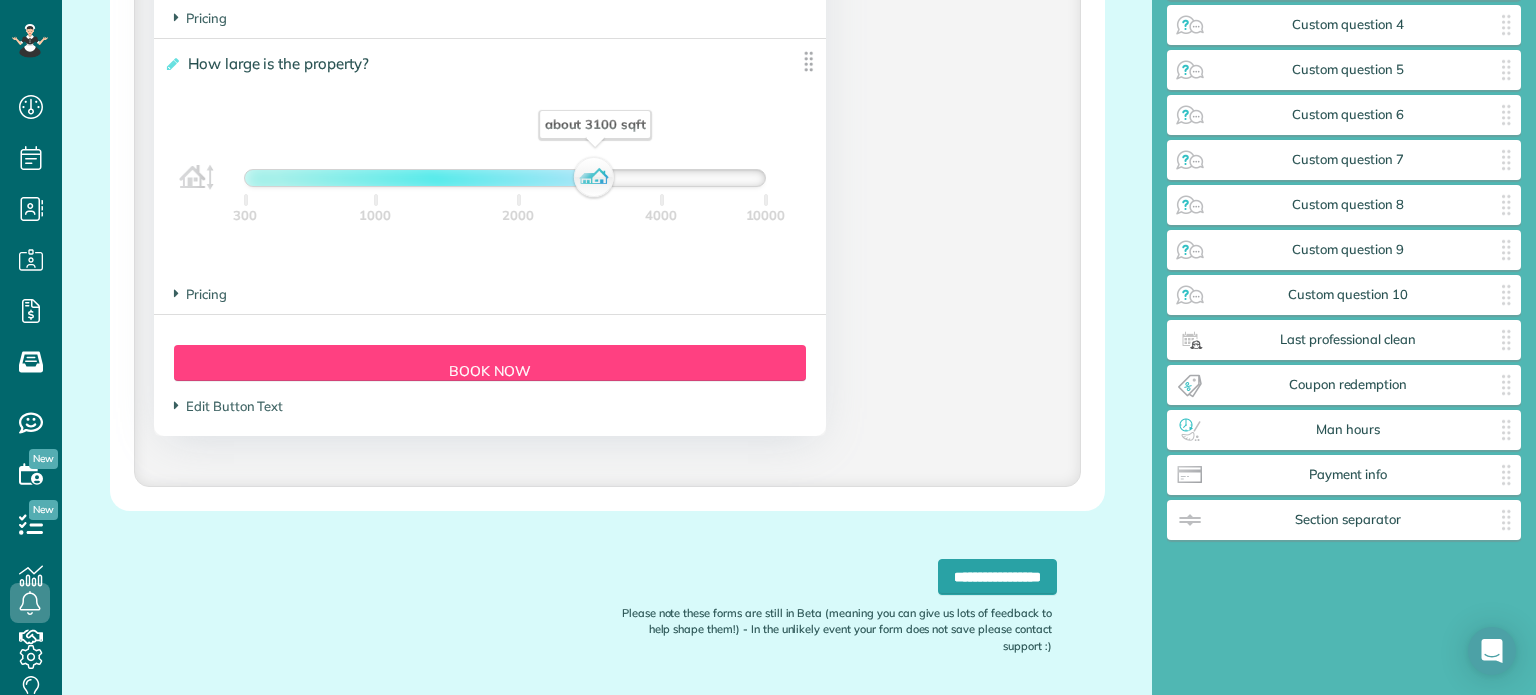 scroll, scrollTop: 2957, scrollLeft: 0, axis: vertical 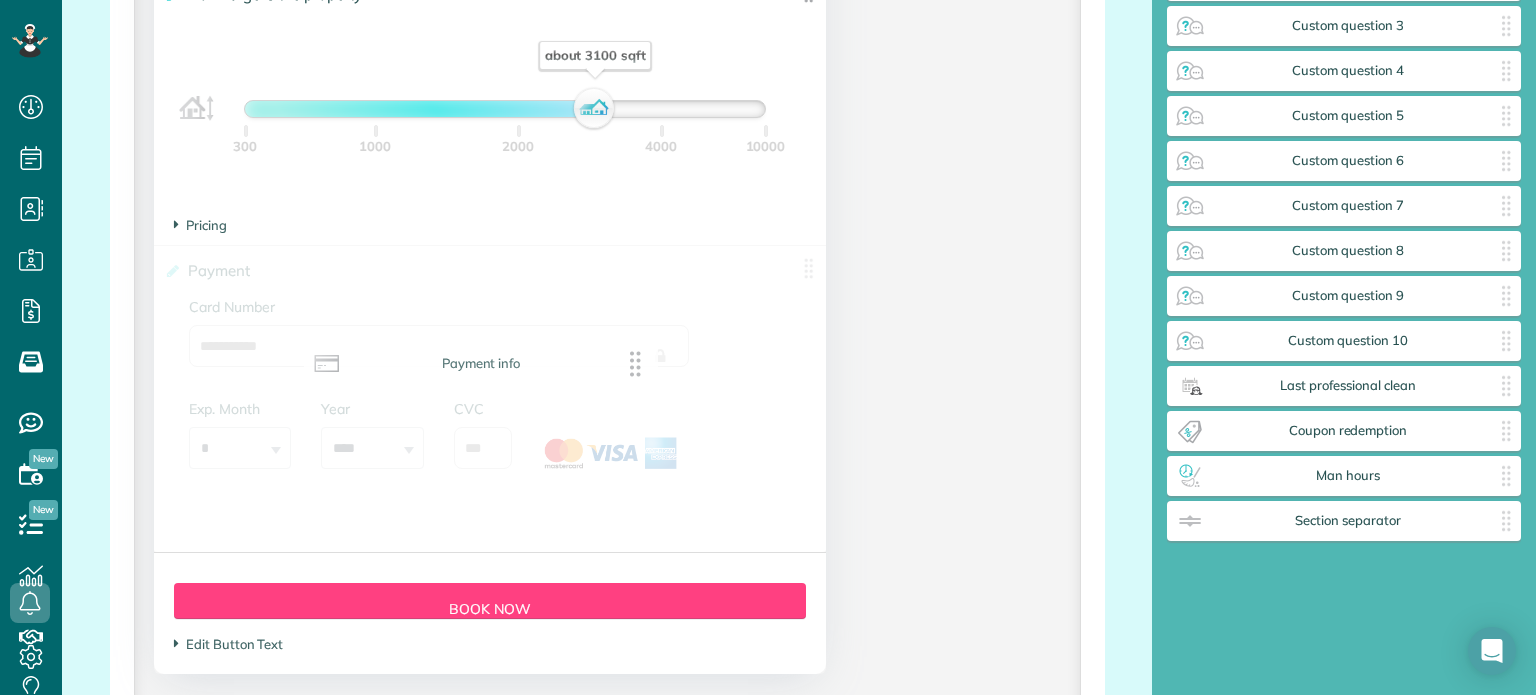 drag, startPoint x: 1036, startPoint y: 468, endPoint x: 572, endPoint y: 368, distance: 474.65356 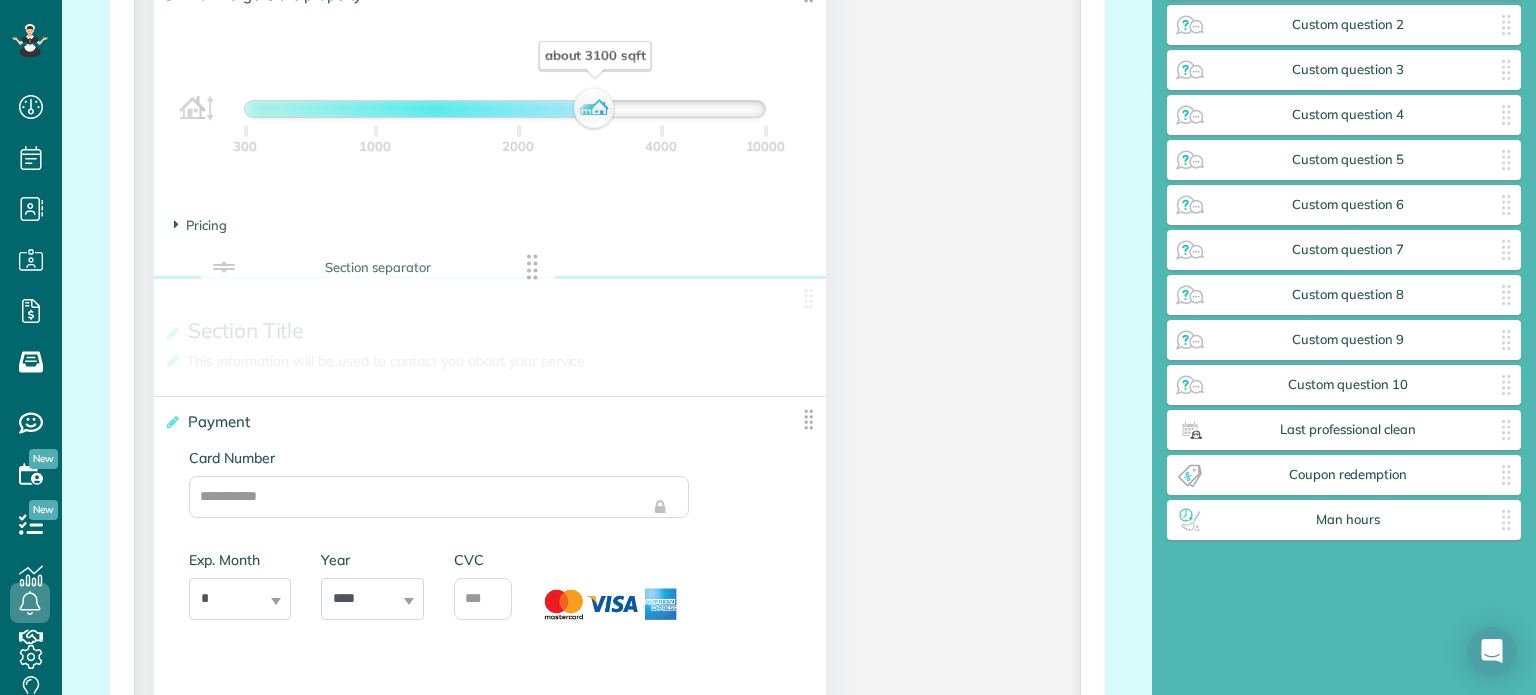 drag, startPoint x: 1392, startPoint y: 523, endPoint x: 403, endPoint y: 271, distance: 1020.60034 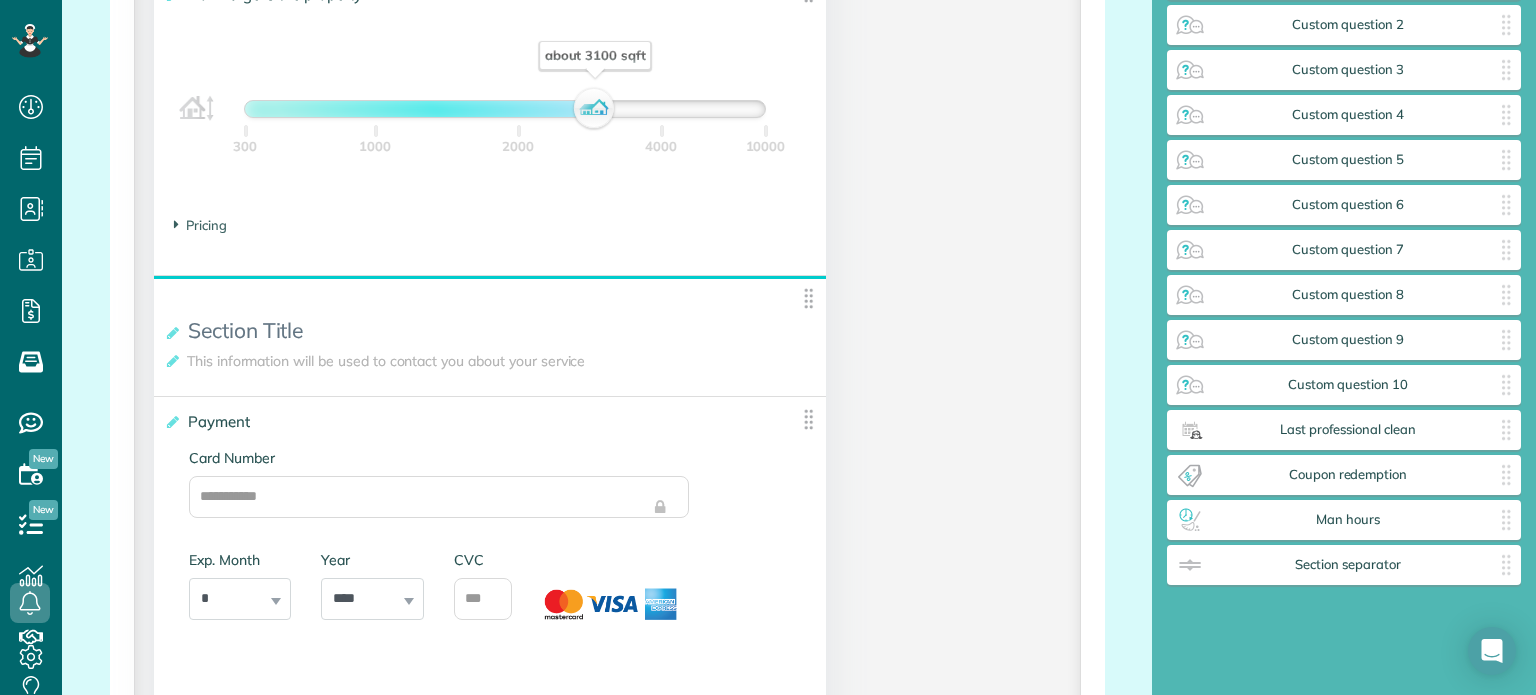 scroll, scrollTop: 352, scrollLeft: 0, axis: vertical 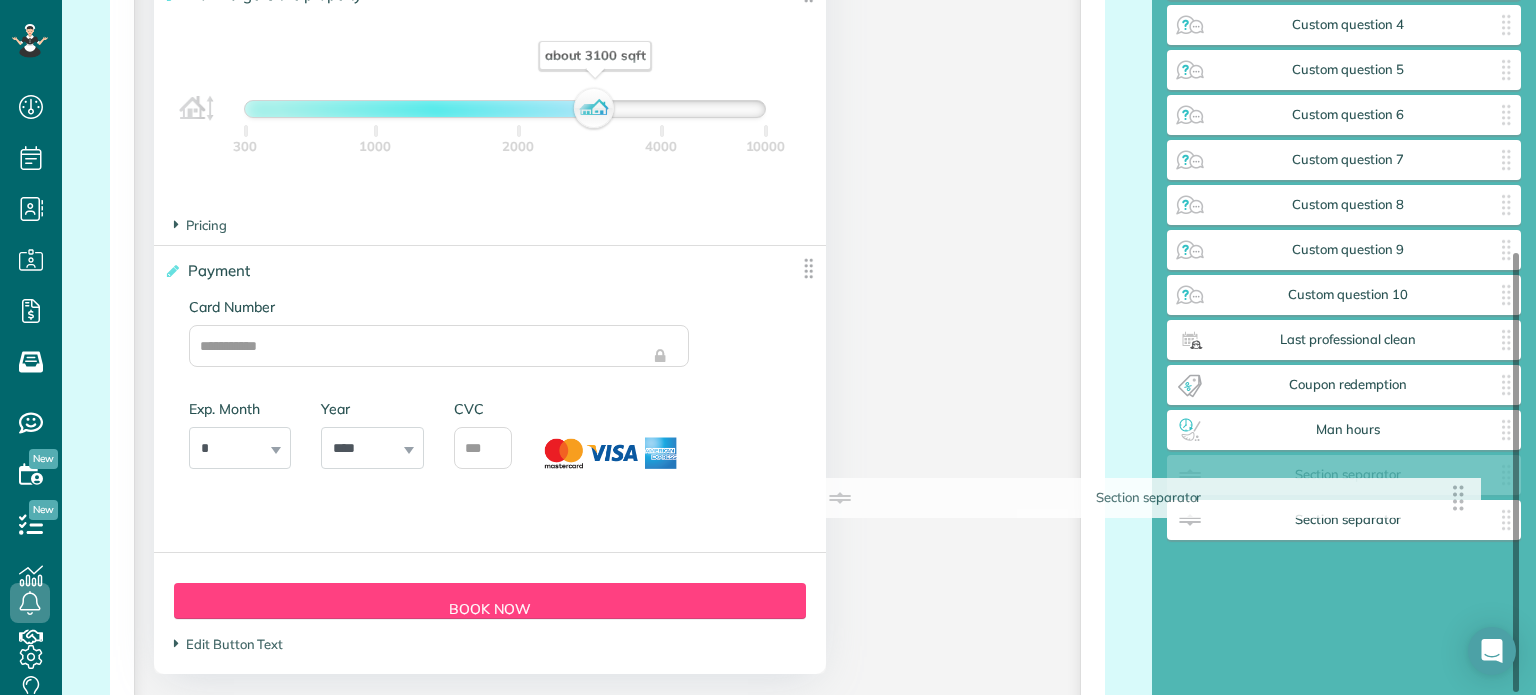 drag, startPoint x: 798, startPoint y: 299, endPoint x: 1468, endPoint y: 497, distance: 698.6444 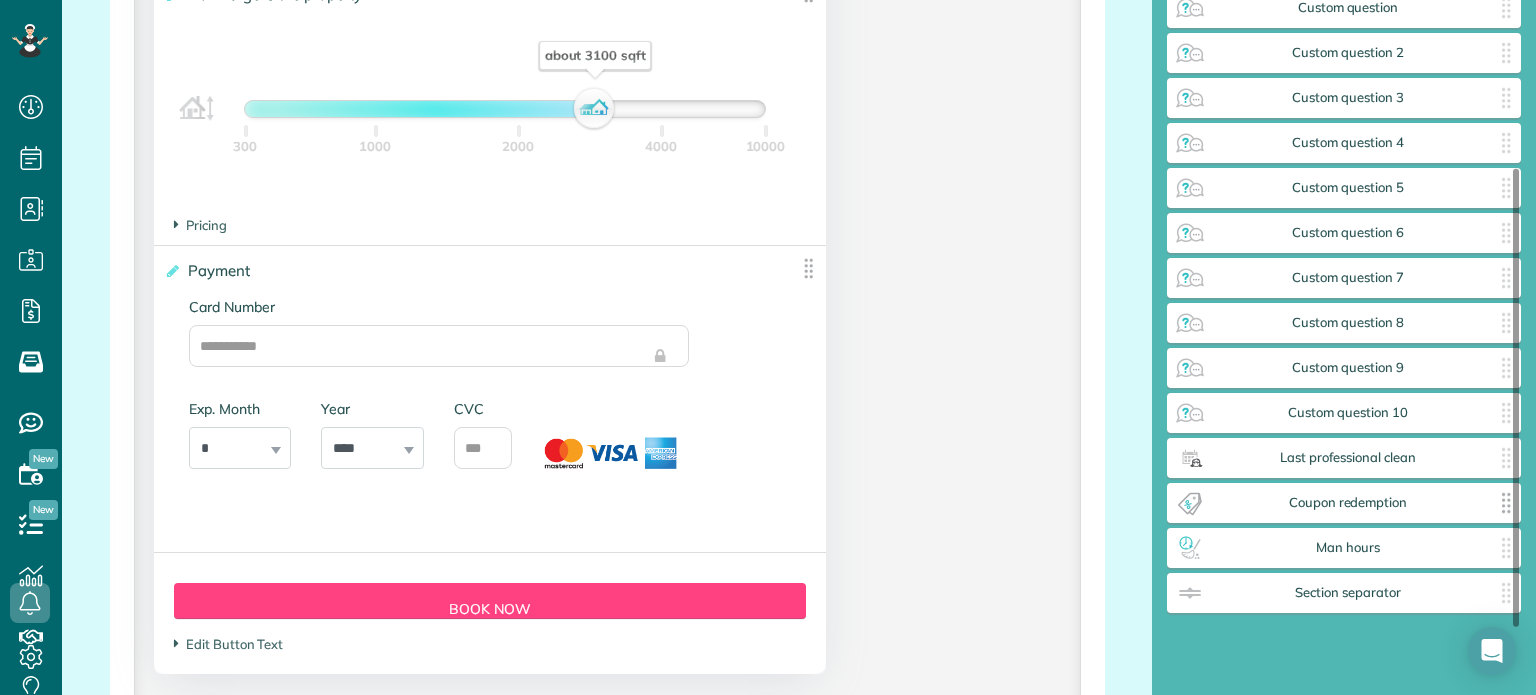 scroll, scrollTop: 252, scrollLeft: 0, axis: vertical 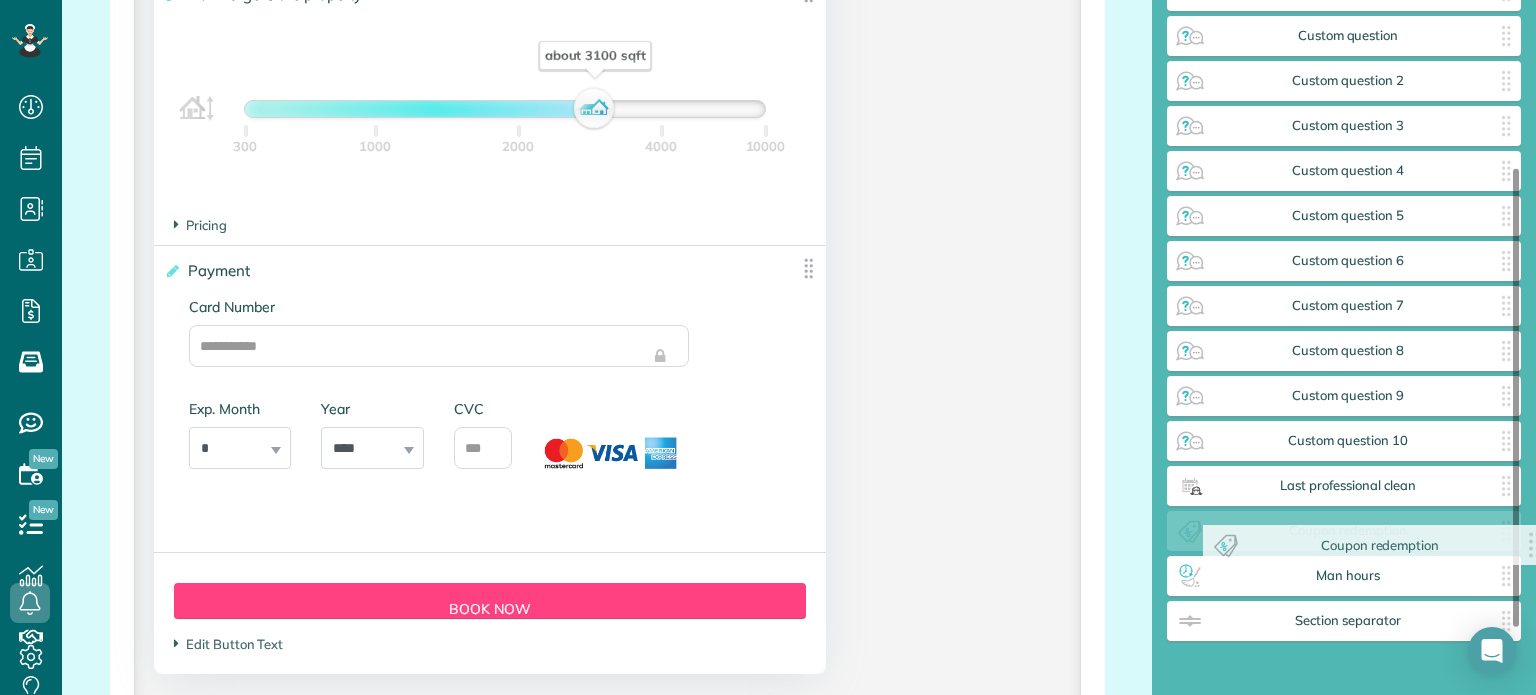 drag, startPoint x: 1422, startPoint y: 530, endPoint x: 1432, endPoint y: 531, distance: 10.049875 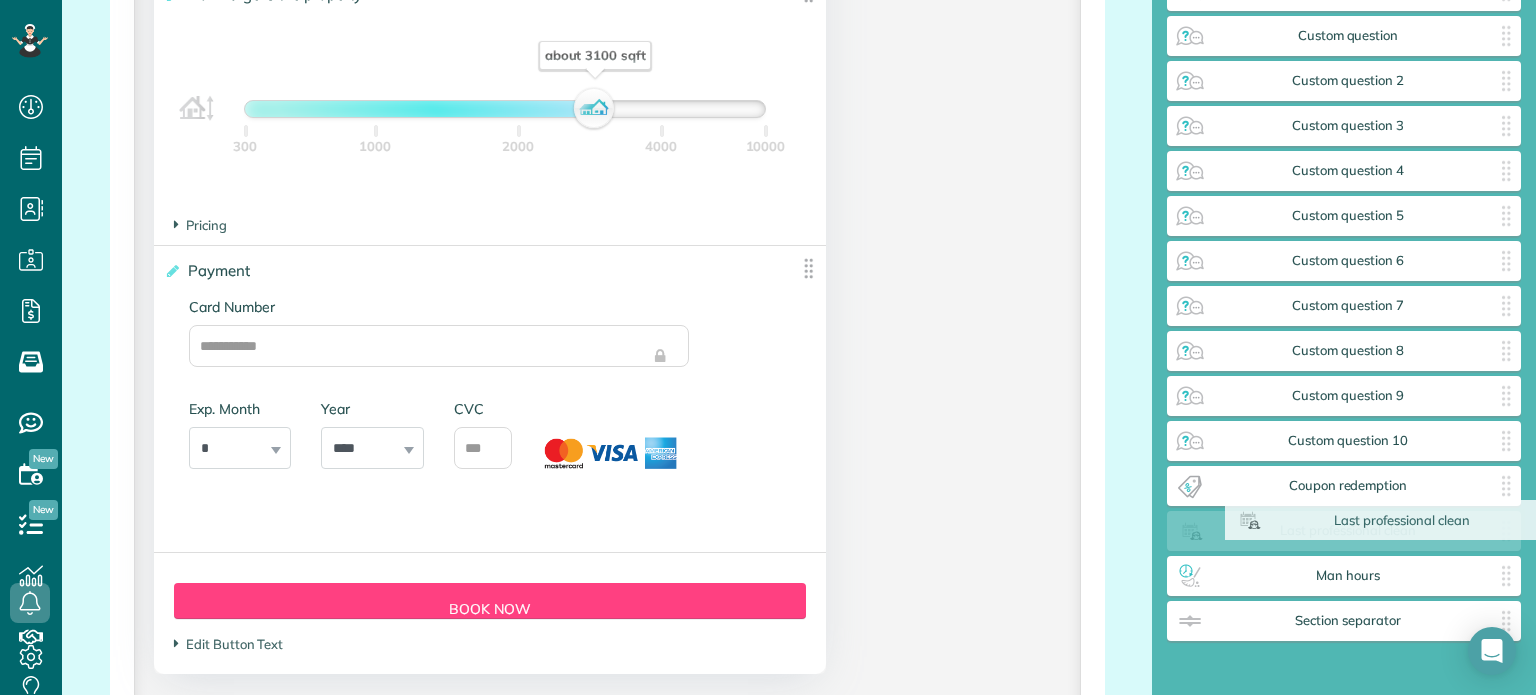 drag, startPoint x: 1432, startPoint y: 485, endPoint x: 406, endPoint y: 431, distance: 1027.42 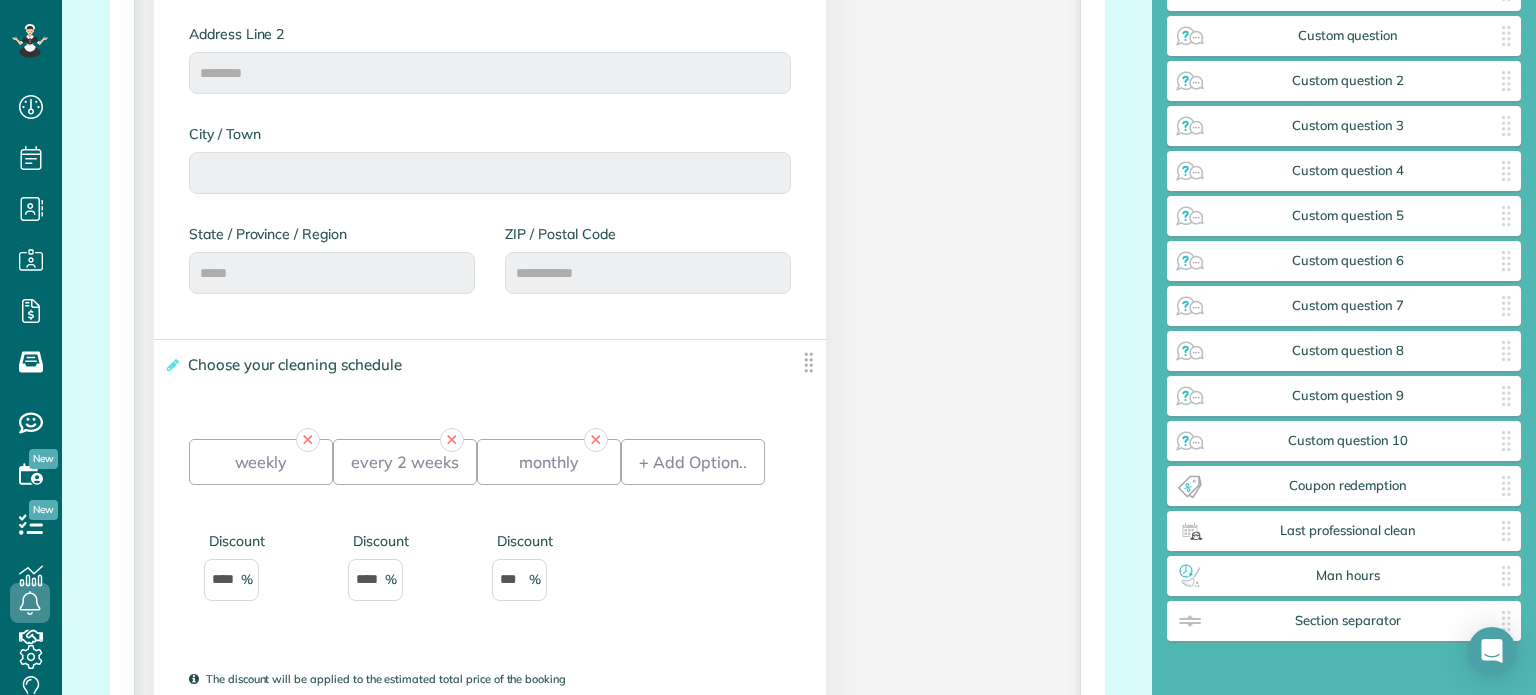 scroll, scrollTop: 1100, scrollLeft: 0, axis: vertical 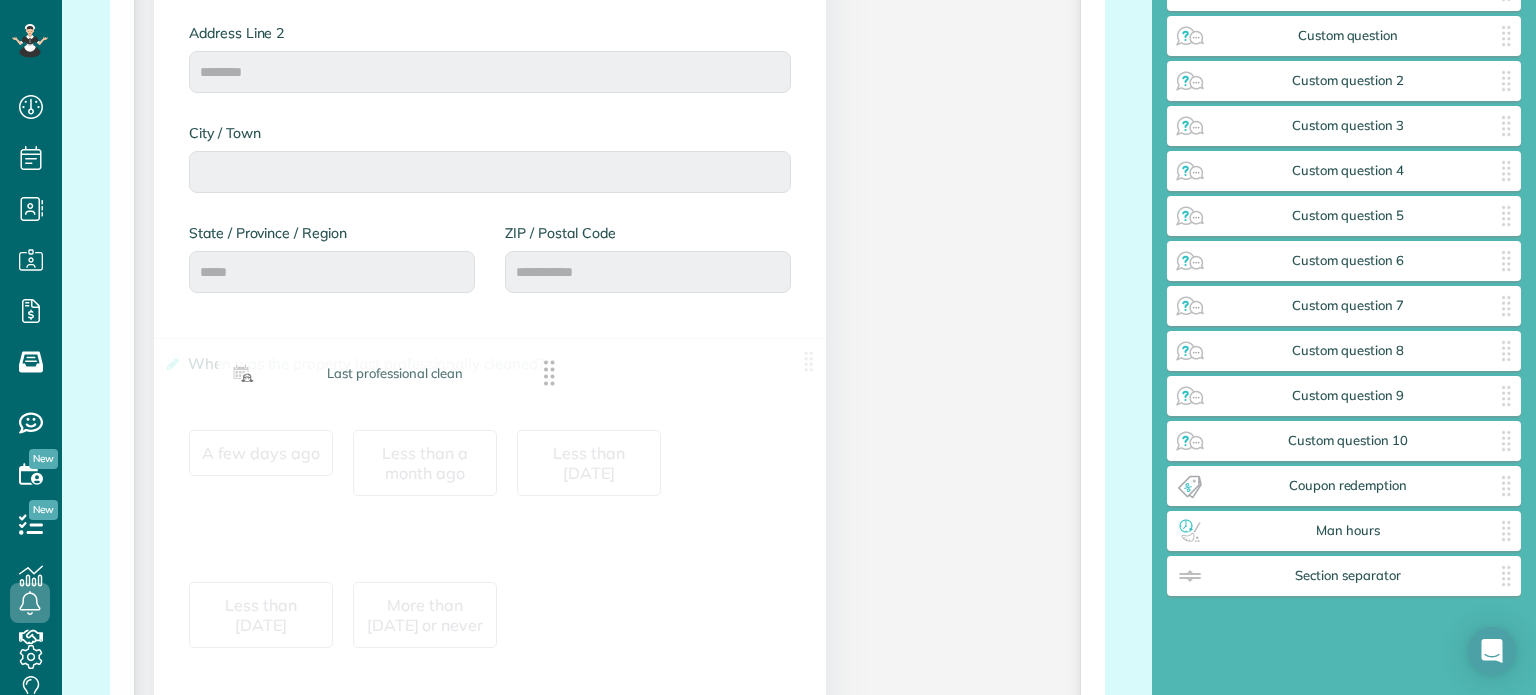 drag, startPoint x: 1352, startPoint y: 533, endPoint x: 402, endPoint y: 376, distance: 962.88574 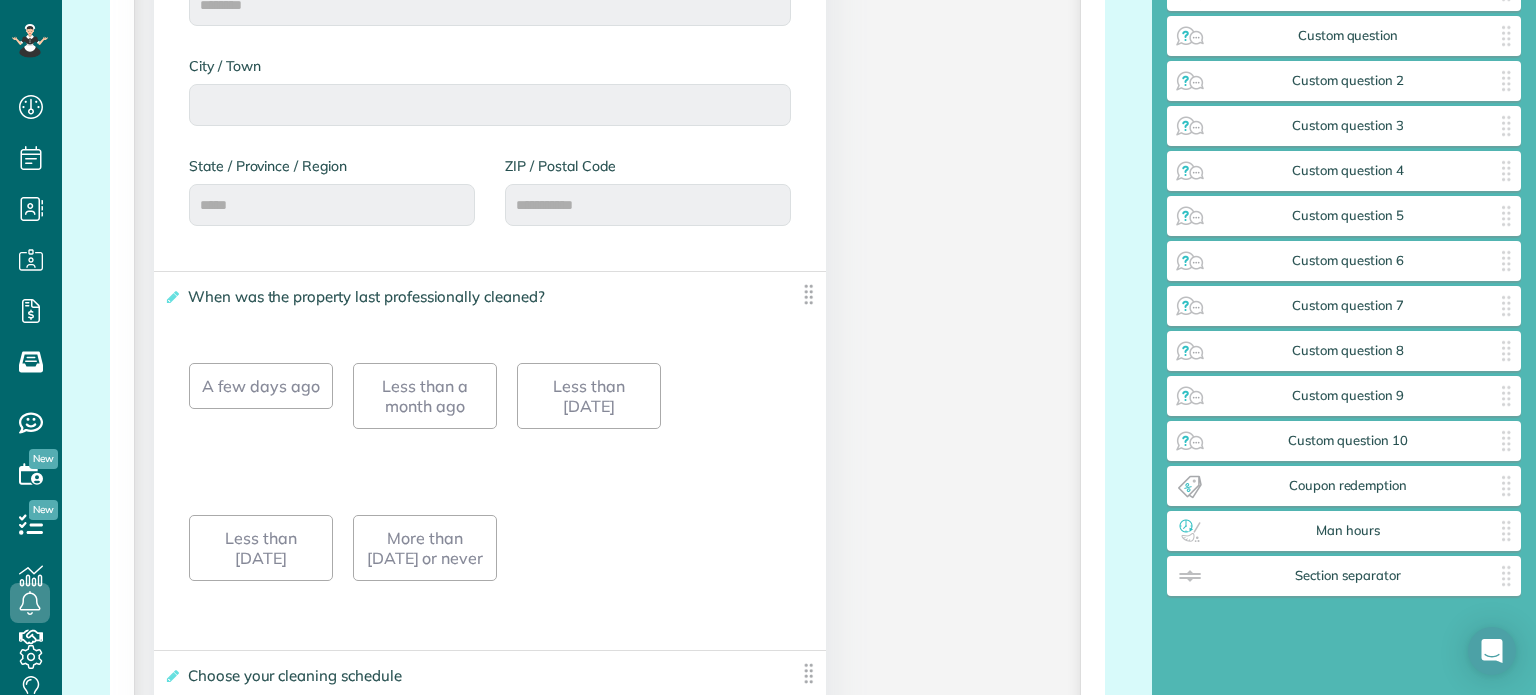 scroll, scrollTop: 1200, scrollLeft: 0, axis: vertical 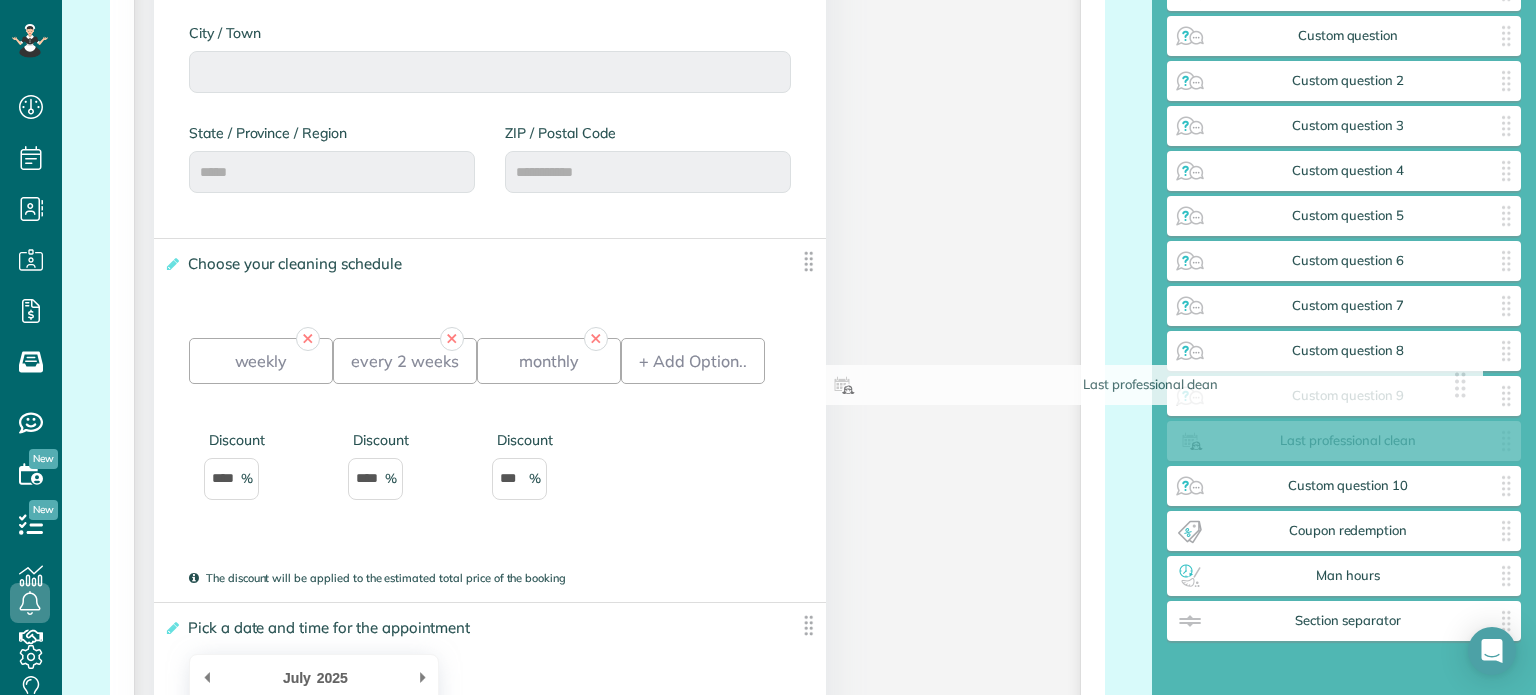drag, startPoint x: 511, startPoint y: 293, endPoint x: 607, endPoint y: 303, distance: 96.519424 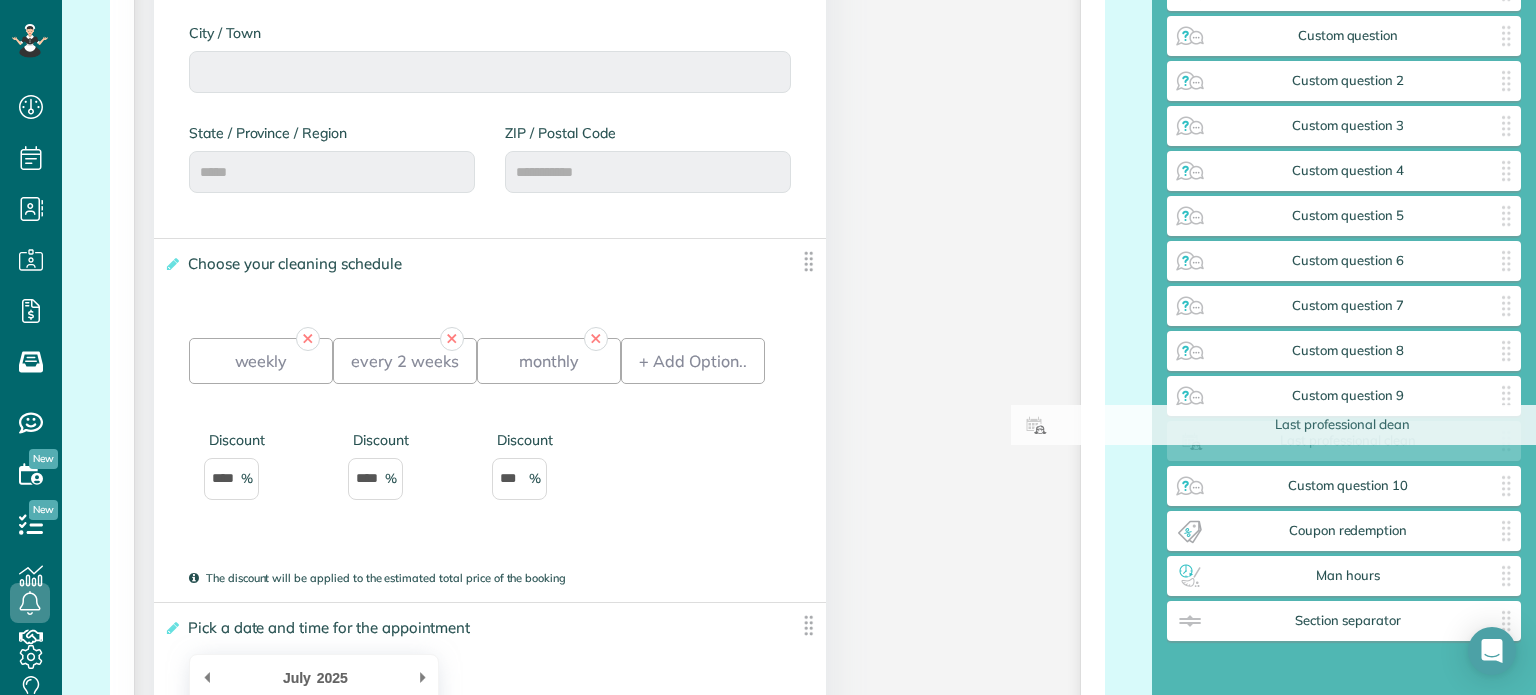 drag, startPoint x: 484, startPoint y: 267, endPoint x: 1368, endPoint y: 434, distance: 899.63605 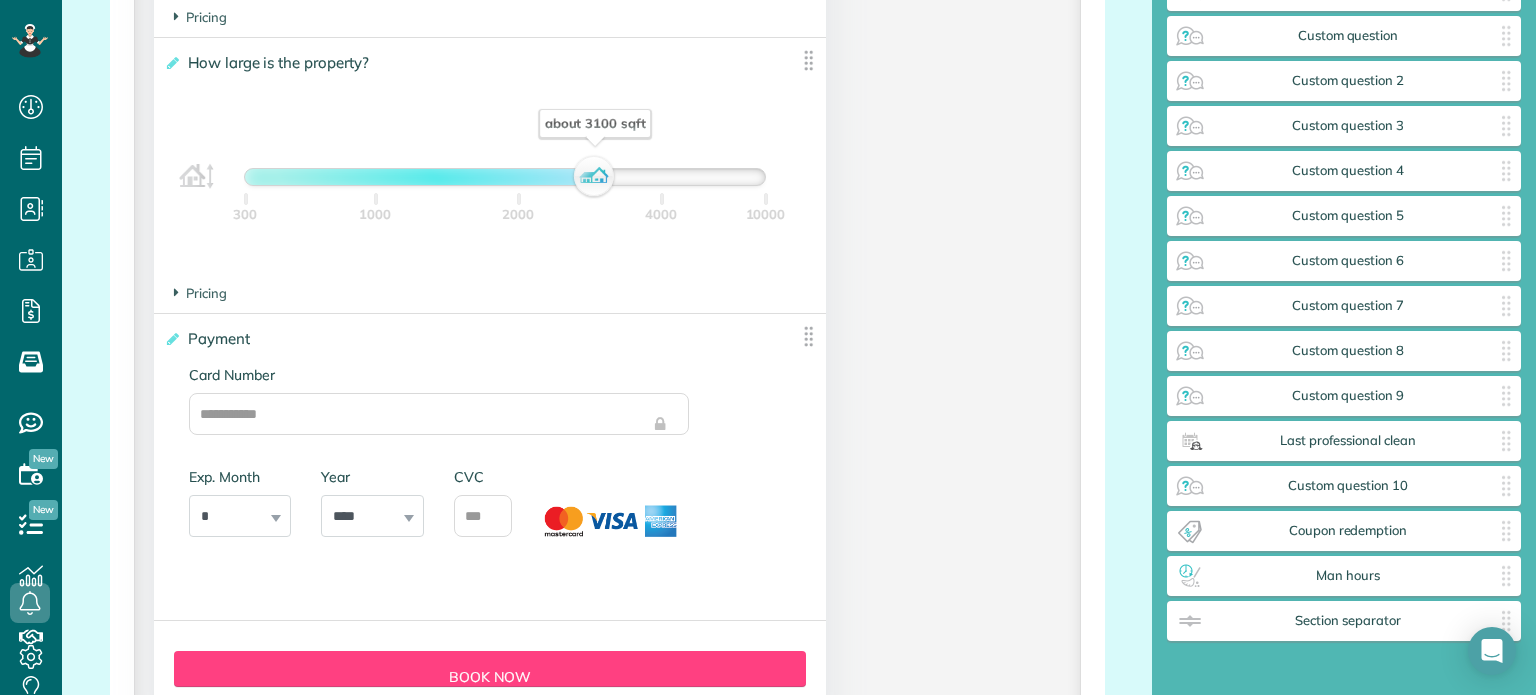 scroll, scrollTop: 2900, scrollLeft: 0, axis: vertical 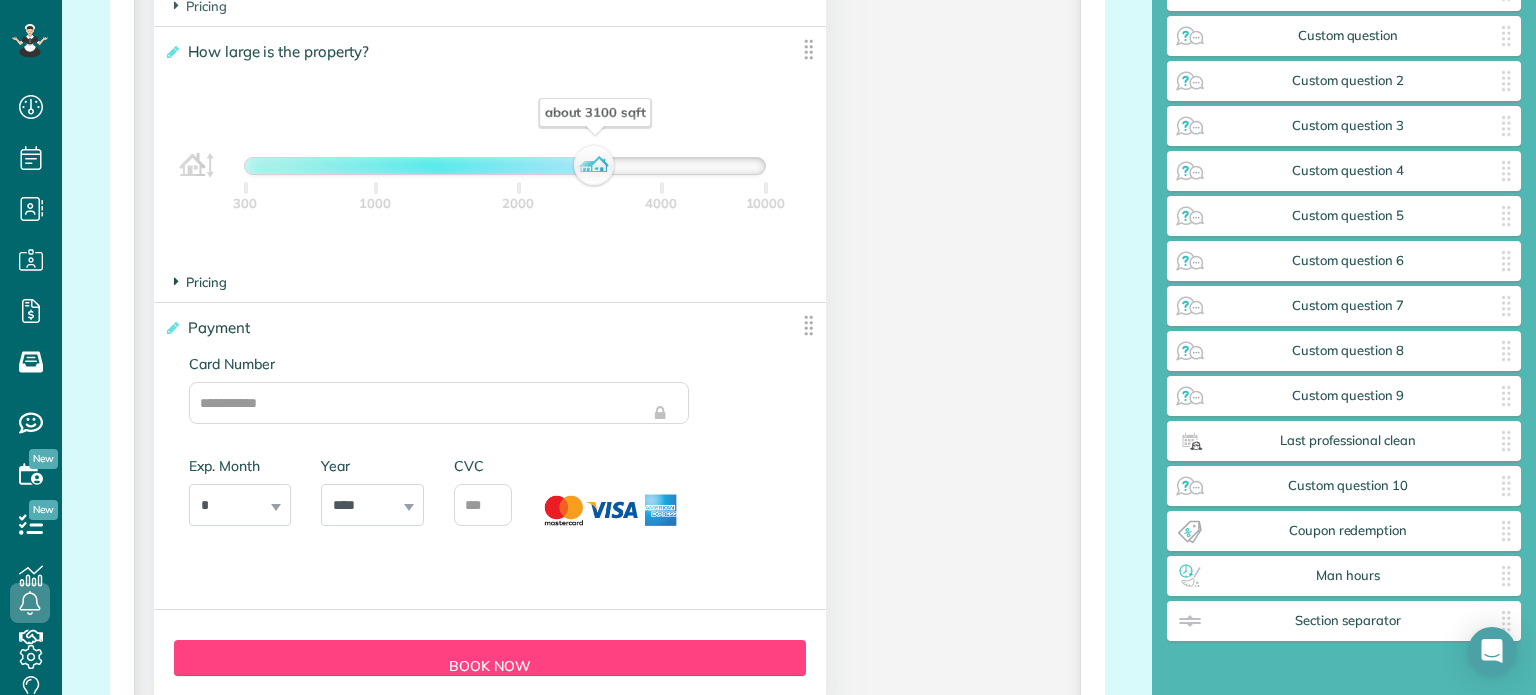 click on "Pricing" at bounding box center [200, 282] 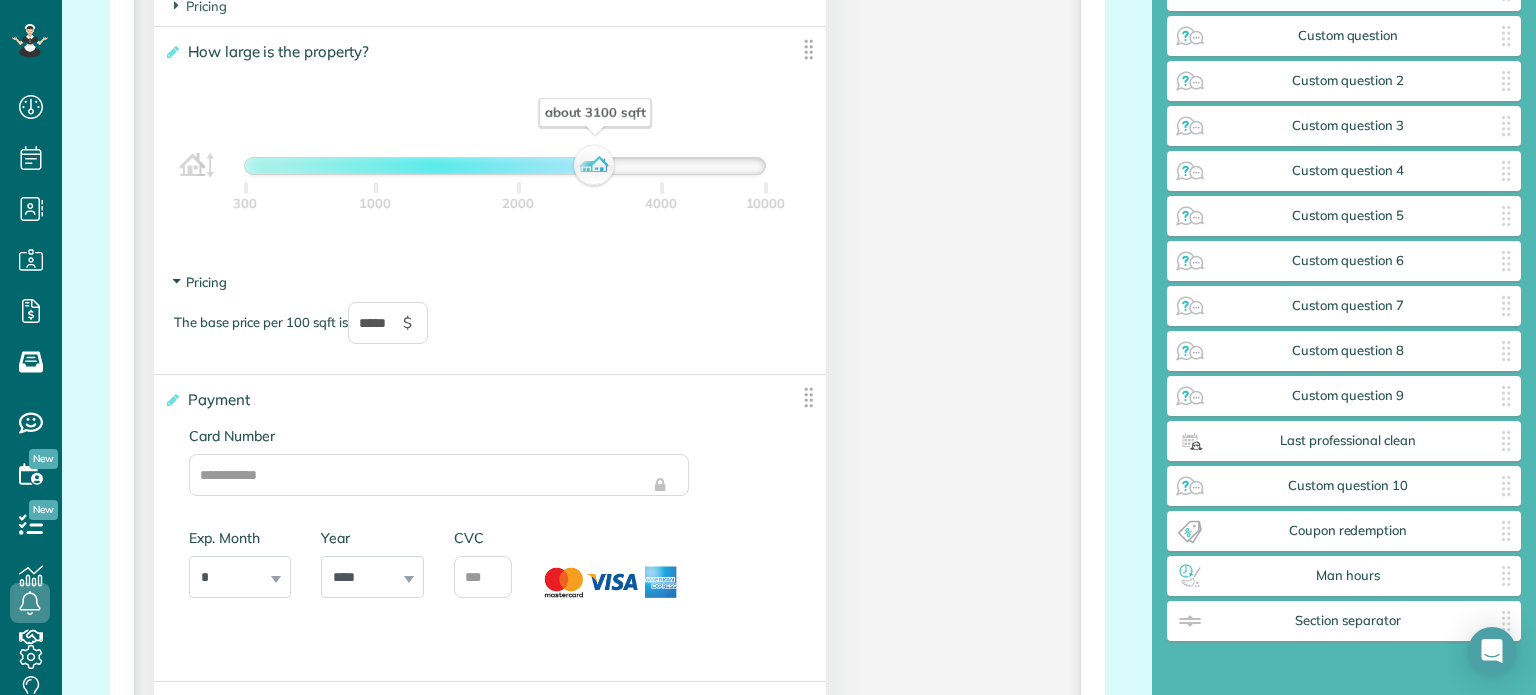 click on "Pricing" at bounding box center (200, 282) 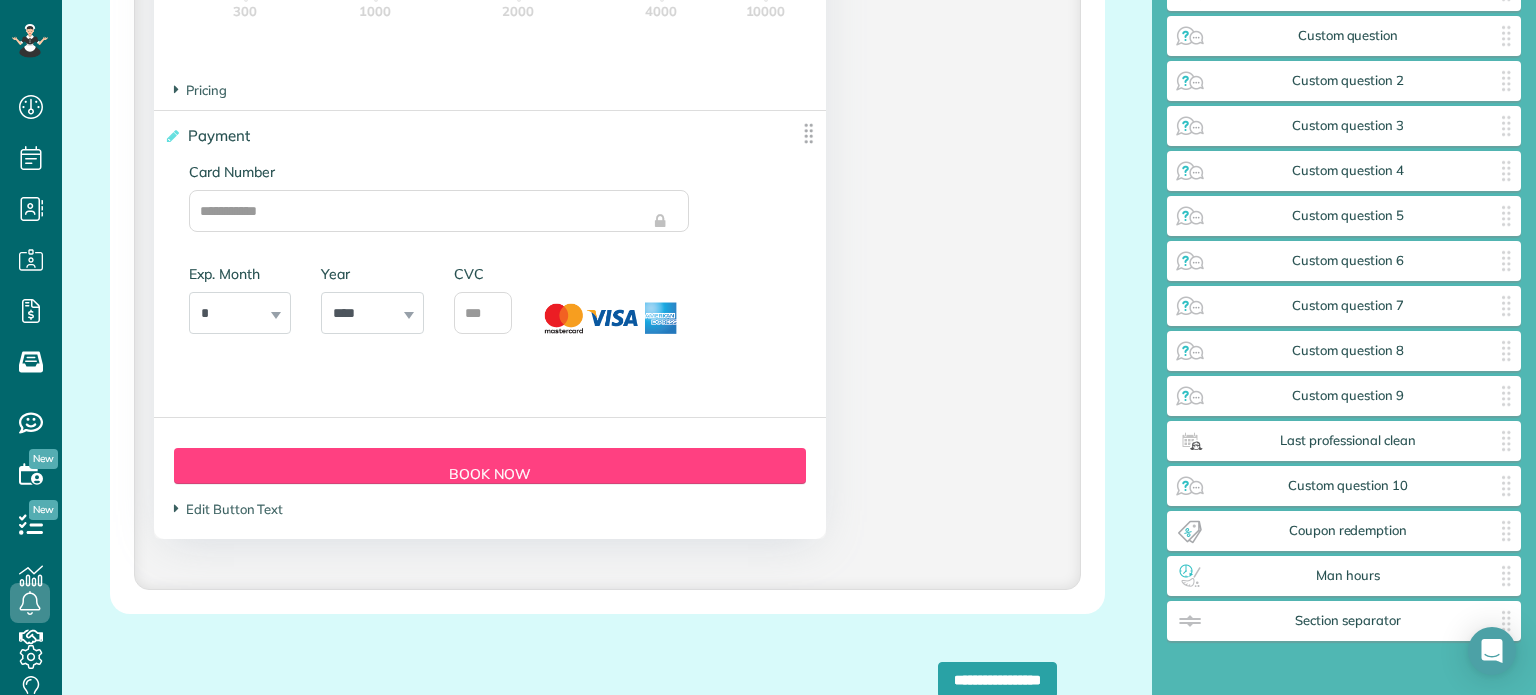 scroll, scrollTop: 3264, scrollLeft: 0, axis: vertical 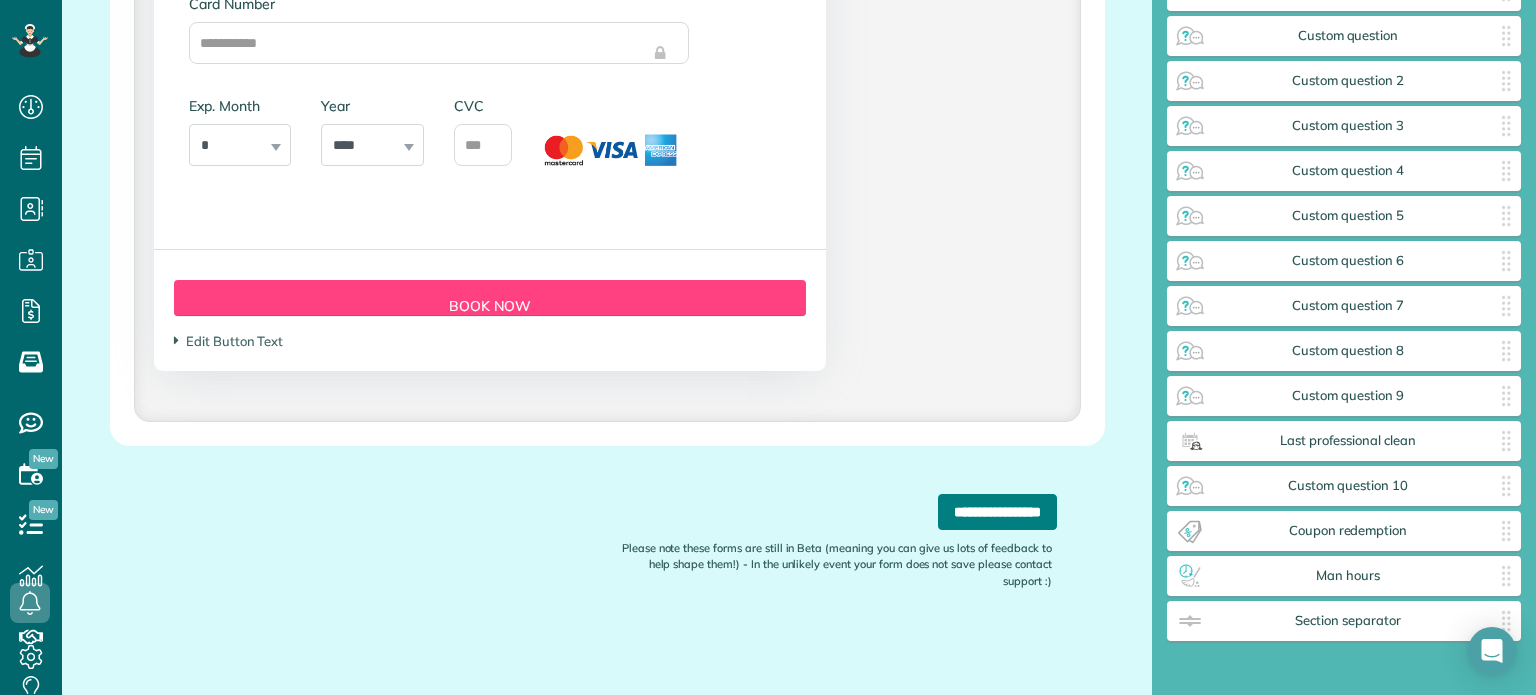 click on "**********" at bounding box center [997, 512] 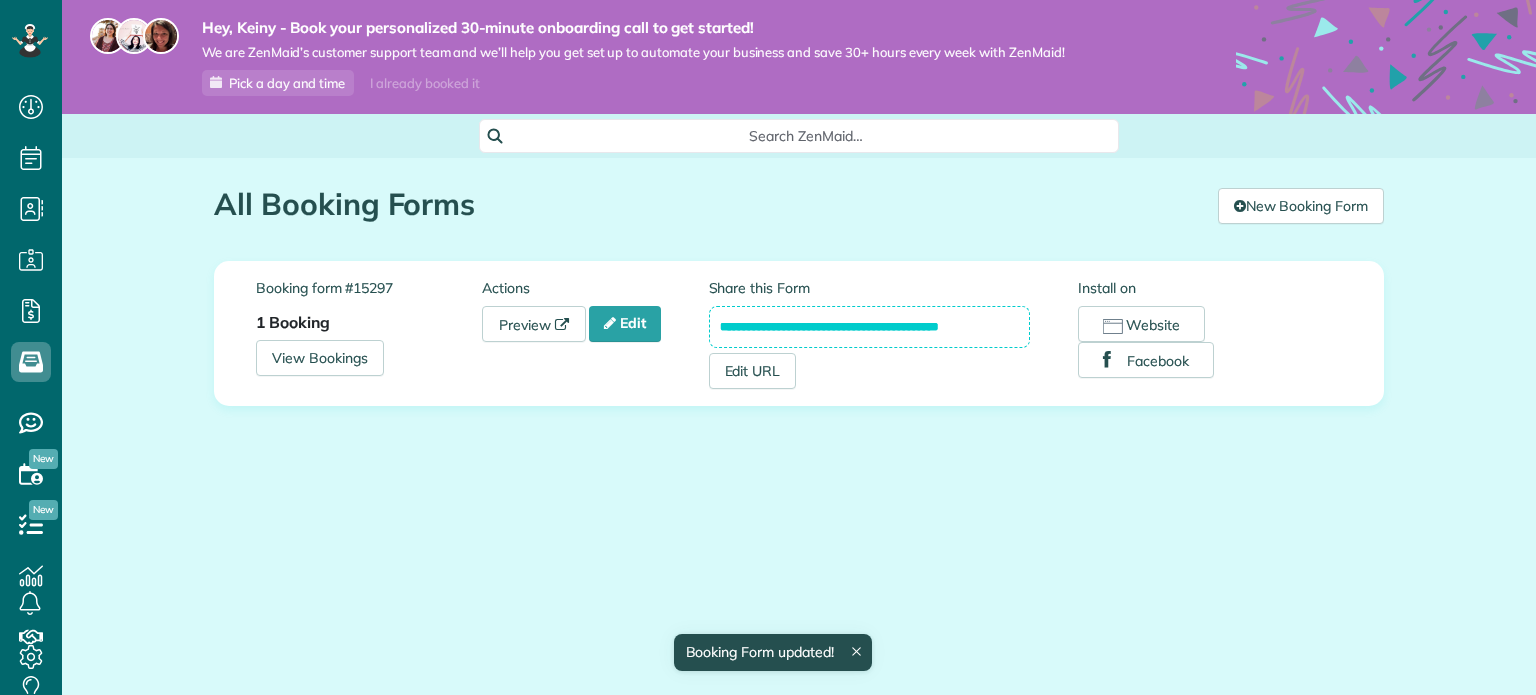 scroll, scrollTop: 0, scrollLeft: 0, axis: both 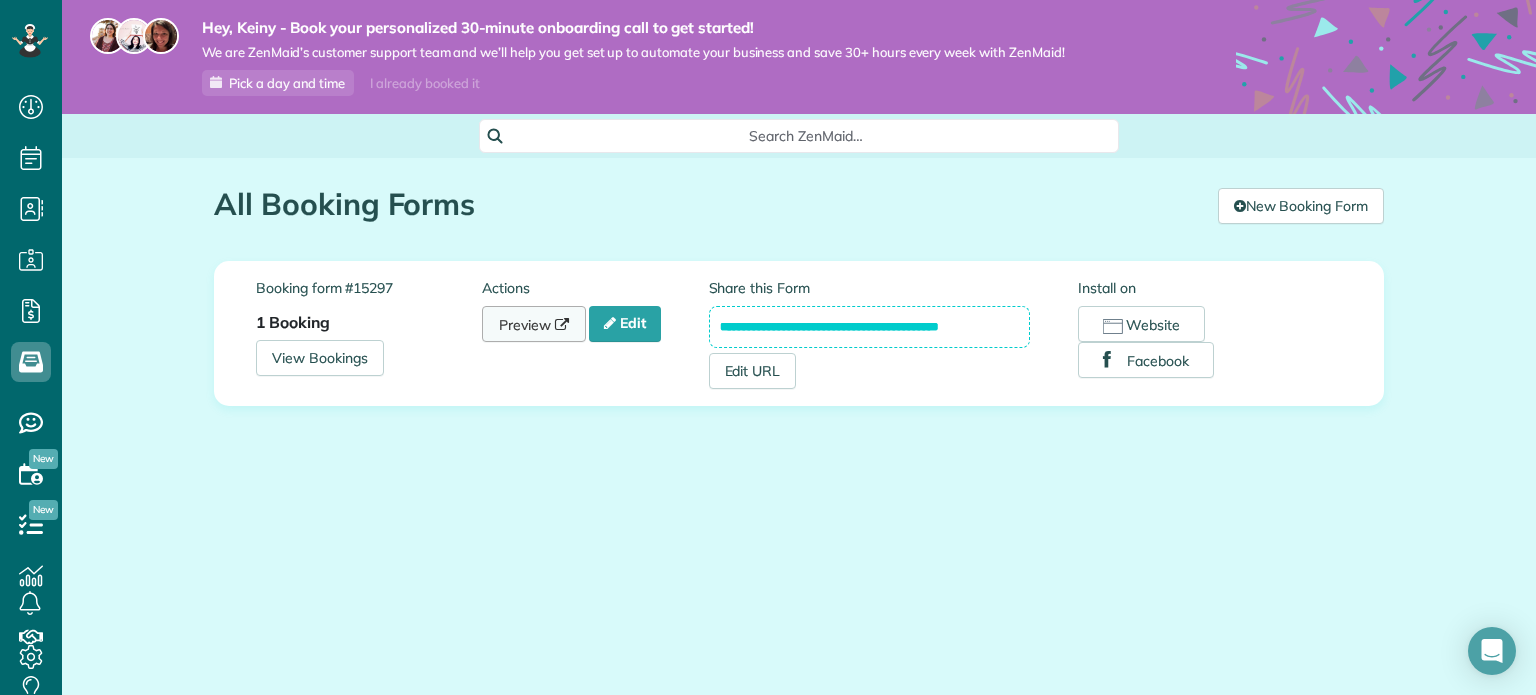 click on "Preview" at bounding box center (534, 324) 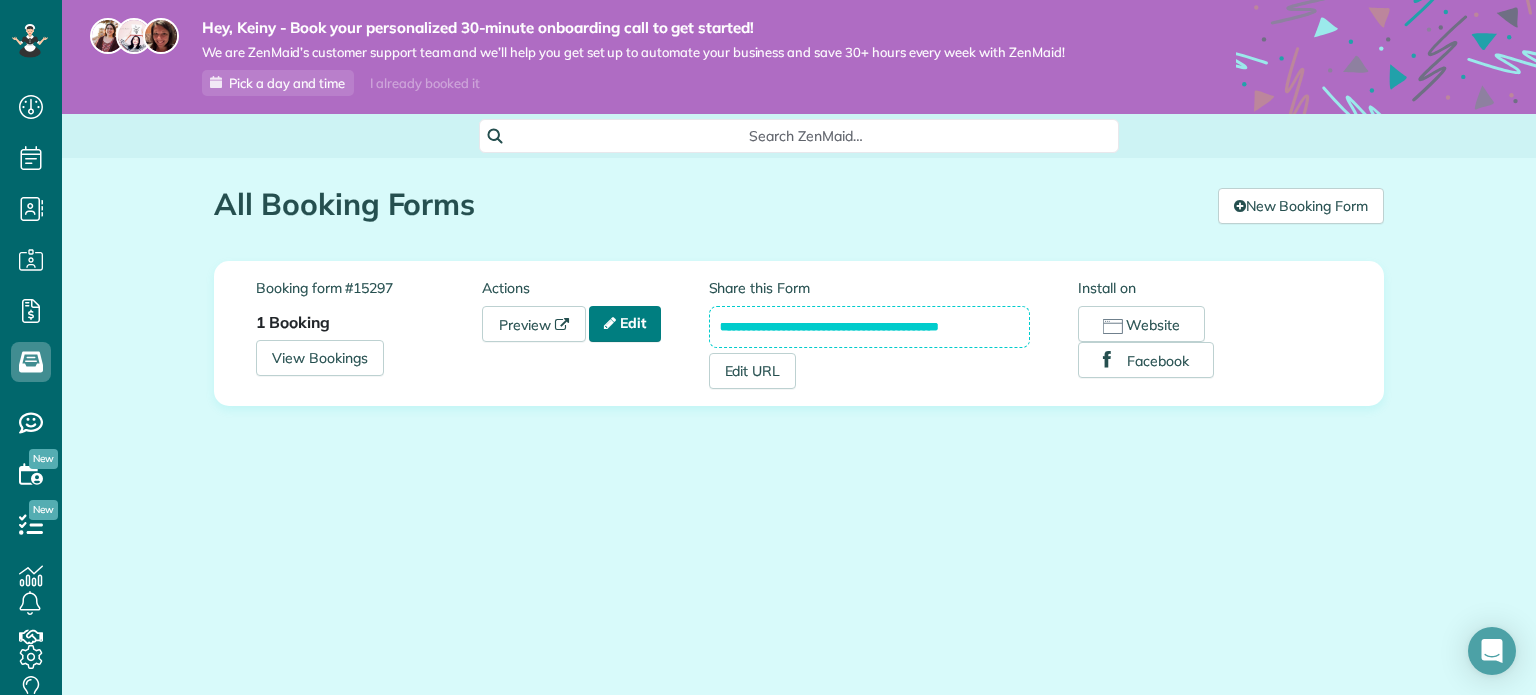 drag, startPoint x: 610, startPoint y: 342, endPoint x: 618, endPoint y: 331, distance: 13.601471 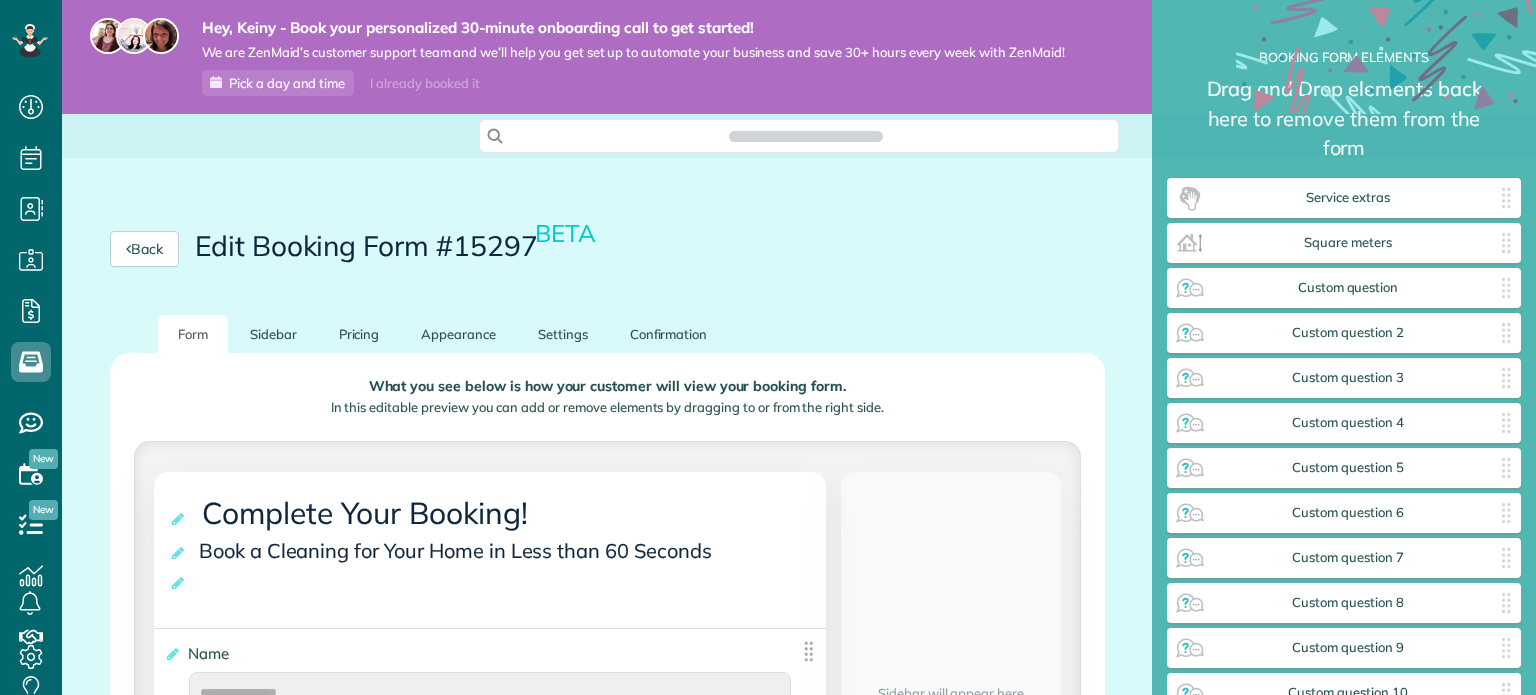 scroll, scrollTop: 0, scrollLeft: 0, axis: both 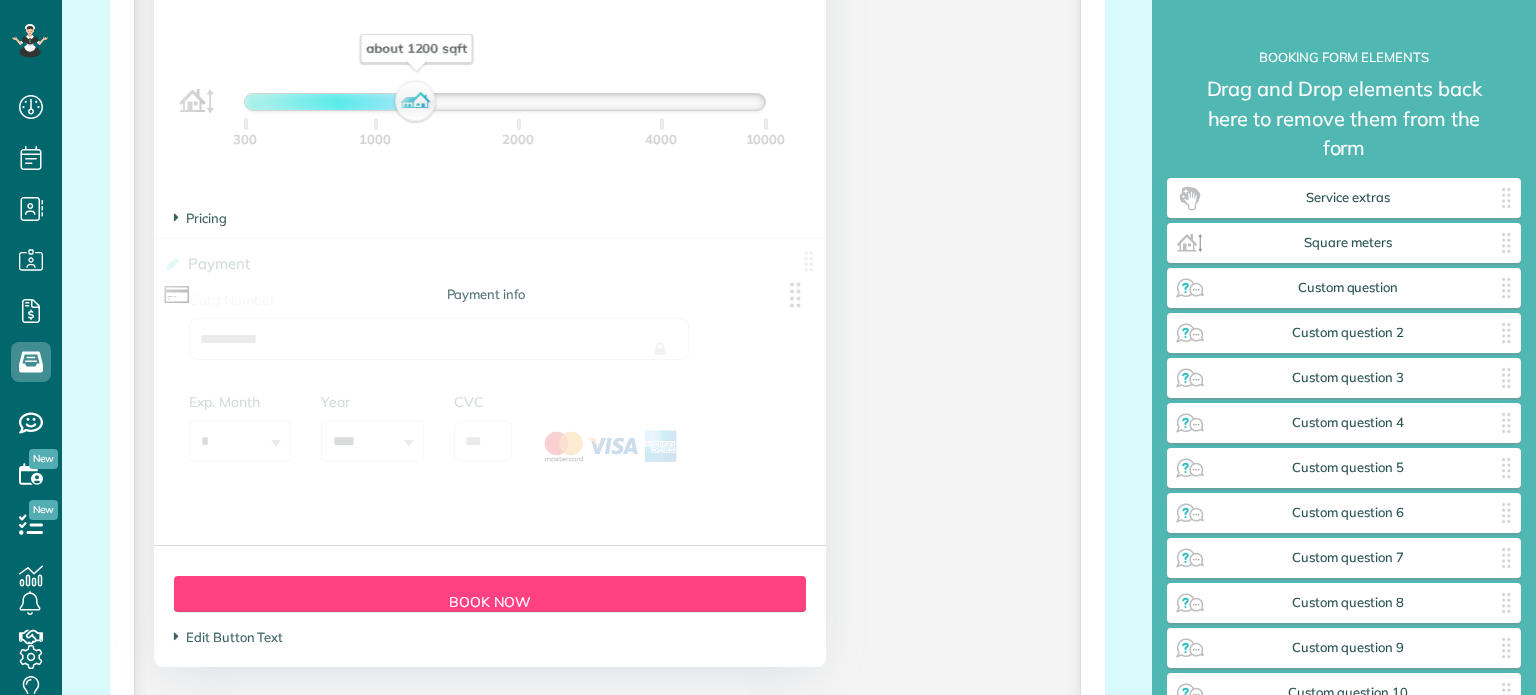 drag, startPoint x: 715, startPoint y: 287, endPoint x: 749, endPoint y: 278, distance: 35.17101 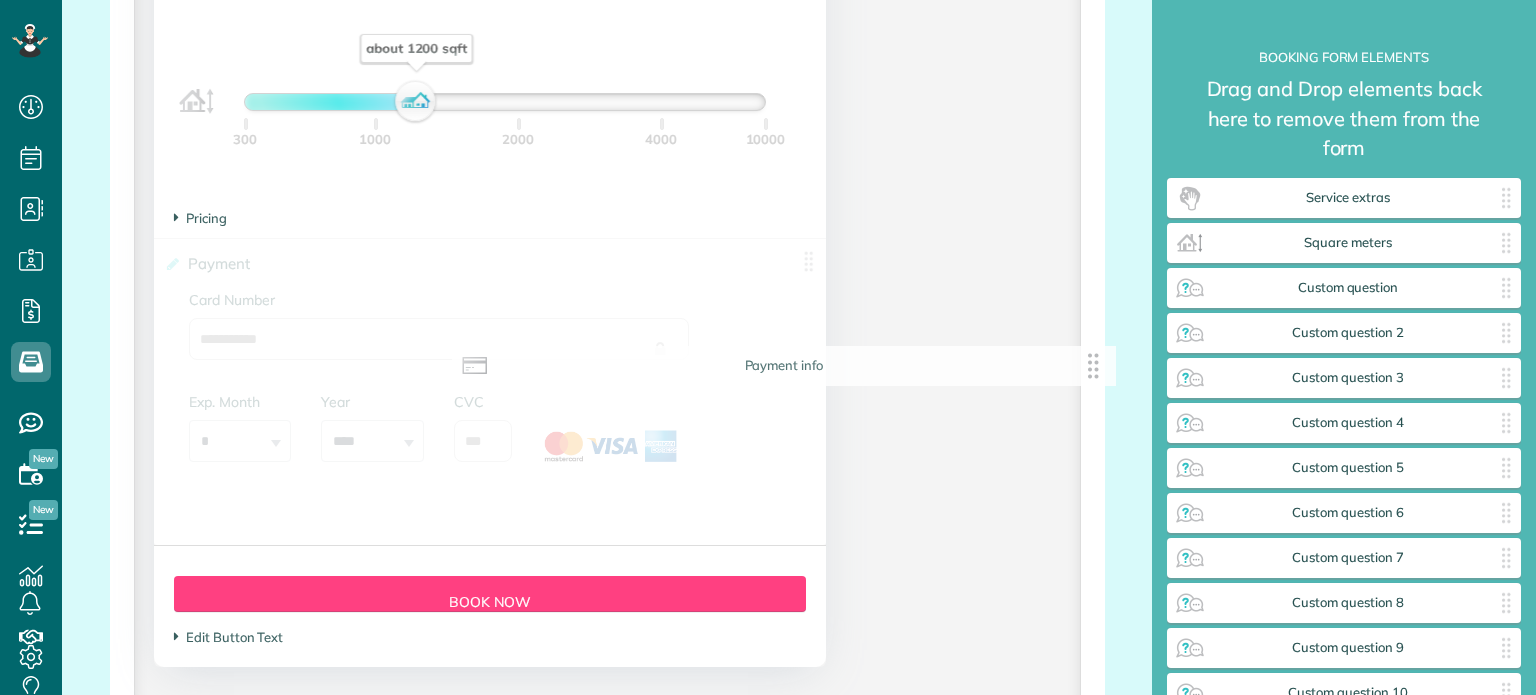 scroll, scrollTop: 695, scrollLeft: 61, axis: both 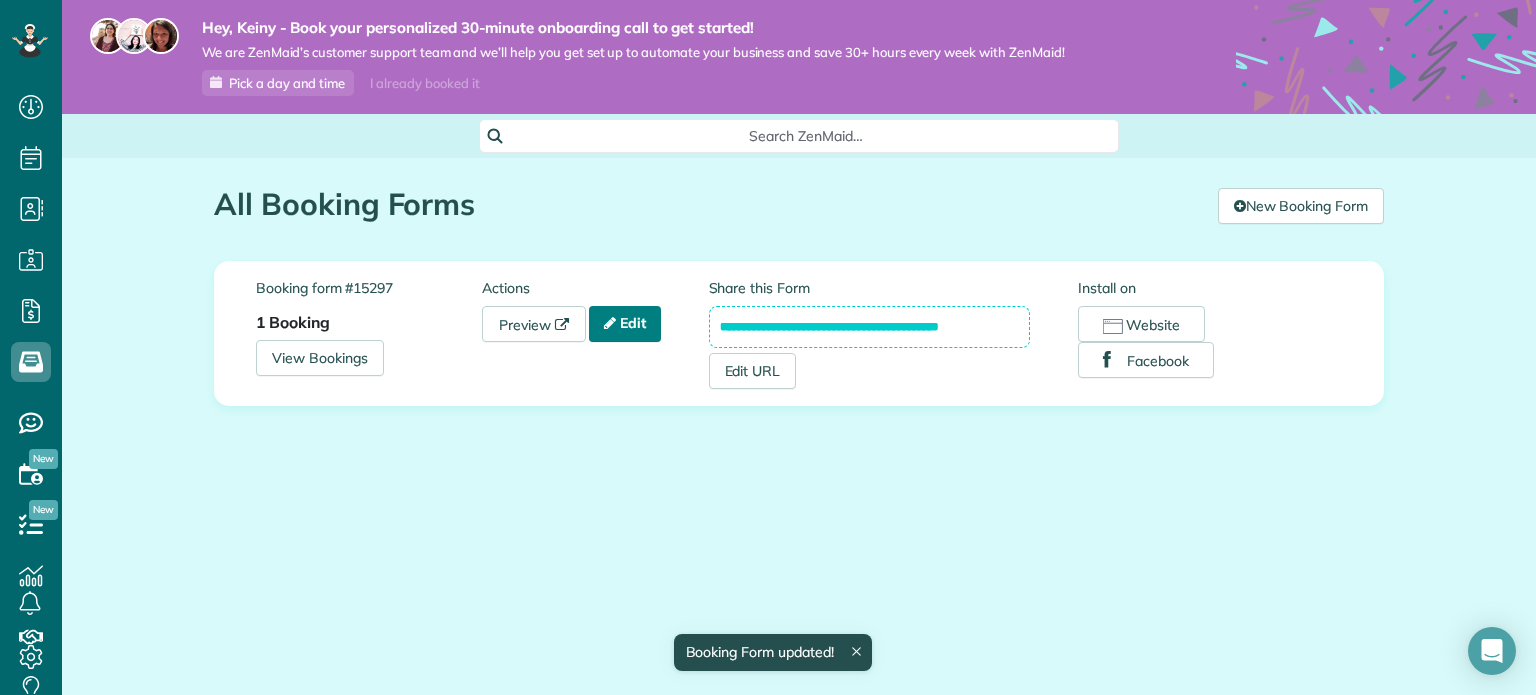 click on "Edit" at bounding box center [625, 324] 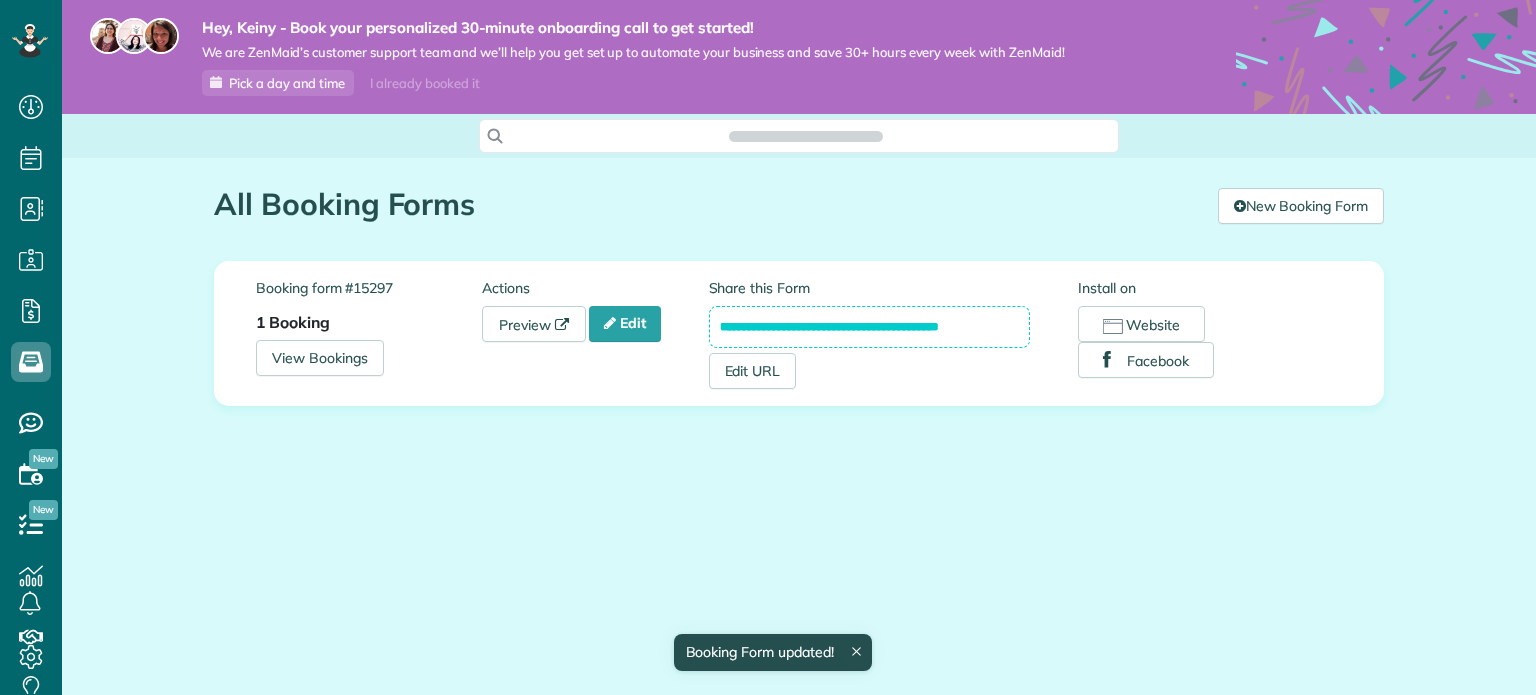 scroll, scrollTop: 0, scrollLeft: 0, axis: both 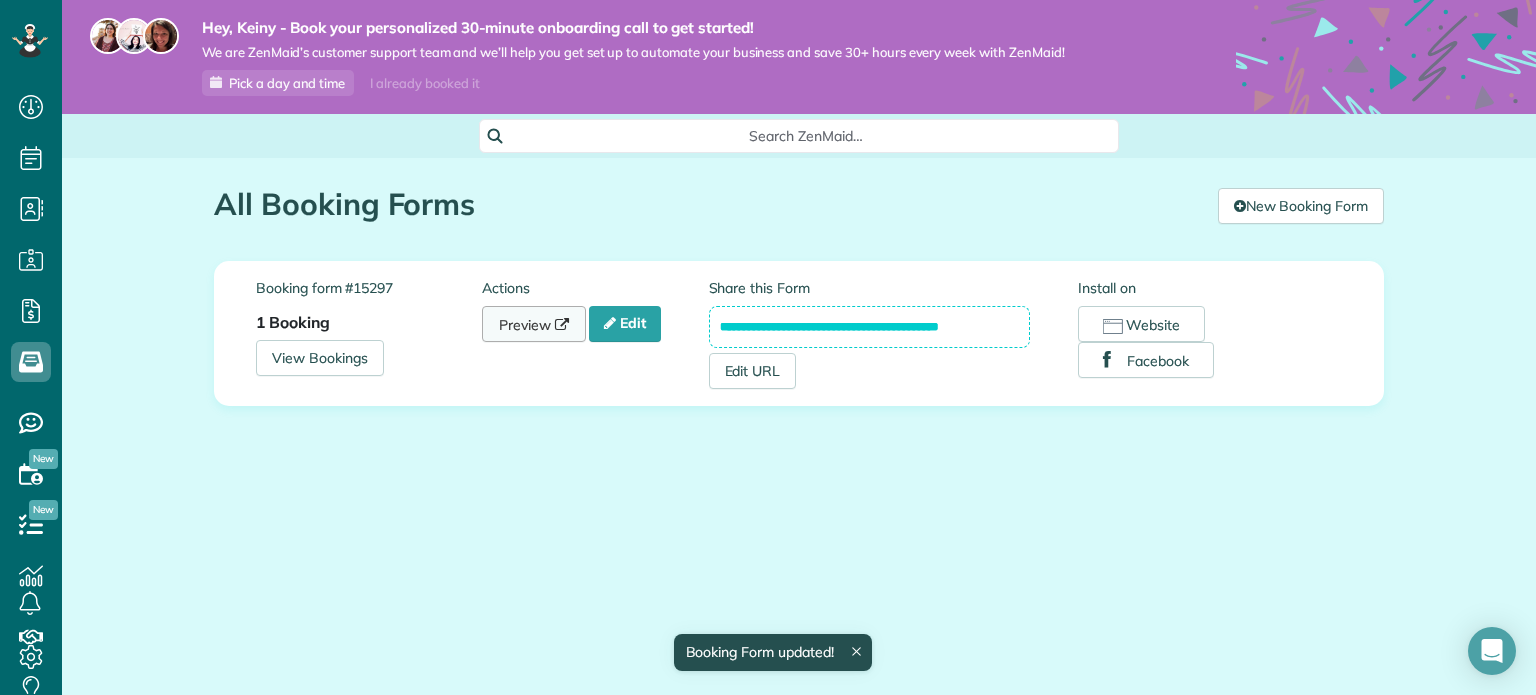 click on "Preview" at bounding box center (534, 324) 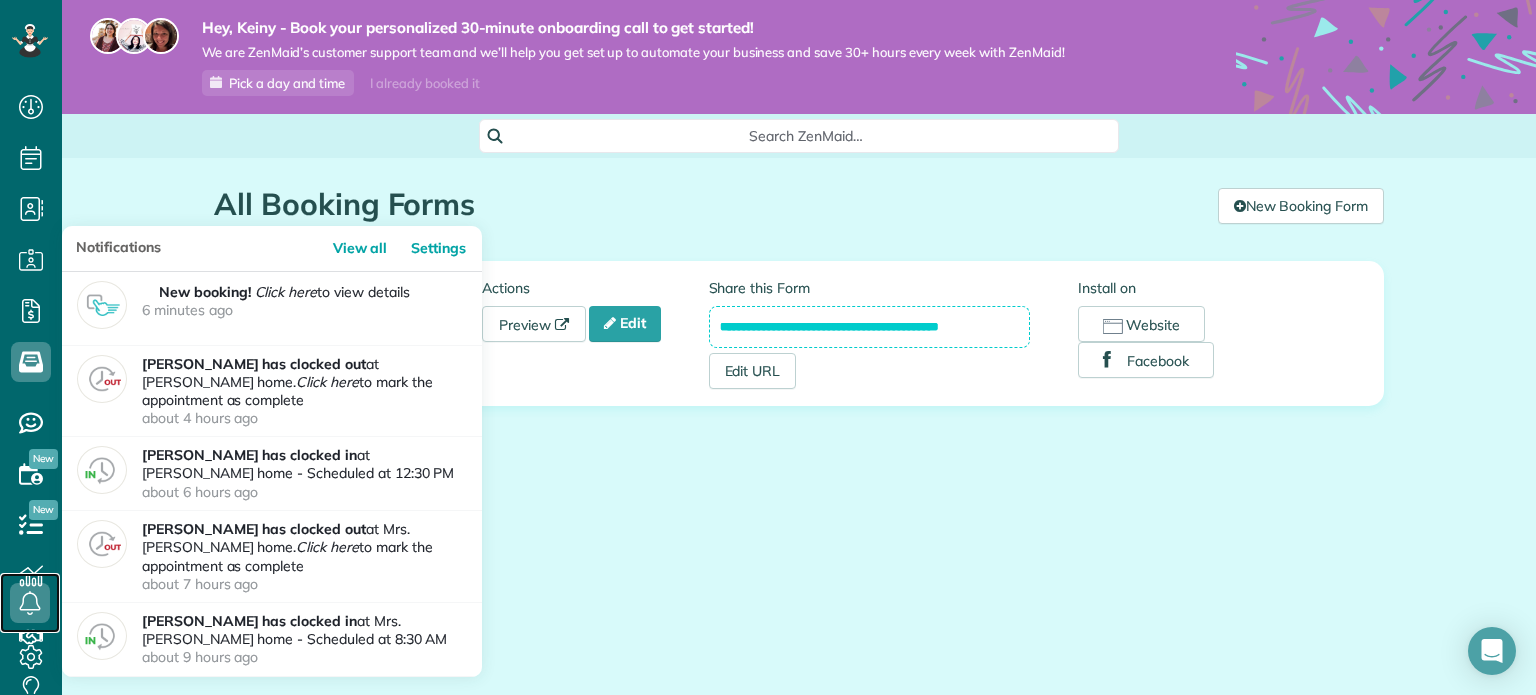 click 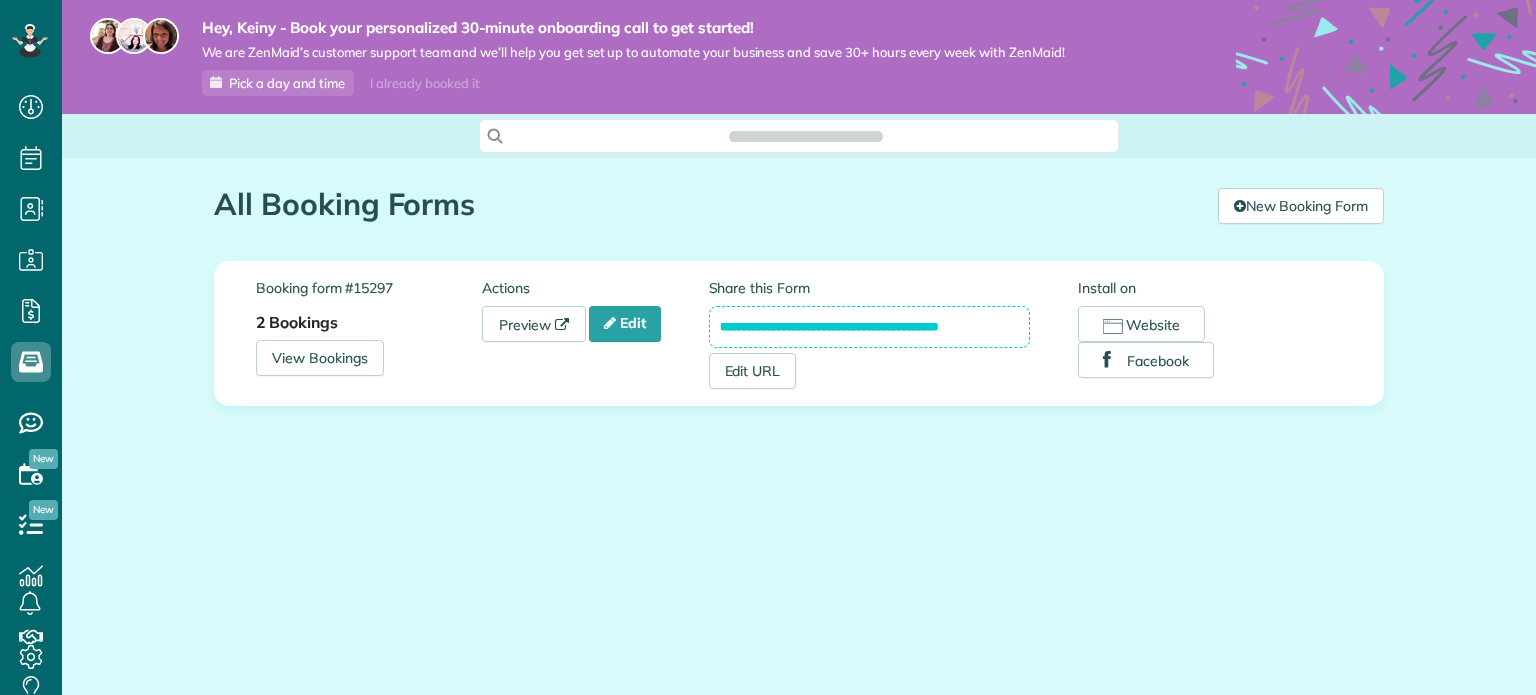 scroll, scrollTop: 0, scrollLeft: 0, axis: both 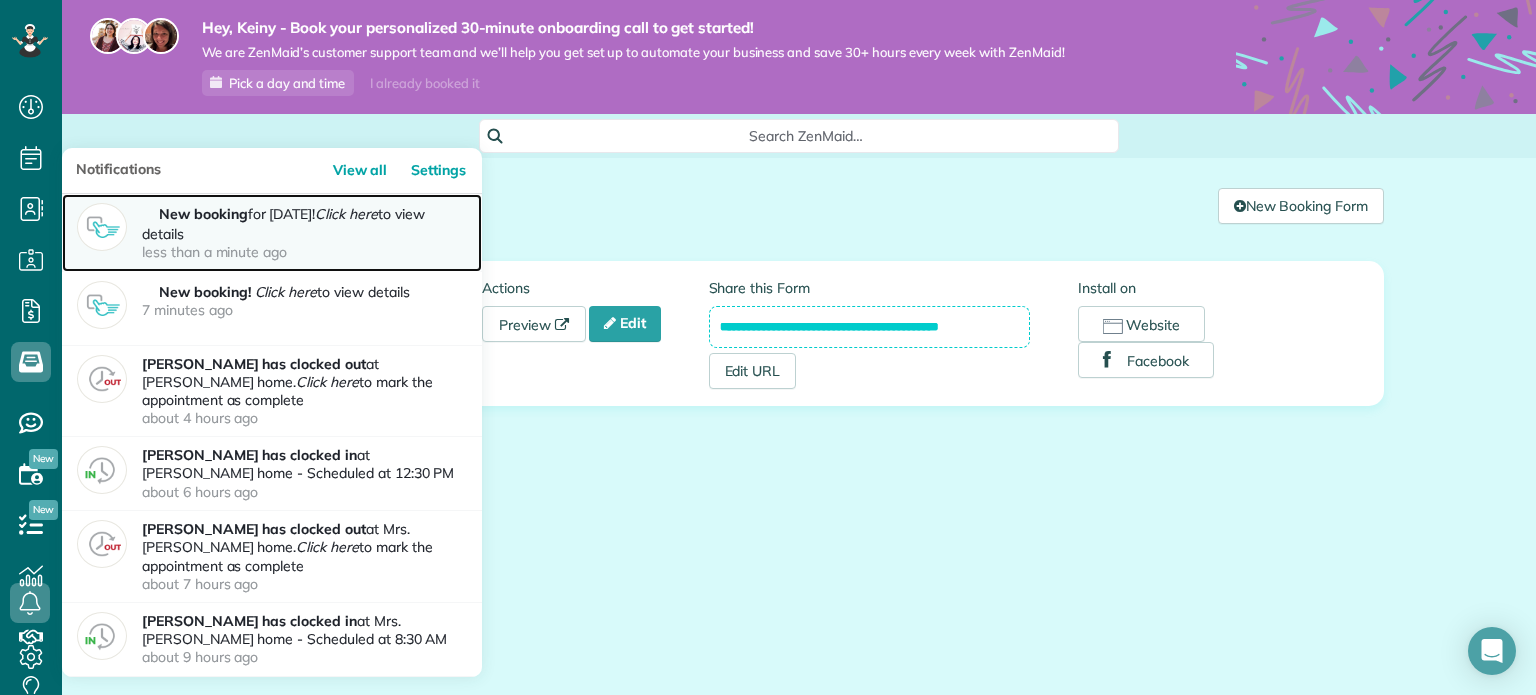 click on "New booking  for [DATE]!  Click here  to view details less than a minute ago" at bounding box center [272, 232] 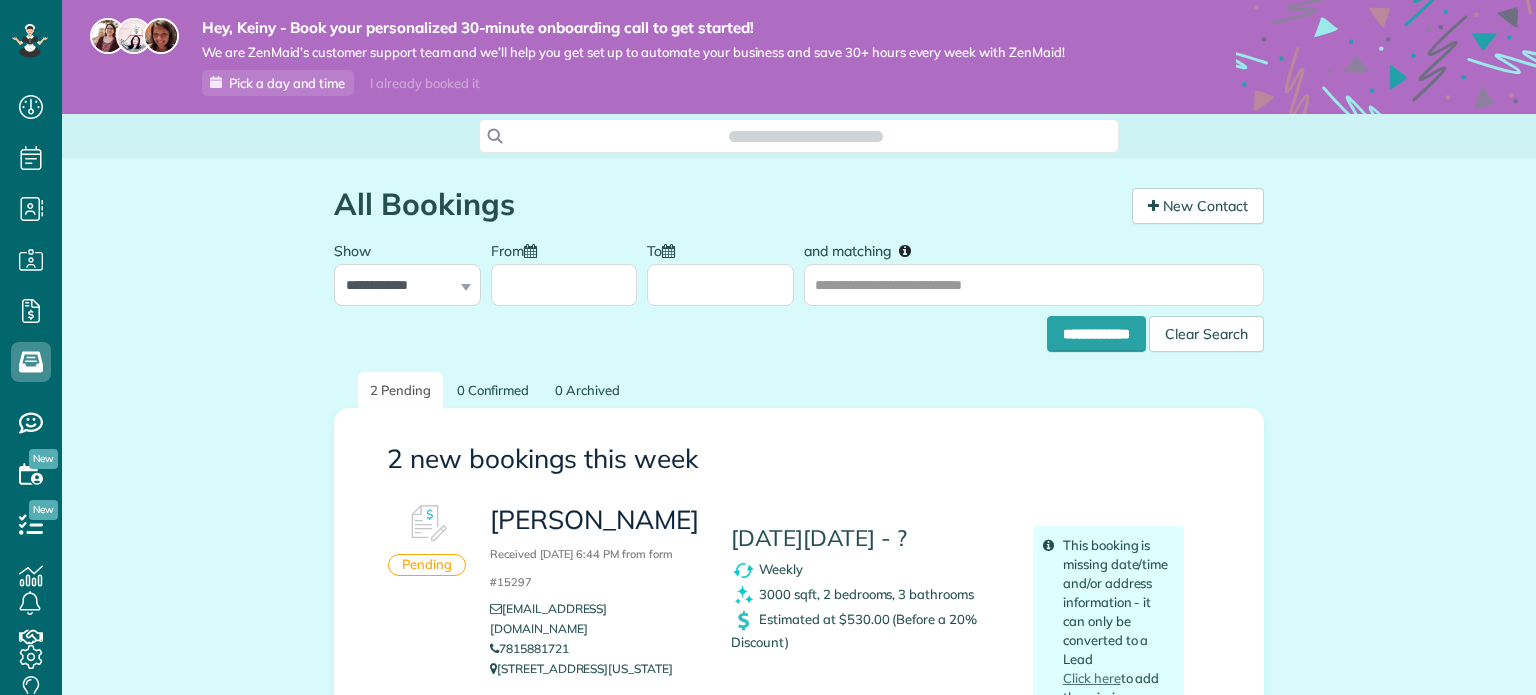 scroll, scrollTop: 0, scrollLeft: 0, axis: both 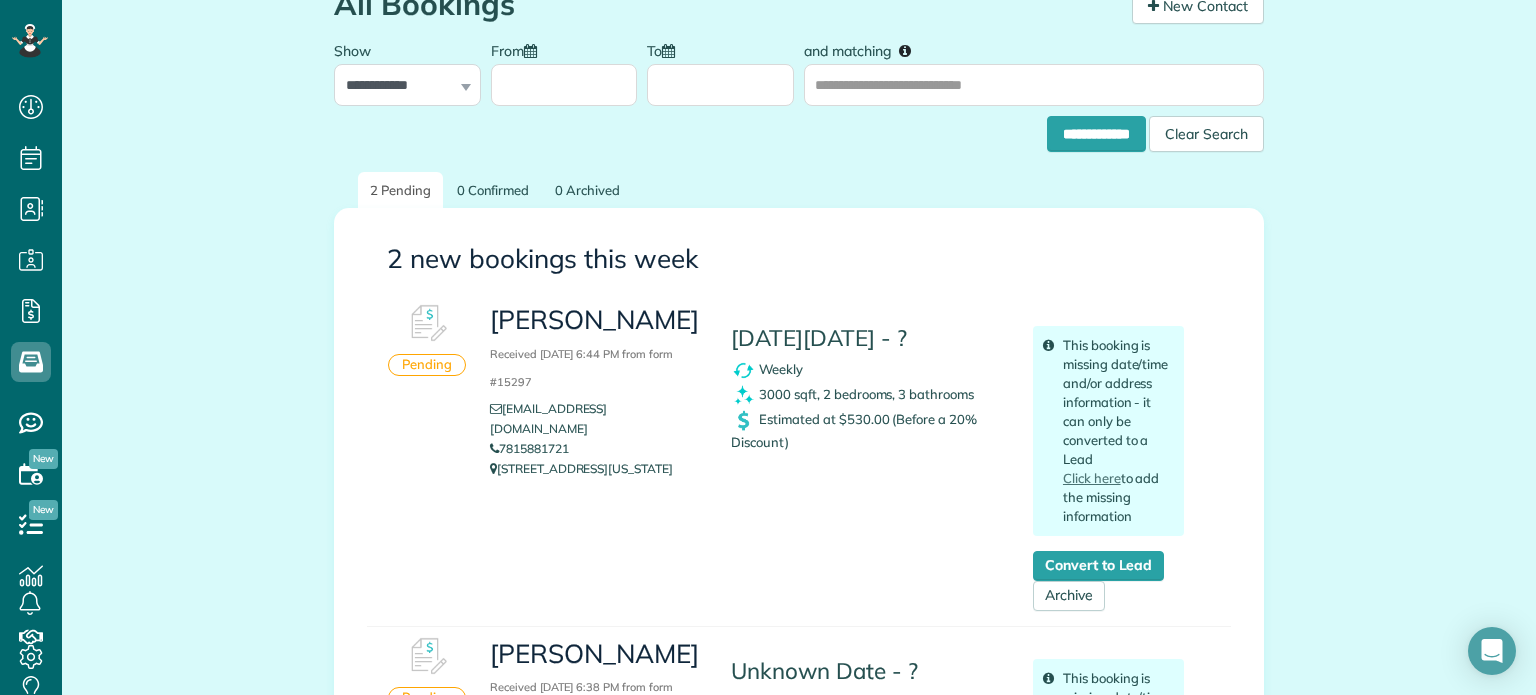 drag, startPoint x: 830, startPoint y: 420, endPoint x: 861, endPoint y: 439, distance: 36.359318 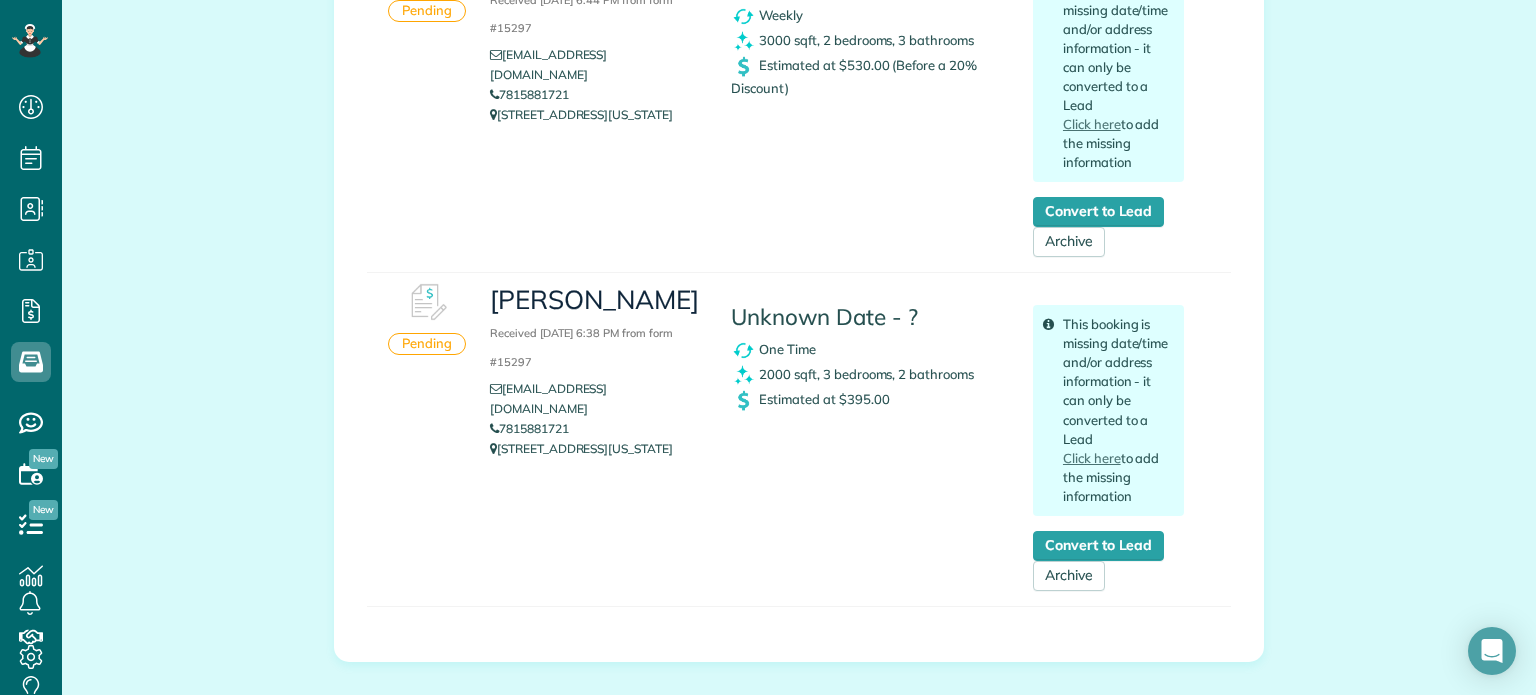 scroll, scrollTop: 370, scrollLeft: 0, axis: vertical 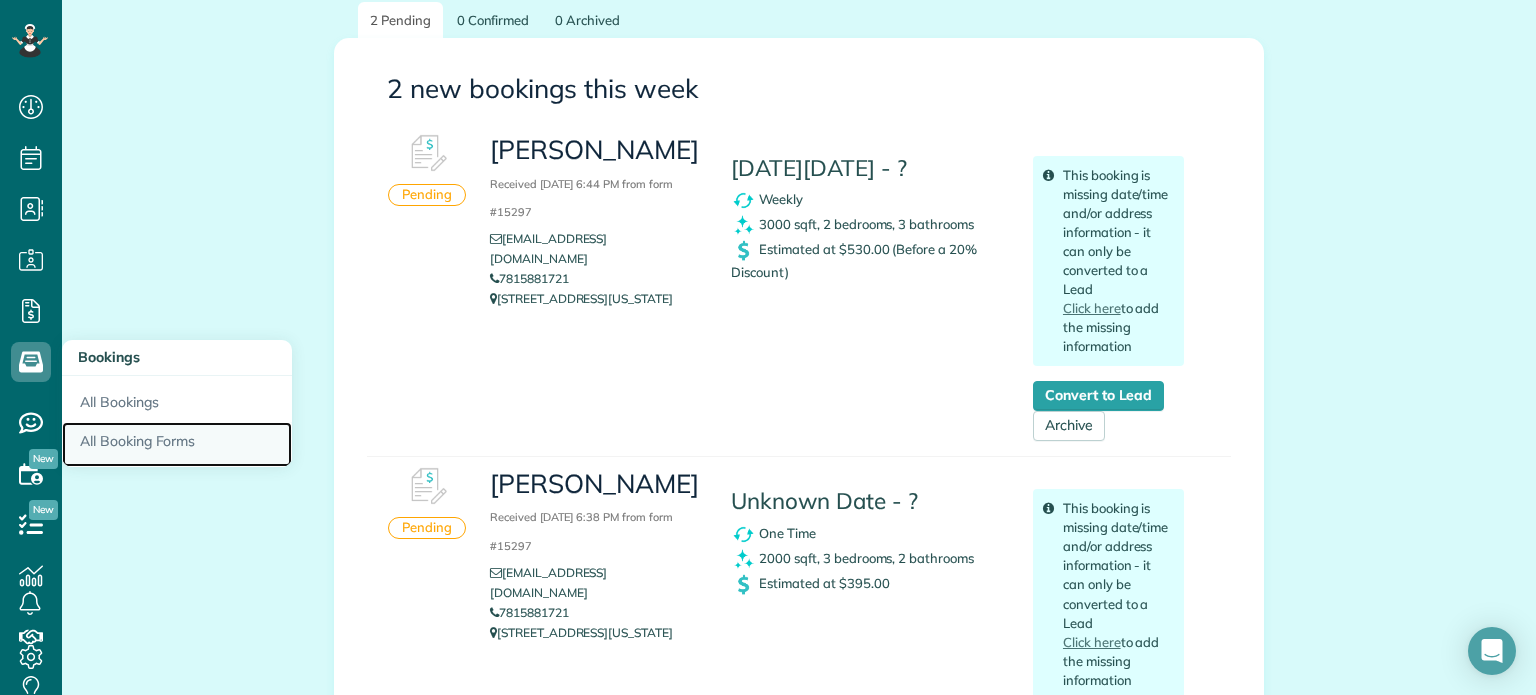 click on "All Booking Forms" at bounding box center [177, 445] 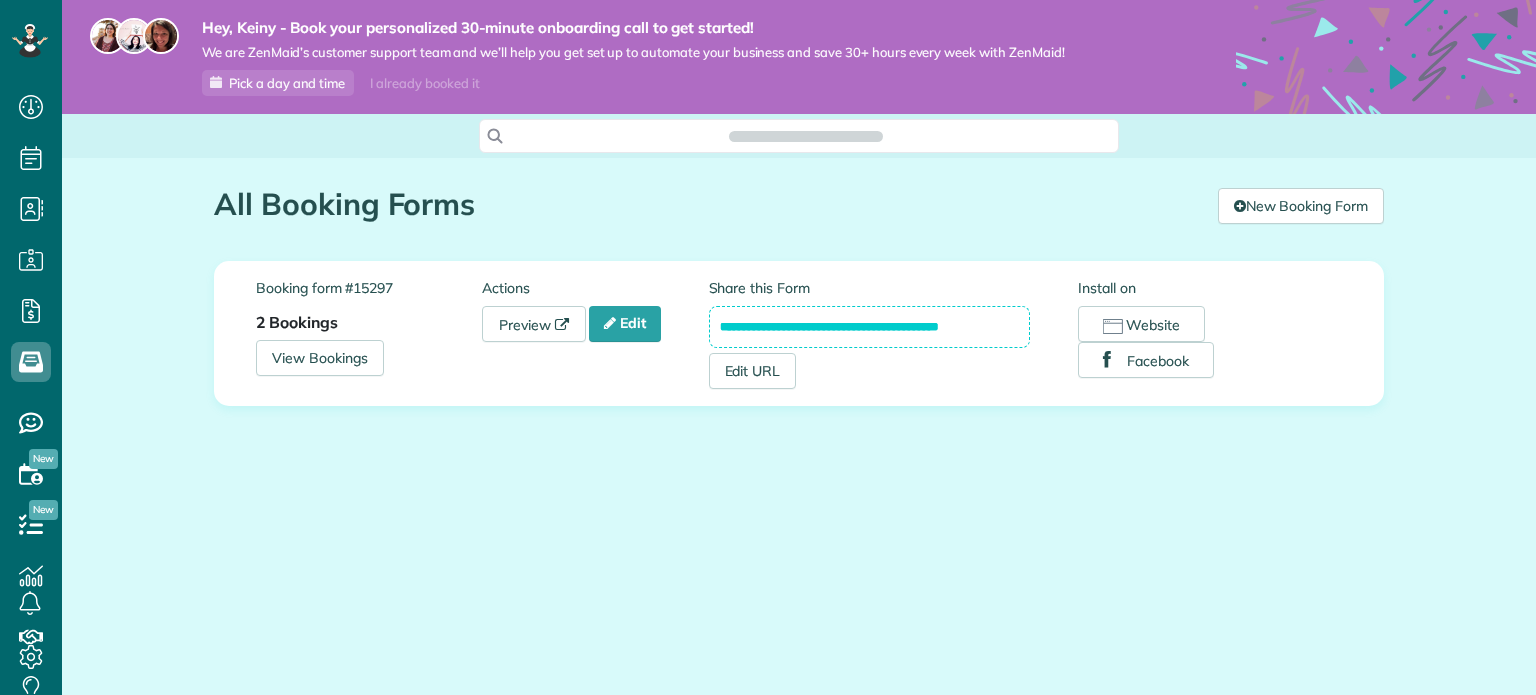 scroll, scrollTop: 0, scrollLeft: 0, axis: both 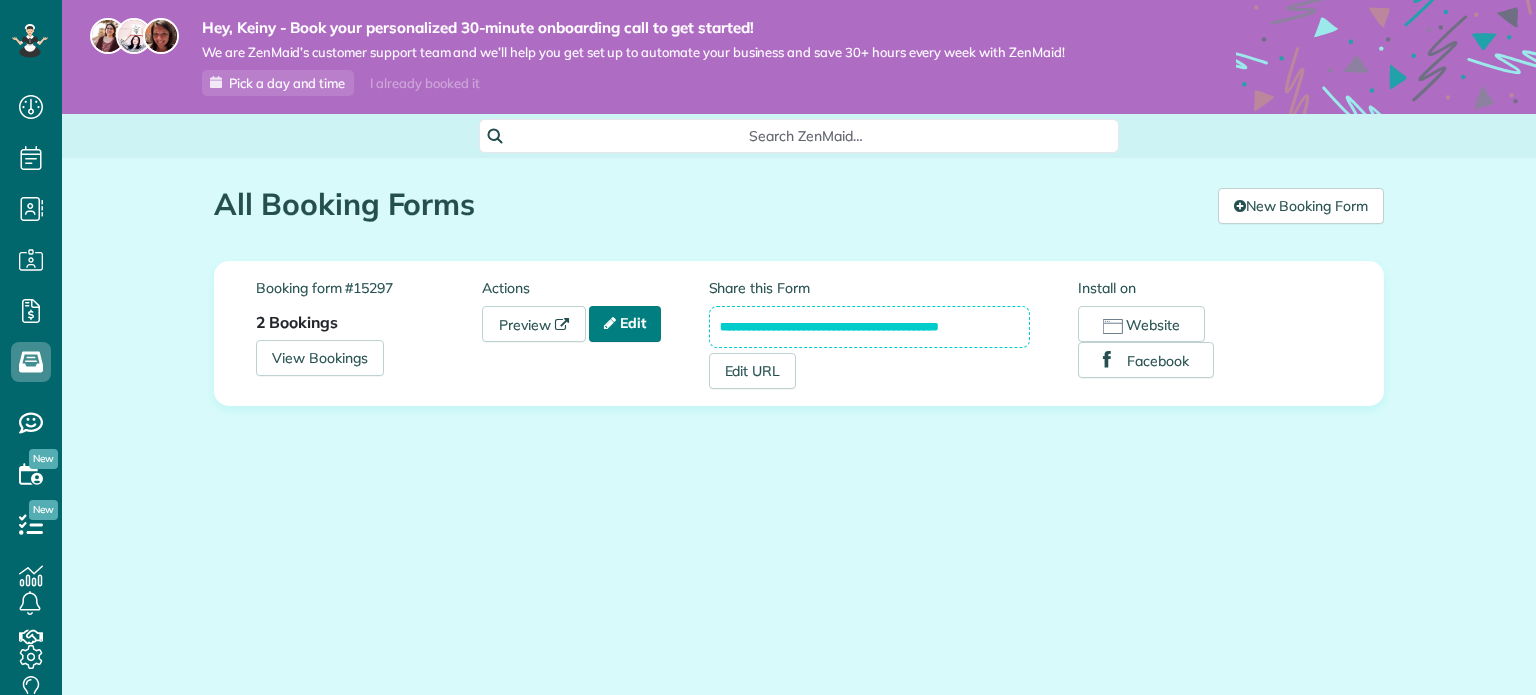 click on "Edit" at bounding box center (625, 324) 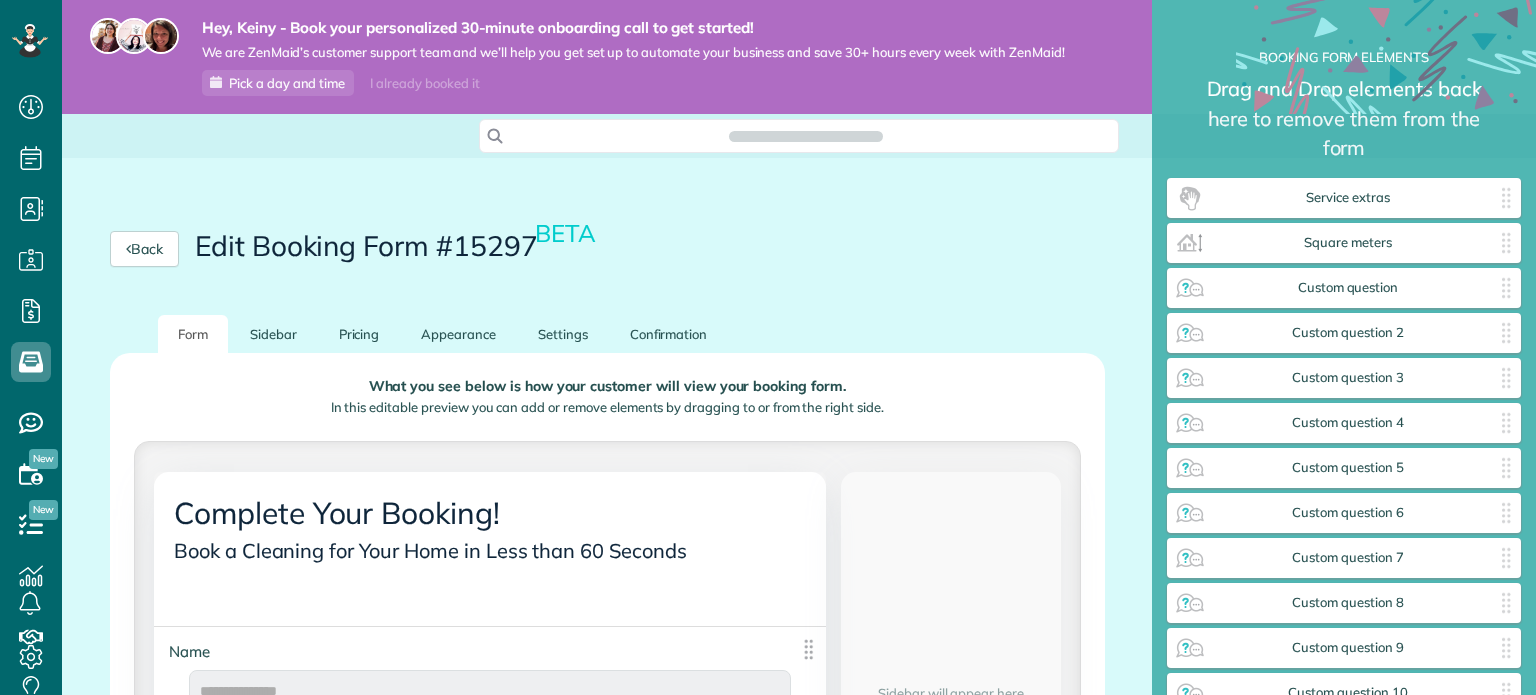 scroll, scrollTop: 0, scrollLeft: 0, axis: both 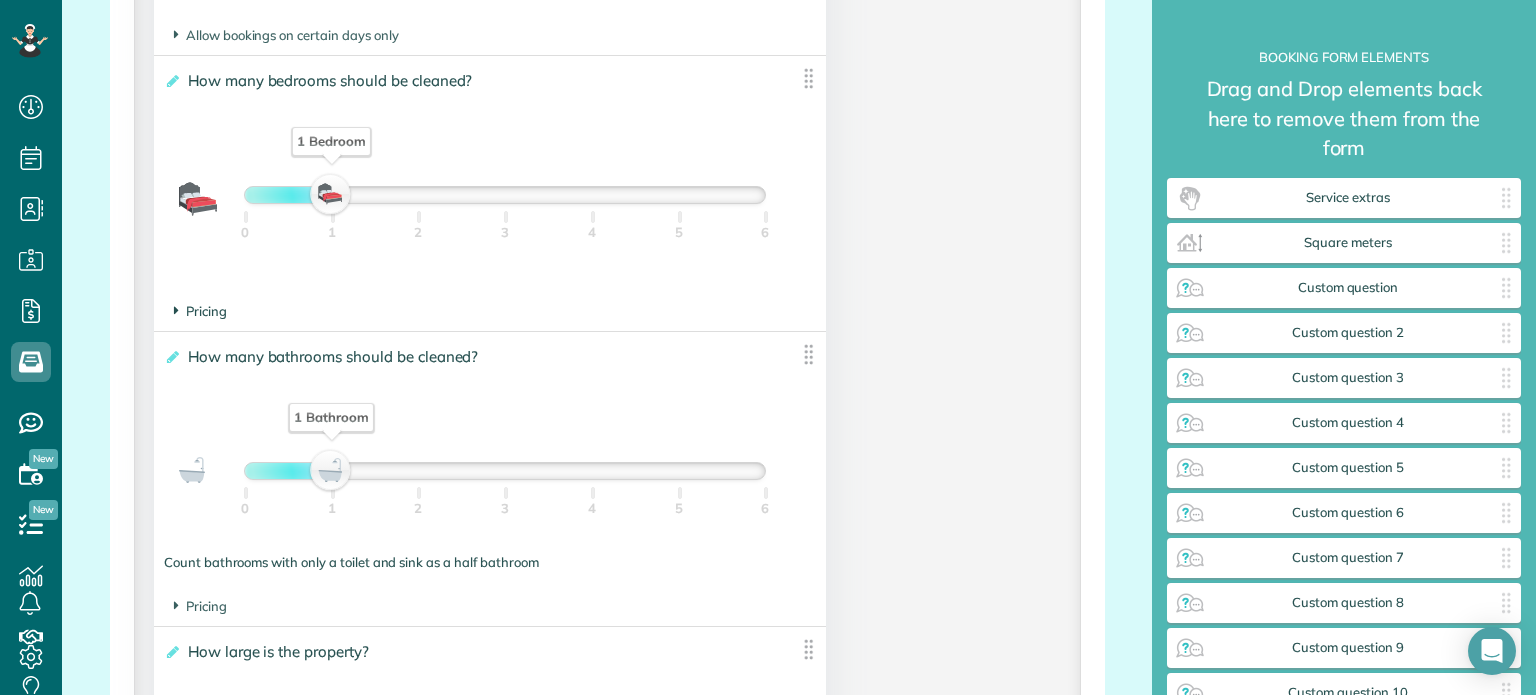 click on "Pricing" at bounding box center (200, 311) 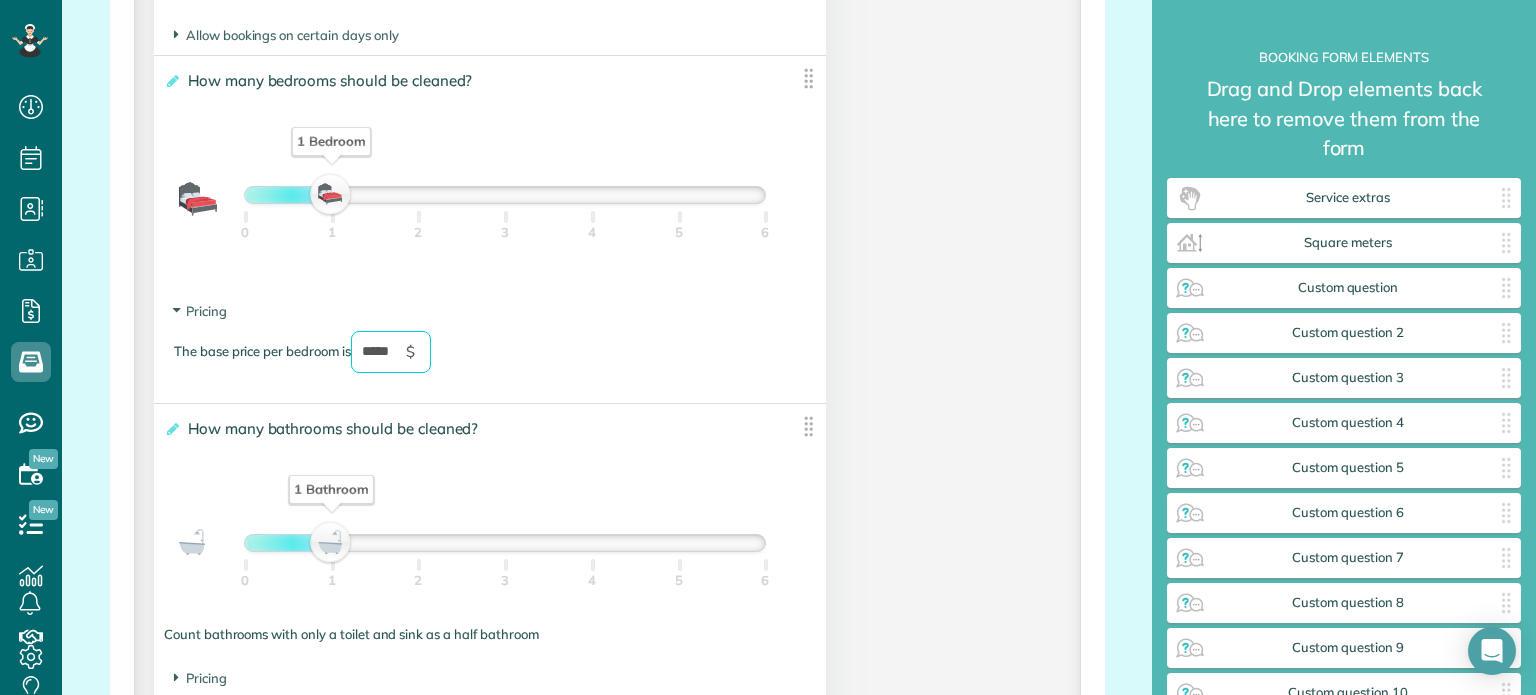 click on "*****" at bounding box center [391, 352] 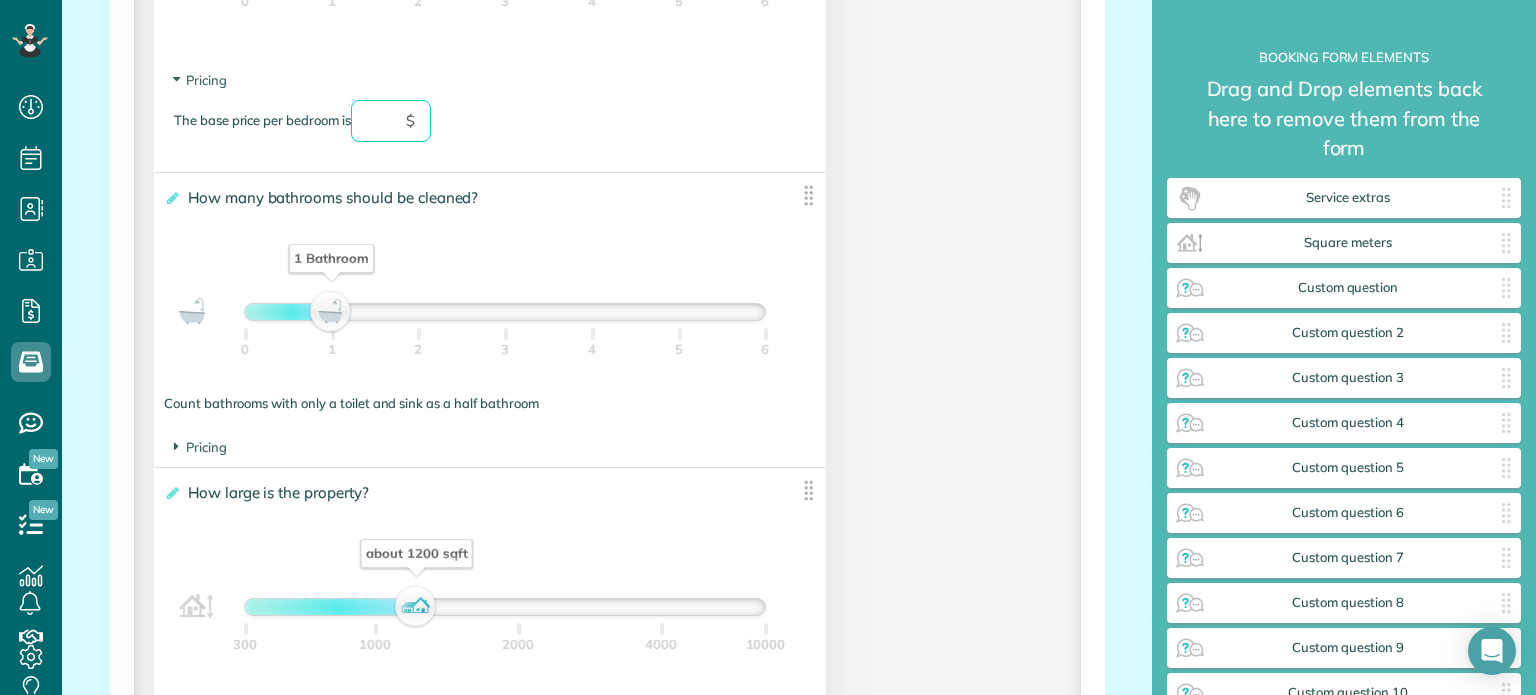 scroll, scrollTop: 2600, scrollLeft: 0, axis: vertical 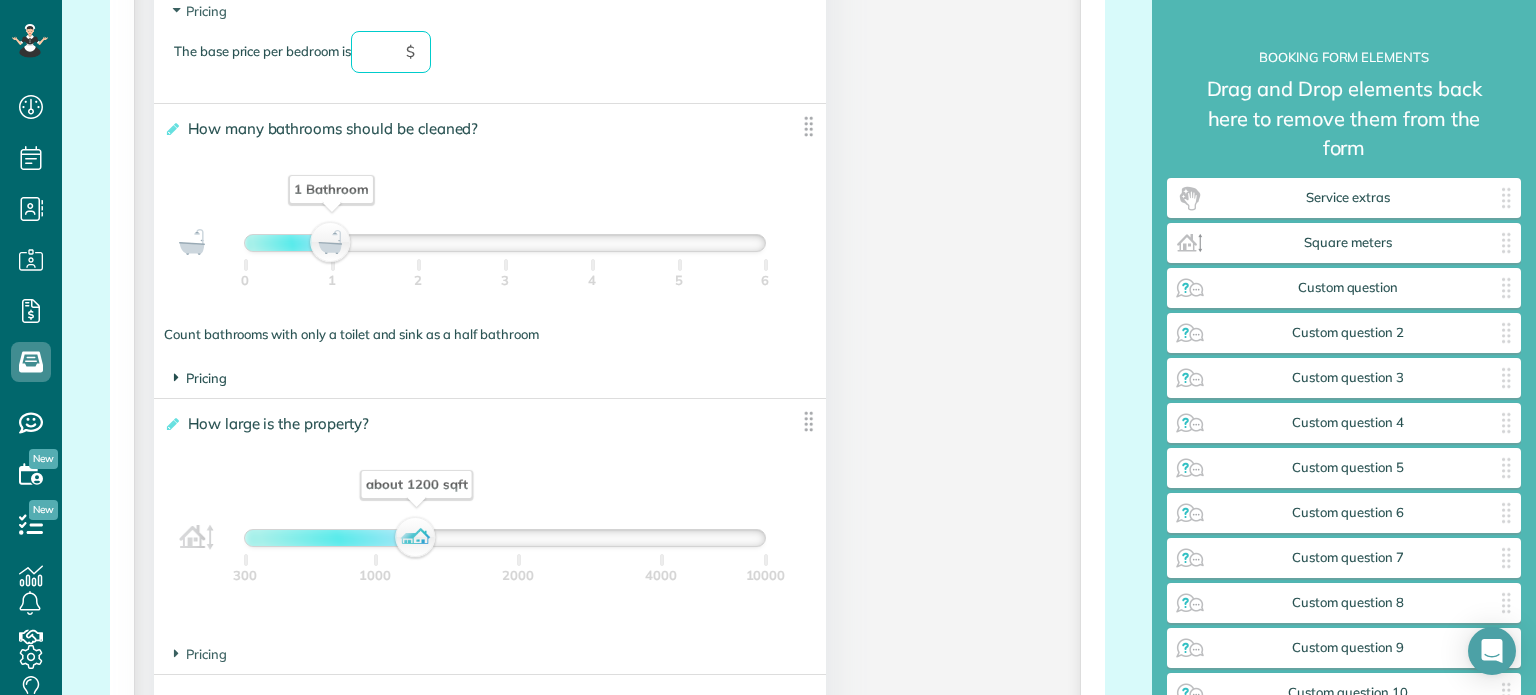 click on "Pricing" at bounding box center (200, 378) 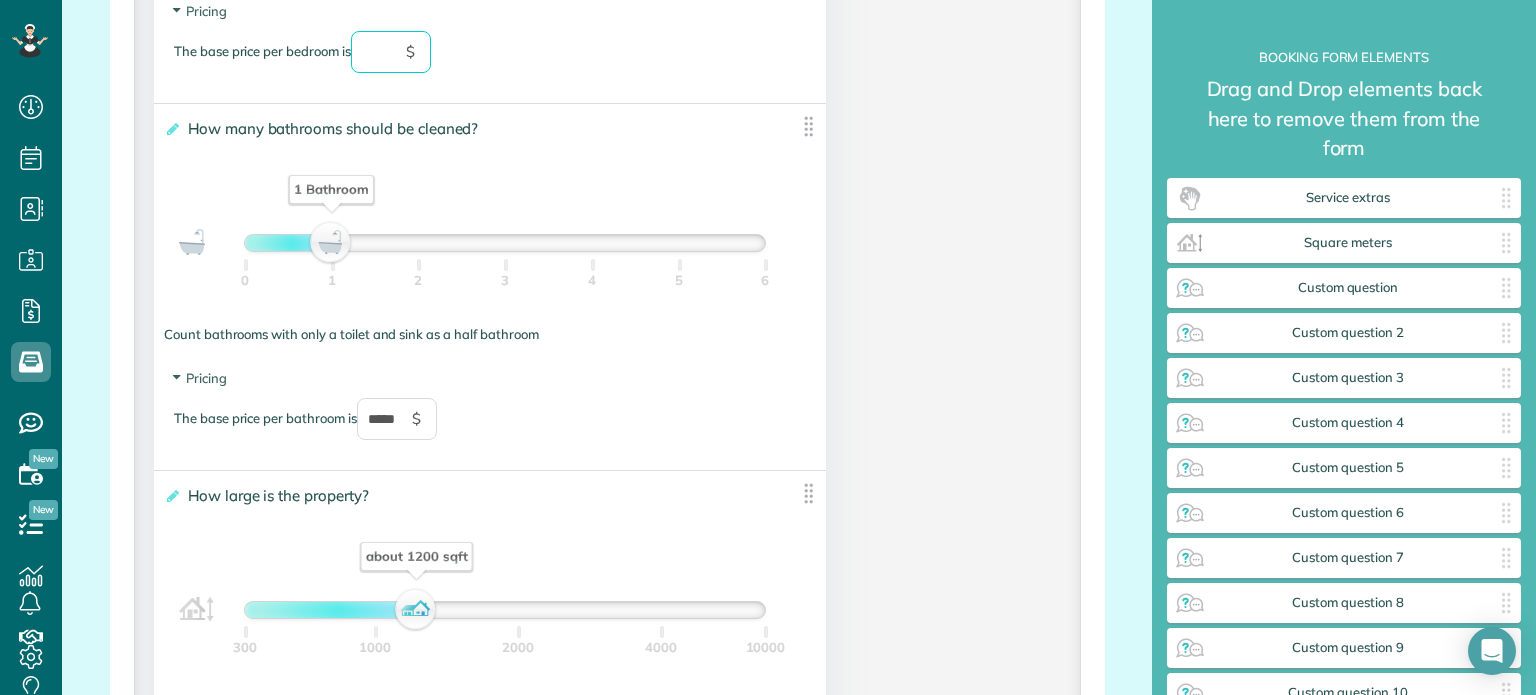type 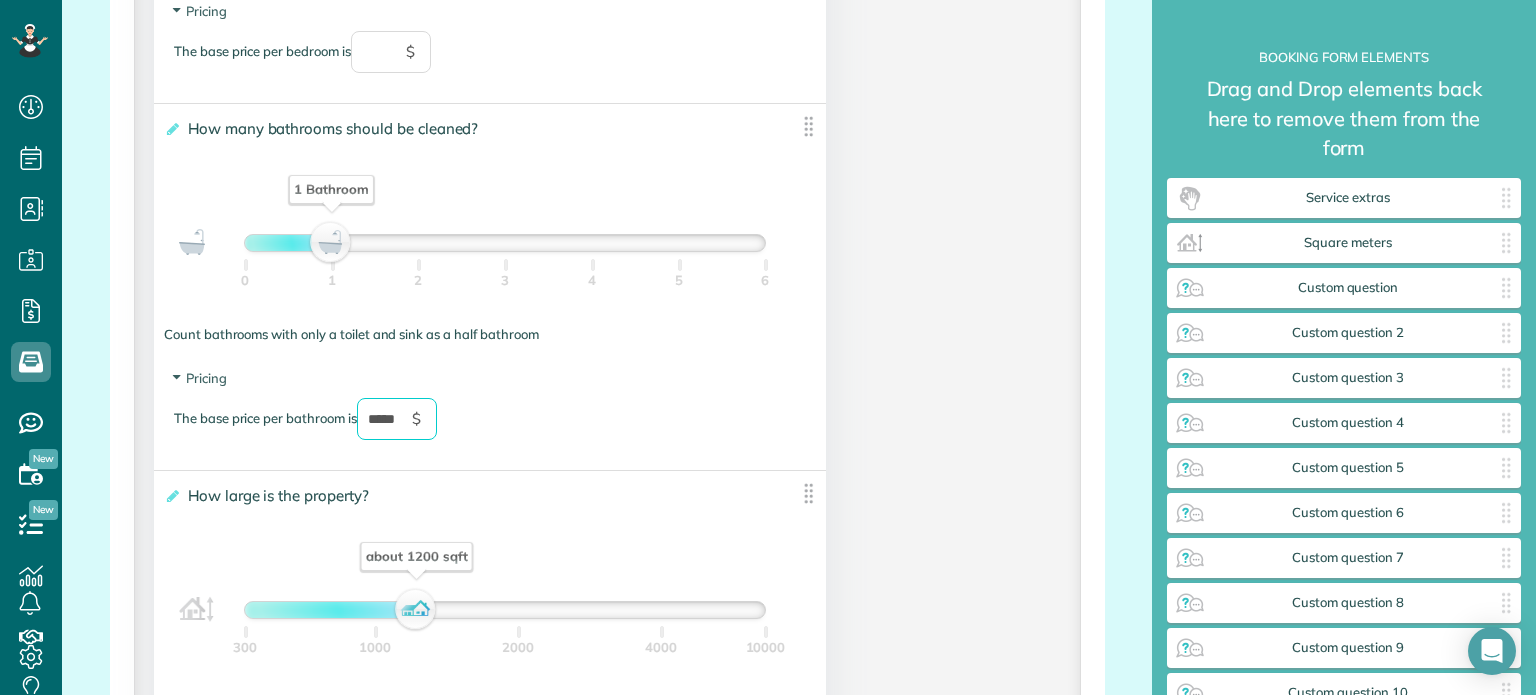 click on "*****" at bounding box center [397, 419] 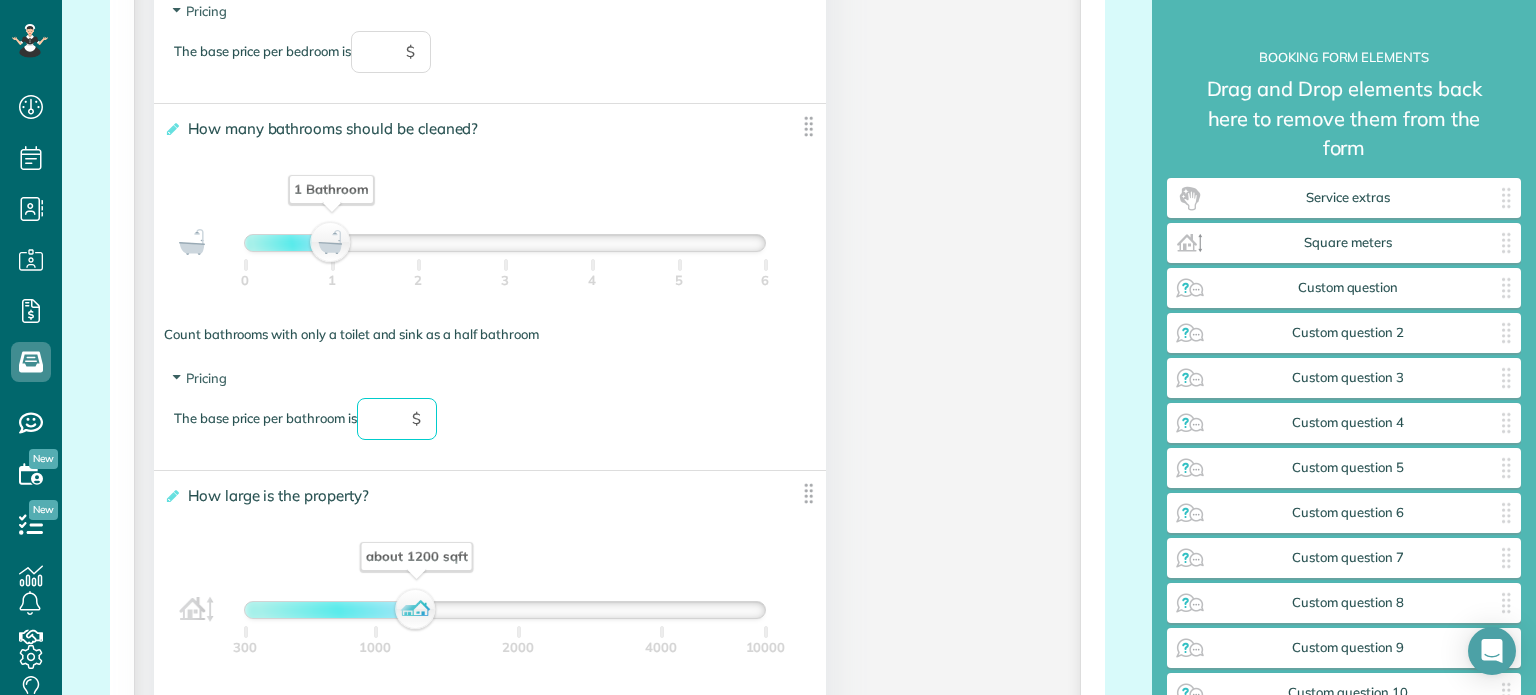 type 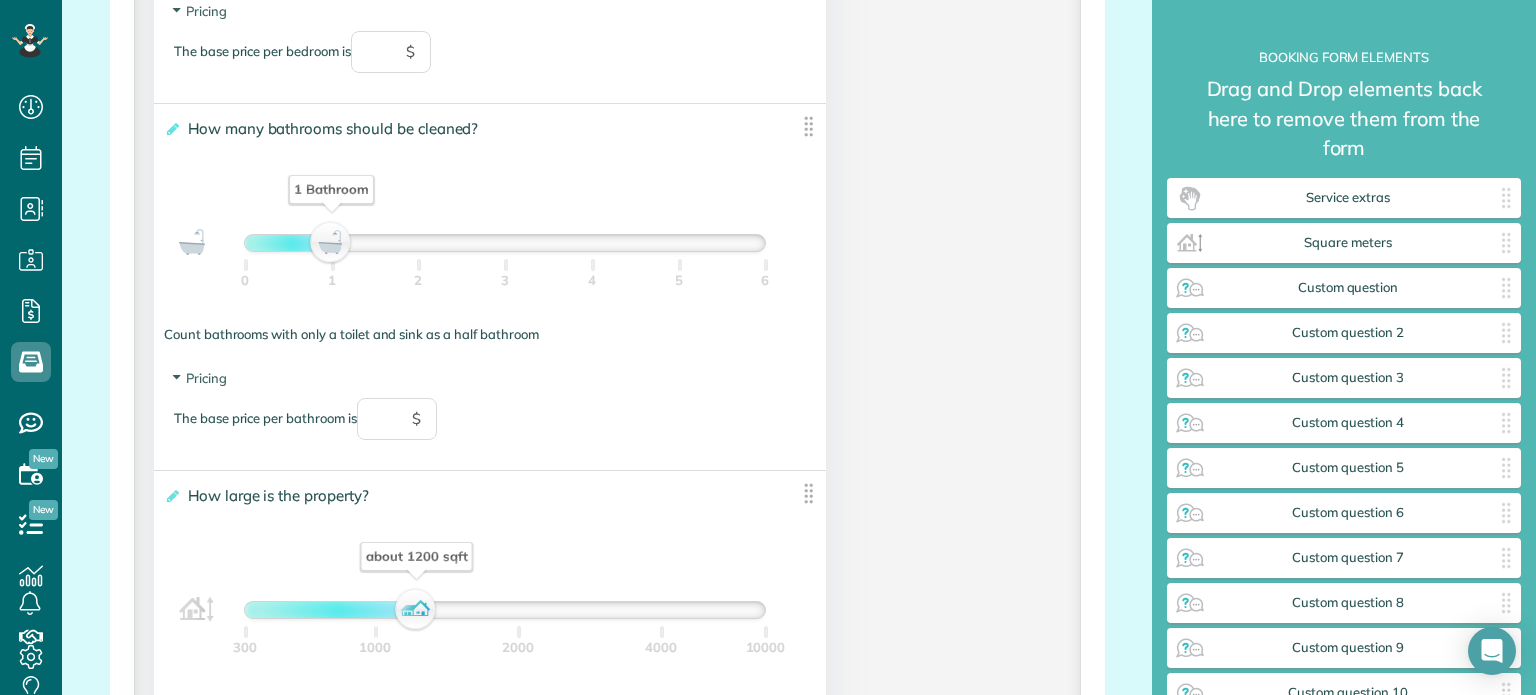 click on "**********" at bounding box center [607, -630] 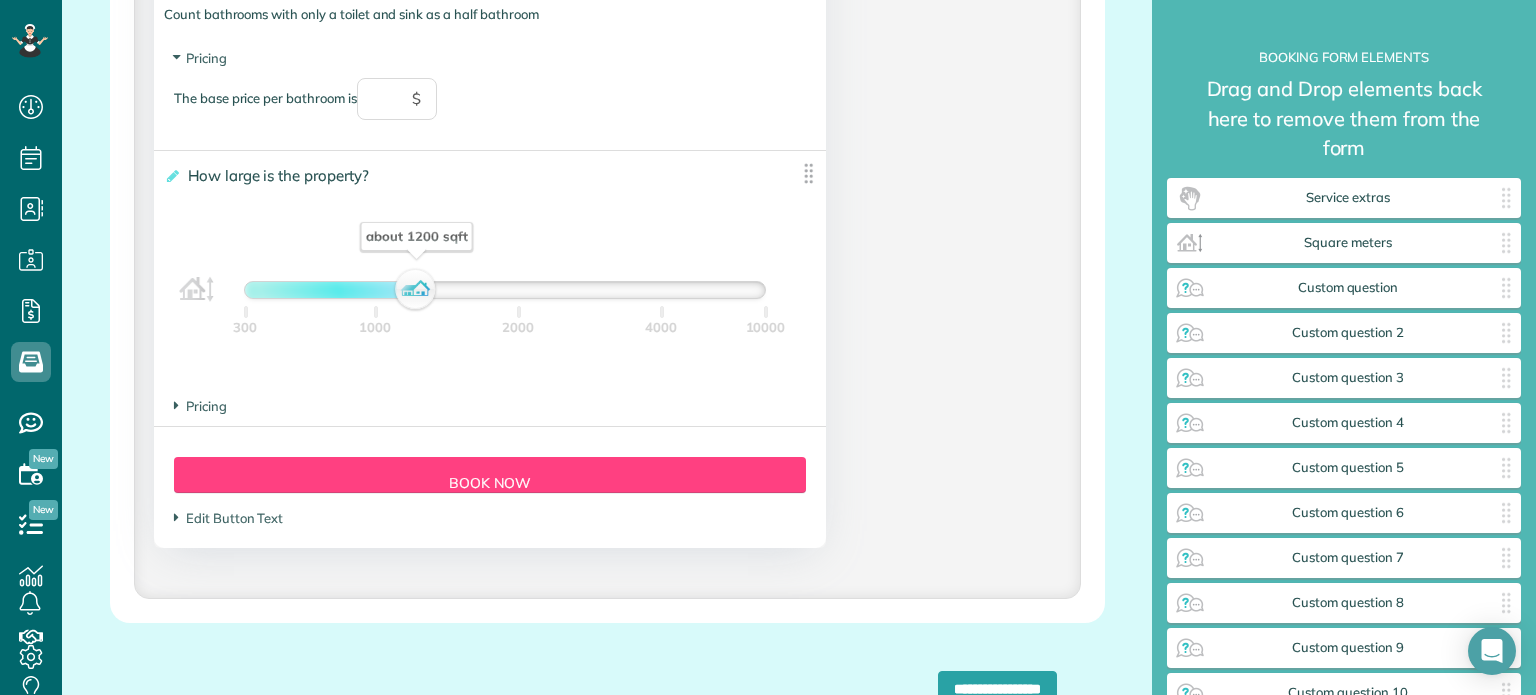 scroll, scrollTop: 3000, scrollLeft: 0, axis: vertical 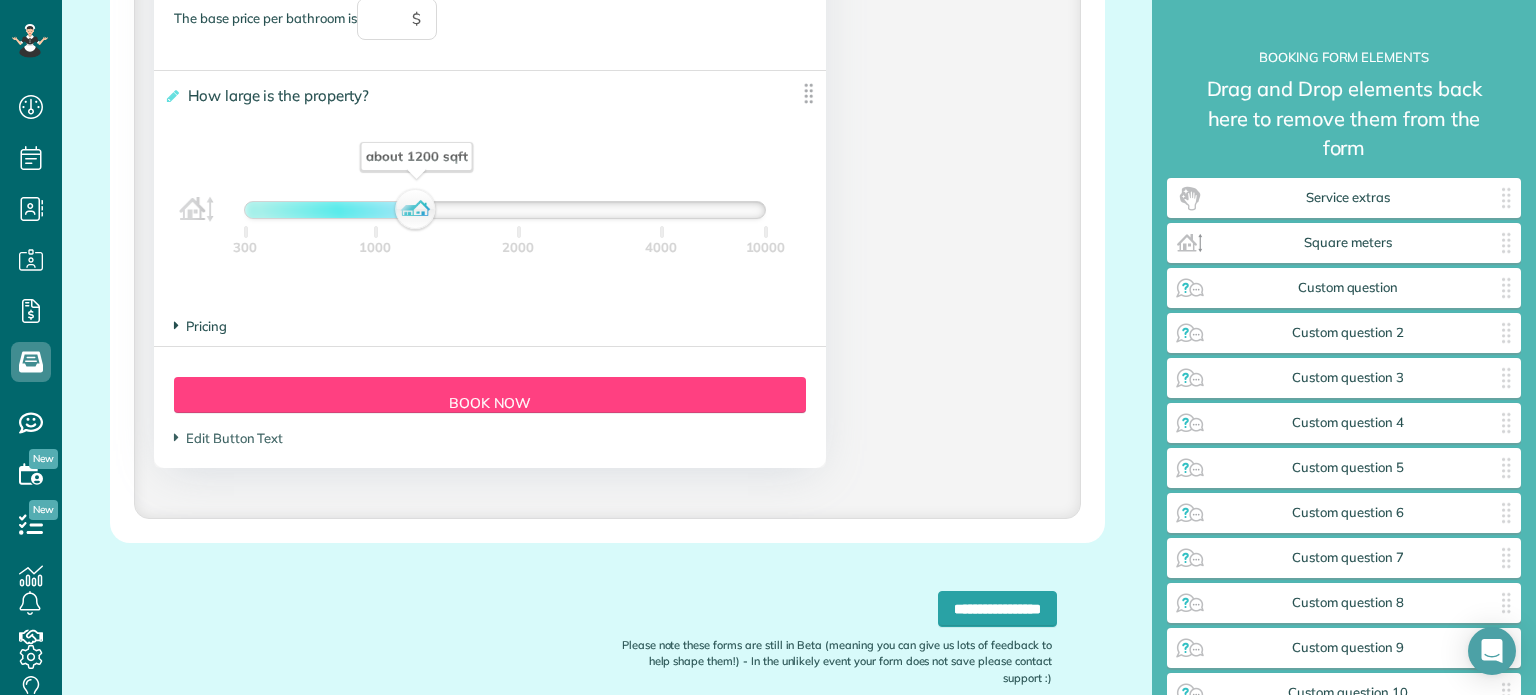 click on "Pricing" at bounding box center [200, 326] 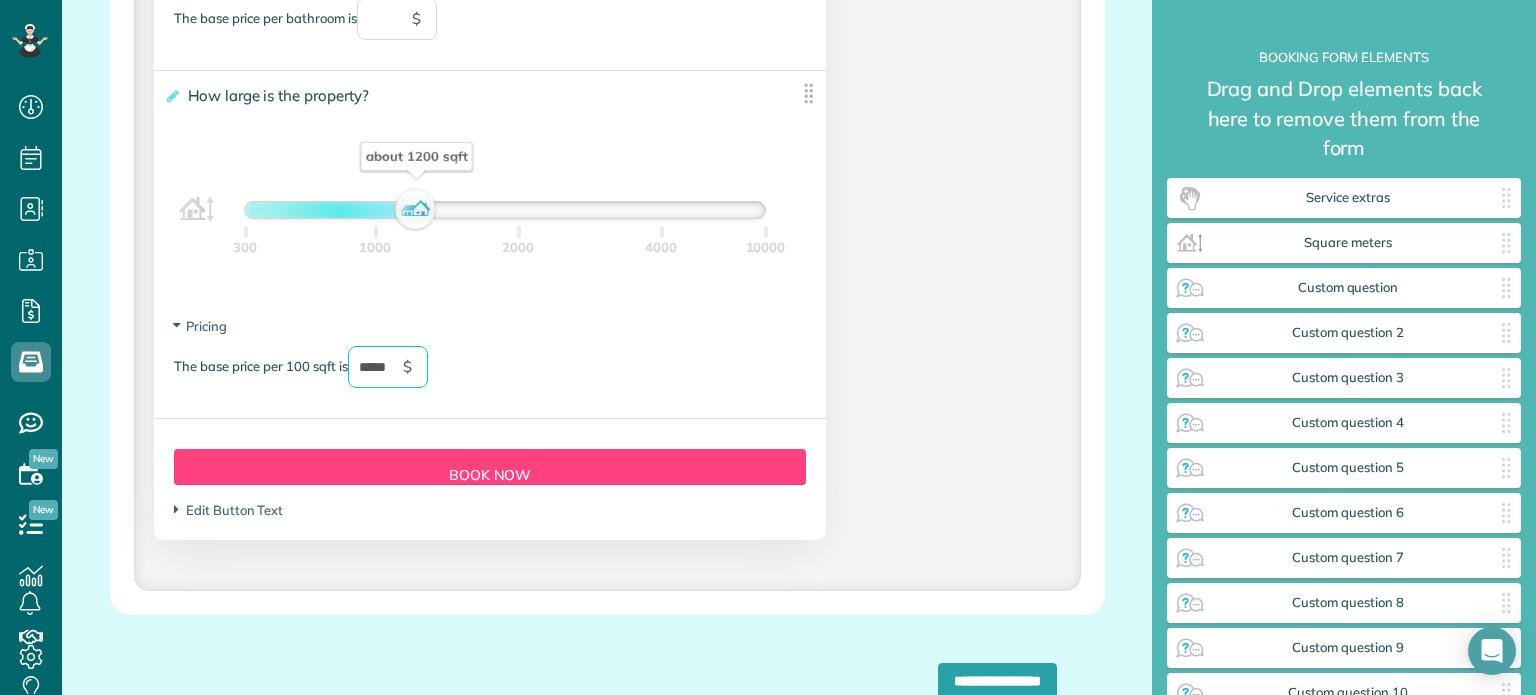 click on "*****" at bounding box center [388, 367] 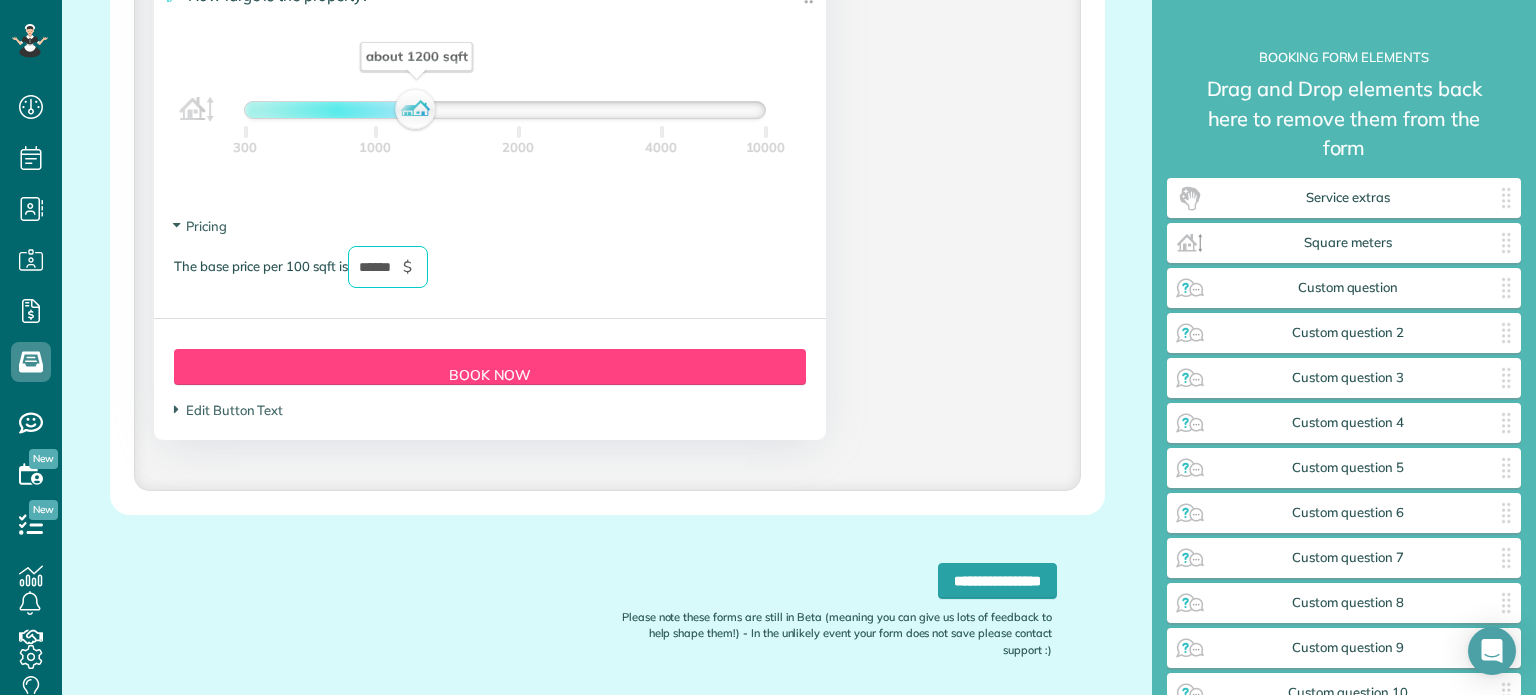 type on "*****" 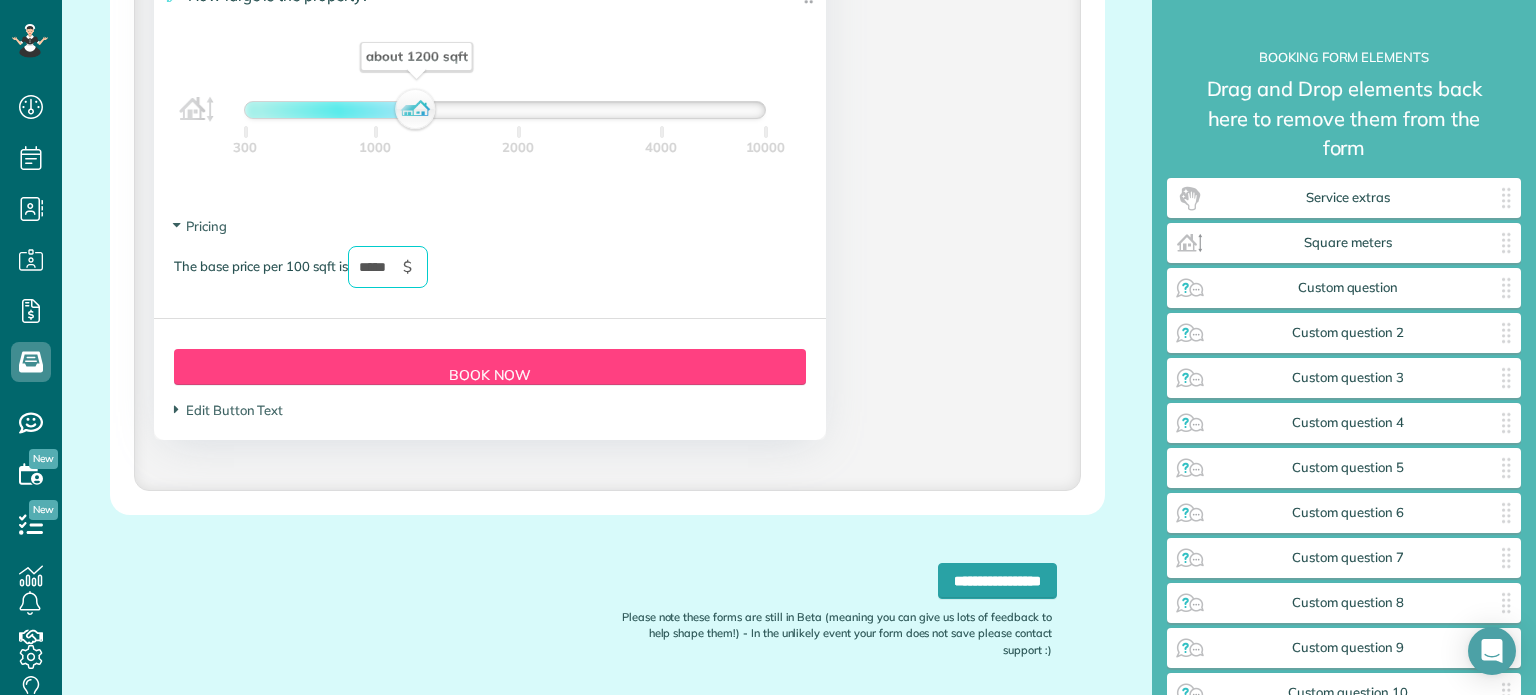 type on "2025-07-26" 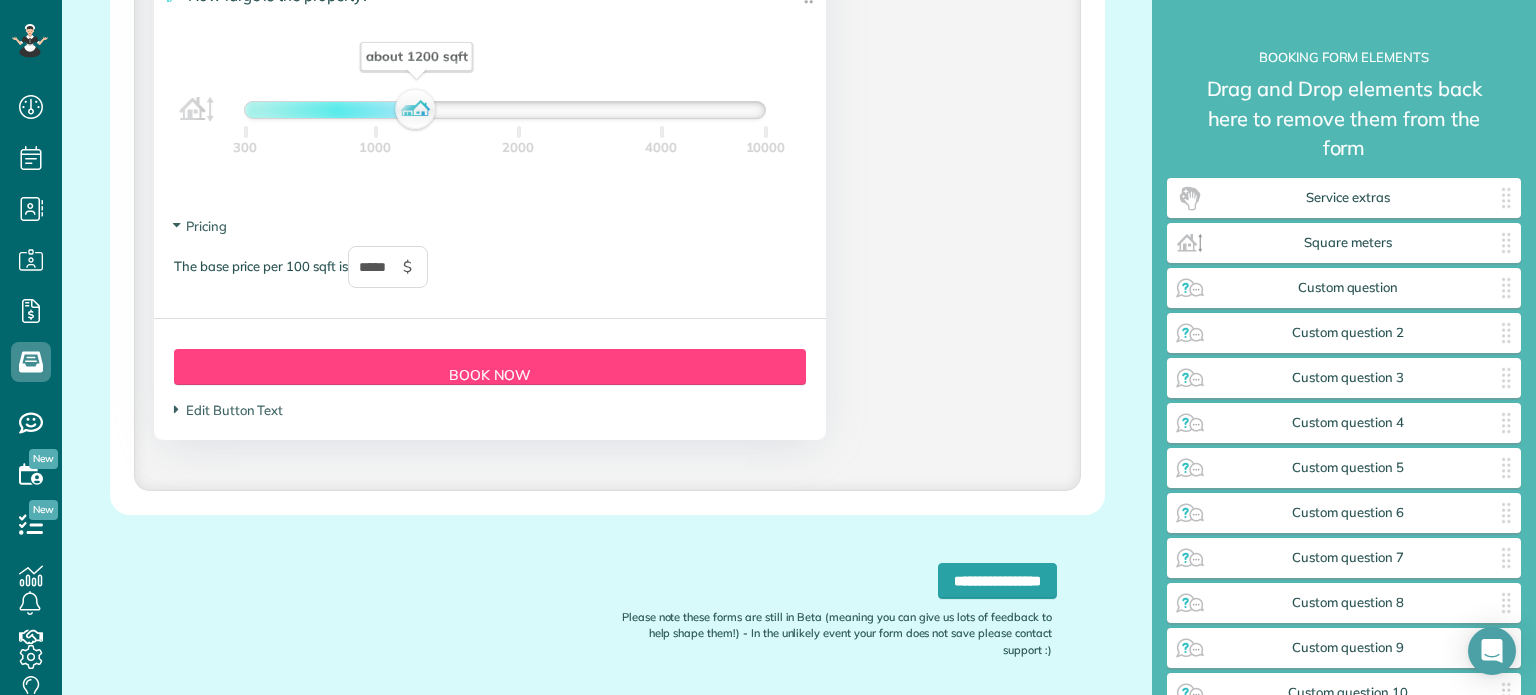 click on "Form Button Preview
Book Now" at bounding box center [490, 367] 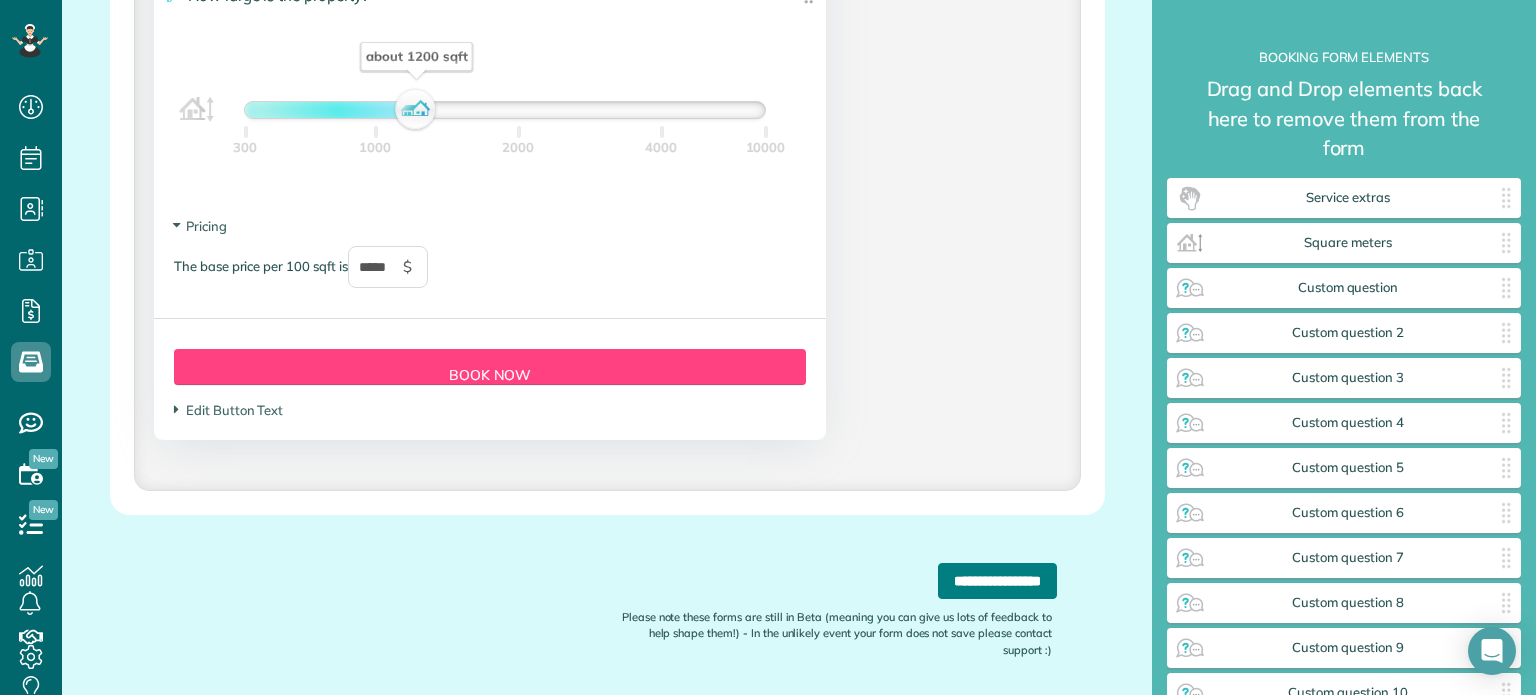 click on "**********" at bounding box center (997, 581) 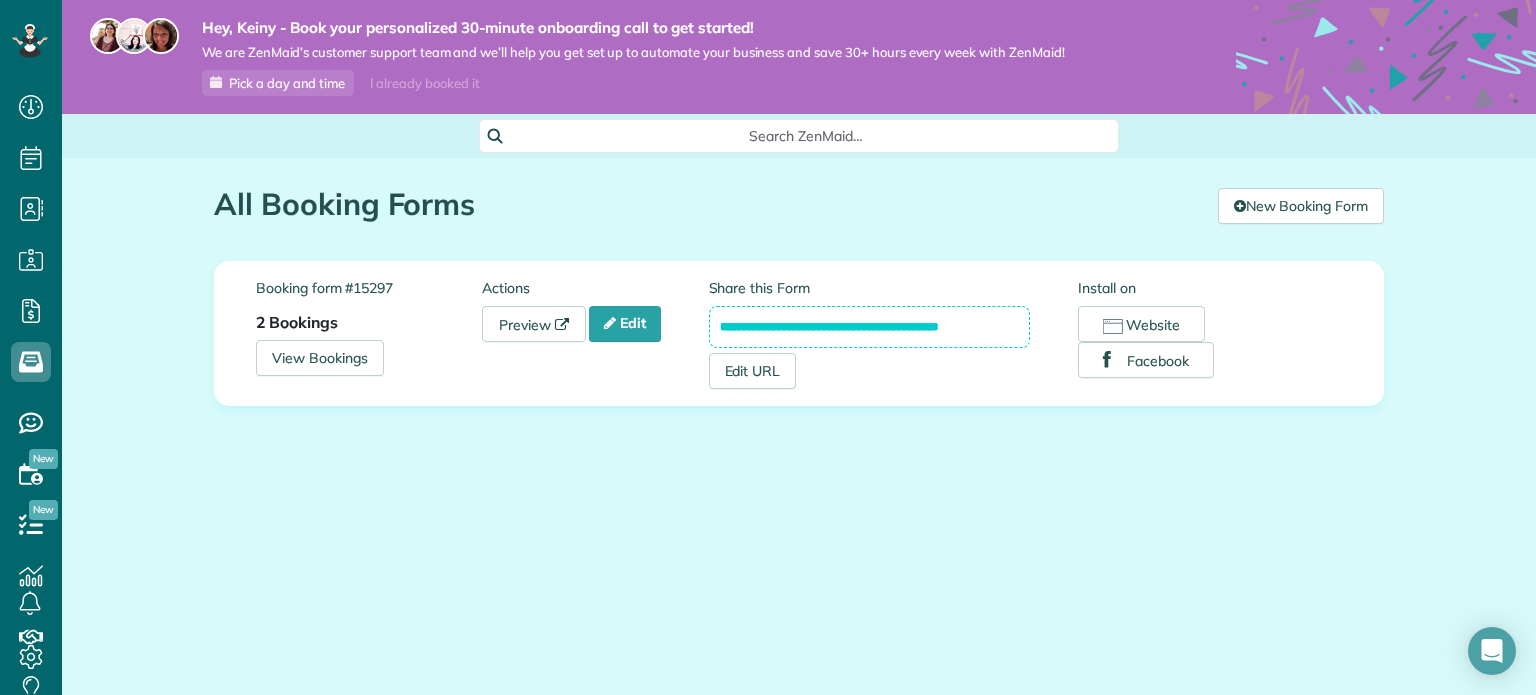 scroll, scrollTop: 0, scrollLeft: 0, axis: both 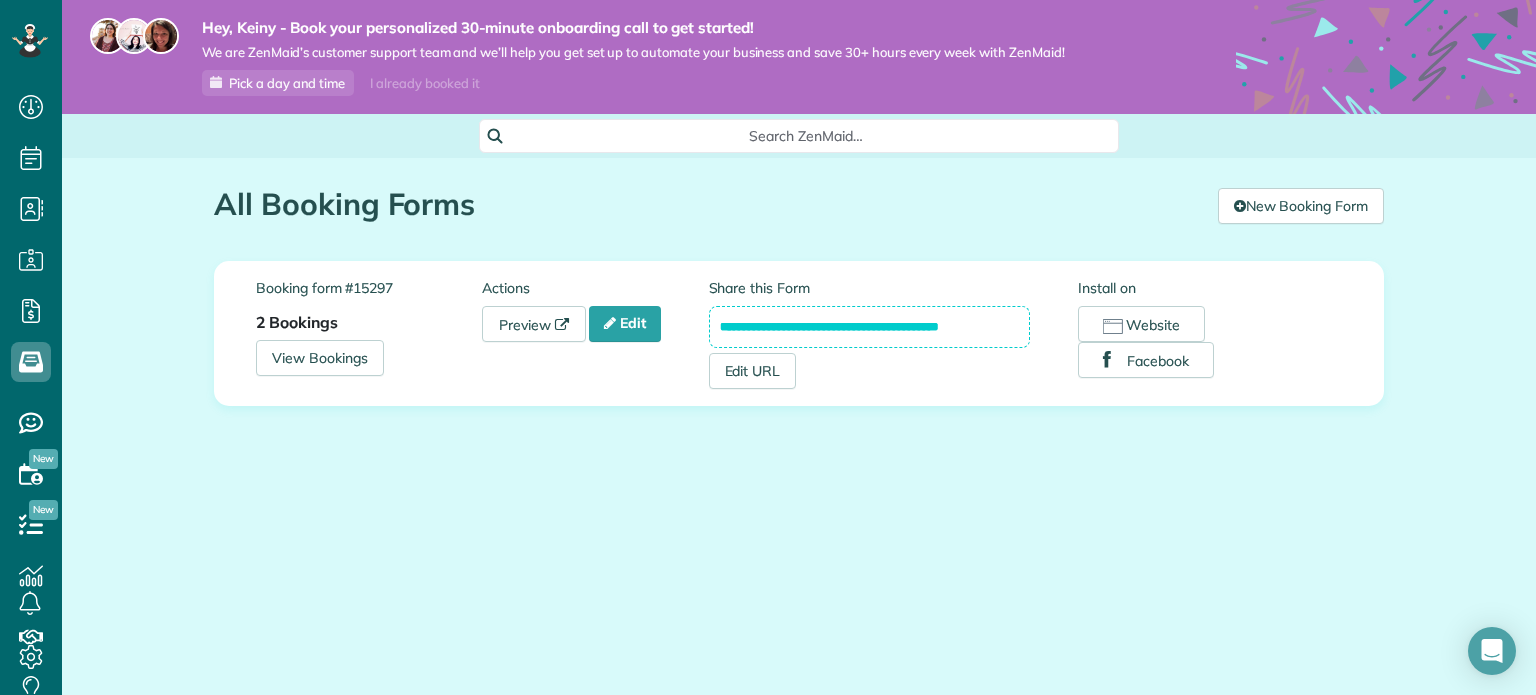 click on "Booking form #15297
2 Bookings
View Bookings
Actions
[GEOGRAPHIC_DATA]
Edit" at bounding box center (482, 326) 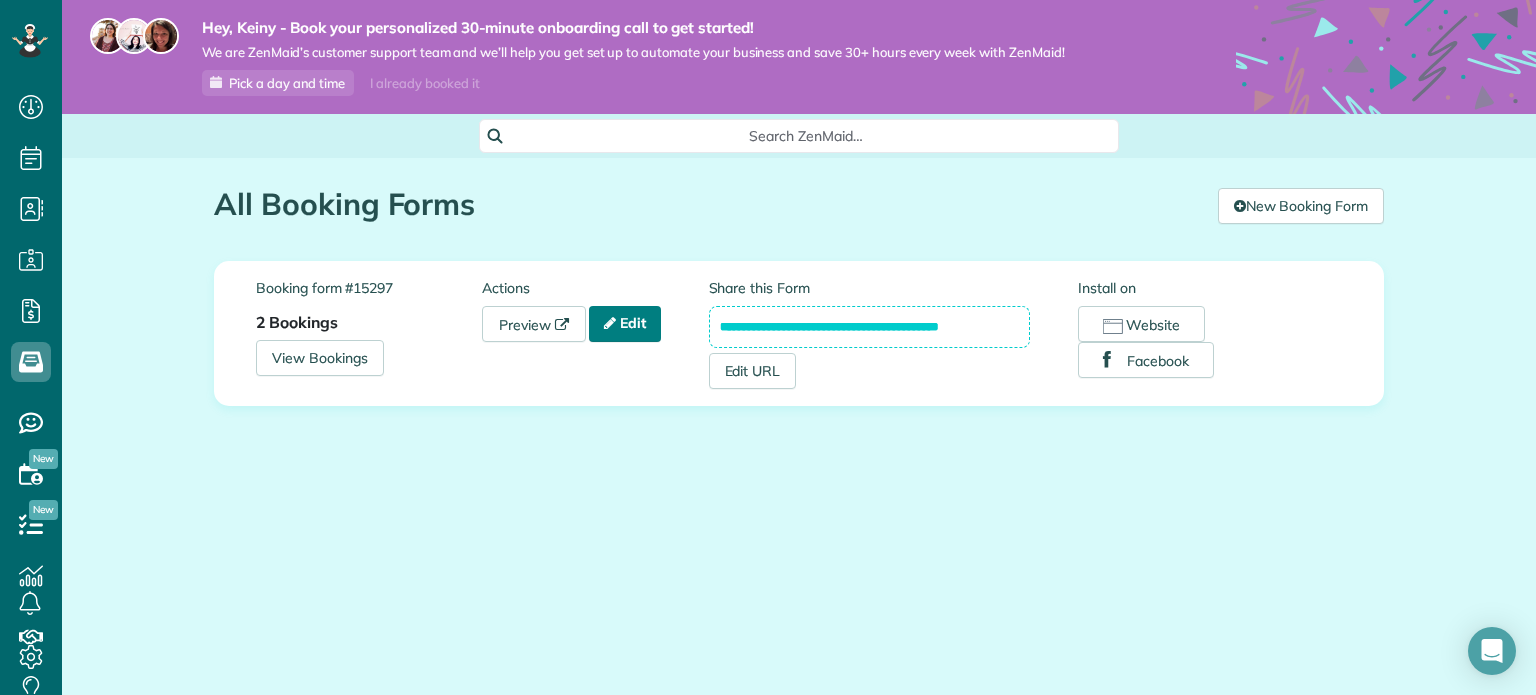 click on "Edit" at bounding box center [625, 324] 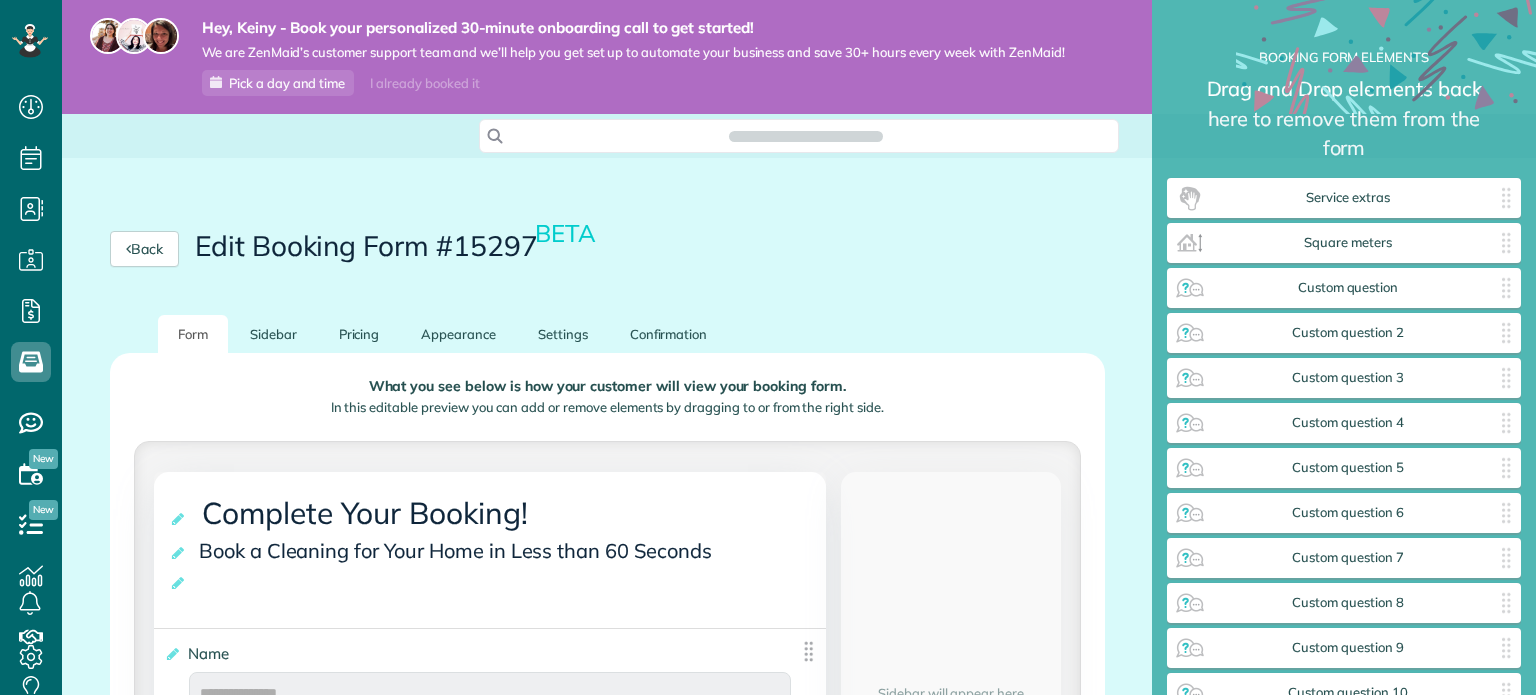 scroll, scrollTop: 0, scrollLeft: 0, axis: both 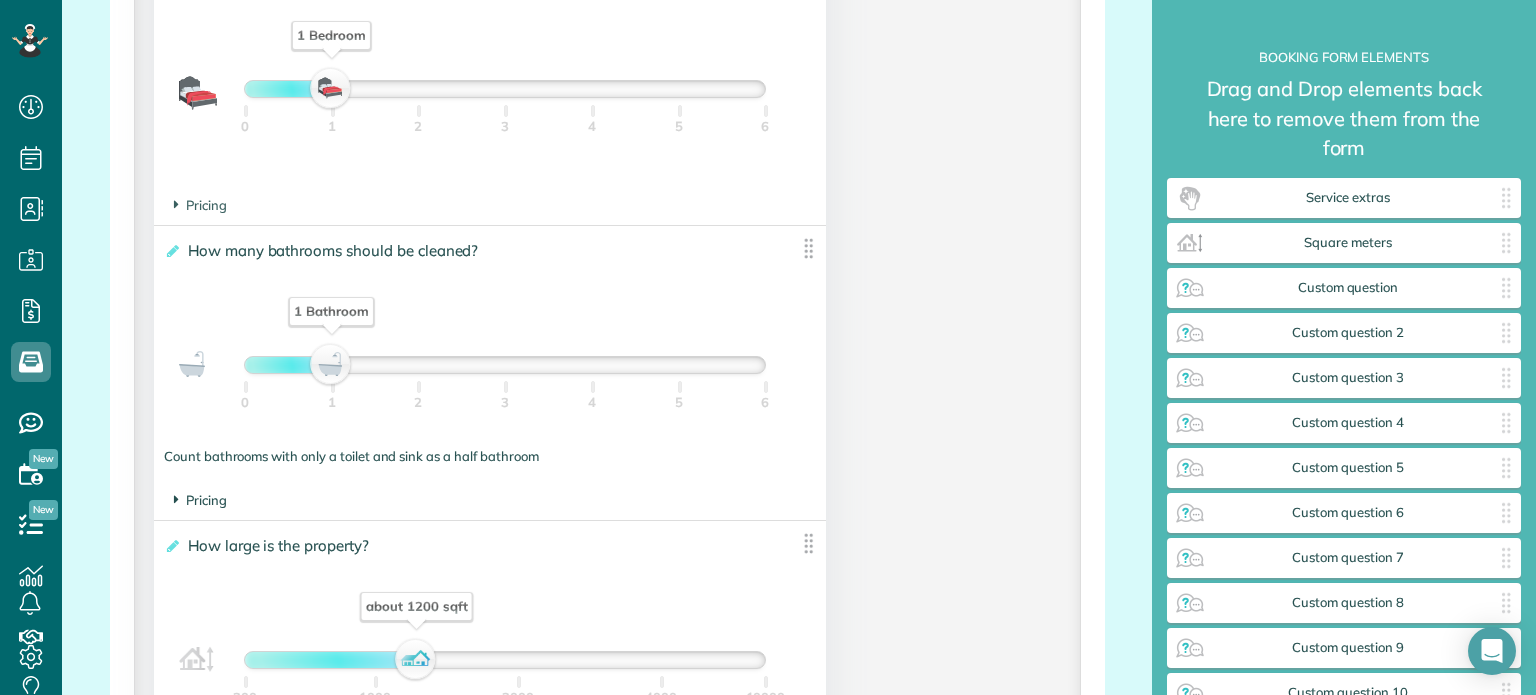 click on "Pricing" at bounding box center (200, 500) 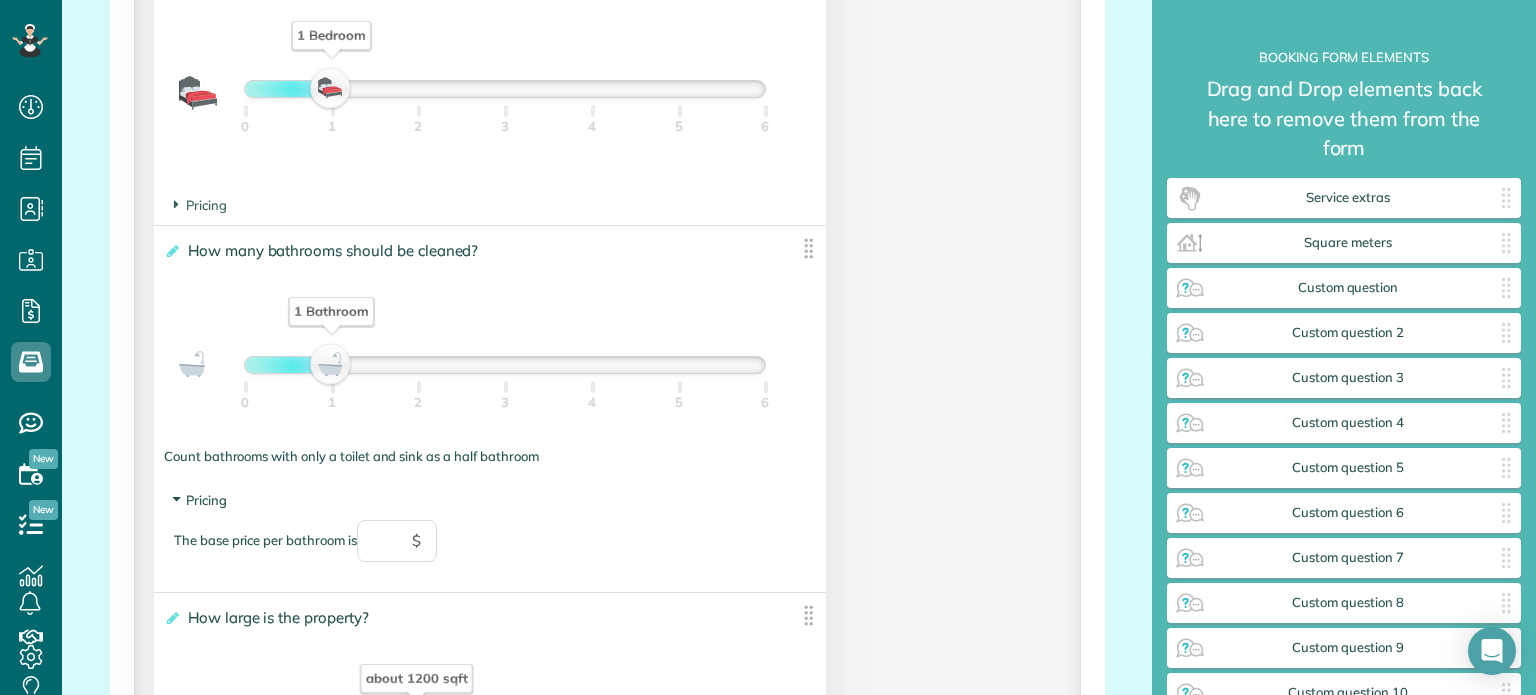 click on "Pricing" at bounding box center [200, 500] 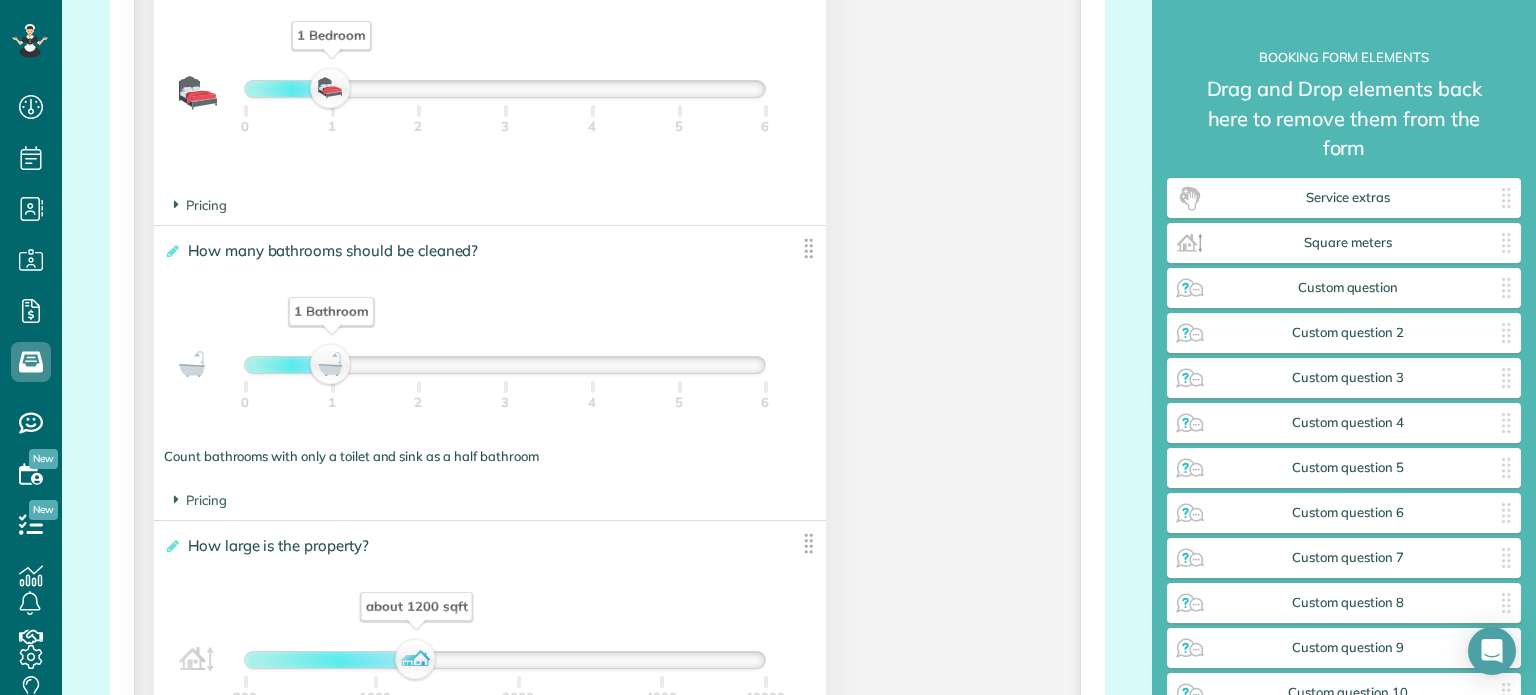 scroll, scrollTop: 2806, scrollLeft: 0, axis: vertical 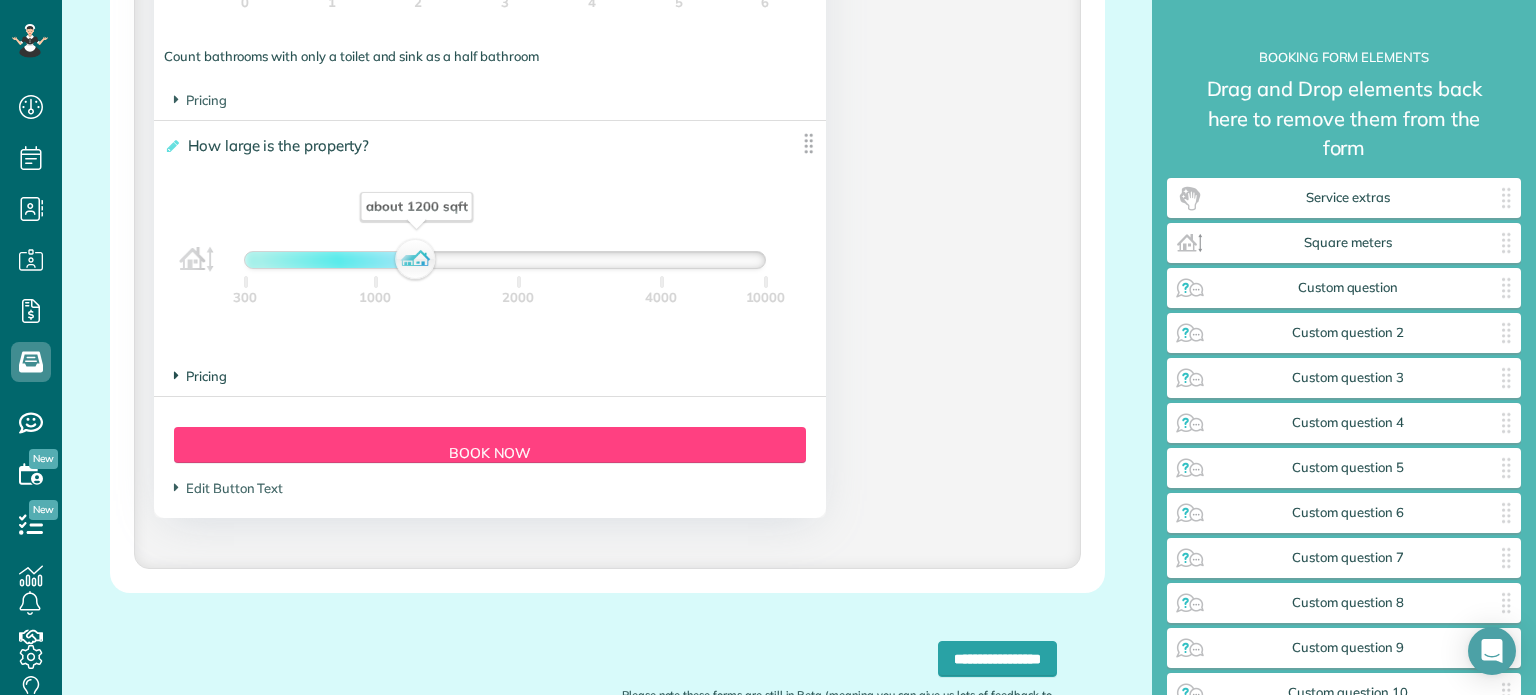 click on "Pricing" at bounding box center (200, 376) 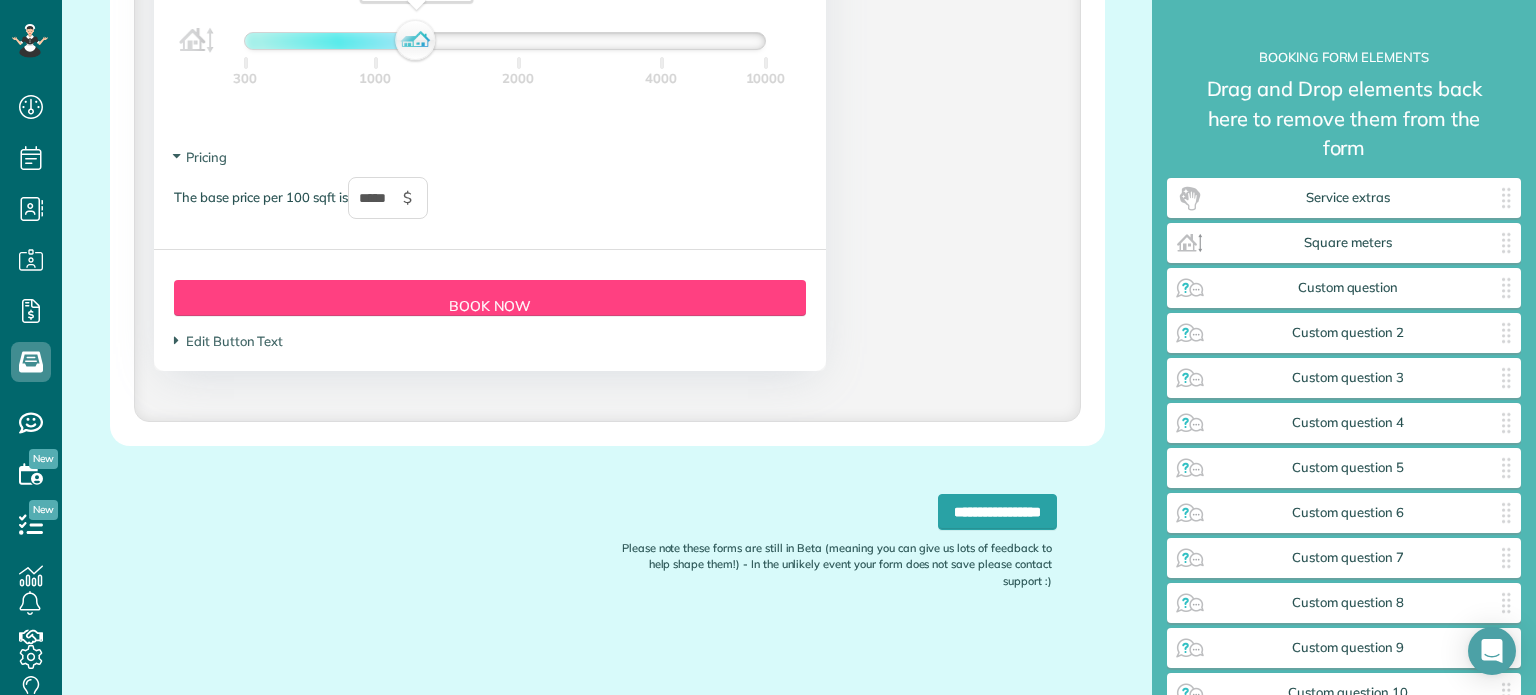 scroll, scrollTop: 2829, scrollLeft: 0, axis: vertical 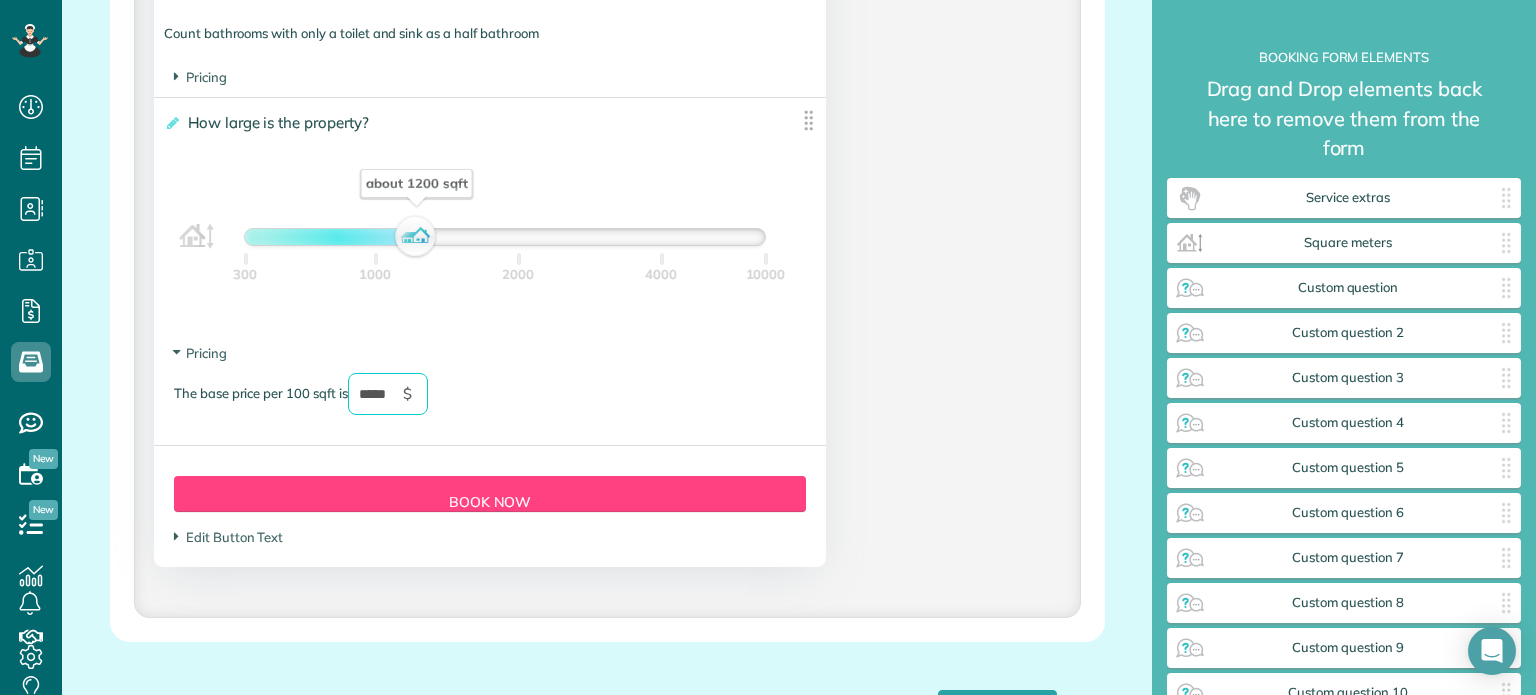 click on "*****" at bounding box center (388, 394) 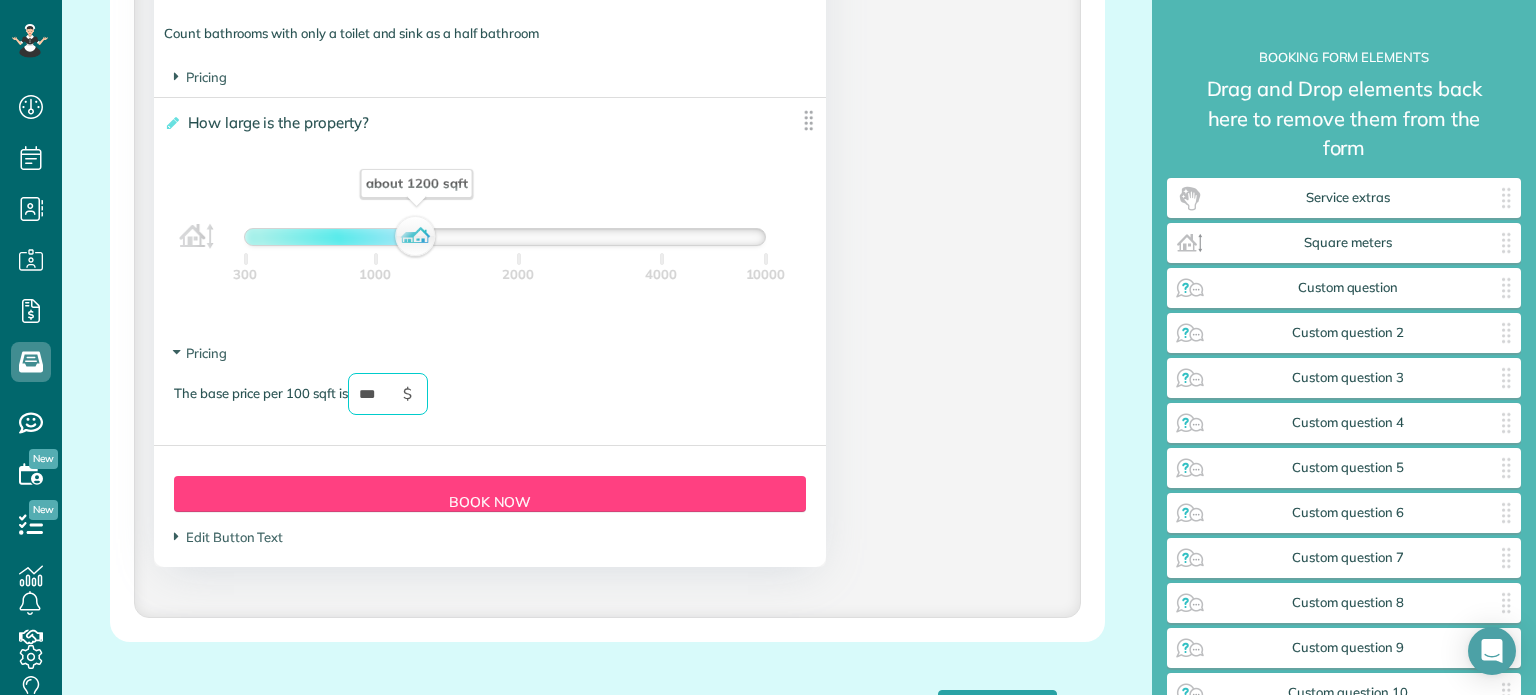 type on "***" 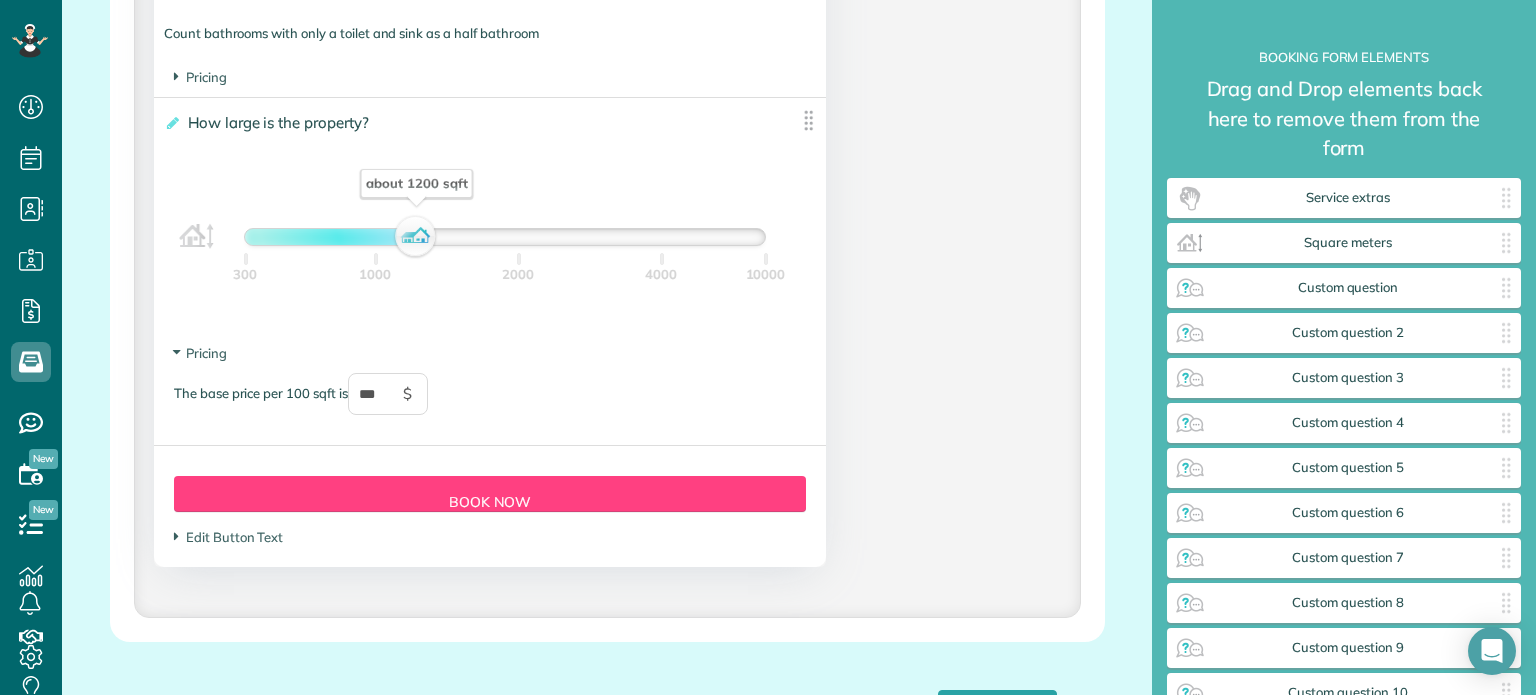 scroll, scrollTop: 3029, scrollLeft: 0, axis: vertical 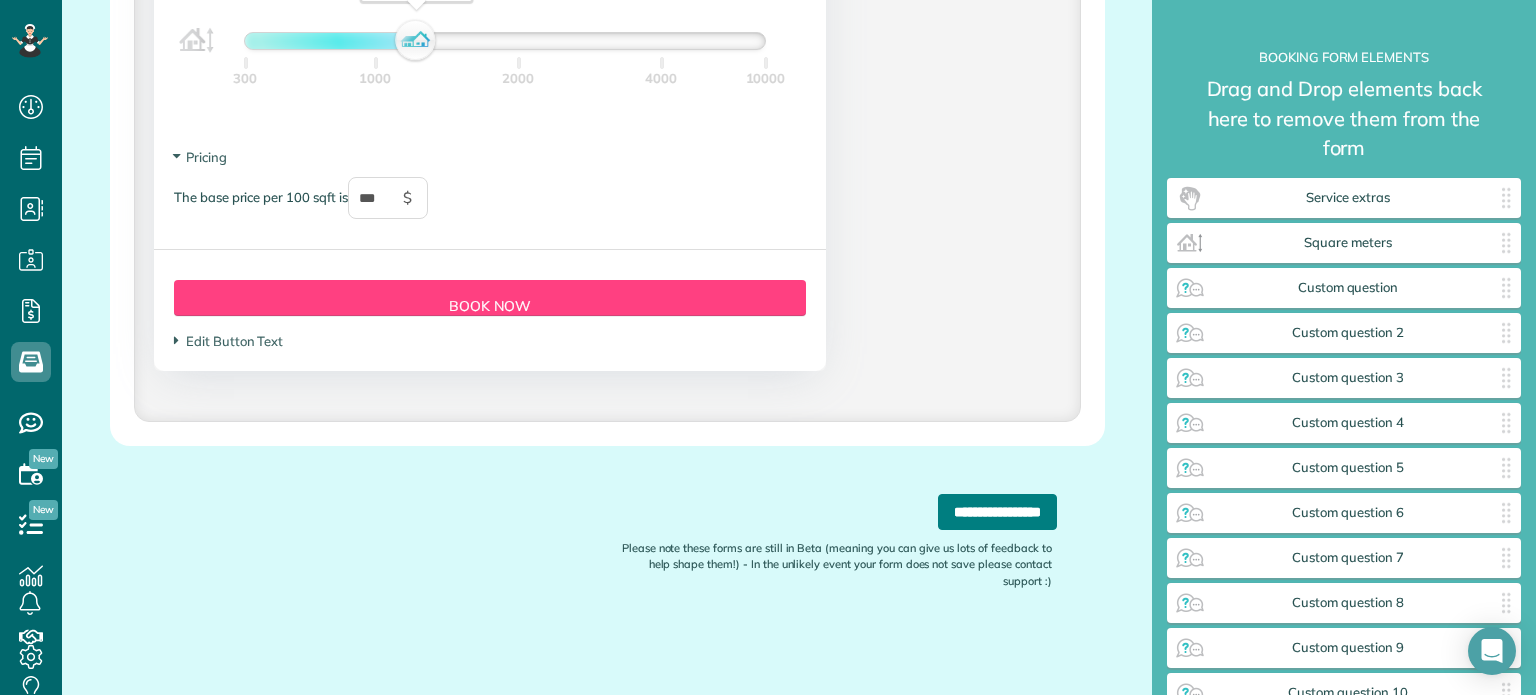 click on "**********" at bounding box center (997, 512) 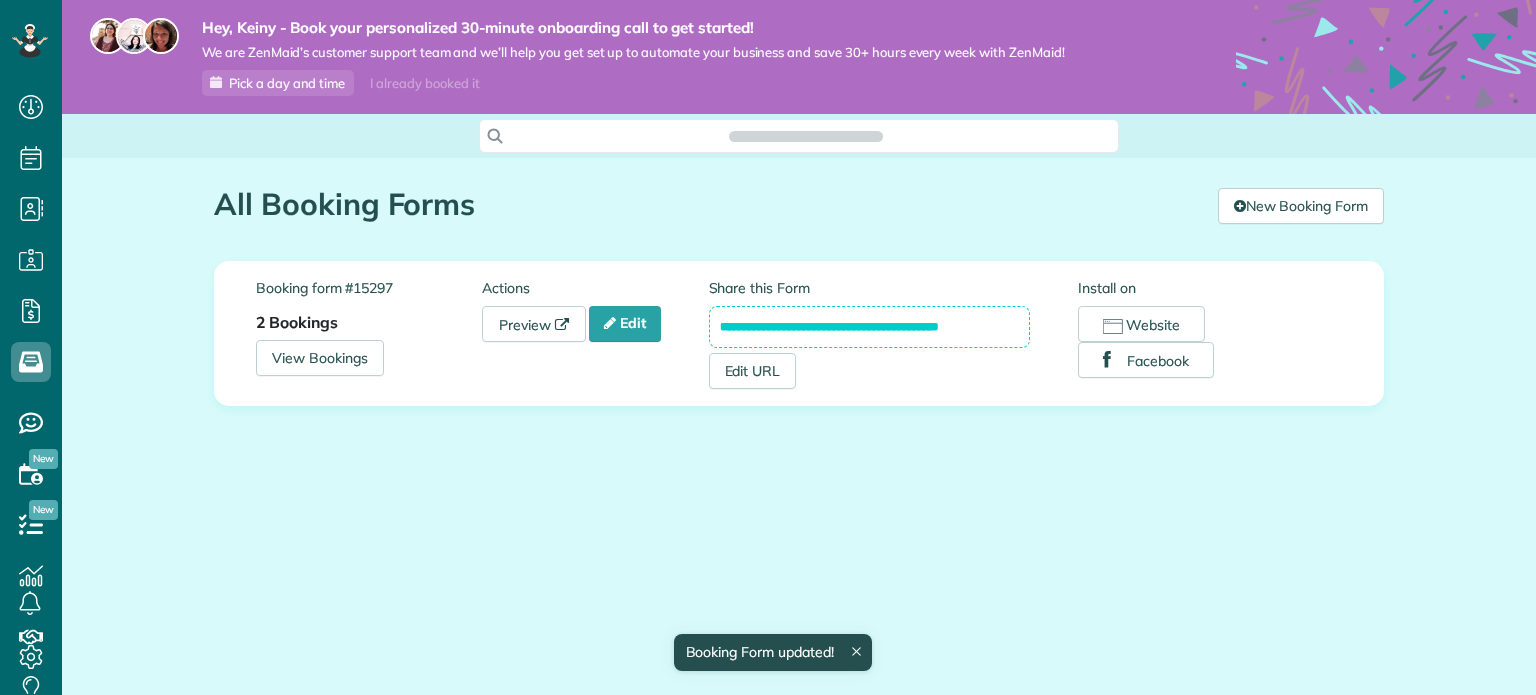 scroll, scrollTop: 0, scrollLeft: 0, axis: both 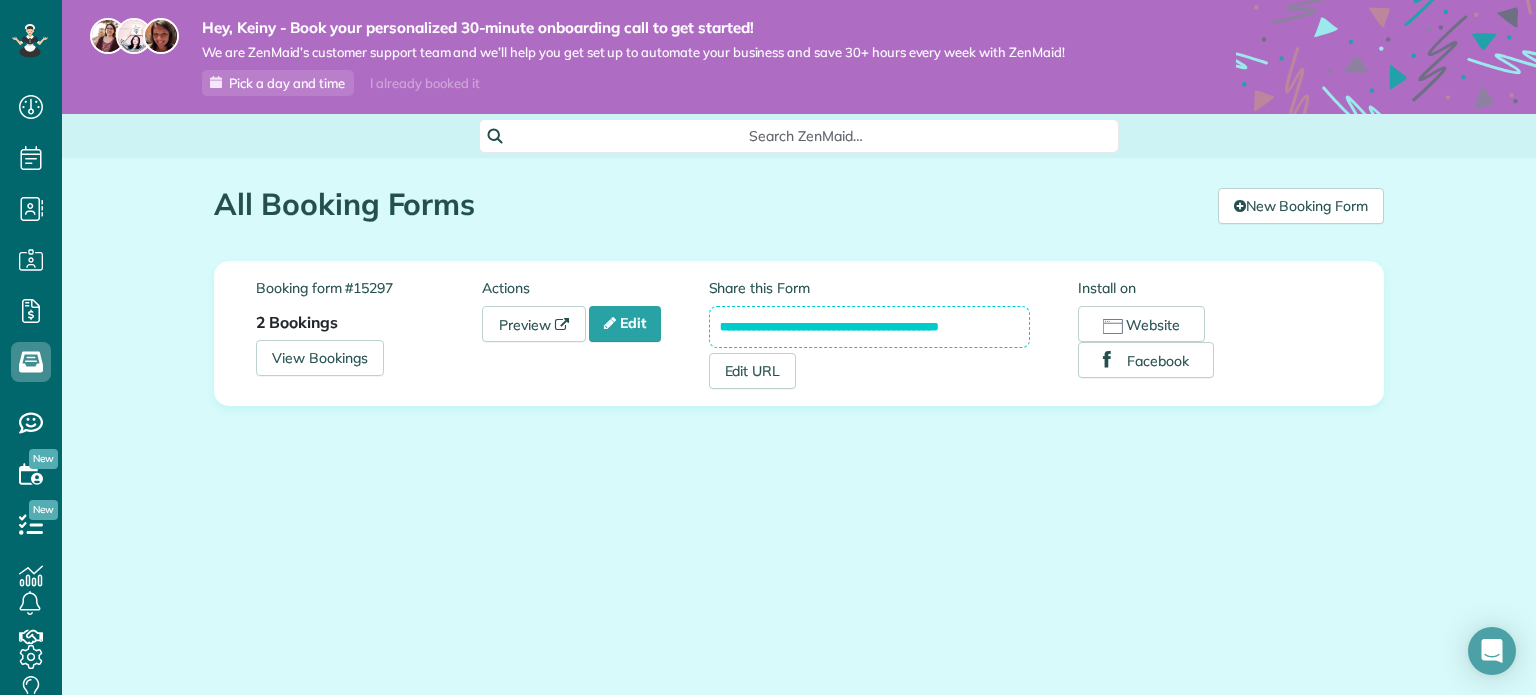 click on "**********" at bounding box center (799, 357) 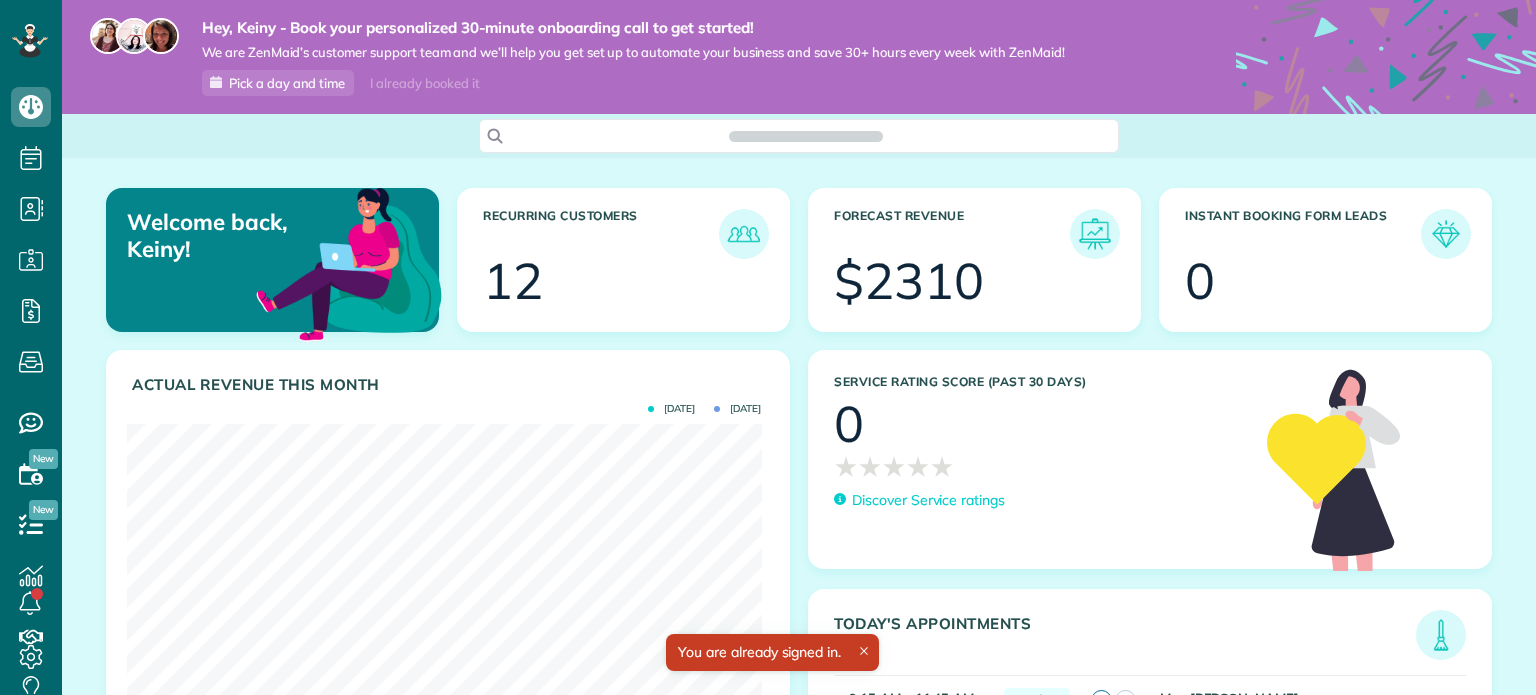scroll, scrollTop: 0, scrollLeft: 0, axis: both 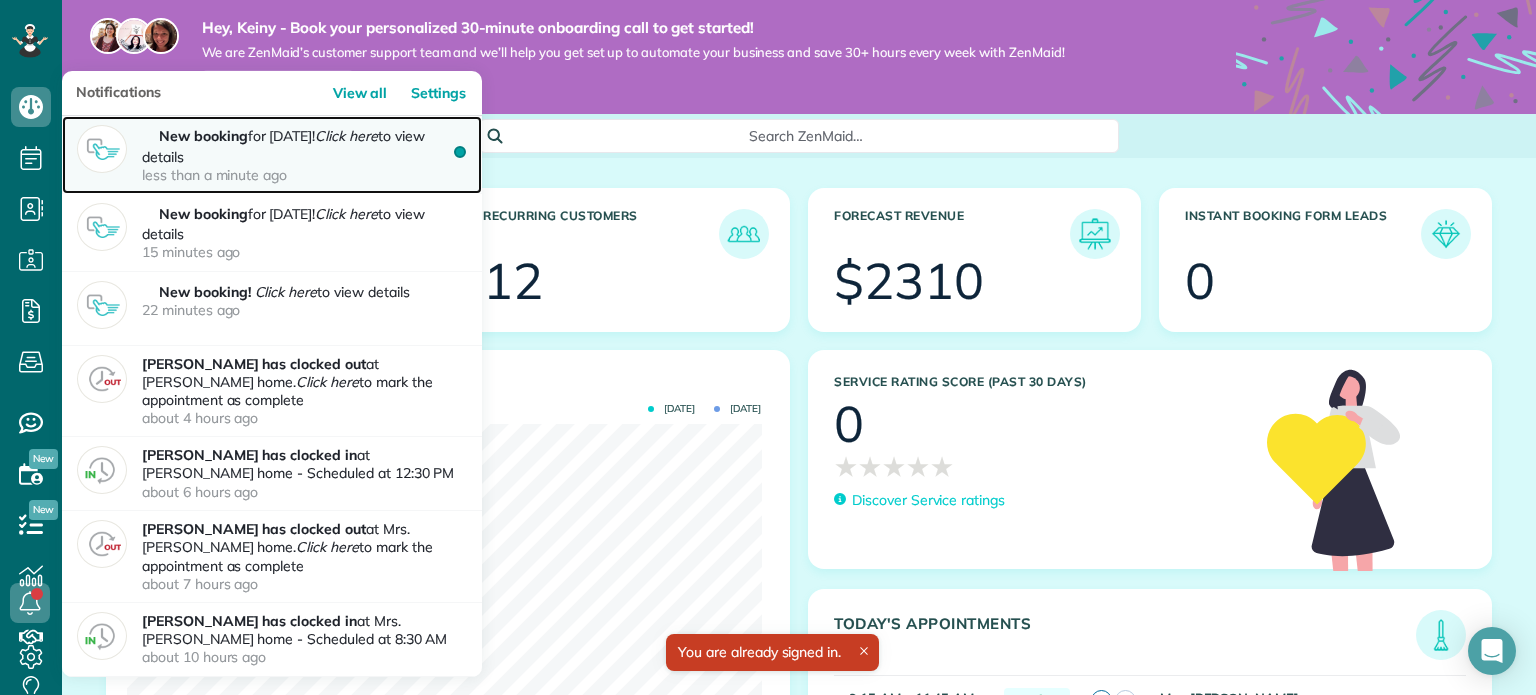 click on "less than a minute ago" at bounding box center (302, 175) 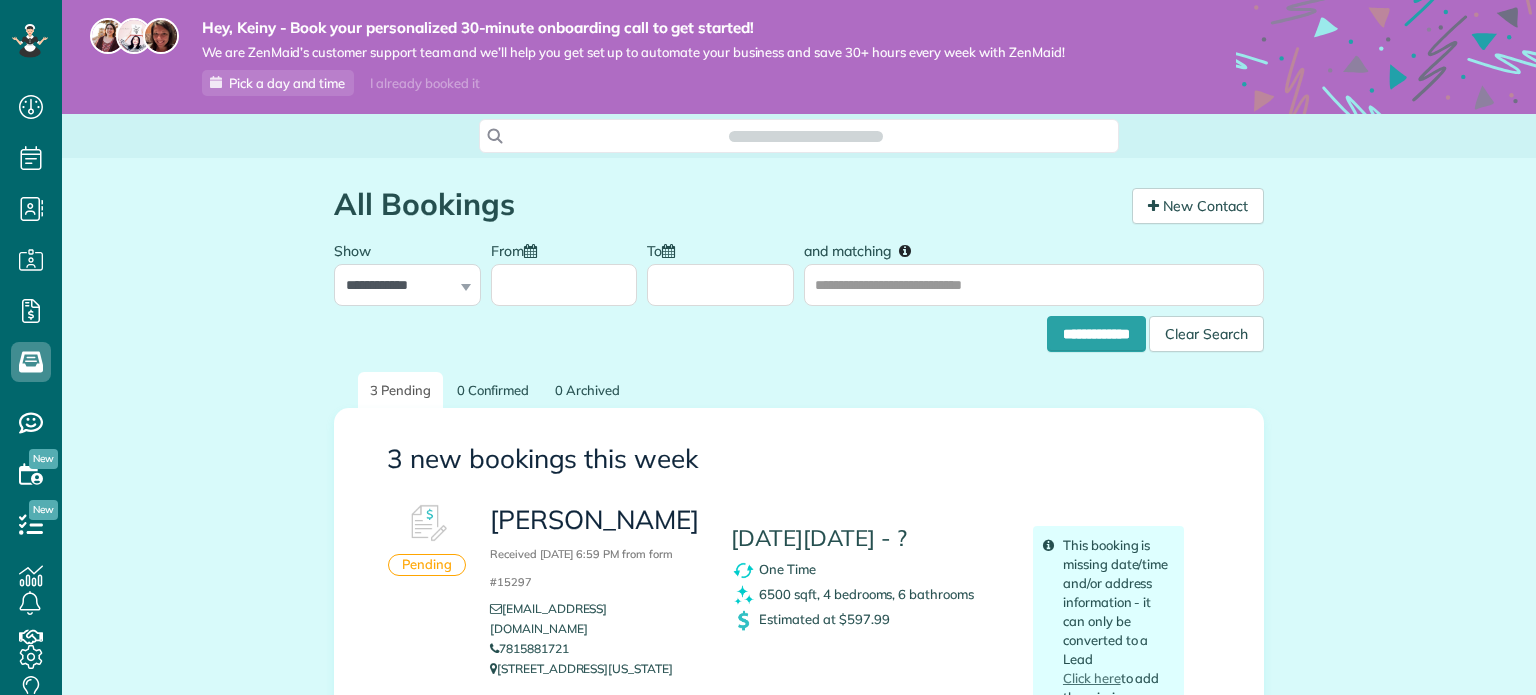 scroll, scrollTop: 0, scrollLeft: 0, axis: both 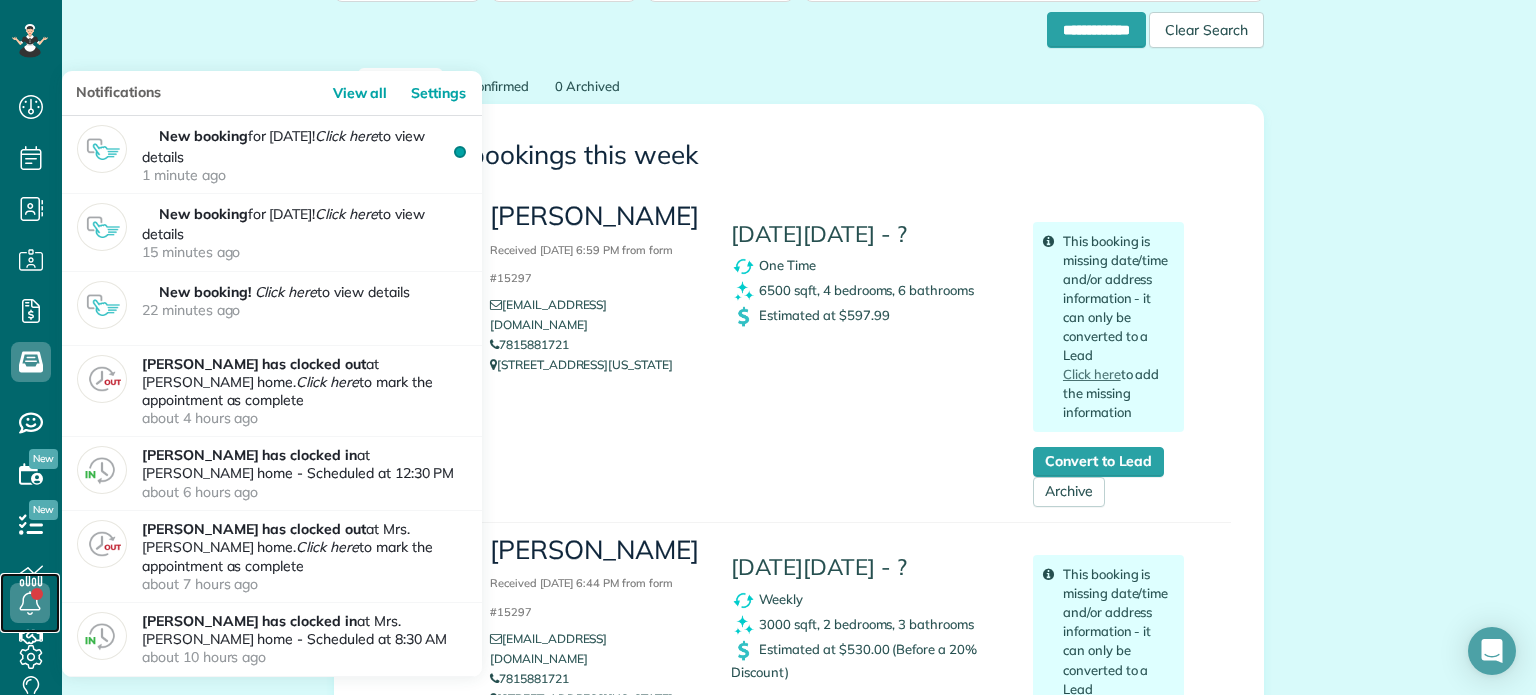 click 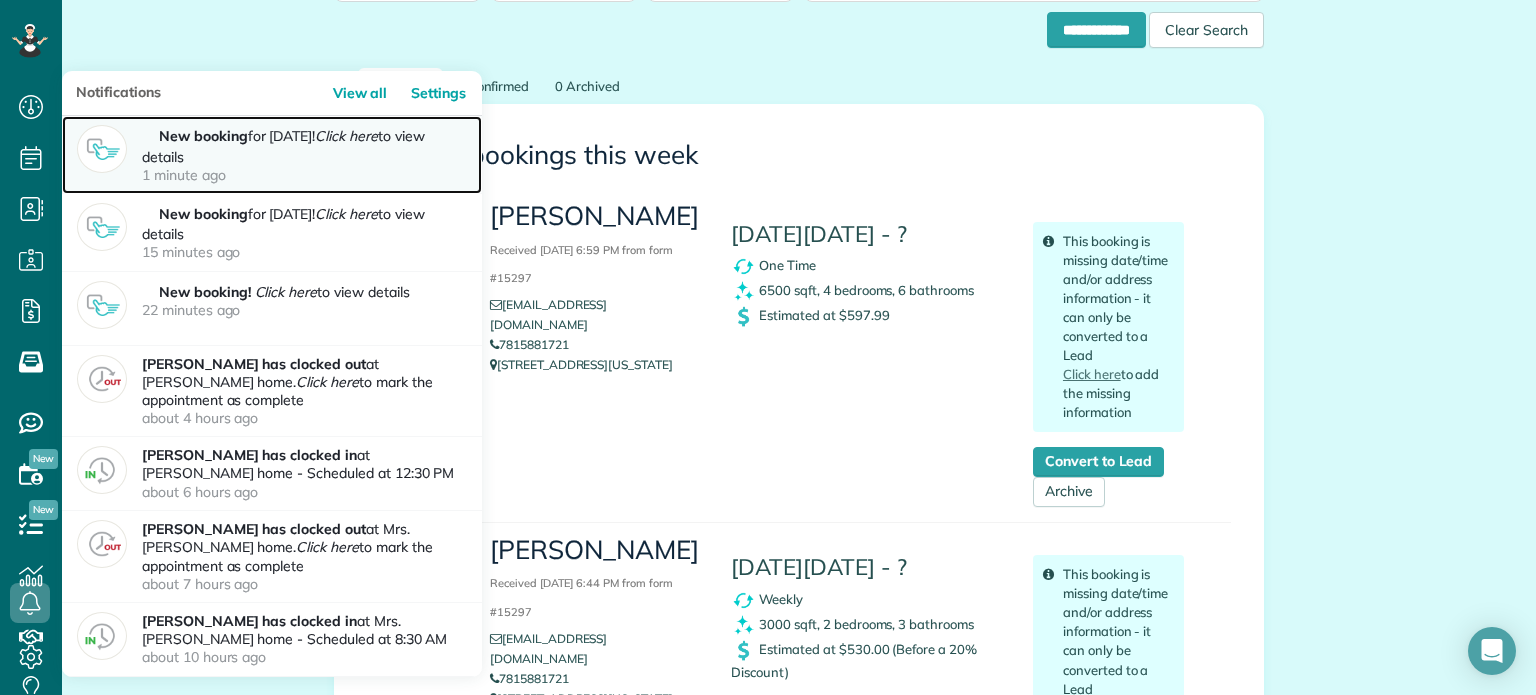 click on "New booking  for [DATE]!  Click here  to view details 1 minute ago" at bounding box center [304, 154] 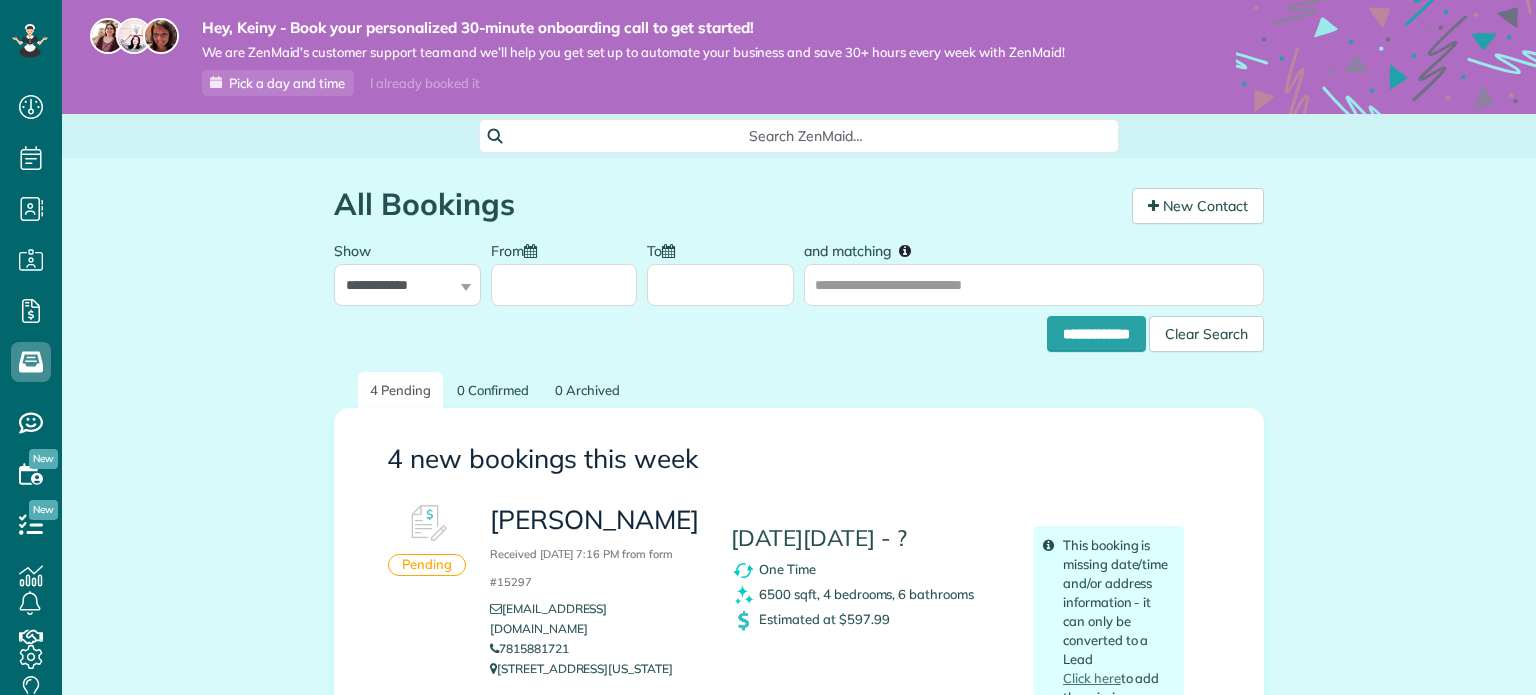 scroll, scrollTop: 0, scrollLeft: 0, axis: both 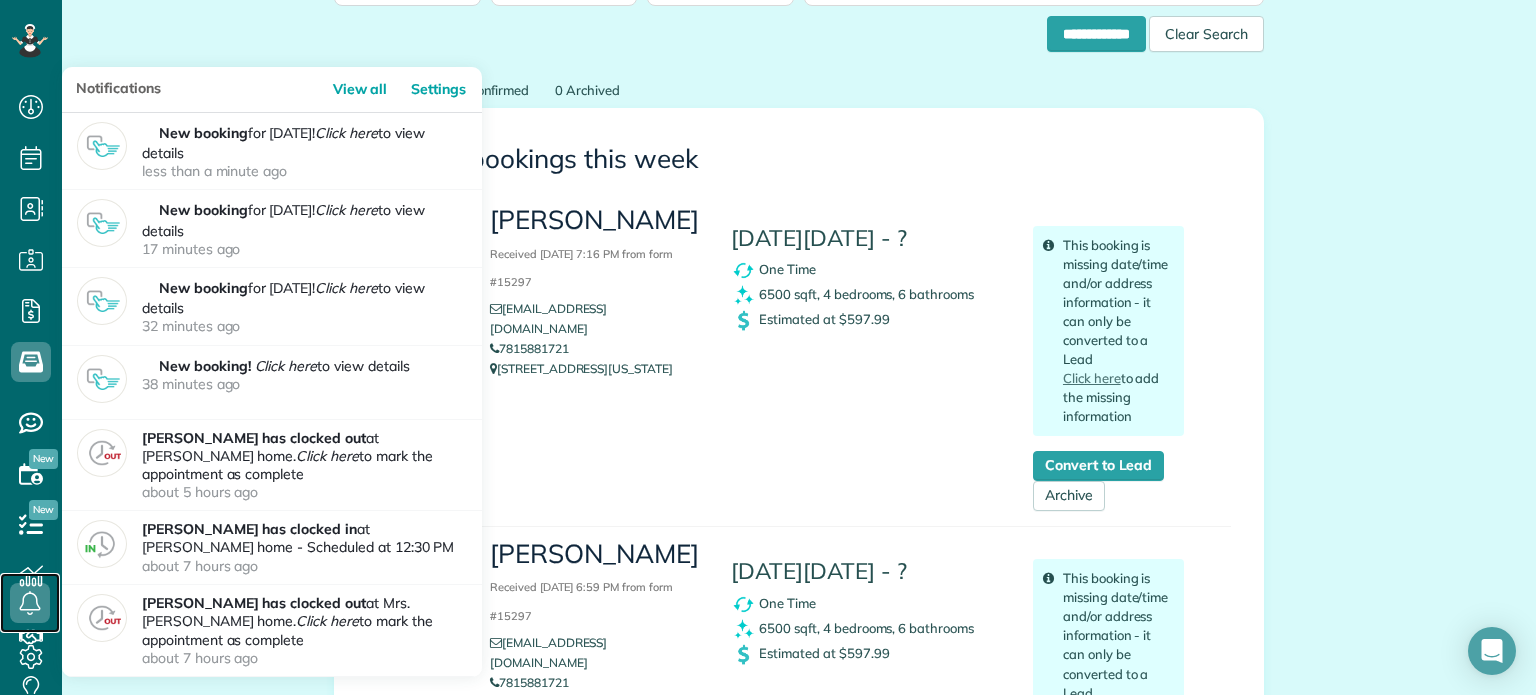 click 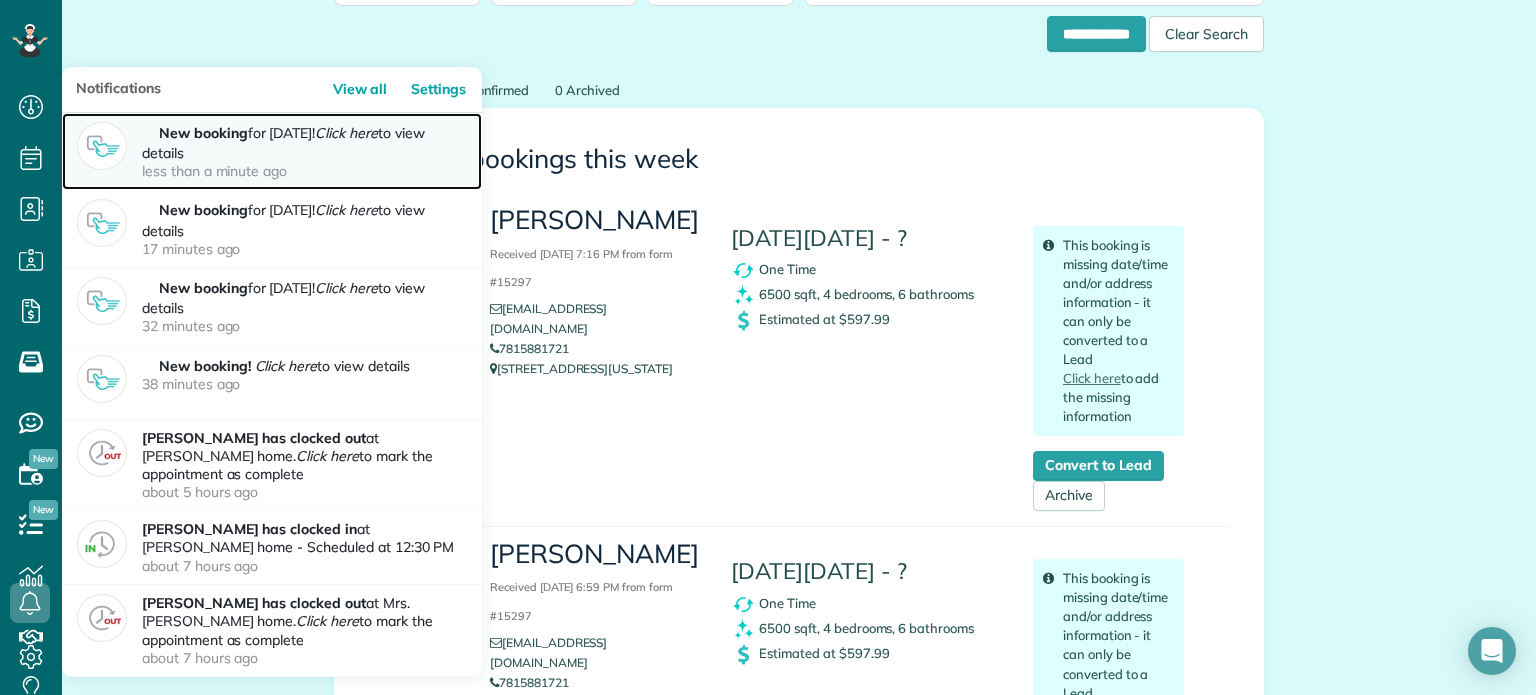 click on "New booking  for [DATE]!  Click here  to view details less than a minute ago" at bounding box center (304, 151) 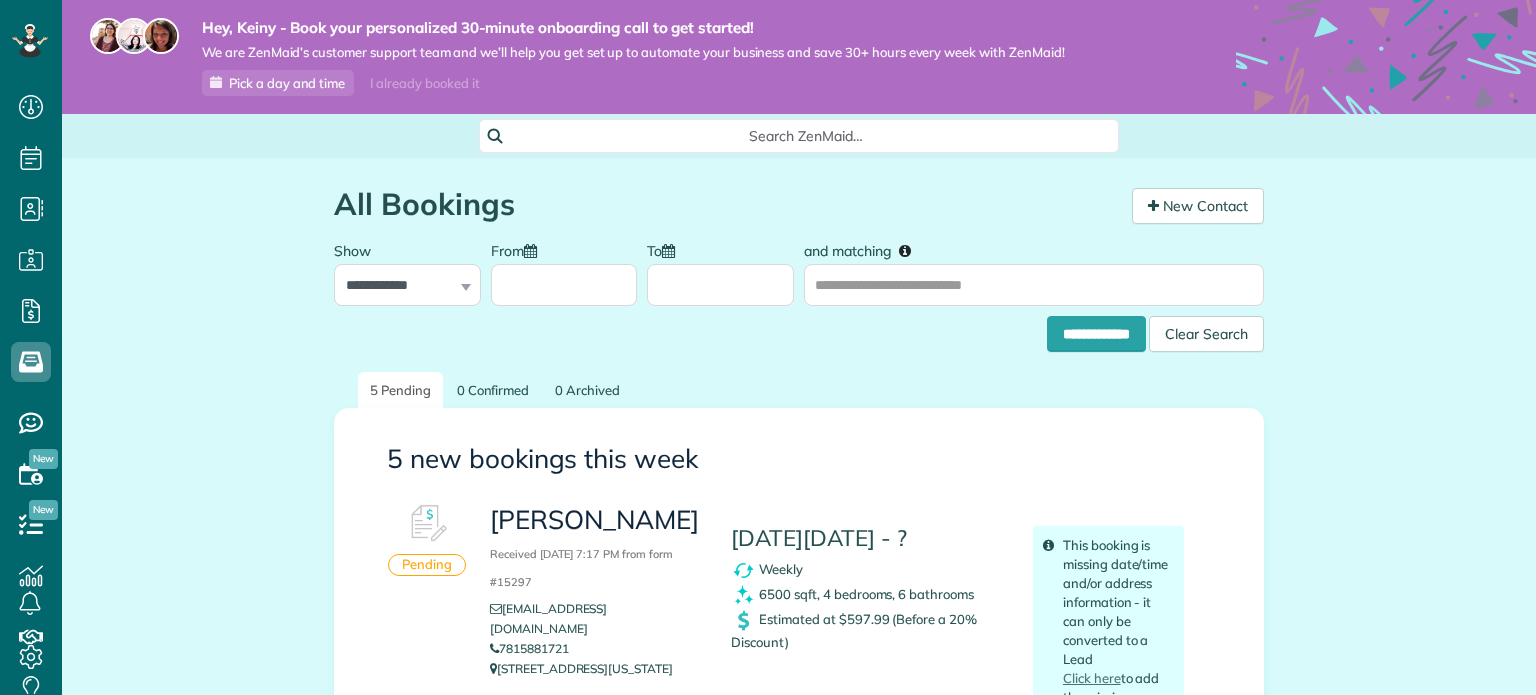 scroll, scrollTop: 0, scrollLeft: 0, axis: both 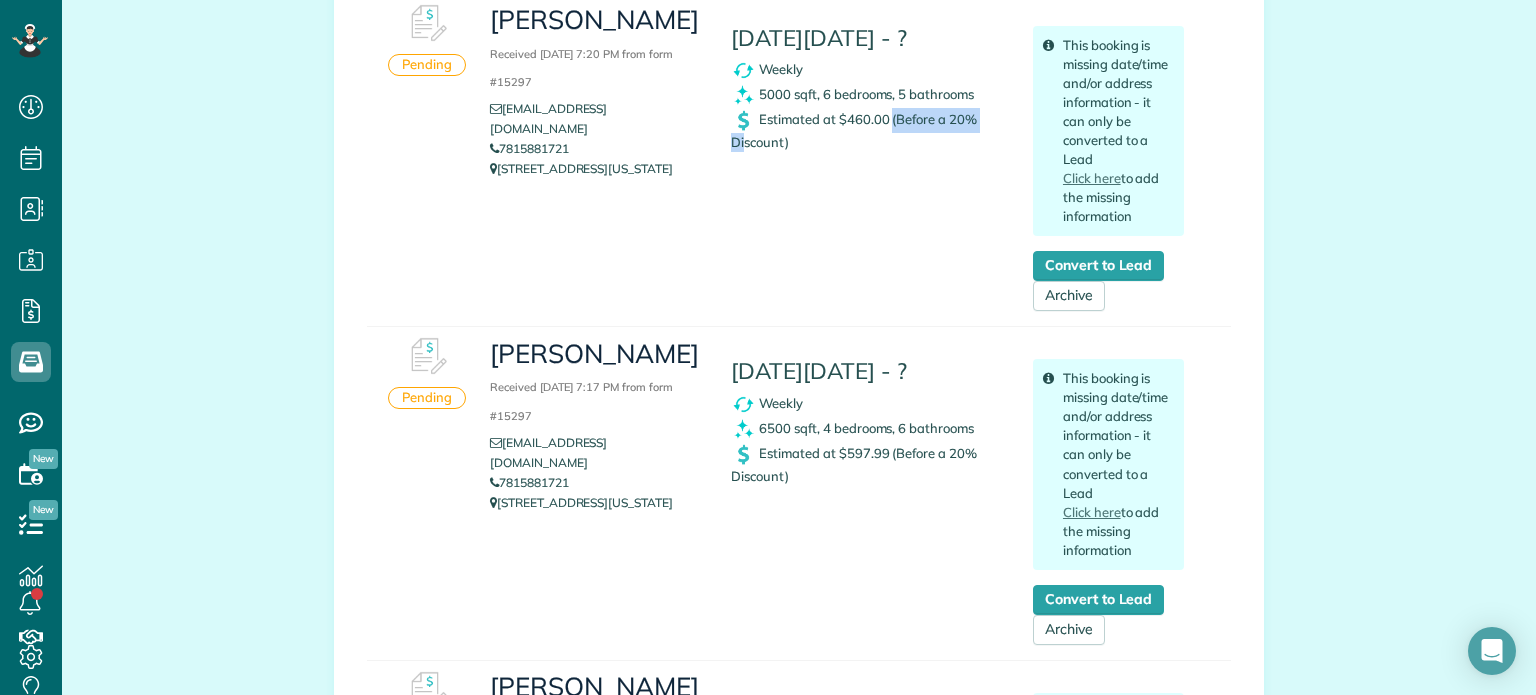 drag, startPoint x: 841, startPoint y: 119, endPoint x: 886, endPoint y: 119, distance: 45 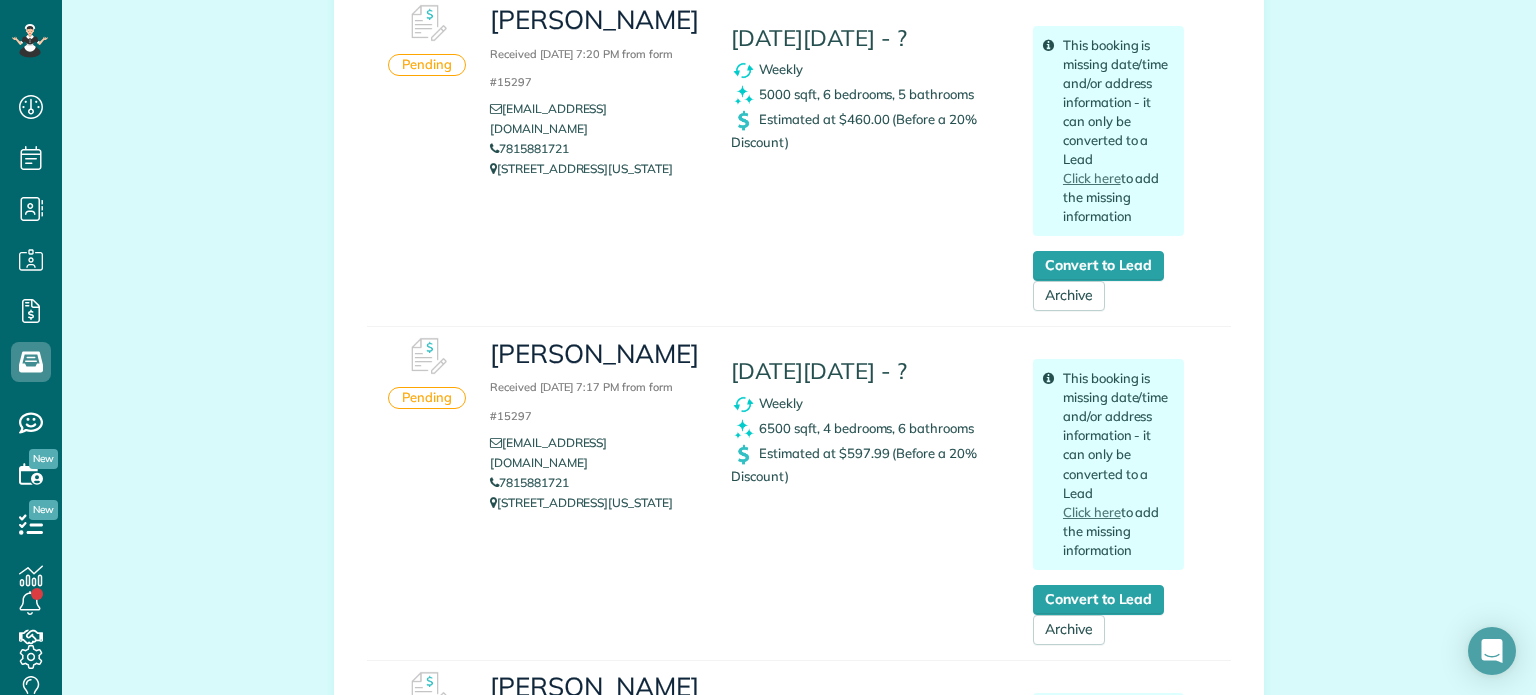 click on "[PERSON_NAME]  Received [DATE]  7:20 PM from form #15297
[EMAIL_ADDRESS][DOMAIN_NAME]
7815881721
[STREET_ADDRESS][US_STATE]
[DATE][DATE] - ?
Weekly
5000 sqft, 6 bedrooms, 5 bathrooms
Estimated at $460.00
(Before a 20% Discount)
This booking is missing date/time and/or address information - it can only be converted to a Lead
Click here
to add the missing information
Convert to Lead
Archive" at bounding box center [837, 153] 